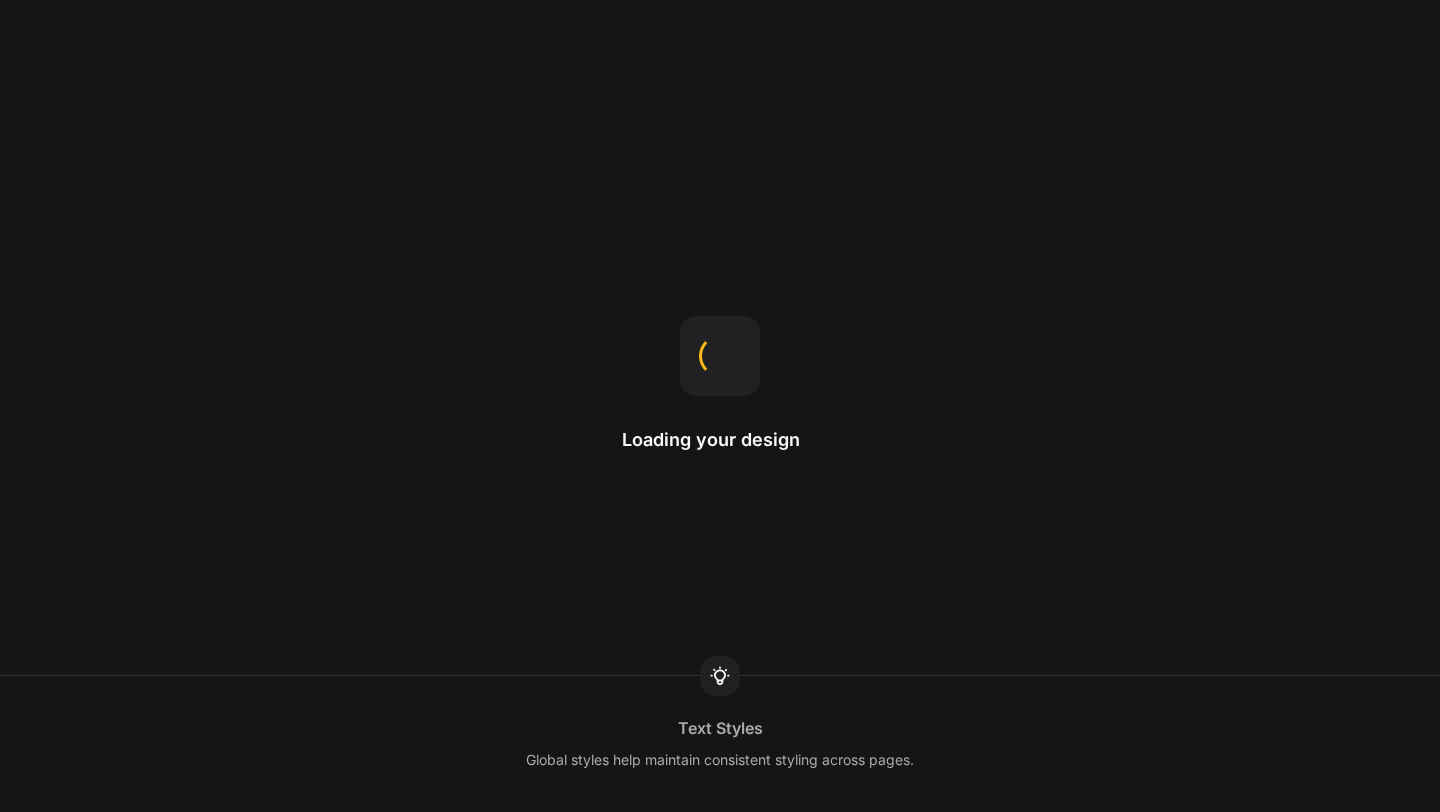 scroll, scrollTop: 0, scrollLeft: 0, axis: both 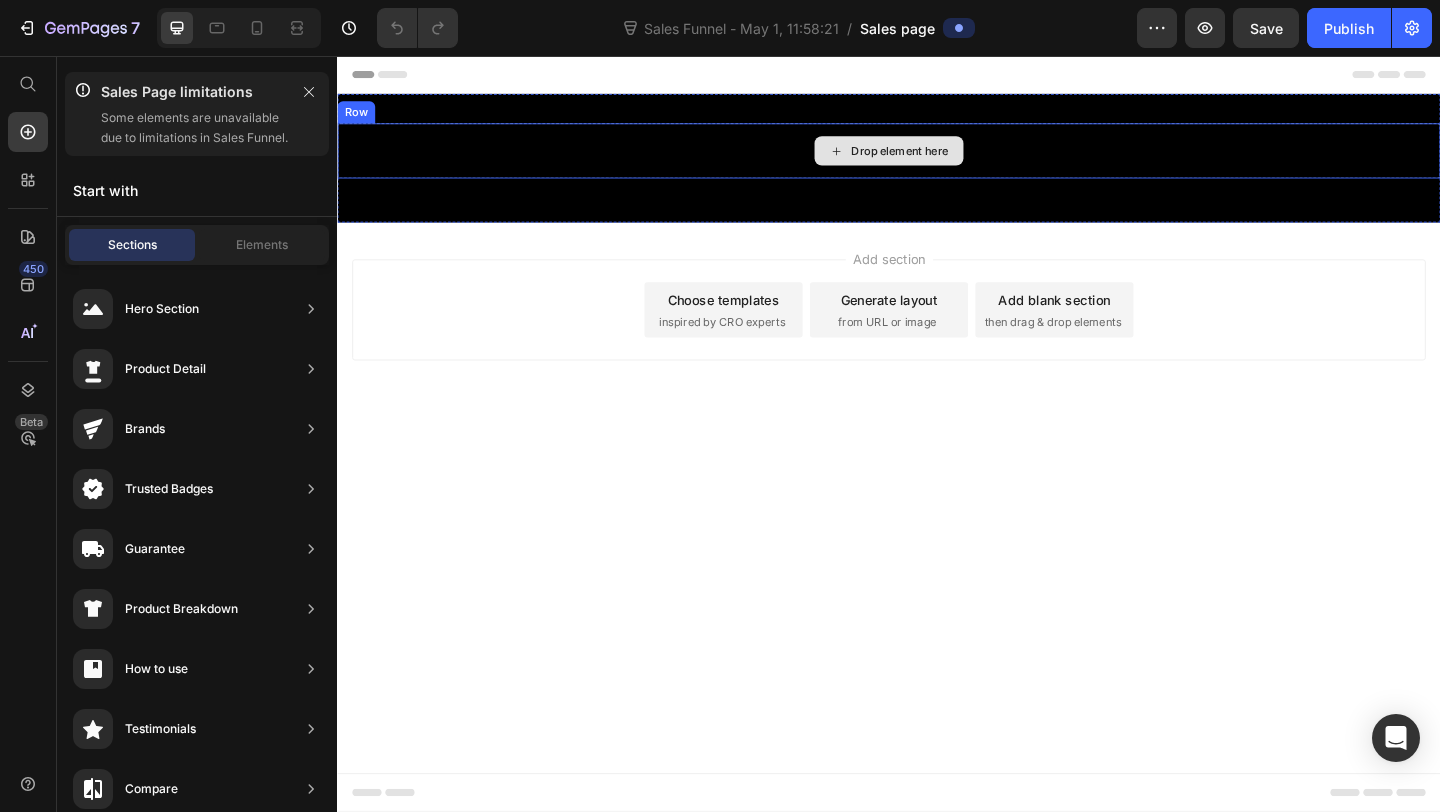 click 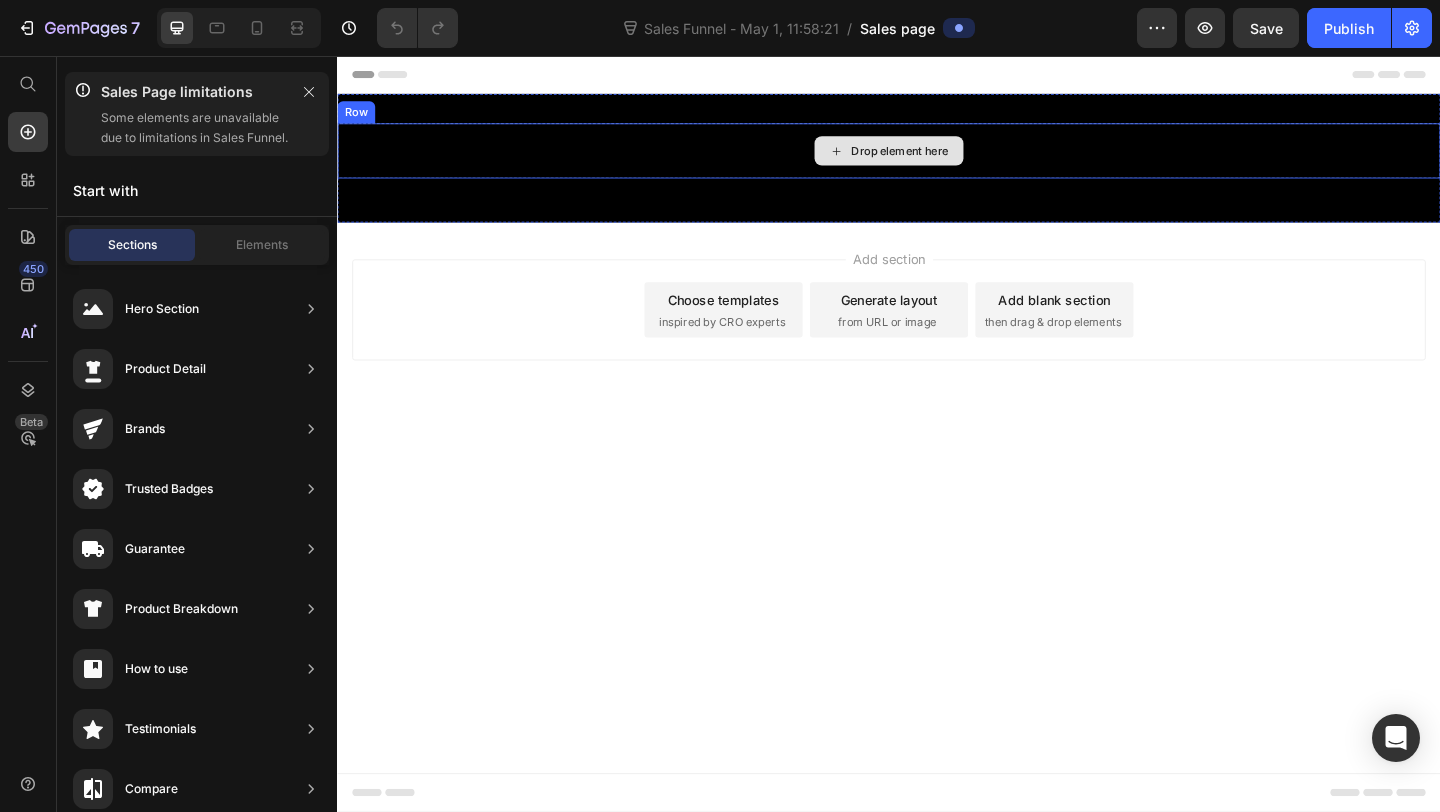 click on "Drop element here" at bounding box center (949, 159) 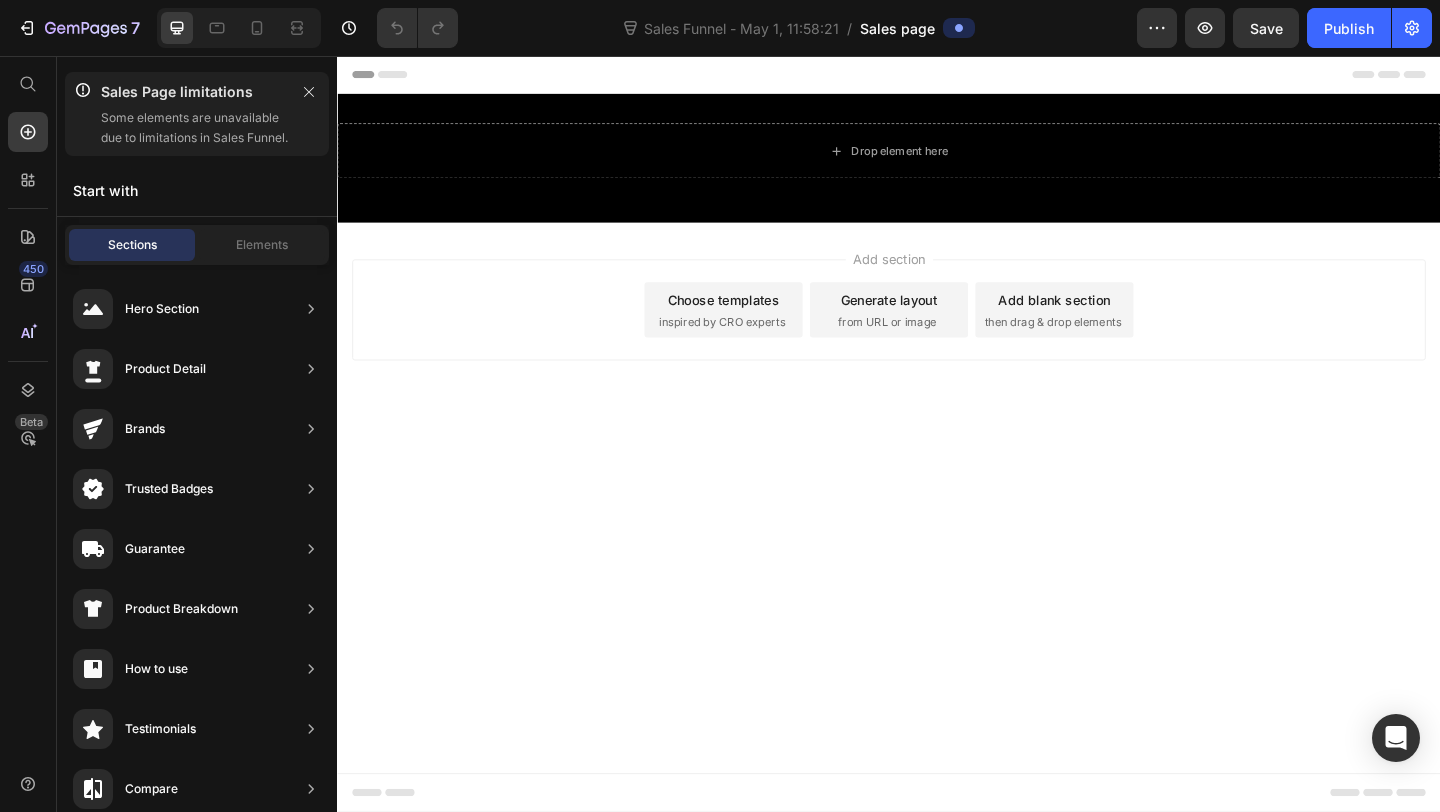 click on "Sections Elements" at bounding box center [197, 245] 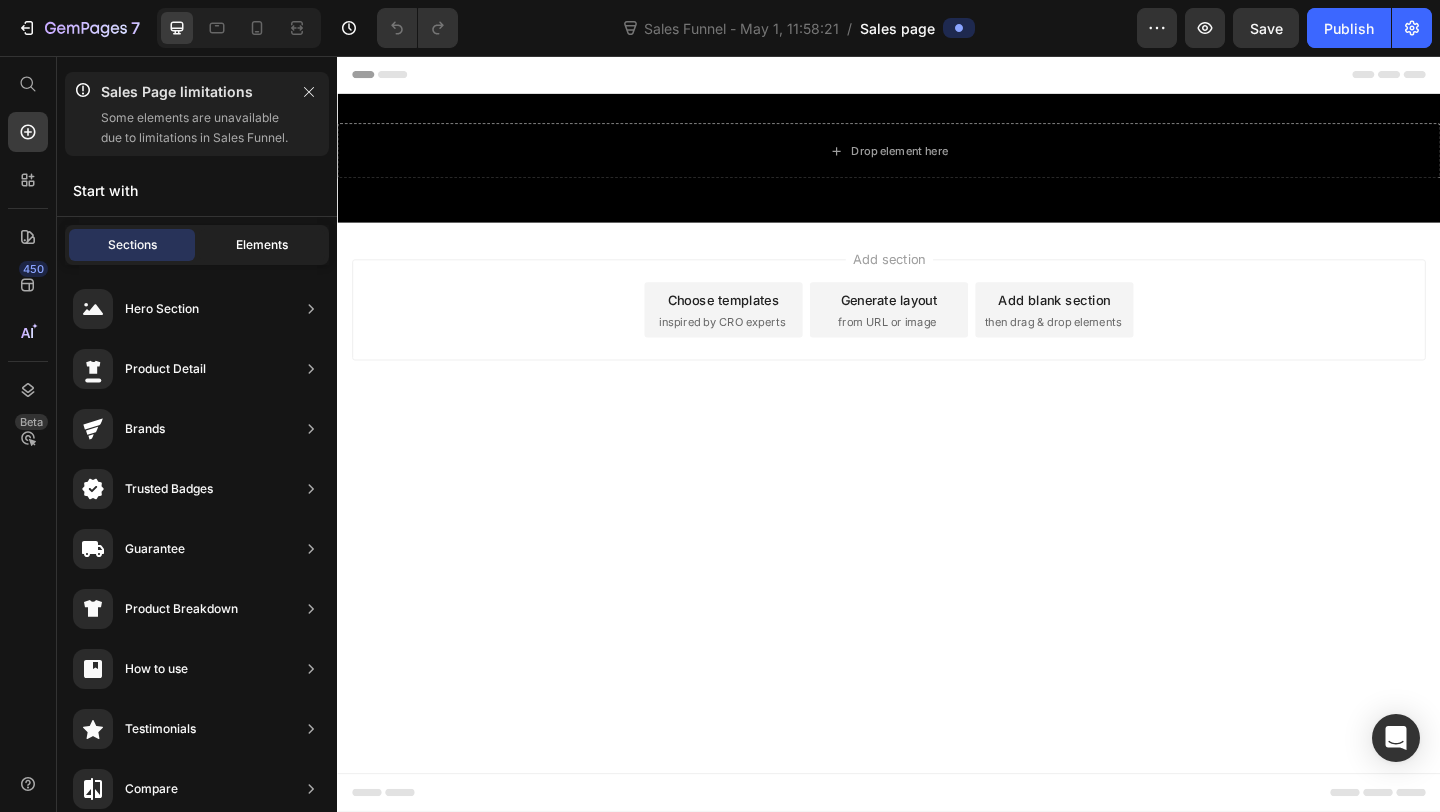 click on "Elements" 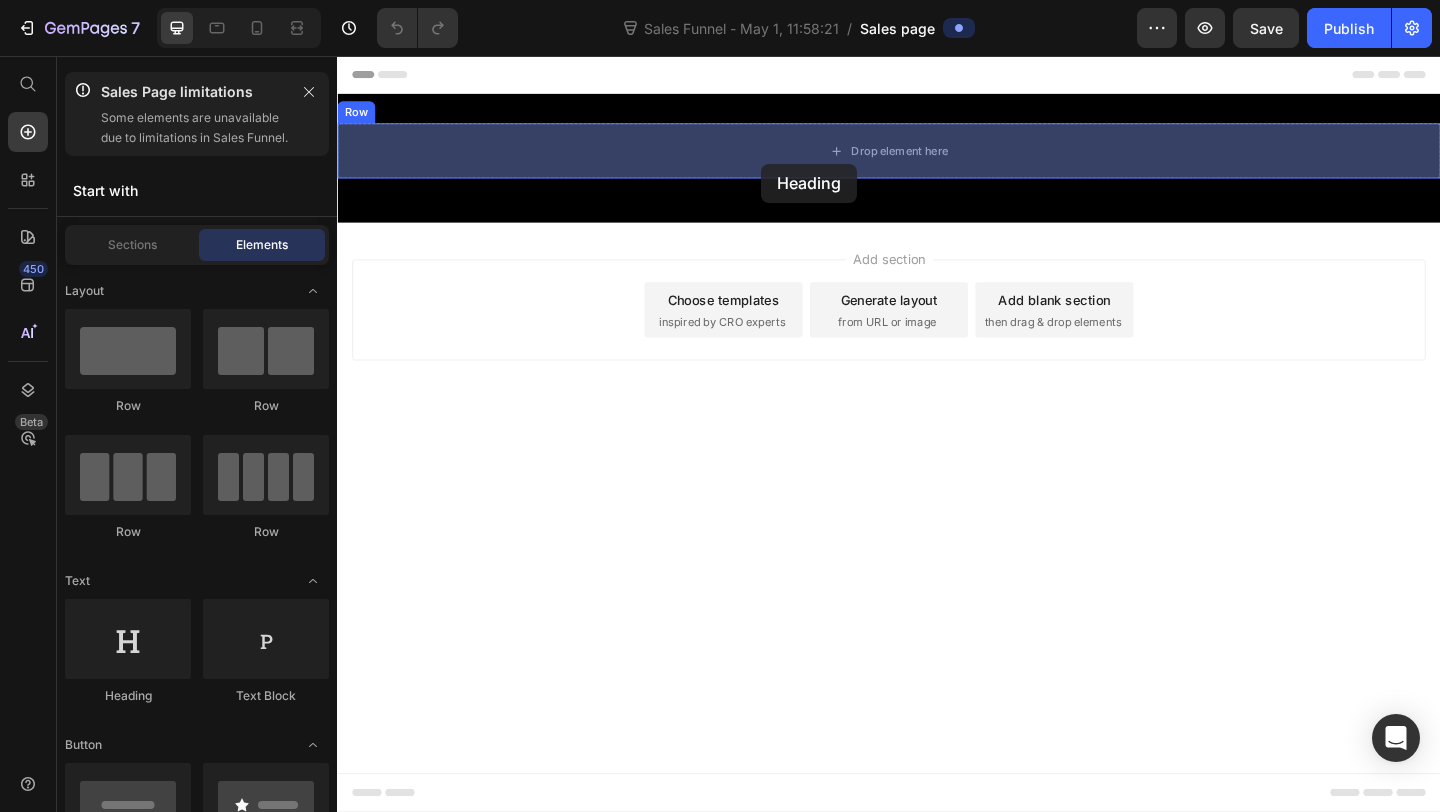 drag, startPoint x: 469, startPoint y: 733, endPoint x: 798, endPoint y: 173, distance: 649.49286 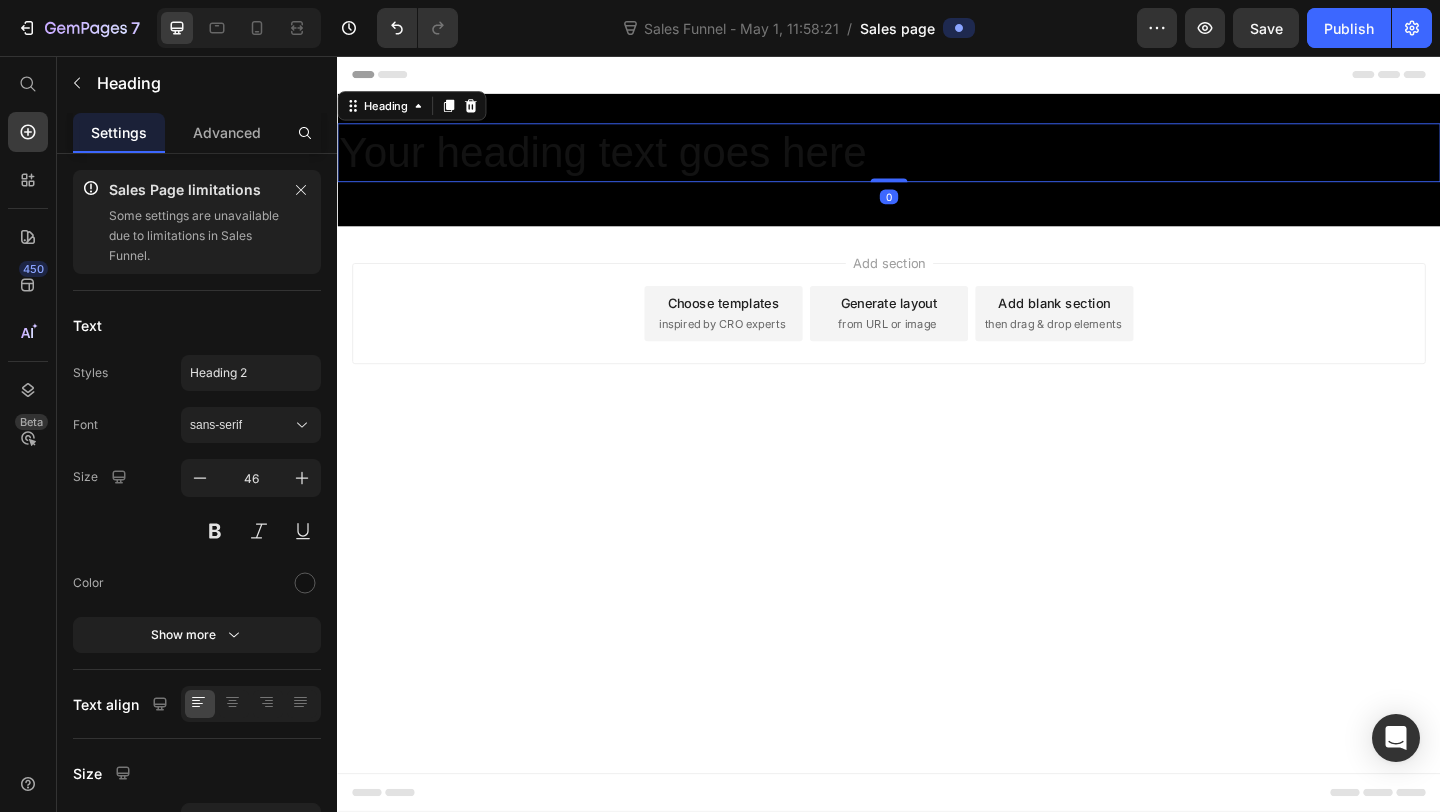 click on "Your heading text goes here" at bounding box center (937, 161) 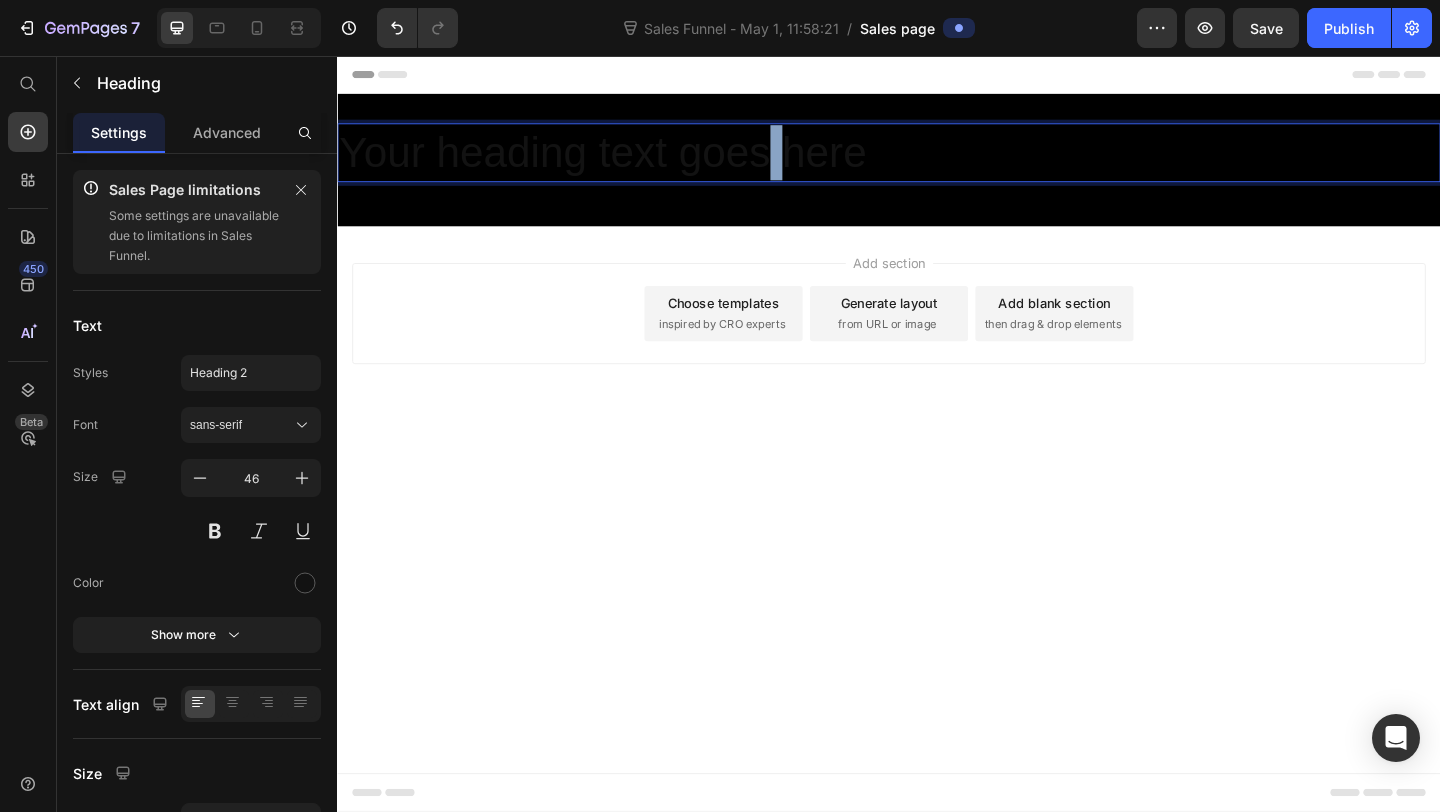 click on "Your heading text goes here" at bounding box center [937, 161] 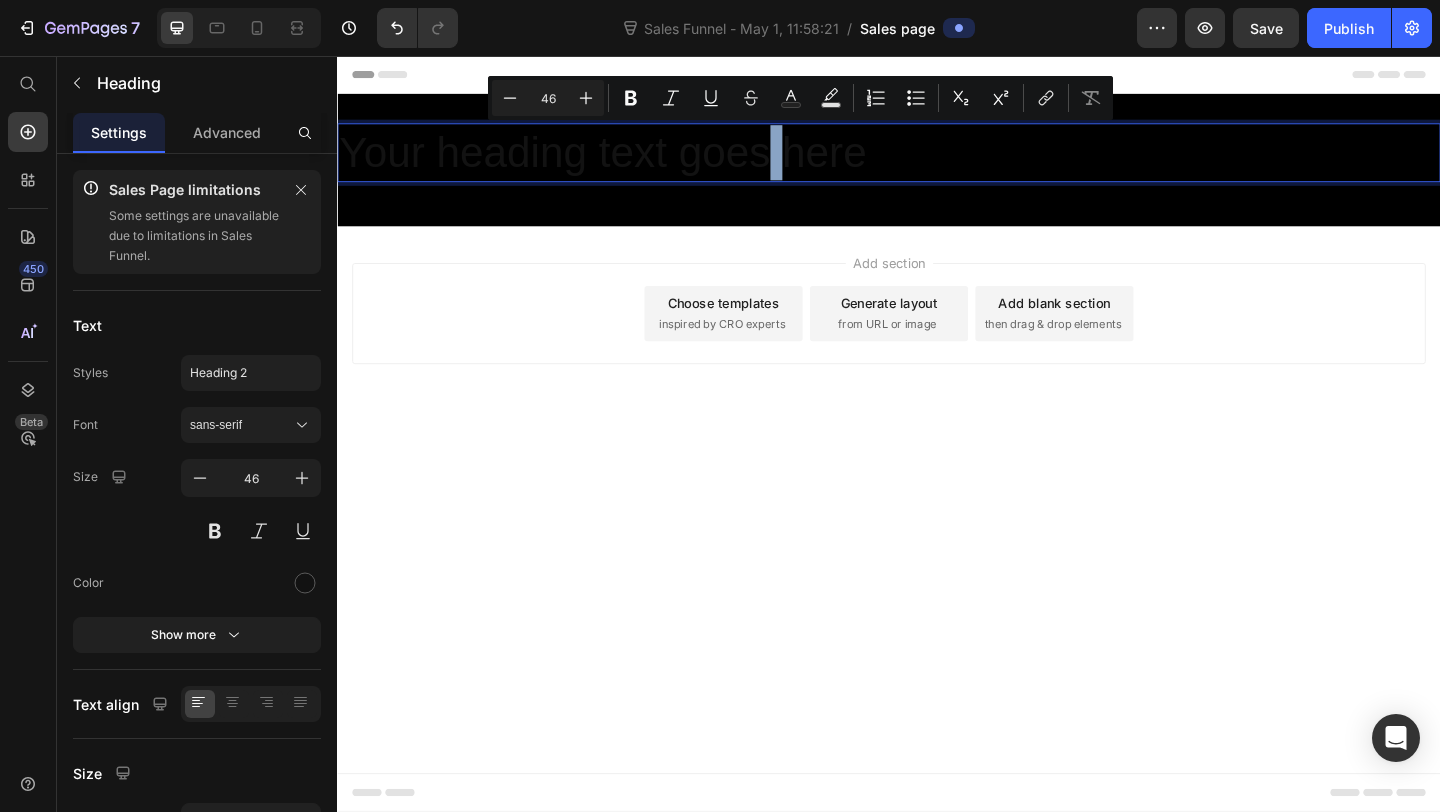click on "Your heading text goes here" at bounding box center (937, 161) 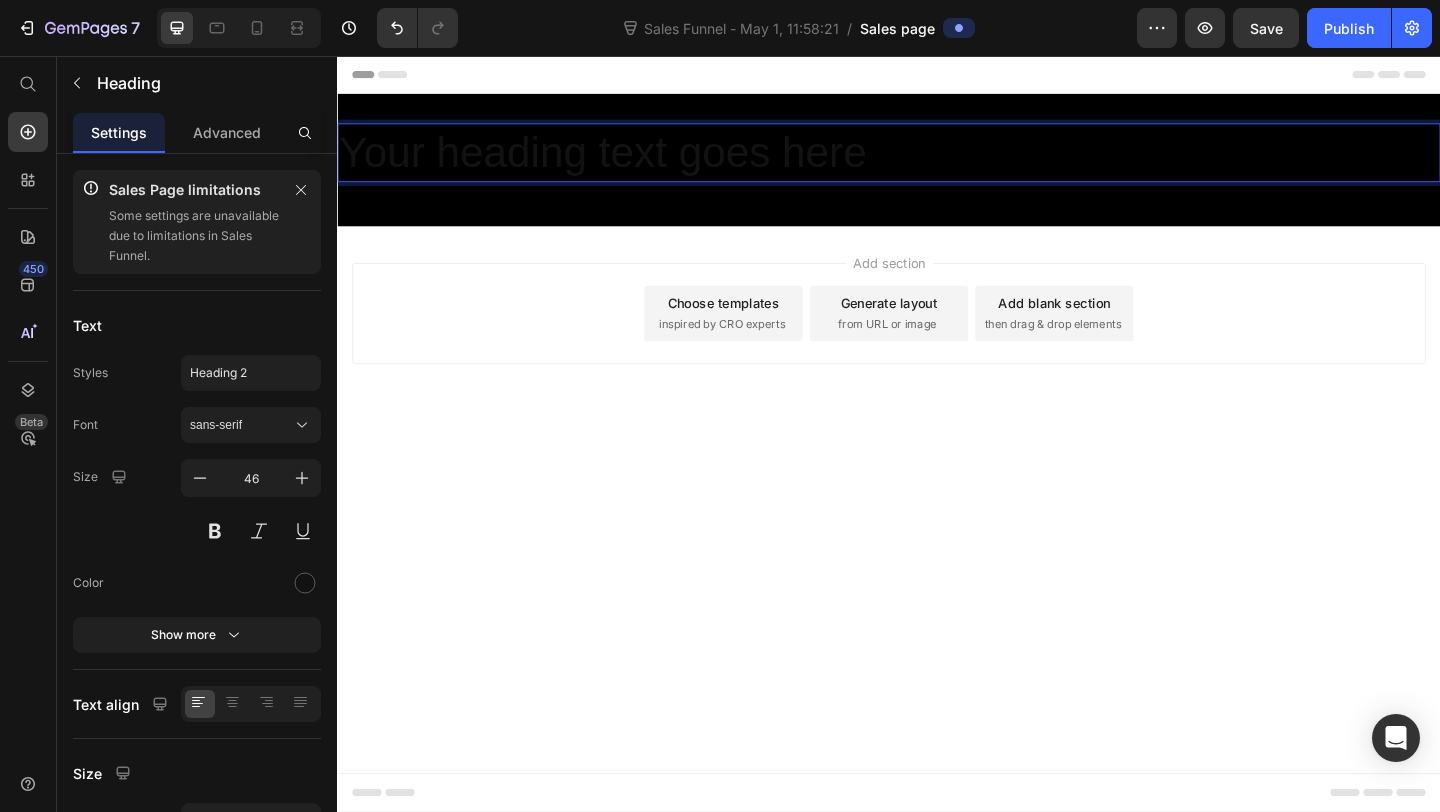 click on "Your heading text goes here" at bounding box center [937, 161] 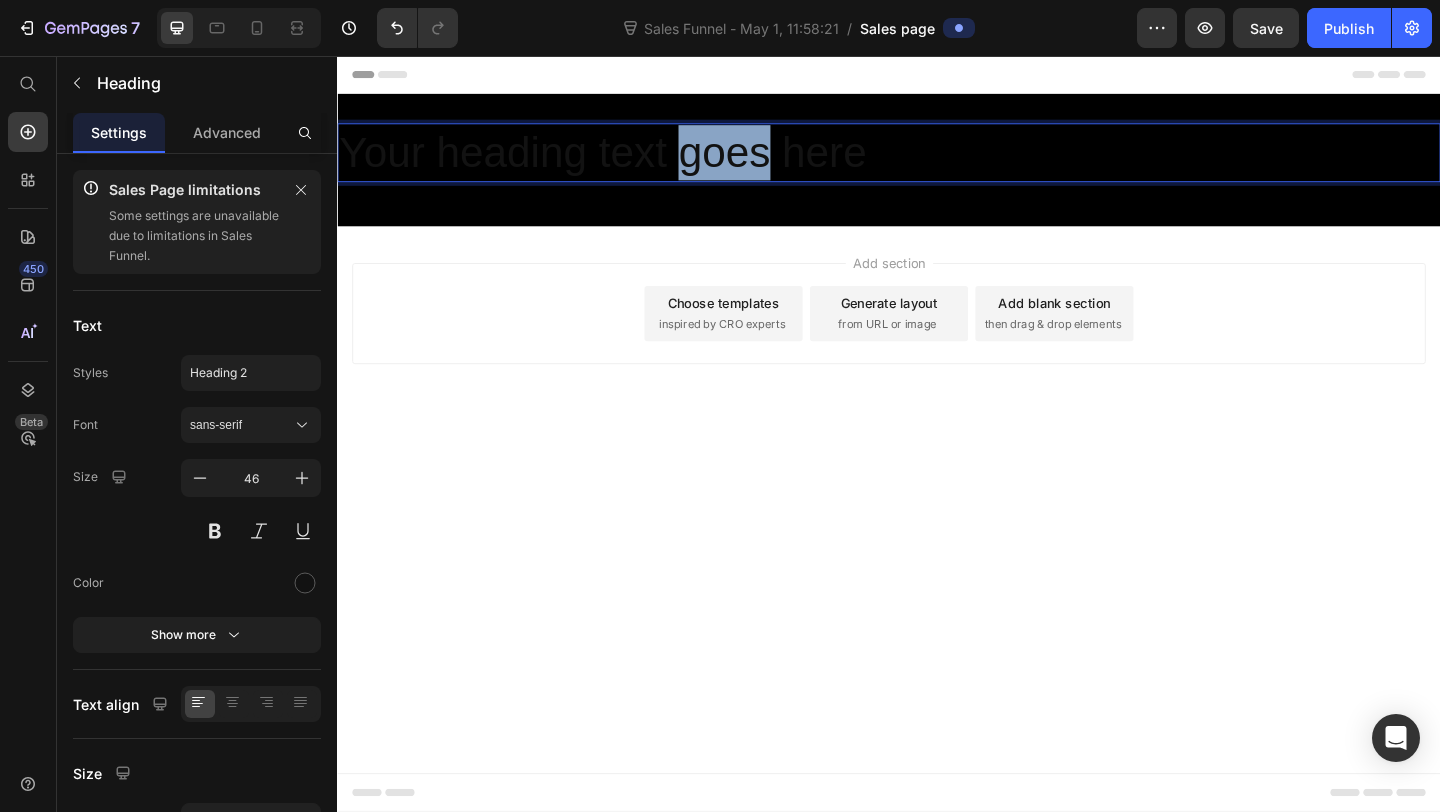 click on "Your heading text goes here" at bounding box center [937, 161] 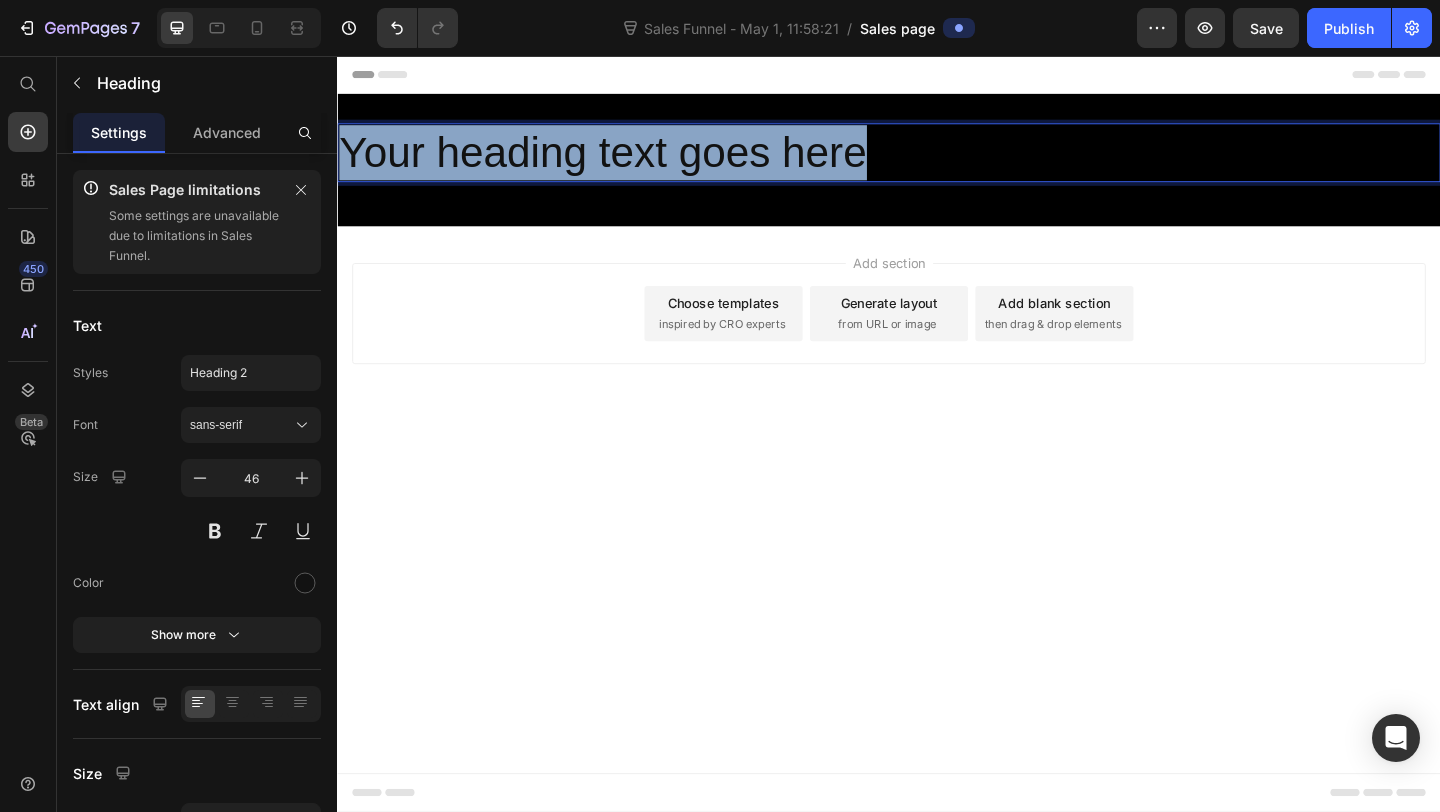 click on "Your heading text goes here" at bounding box center (937, 161) 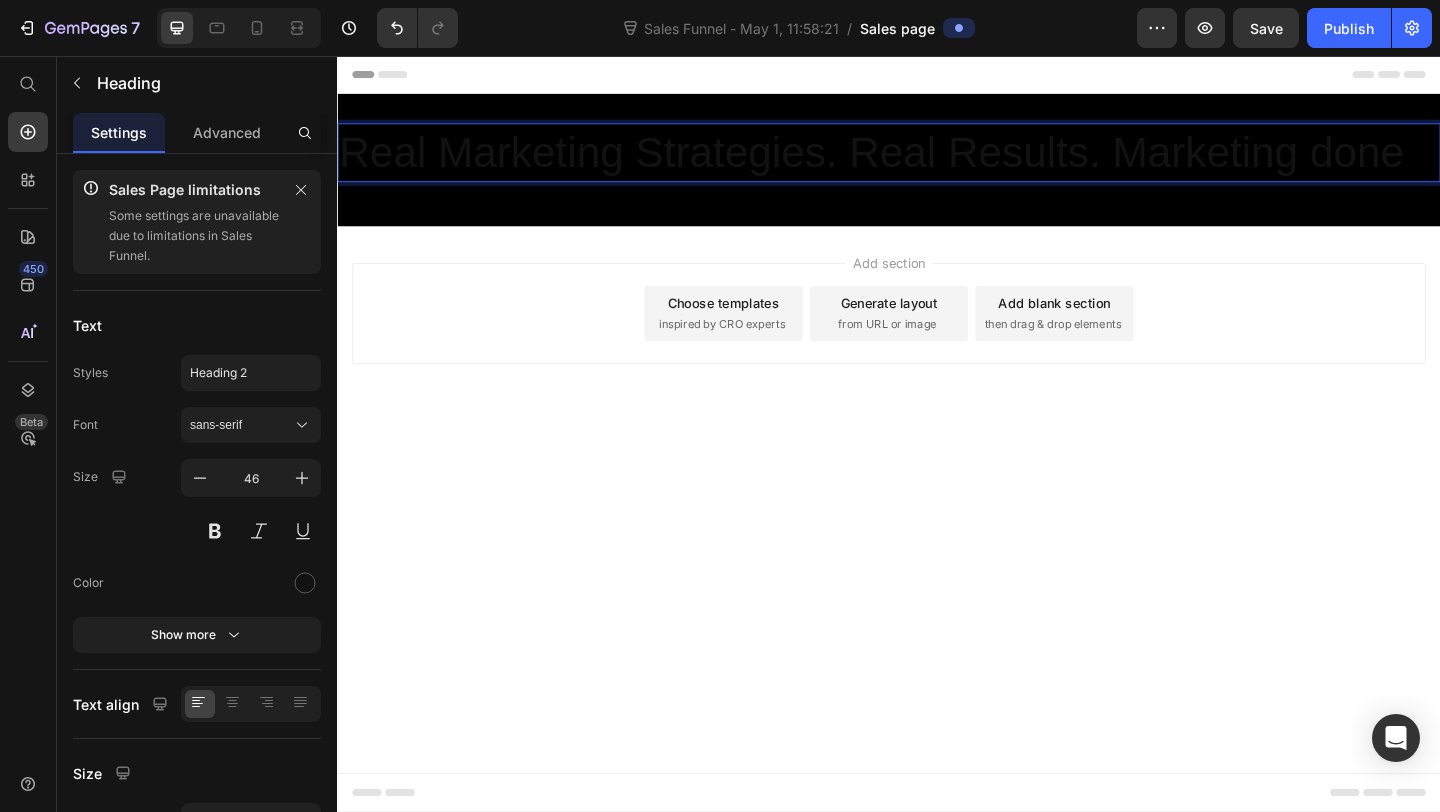 click on "Real Marketing Strategies. Real Results. Marketing done" at bounding box center (937, 161) 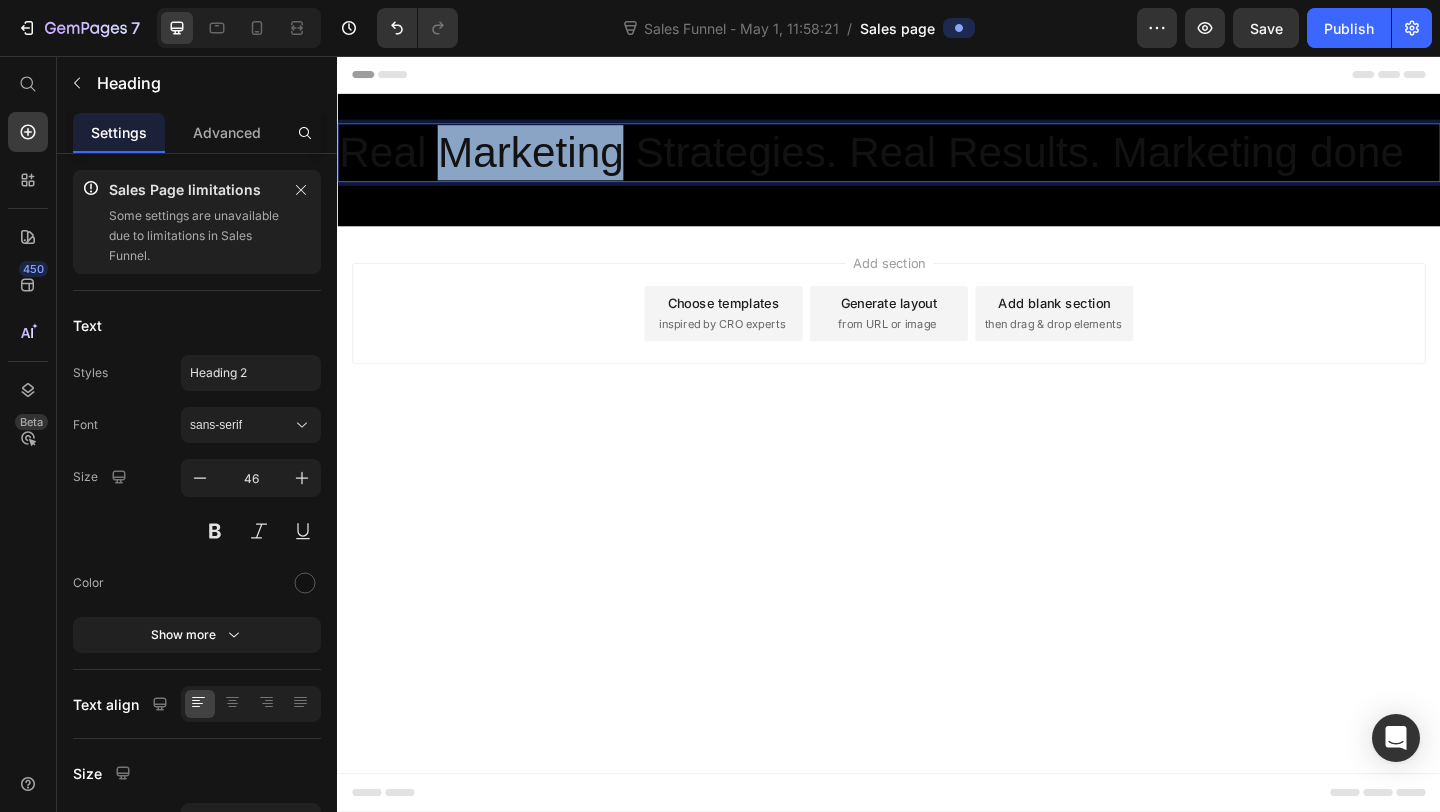 click on "Real Marketing Strategies. Real Results. Marketing done" at bounding box center (937, 161) 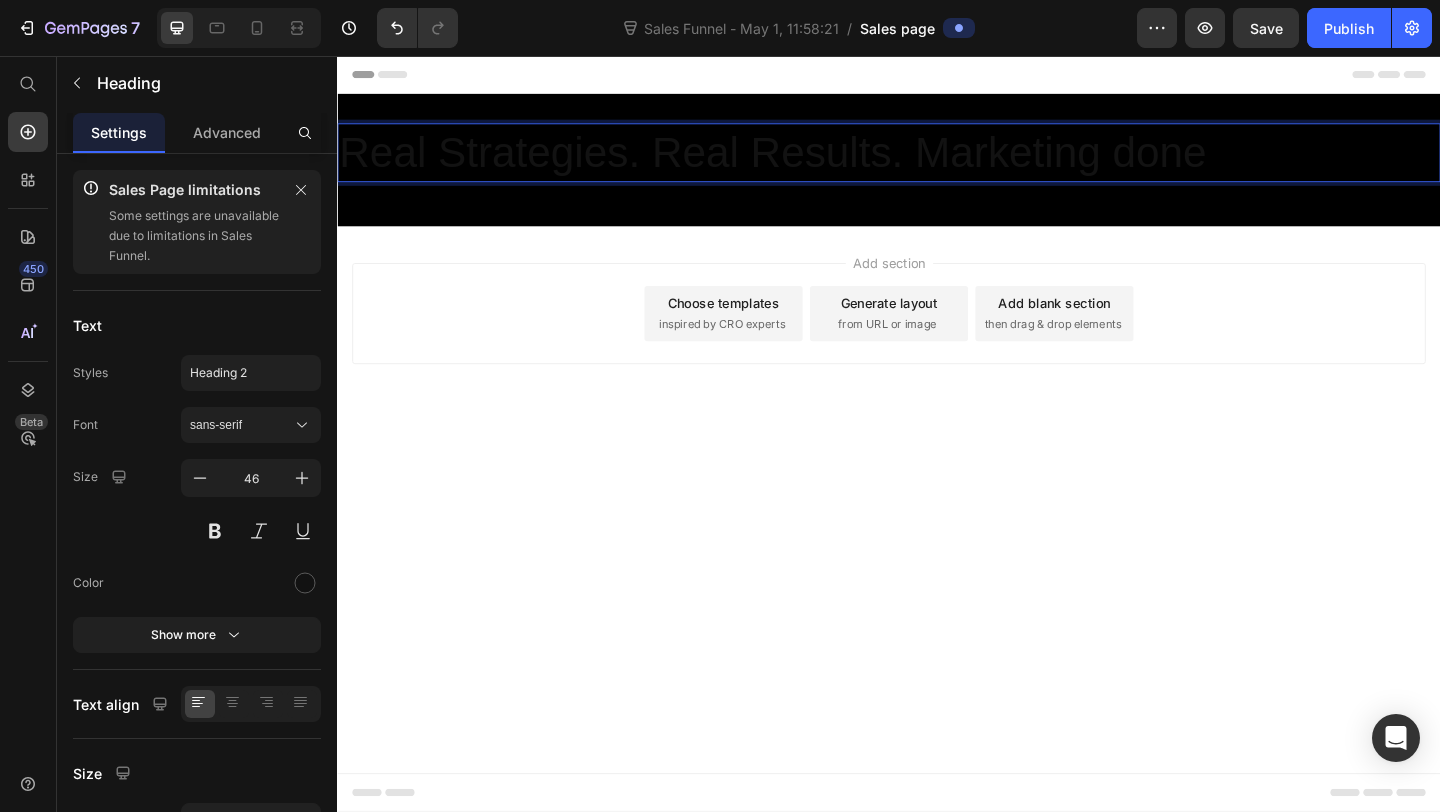 click on "Real Strategies. Real Results. Marketing done" at bounding box center (937, 161) 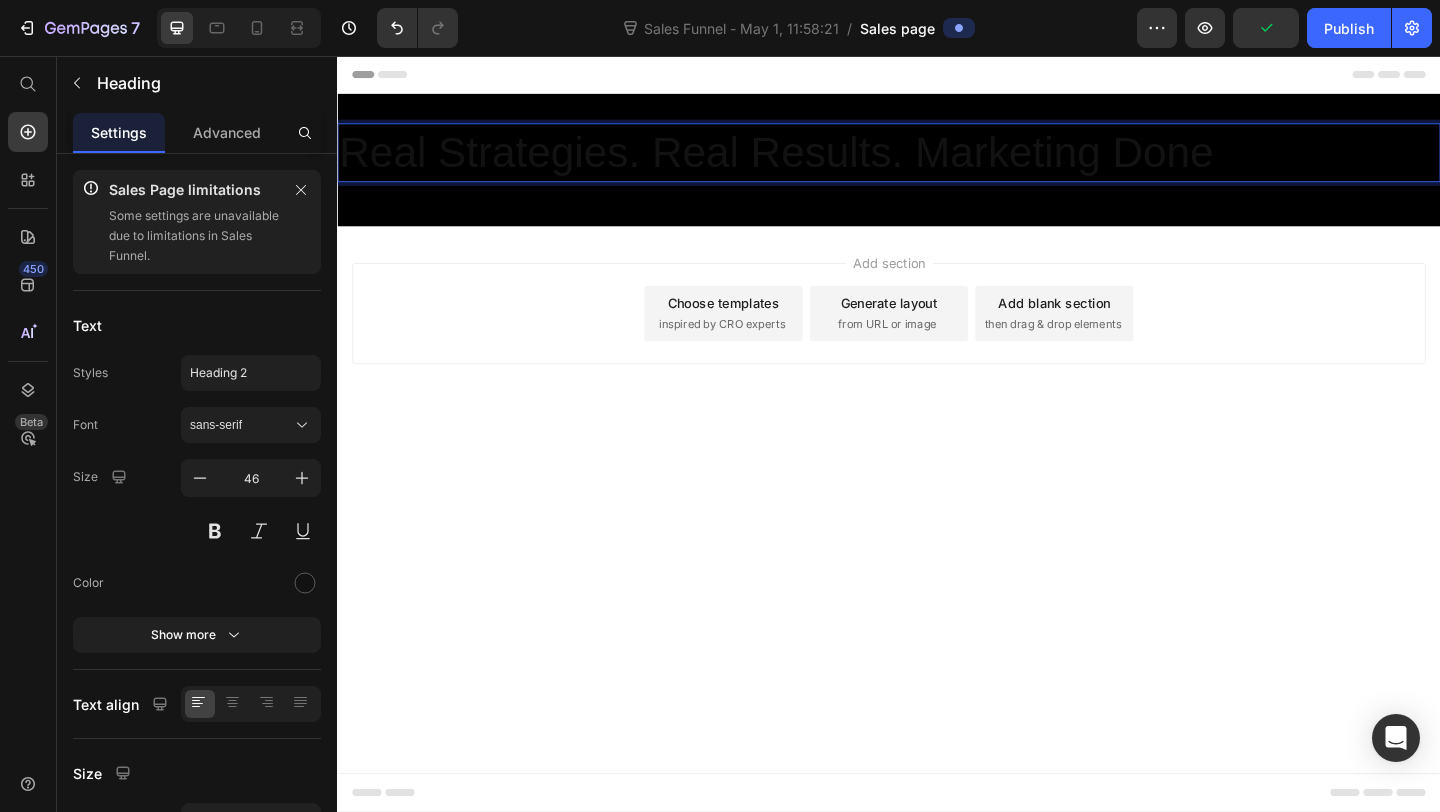 click on "Real Strategies. Real Results. Marketing Done" at bounding box center [937, 161] 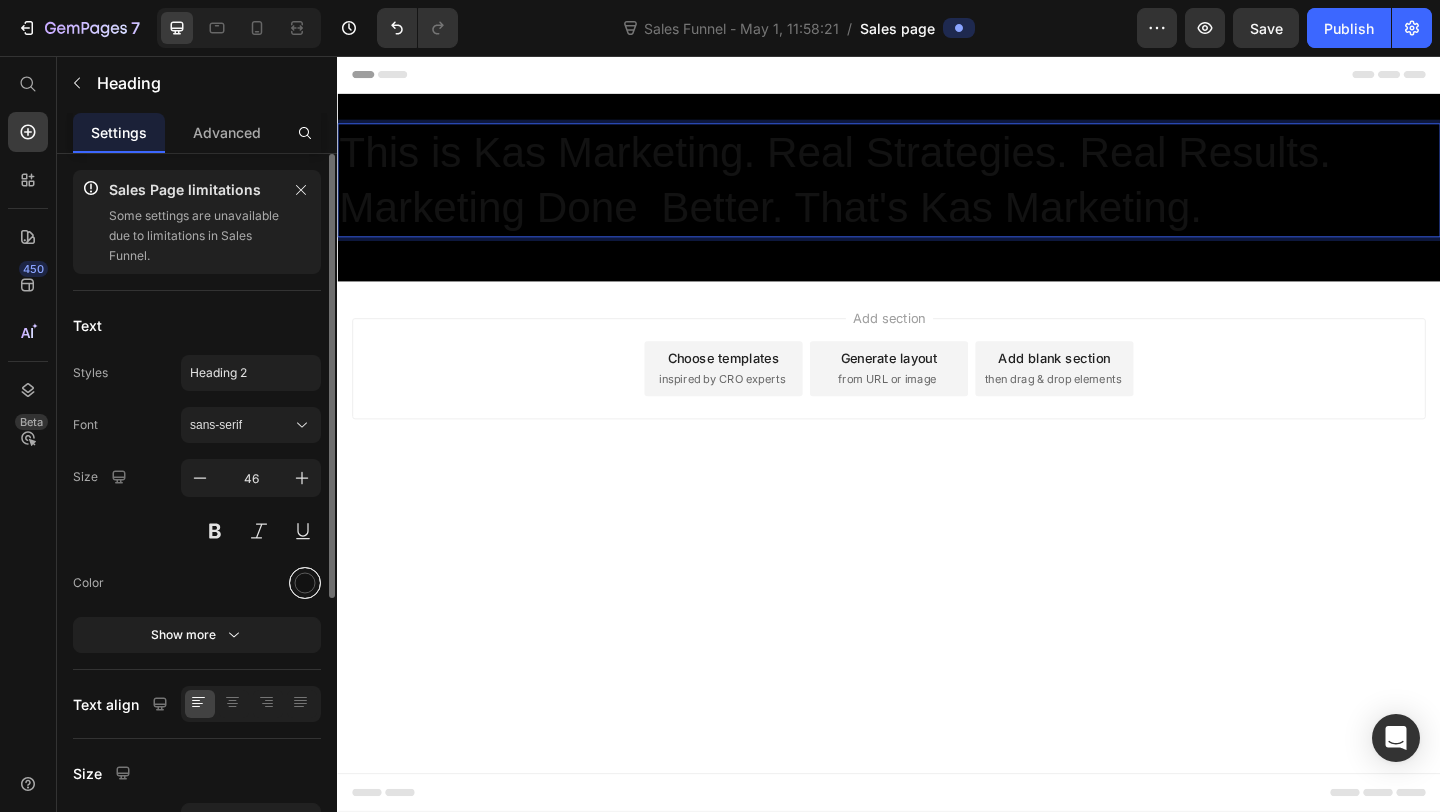 click at bounding box center [305, 583] 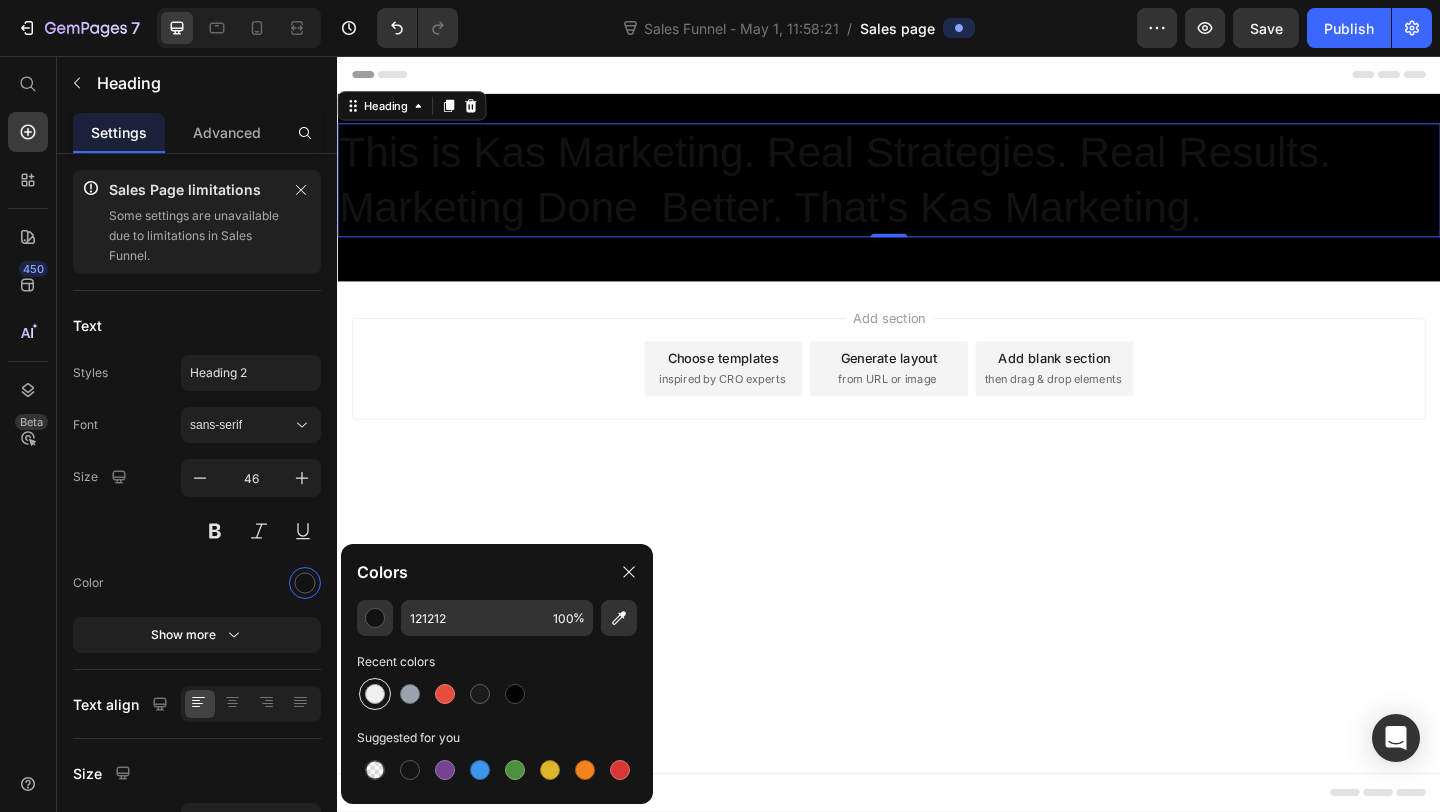 click at bounding box center [375, 694] 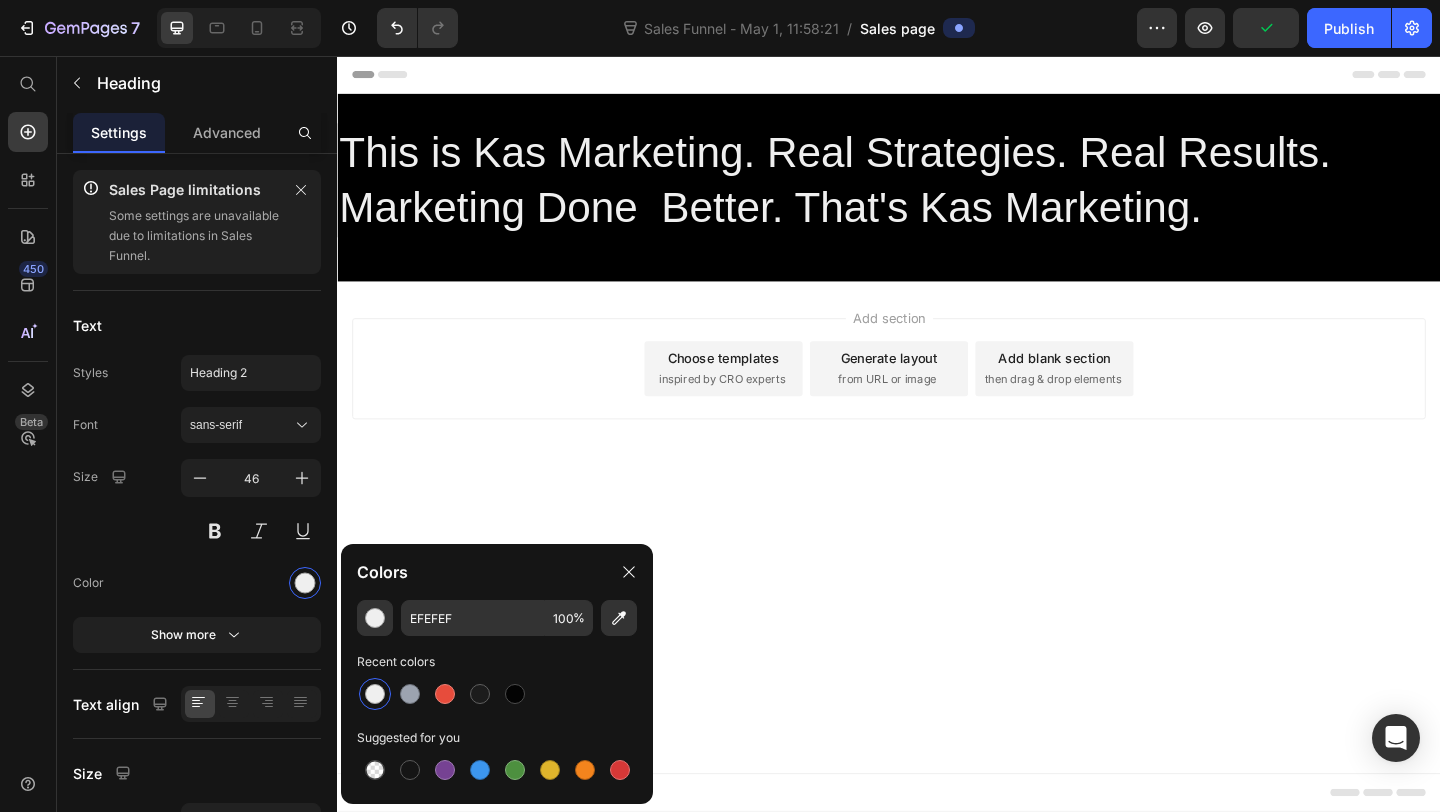 click on "Header Real Strategies. Real Results. Marketing Done  Better. That's Kas Marketing. Heading Row Section 1 Root Start building with Sections/Elements or Use existing page designs Explore templates Start with Generating from URL or image Add section Choose templates inspired by CRO experts Generate layout from URL or image Add blank section then drag & drop elements Footer" at bounding box center (937, 467) 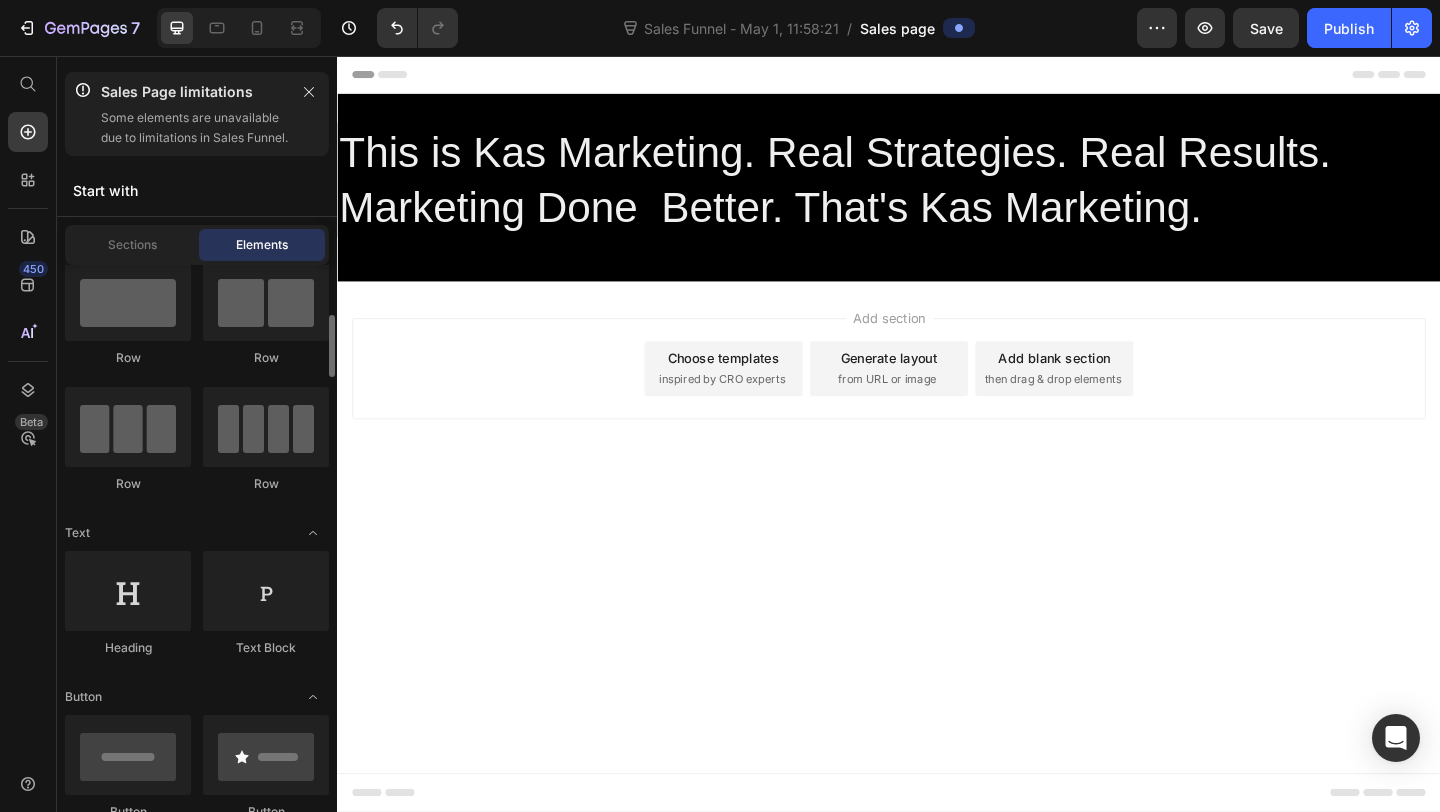 scroll, scrollTop: 0, scrollLeft: 0, axis: both 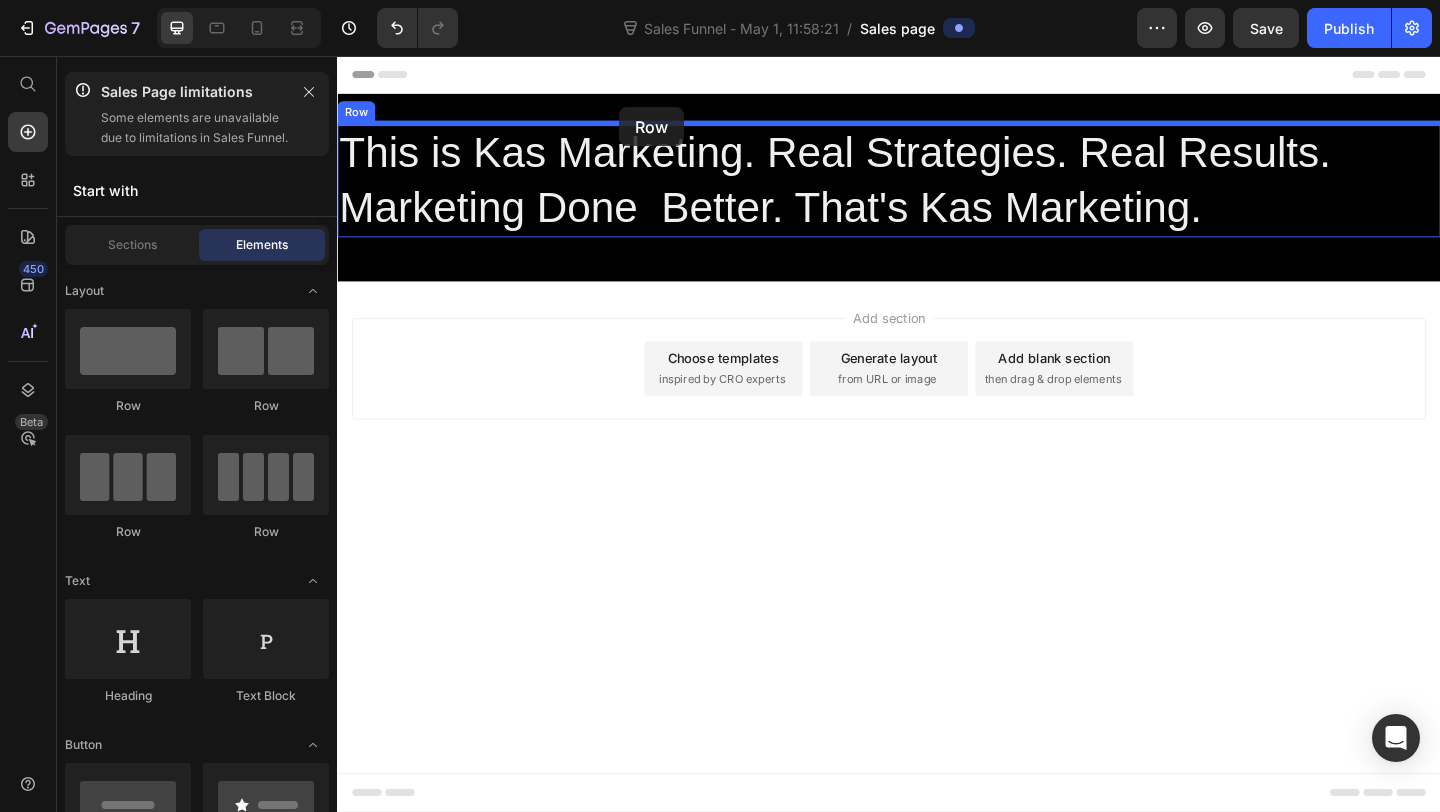 drag, startPoint x: 570, startPoint y: 435, endPoint x: 643, endPoint y: 112, distance: 331.14648 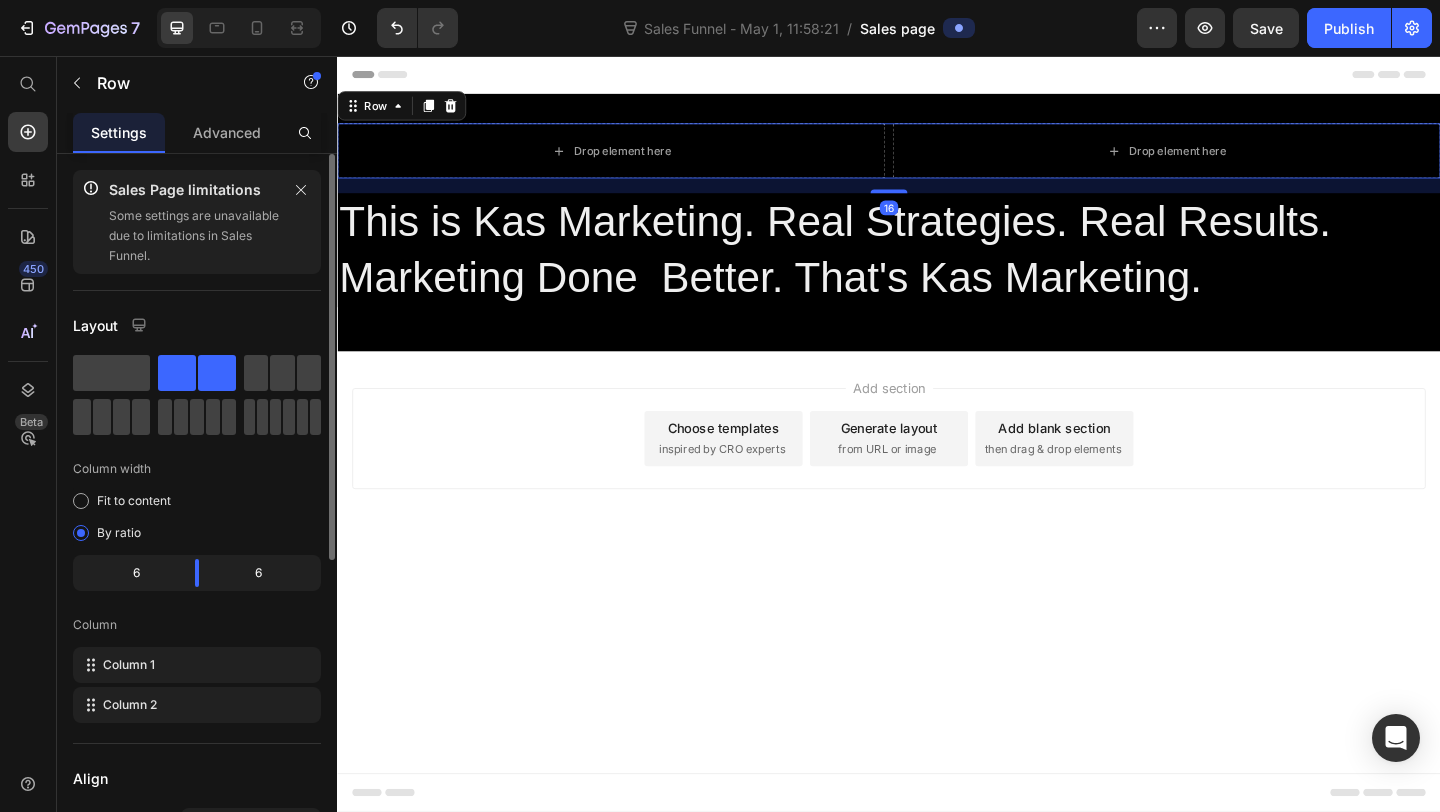 scroll, scrollTop: 2, scrollLeft: 0, axis: vertical 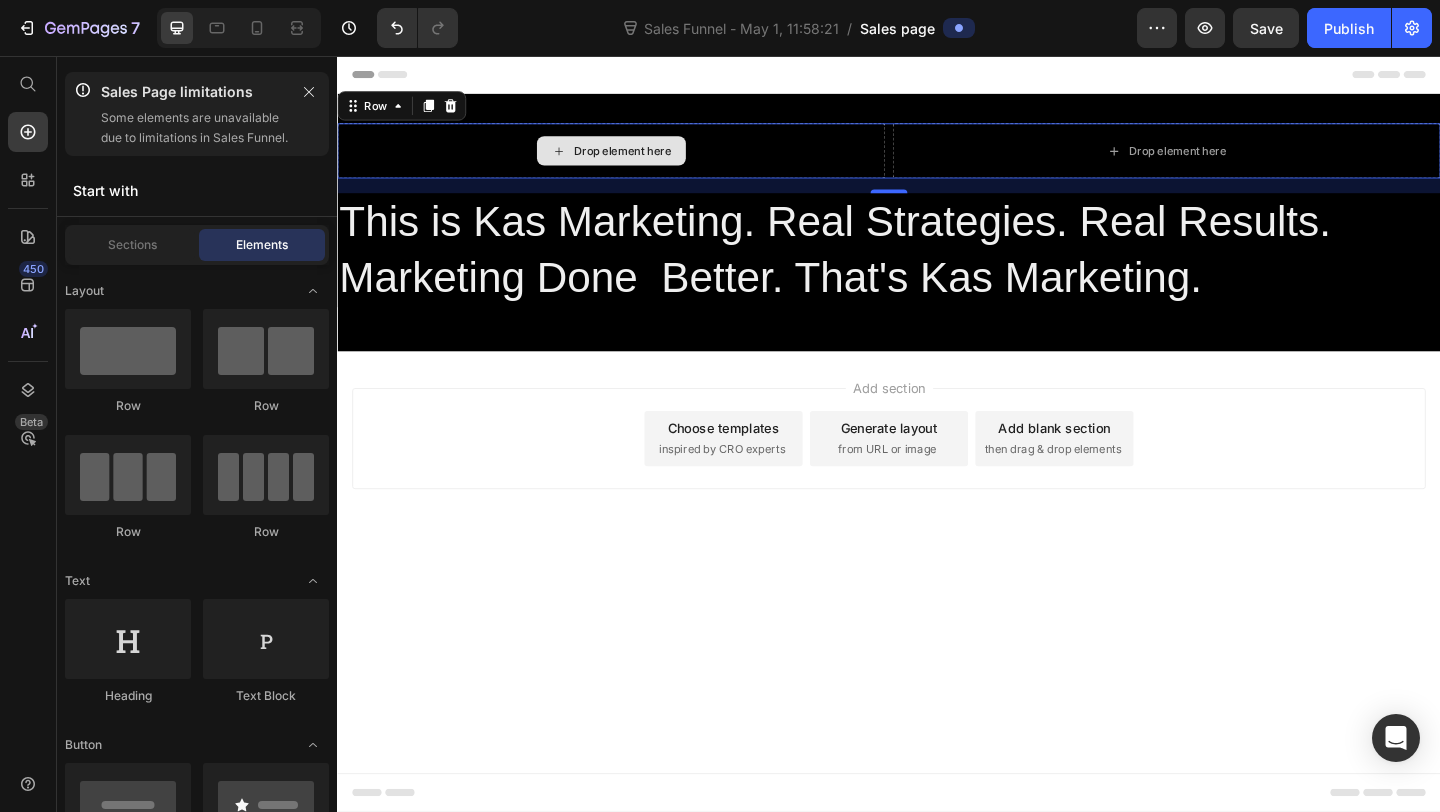 click 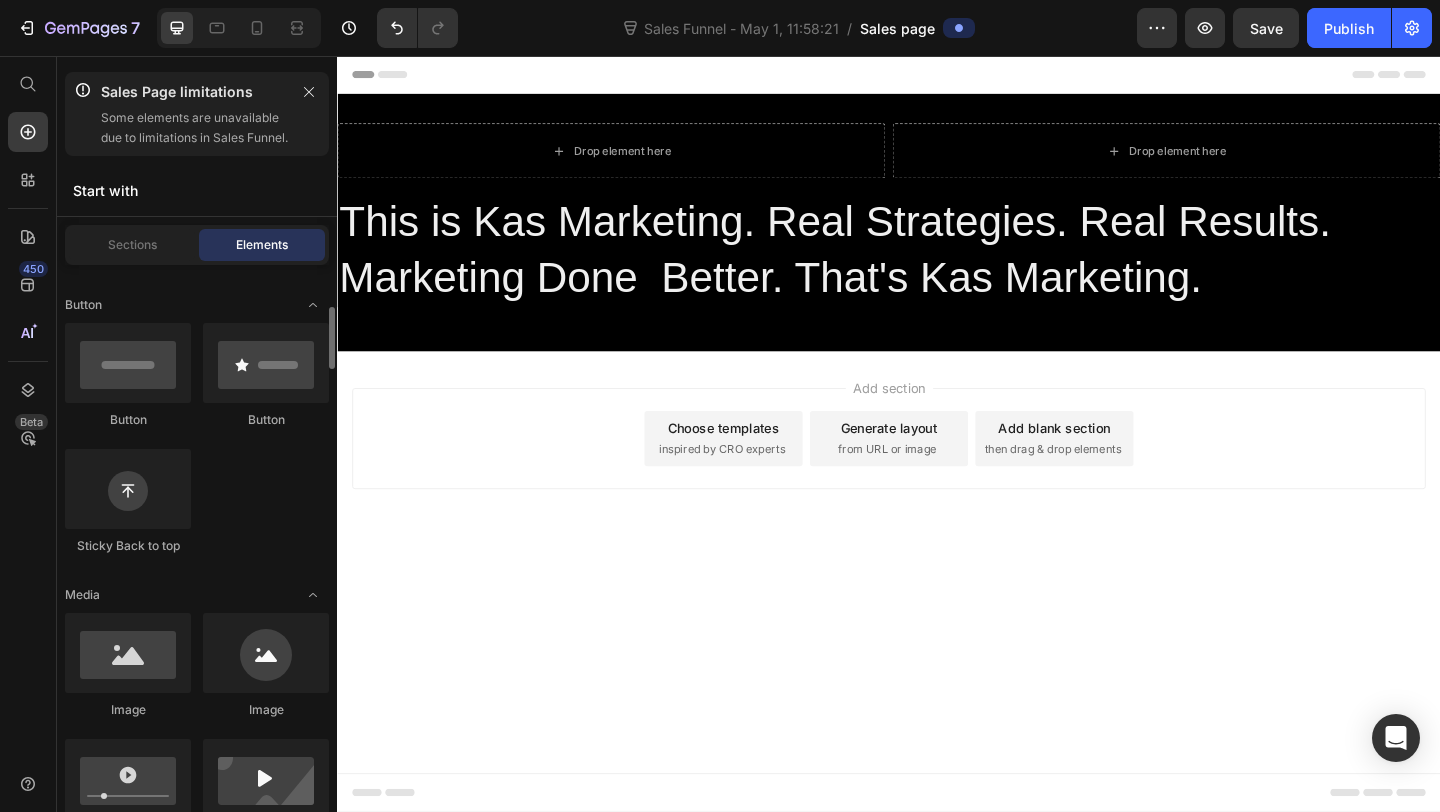 scroll, scrollTop: 683, scrollLeft: 0, axis: vertical 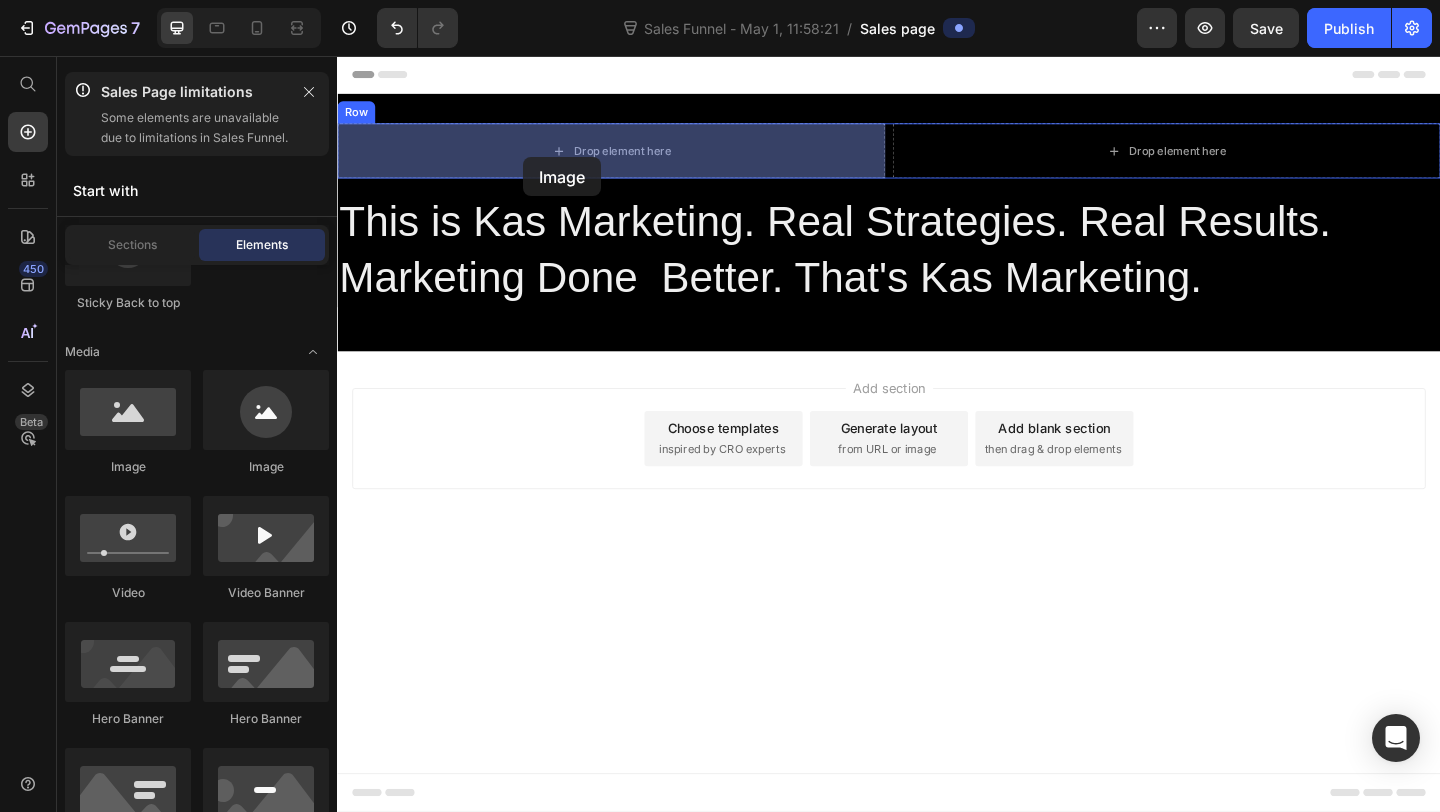 drag, startPoint x: 489, startPoint y: 516, endPoint x: 537, endPoint y: 164, distance: 355.25766 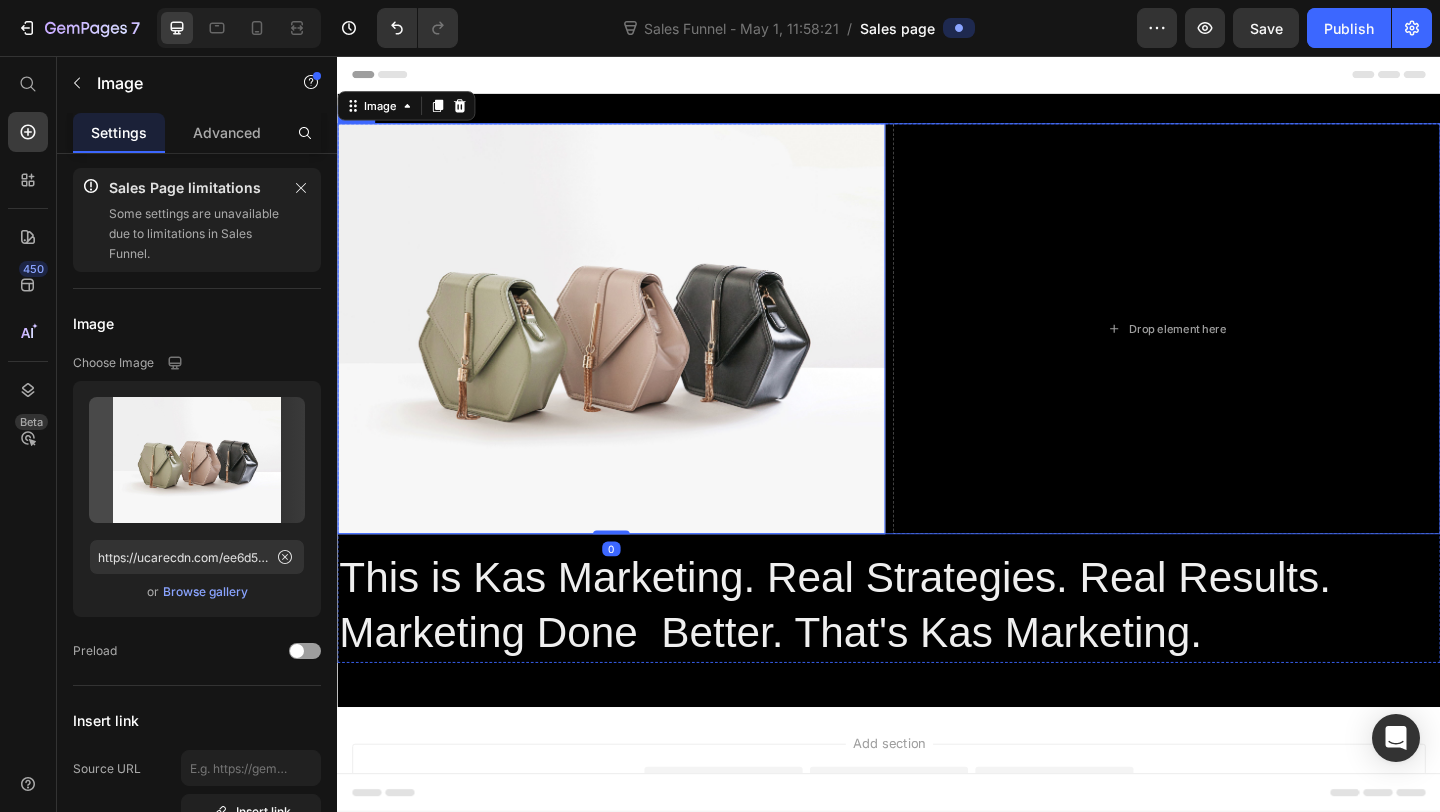 scroll, scrollTop: 0, scrollLeft: 0, axis: both 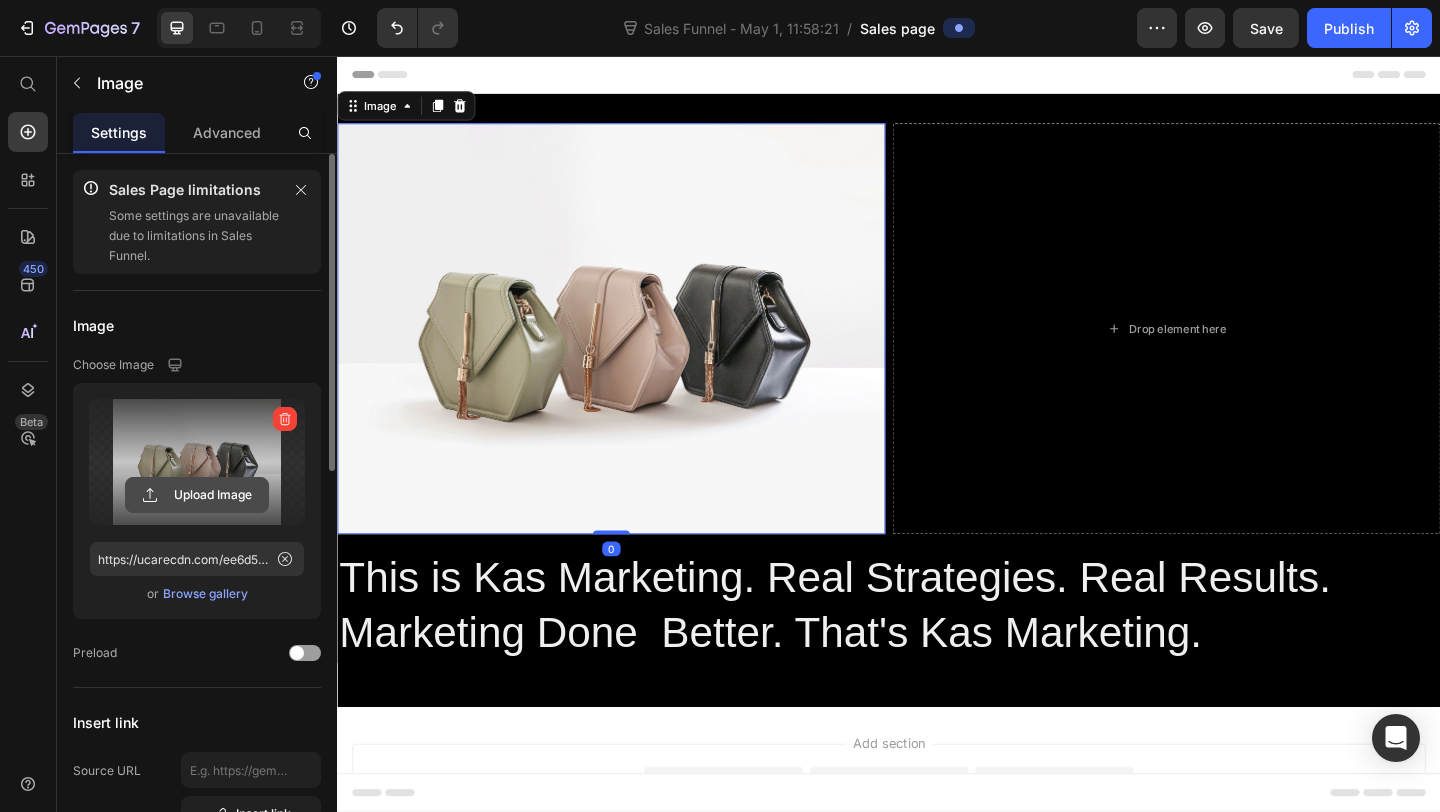 click 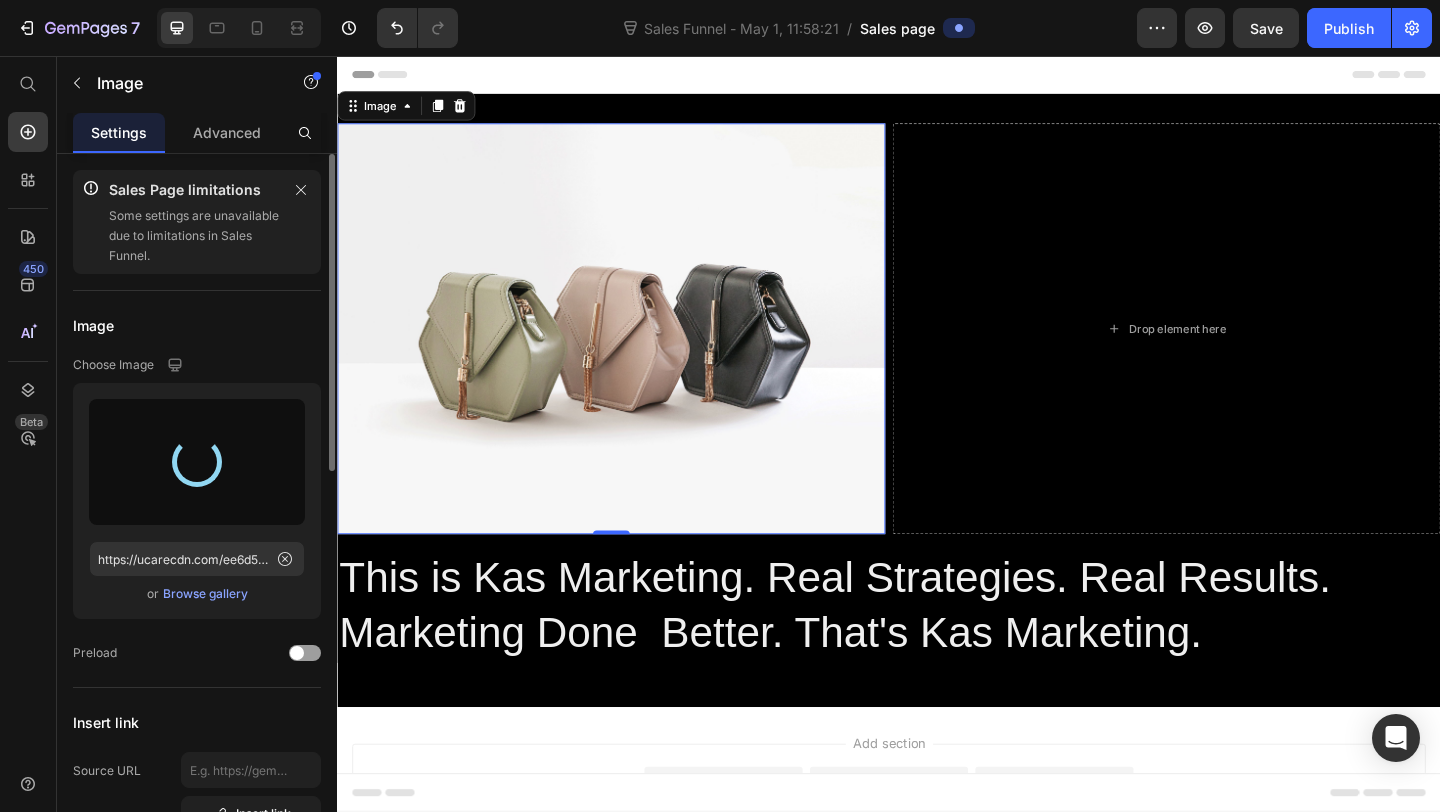 type on "https://cdn.shopify.com/s/files/1/0885/5978/0206/files/gempages_545595686503056243-6a3d0a0d-e074-4720-b32a-2ffe901749fc.png" 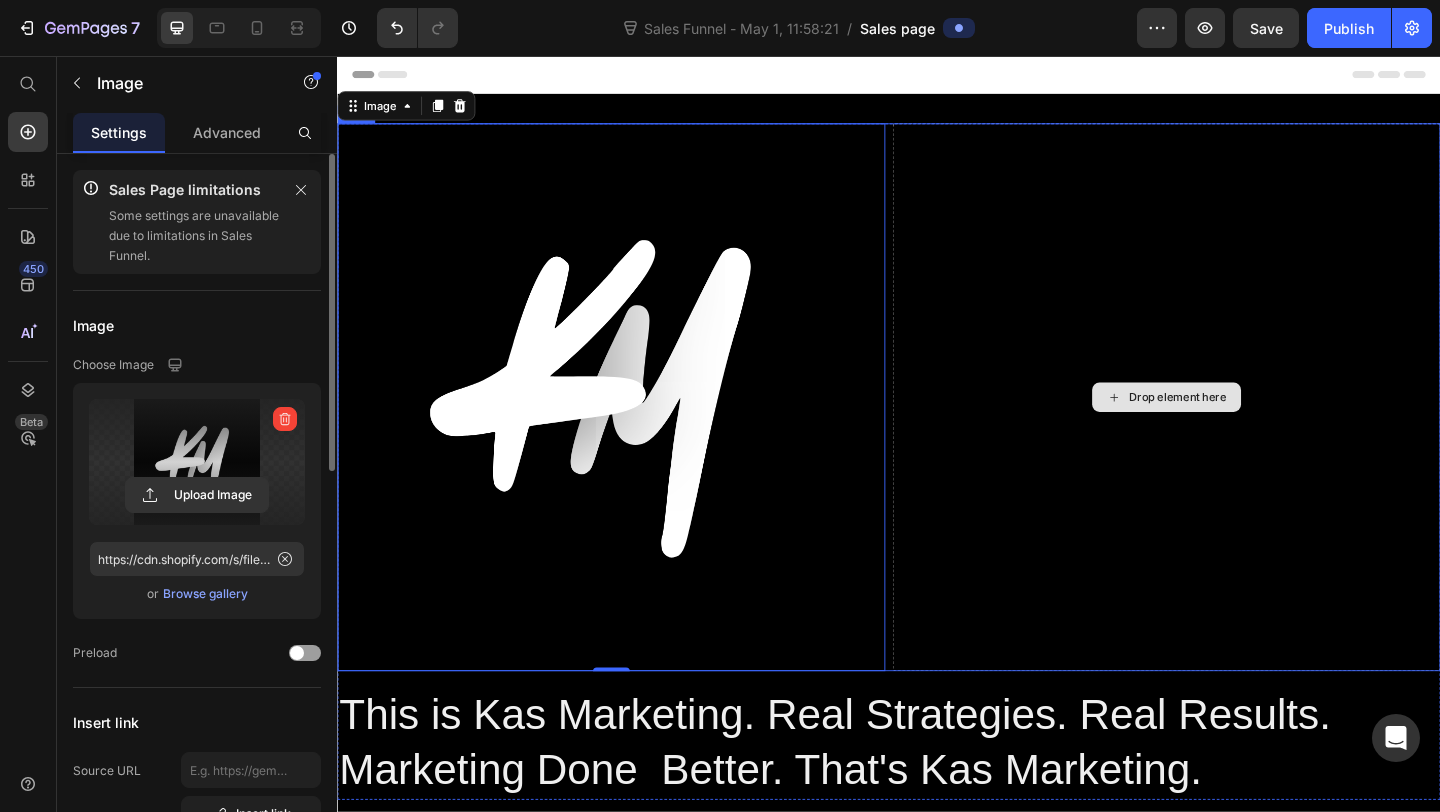 click on "Drop element here" at bounding box center (1239, 427) 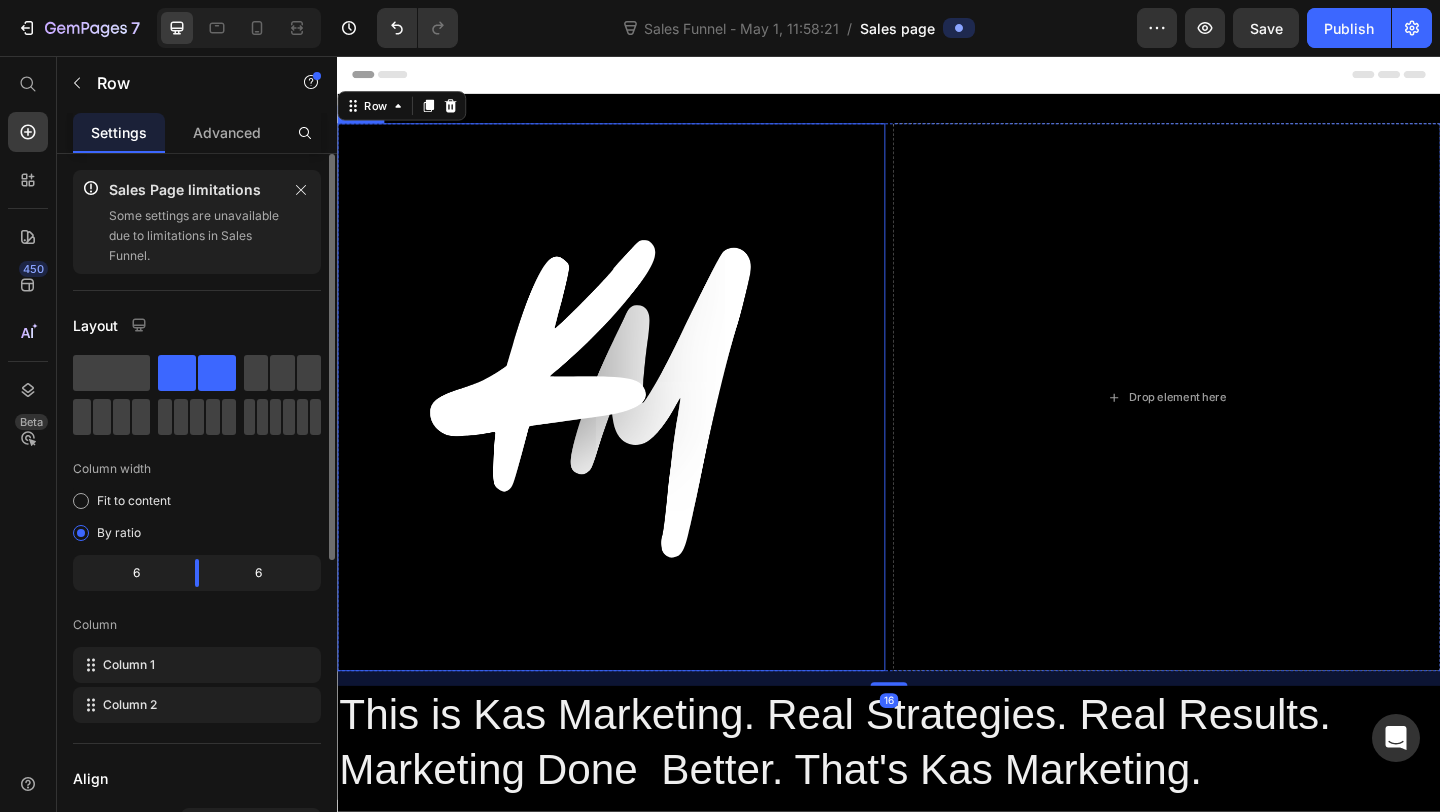 click at bounding box center (635, 427) 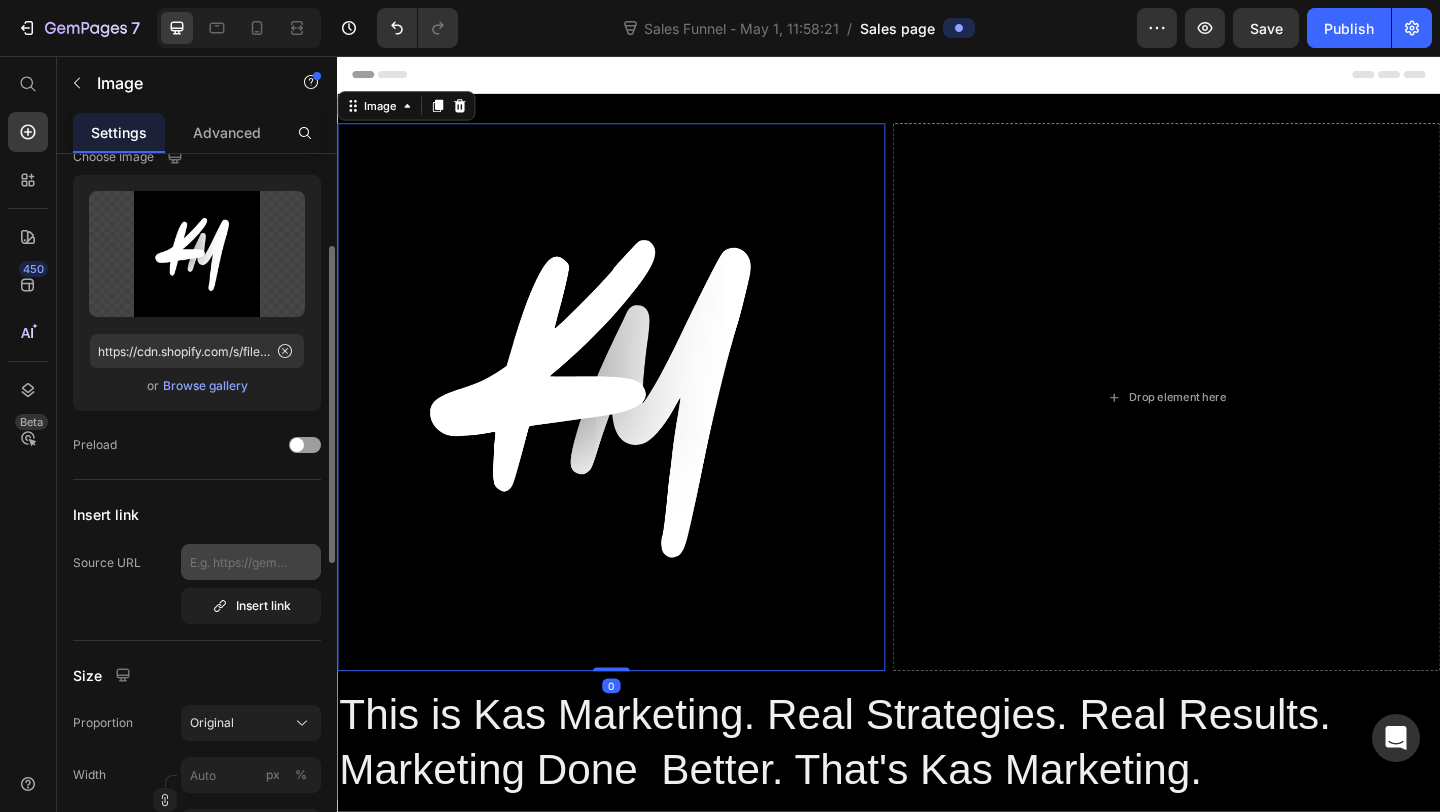 scroll, scrollTop: 304, scrollLeft: 0, axis: vertical 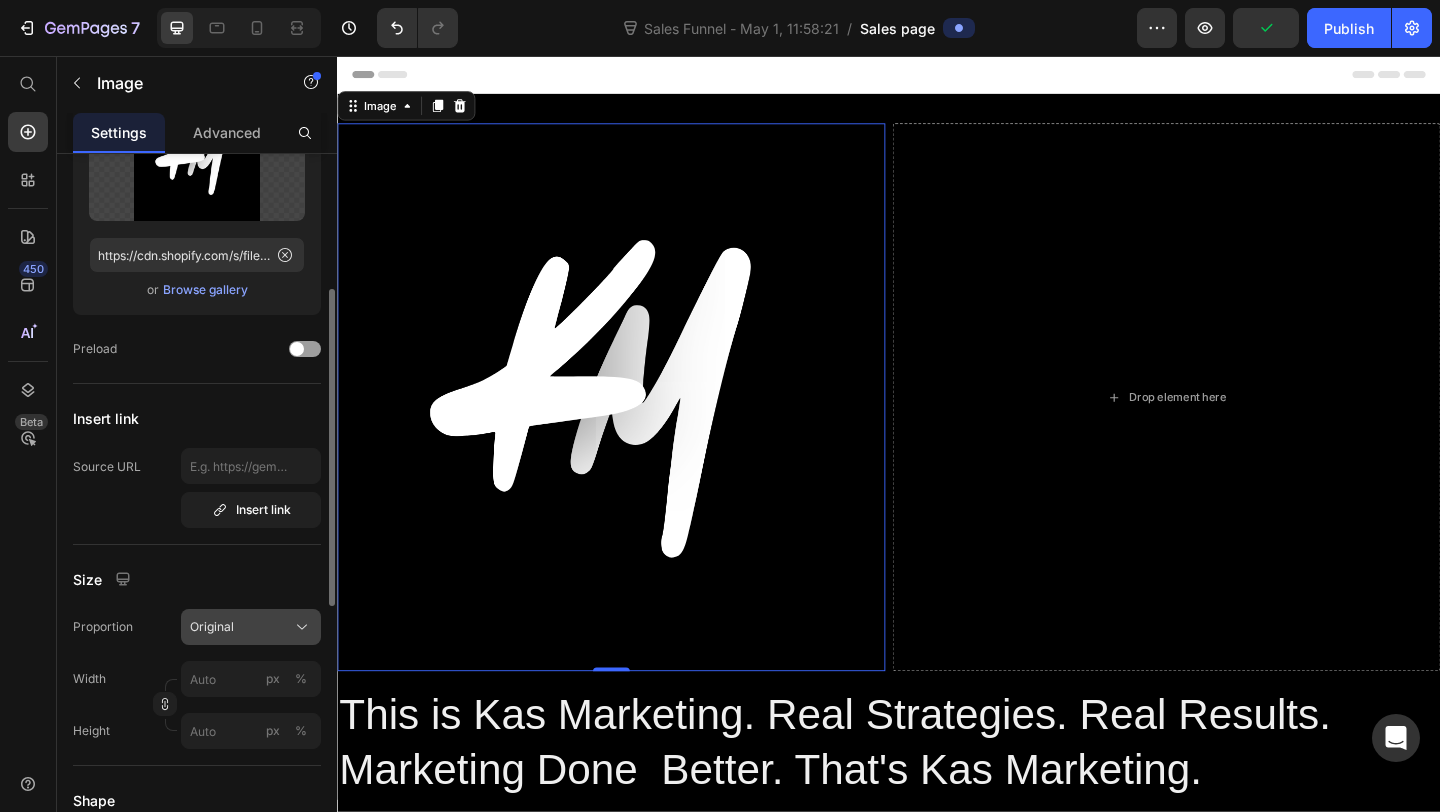 click on "Original" 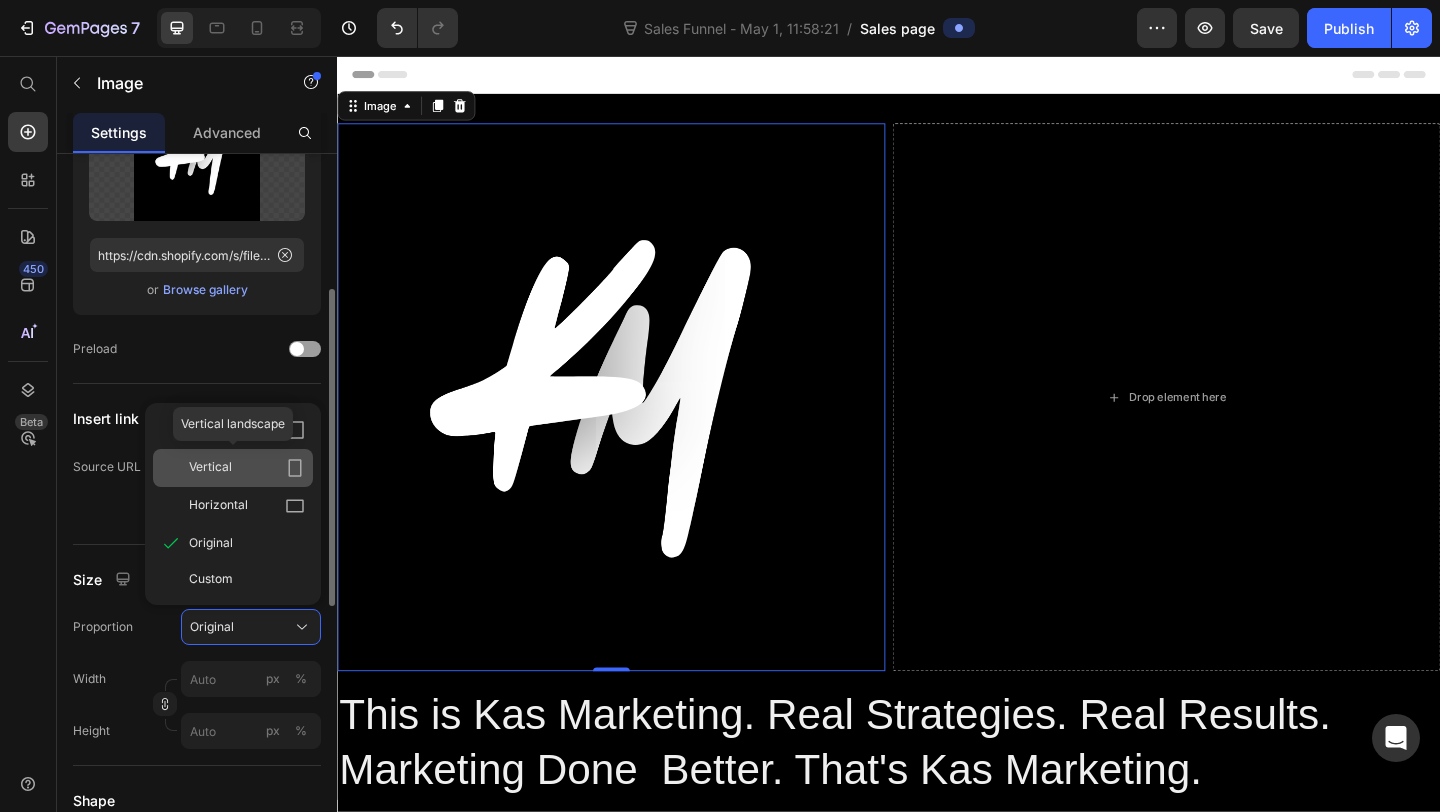 click on "Vertical" at bounding box center (247, 468) 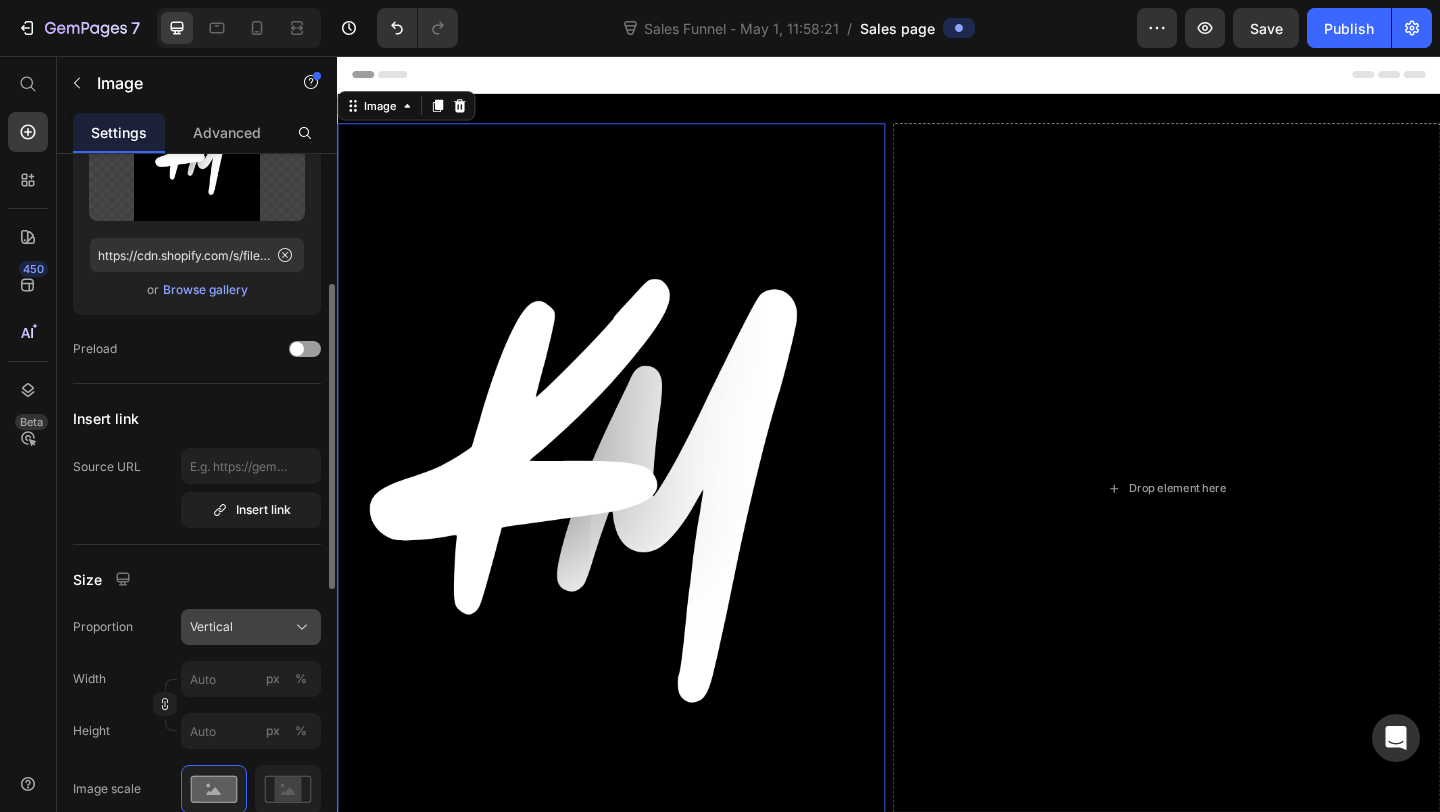 click on "Vertical" at bounding box center [251, 627] 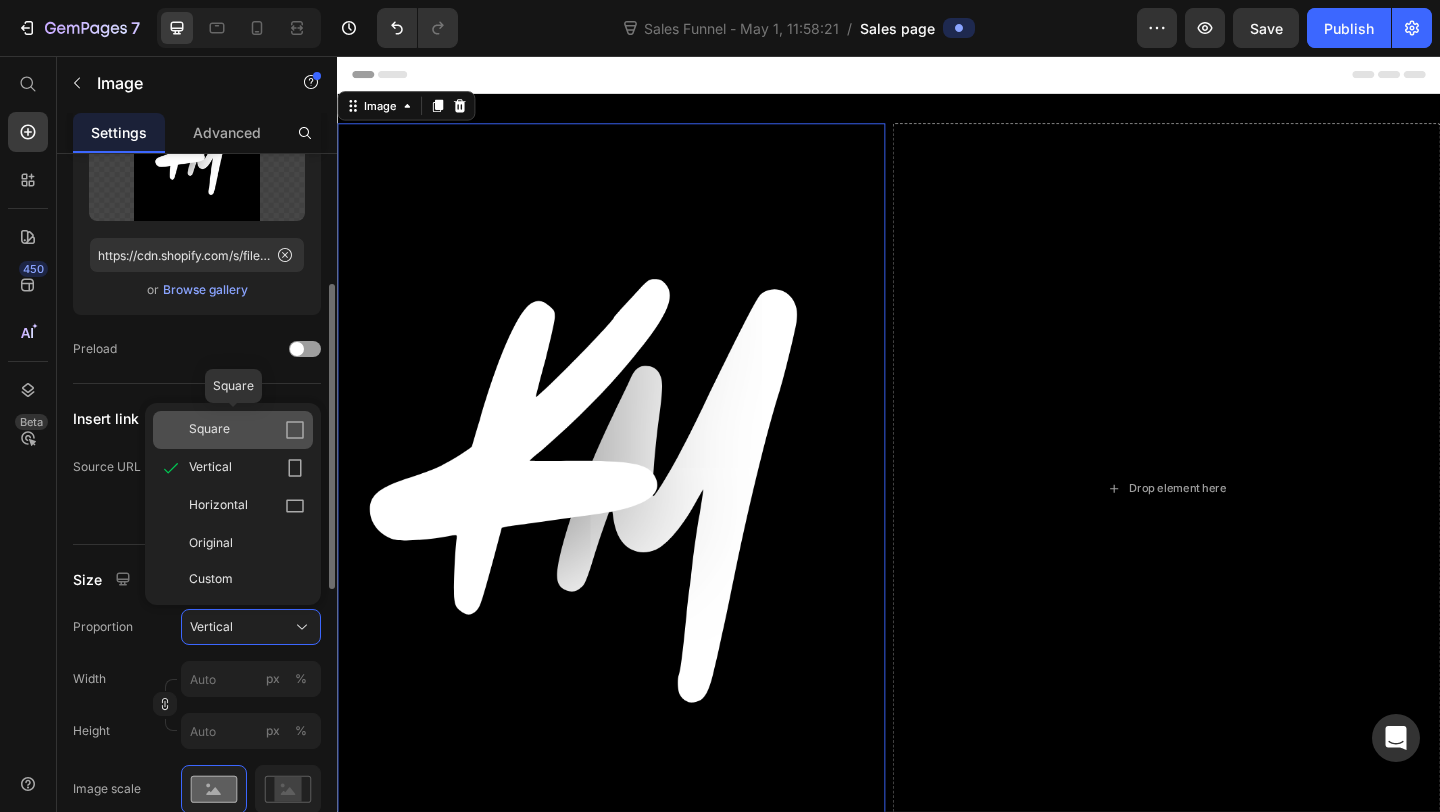 click on "Square" 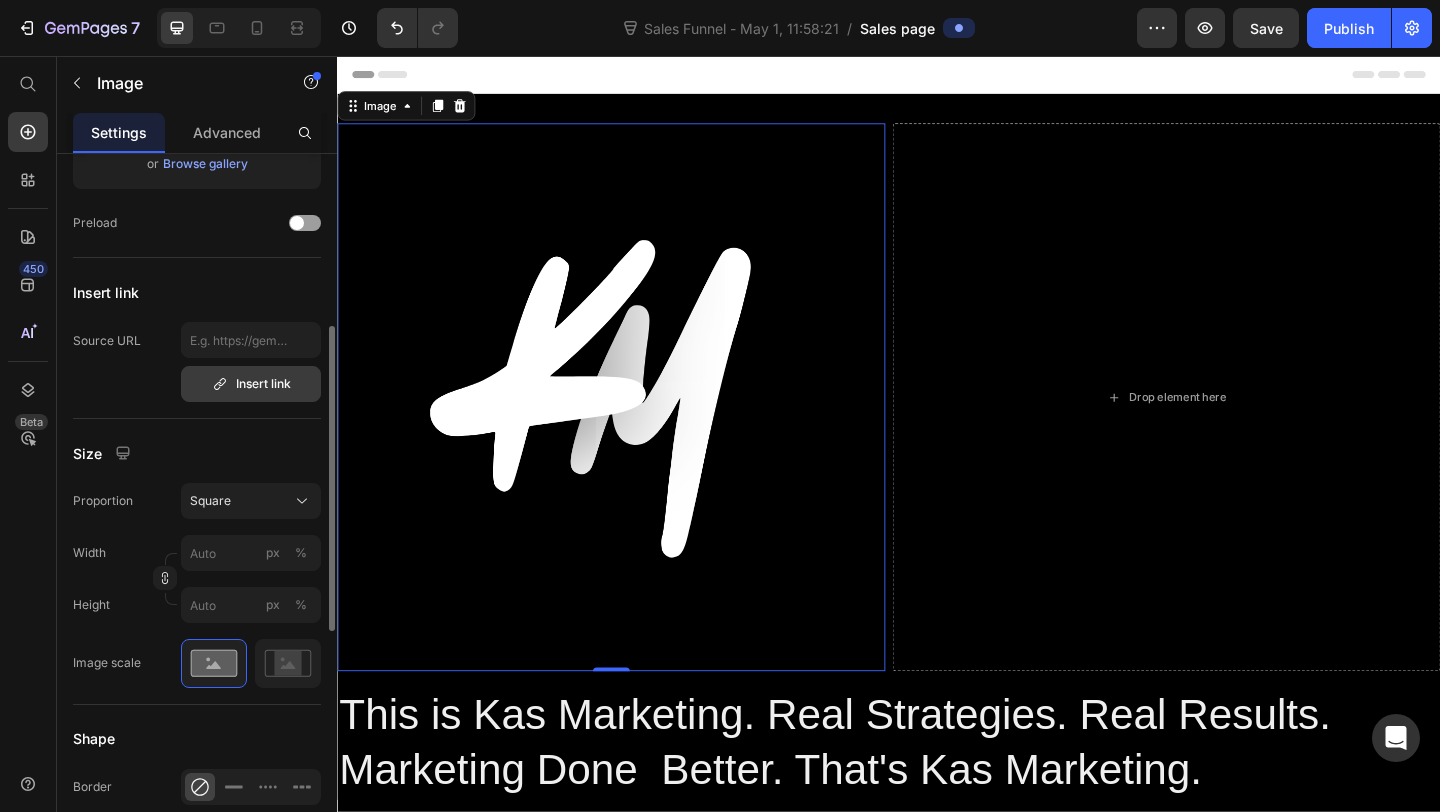 scroll, scrollTop: 520, scrollLeft: 0, axis: vertical 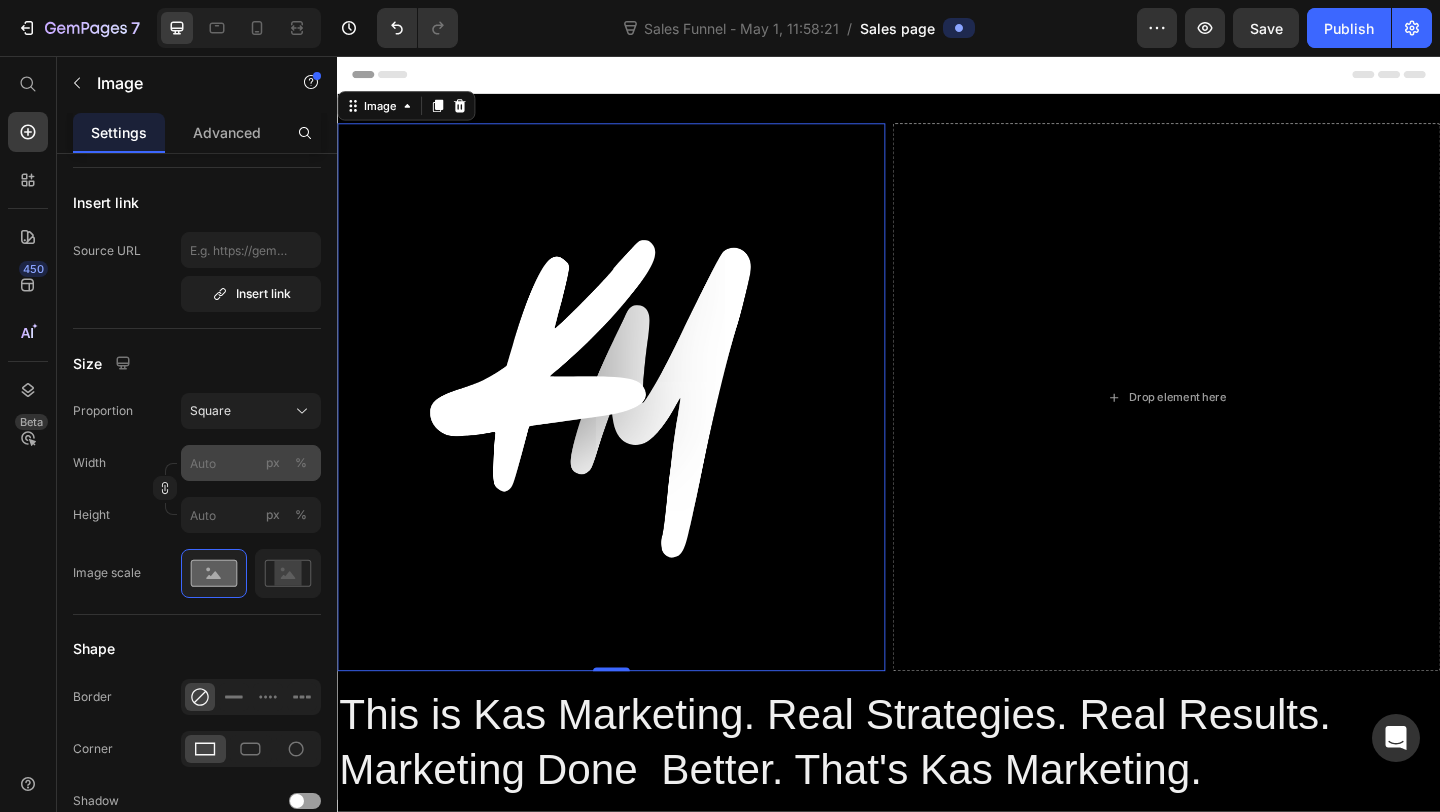 click on "px" 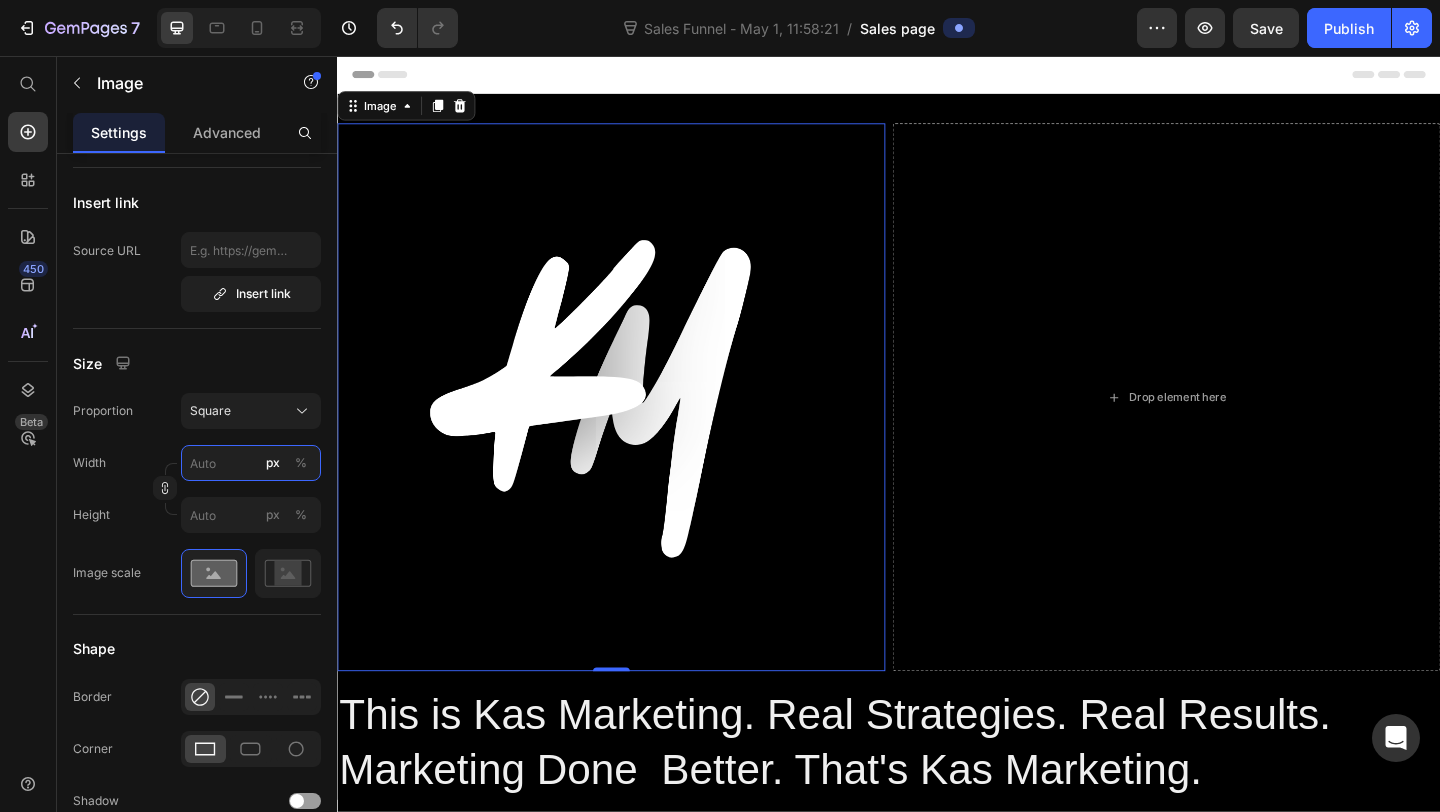 click on "px %" at bounding box center [251, 463] 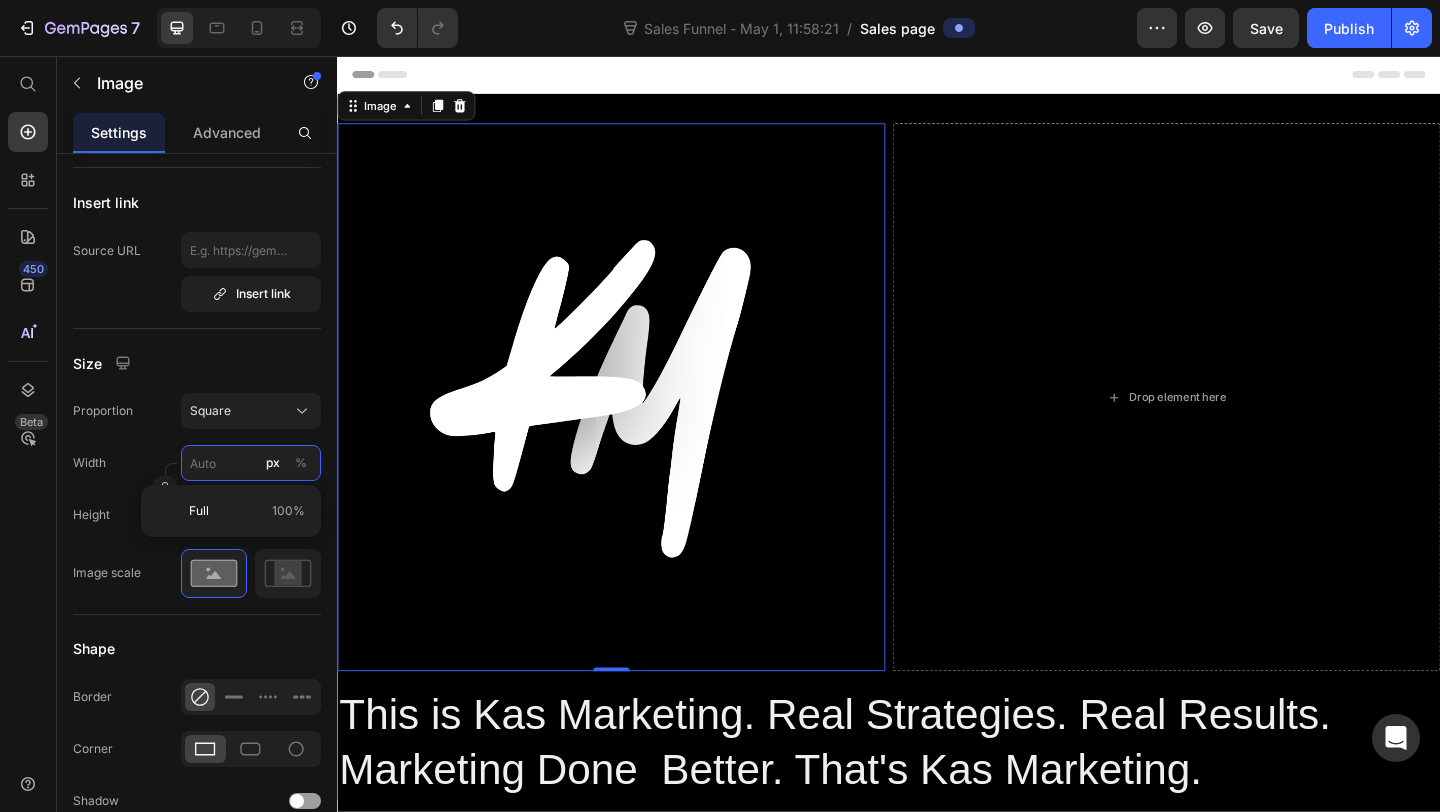 type on "2" 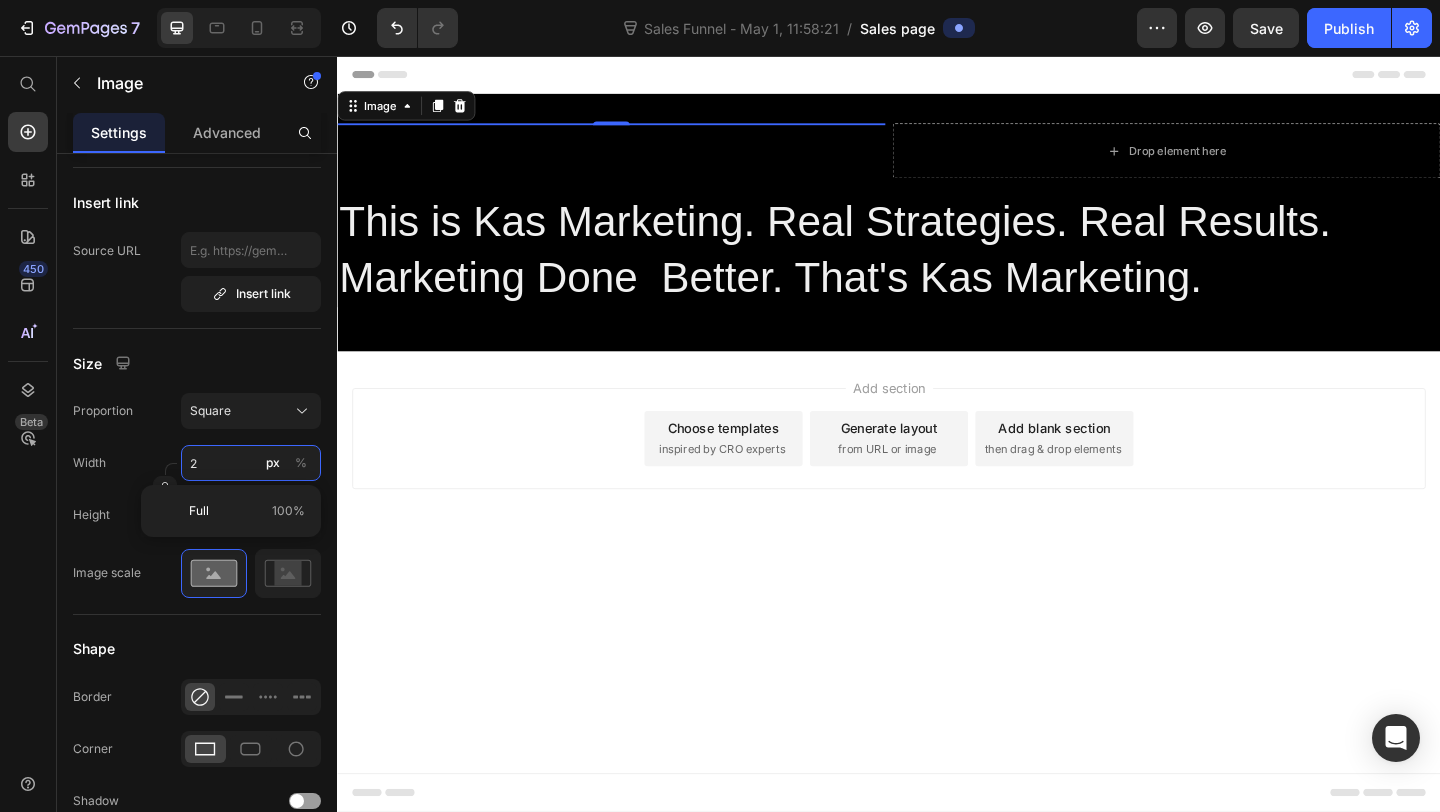 type on "20" 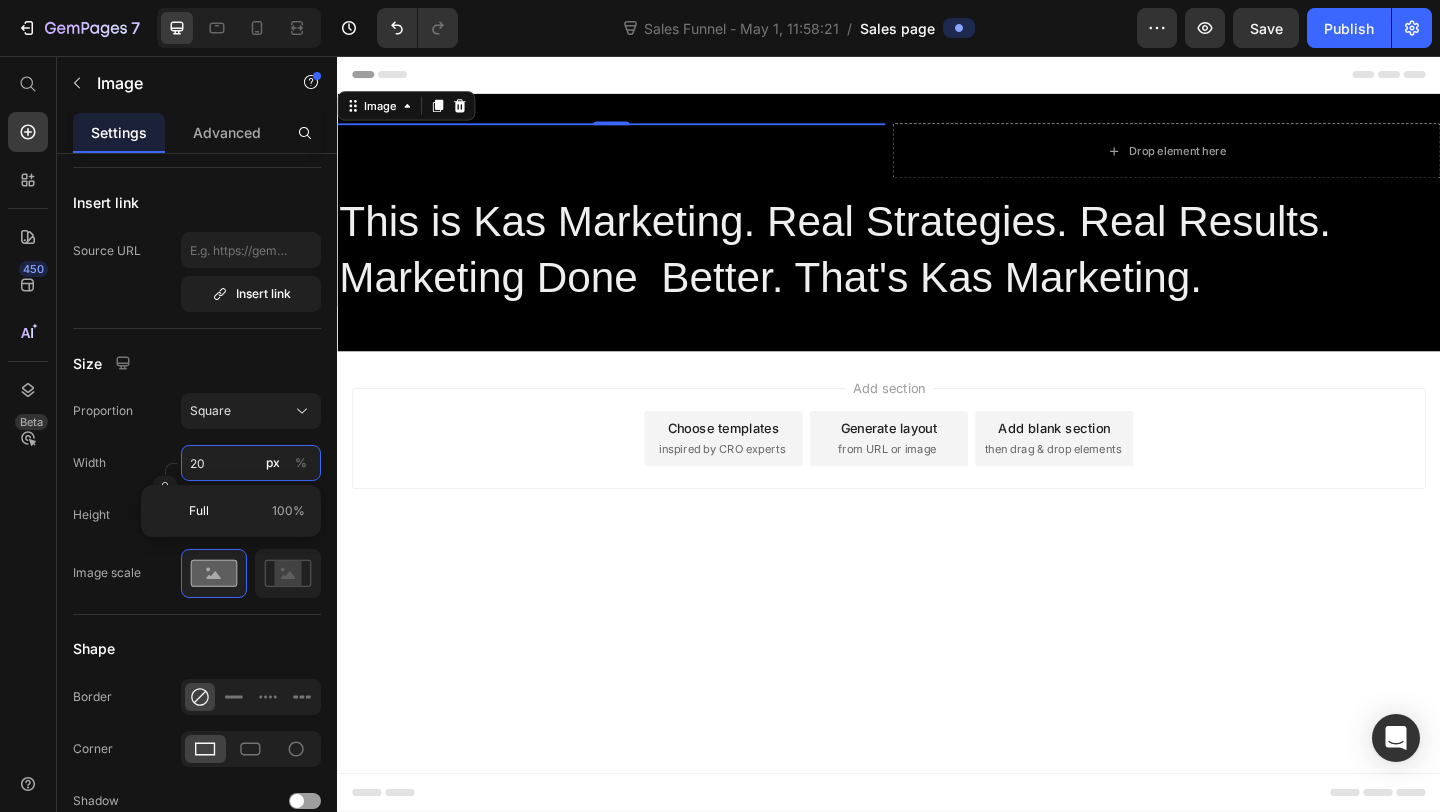 type on "20" 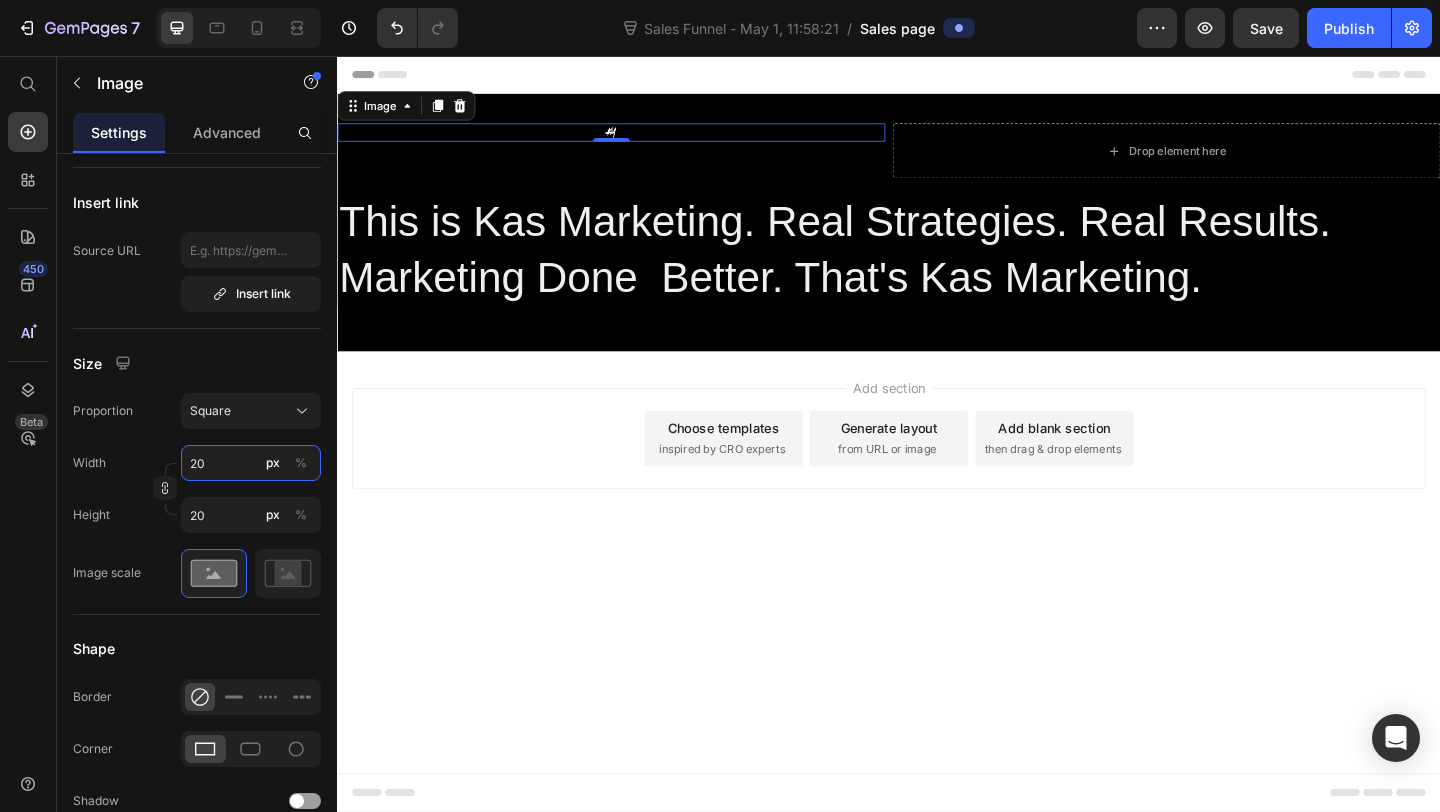 type on "200" 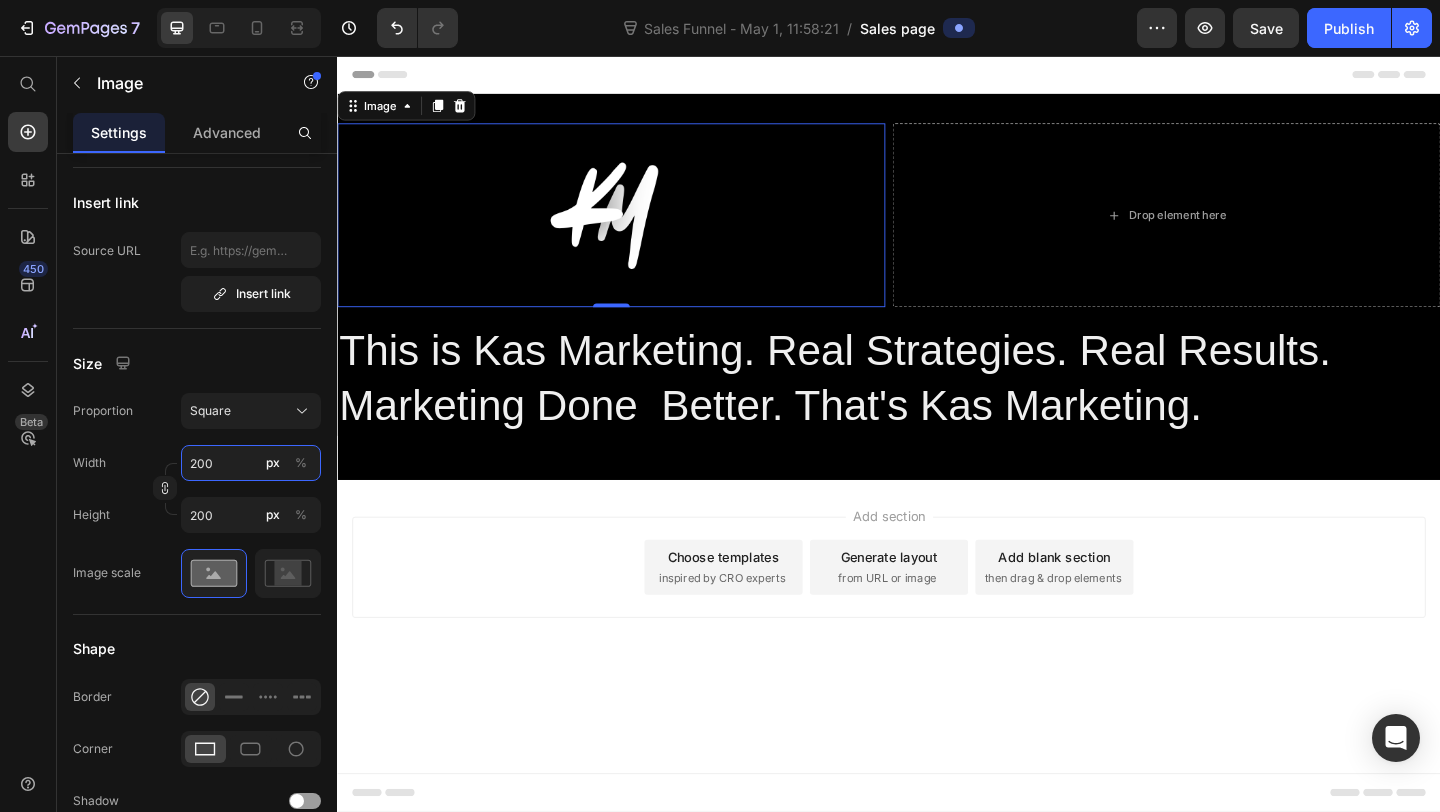 type 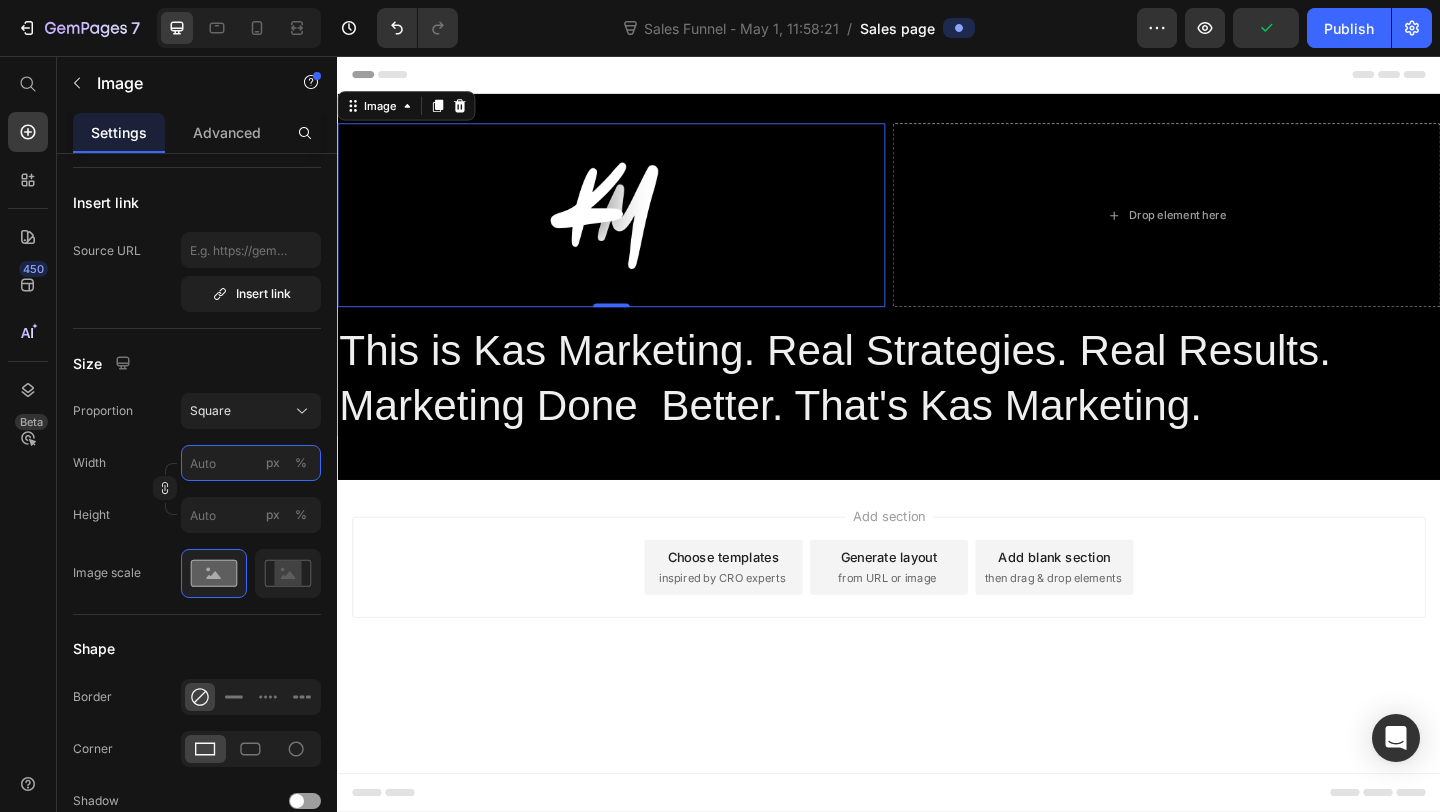 type on "200" 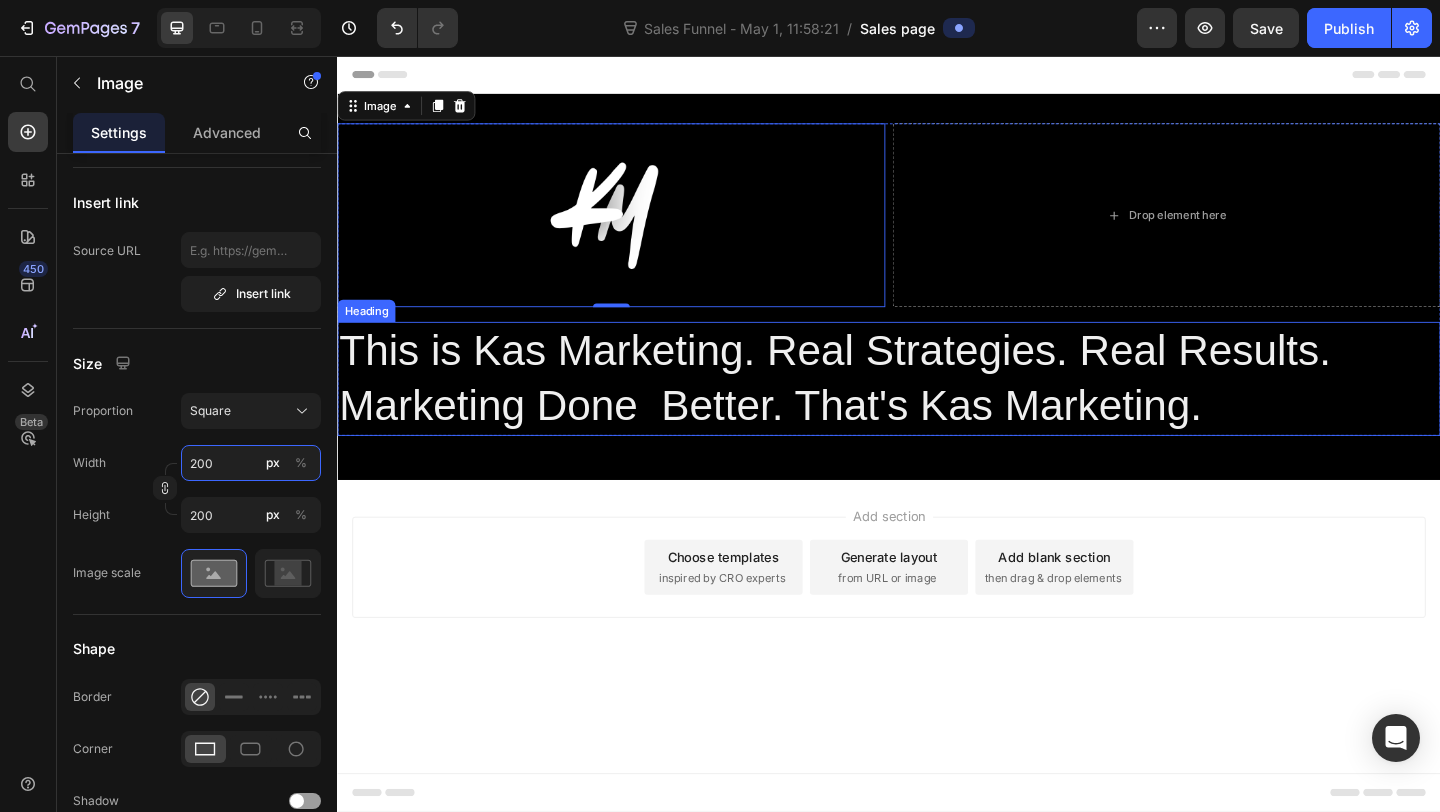 type on "20" 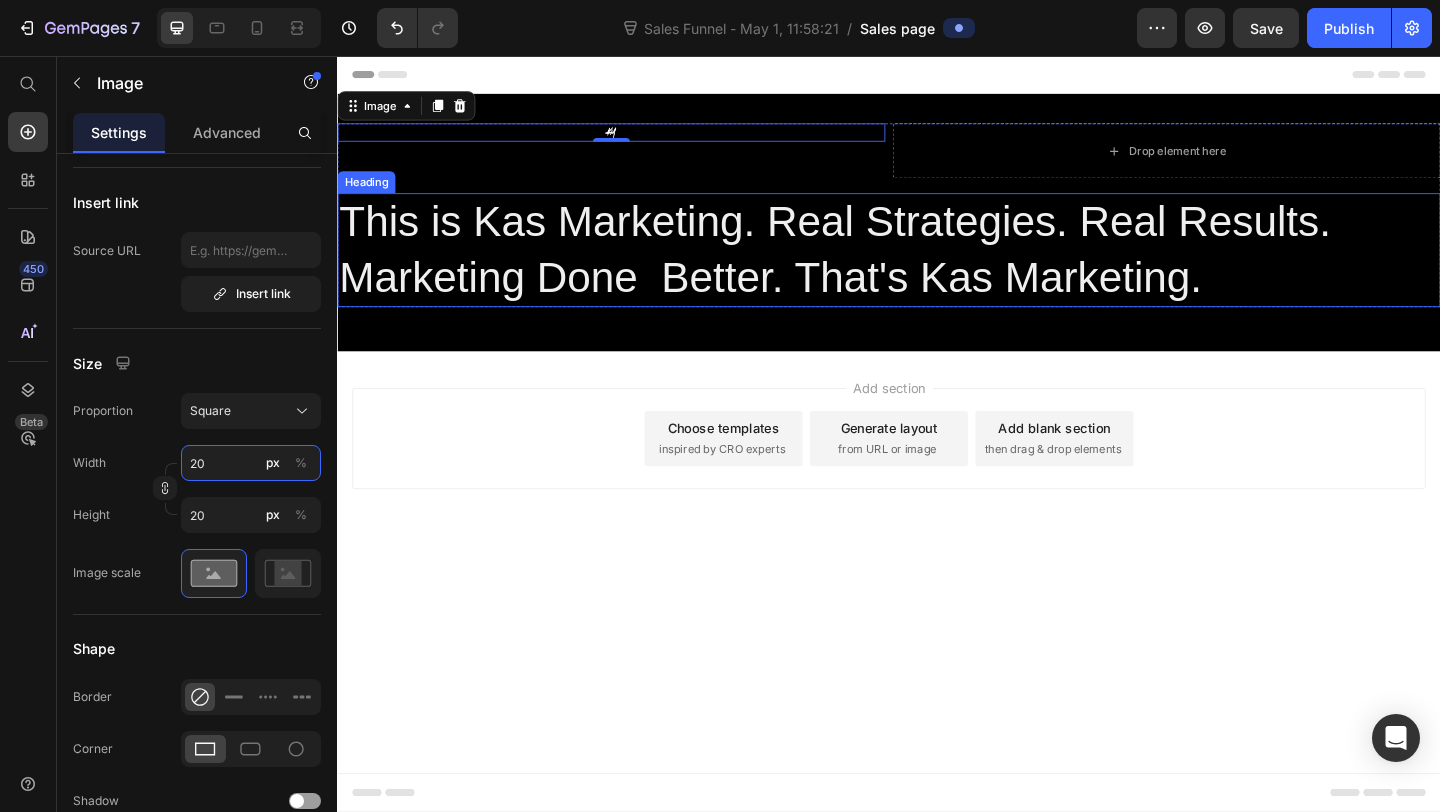 type on "2" 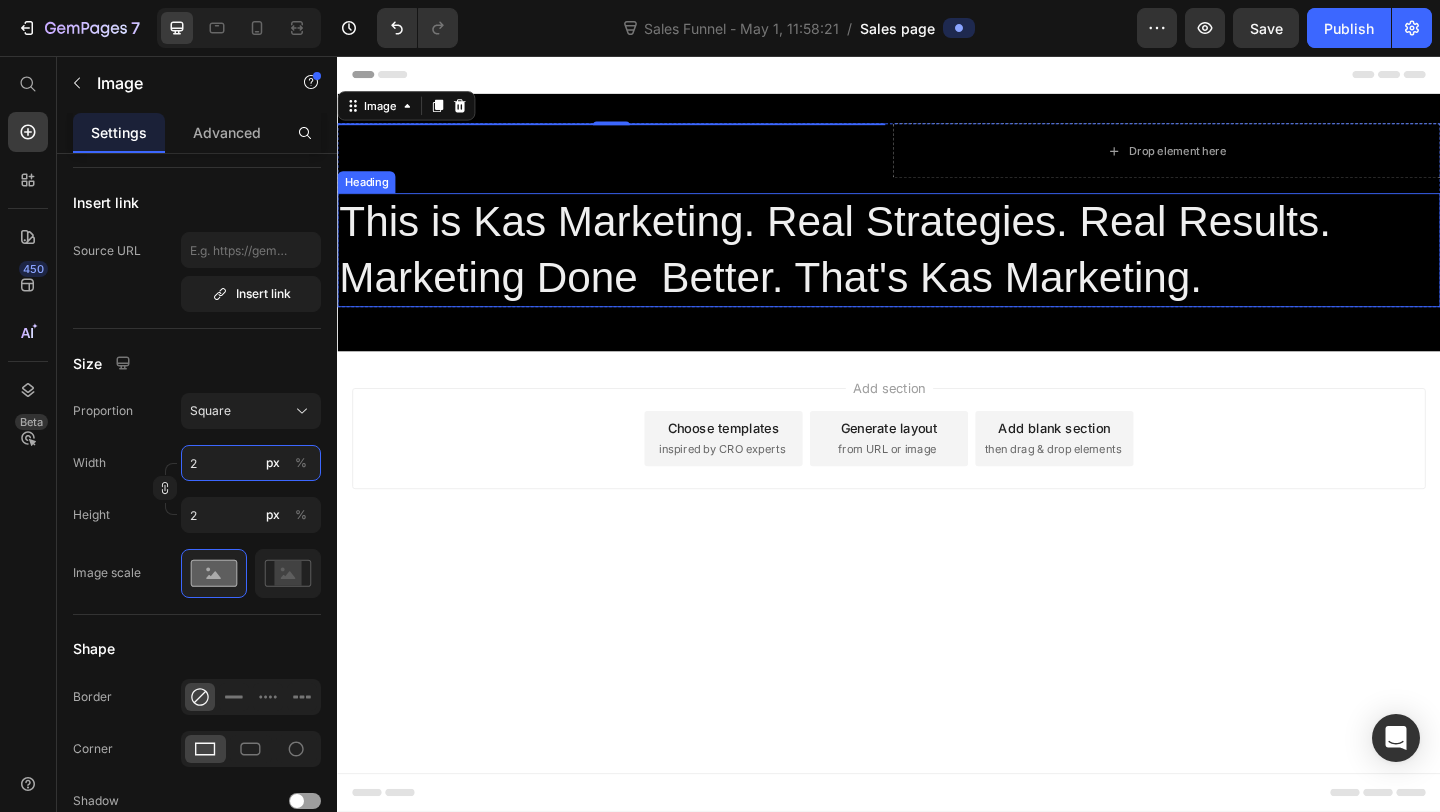 type 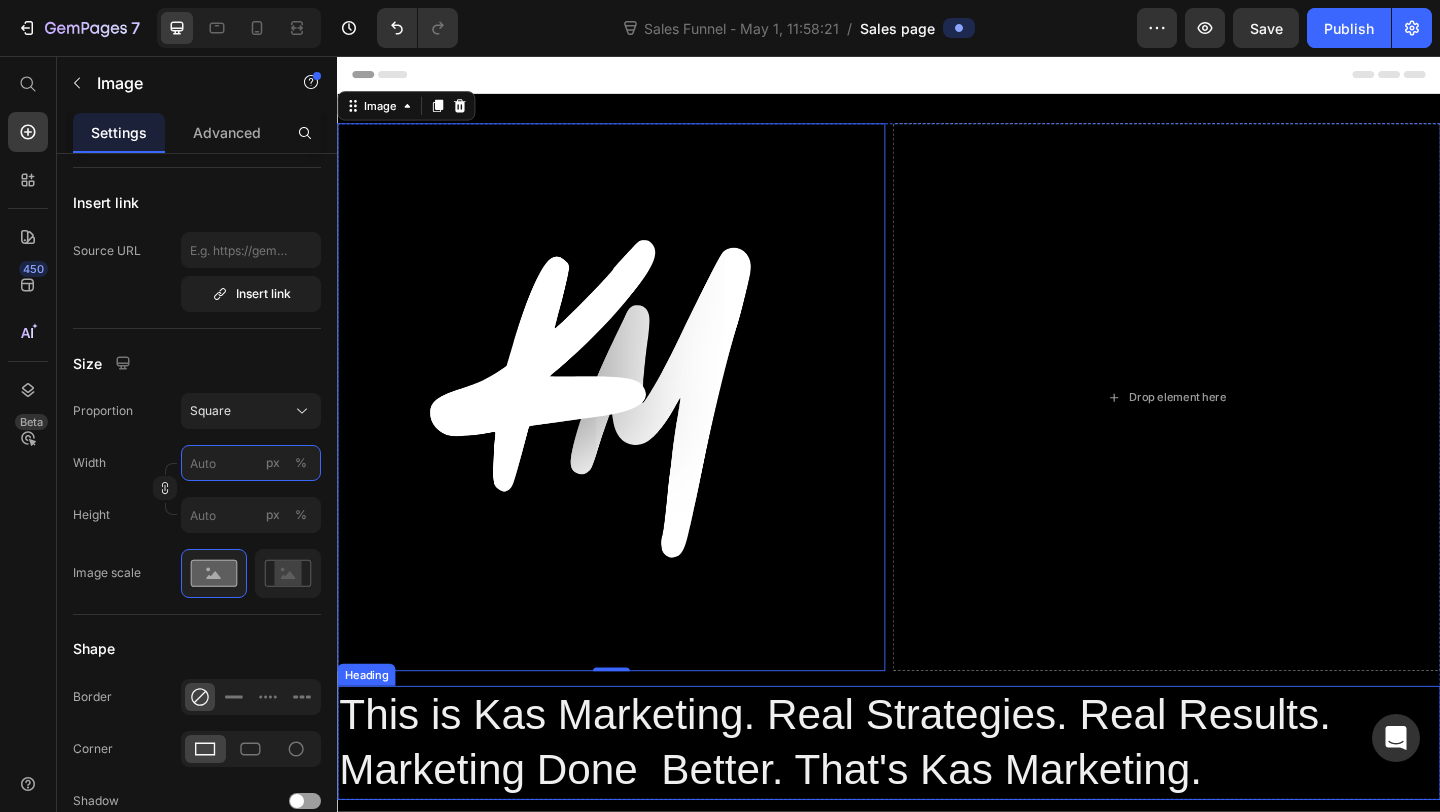 type on "1" 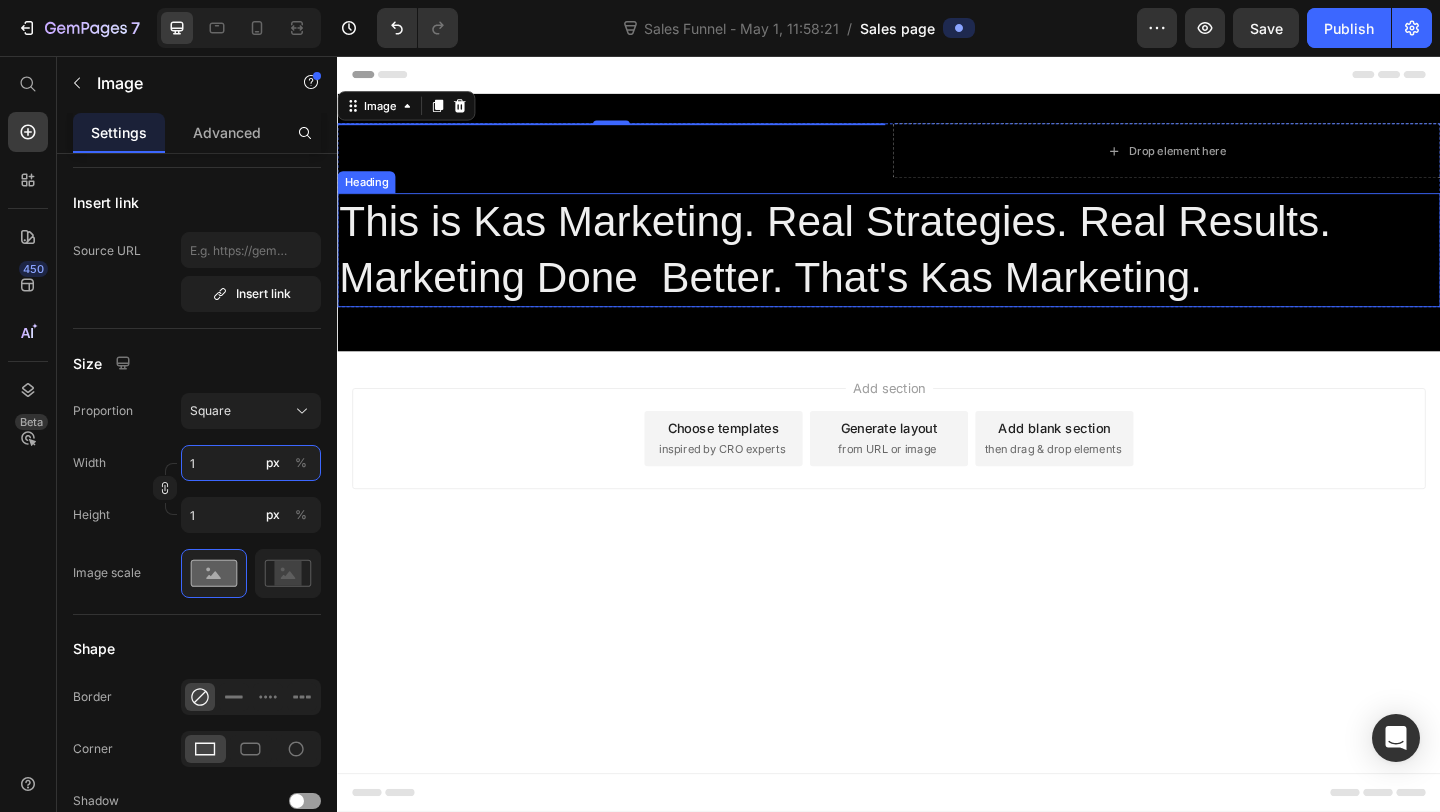 type on "15" 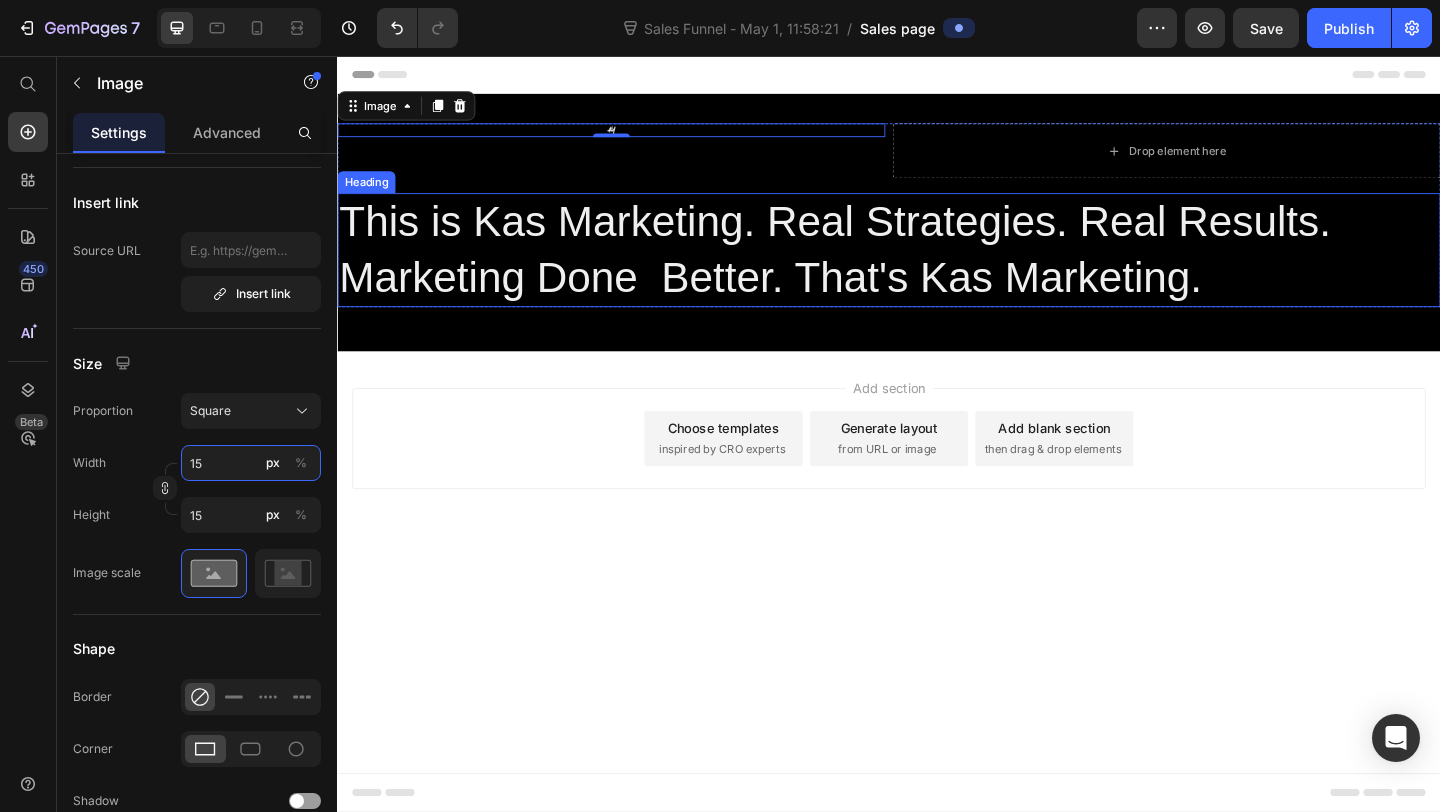 type on "150" 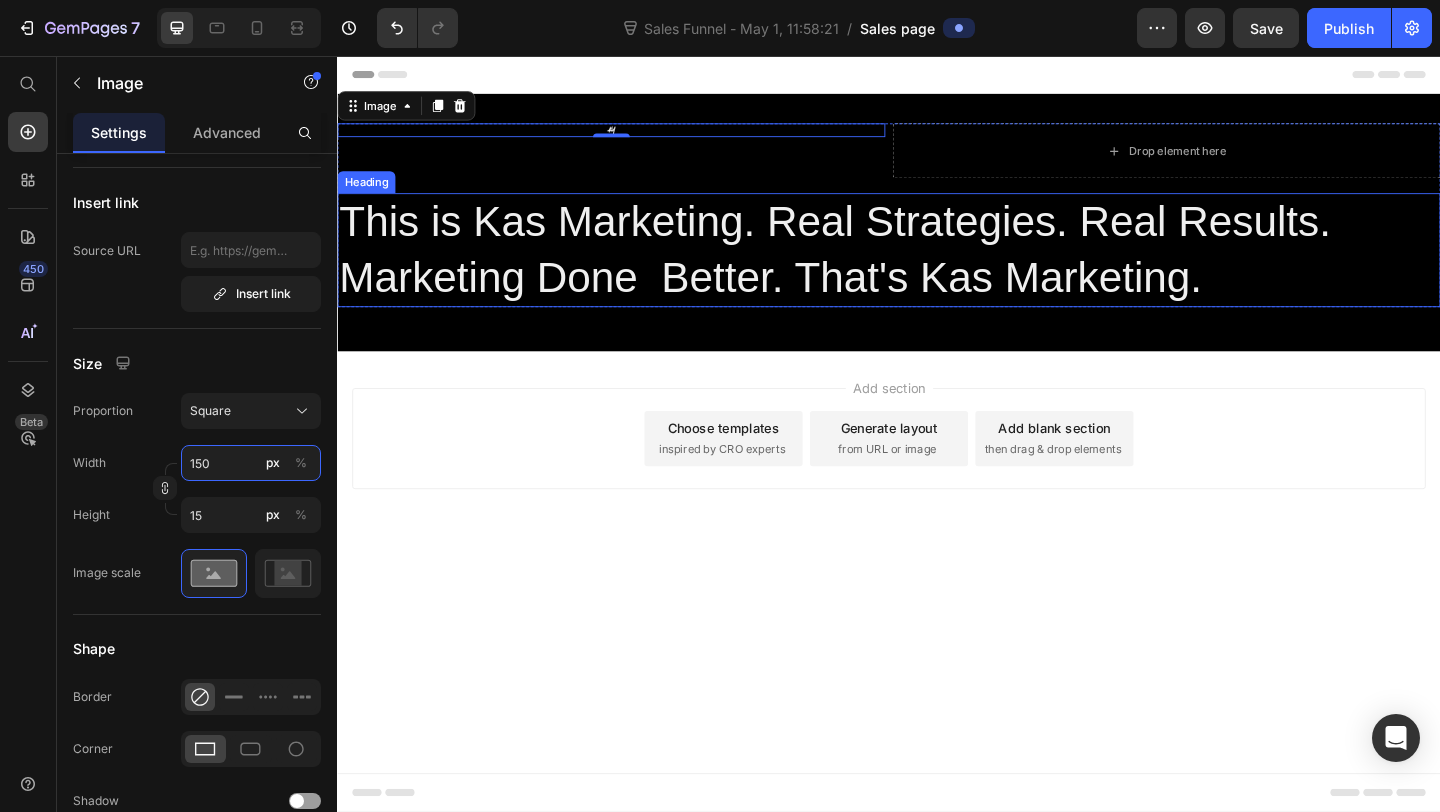 type on "150" 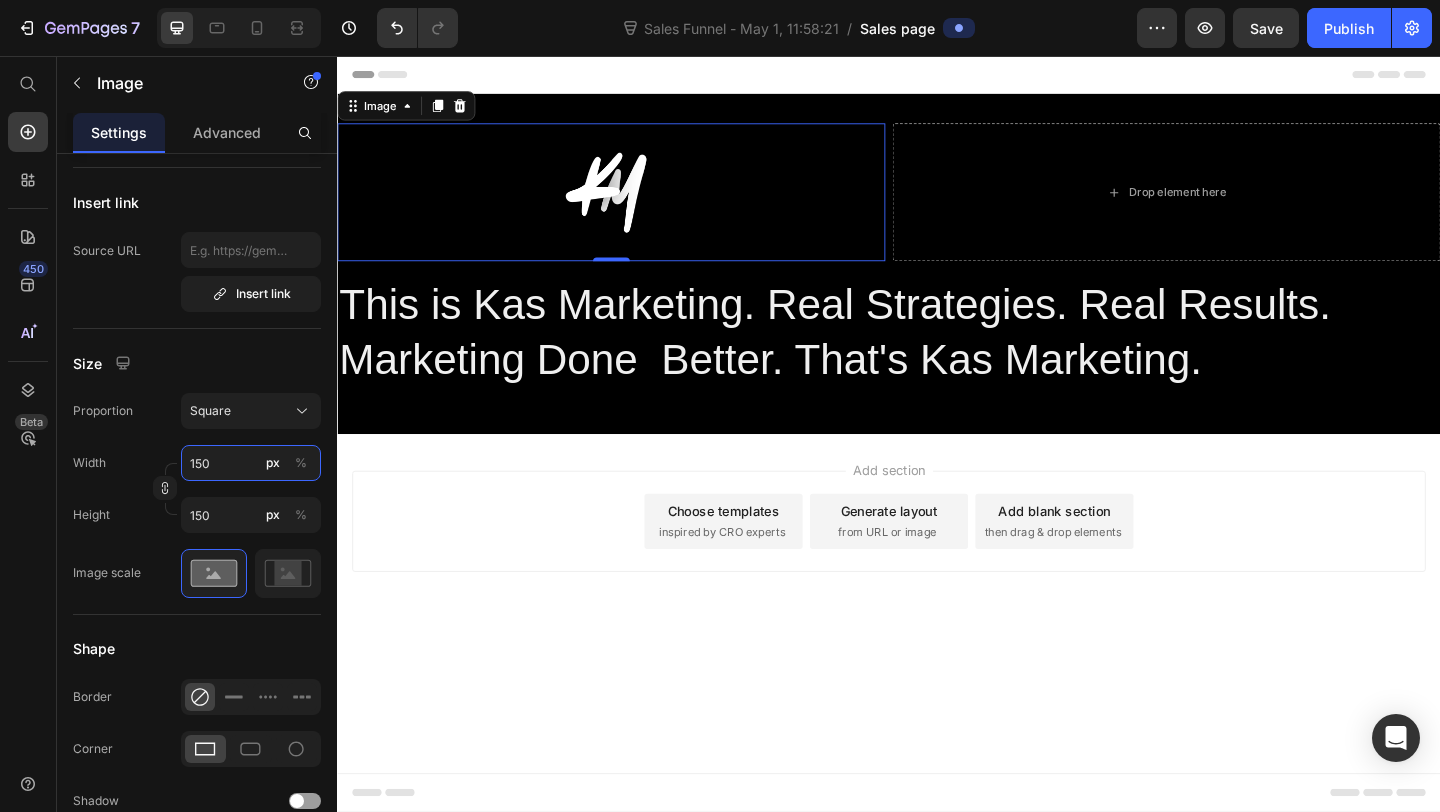 type on "15" 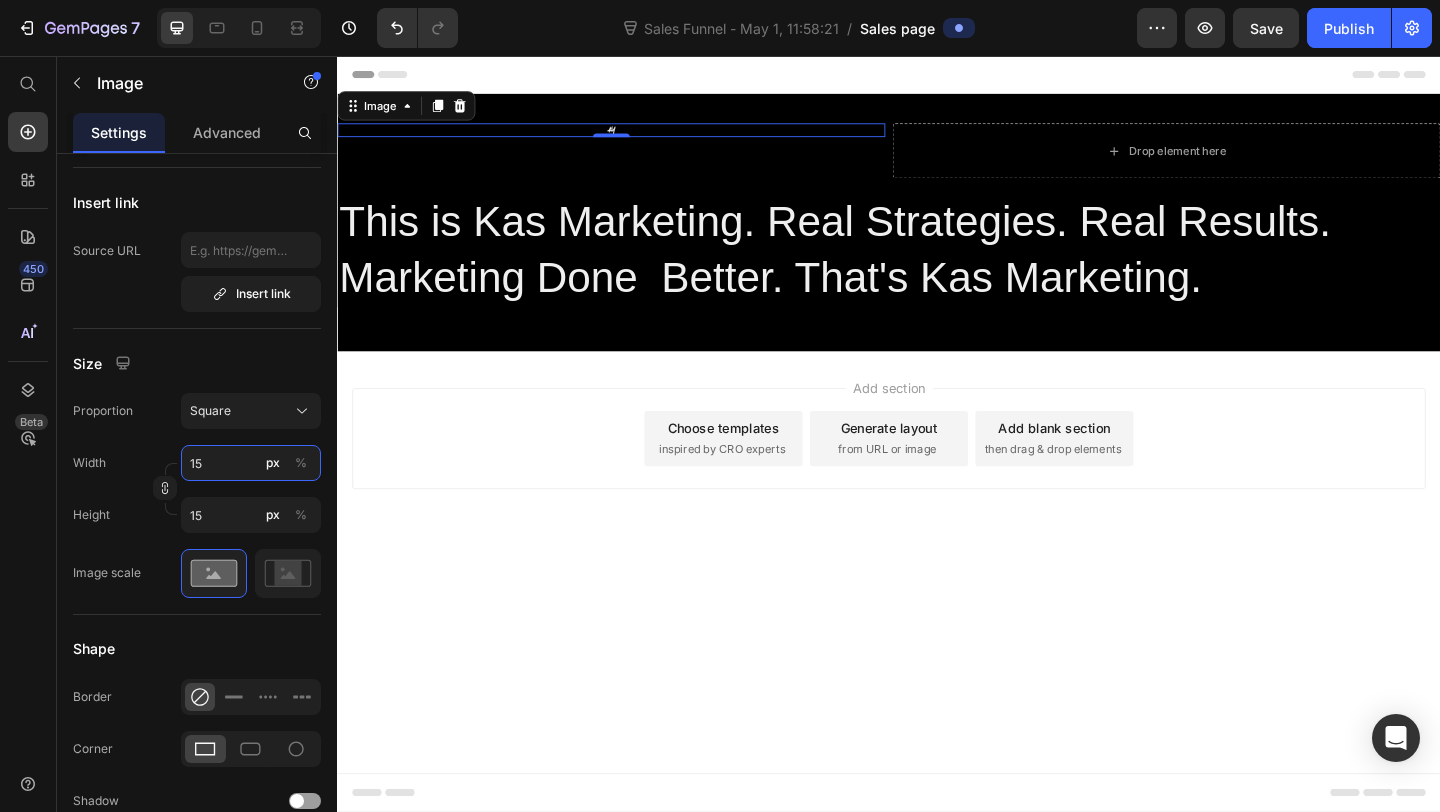 type on "1" 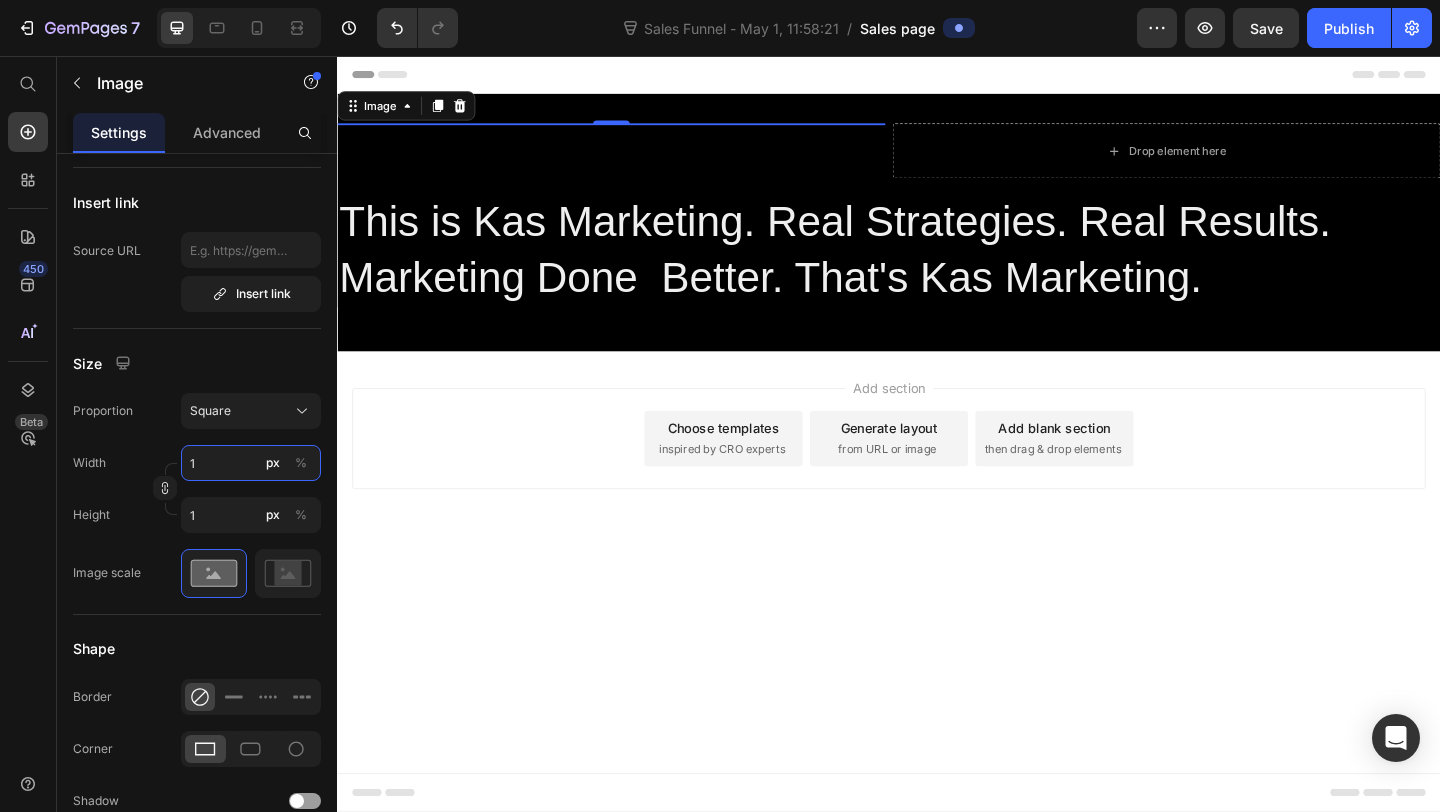 type on "13" 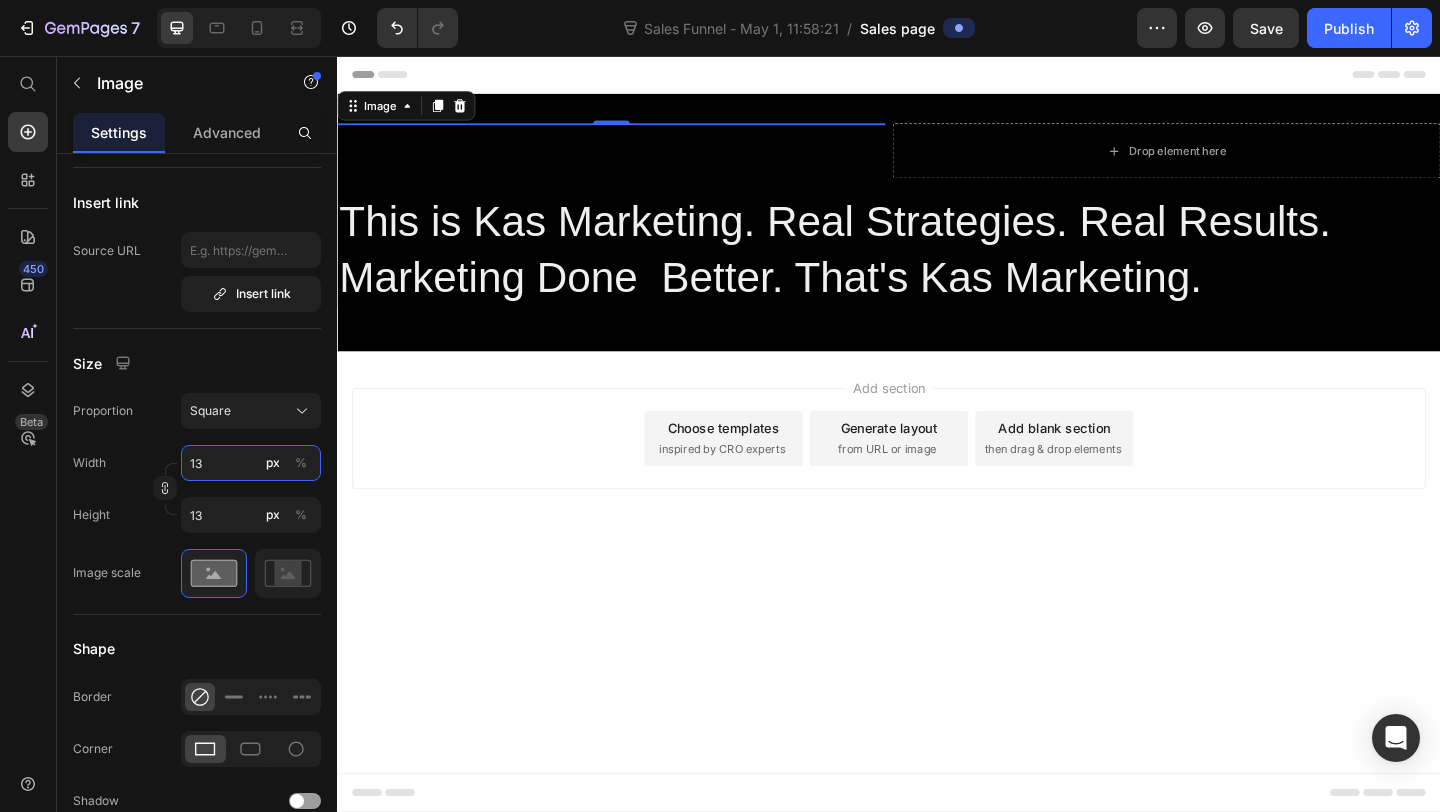 type on "135" 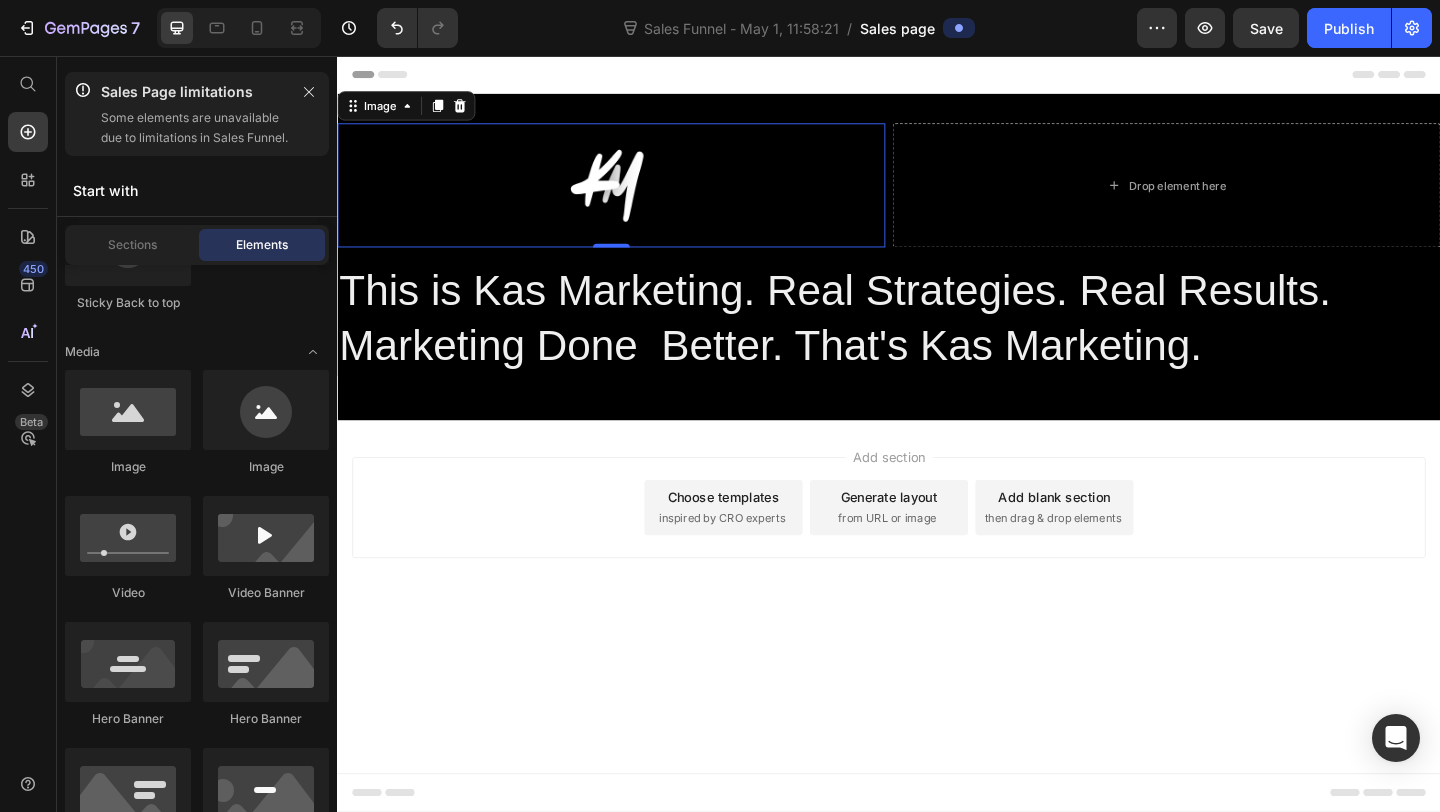 click on "Add section Choose templates inspired by CRO experts Generate layout from URL or image Add blank section then drag & drop elements" at bounding box center [937, 575] 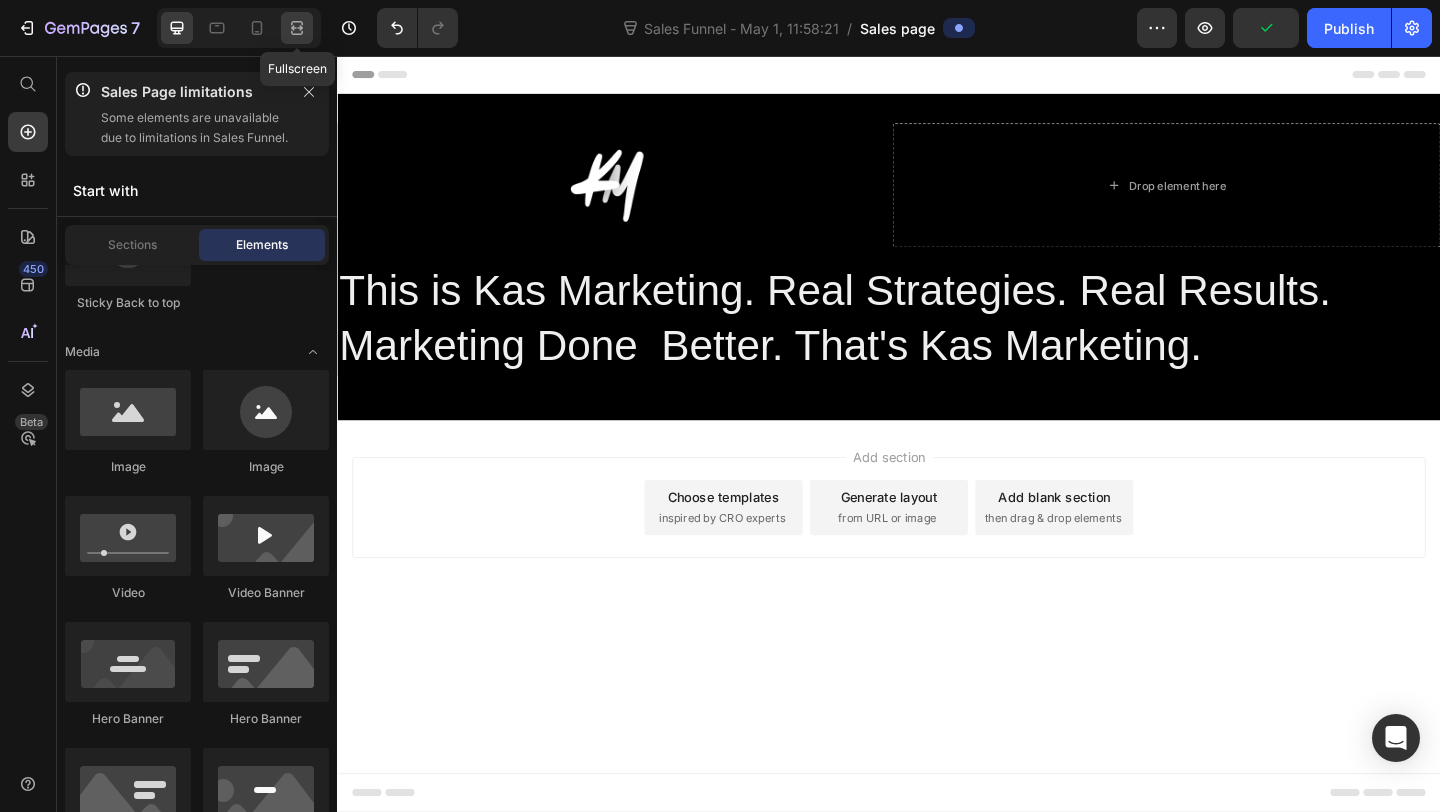click 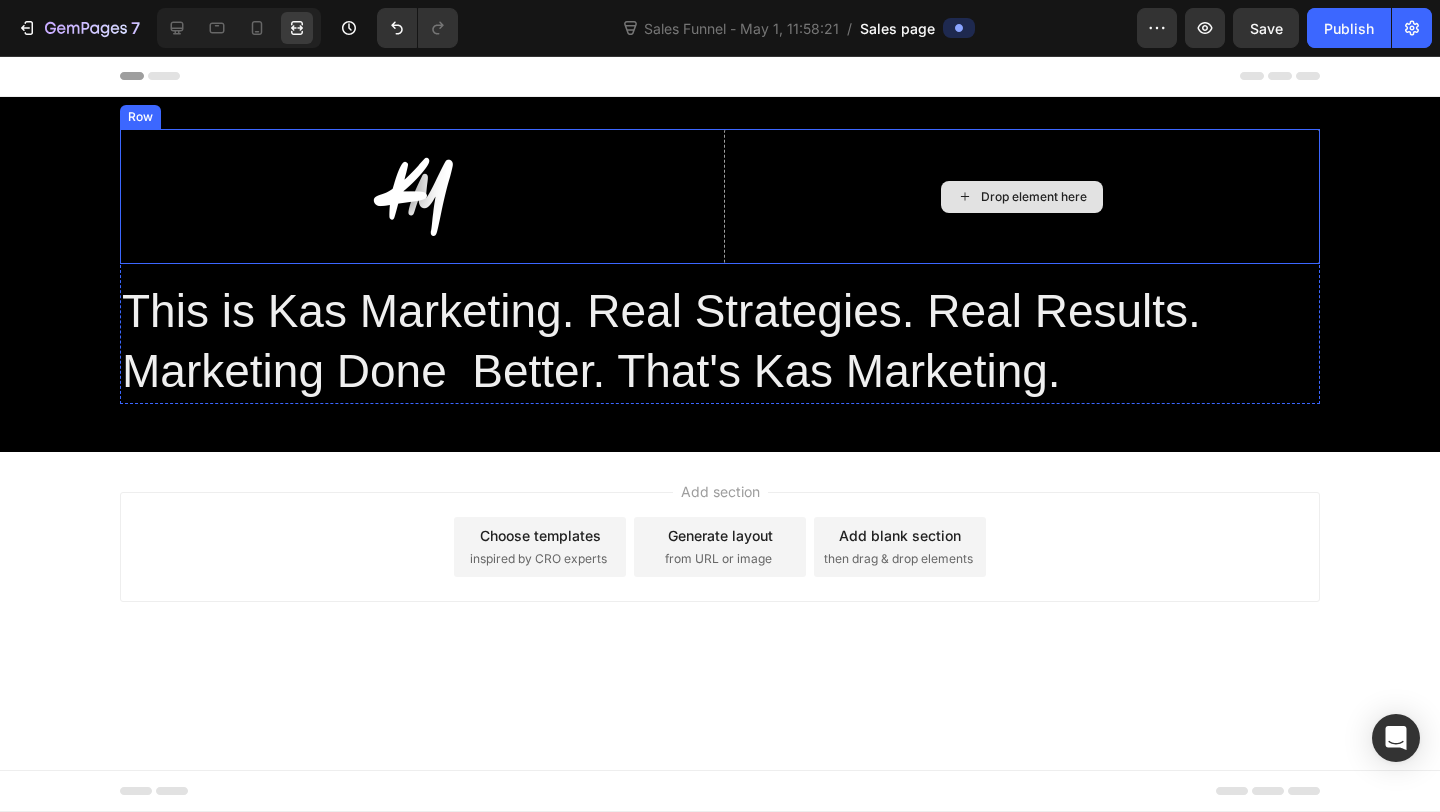 click on "Drop element here" at bounding box center [1034, 197] 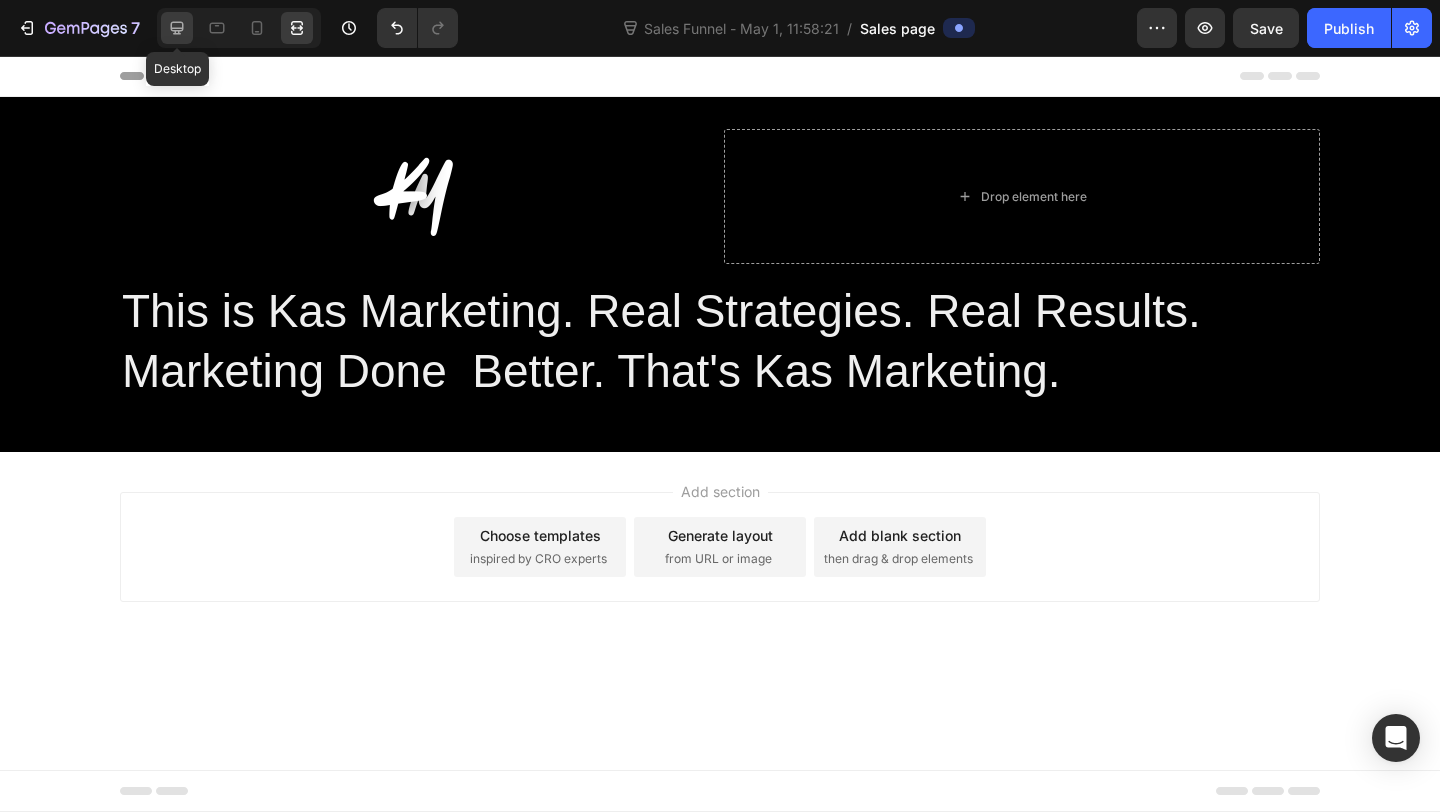 click 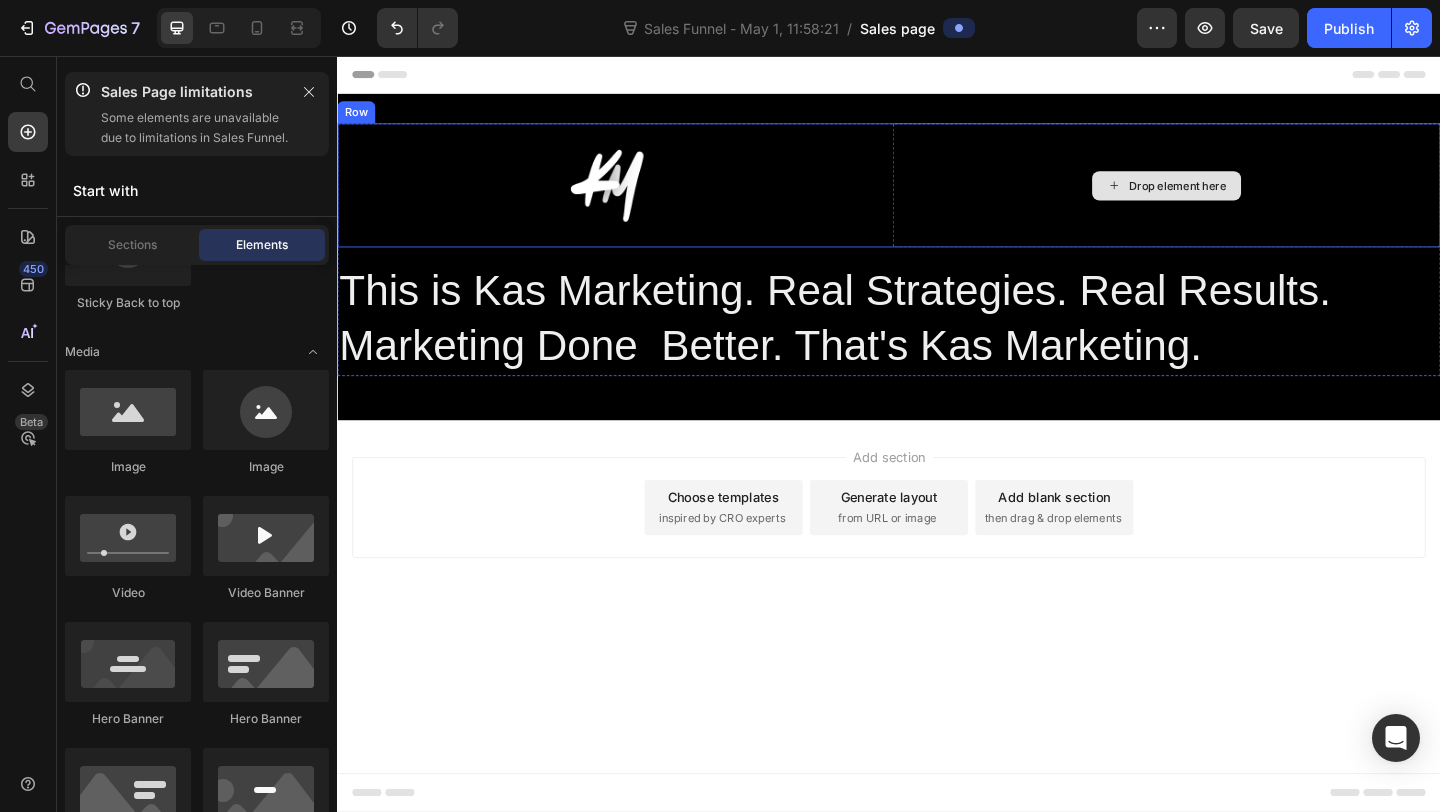 click on "Drop element here" at bounding box center [1251, 197] 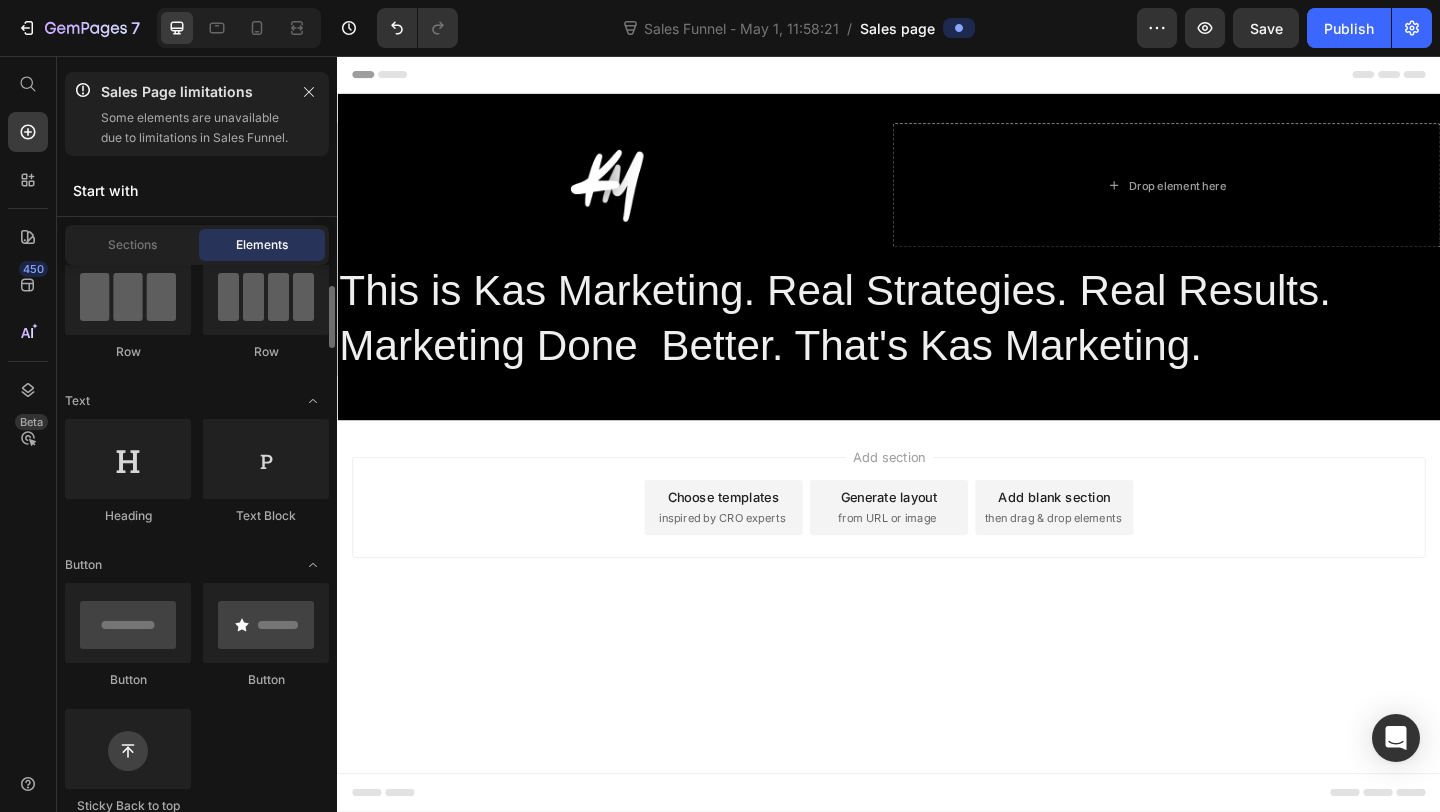 scroll, scrollTop: 190, scrollLeft: 0, axis: vertical 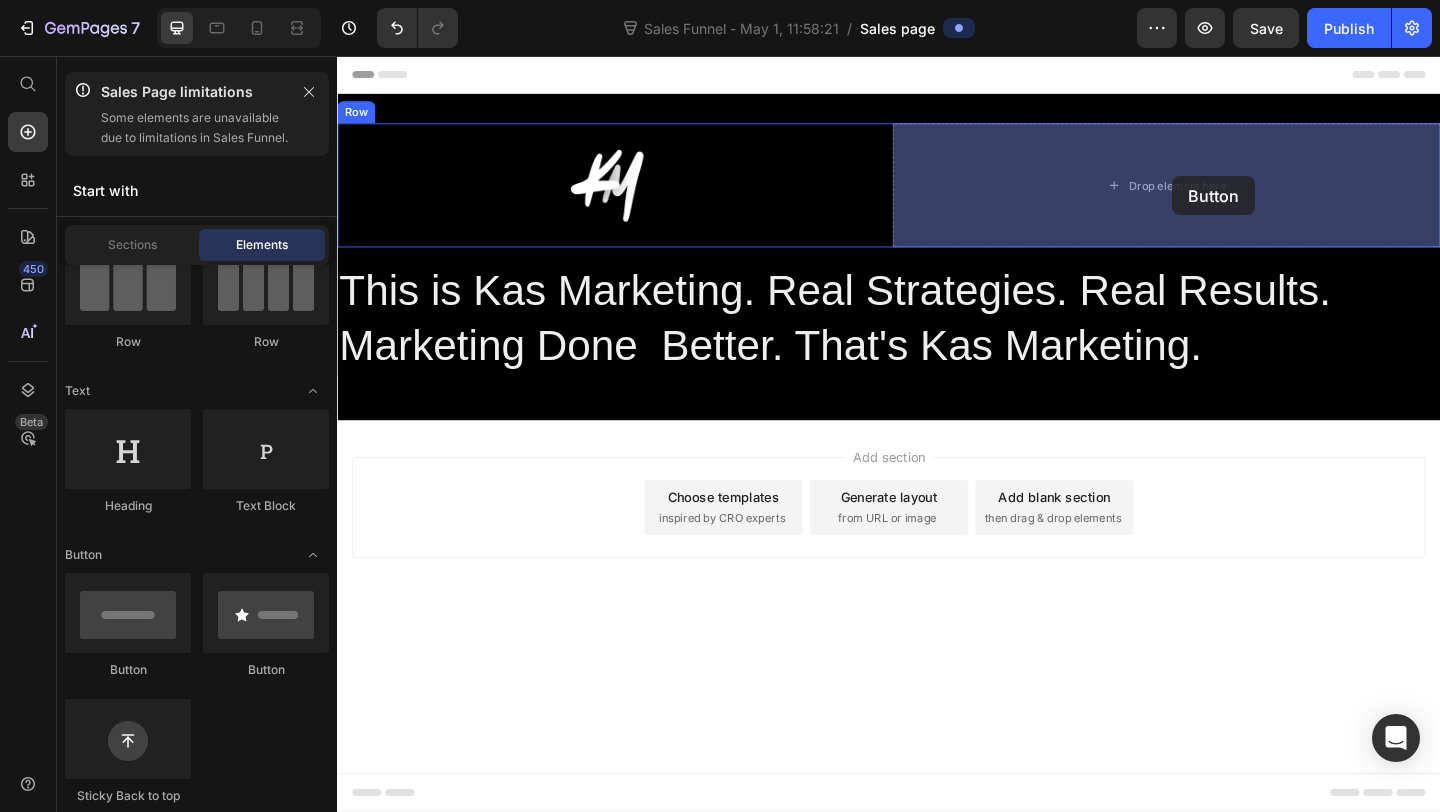drag, startPoint x: 488, startPoint y: 701, endPoint x: 1238, endPoint y: 184, distance: 910.92755 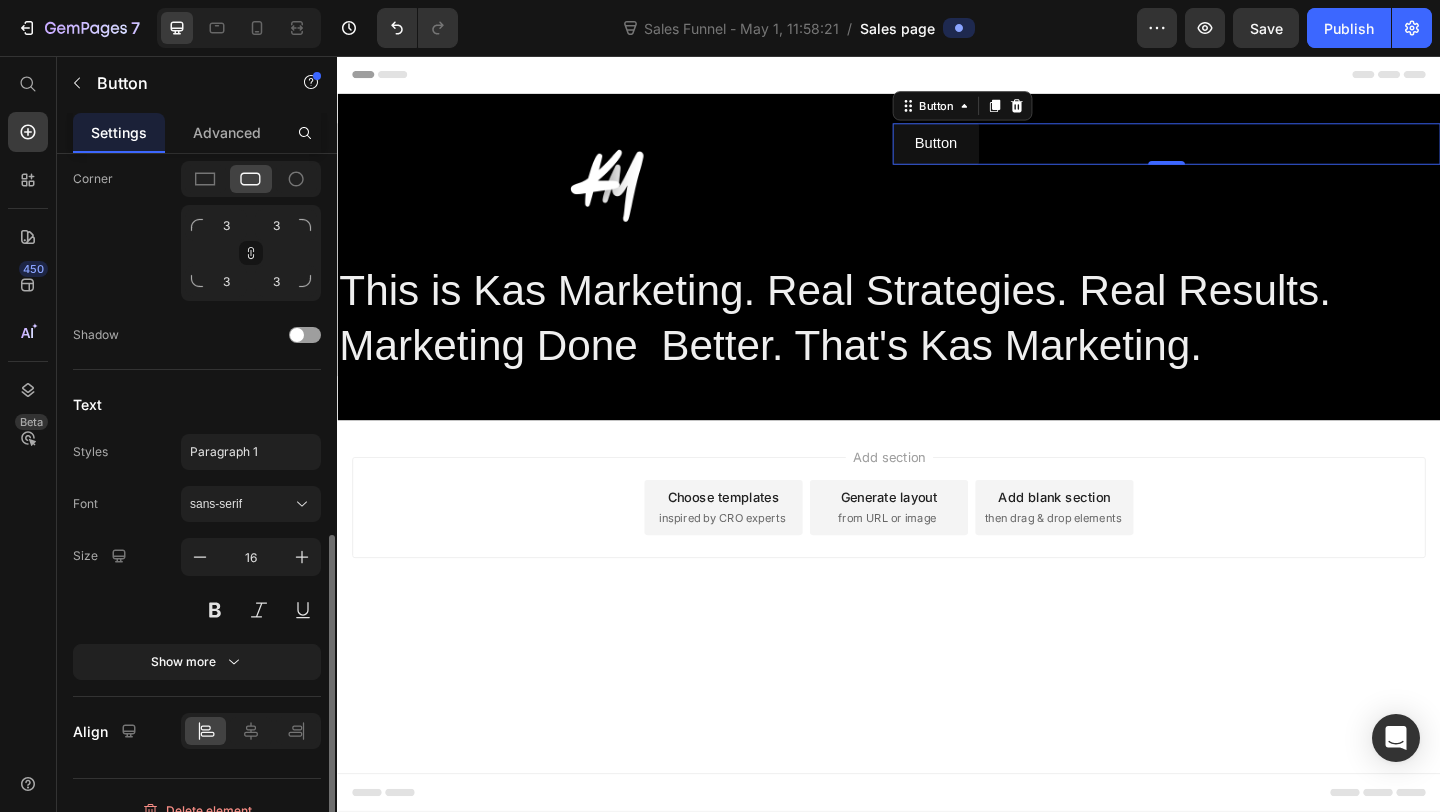 scroll, scrollTop: 861, scrollLeft: 0, axis: vertical 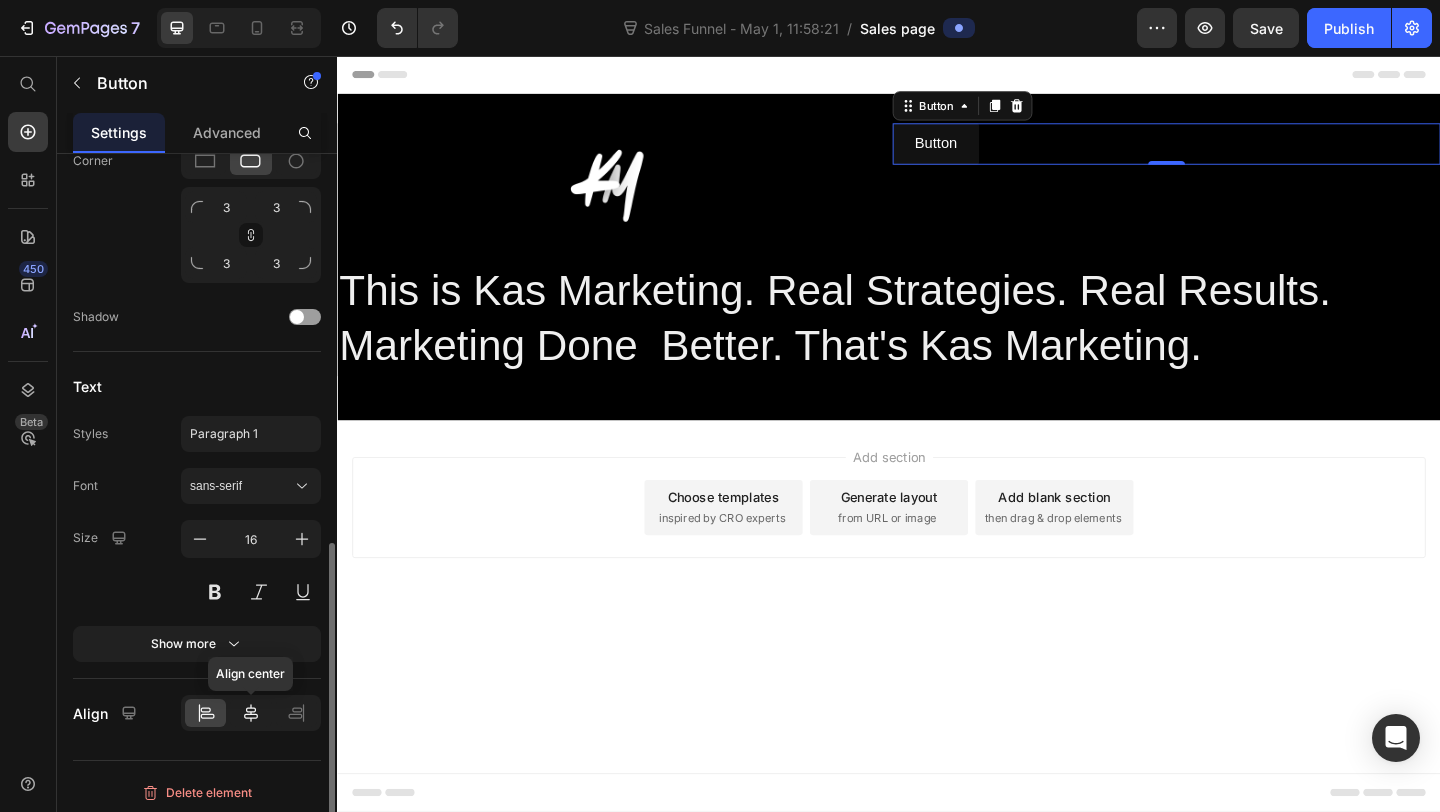 click 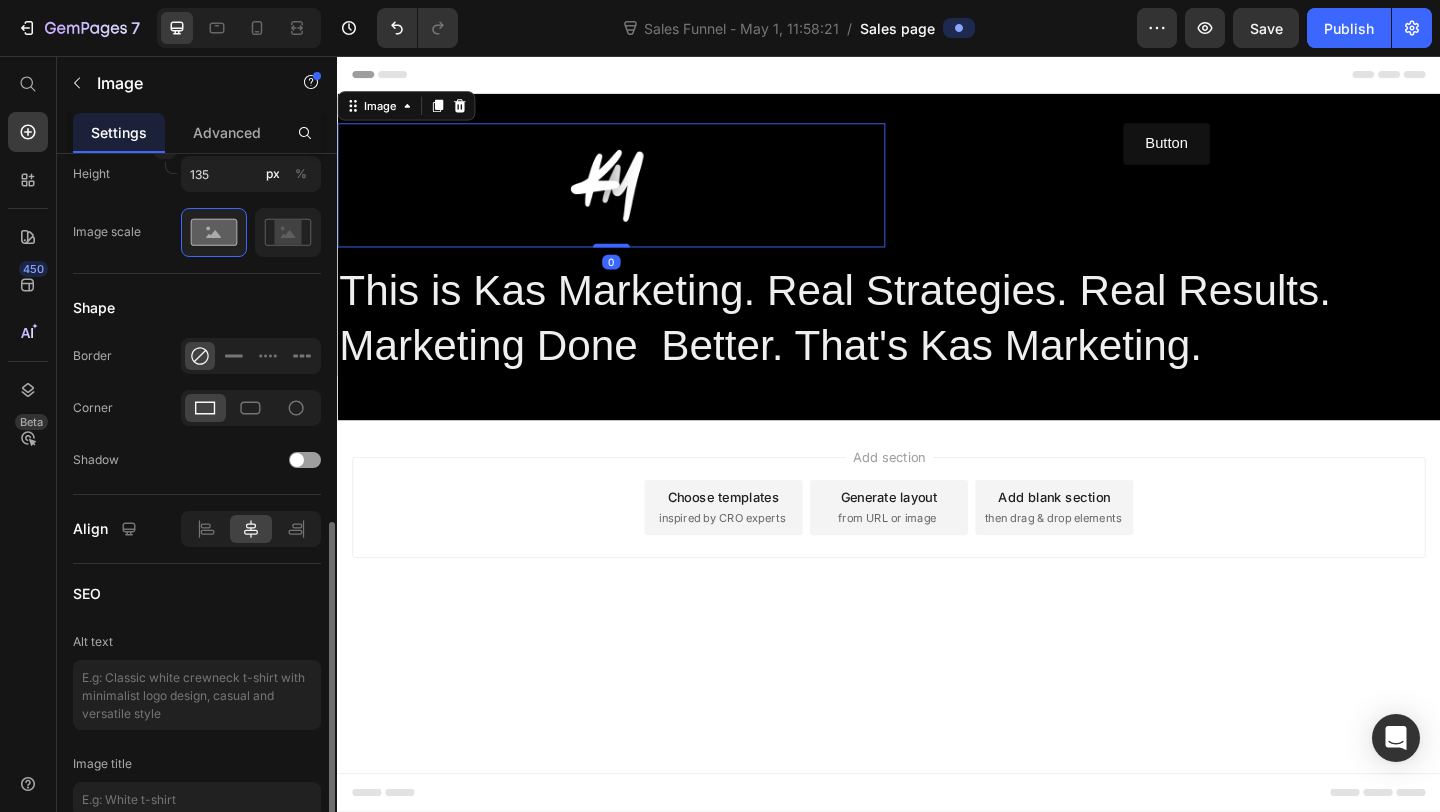 scroll, scrollTop: 0, scrollLeft: 0, axis: both 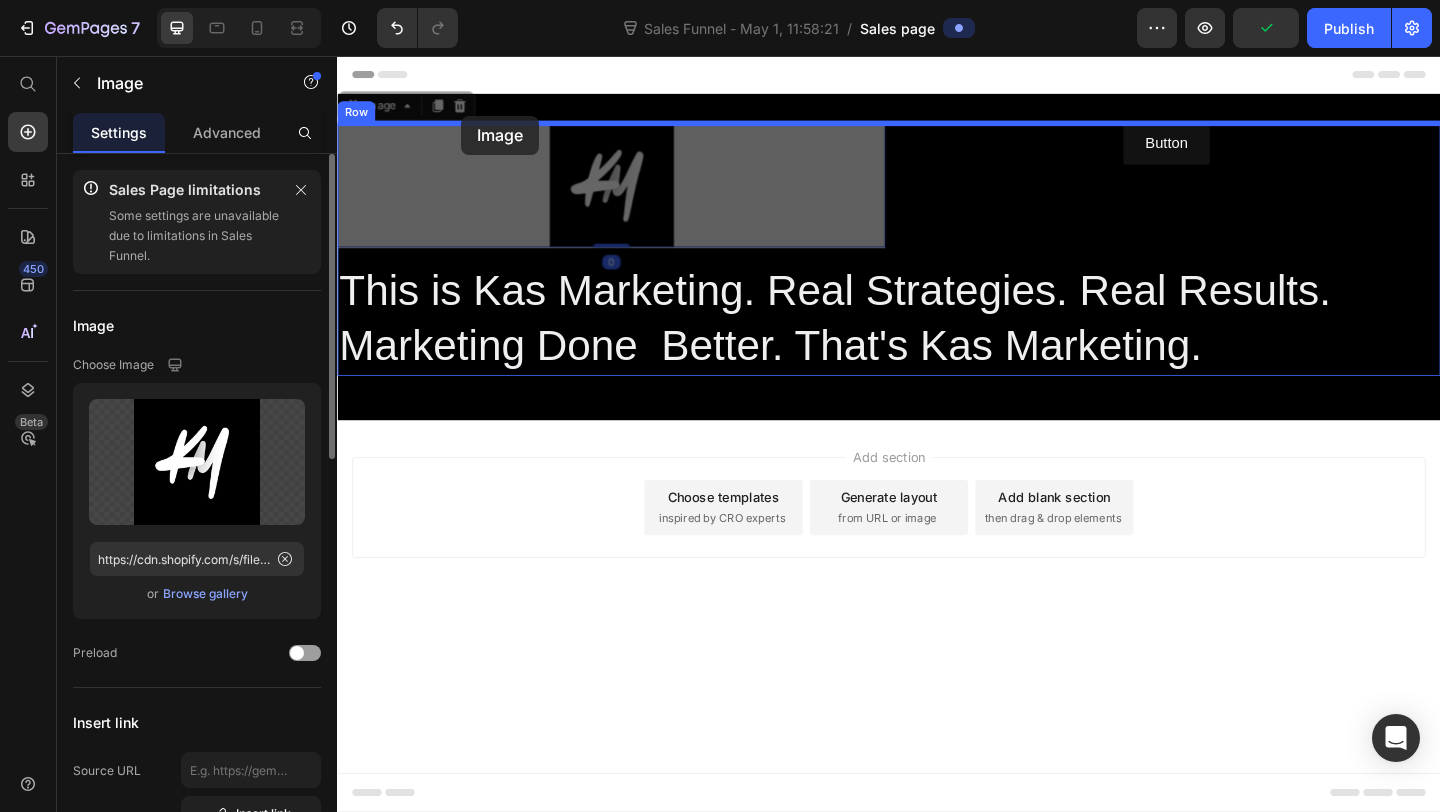 drag, startPoint x: 628, startPoint y: 218, endPoint x: 472, endPoint y: 121, distance: 183.69812 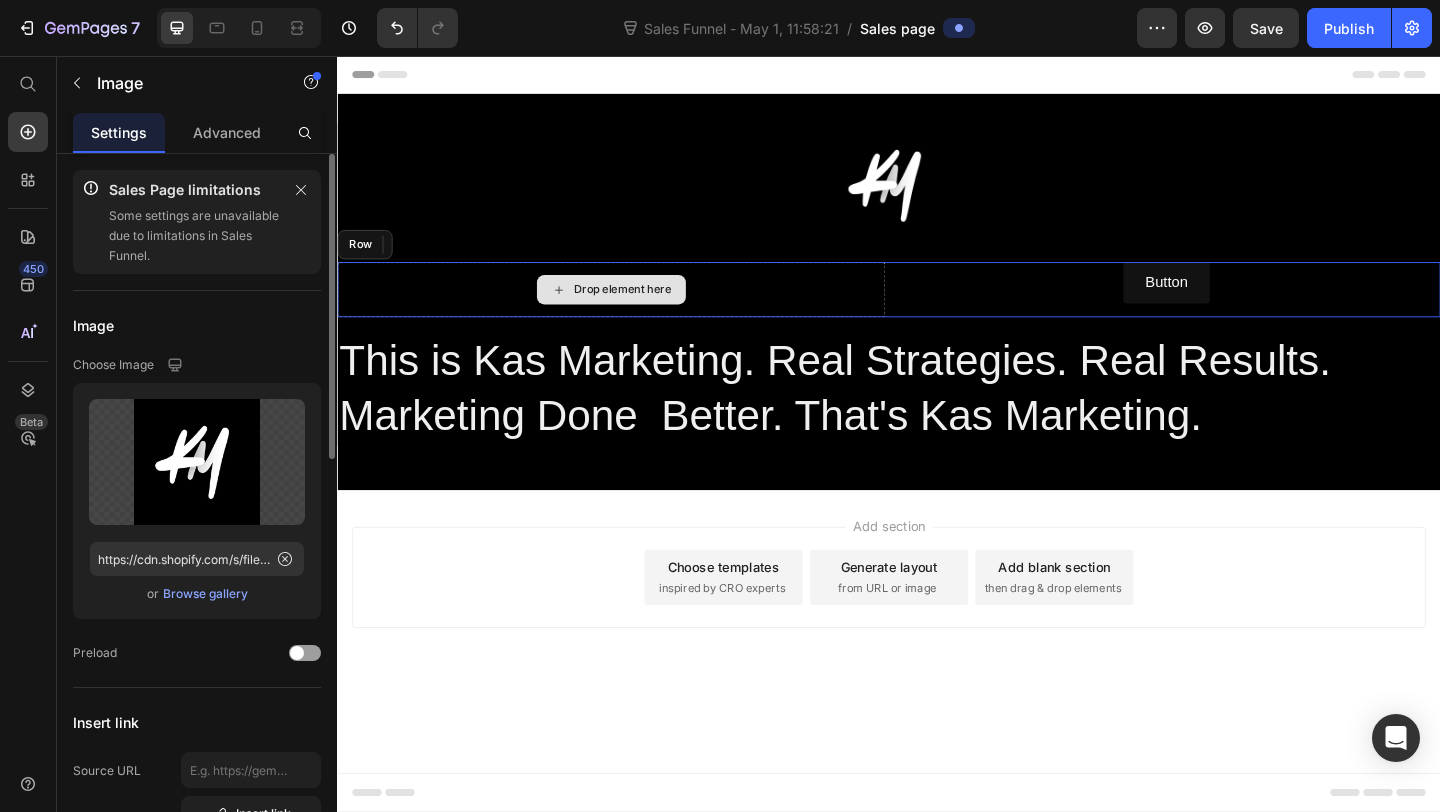 click on "Drop element here" at bounding box center (635, 310) 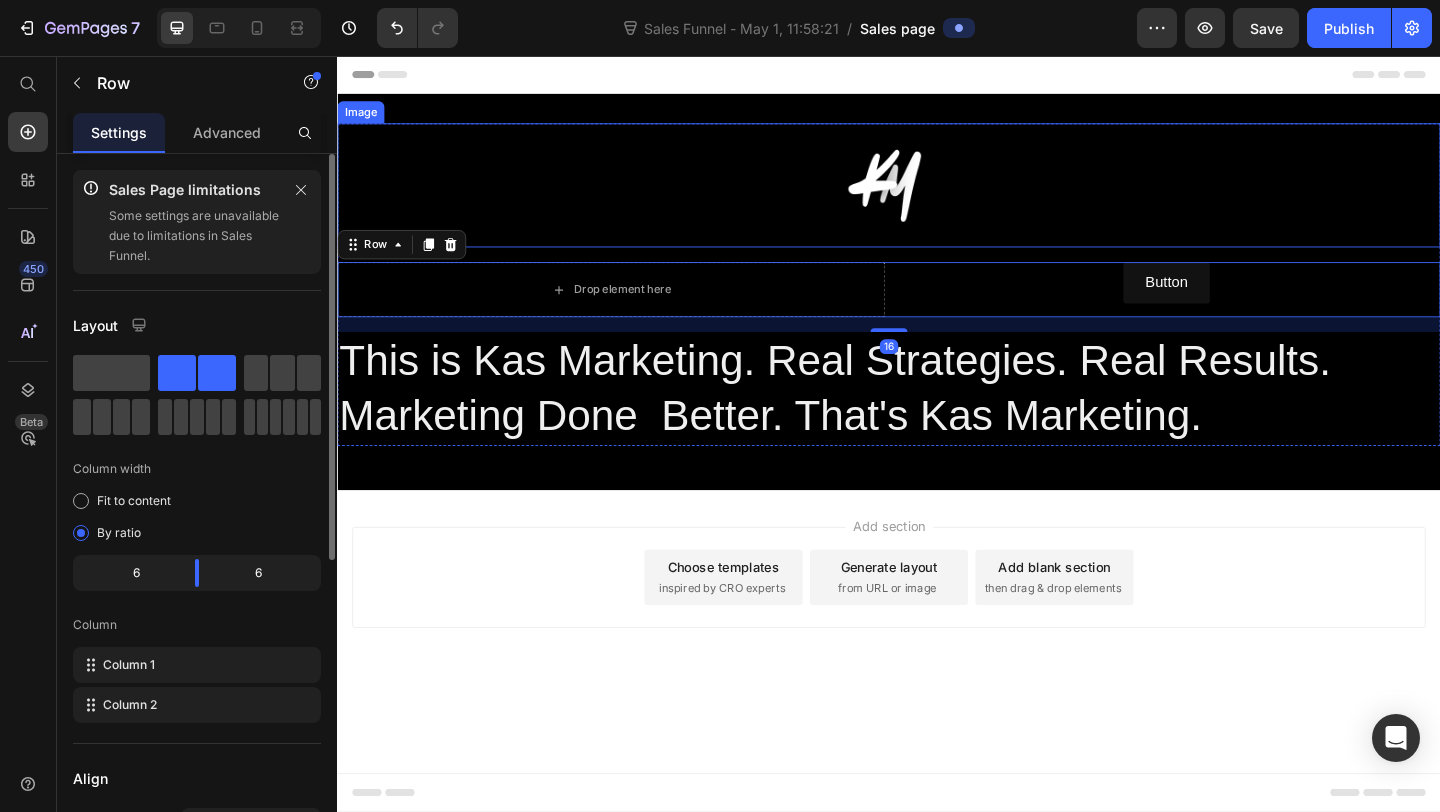 click at bounding box center [937, 196] 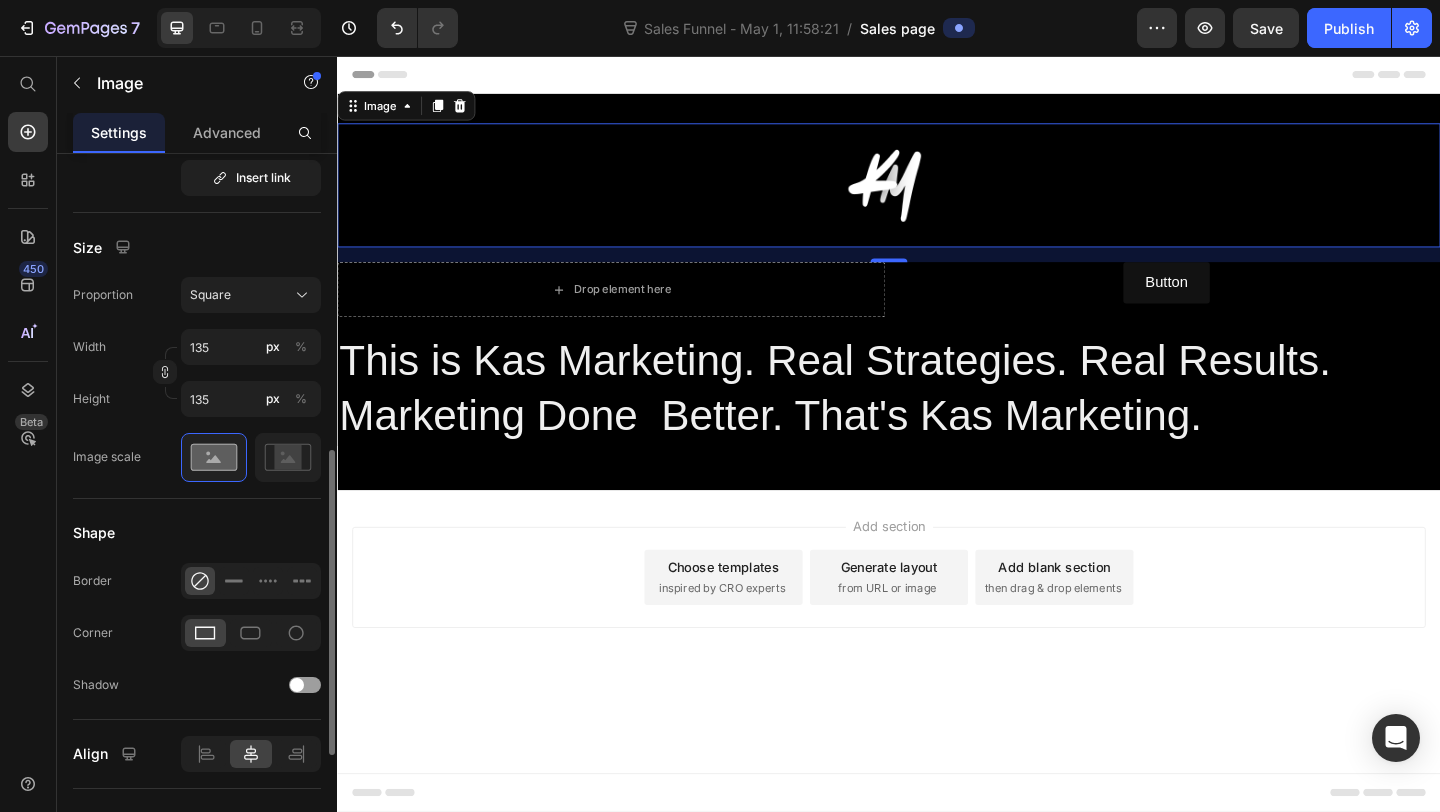 scroll, scrollTop: 661, scrollLeft: 0, axis: vertical 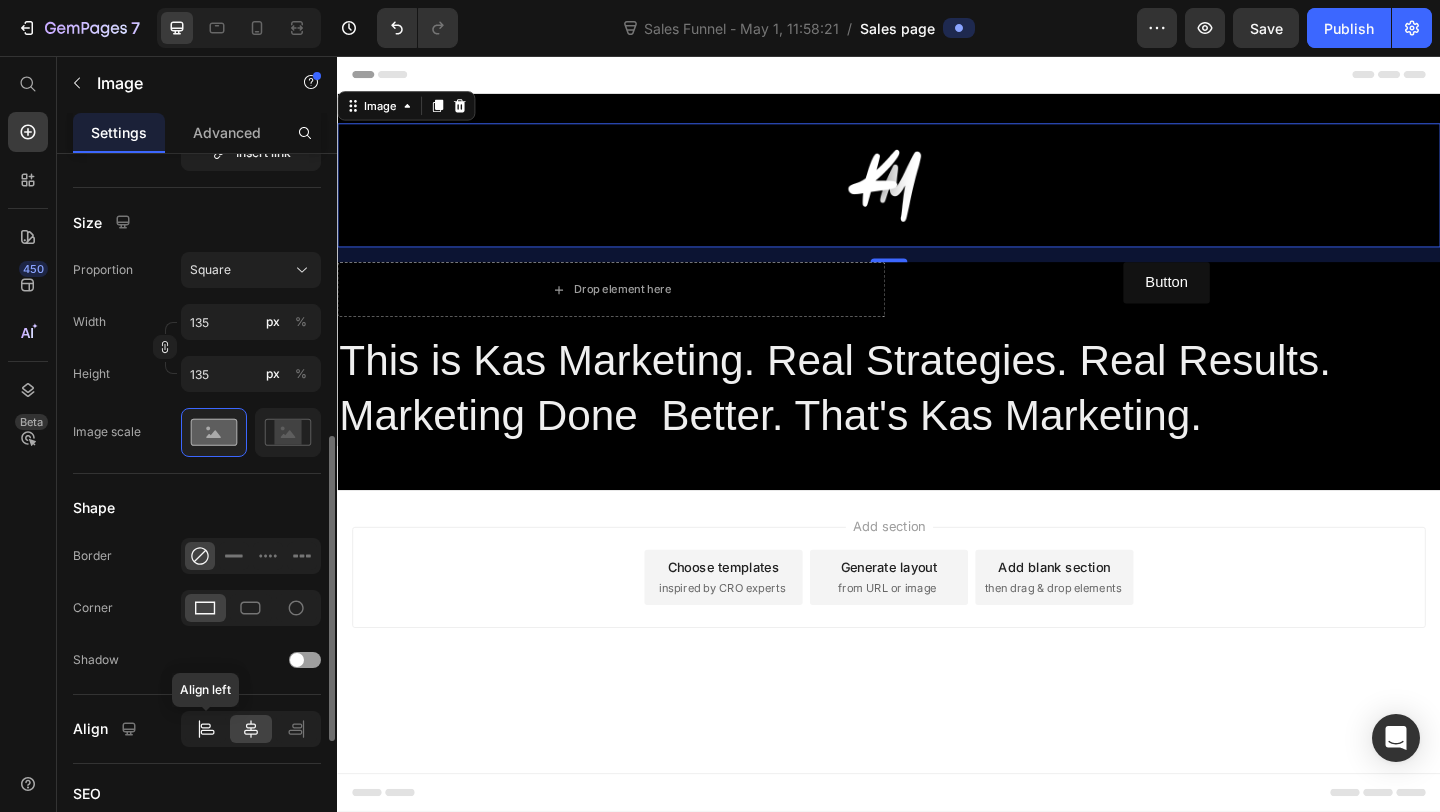 click 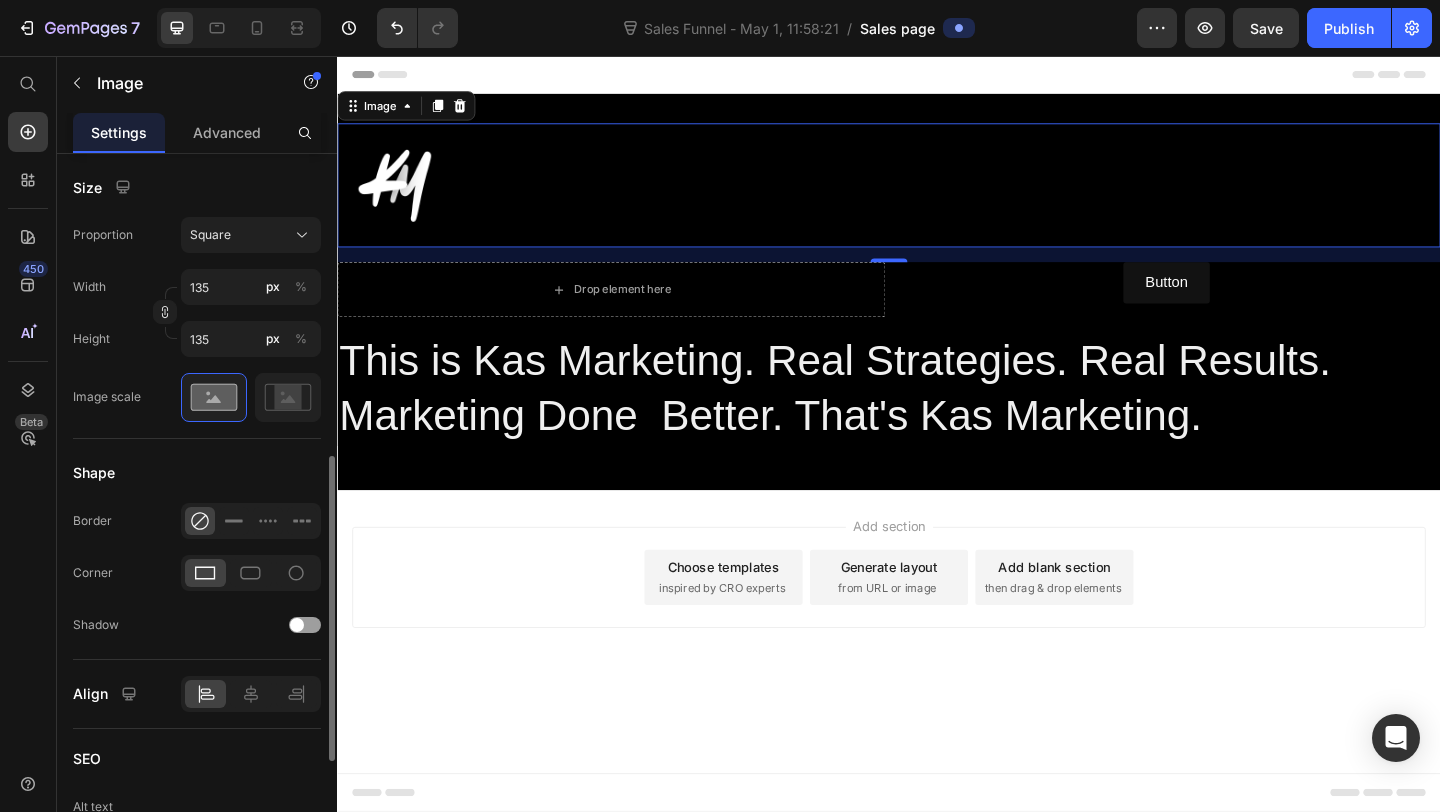 scroll, scrollTop: 699, scrollLeft: 0, axis: vertical 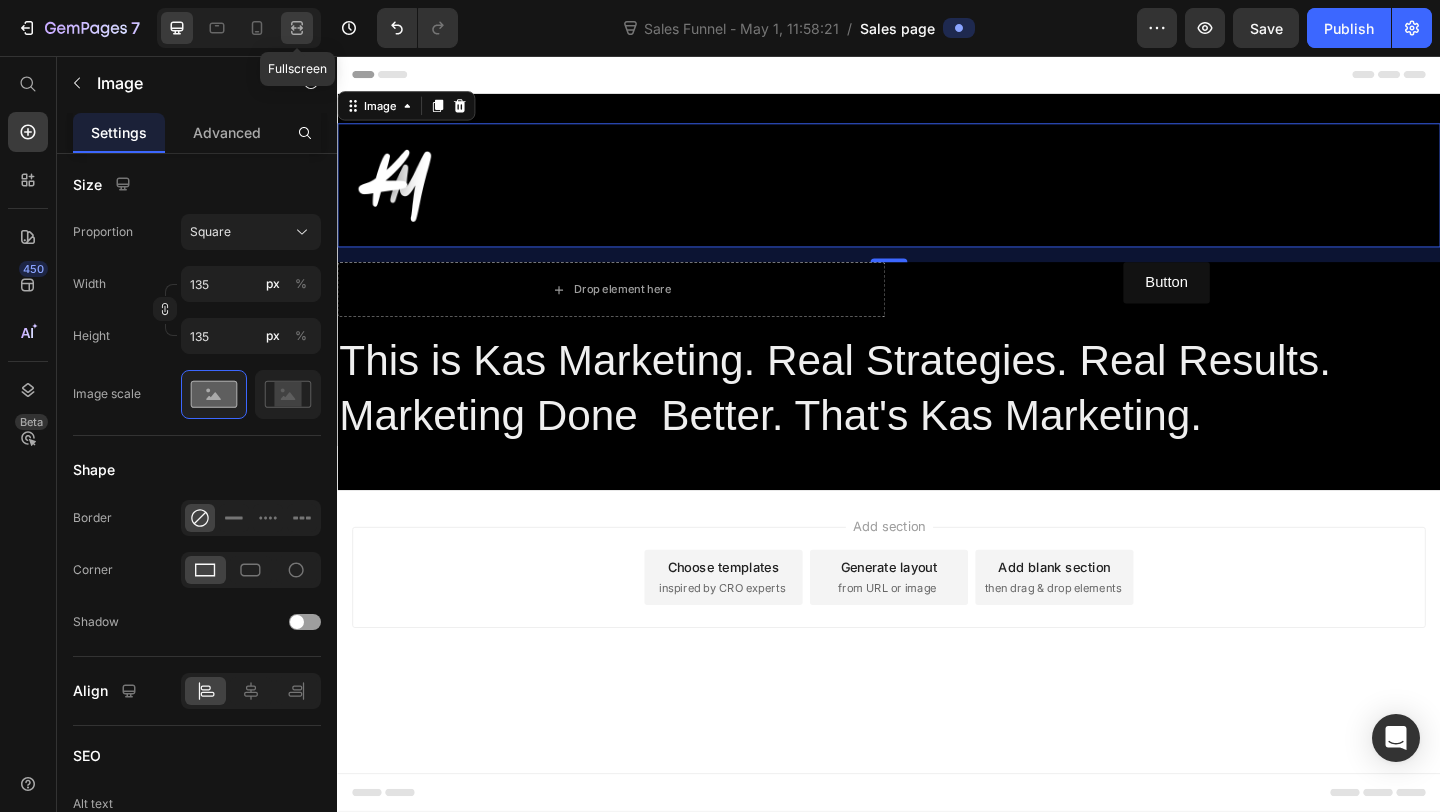 click 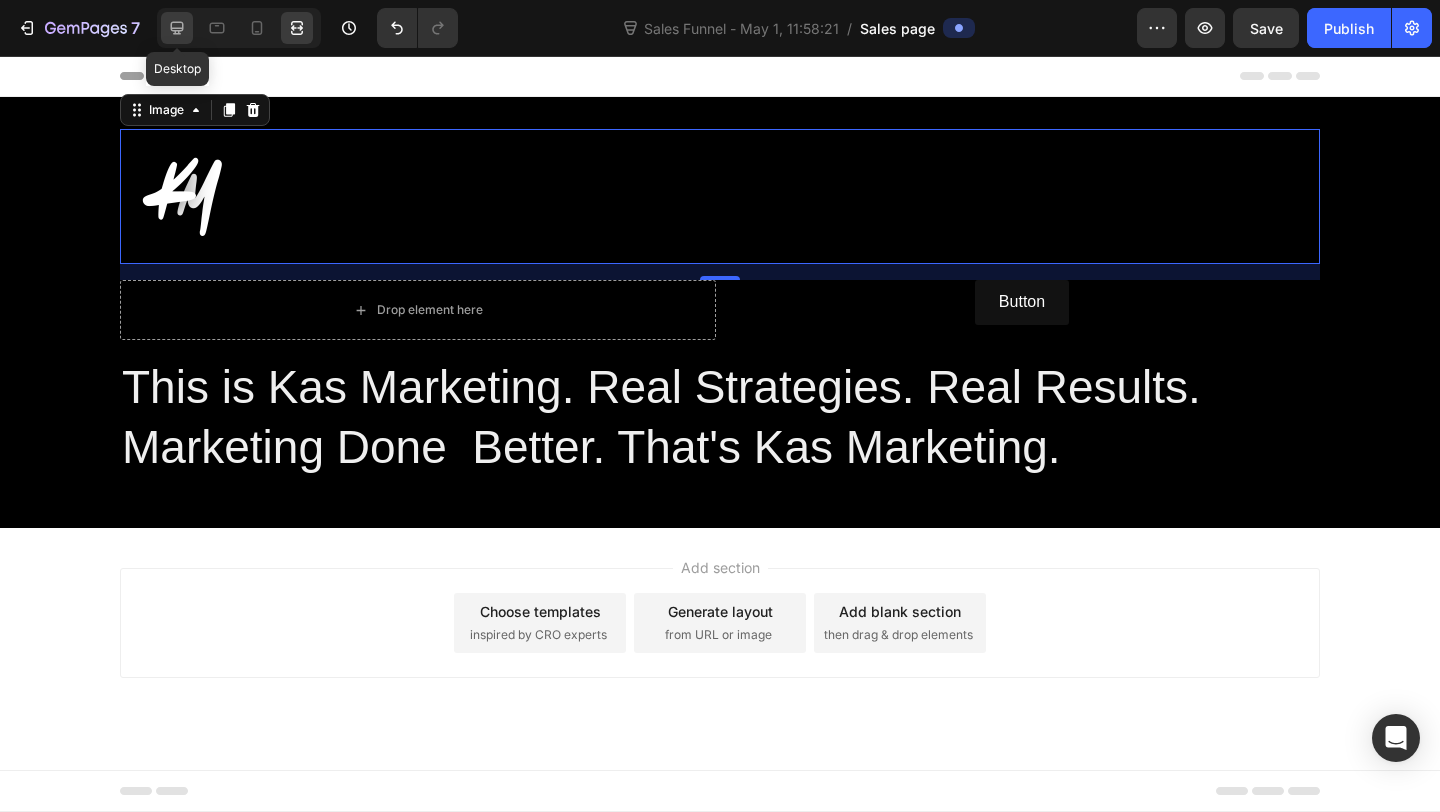 click 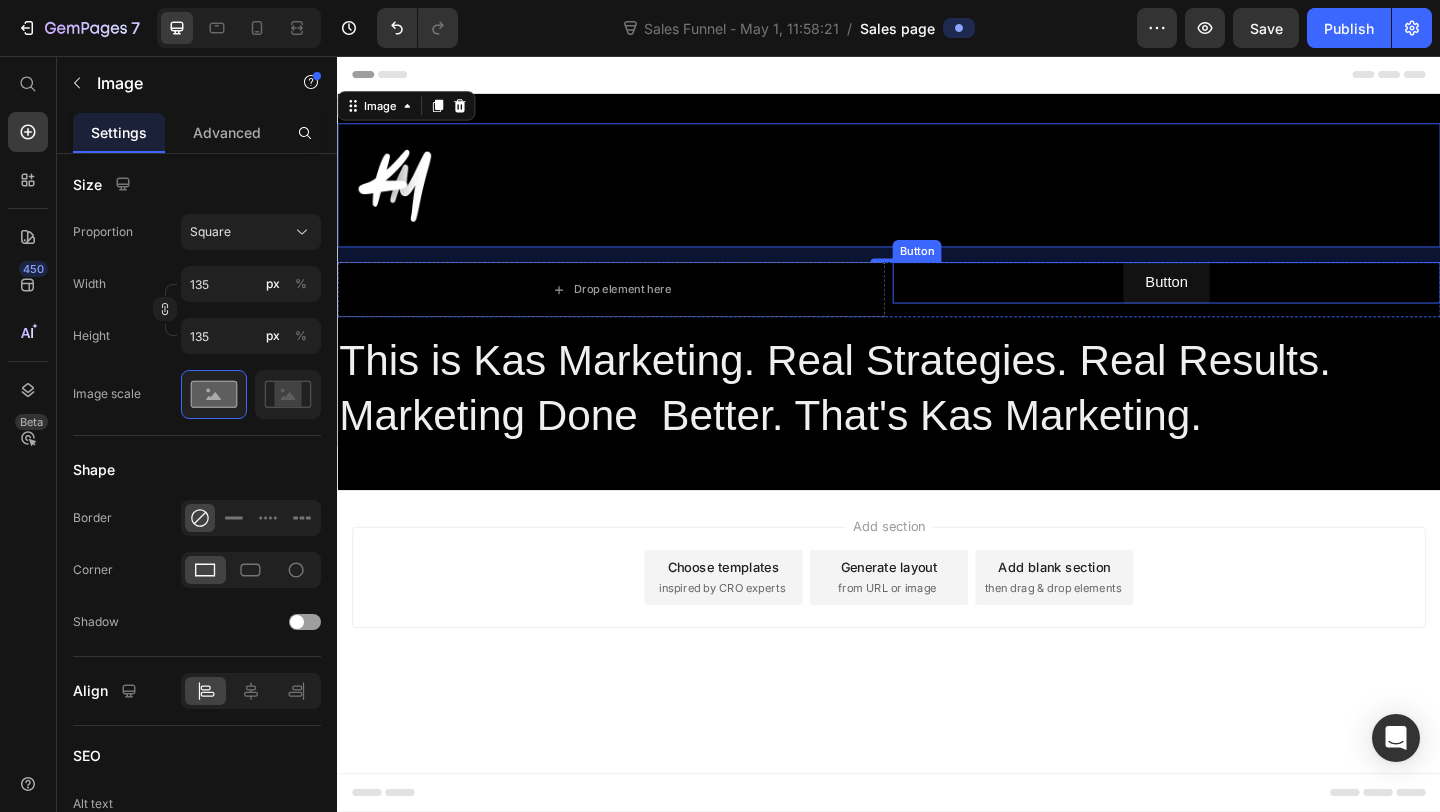 click on "Button Button" at bounding box center [1239, 302] 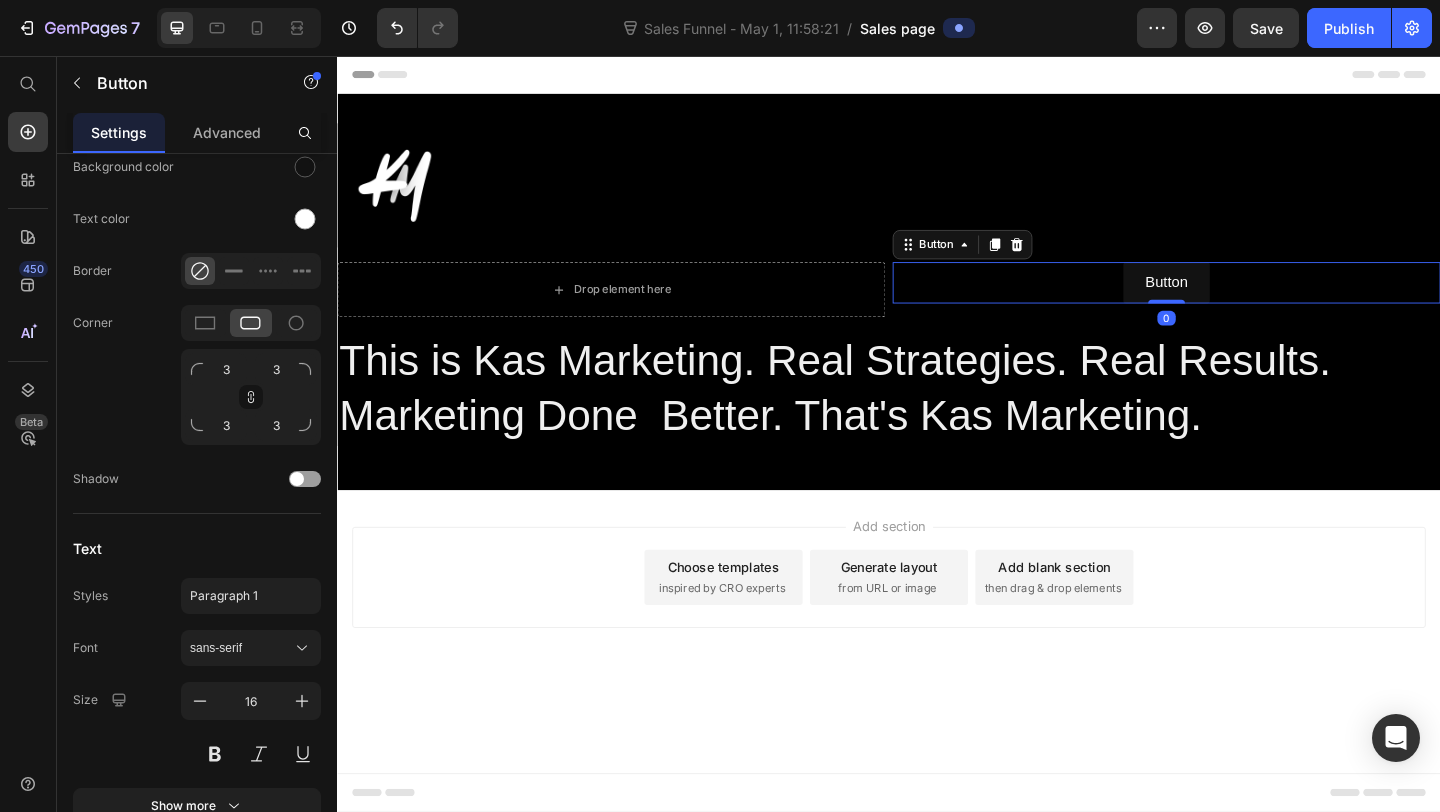 scroll, scrollTop: 0, scrollLeft: 0, axis: both 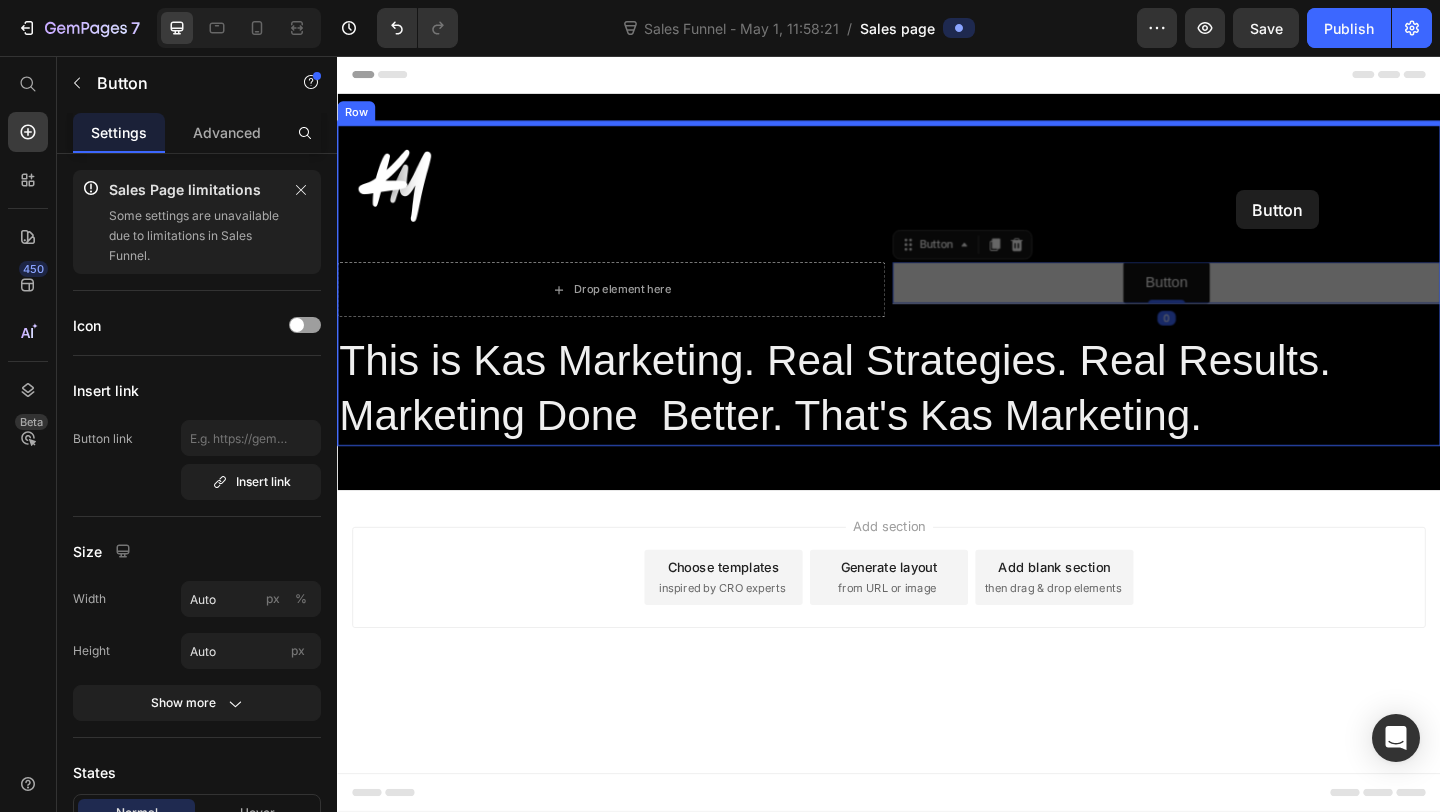 drag, startPoint x: 1316, startPoint y: 315, endPoint x: 1315, endPoint y: 202, distance: 113.004425 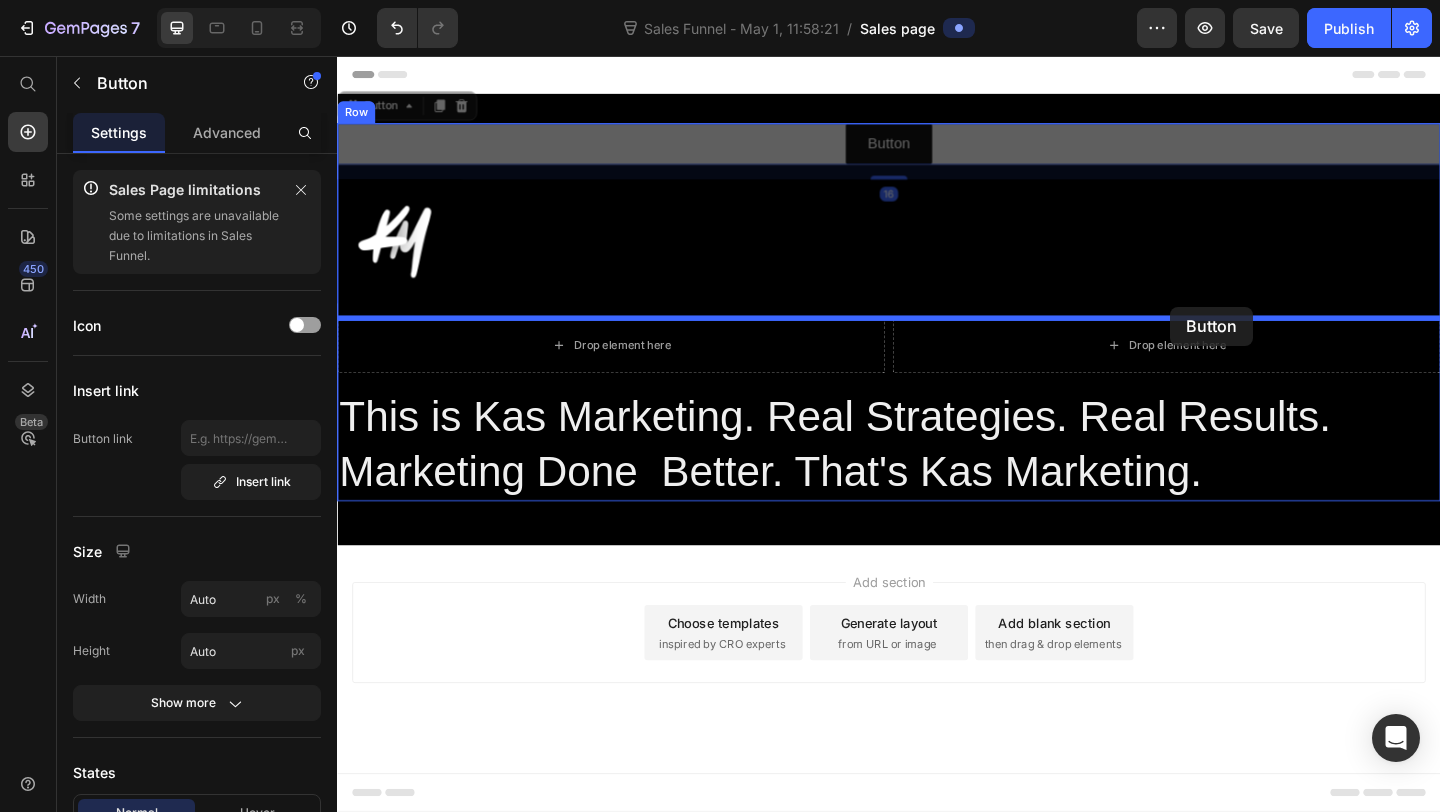 drag, startPoint x: 1190, startPoint y: 160, endPoint x: 1236, endPoint y: 322, distance: 168.40428 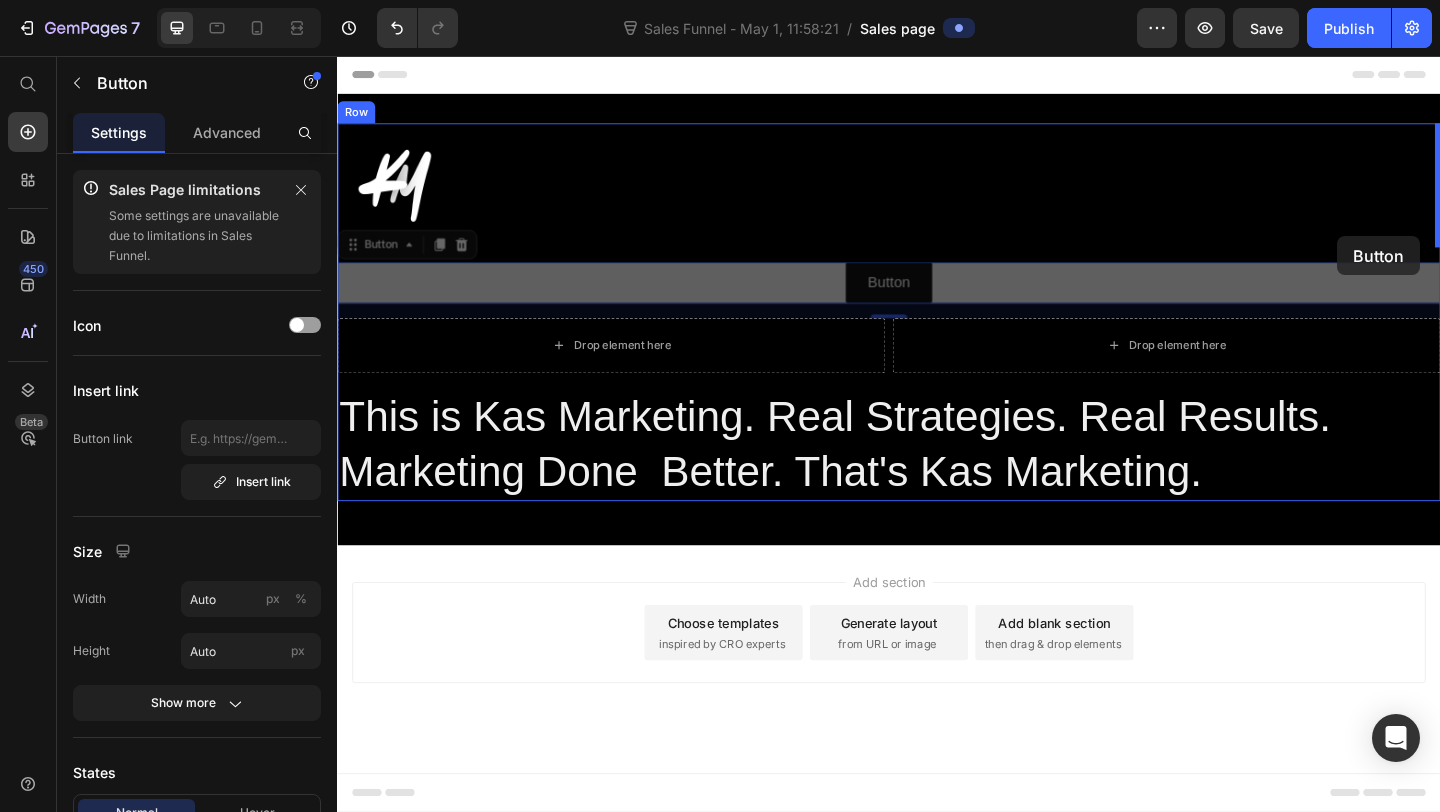 drag, startPoint x: 1031, startPoint y: 307, endPoint x: 1425, endPoint y: 249, distance: 398.24615 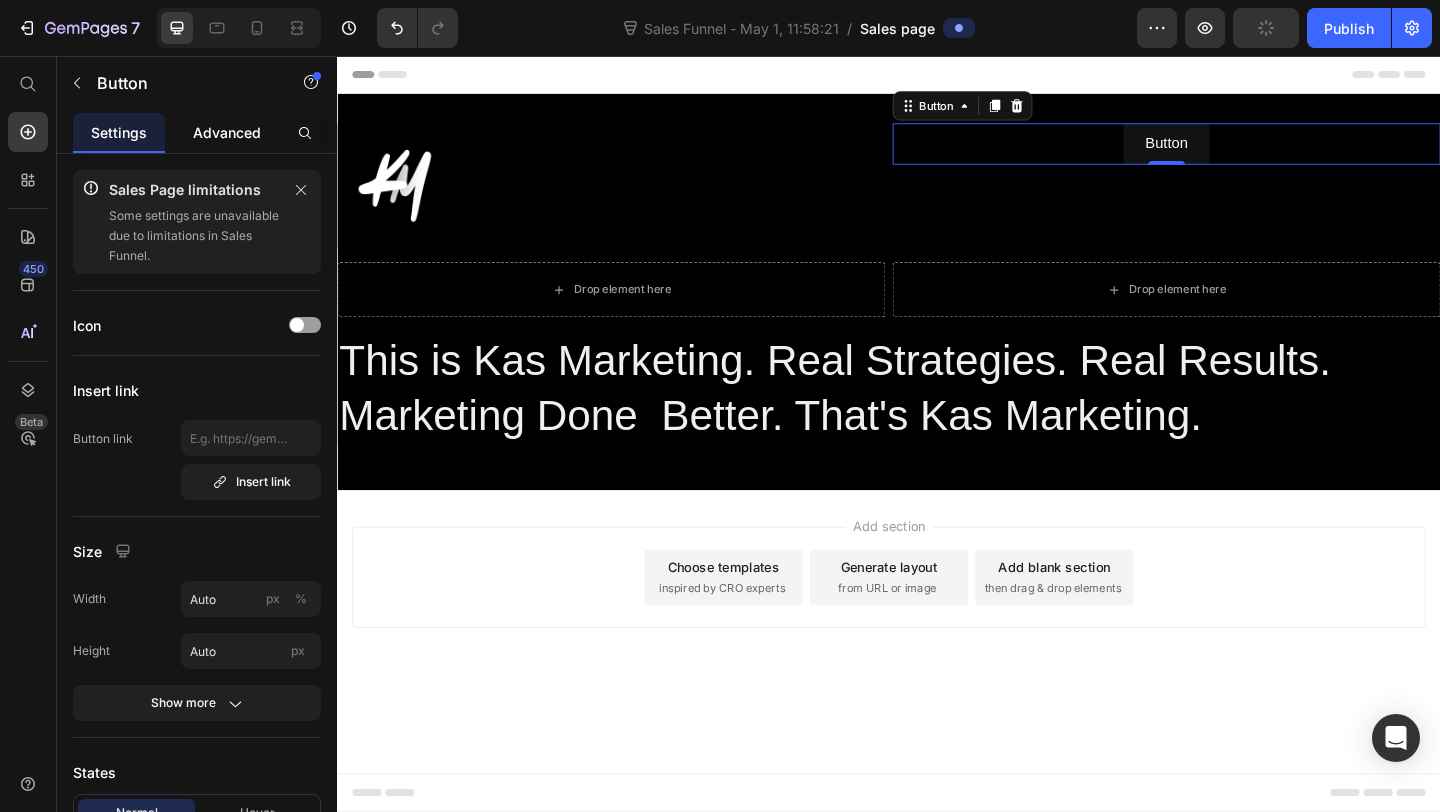 click on "Advanced" at bounding box center (227, 132) 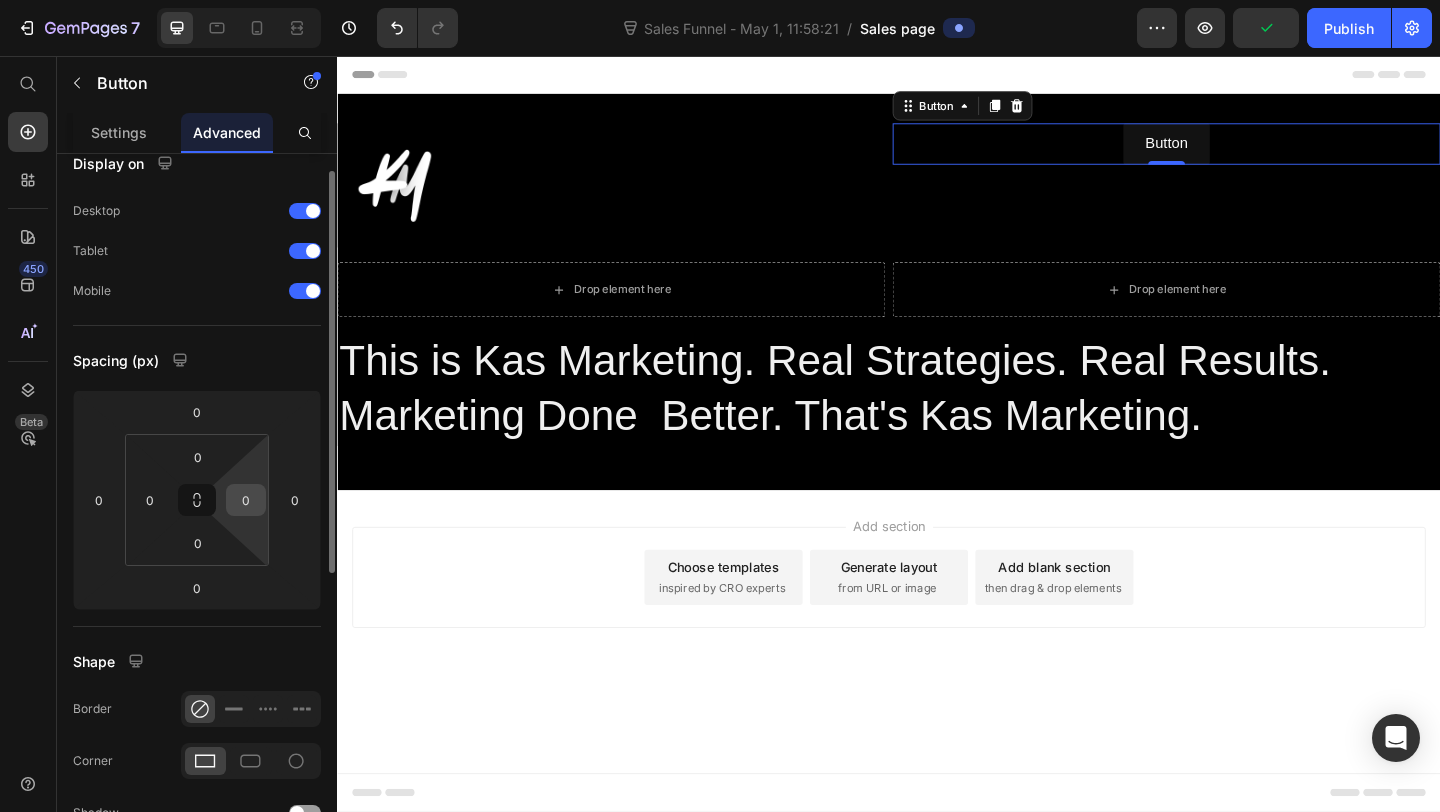 scroll, scrollTop: 29, scrollLeft: 0, axis: vertical 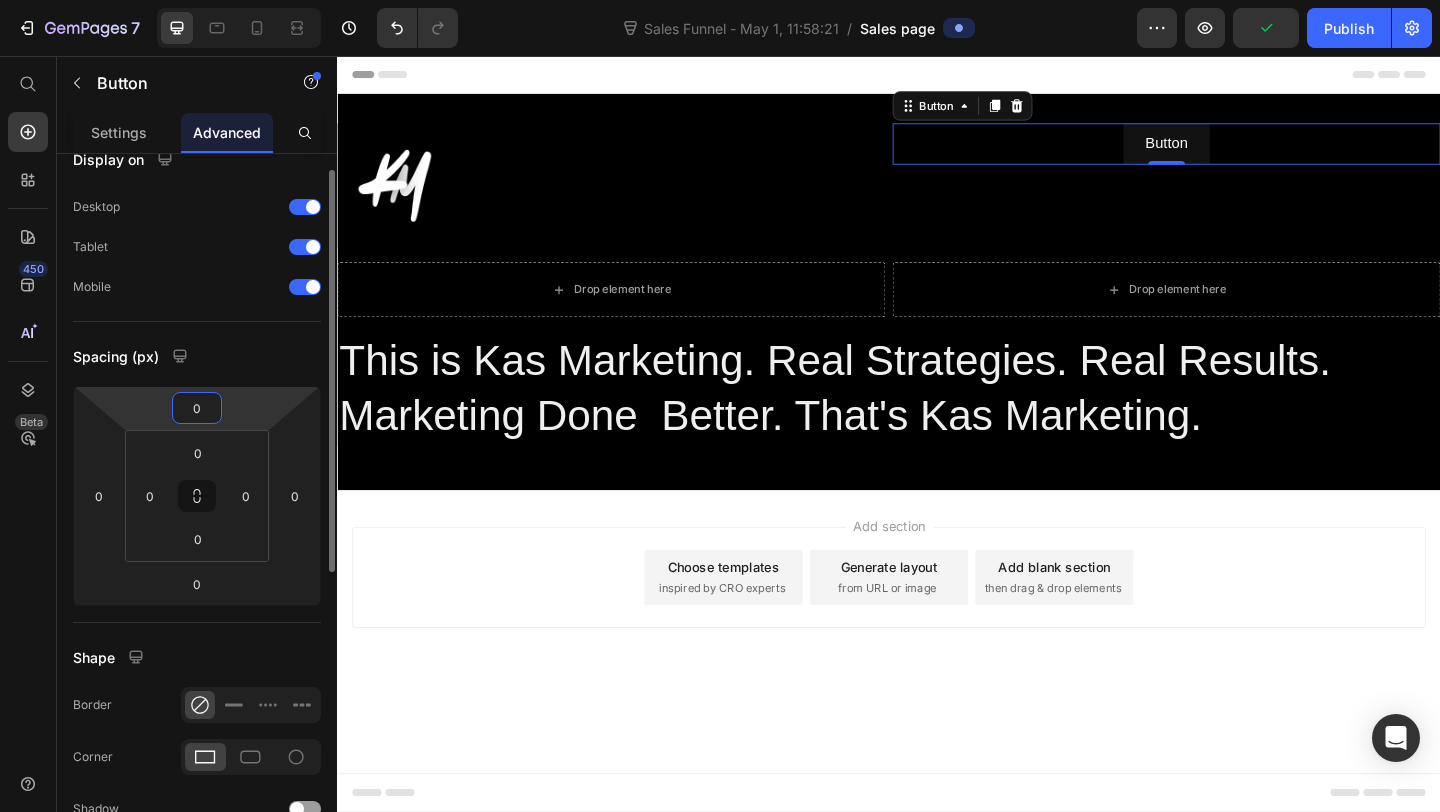 click on "0" at bounding box center [197, 408] 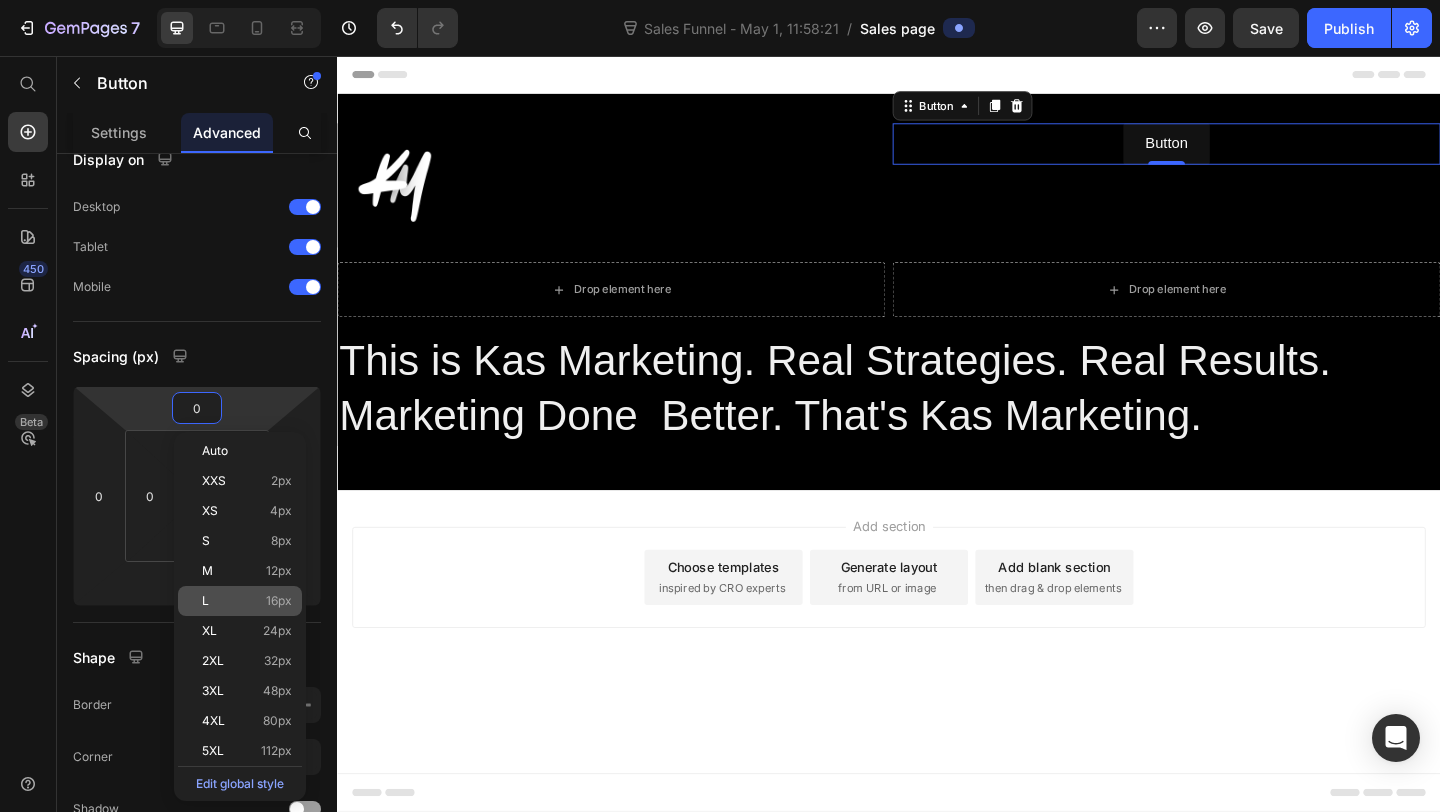 click on "L 16px" 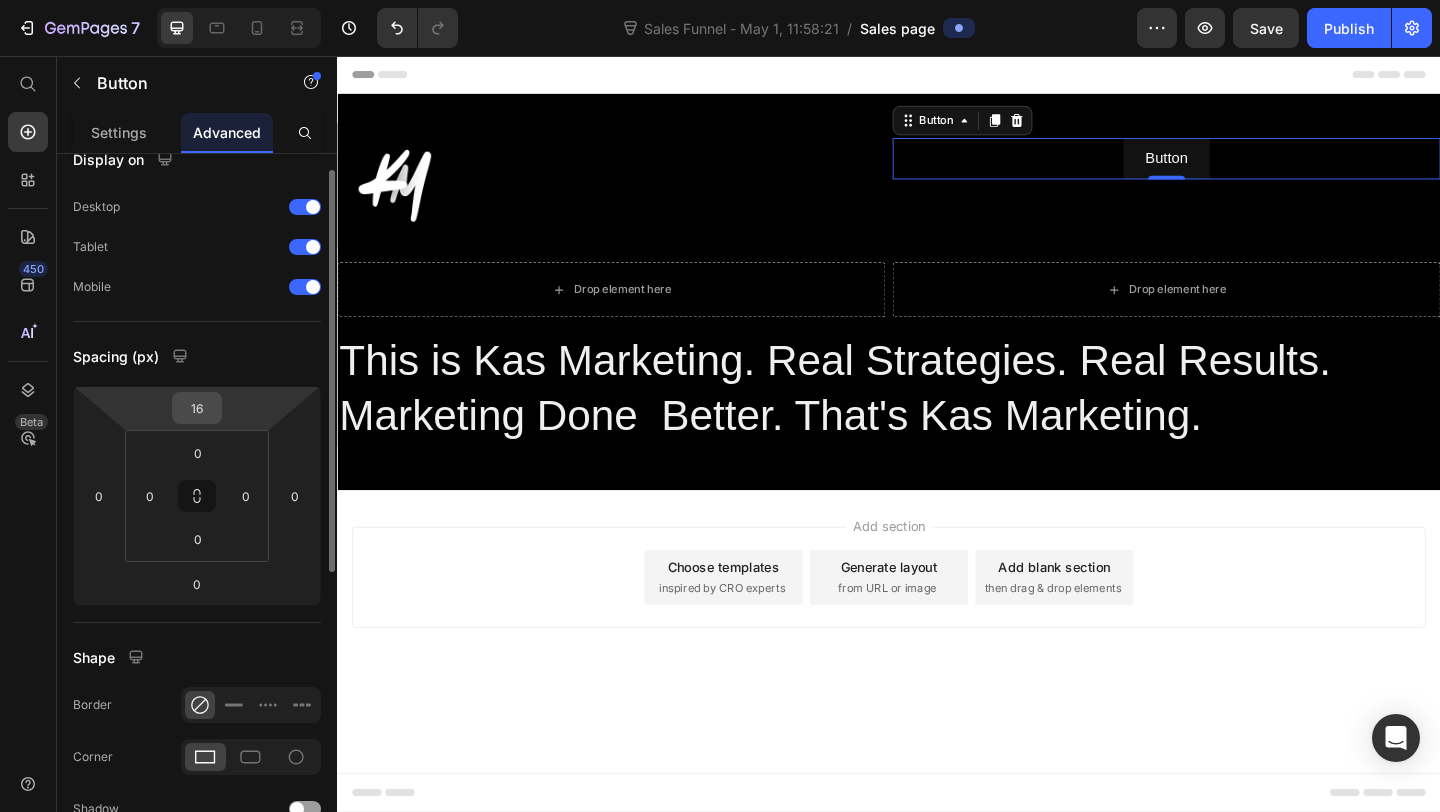click on "16" at bounding box center [197, 408] 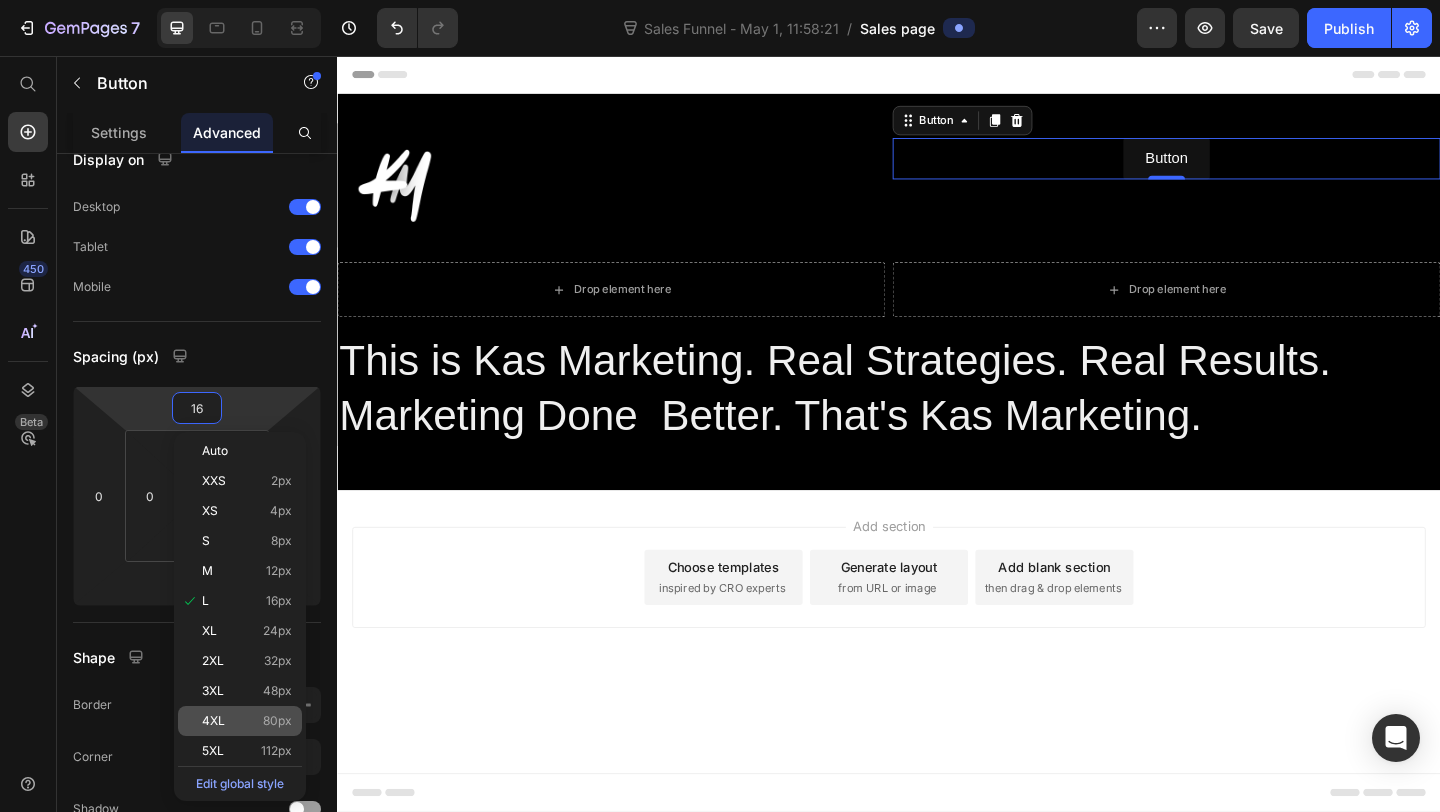 click on "4XL" at bounding box center [213, 721] 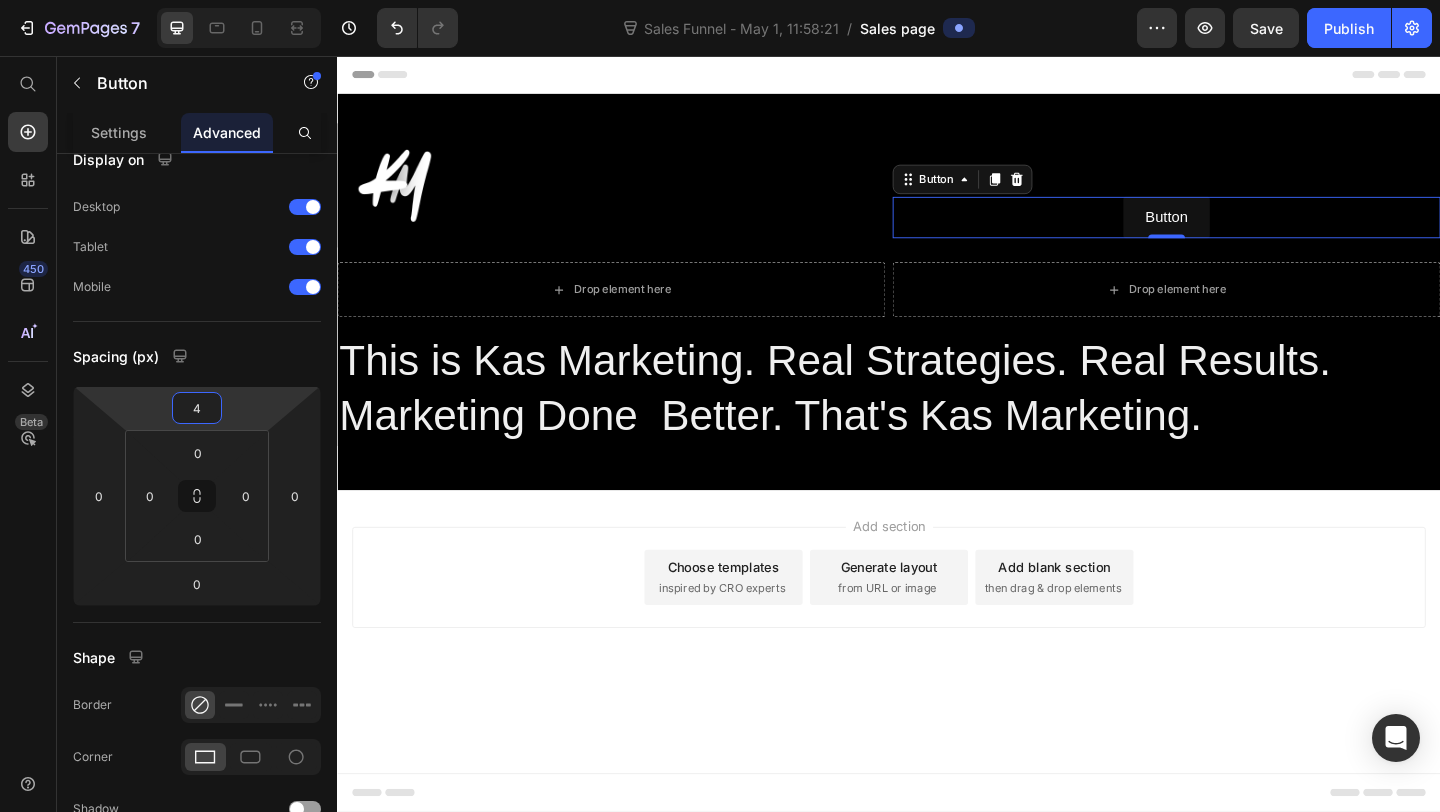 click on "[NUMBER] kb" at bounding box center (720, 0) 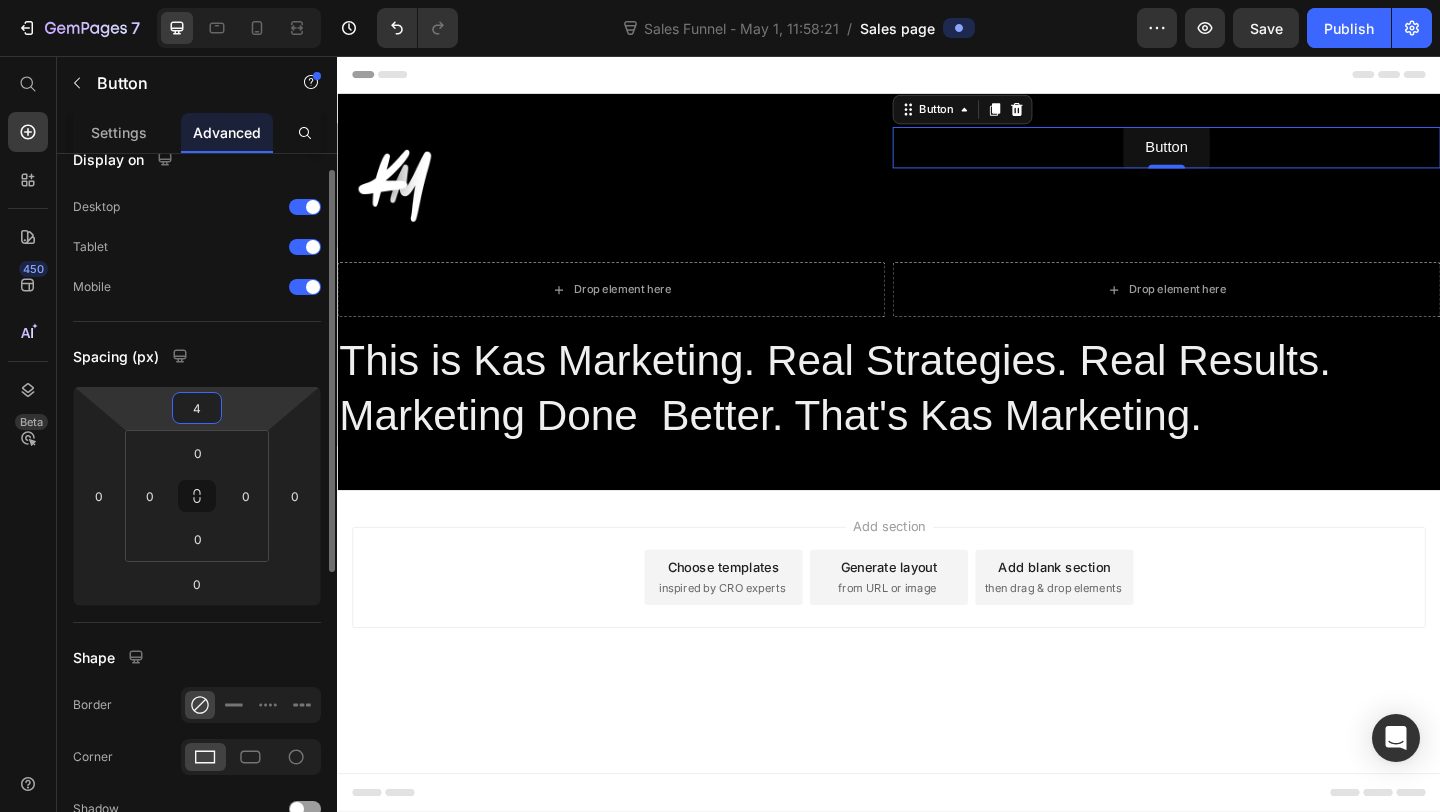 click on "4" at bounding box center [197, 408] 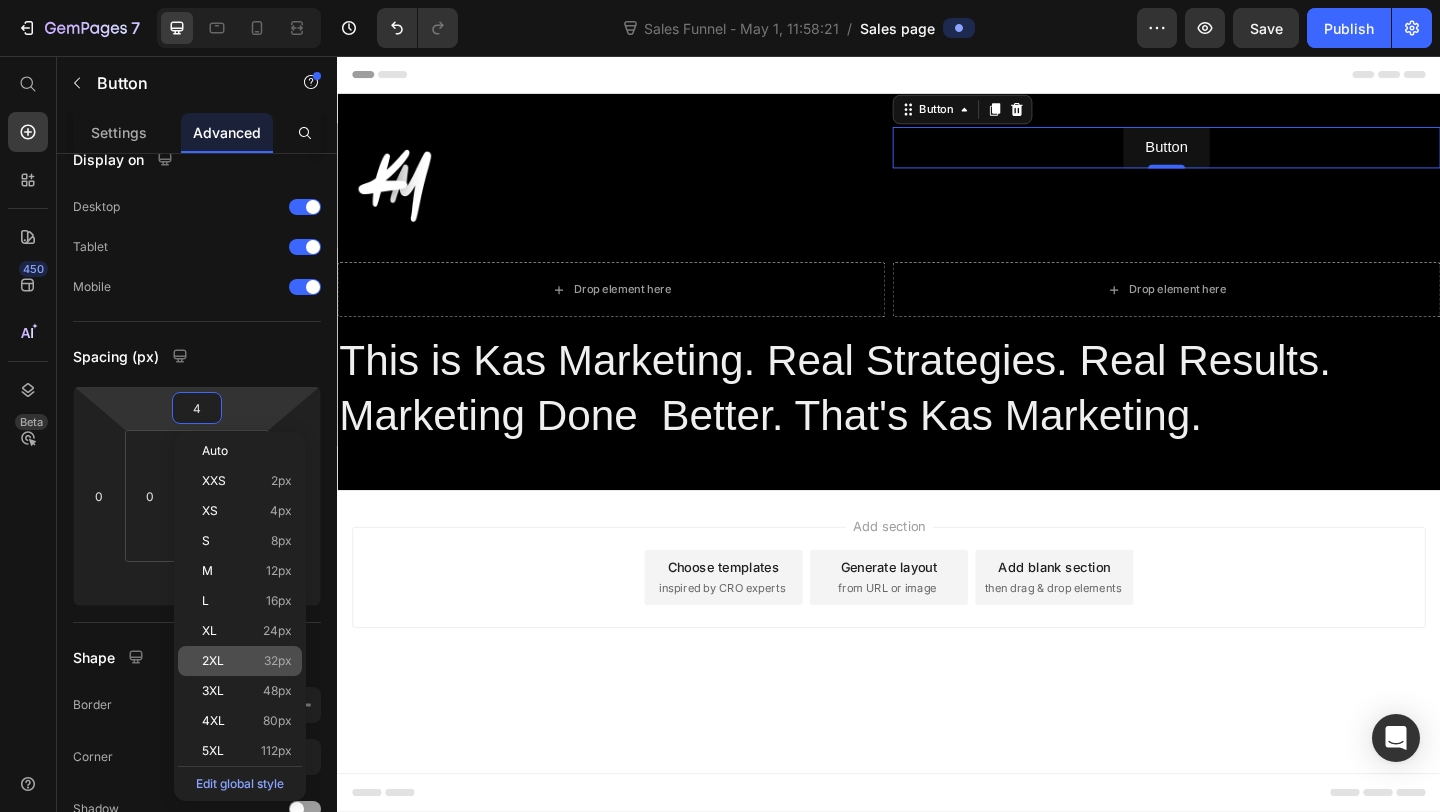 click on "2XL 32px" at bounding box center (247, 661) 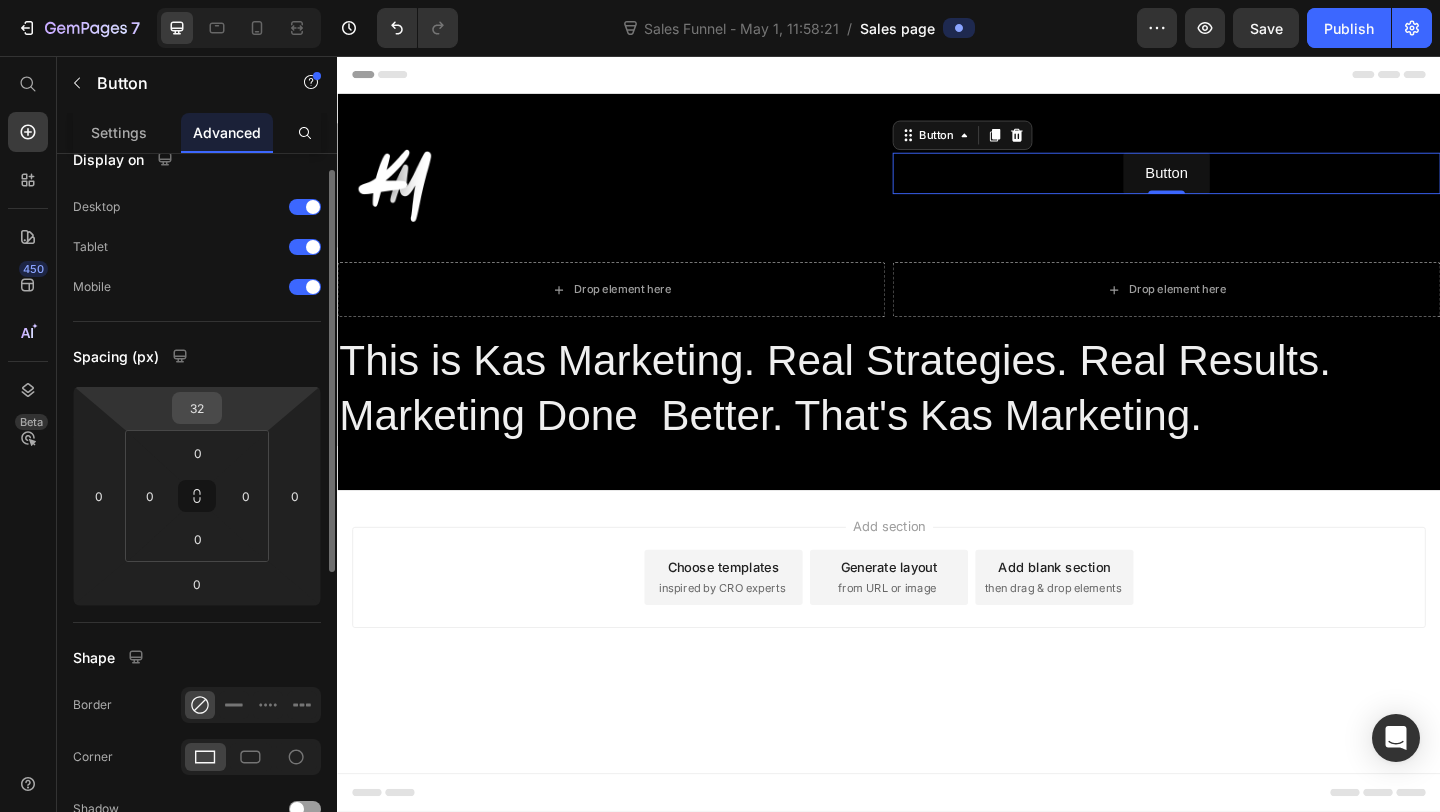 click on "32" at bounding box center (197, 408) 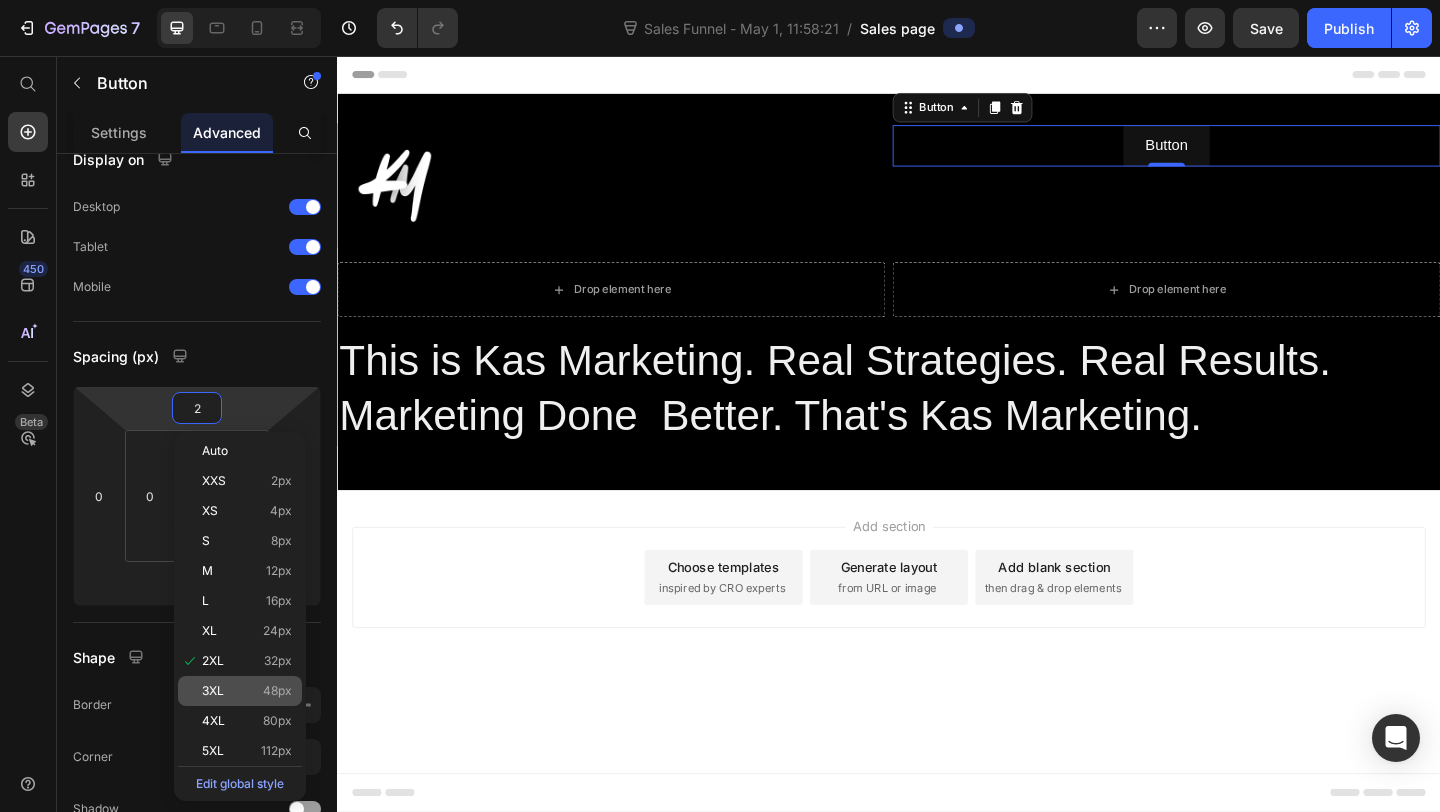 click on "3XL 48px" 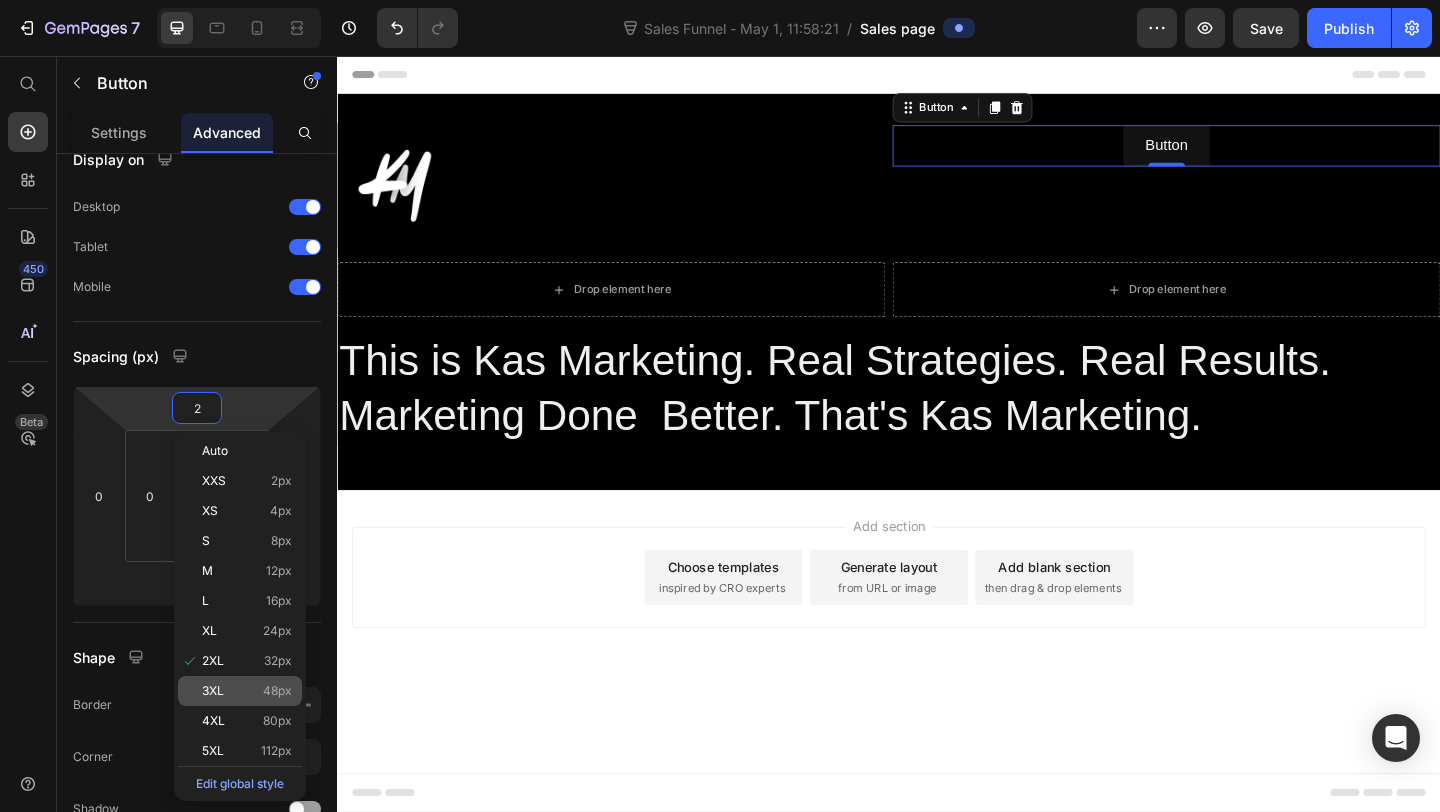 type on "48" 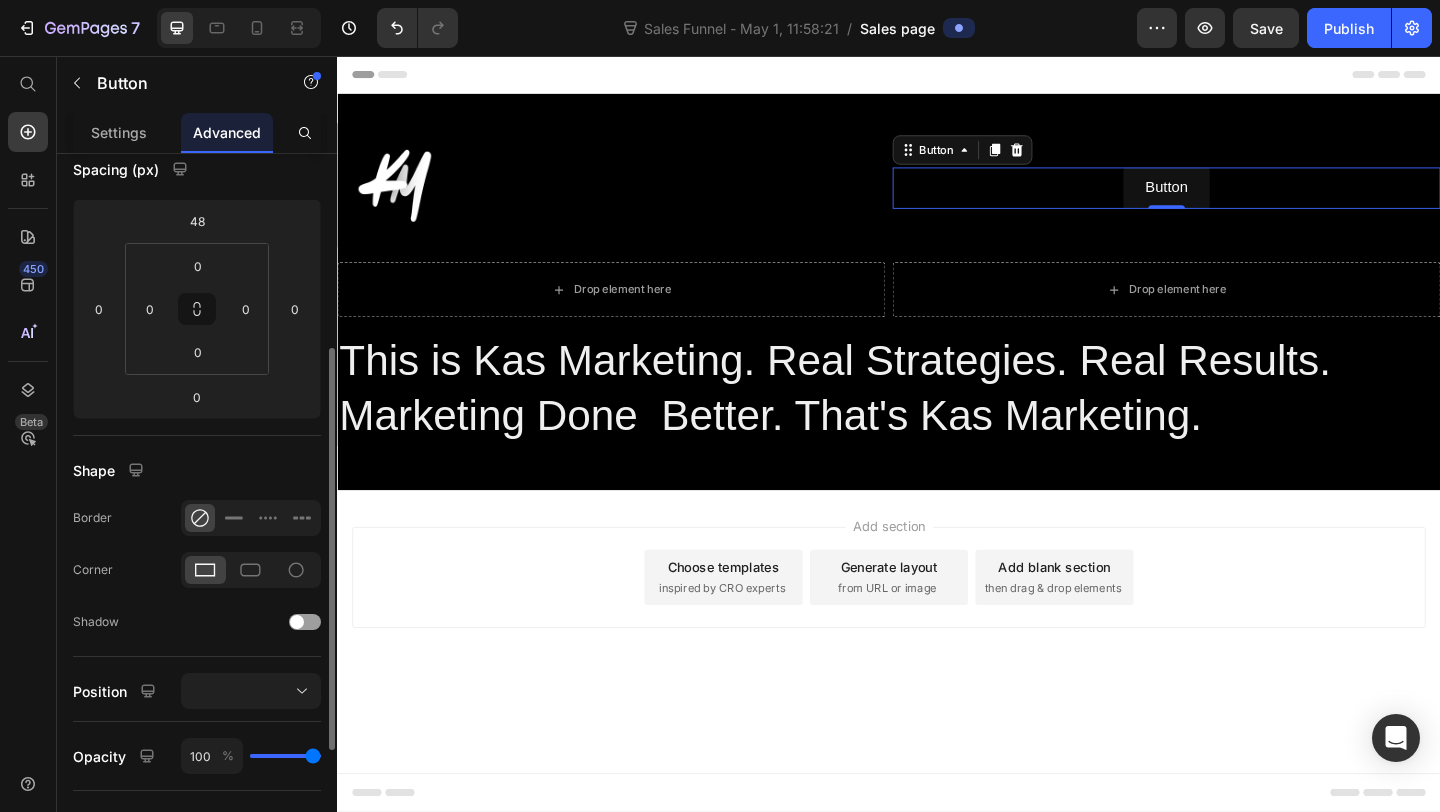 scroll, scrollTop: 210, scrollLeft: 0, axis: vertical 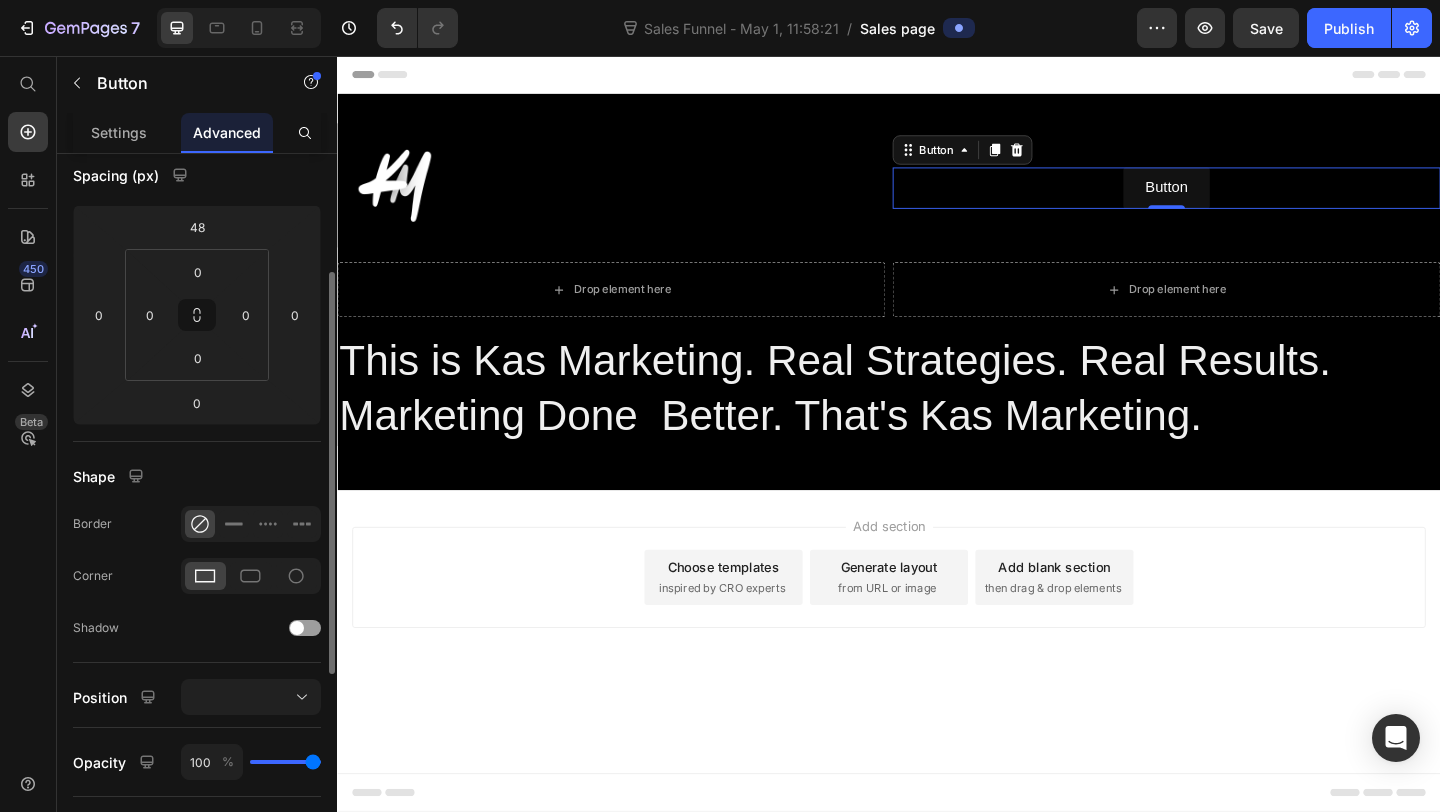 click on "Shape" at bounding box center [197, 476] 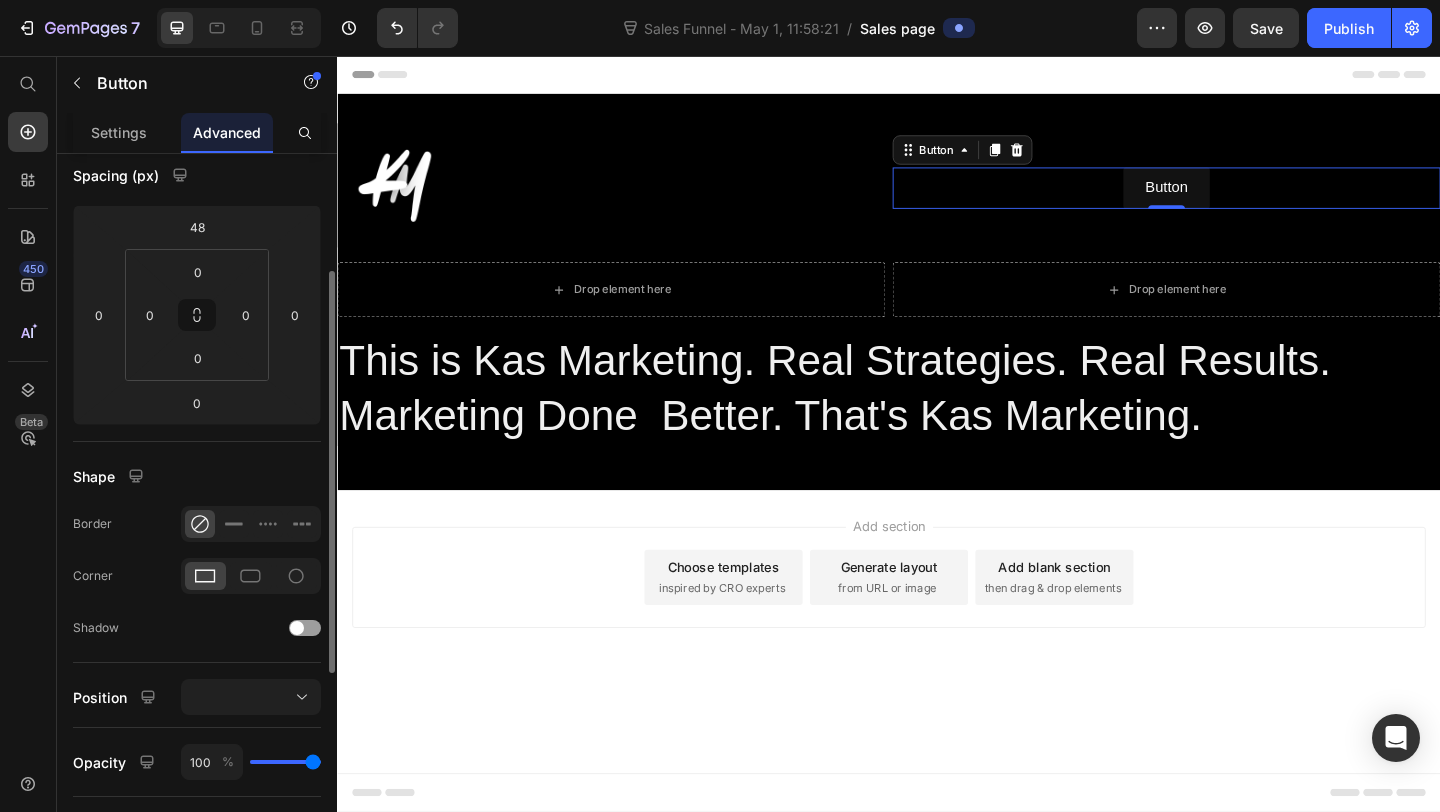scroll, scrollTop: 0, scrollLeft: 0, axis: both 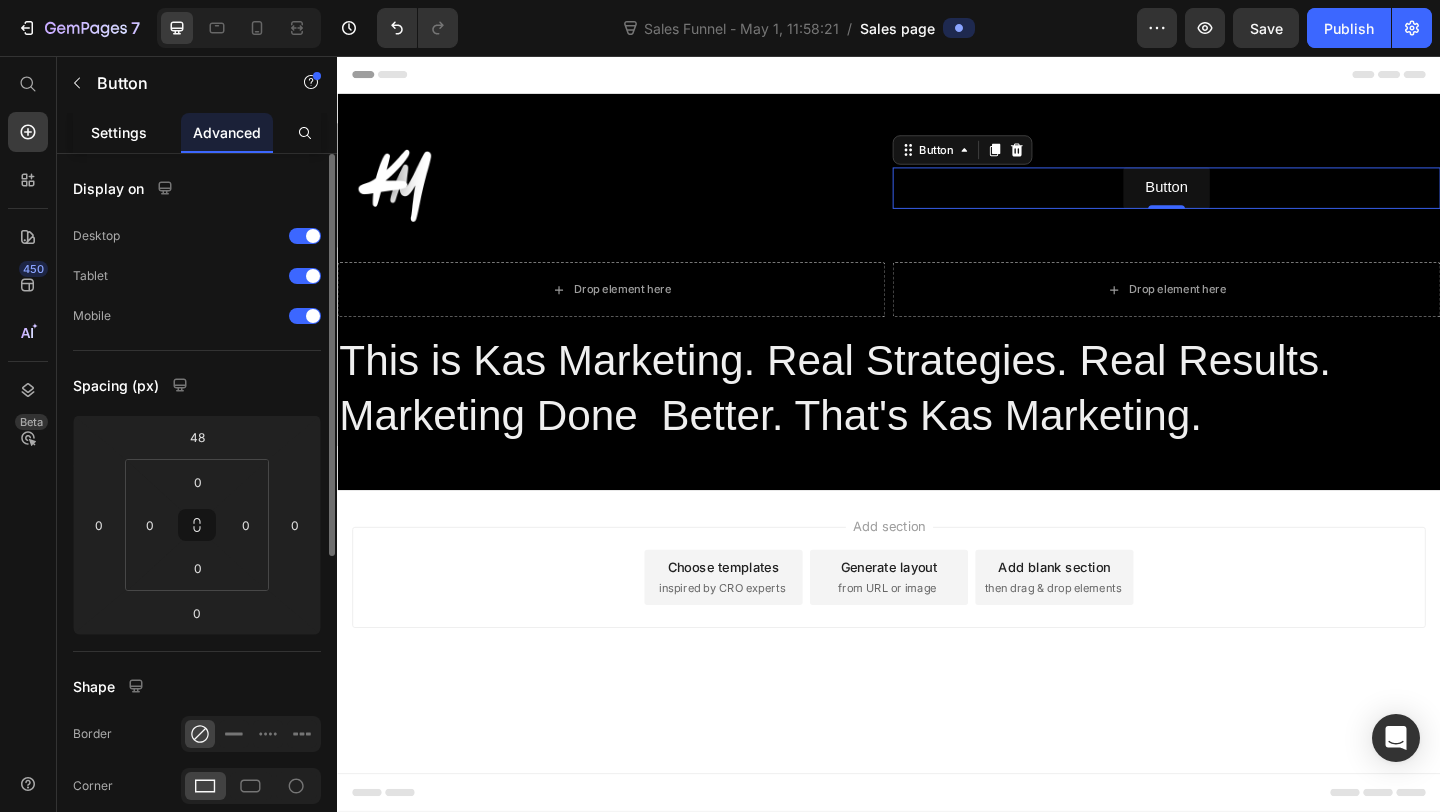 click on "Settings" at bounding box center (119, 132) 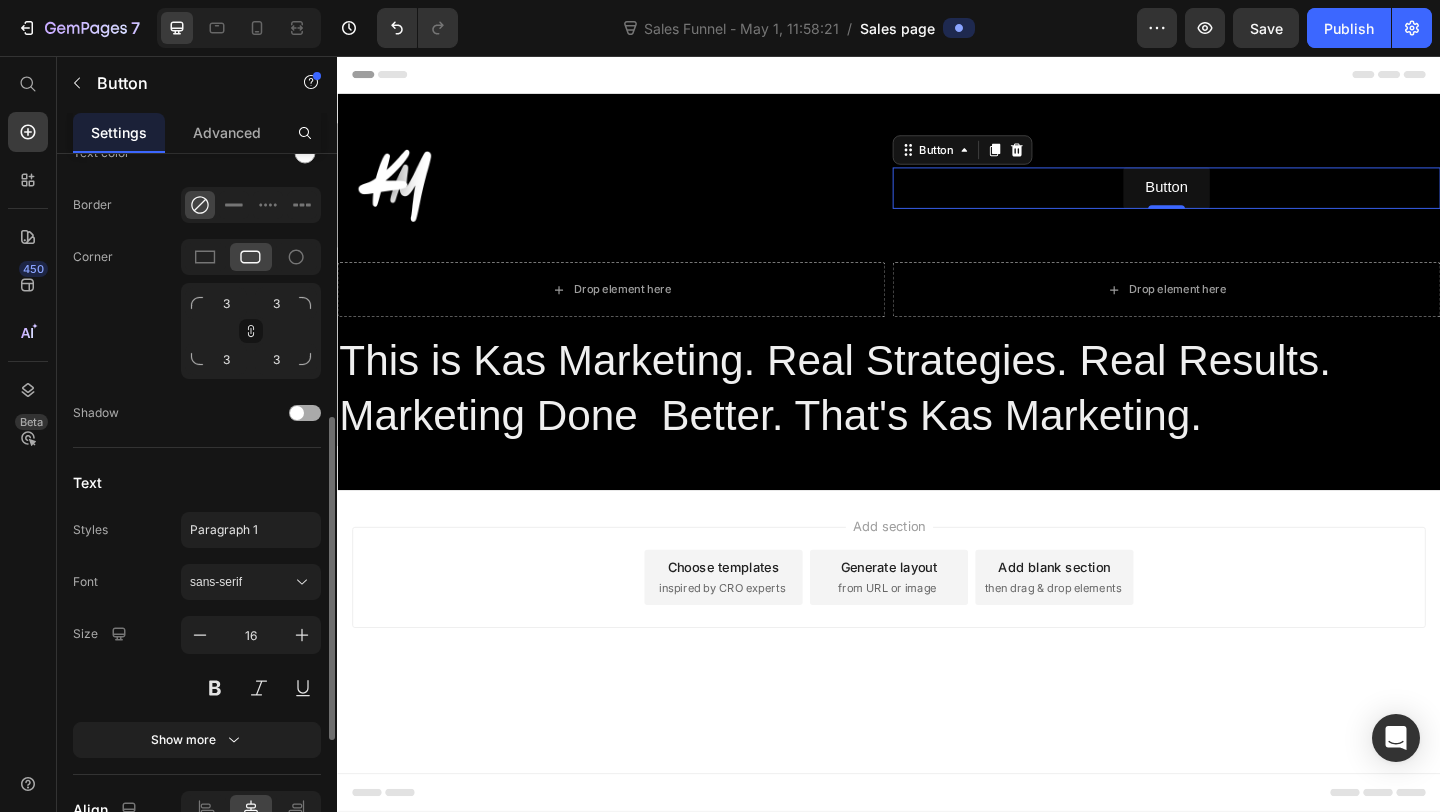 scroll, scrollTop: 867, scrollLeft: 0, axis: vertical 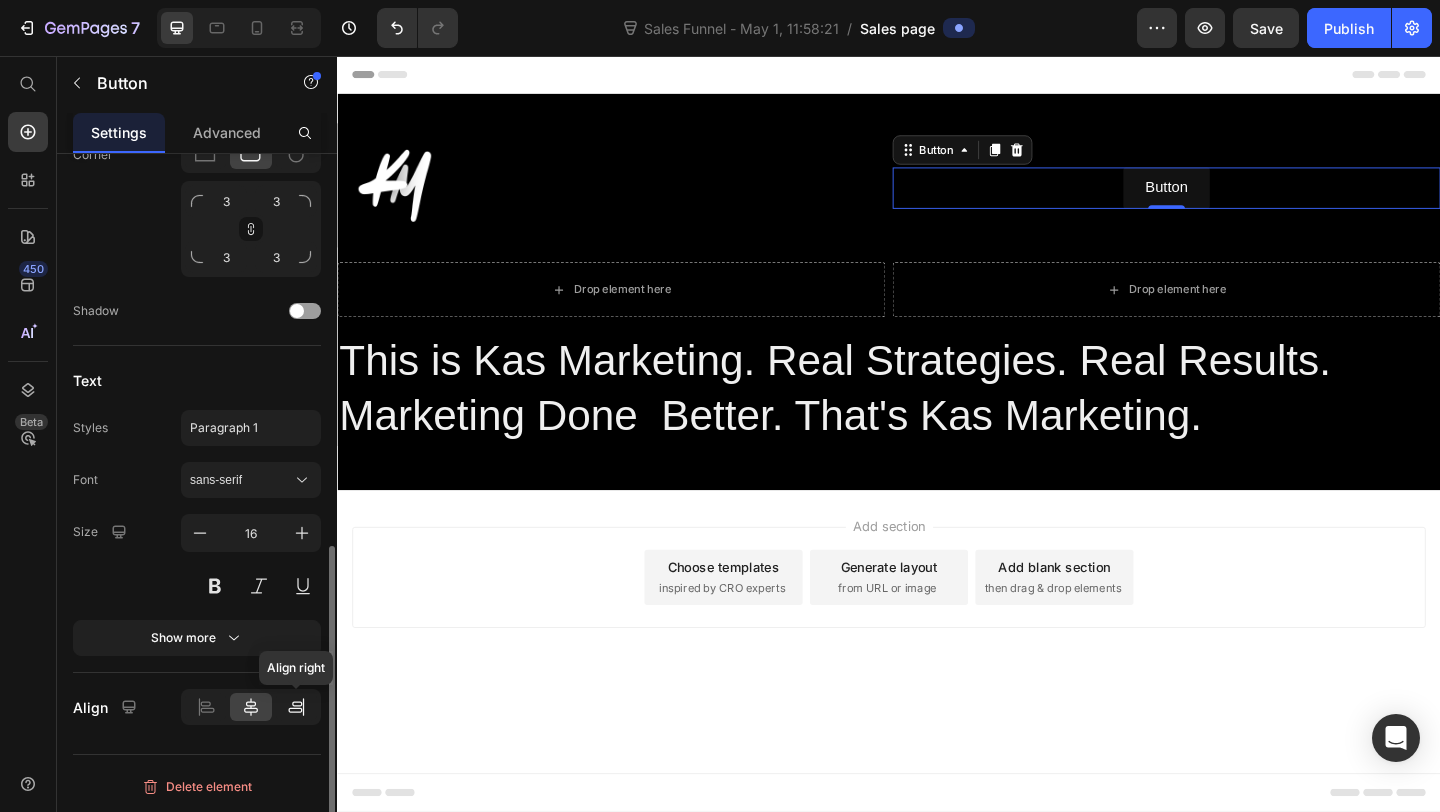 click 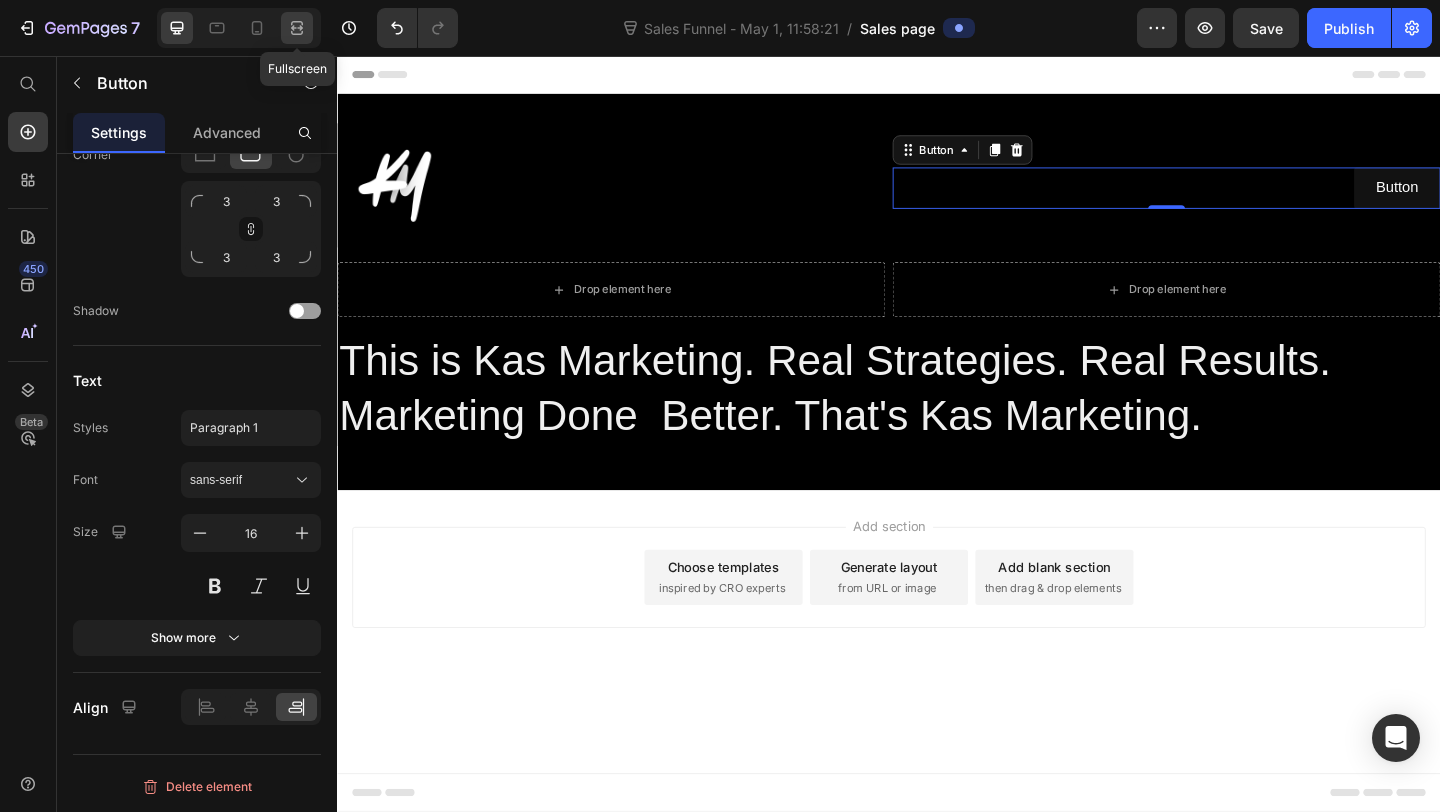 click 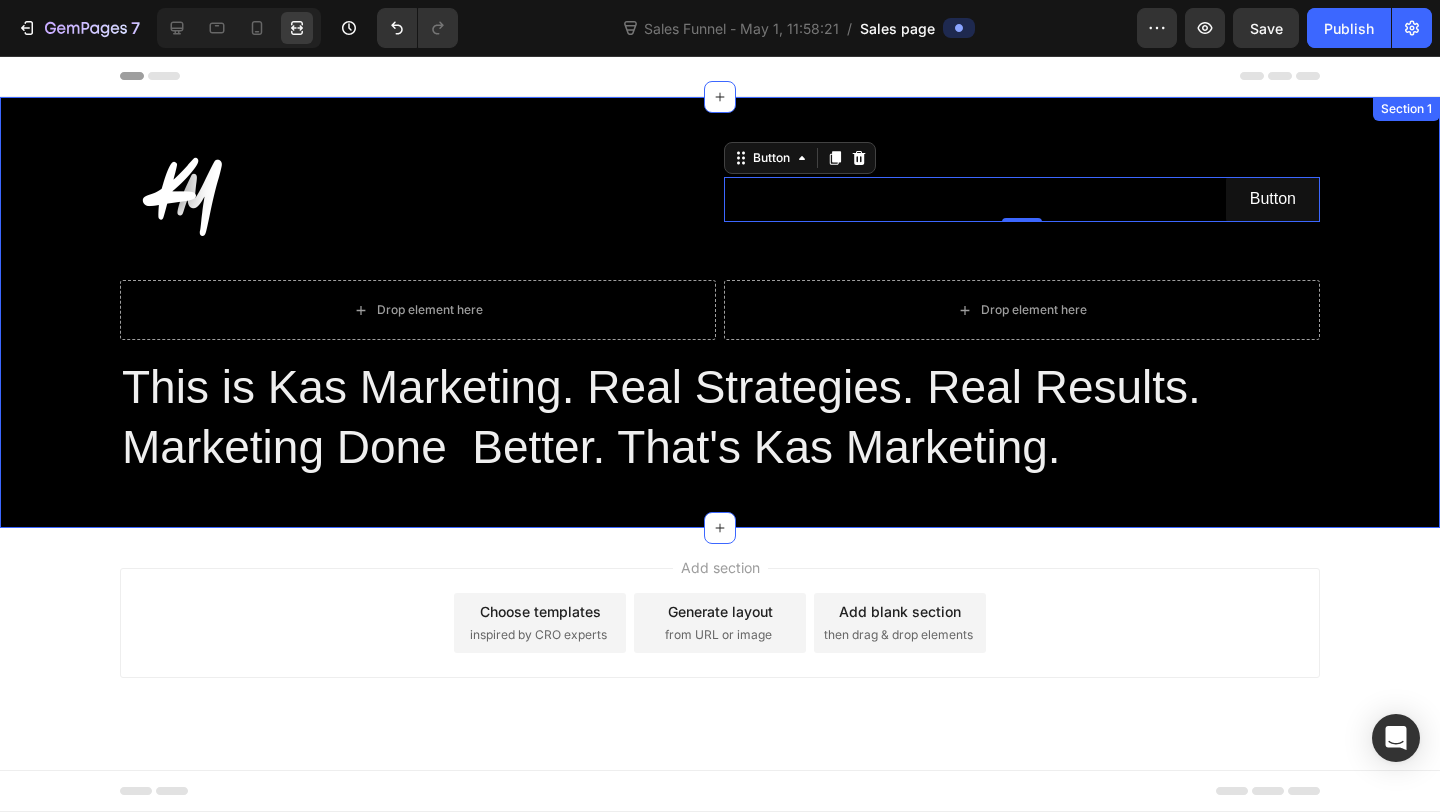 click on "Image Button Button   0 Row
Drop element here
Drop element here Row Real Strategies. Real Results. Marketing Done  Better. That's Kas Marketing. Heading Row Section 1" at bounding box center (720, 312) 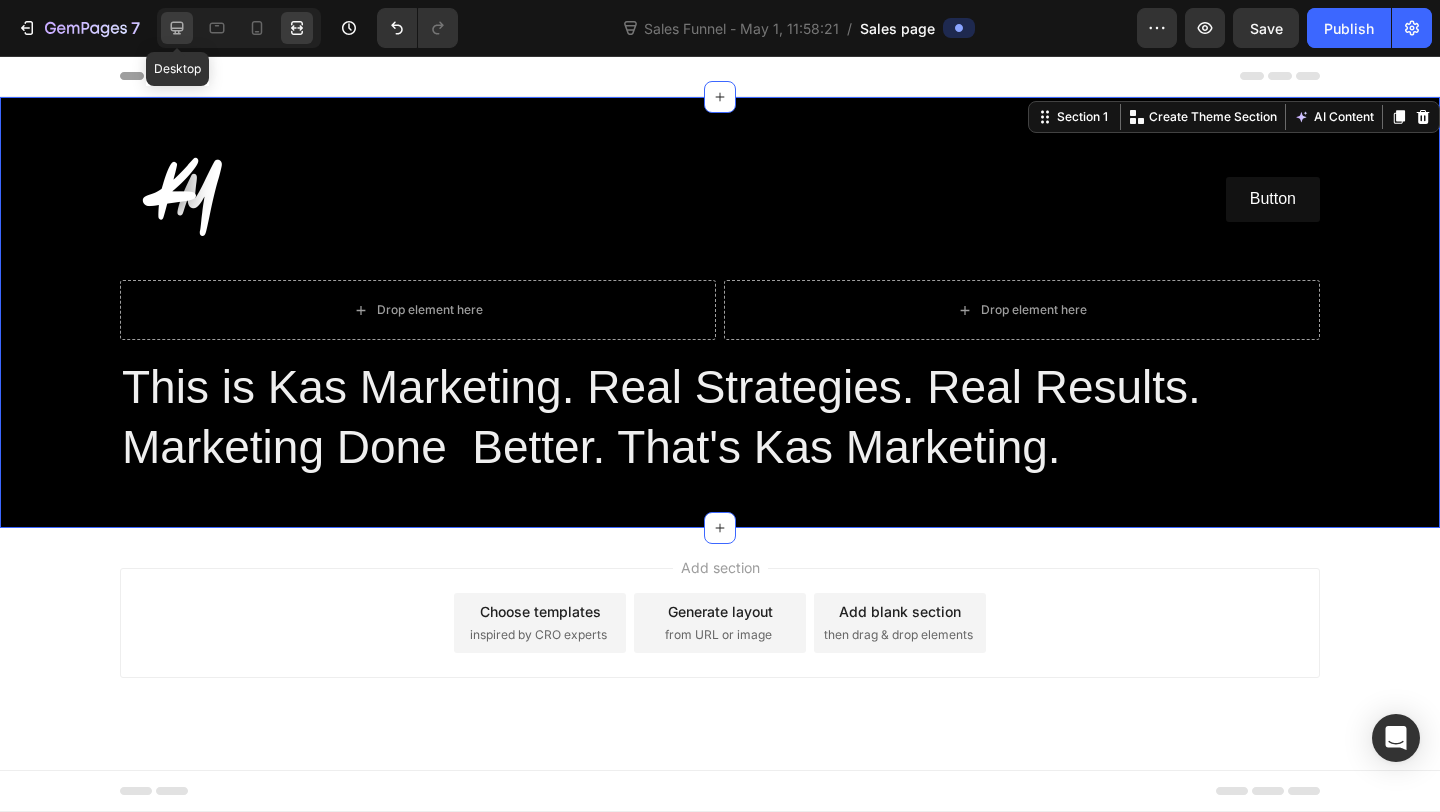 click 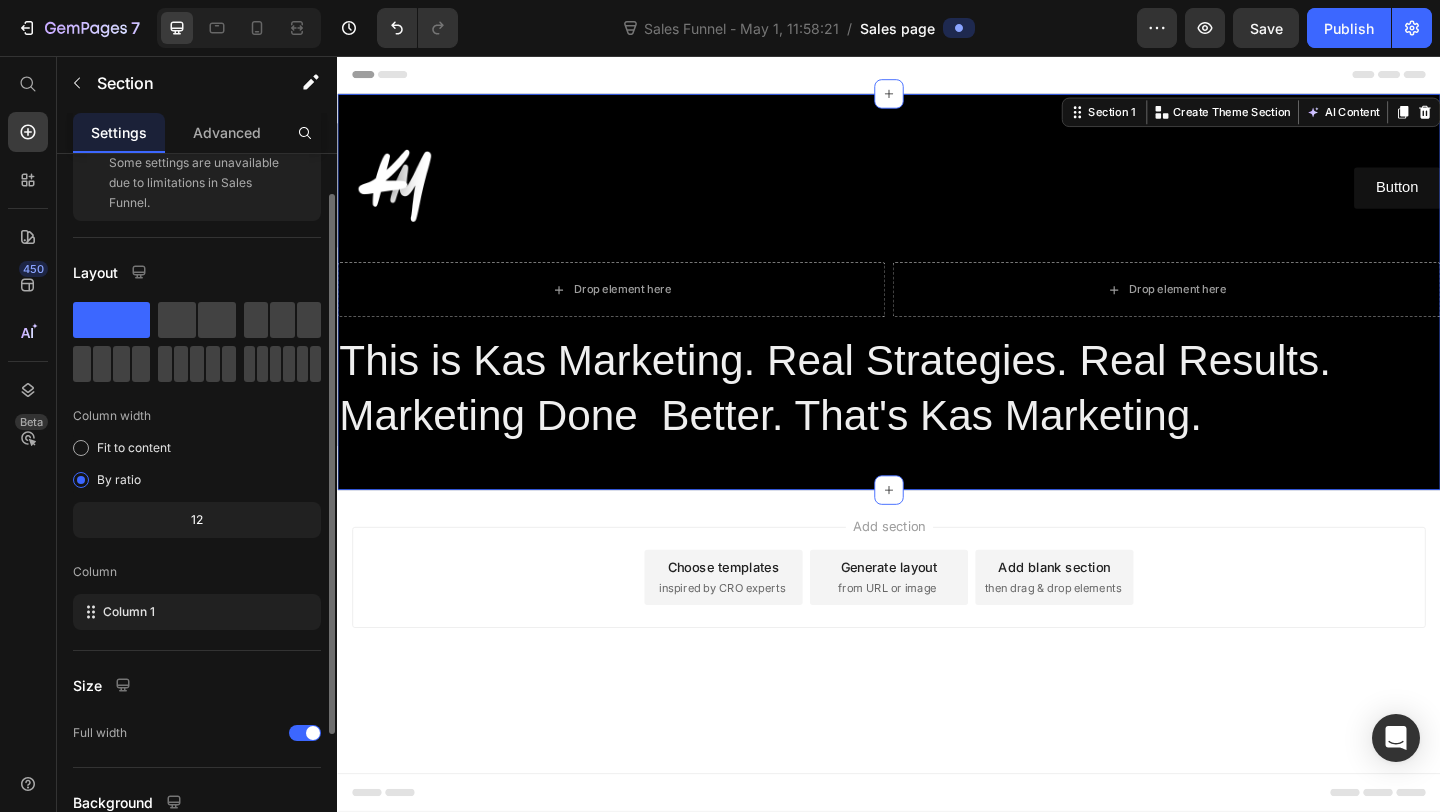 scroll, scrollTop: 0, scrollLeft: 0, axis: both 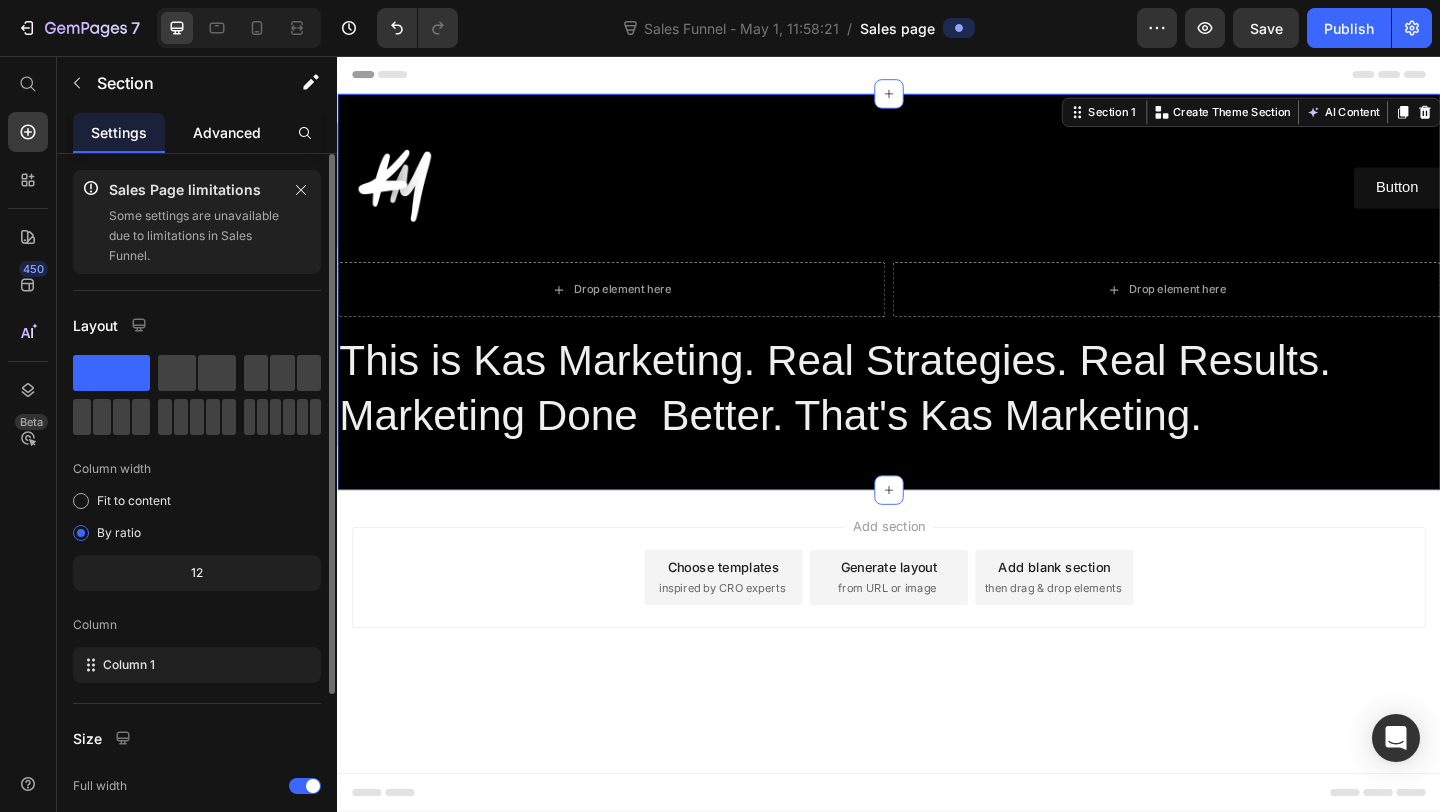 click on "Advanced" at bounding box center [227, 132] 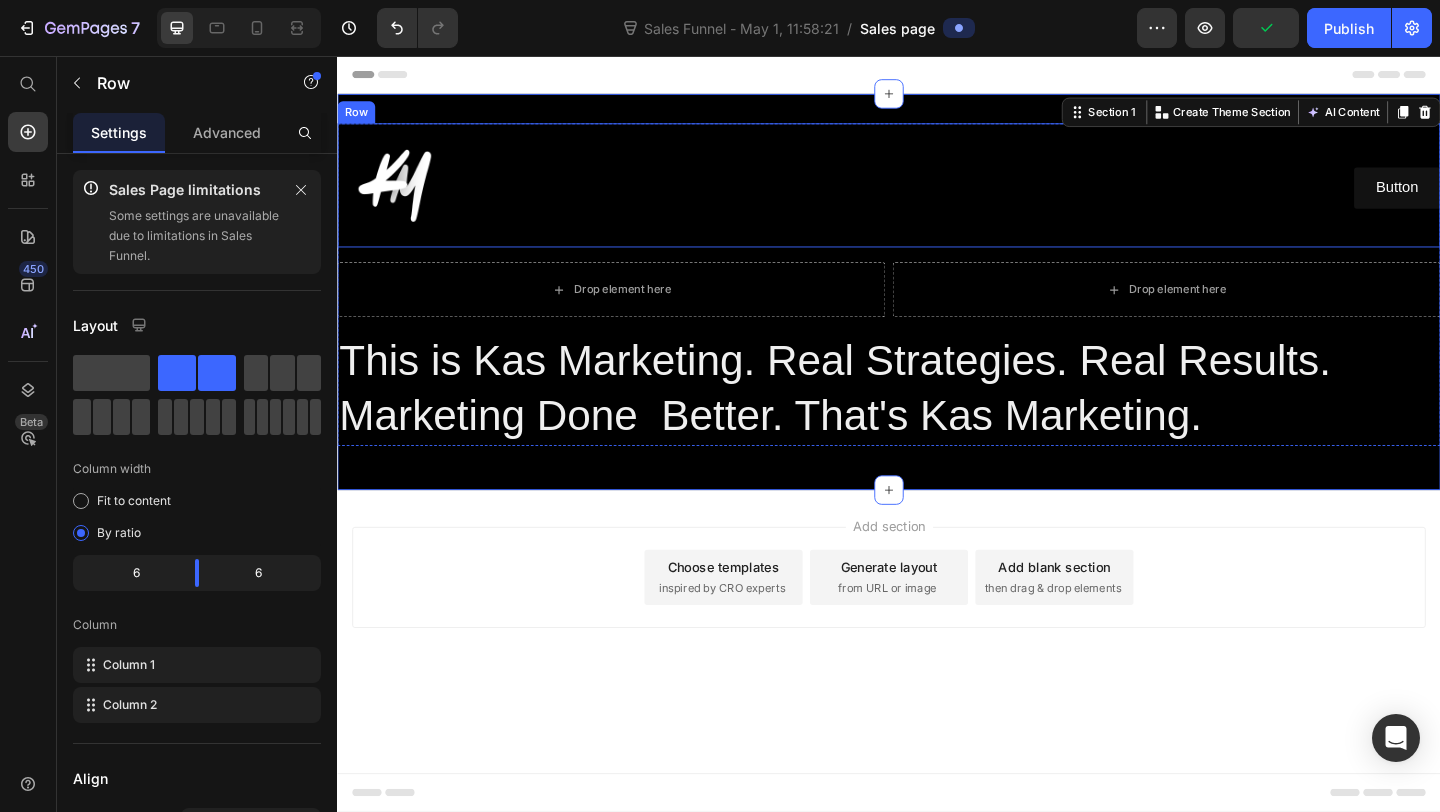 click on "Button Button" at bounding box center (1239, 196) 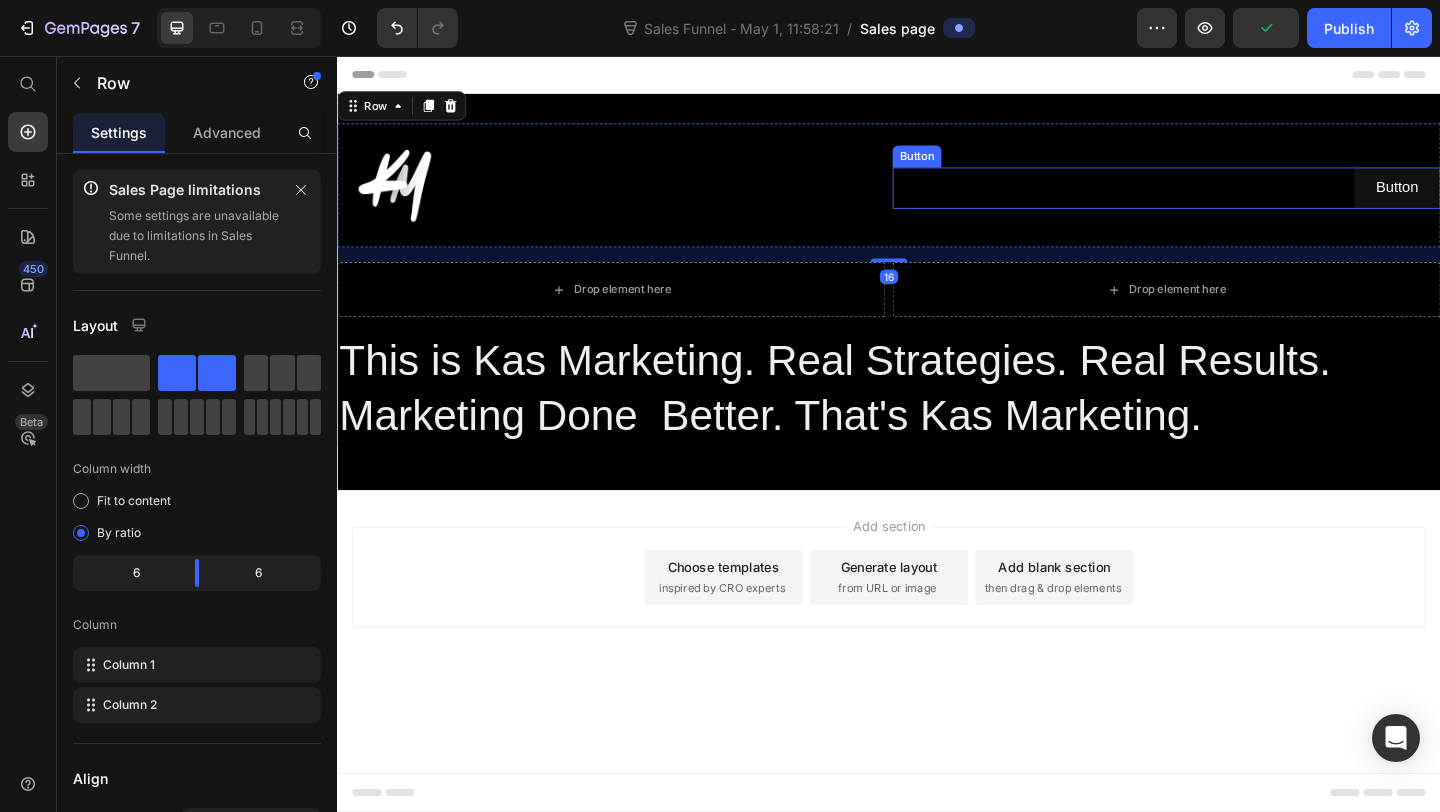 click on "Button Button" at bounding box center [1239, 199] 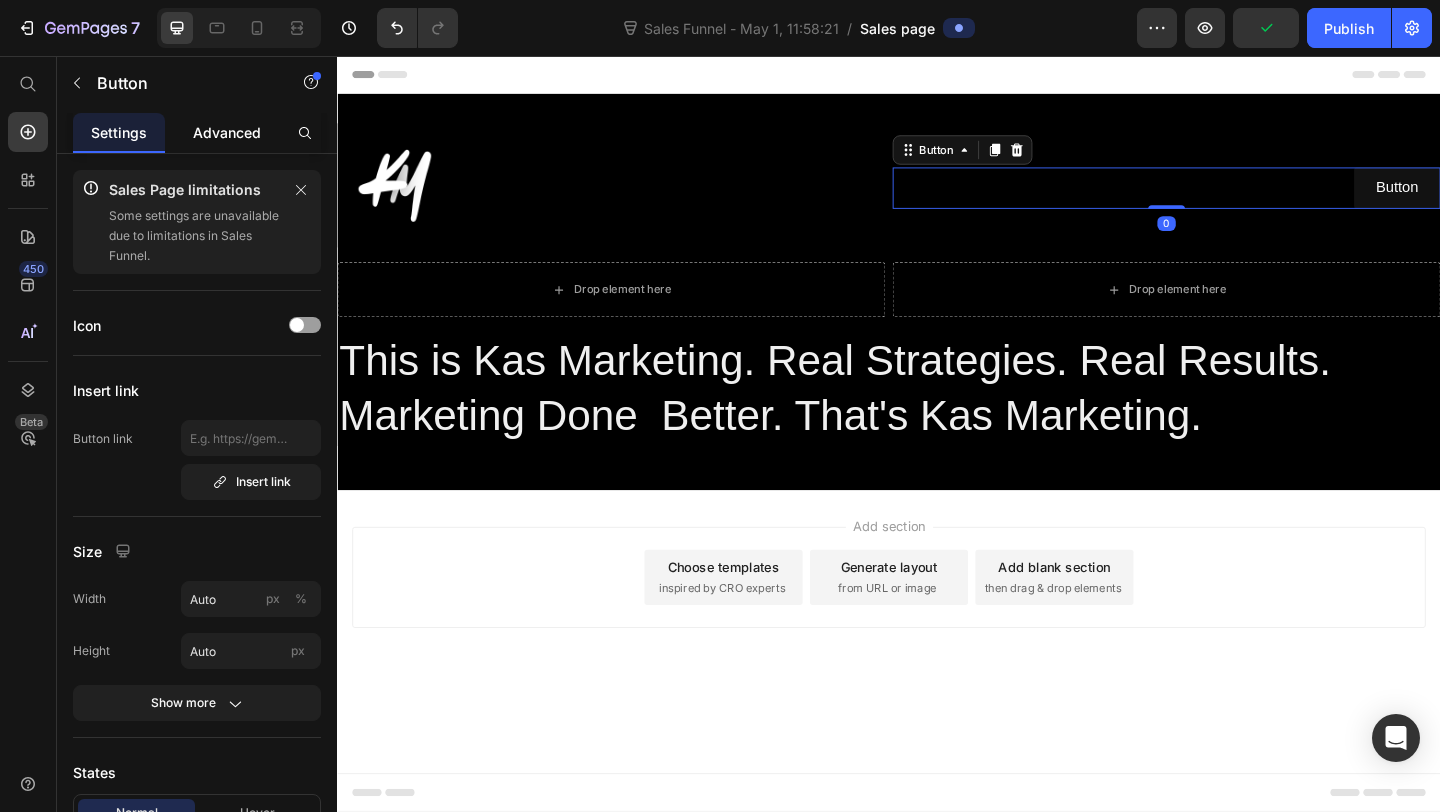 click on "Advanced" 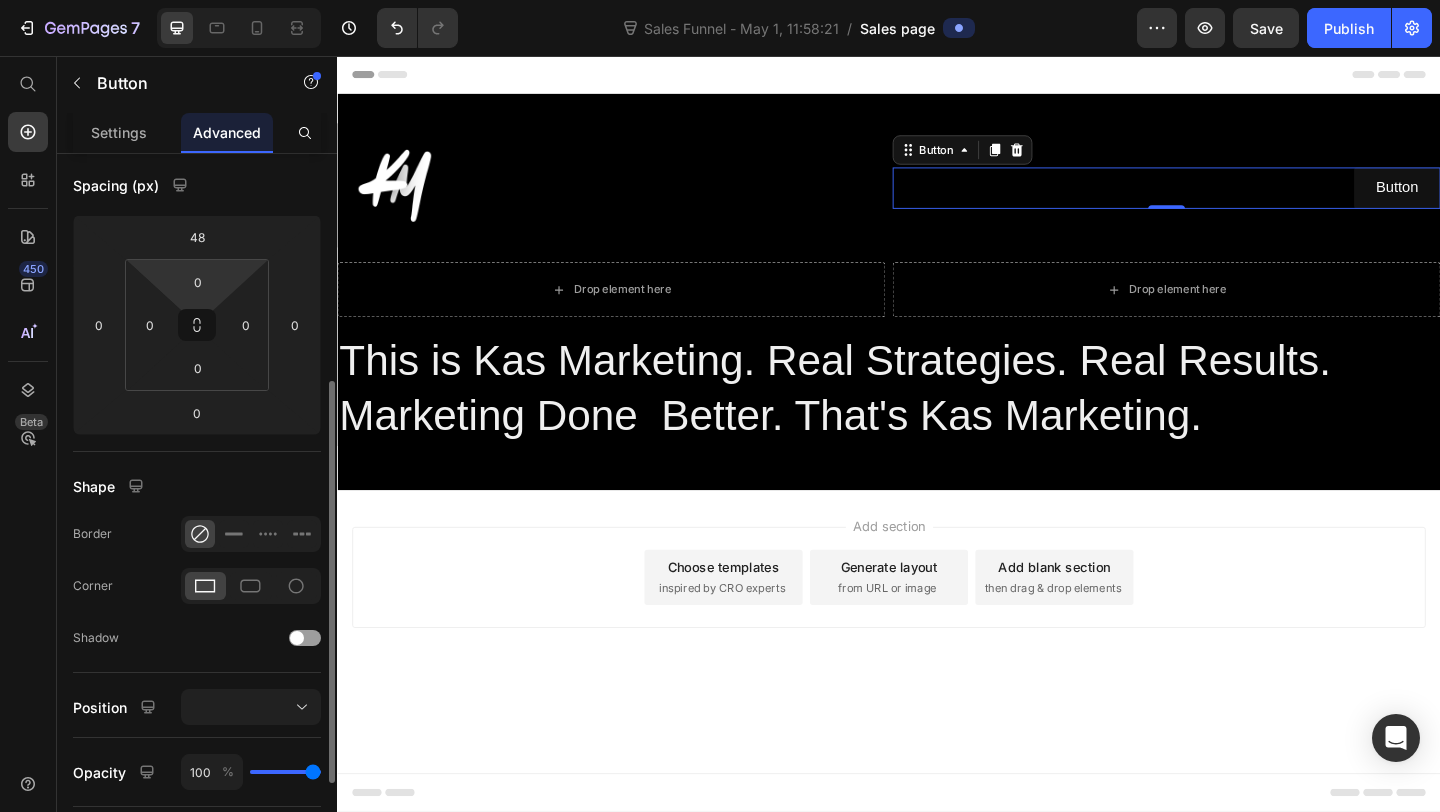 scroll, scrollTop: 67, scrollLeft: 0, axis: vertical 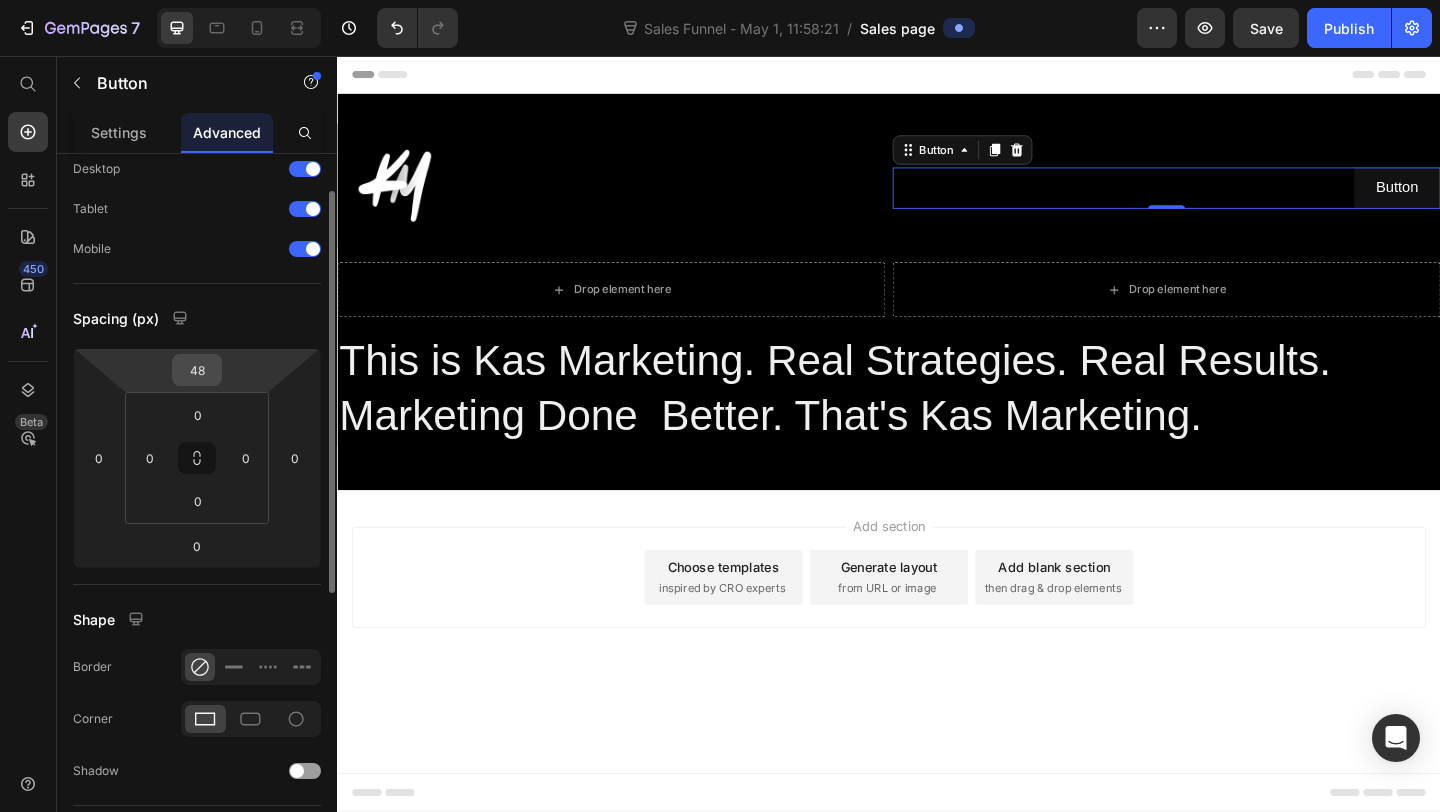 click on "48" at bounding box center (197, 370) 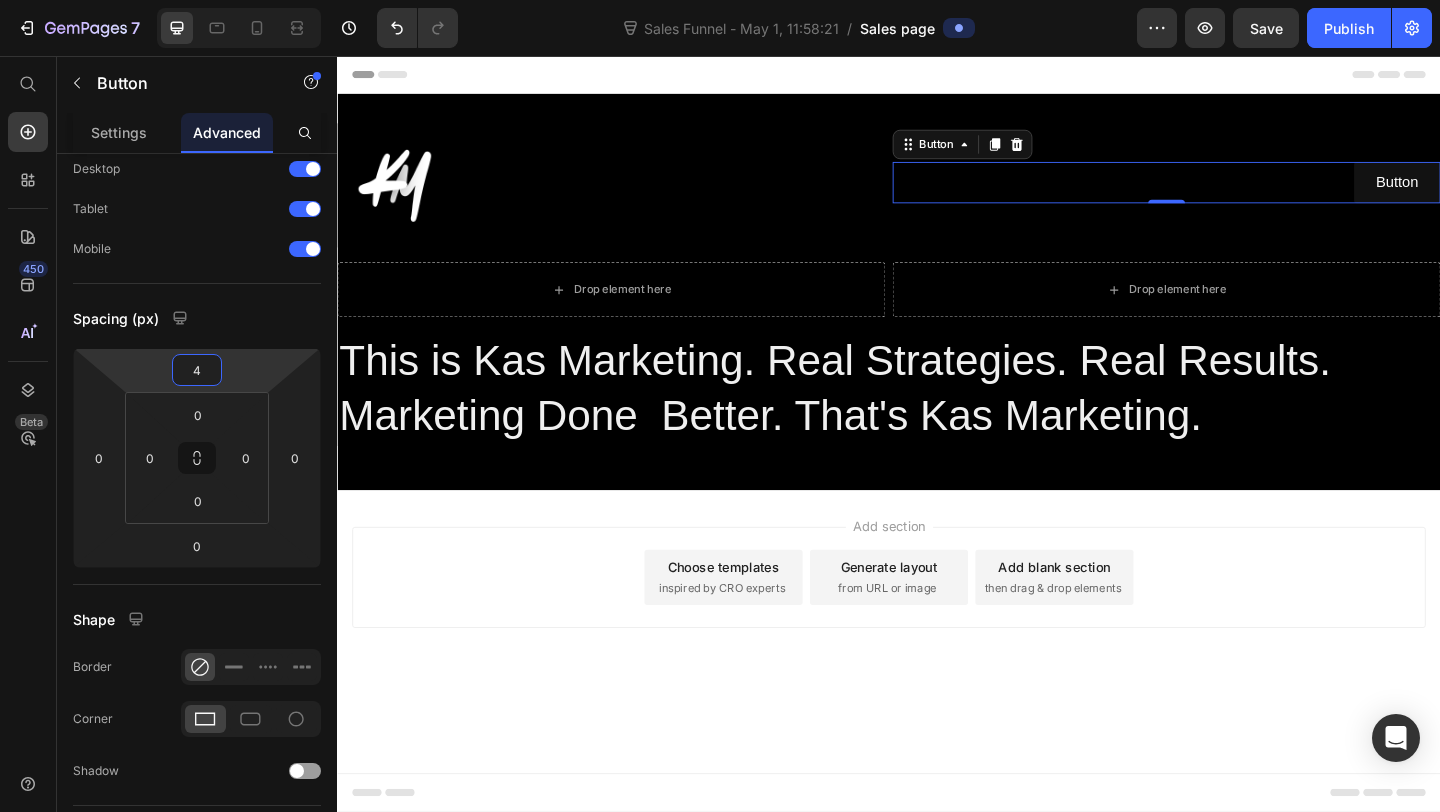 type on "41" 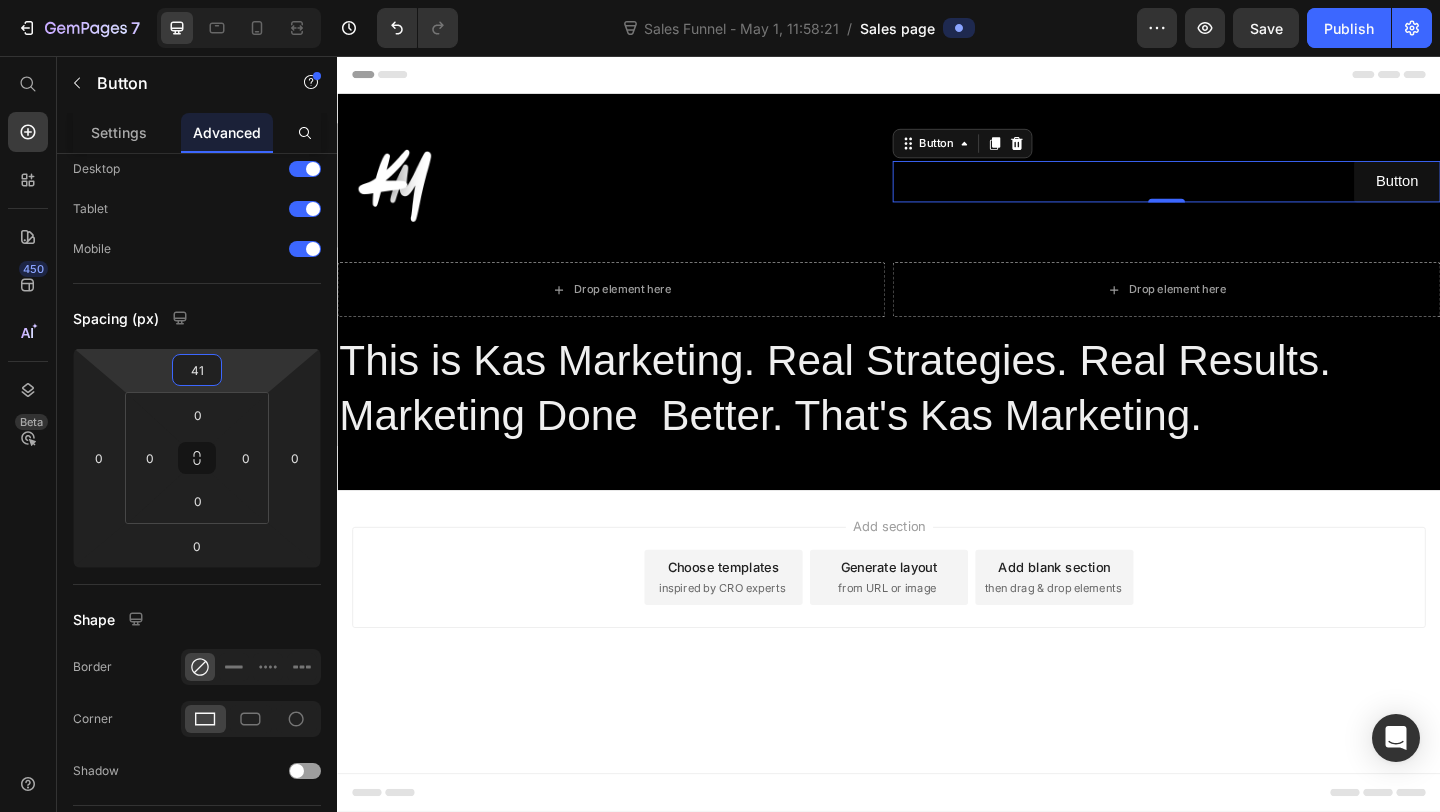 click on "Choose templates" at bounding box center (757, 611) 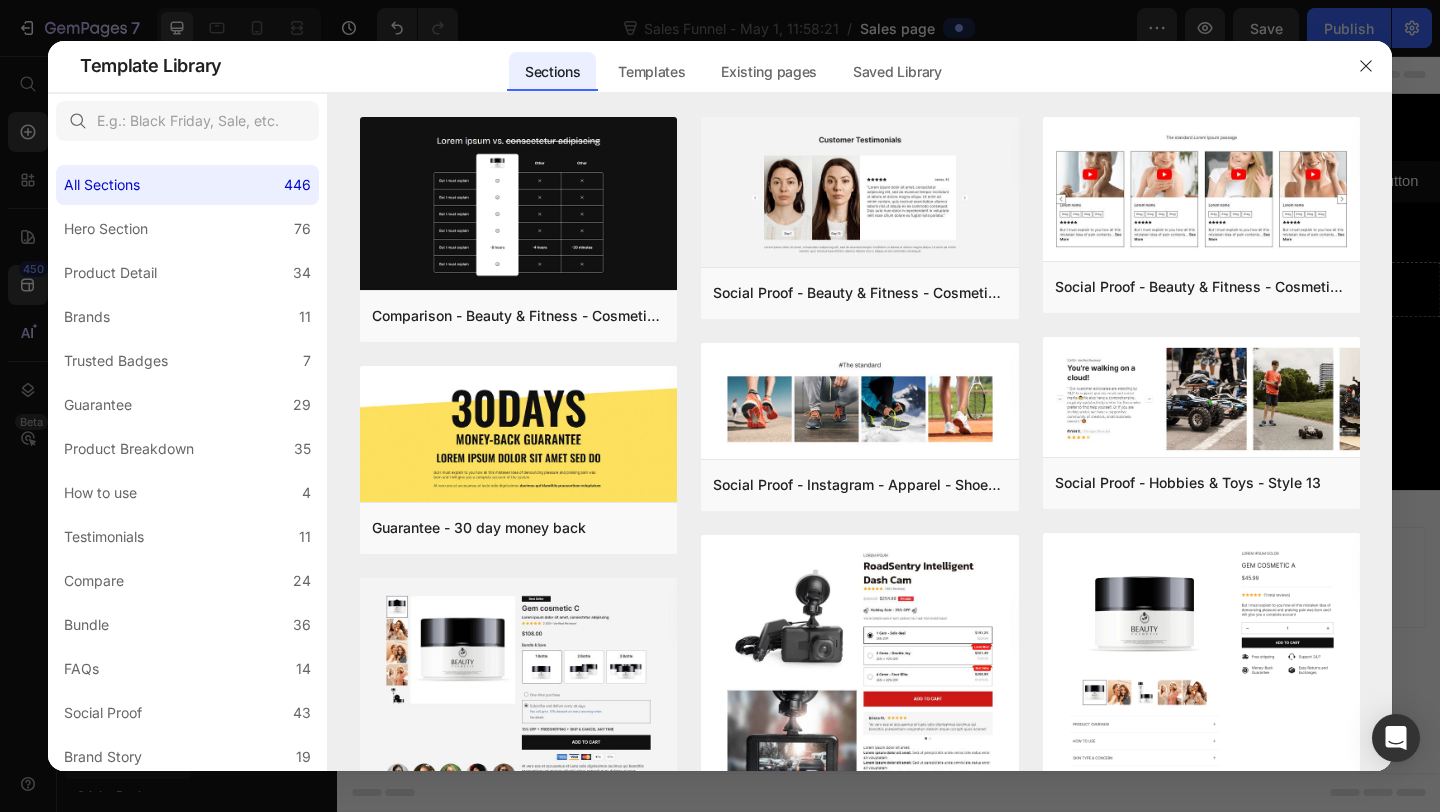 click at bounding box center [720, 406] 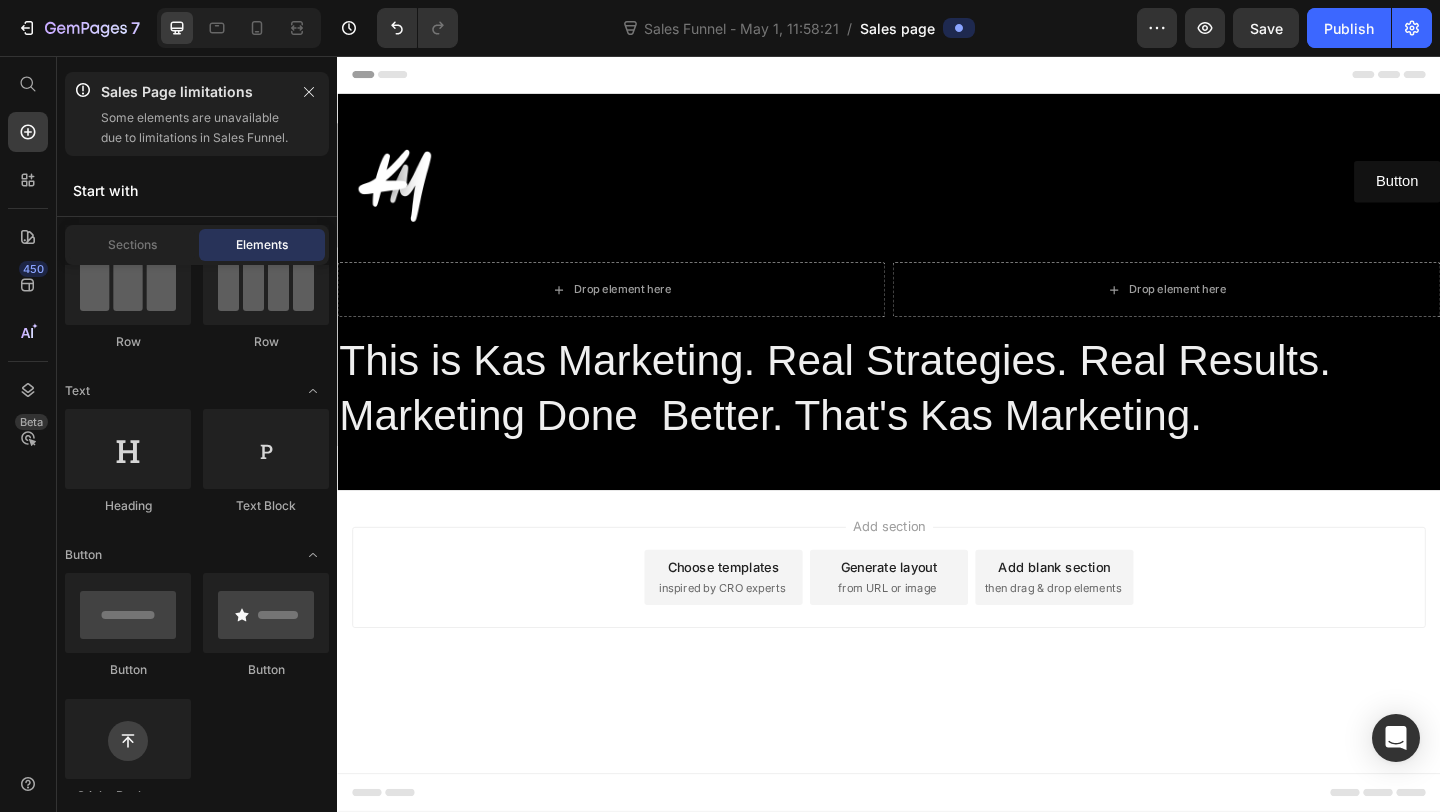 click on "Add section Choose templates inspired by CRO experts Generate layout from URL or image Add blank section then drag & drop elements" at bounding box center (937, 623) 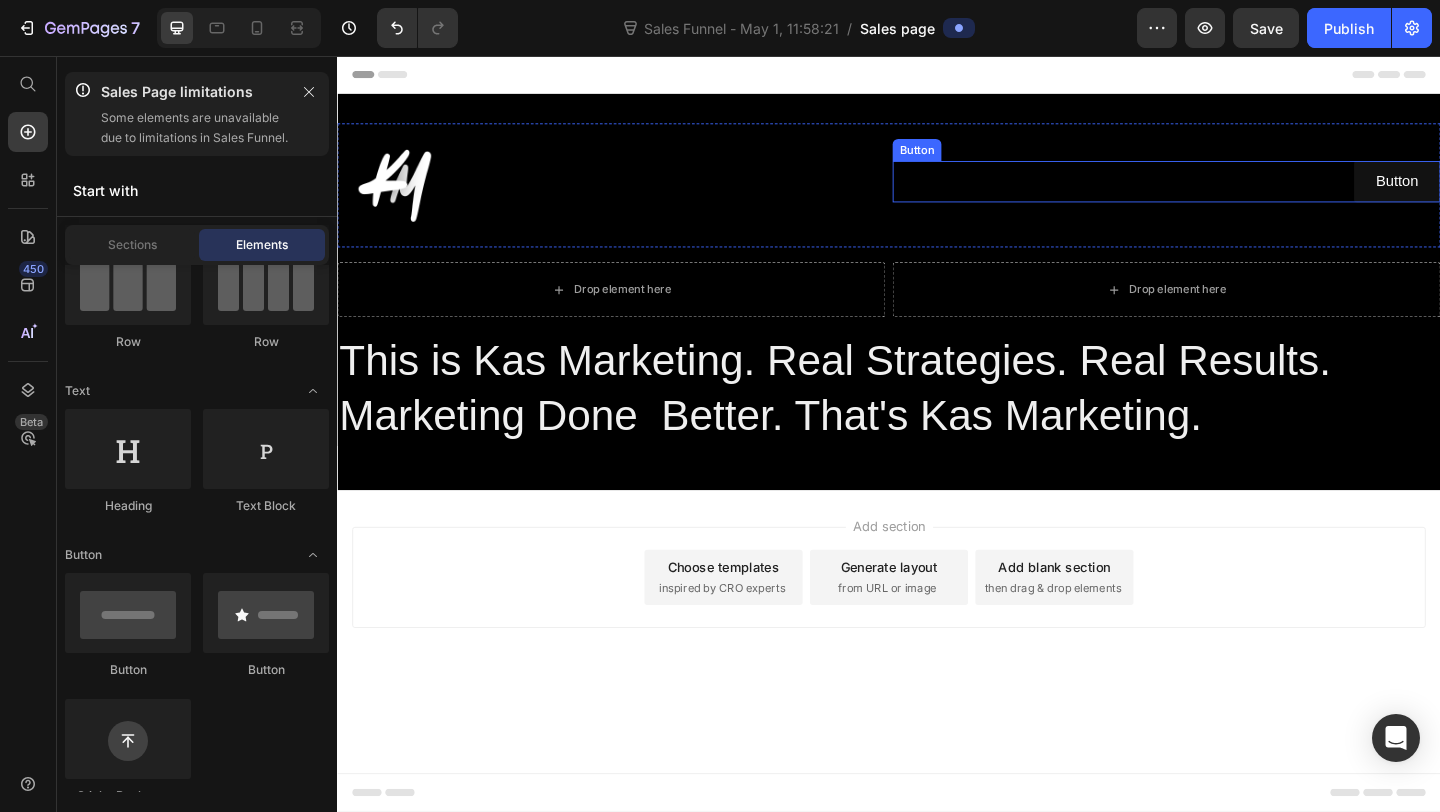 click on "Button Button" at bounding box center (1239, 192) 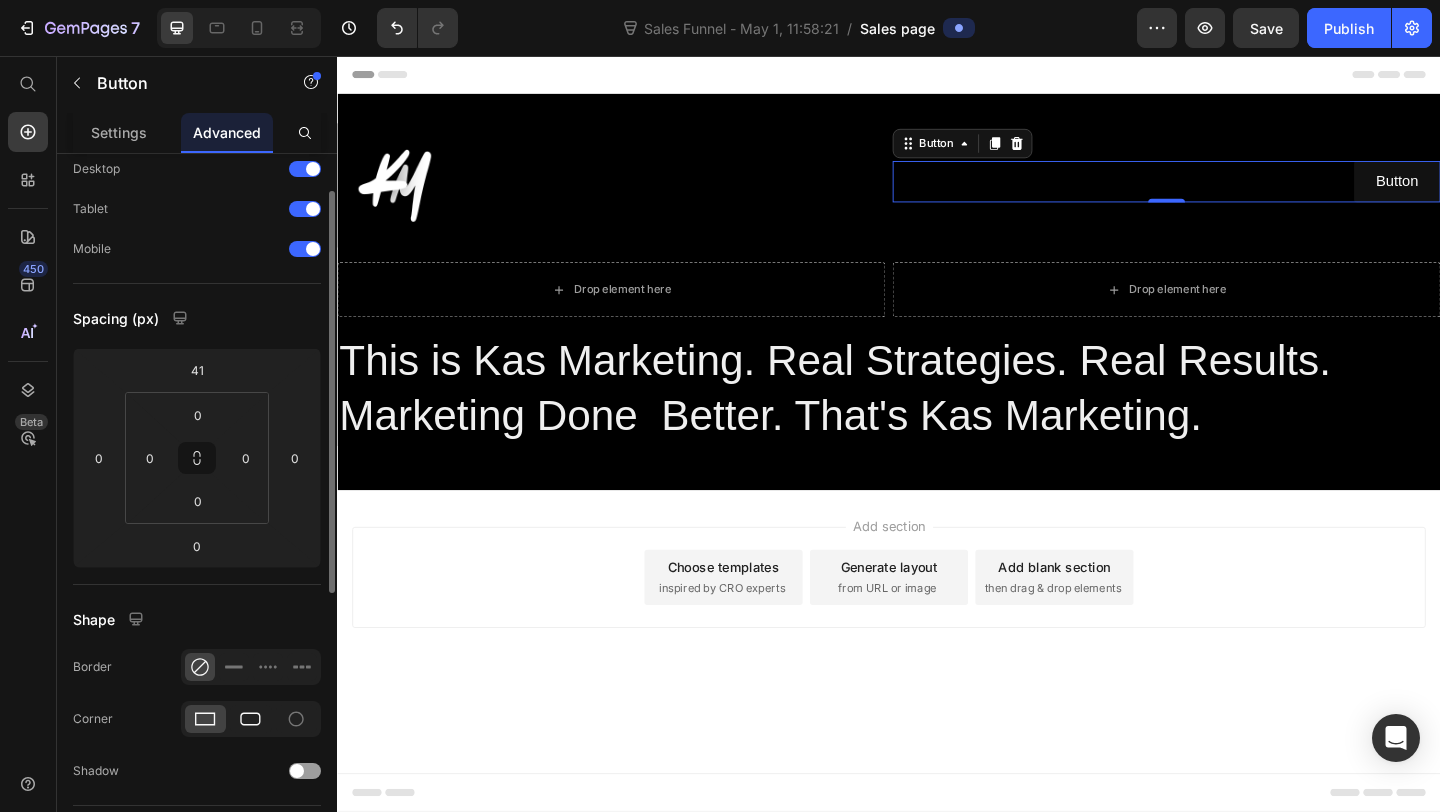 click 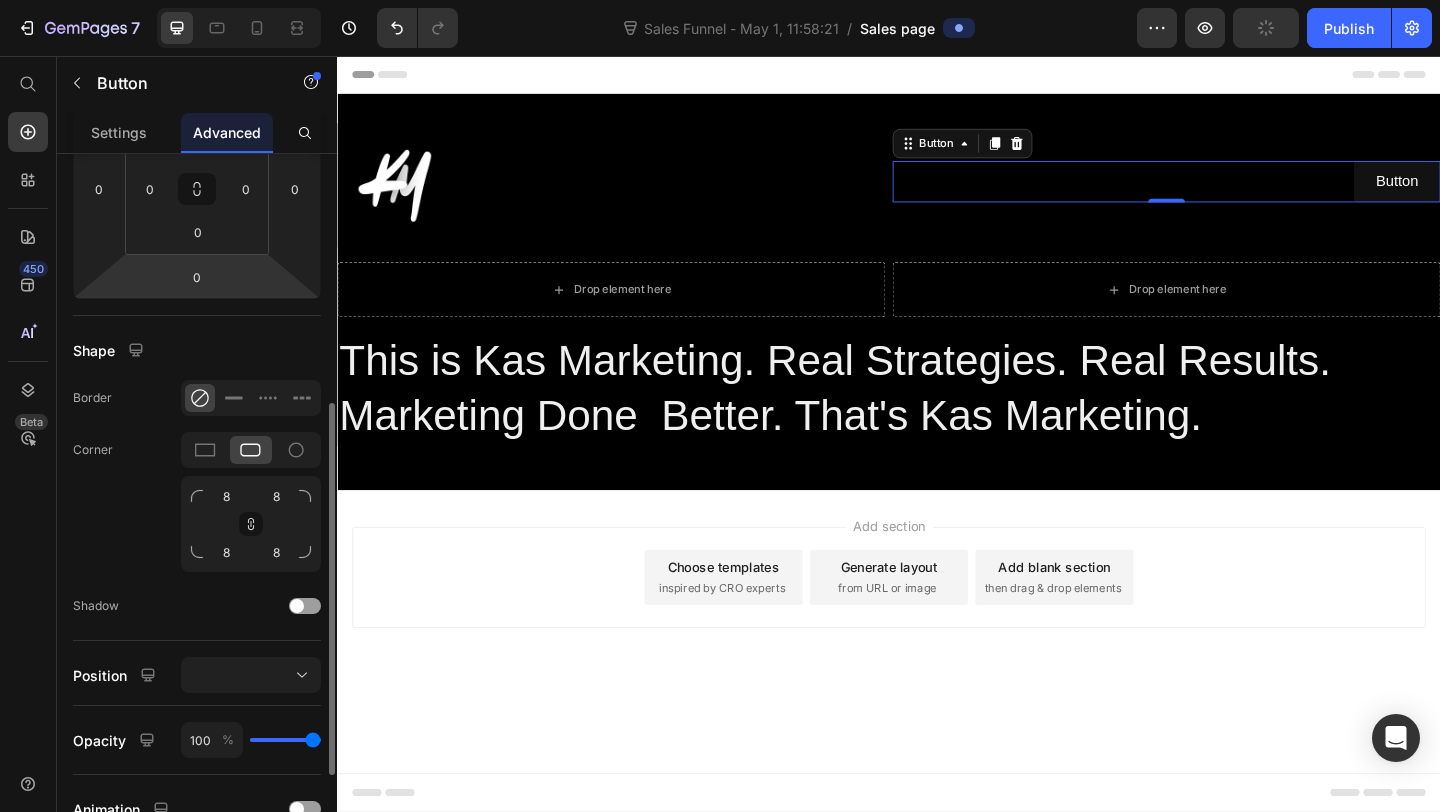 scroll, scrollTop: 412, scrollLeft: 0, axis: vertical 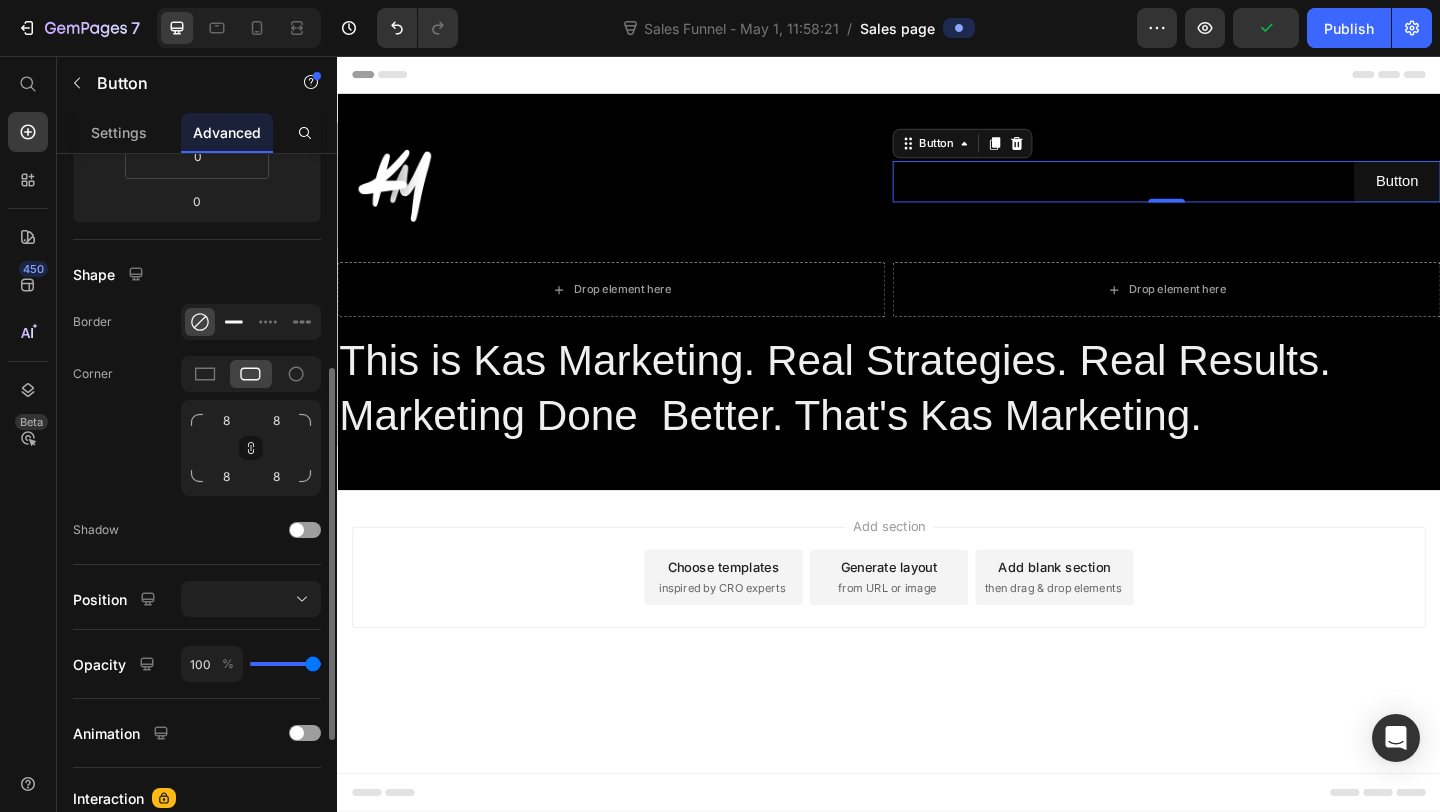 click 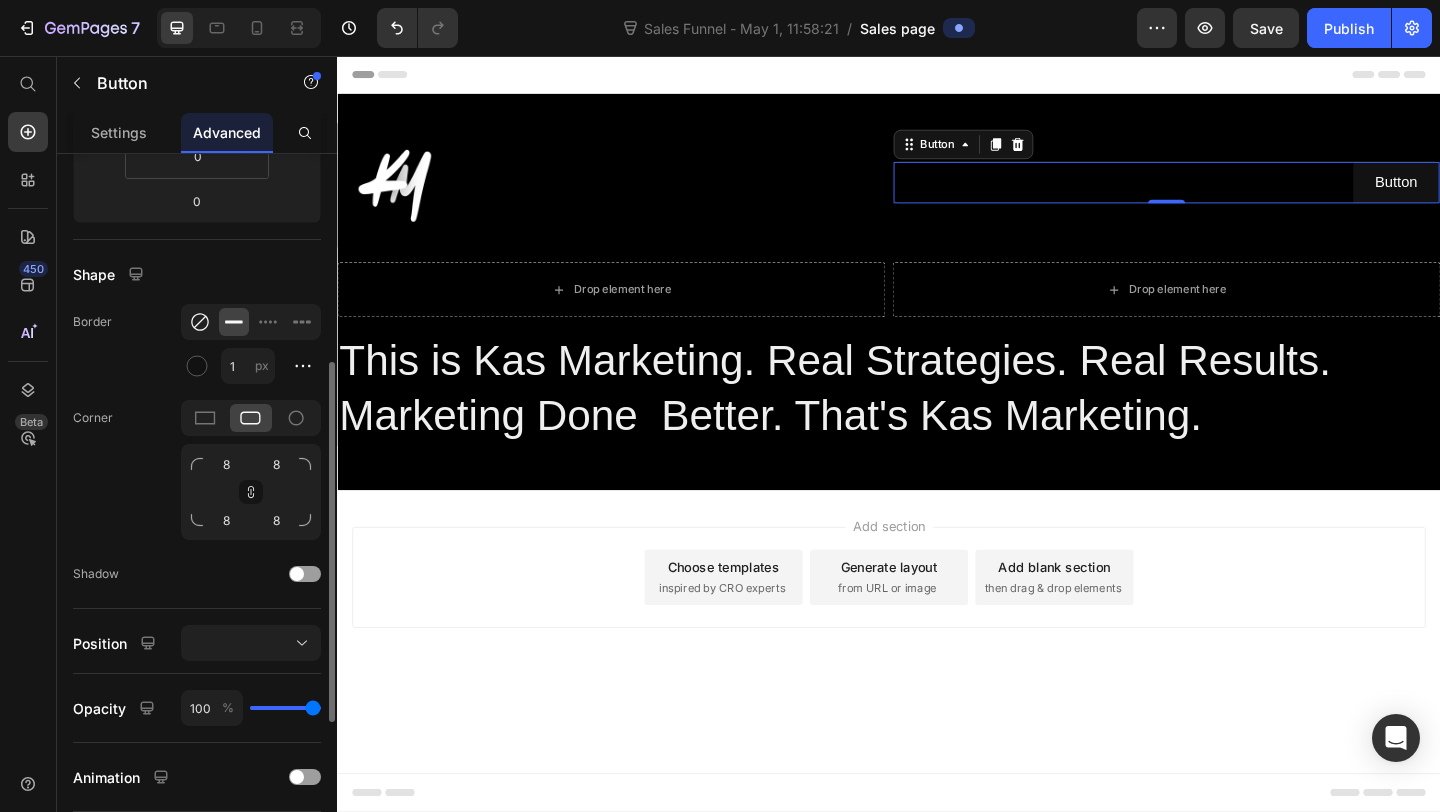 click 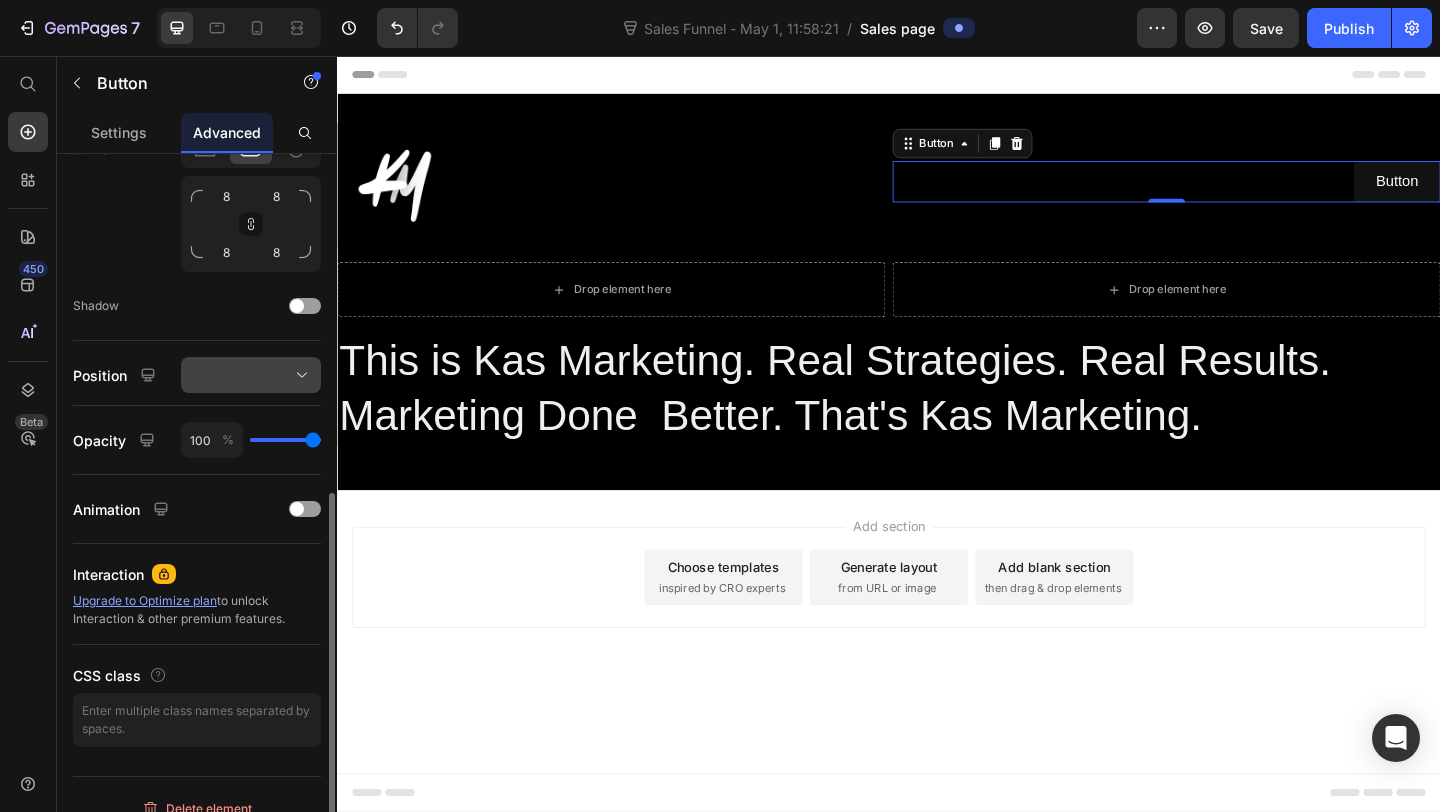 scroll, scrollTop: 641, scrollLeft: 0, axis: vertical 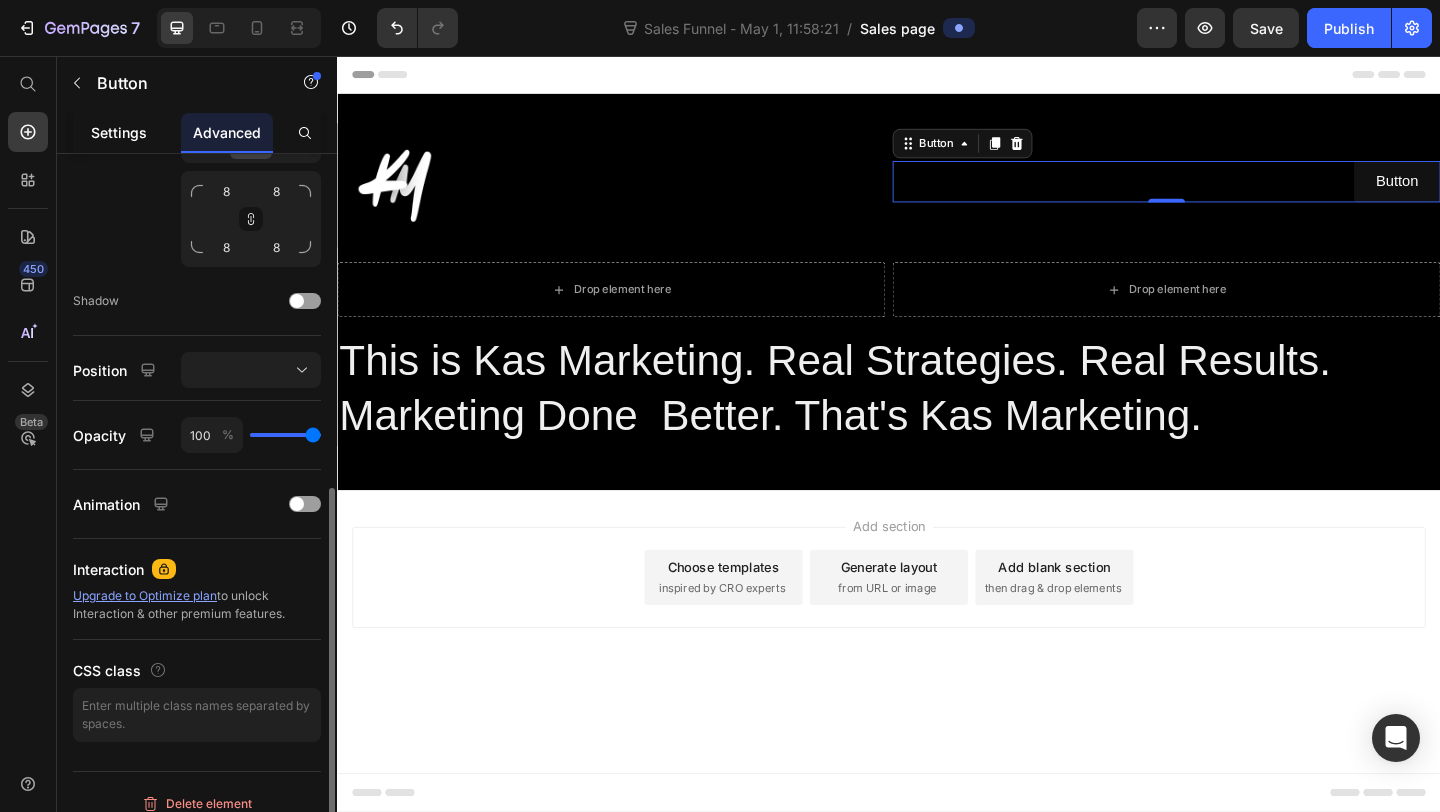click on "Settings" at bounding box center [119, 132] 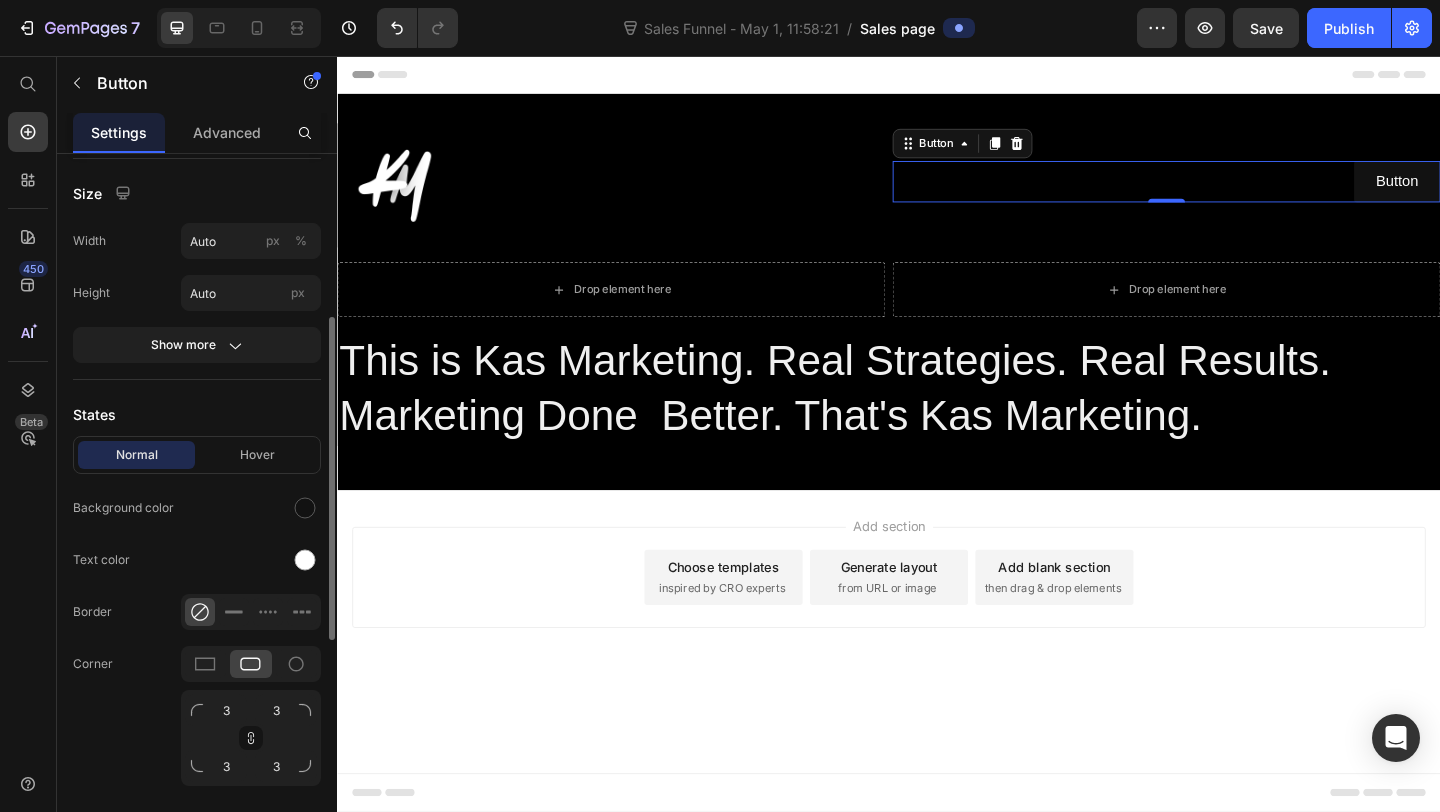 scroll, scrollTop: 407, scrollLeft: 0, axis: vertical 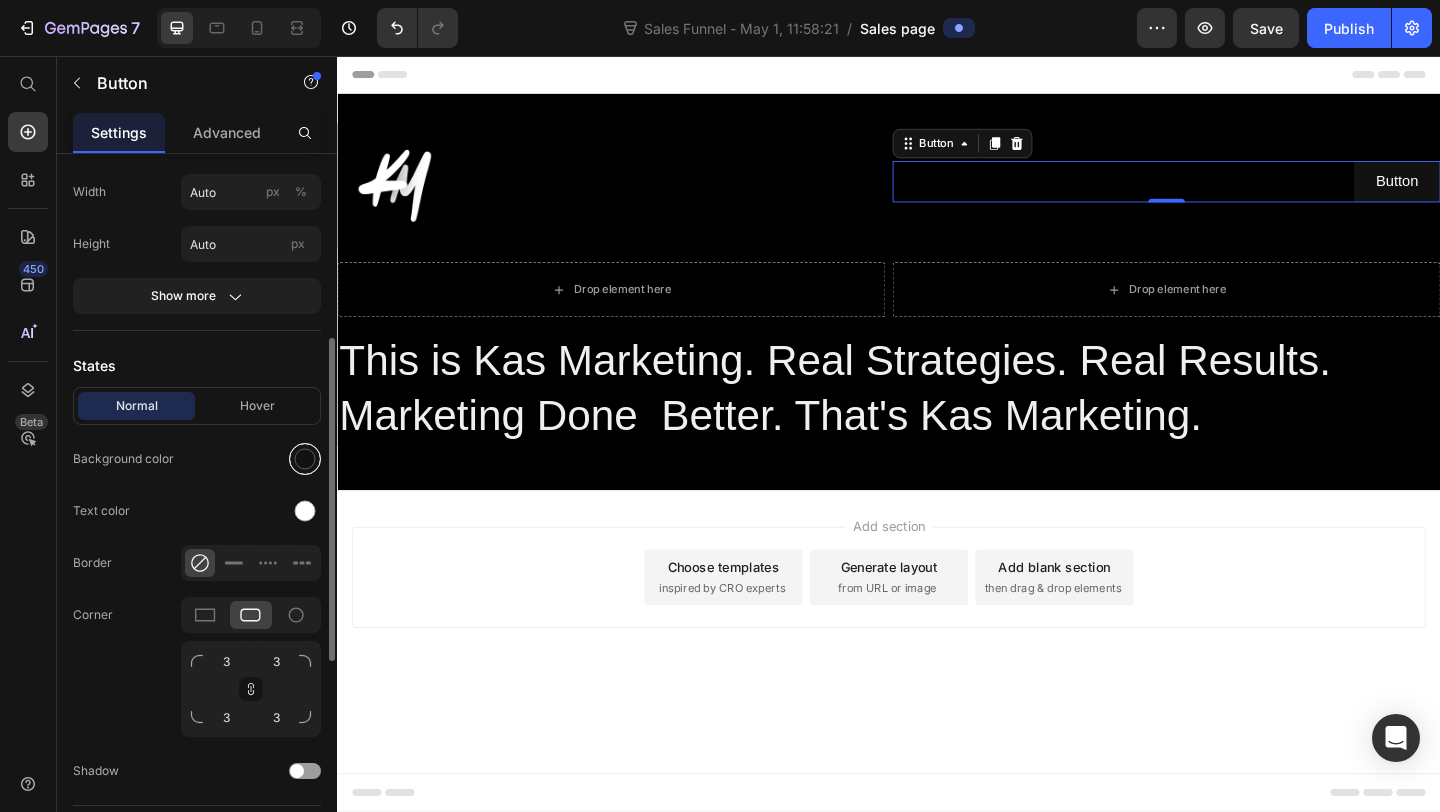 click at bounding box center [305, 459] 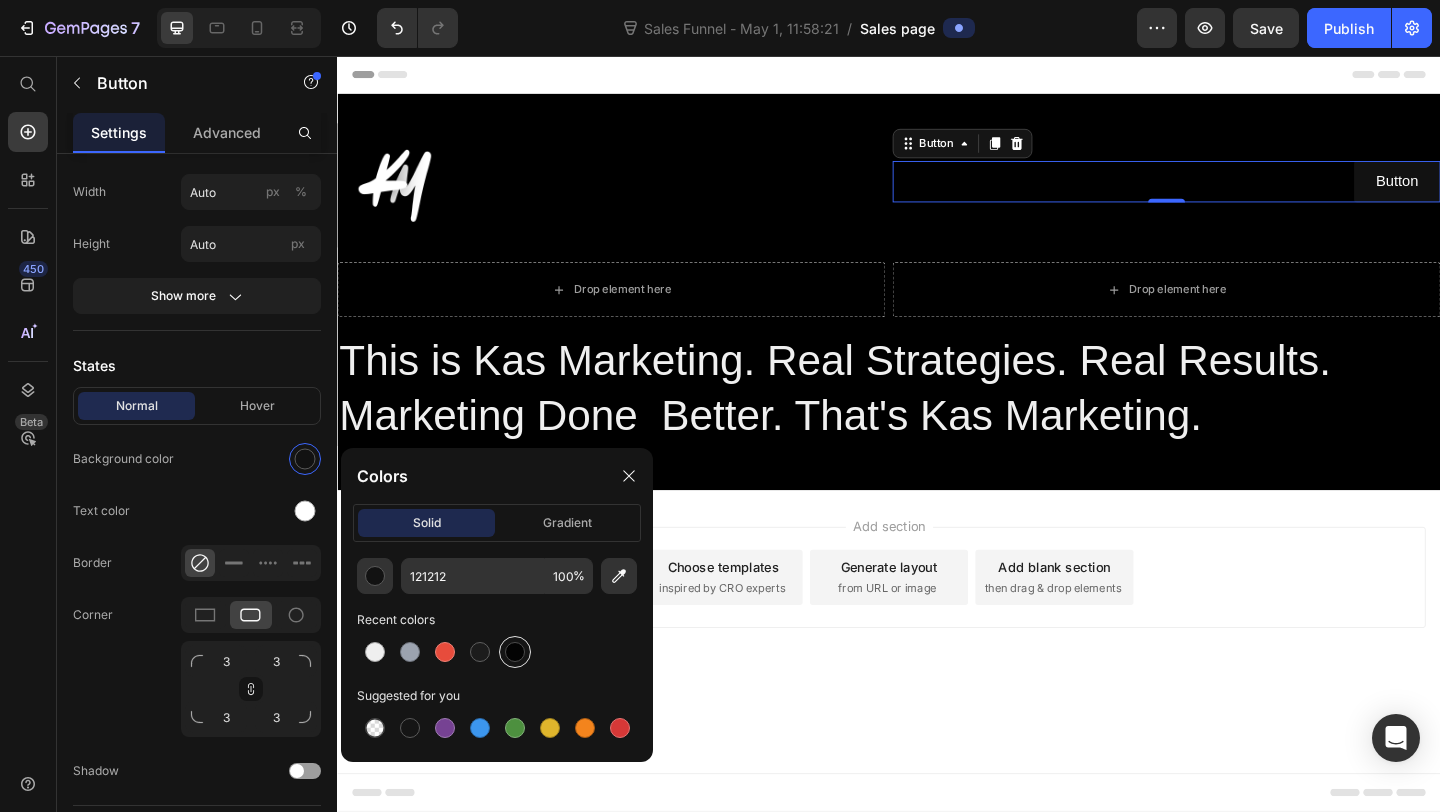 click at bounding box center (515, 652) 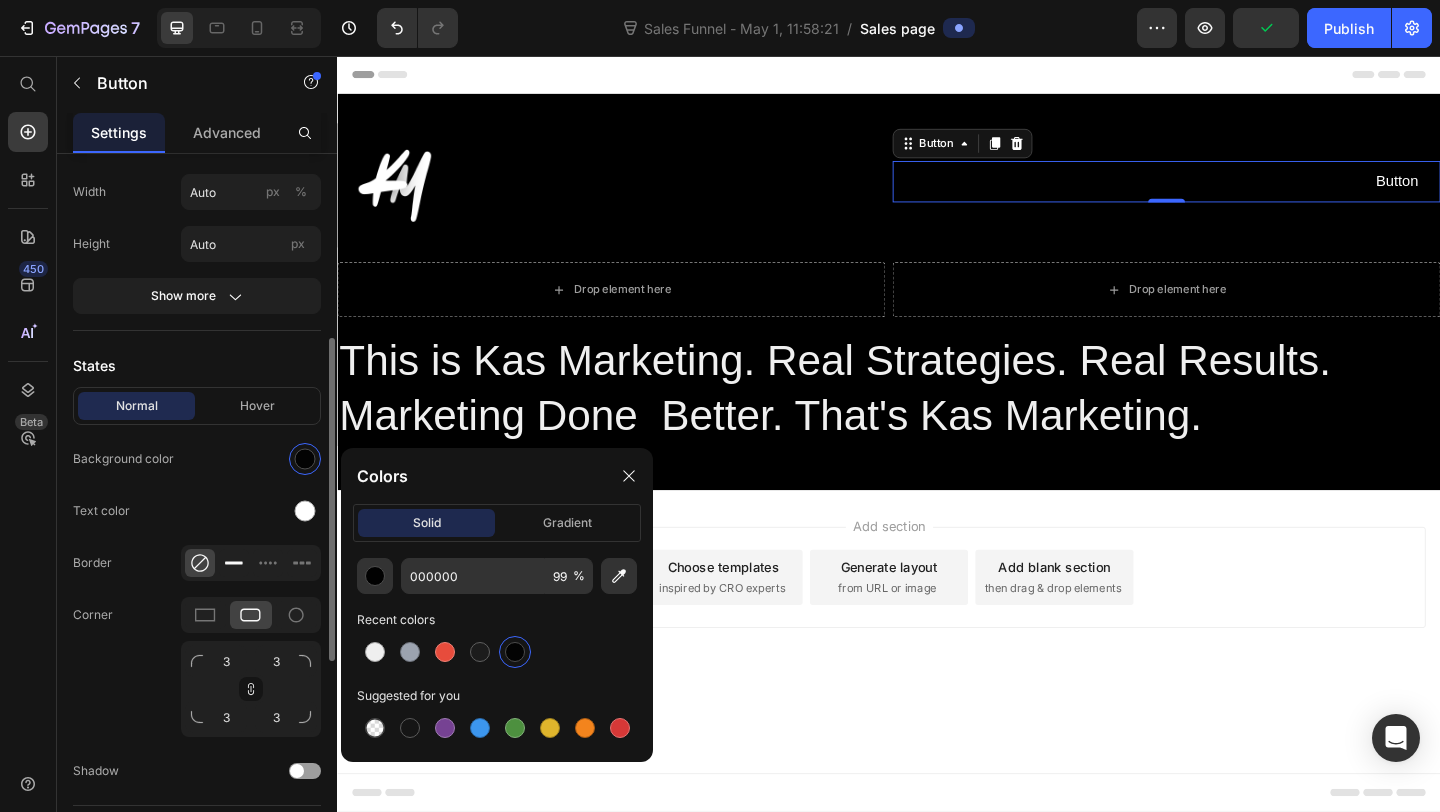 click 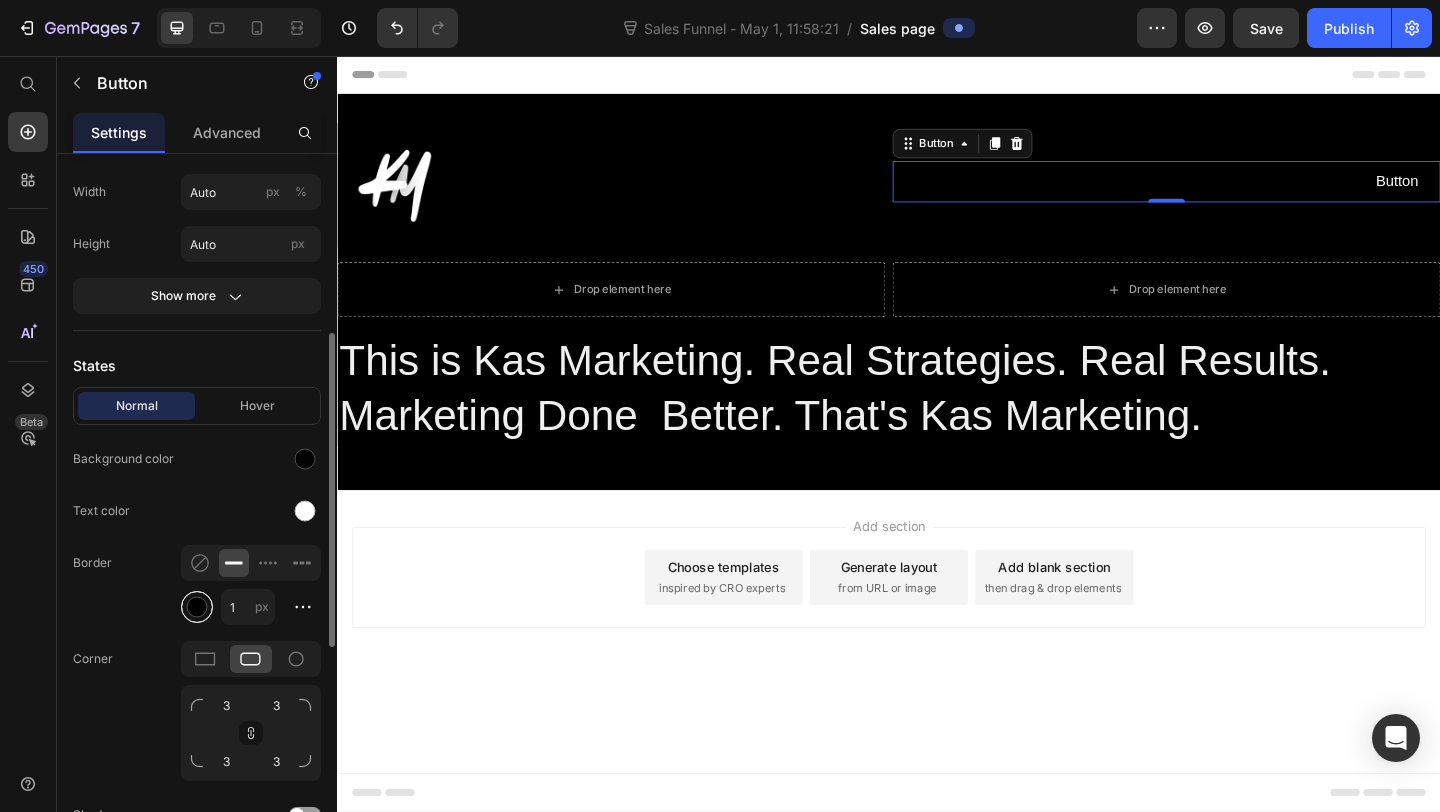 click at bounding box center [197, 607] 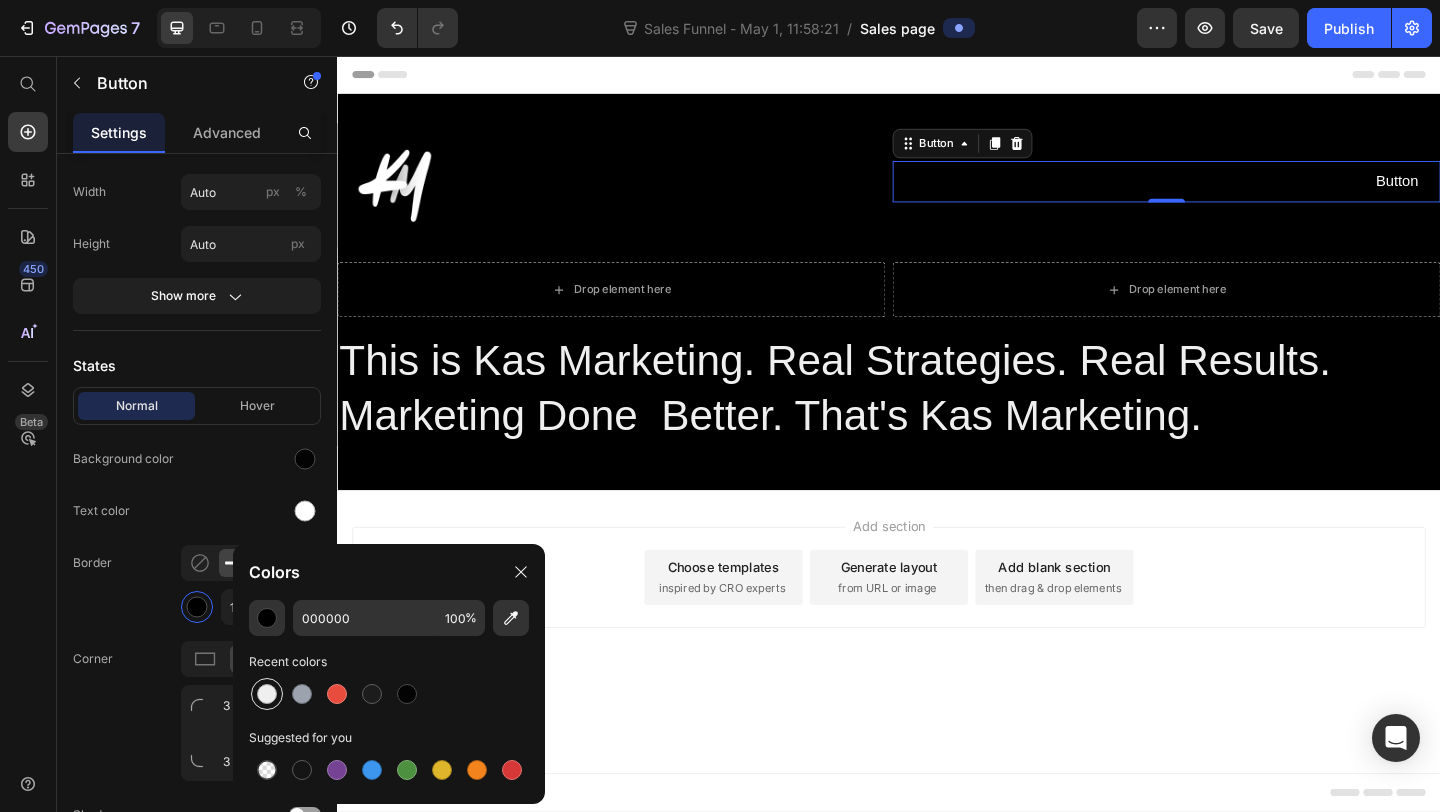 click at bounding box center [267, 694] 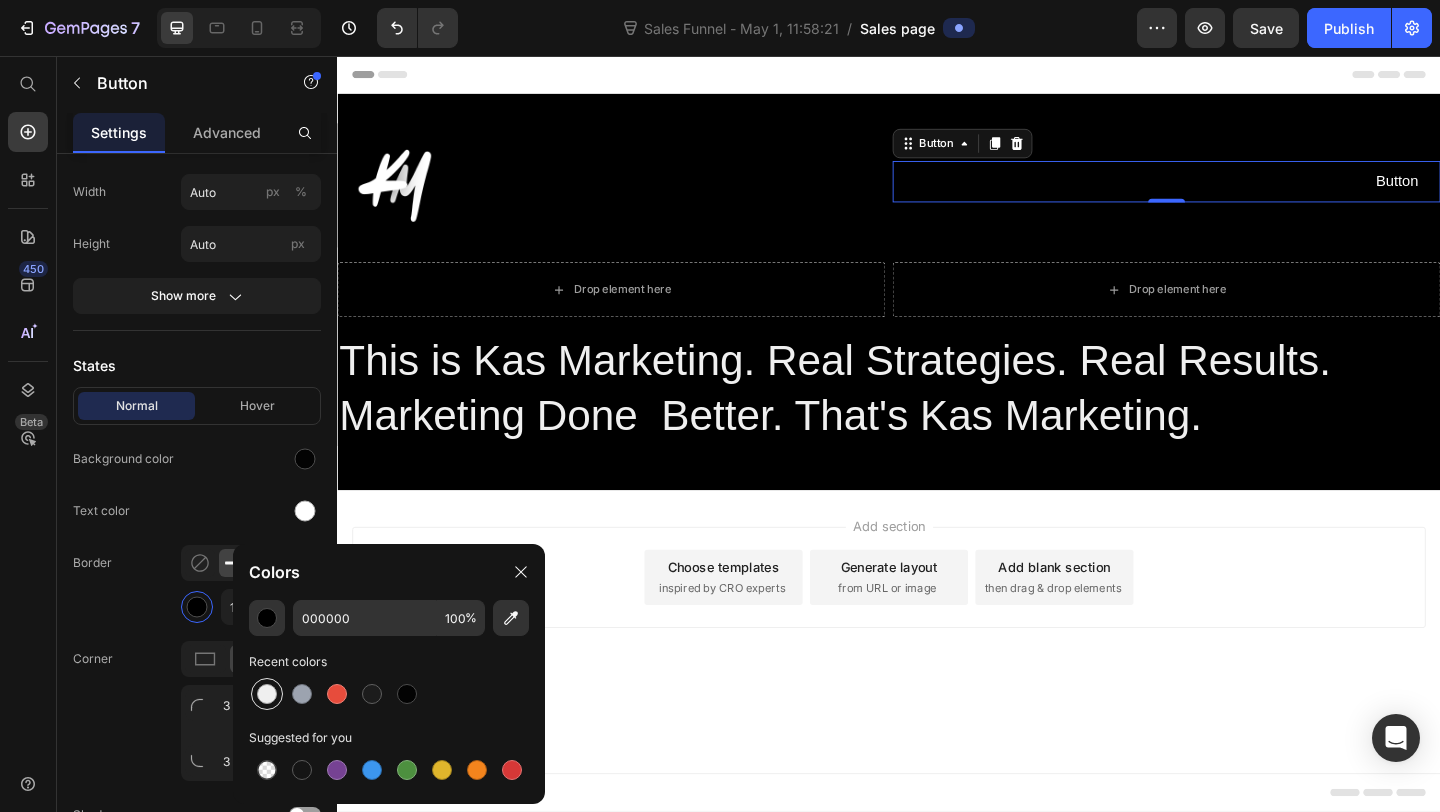 type on "EFEFEF" 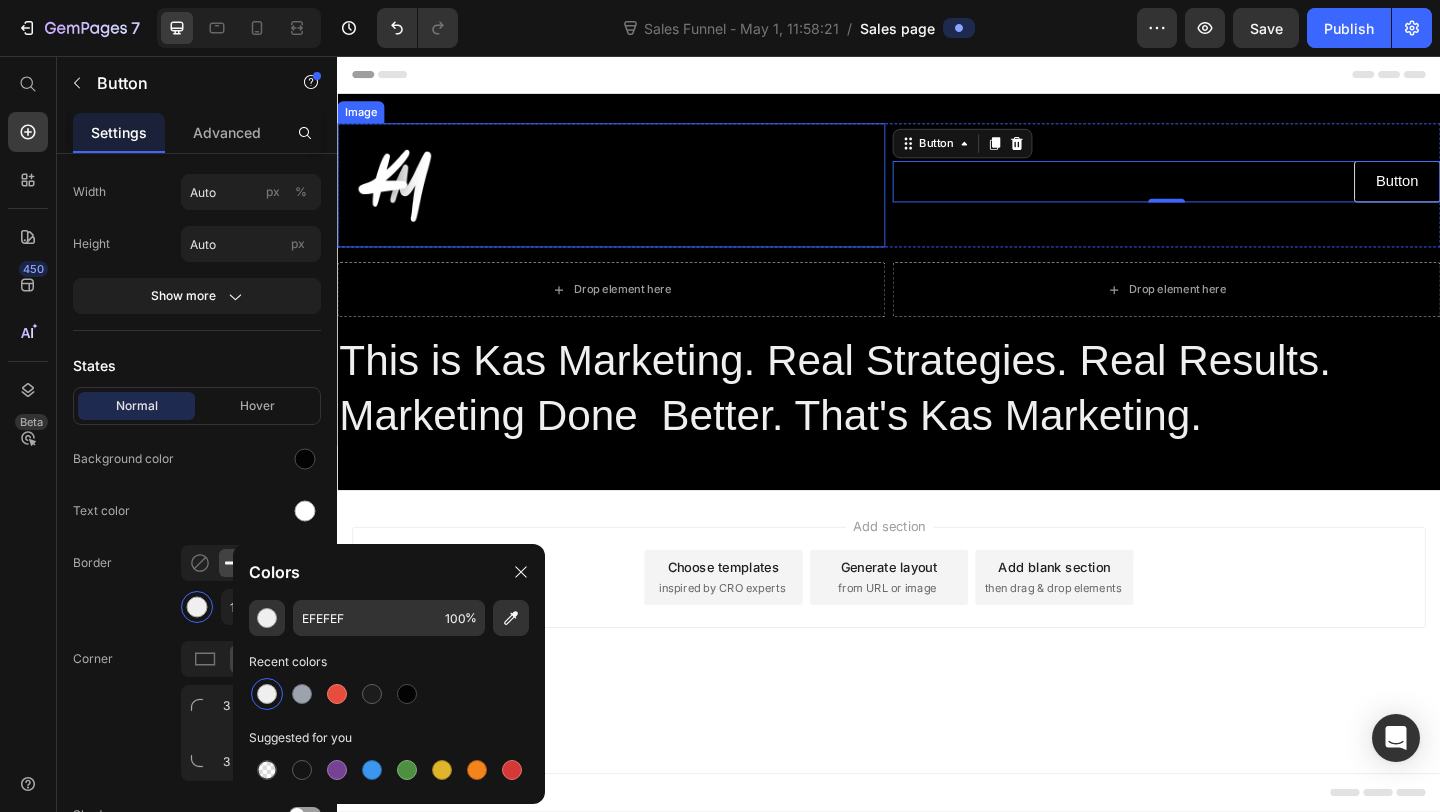 click at bounding box center (635, 196) 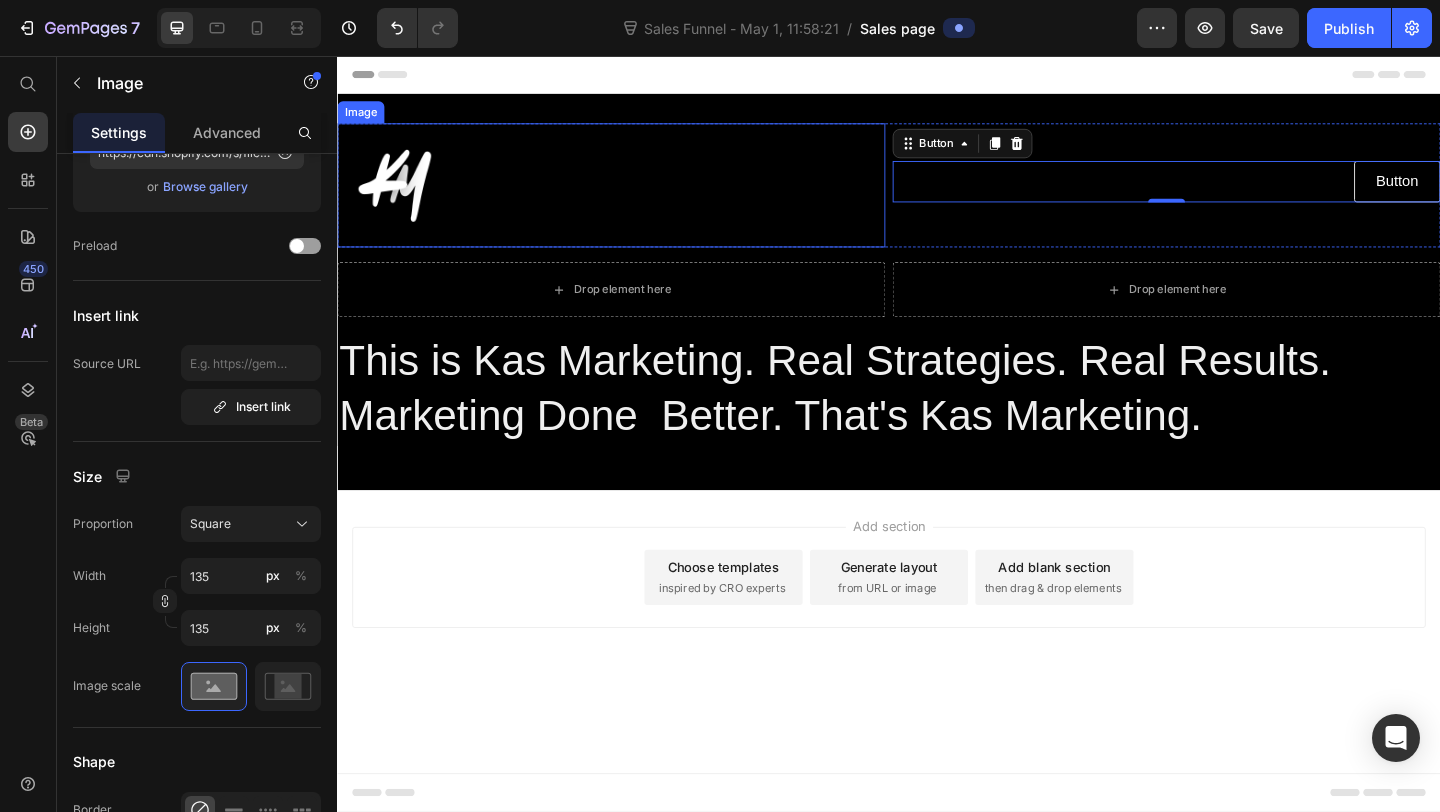 scroll, scrollTop: 0, scrollLeft: 0, axis: both 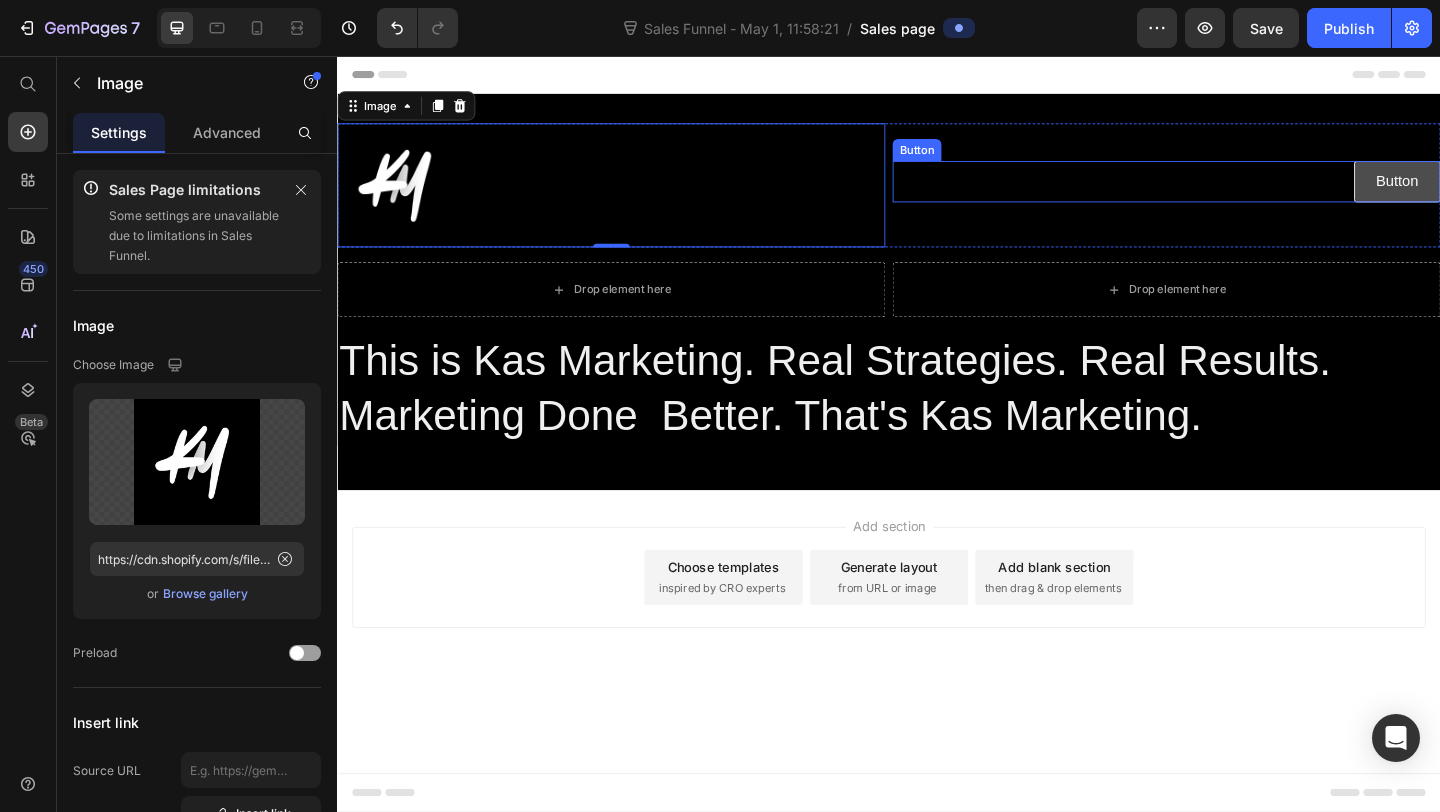 click on "Button" at bounding box center (1490, 192) 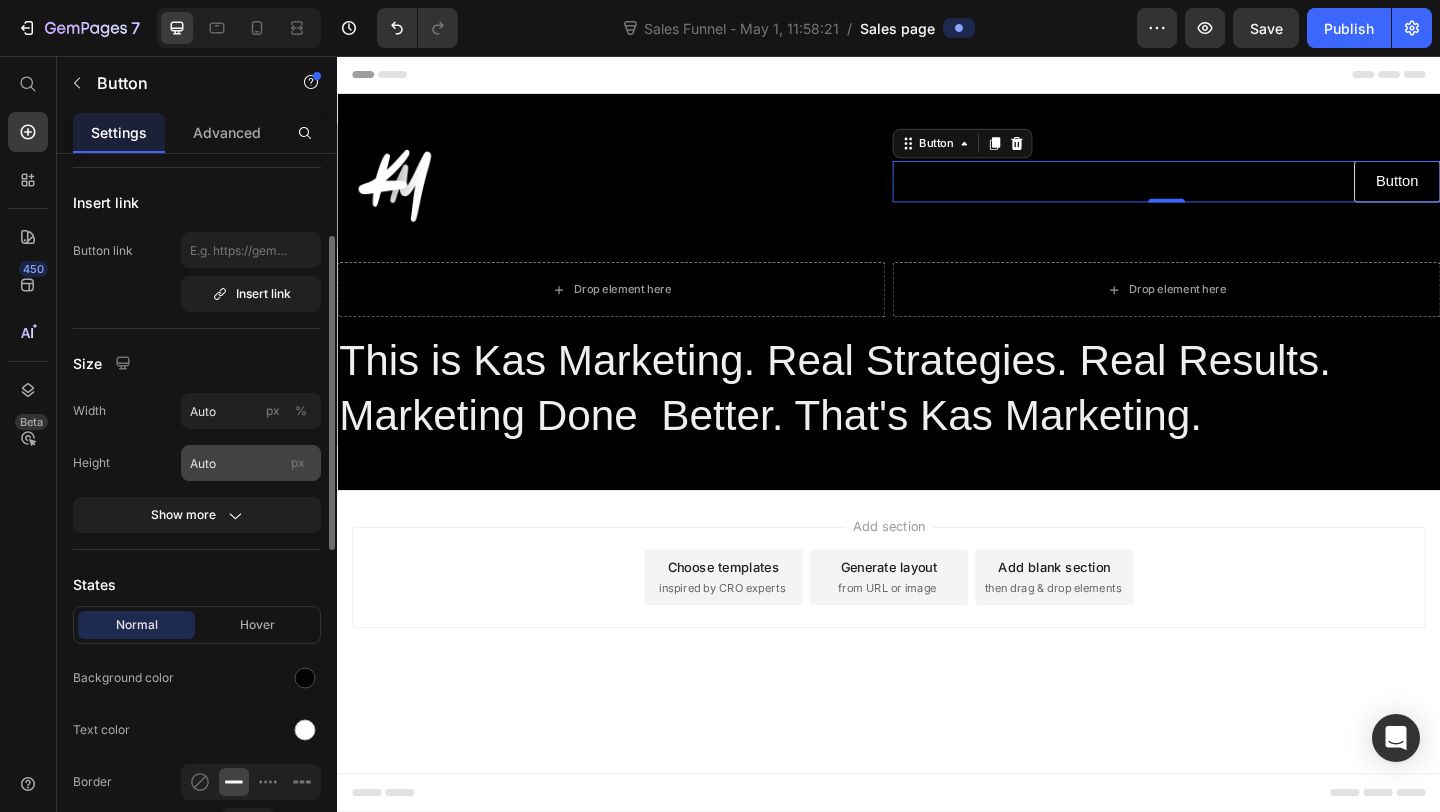 scroll, scrollTop: 192, scrollLeft: 0, axis: vertical 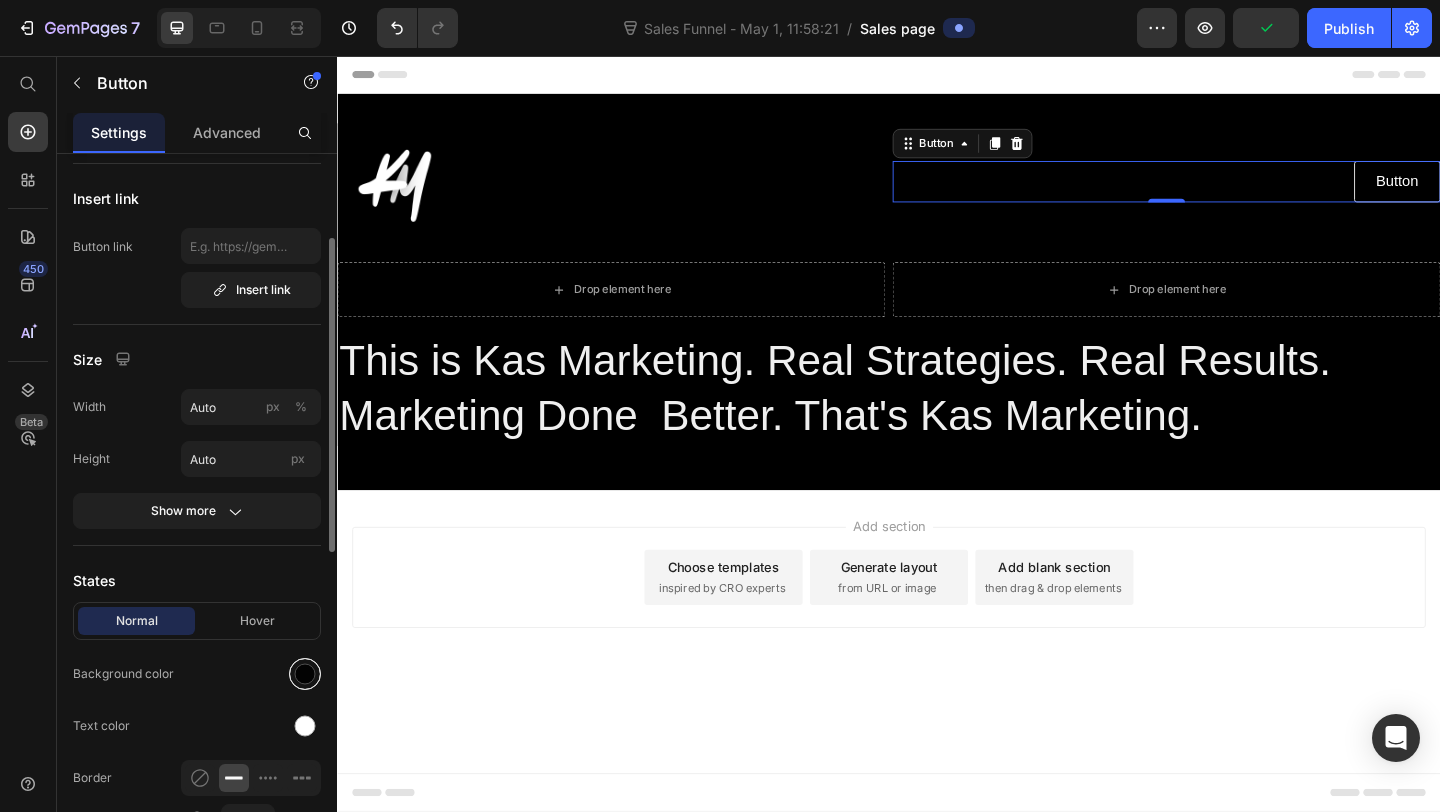 click at bounding box center (305, 674) 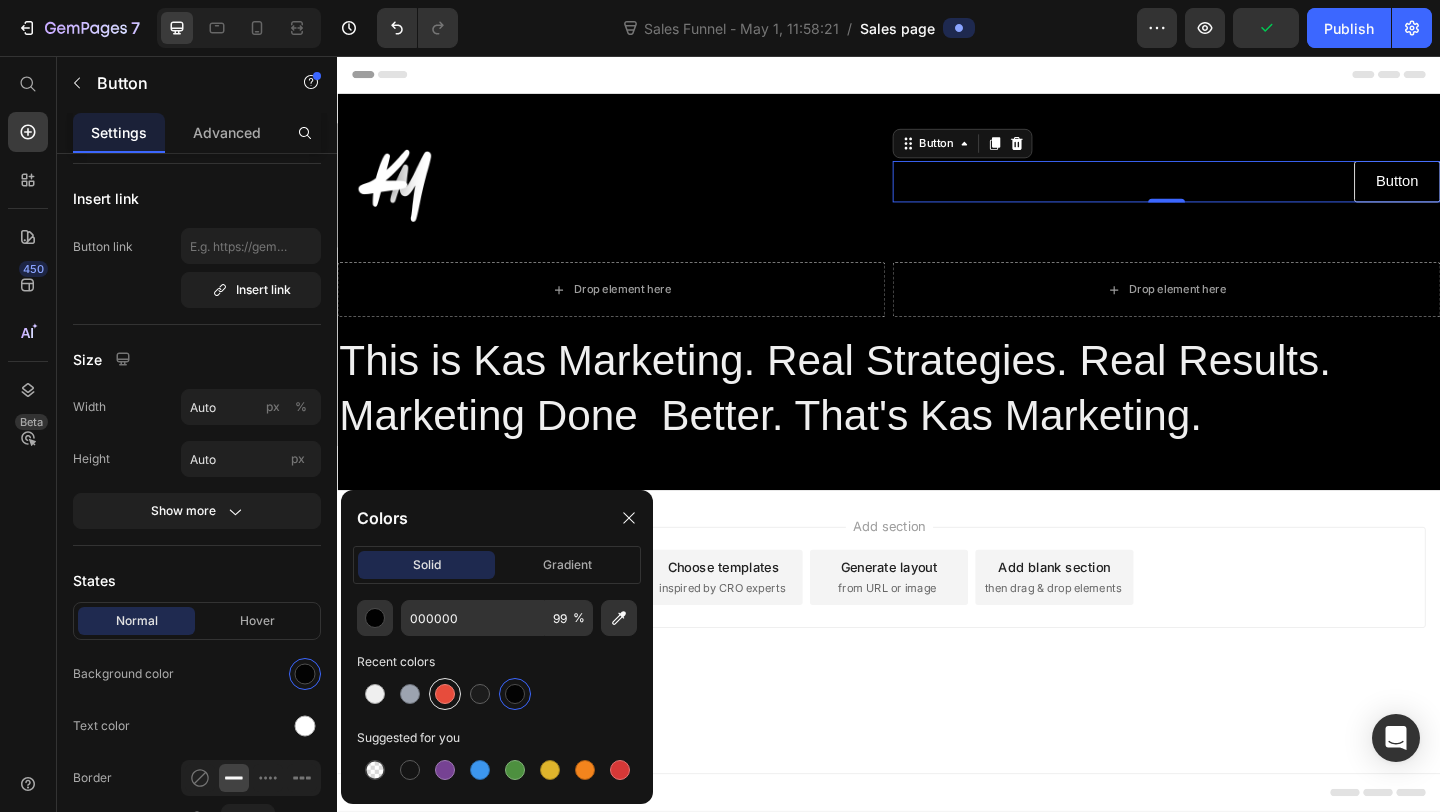 click at bounding box center [445, 694] 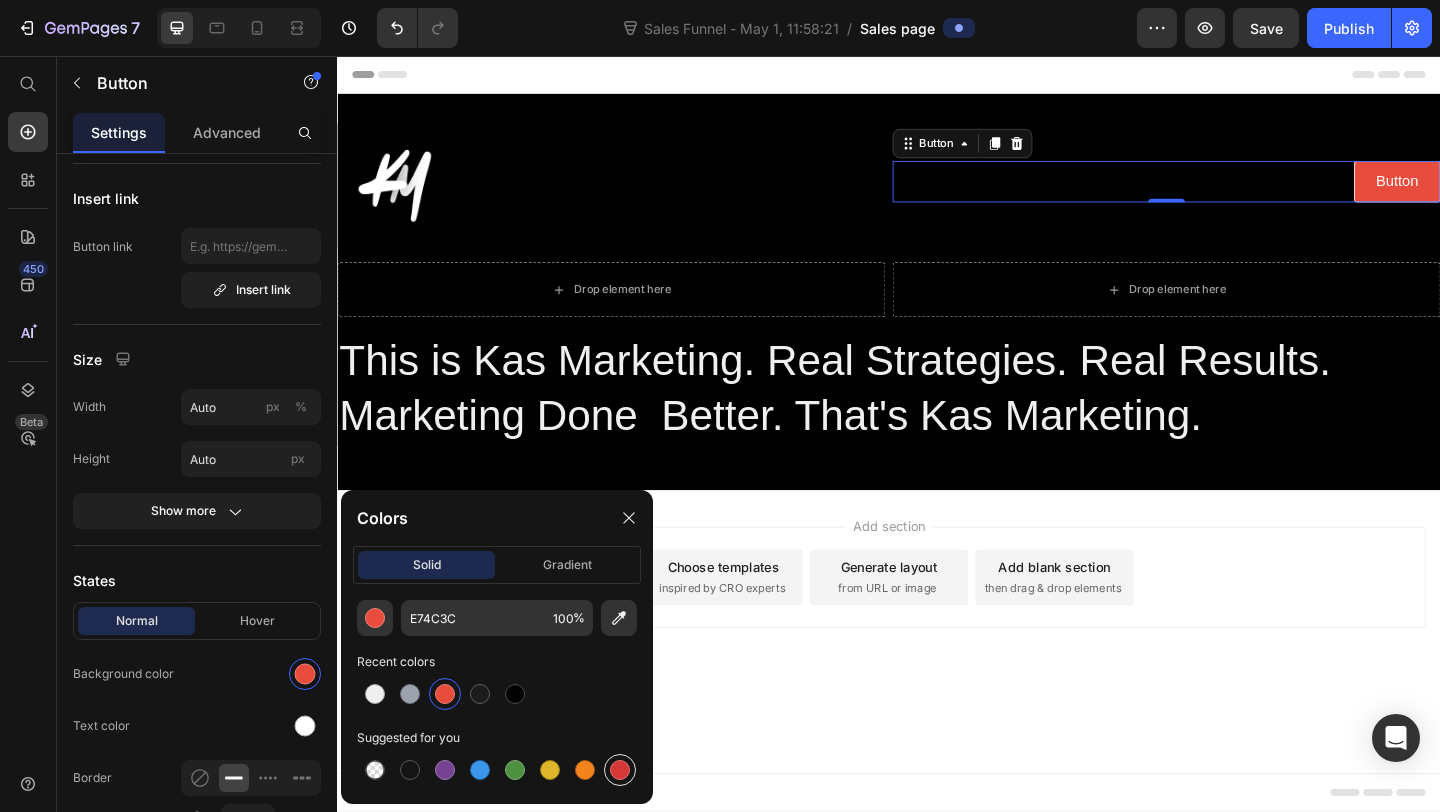 click at bounding box center (620, 770) 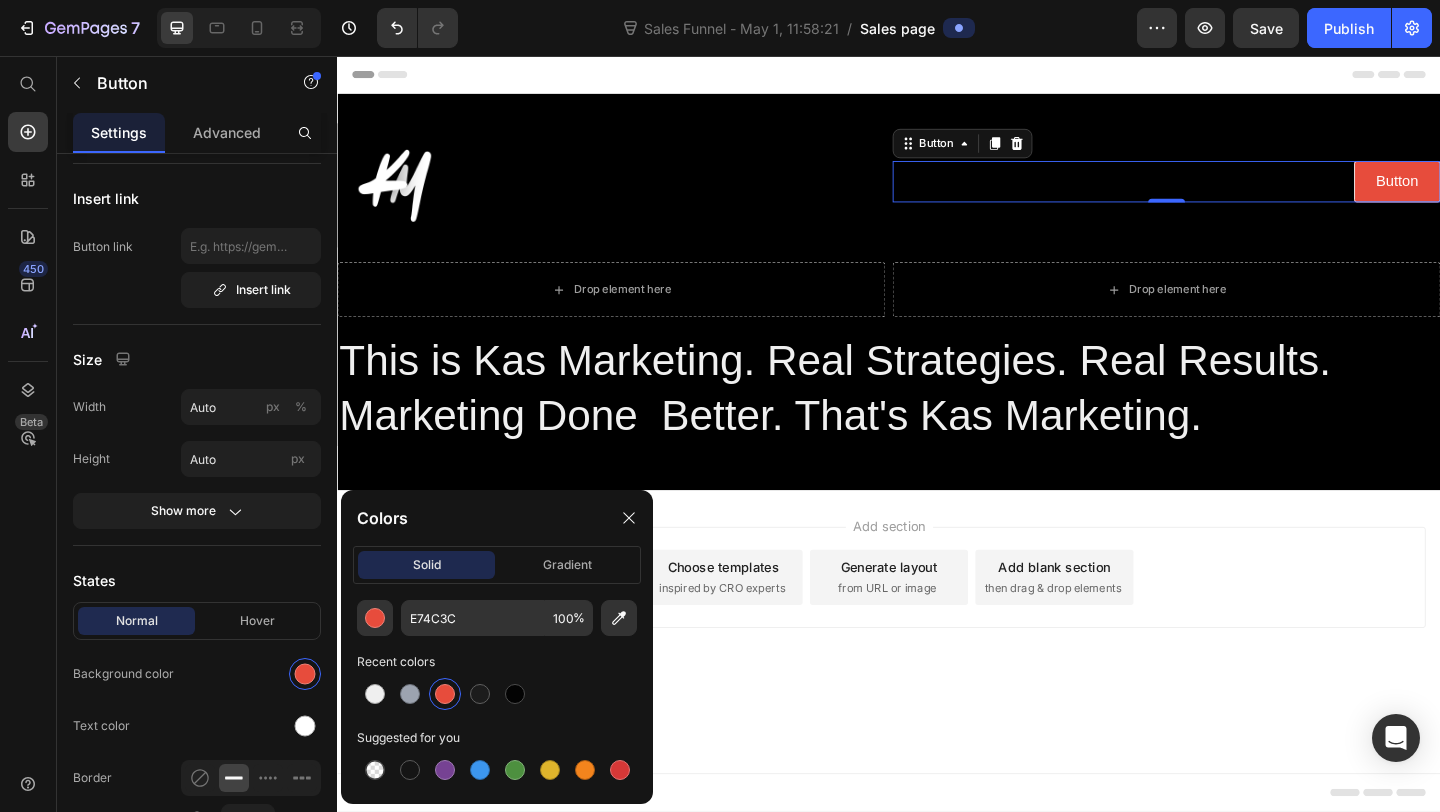 type on "D63837" 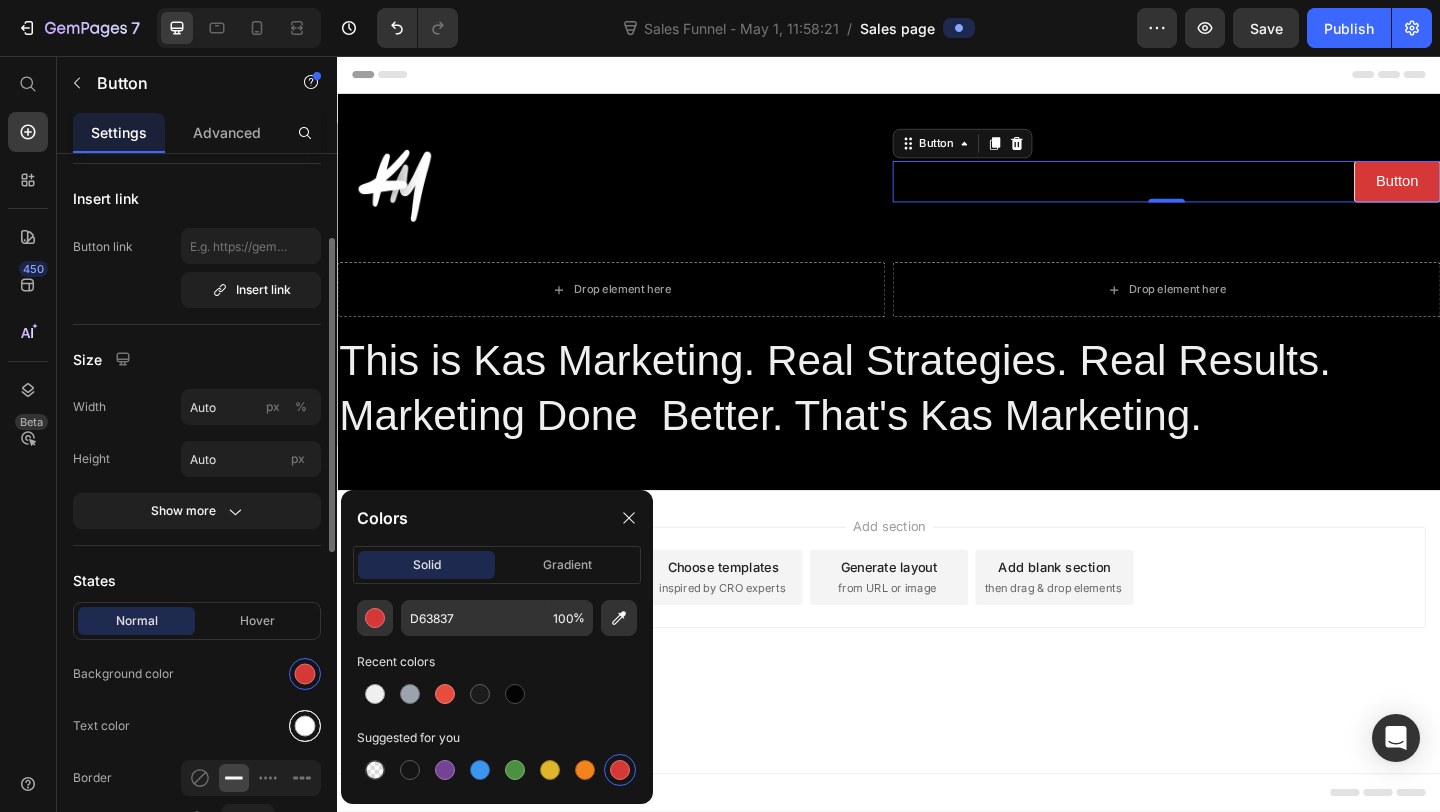 click at bounding box center (305, 726) 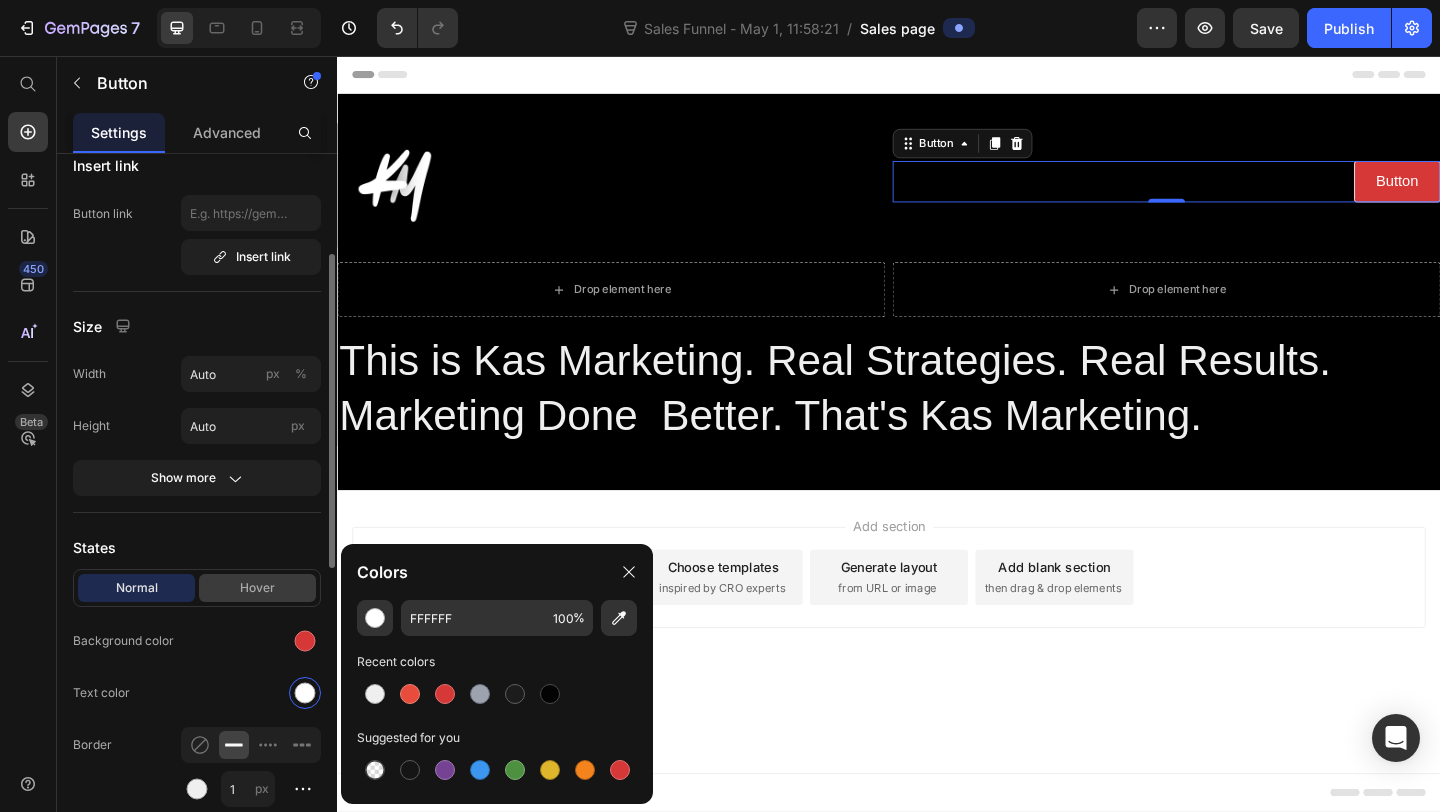 scroll, scrollTop: 231, scrollLeft: 0, axis: vertical 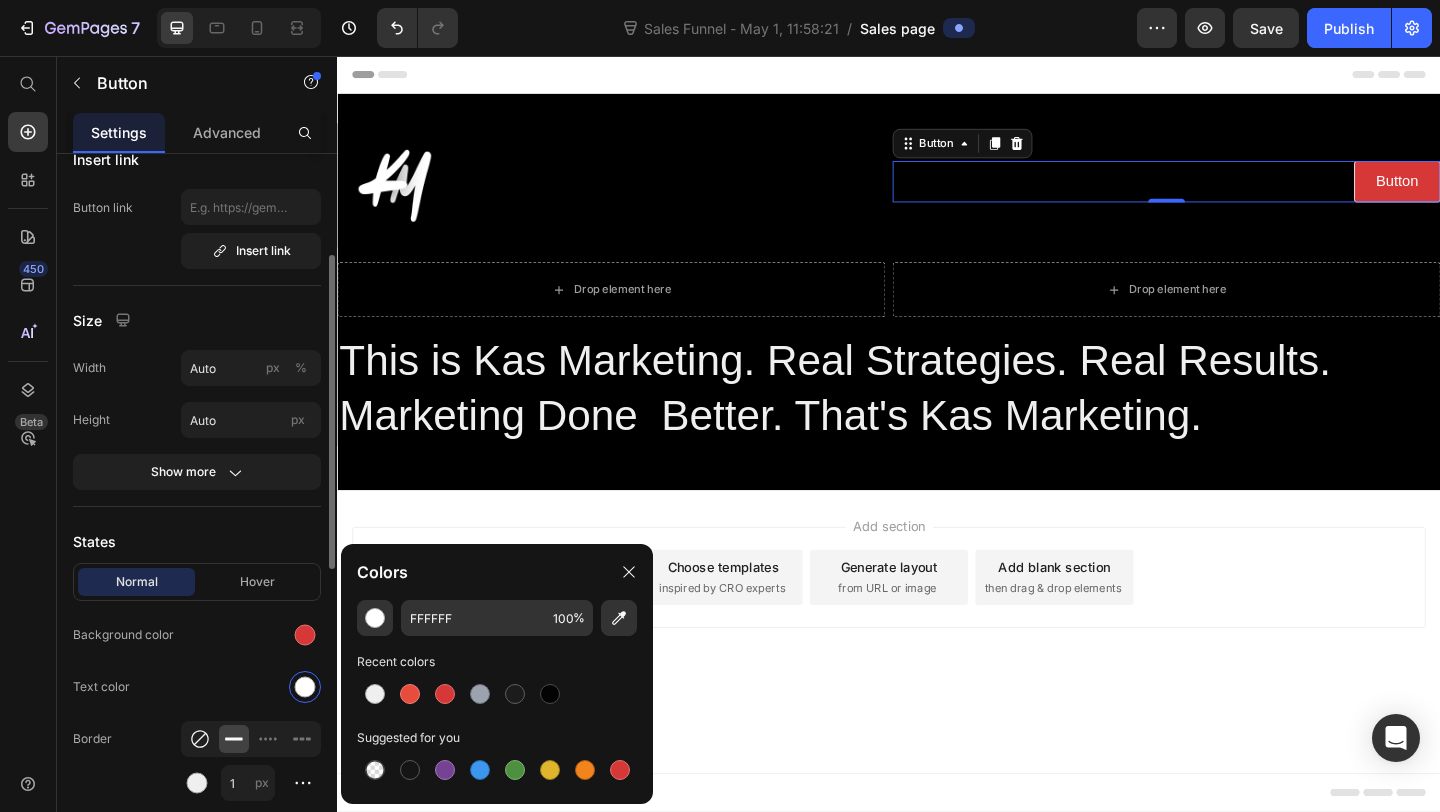 click 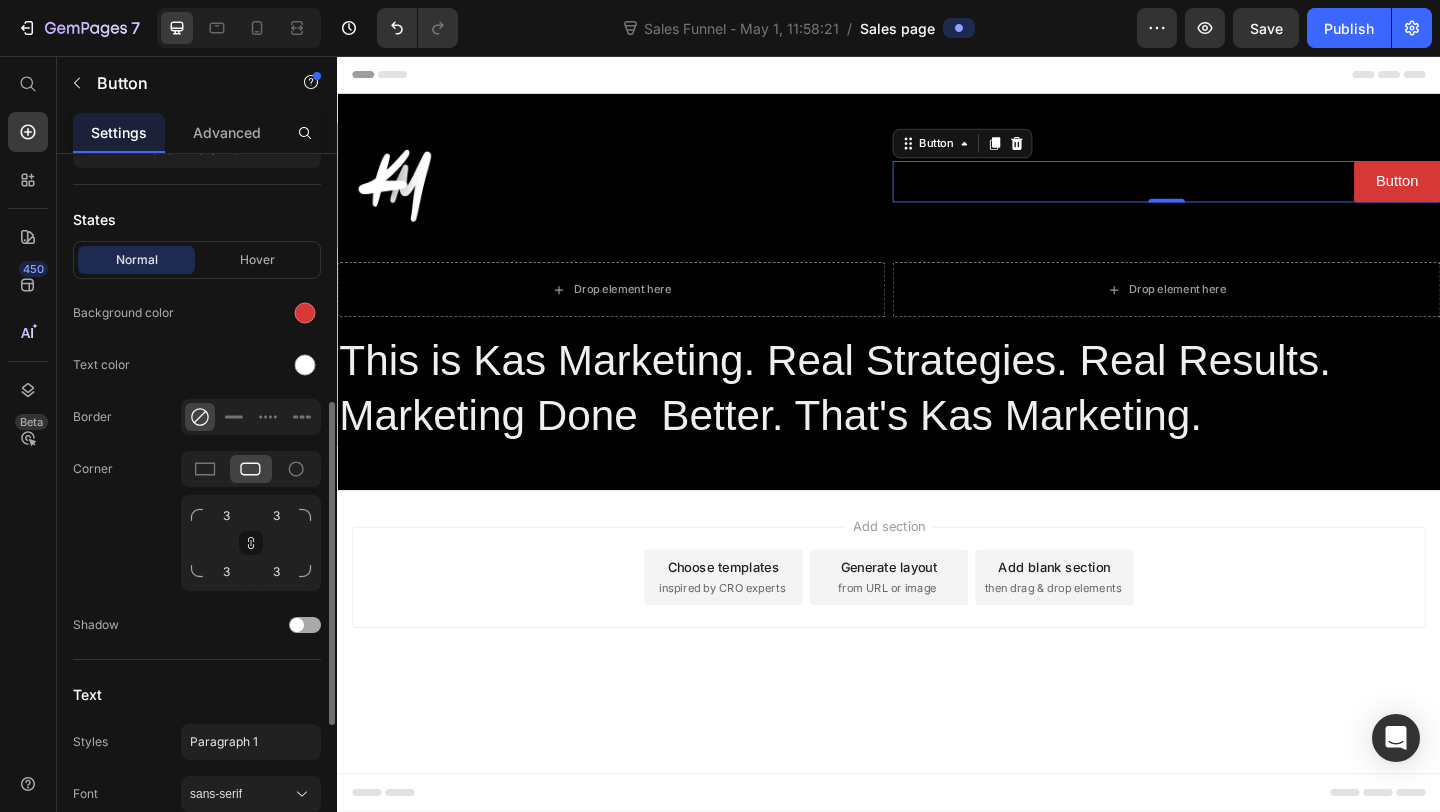 scroll, scrollTop: 552, scrollLeft: 0, axis: vertical 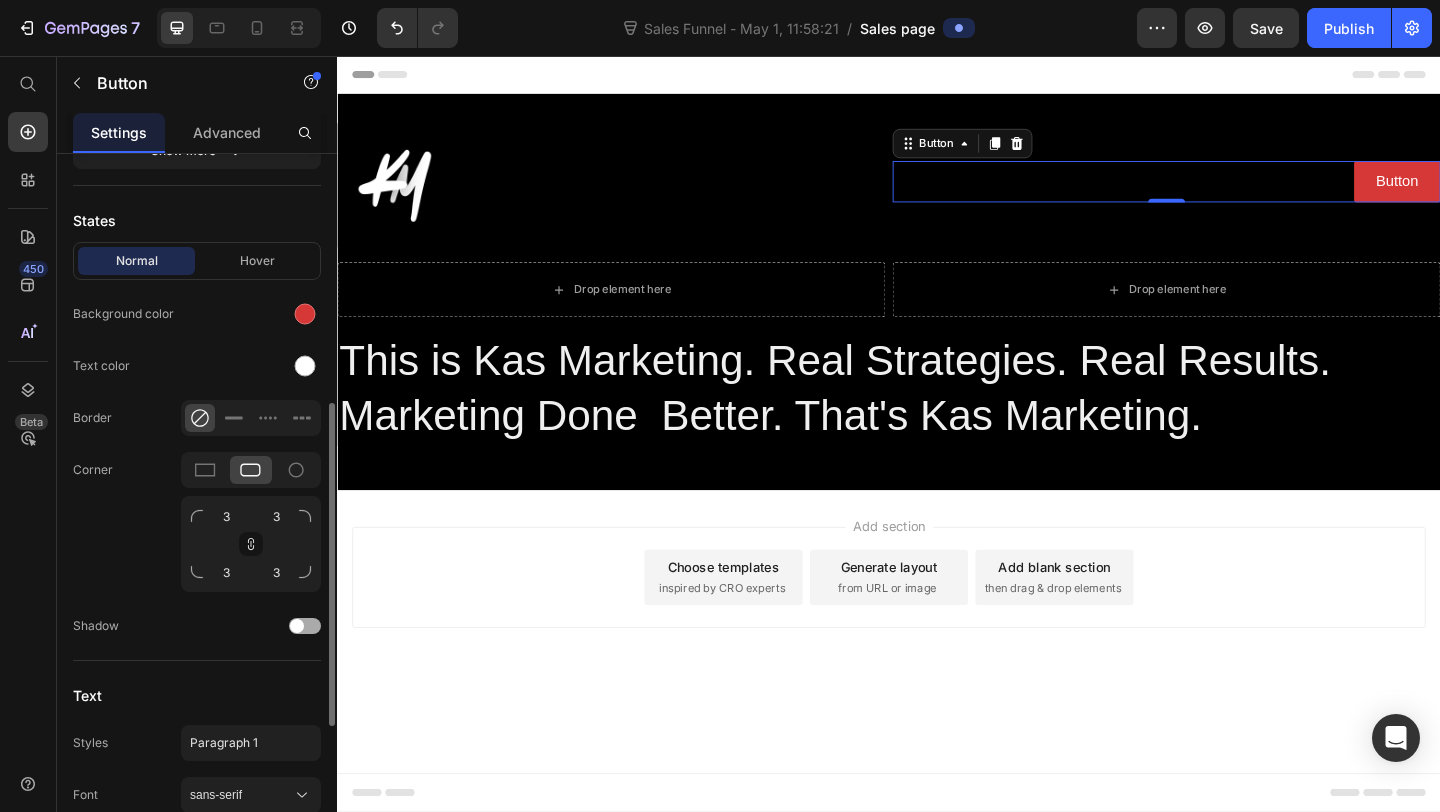 click at bounding box center [305, 626] 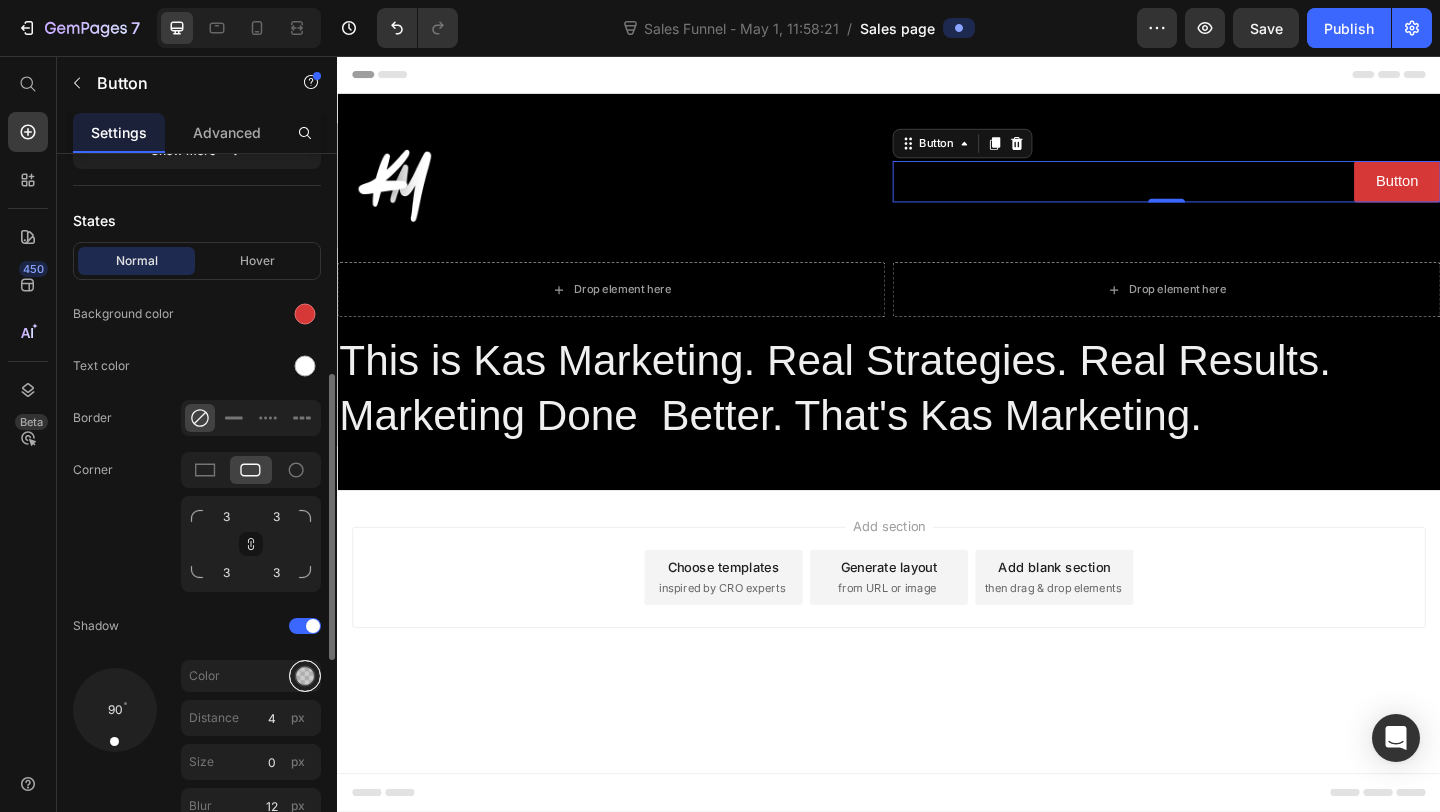 click at bounding box center [305, 676] 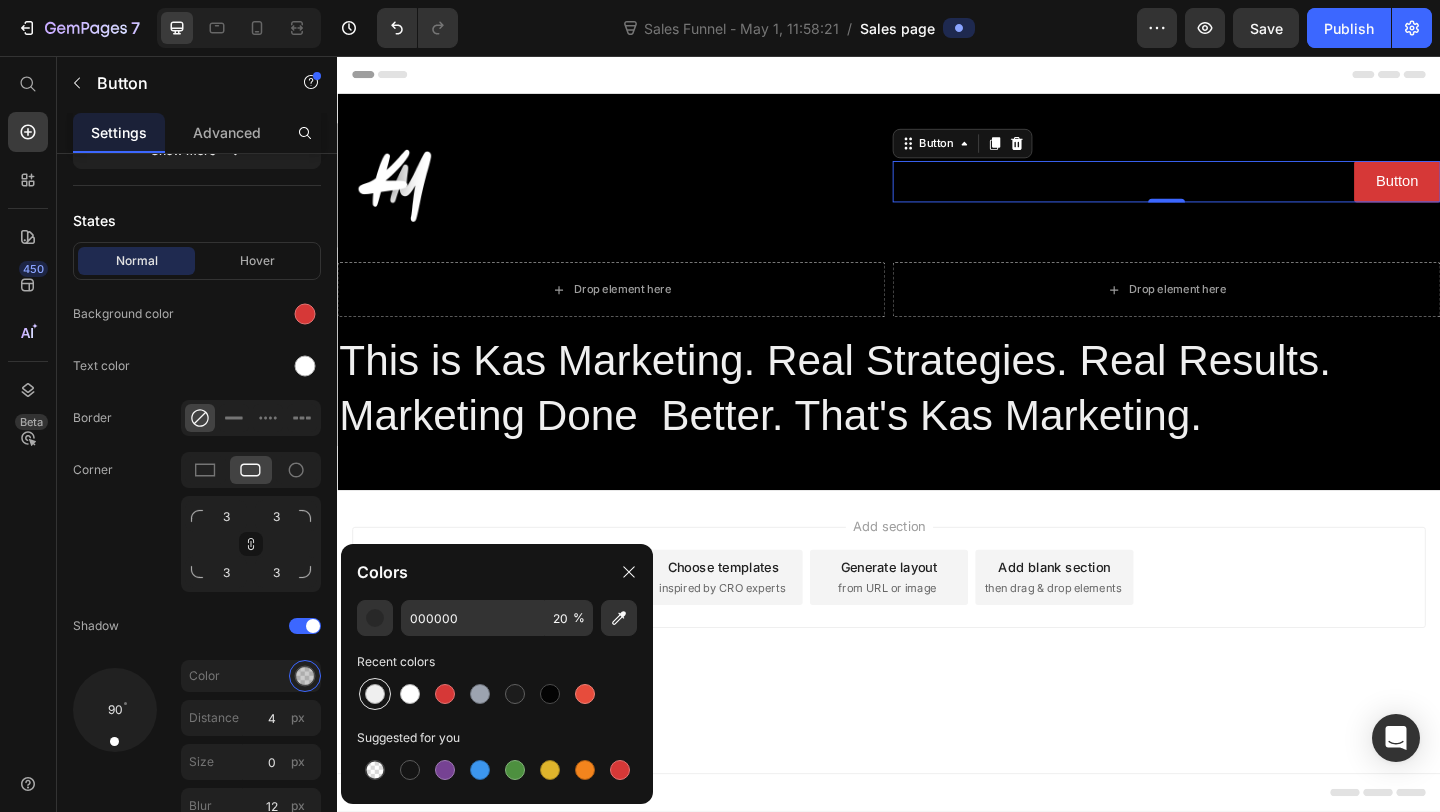 click at bounding box center [375, 694] 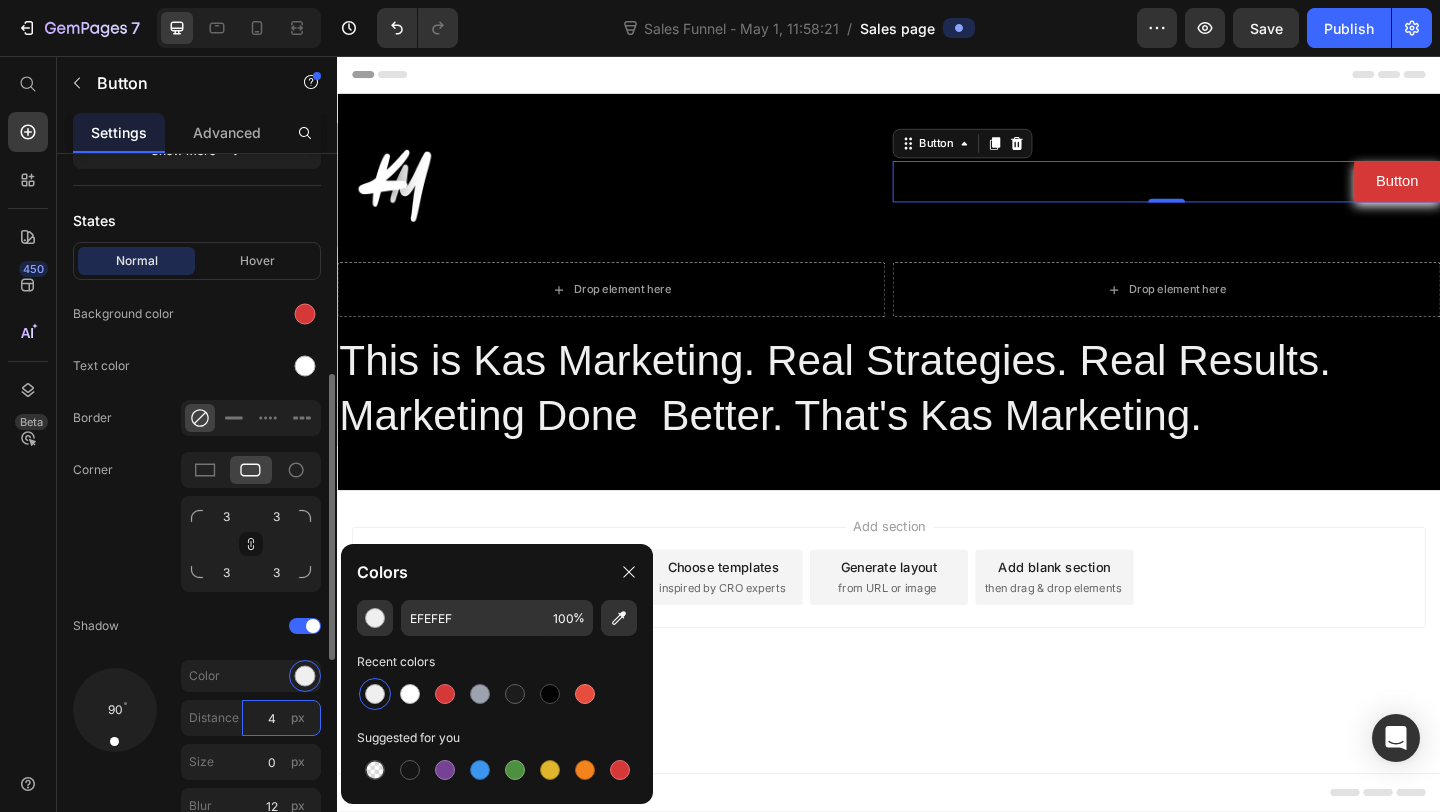 click on "4" at bounding box center [281, 718] 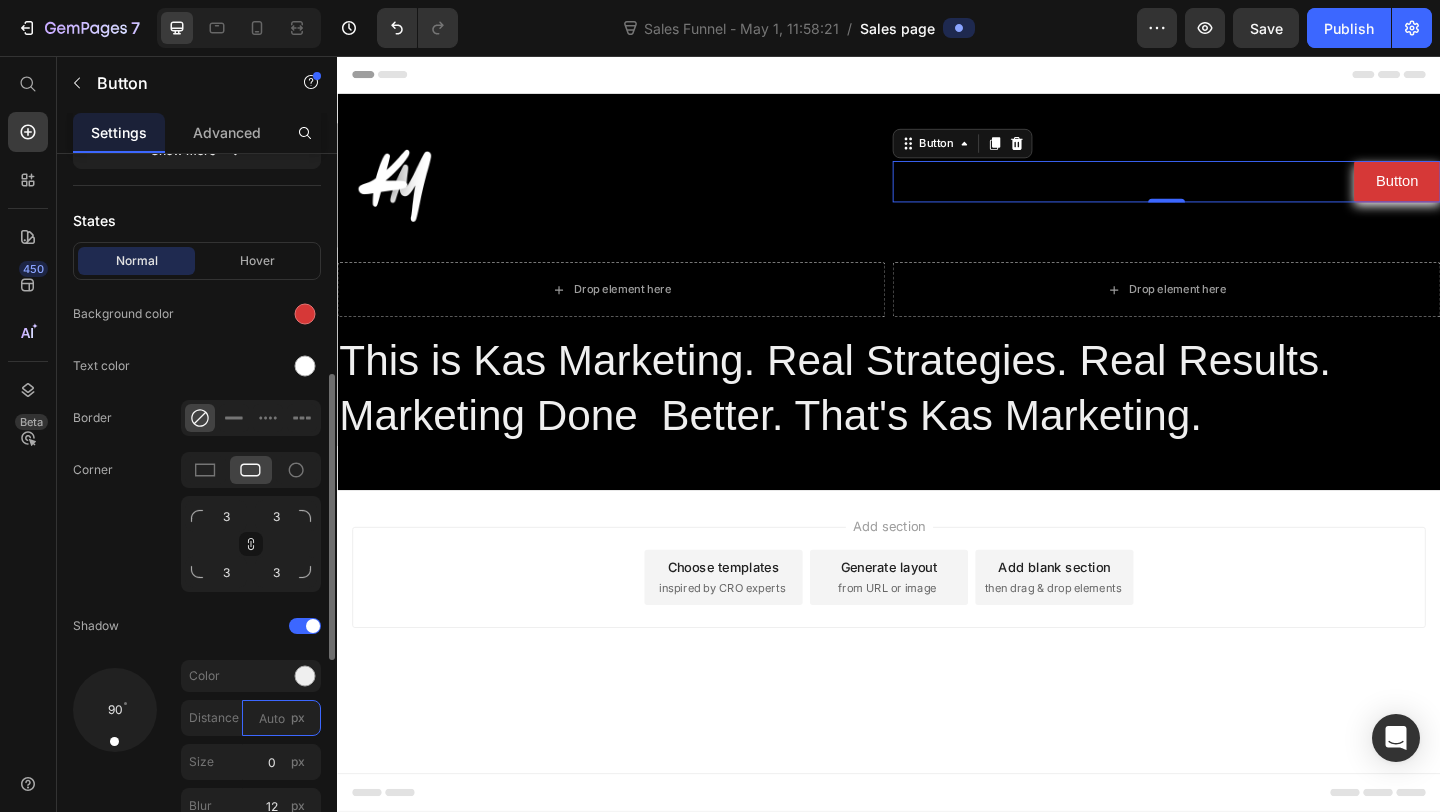 type on "1" 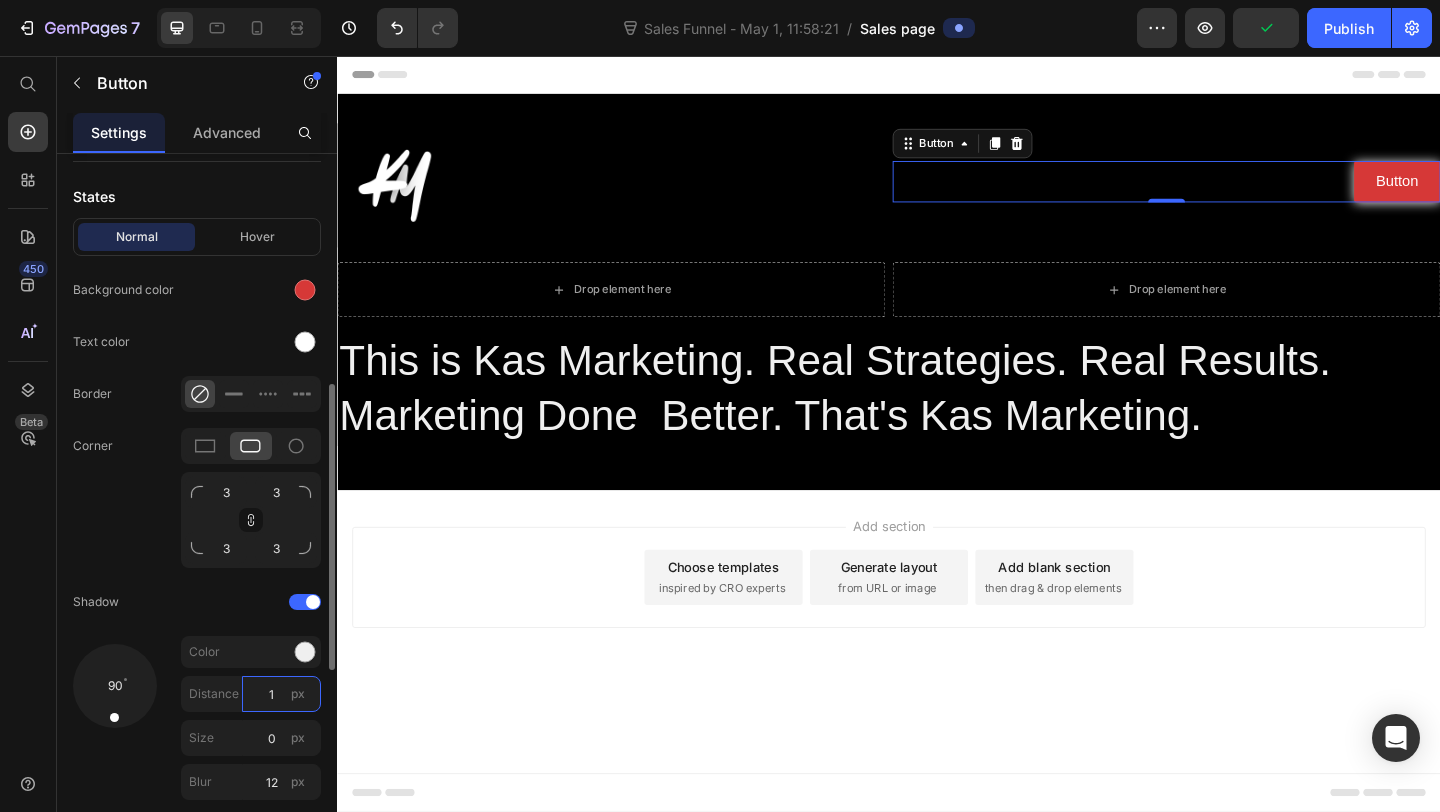 scroll, scrollTop: 584, scrollLeft: 0, axis: vertical 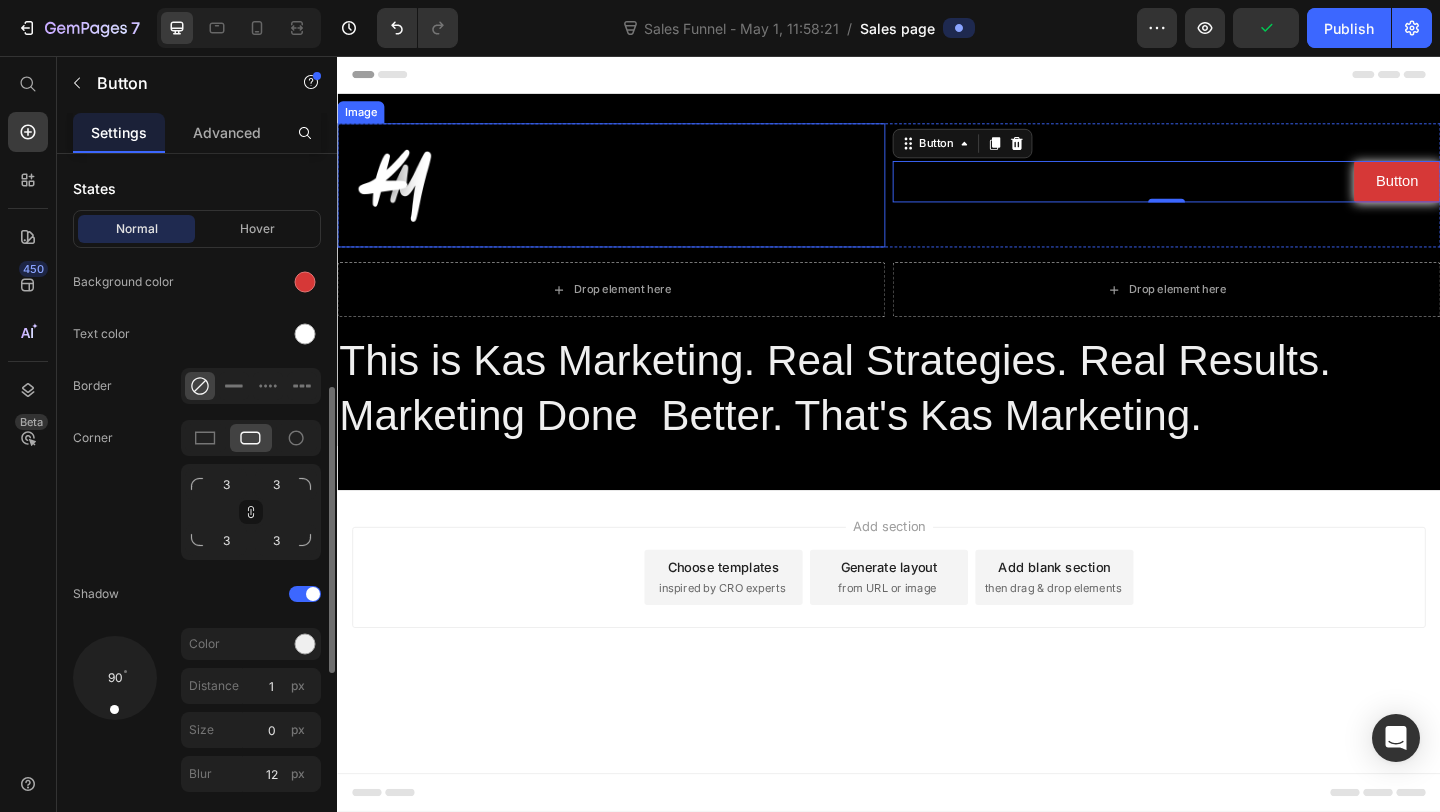 click at bounding box center (635, 196) 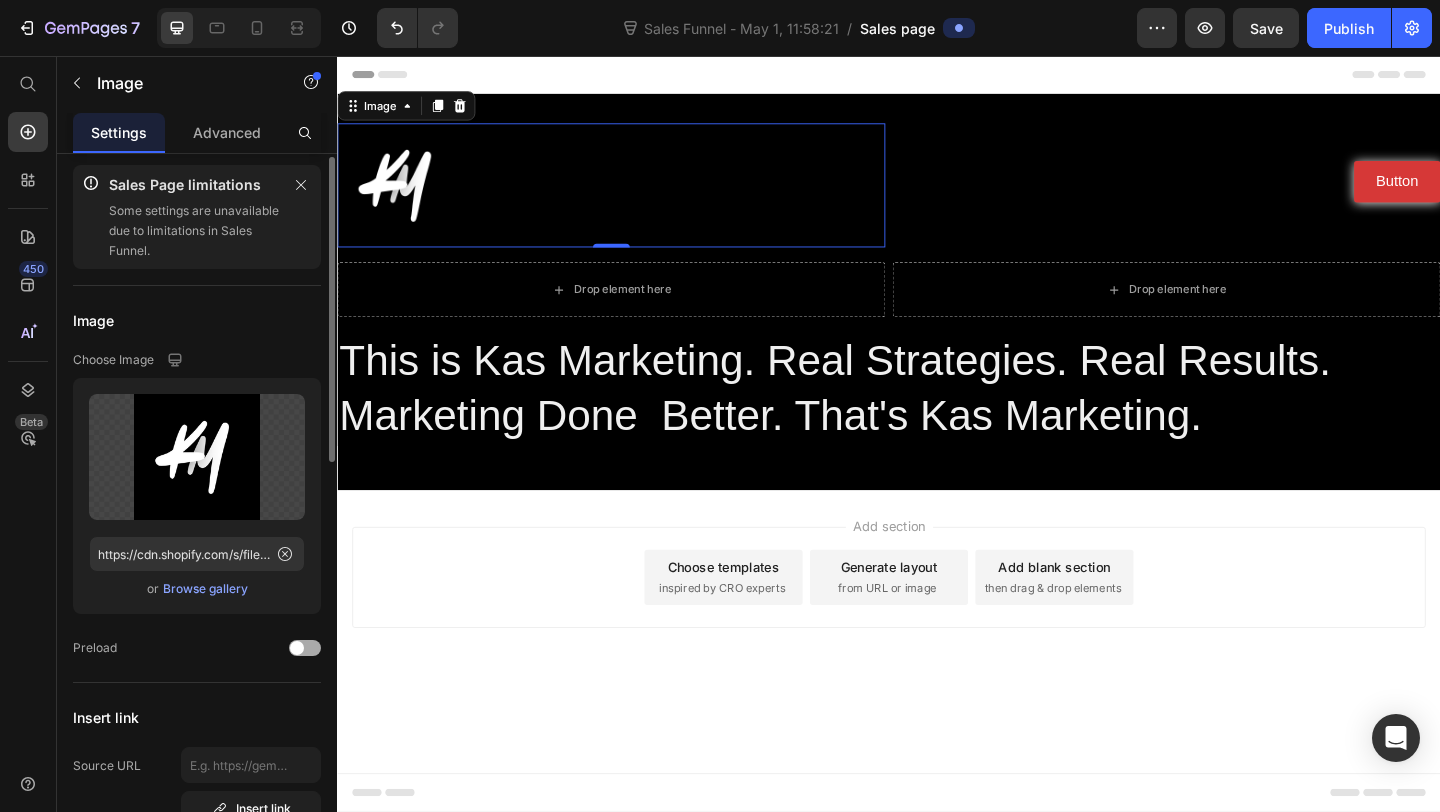 scroll, scrollTop: 39, scrollLeft: 0, axis: vertical 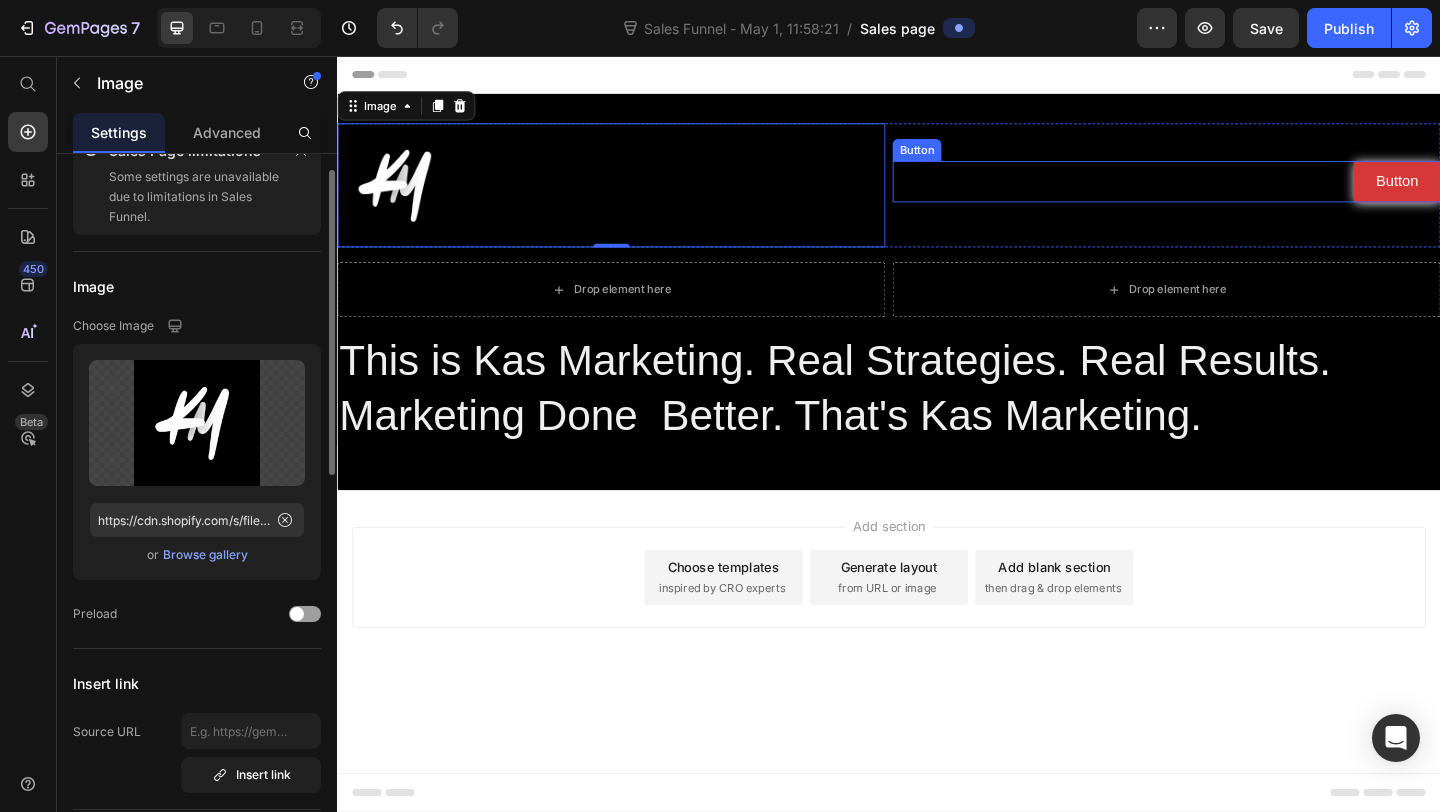 click on "Button Button" at bounding box center [1239, 192] 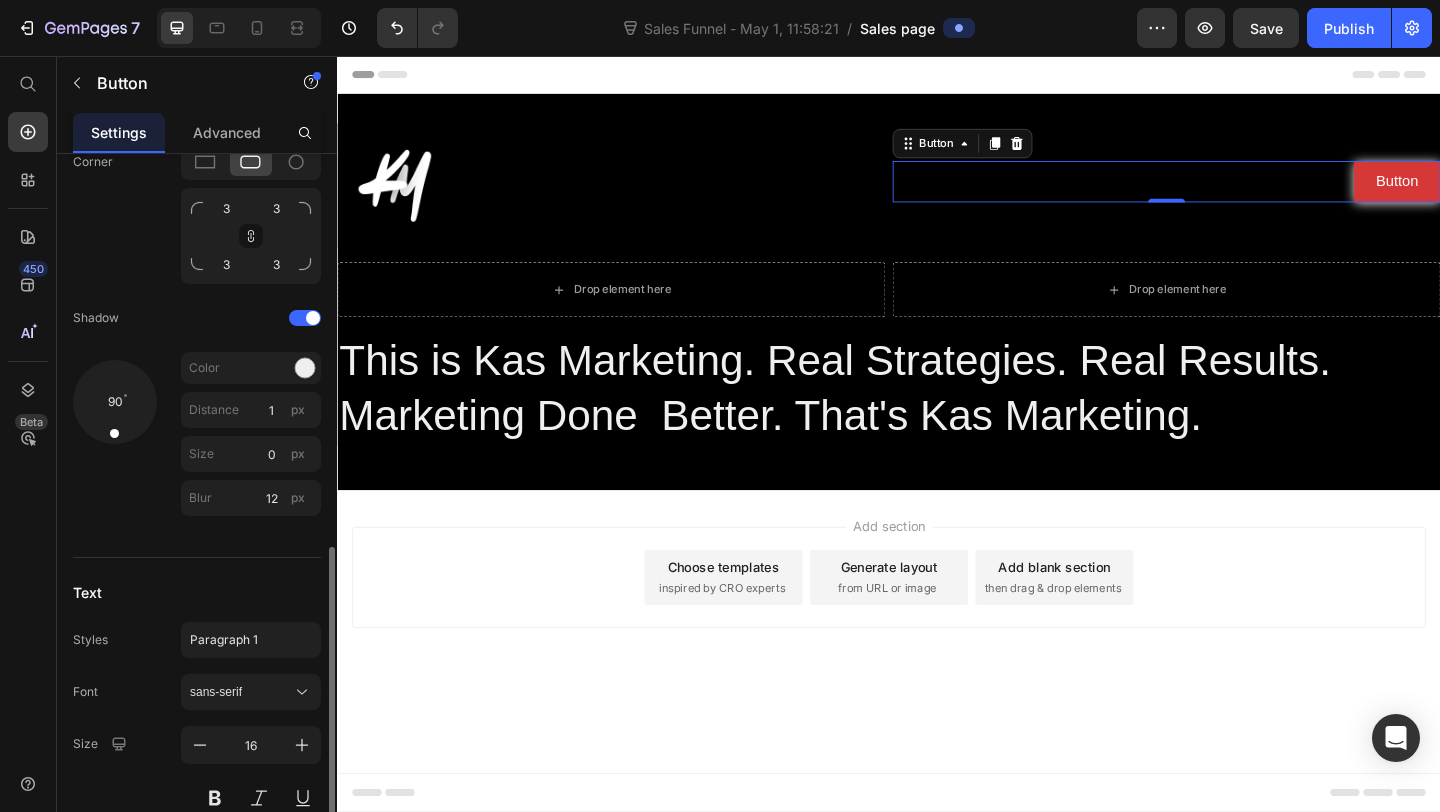 scroll, scrollTop: 895, scrollLeft: 0, axis: vertical 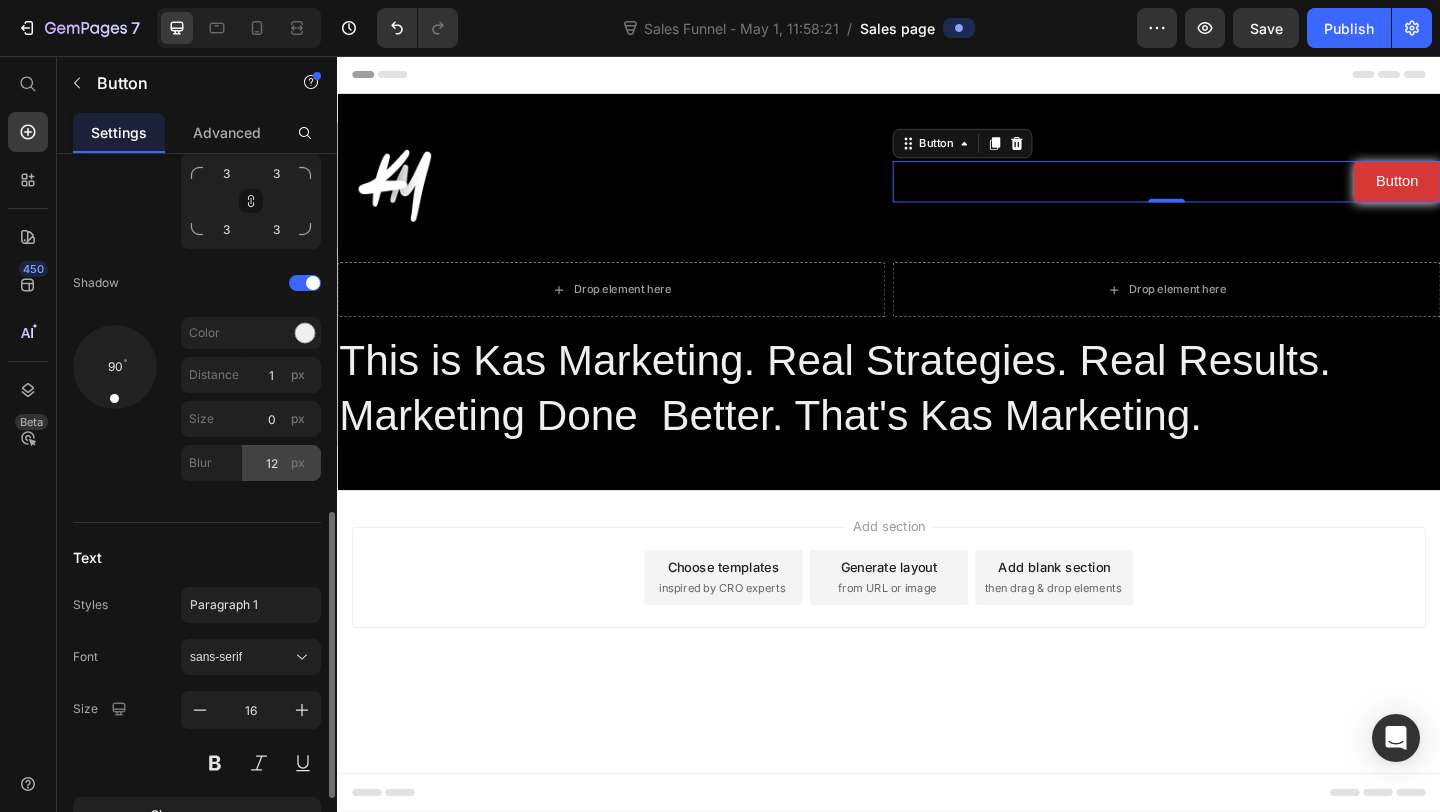 click on "px" at bounding box center [298, 463] 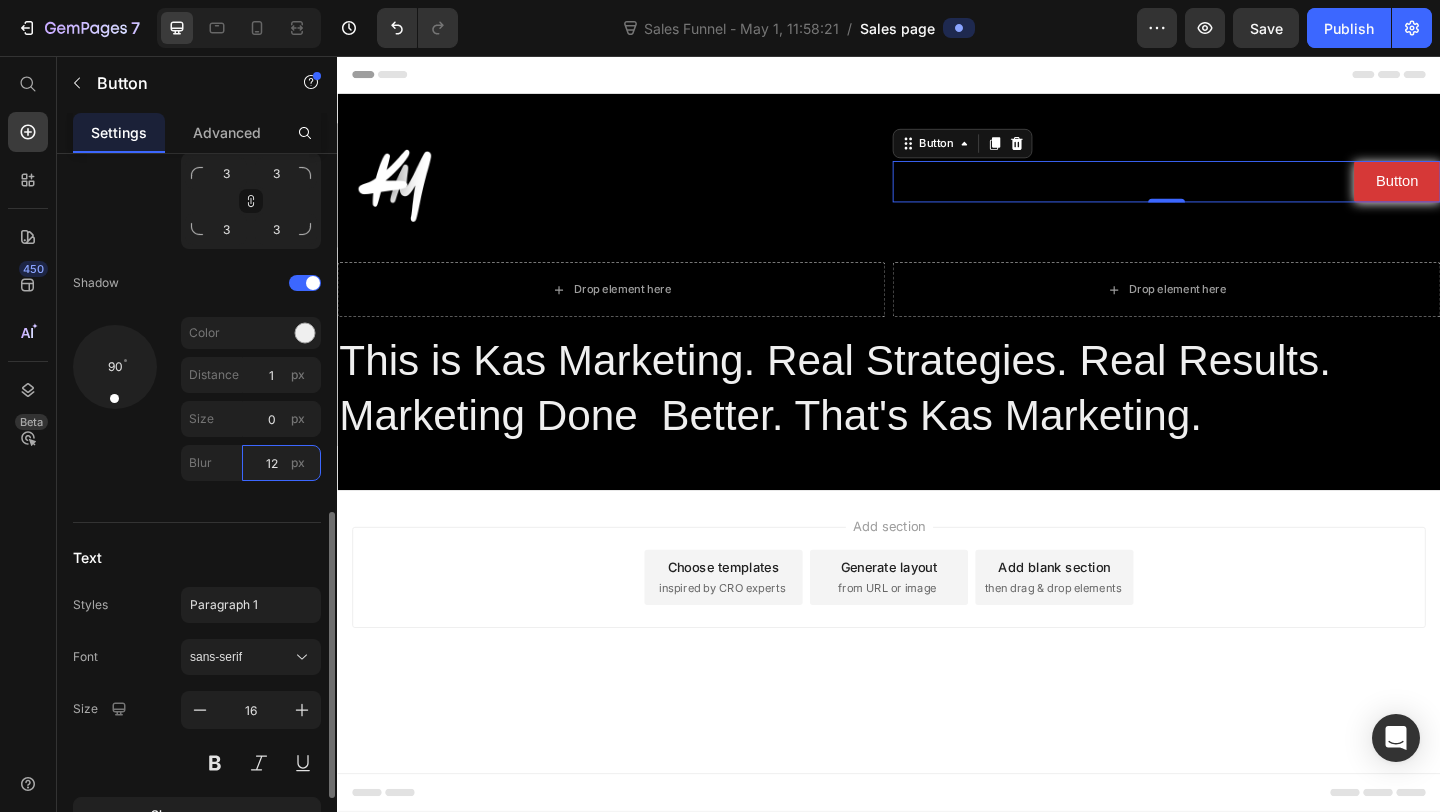 click on "12" at bounding box center [281, 463] 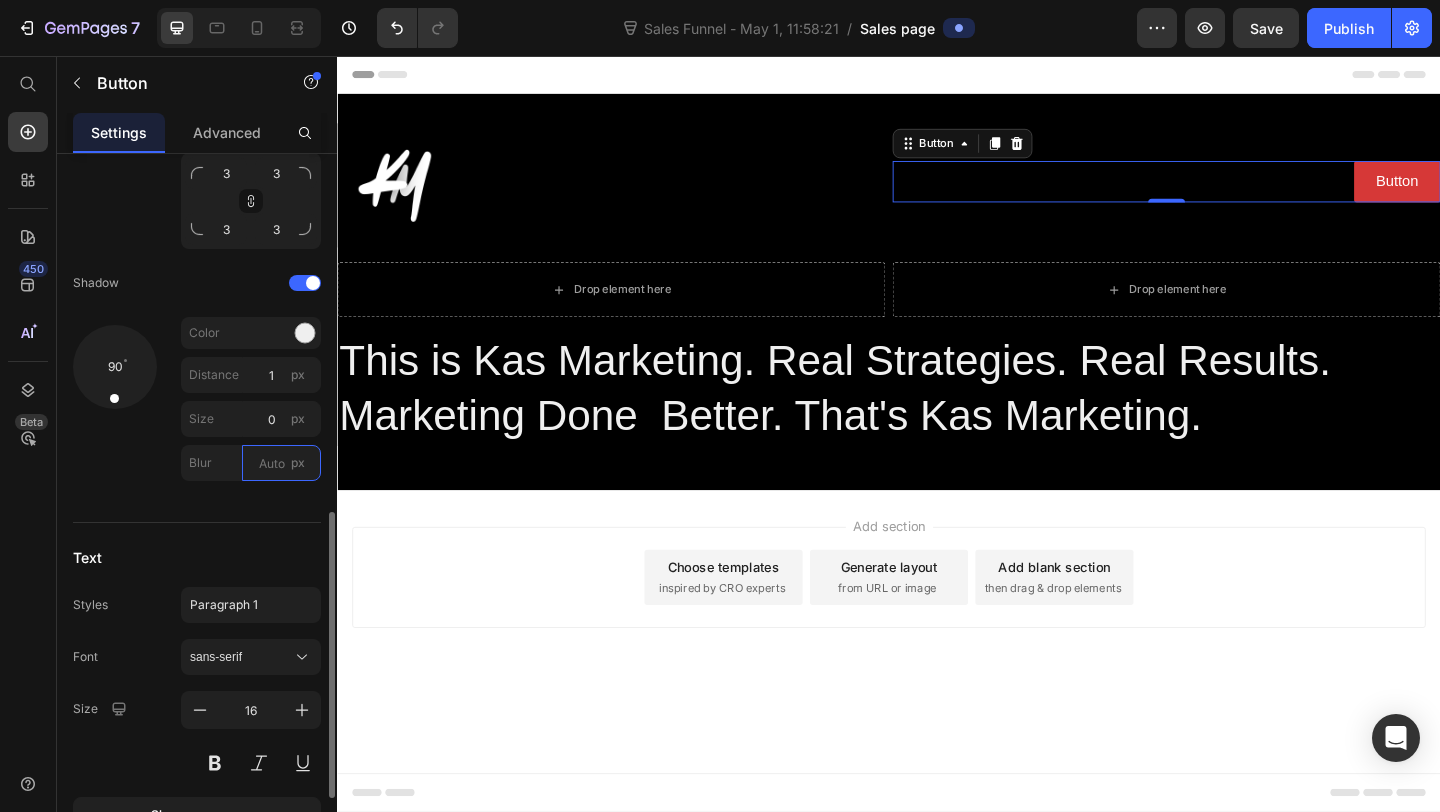 type on "5" 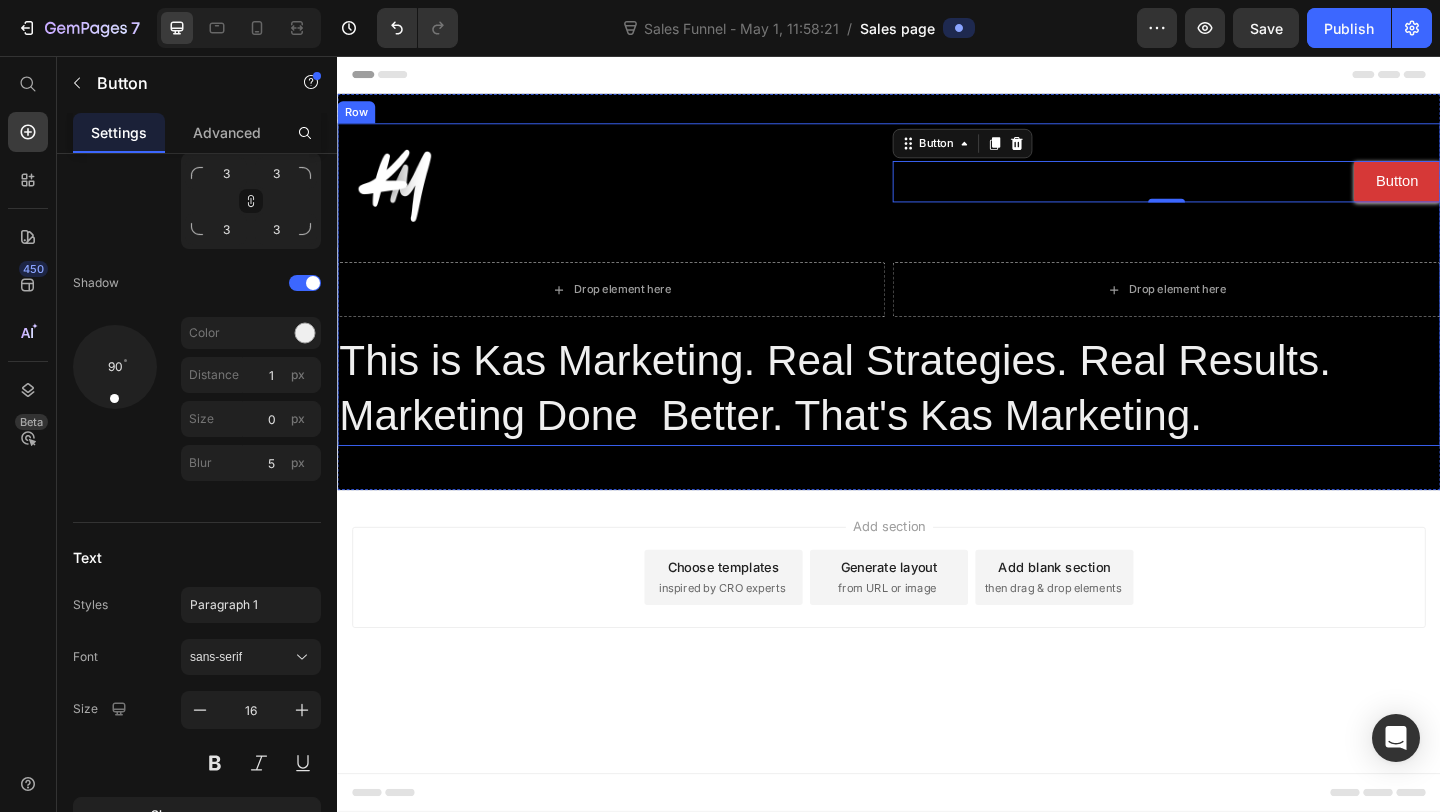 click at bounding box center [635, 196] 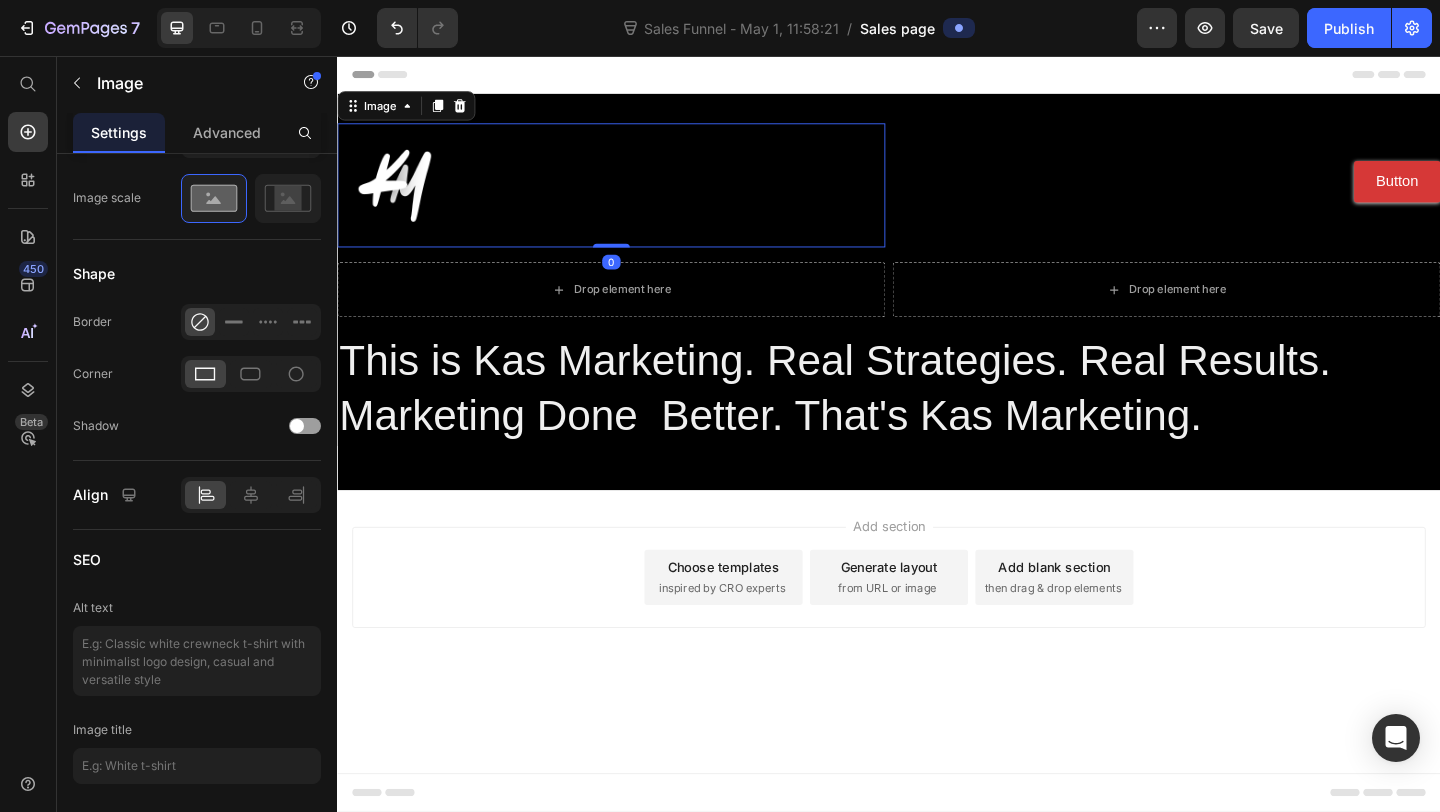 scroll, scrollTop: 0, scrollLeft: 0, axis: both 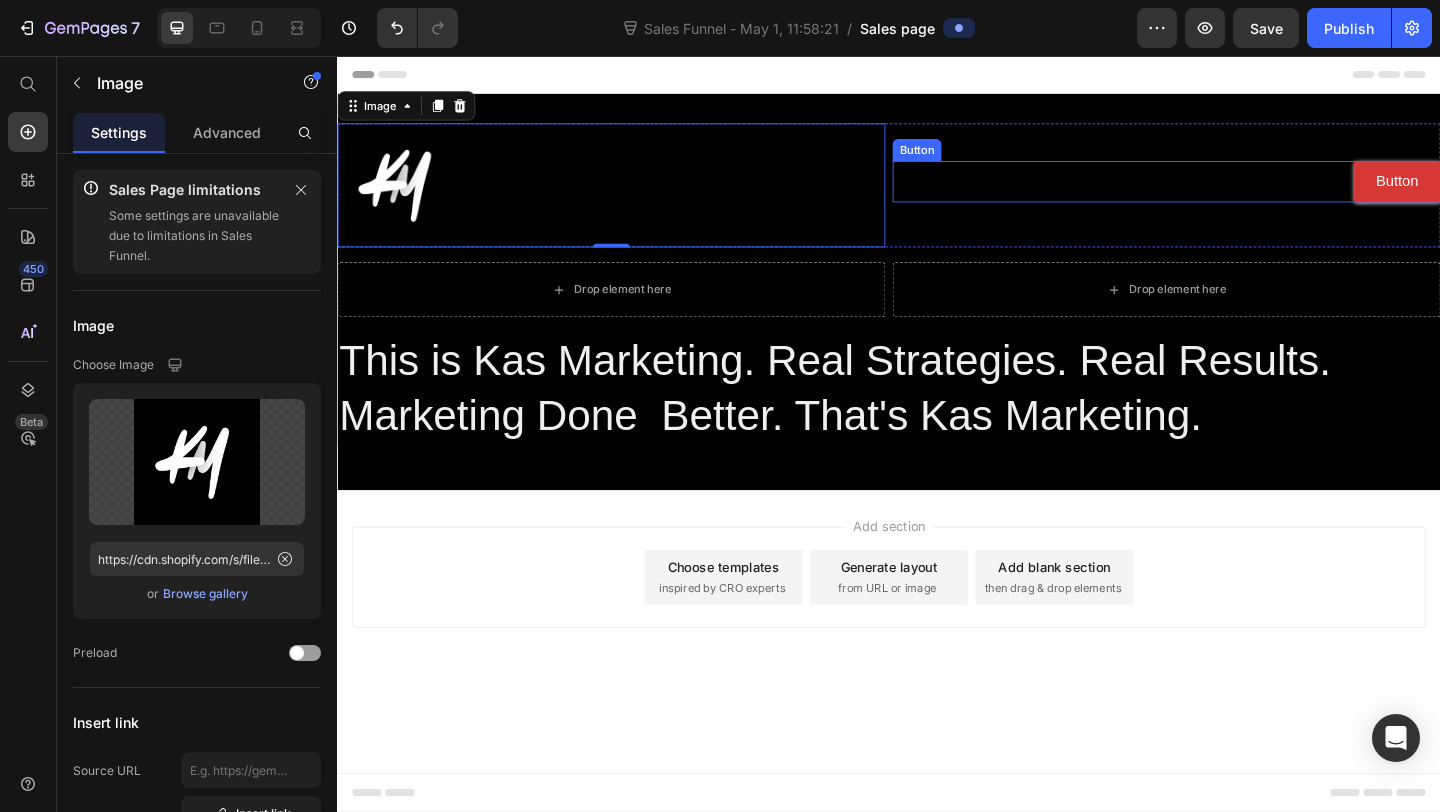 click on "Button Button" at bounding box center (1239, 192) 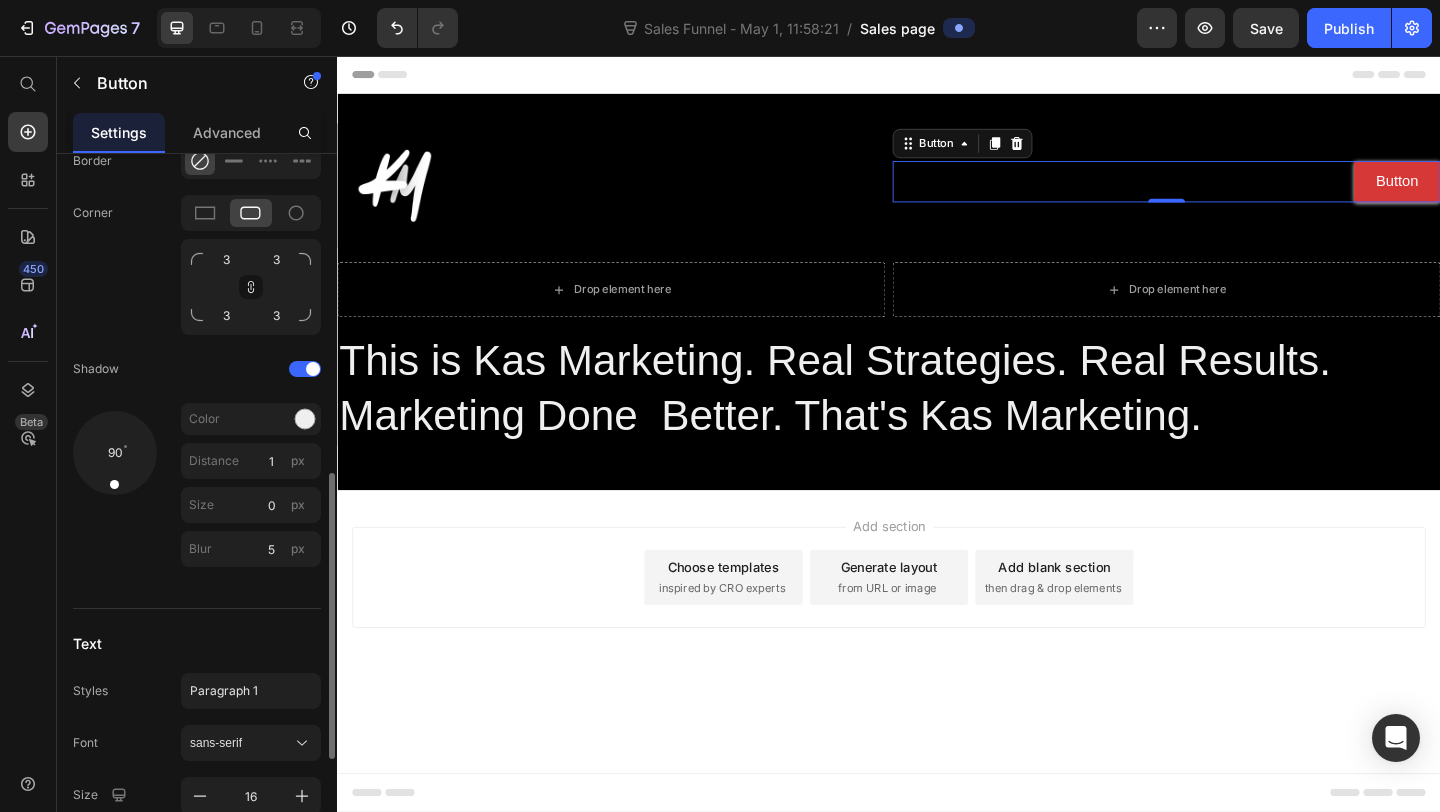 scroll, scrollTop: 806, scrollLeft: 0, axis: vertical 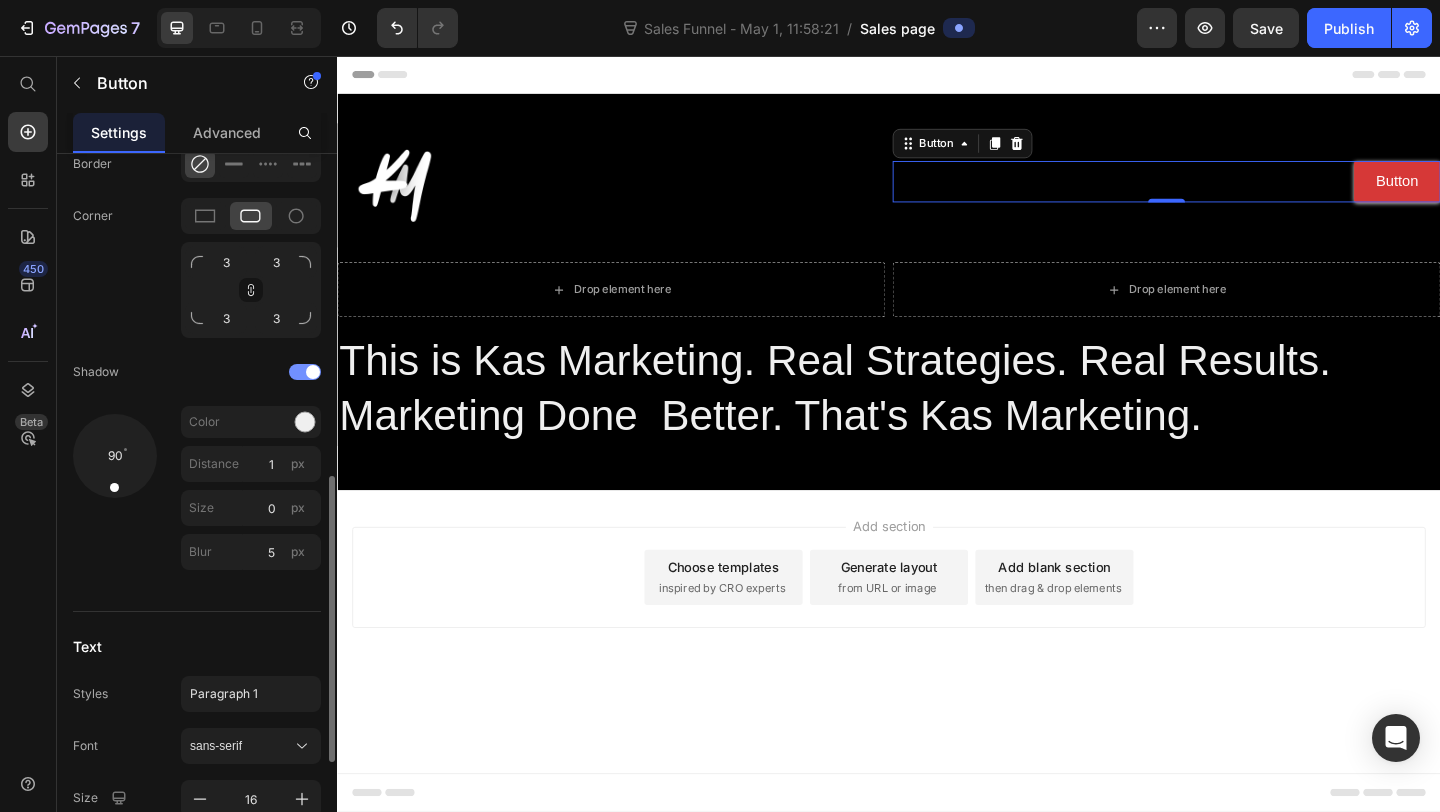 click at bounding box center (305, 372) 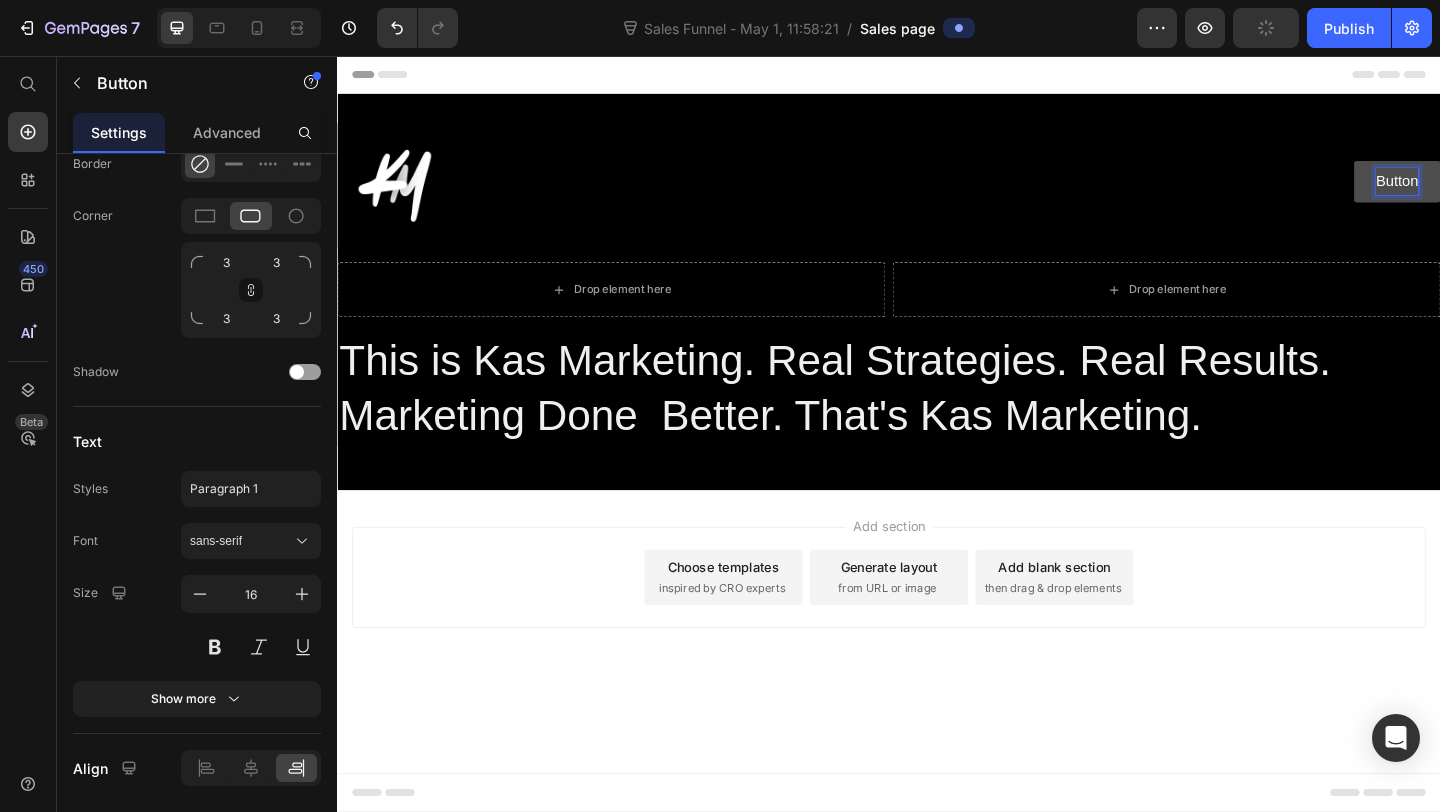 click on "Button" at bounding box center (1490, 192) 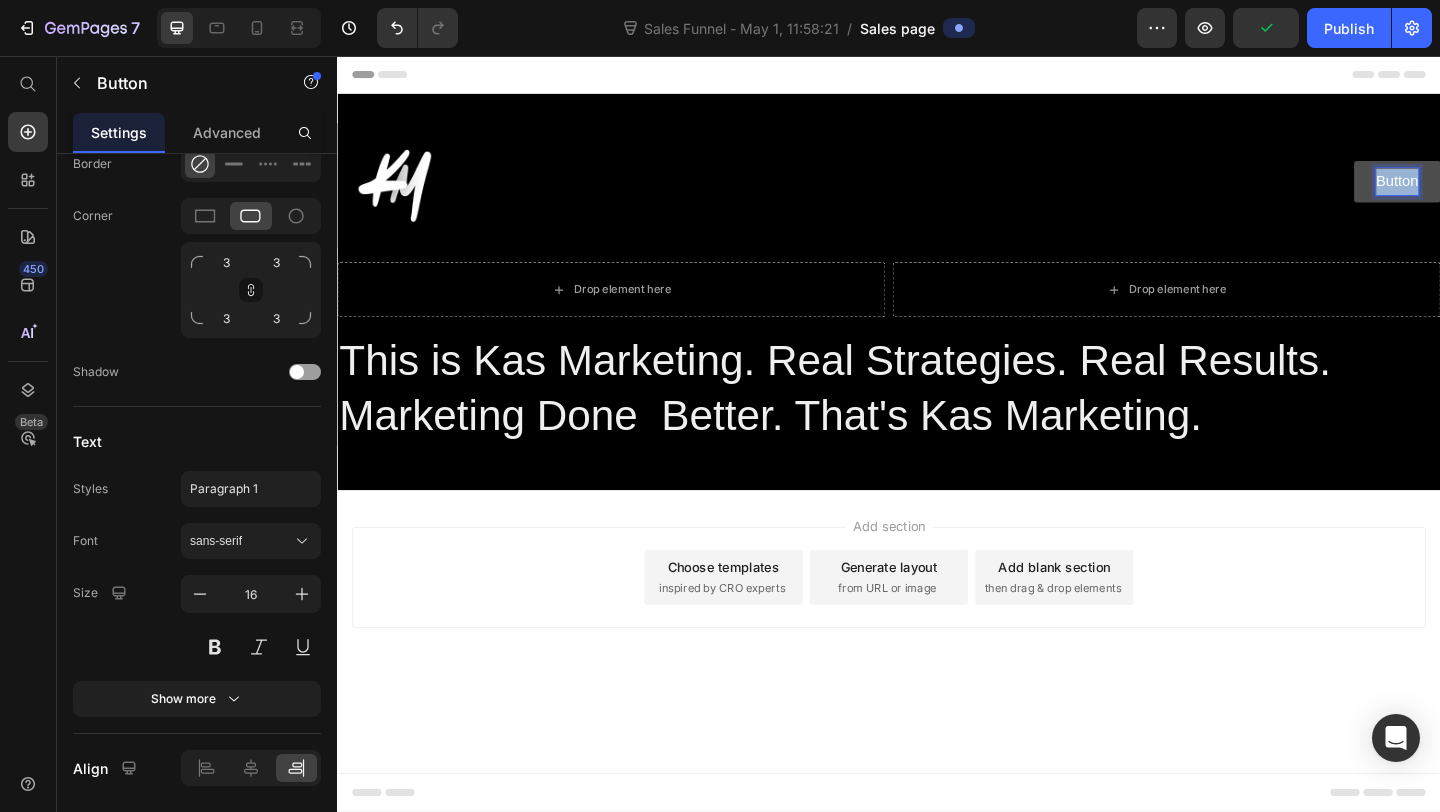 click on "Button" at bounding box center (1490, 192) 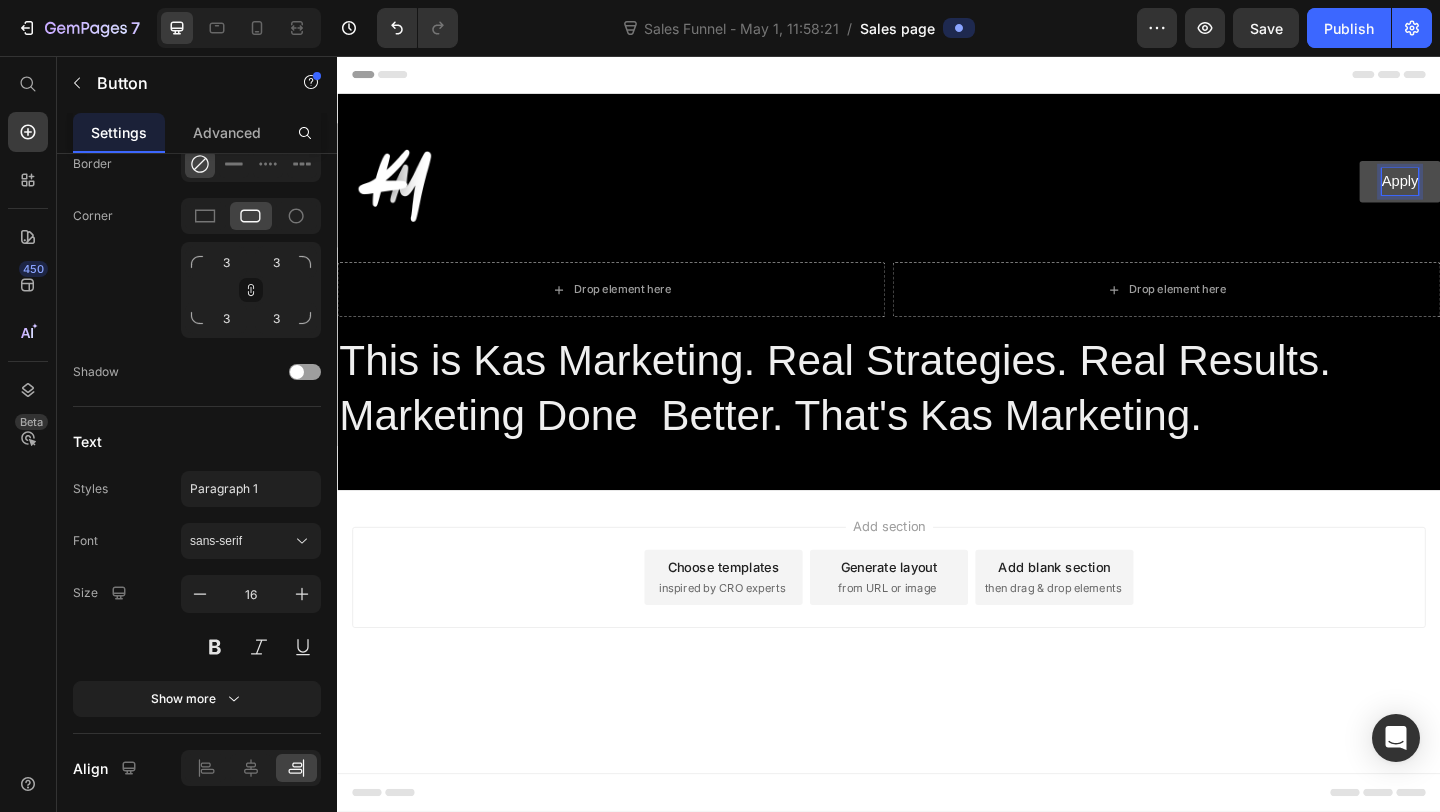 click on "Apply" at bounding box center (1493, 192) 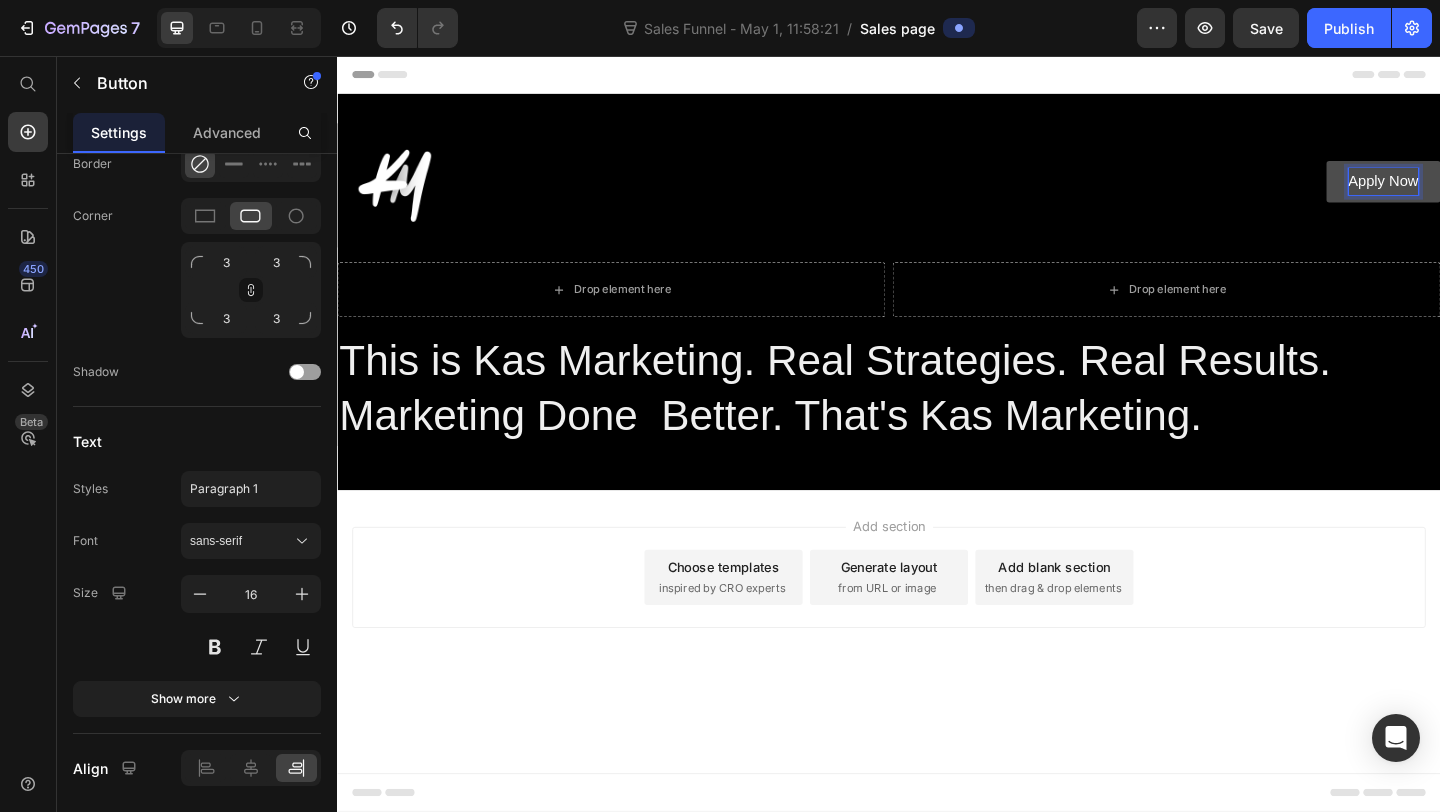 click on "Apply Now" at bounding box center [1475, 192] 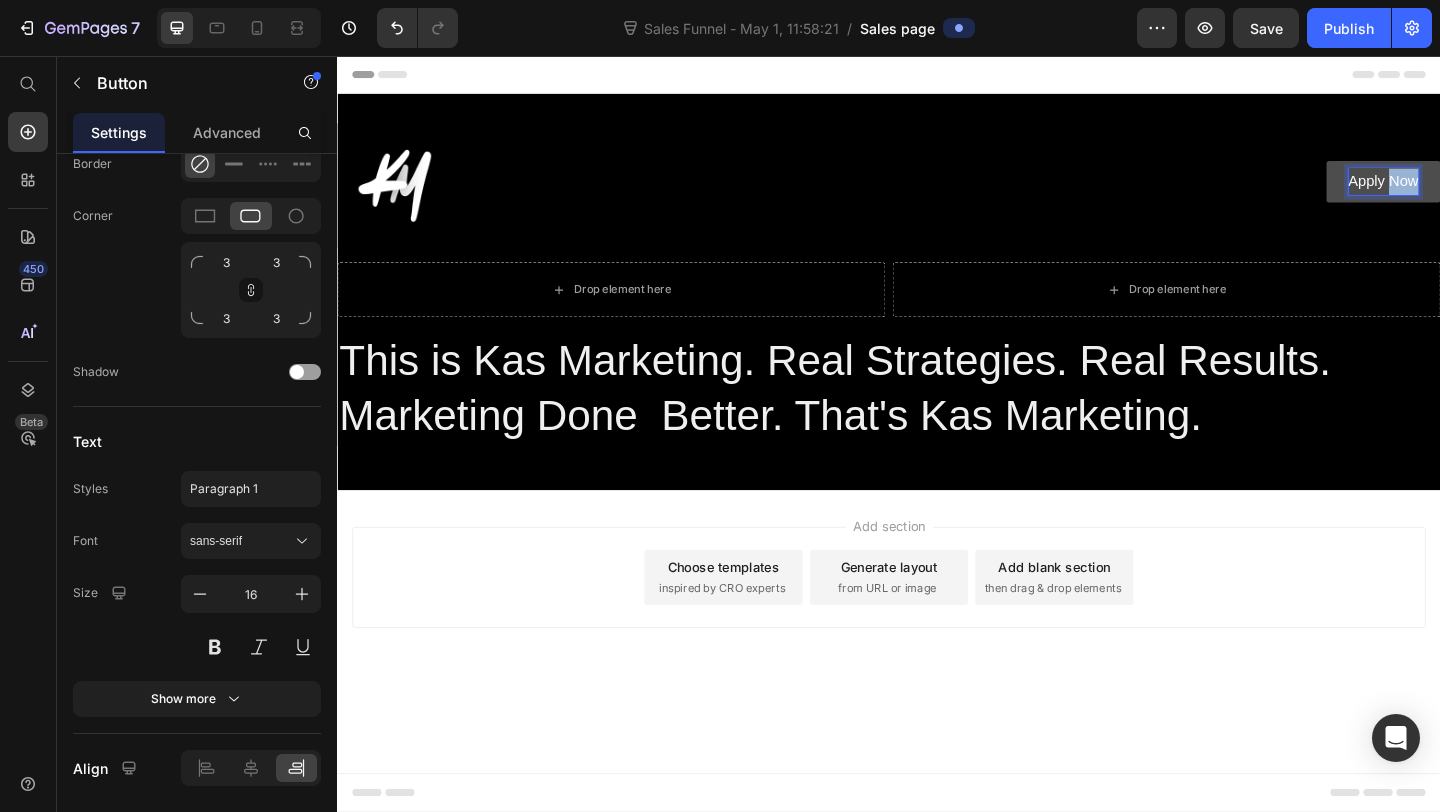 click on "Apply Now" at bounding box center [1475, 192] 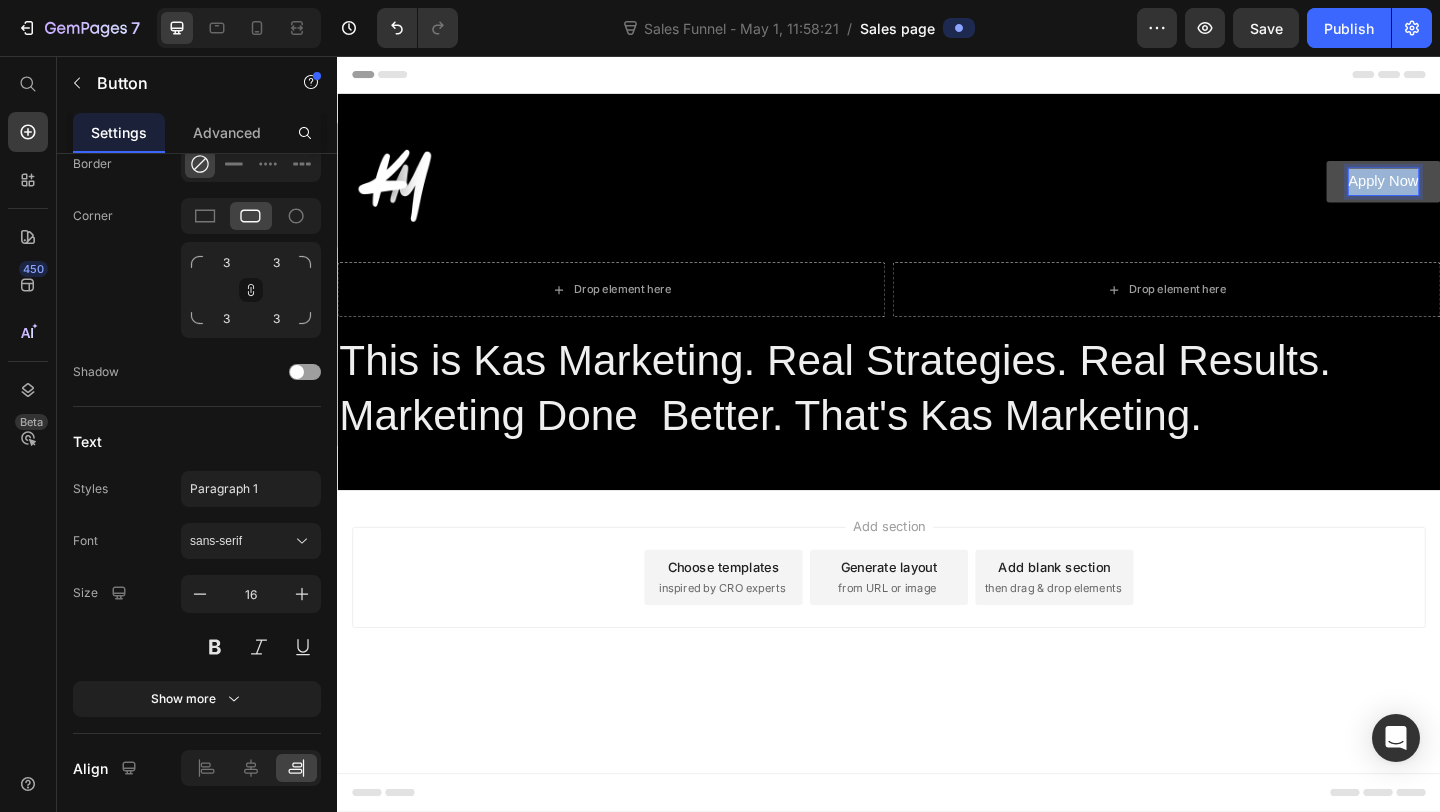 click on "Apply Now" at bounding box center (1475, 192) 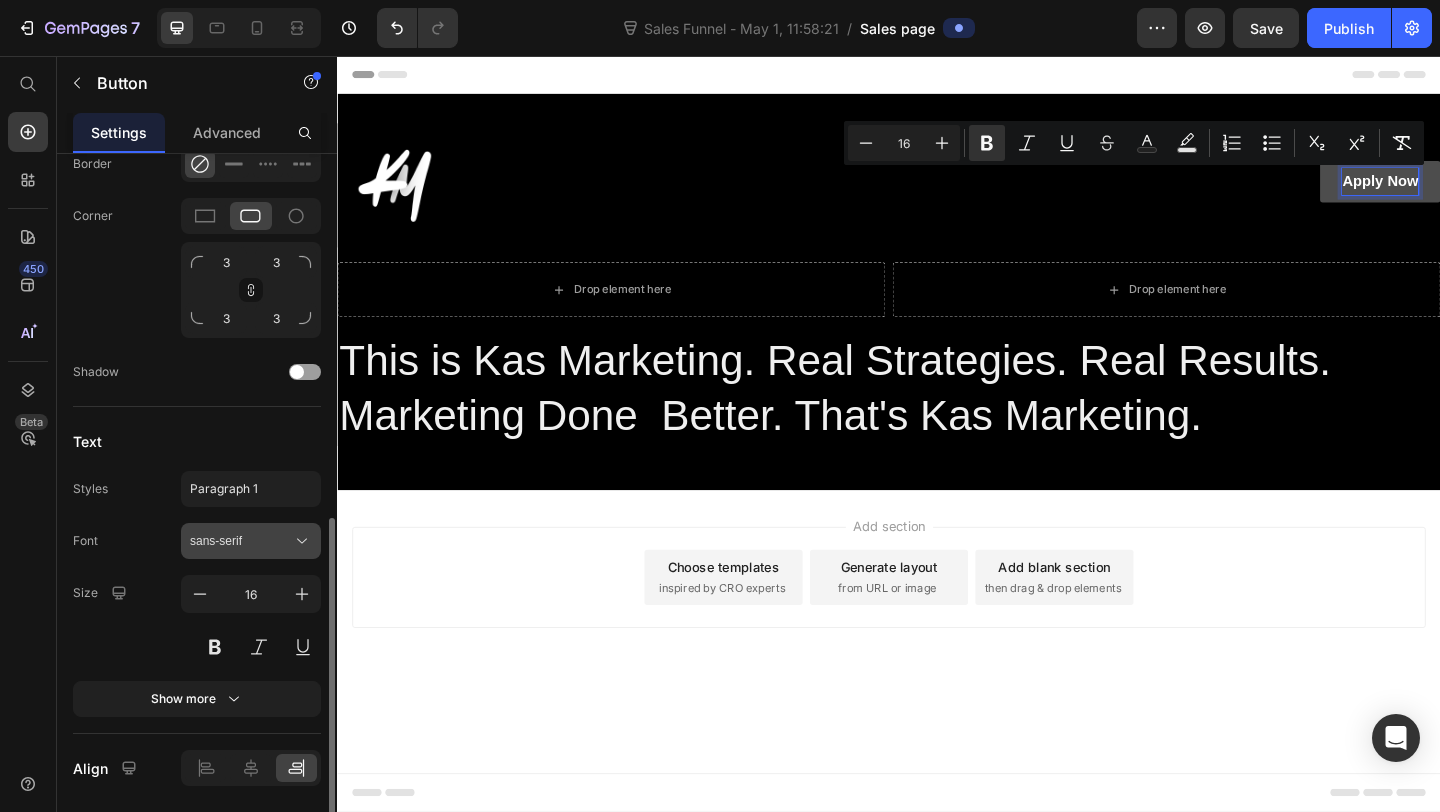 click on "sans-serif" at bounding box center [241, 541] 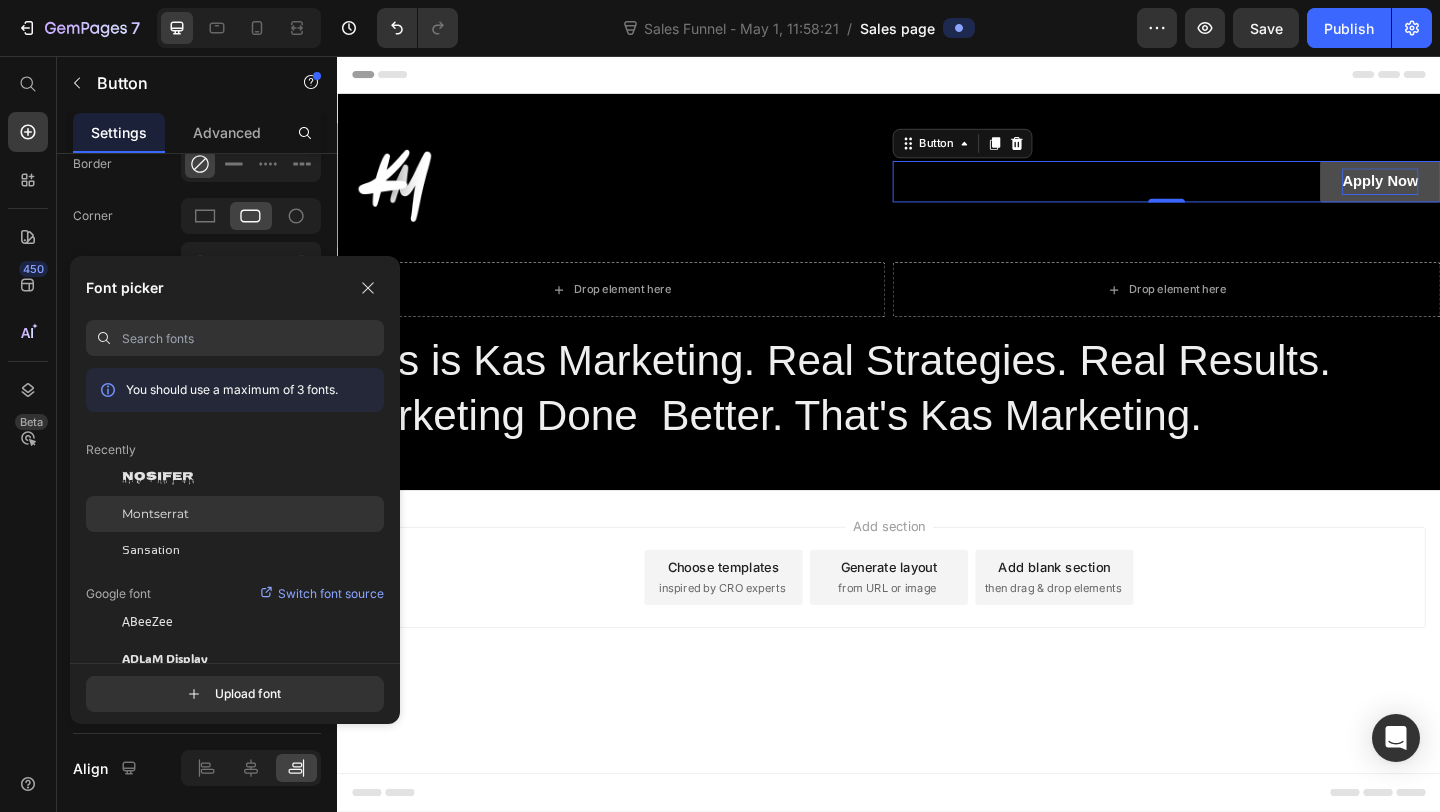 click on "Montserrat" 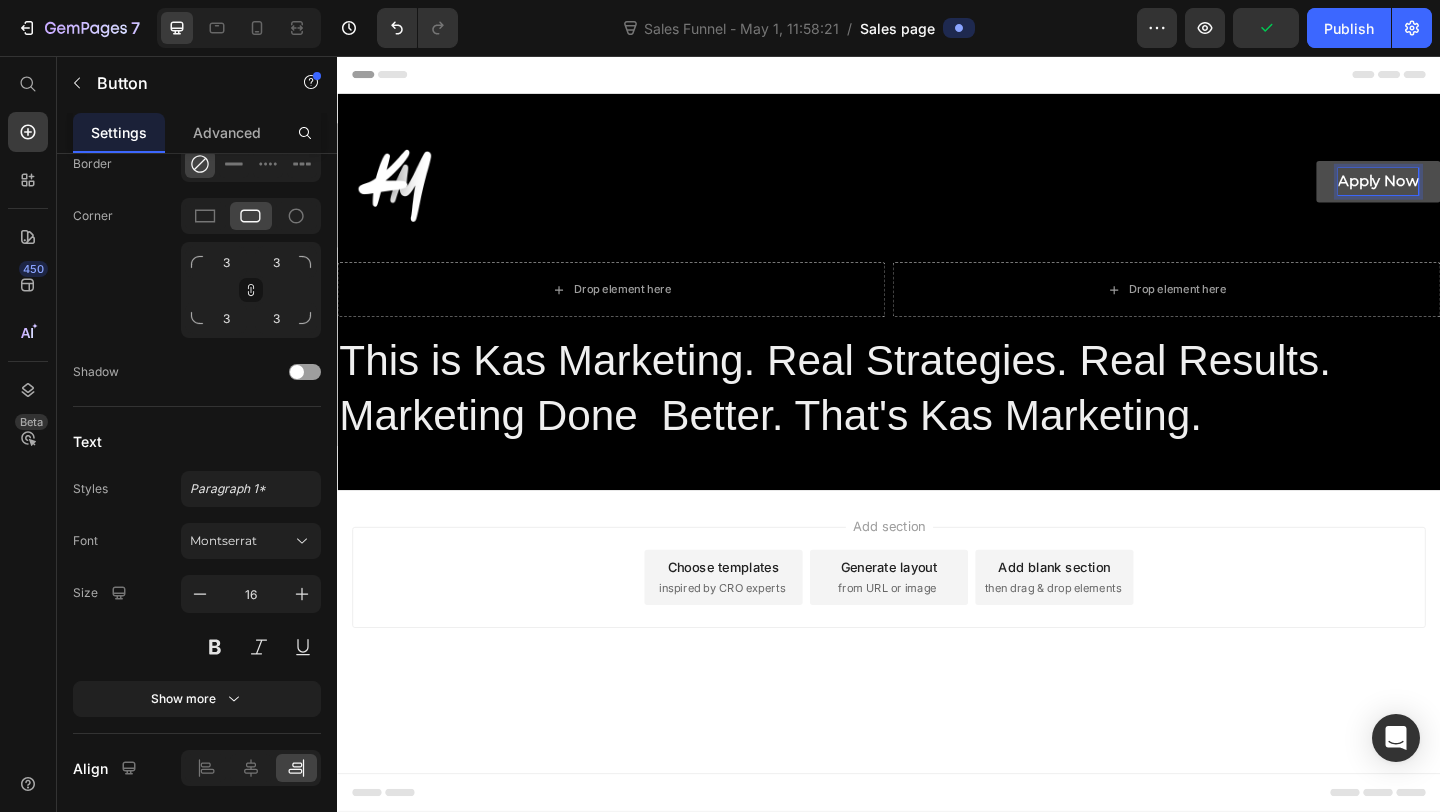 click on "Apply Now" at bounding box center [1469, 191] 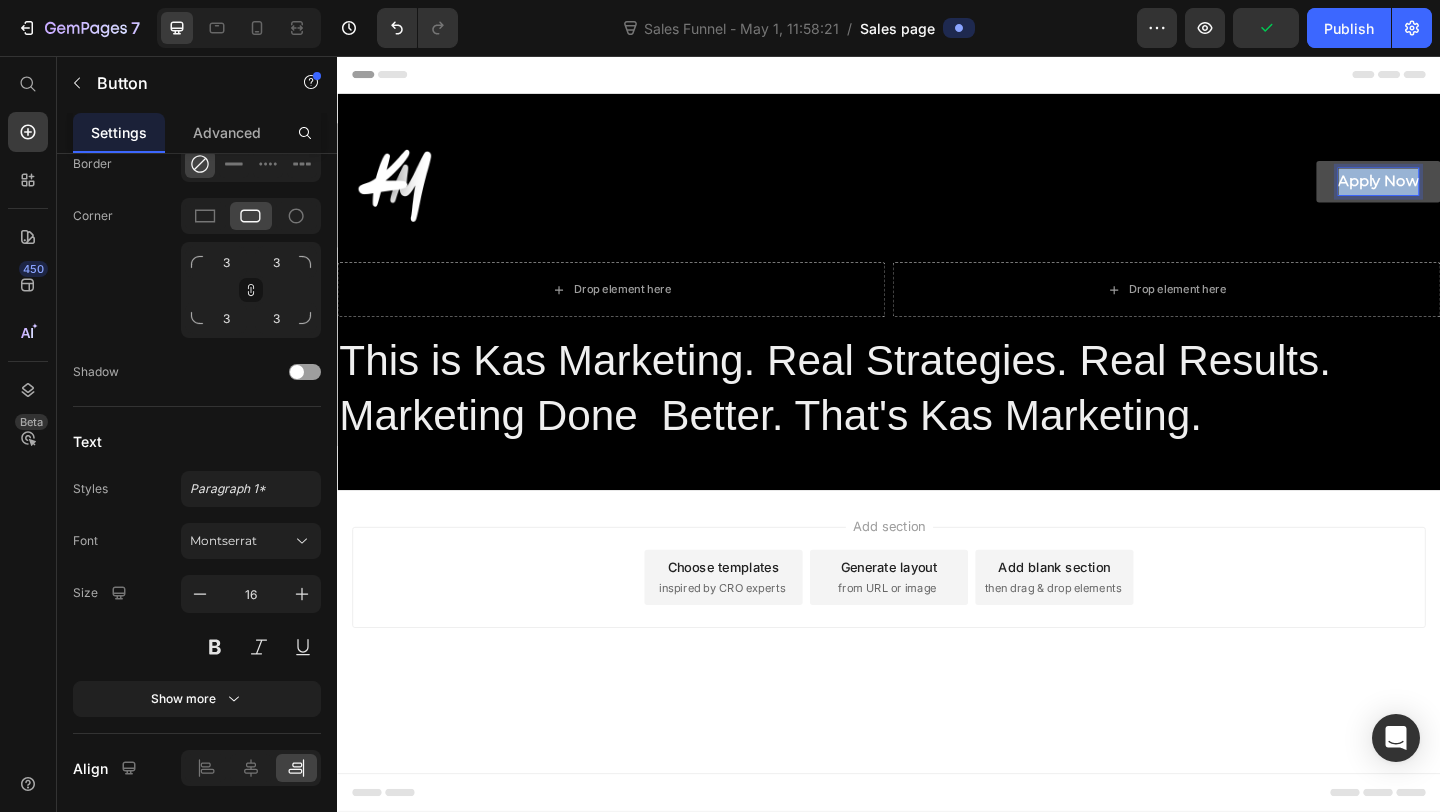 click on "Apply Now" at bounding box center [1469, 191] 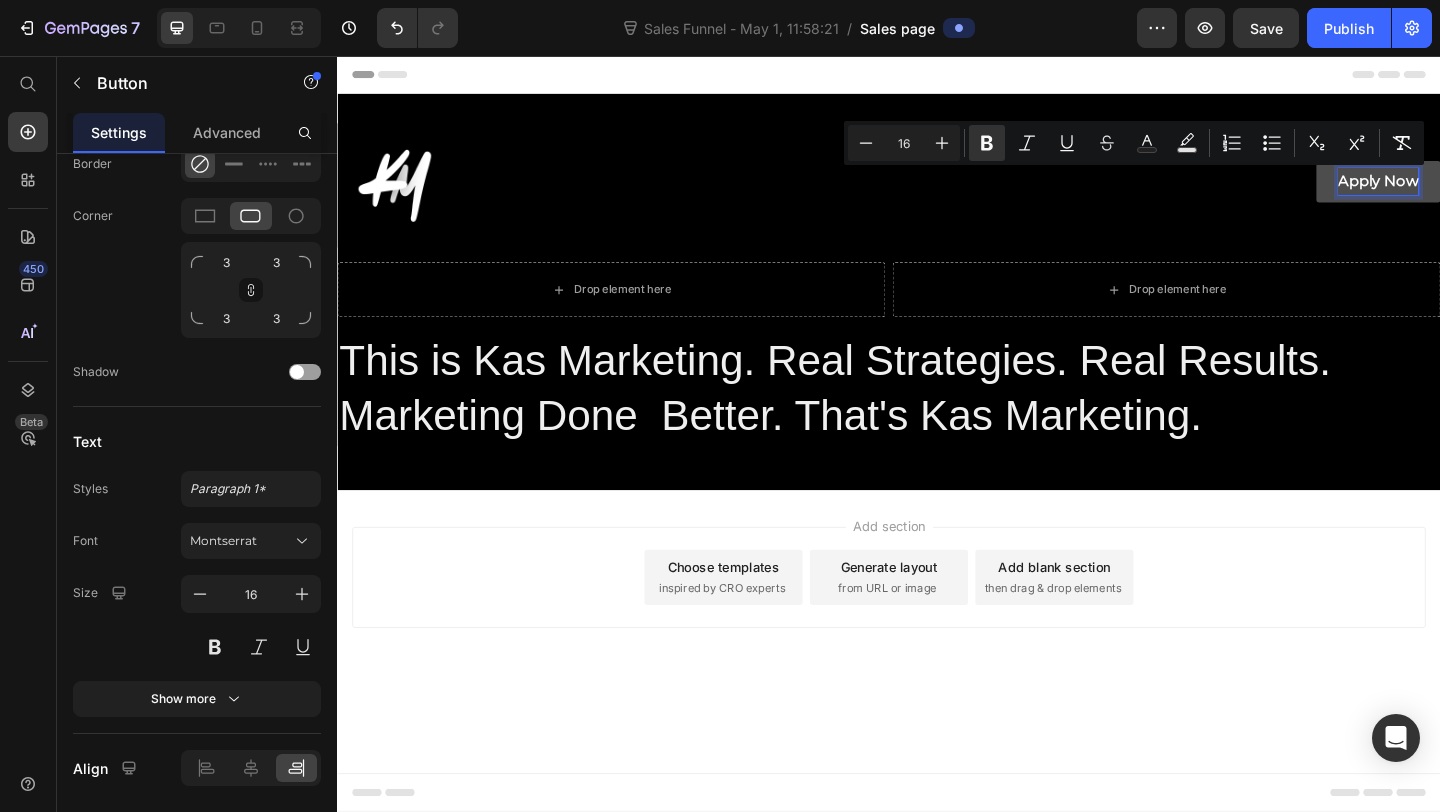 click on "Apply Now Button   0" at bounding box center [1239, 196] 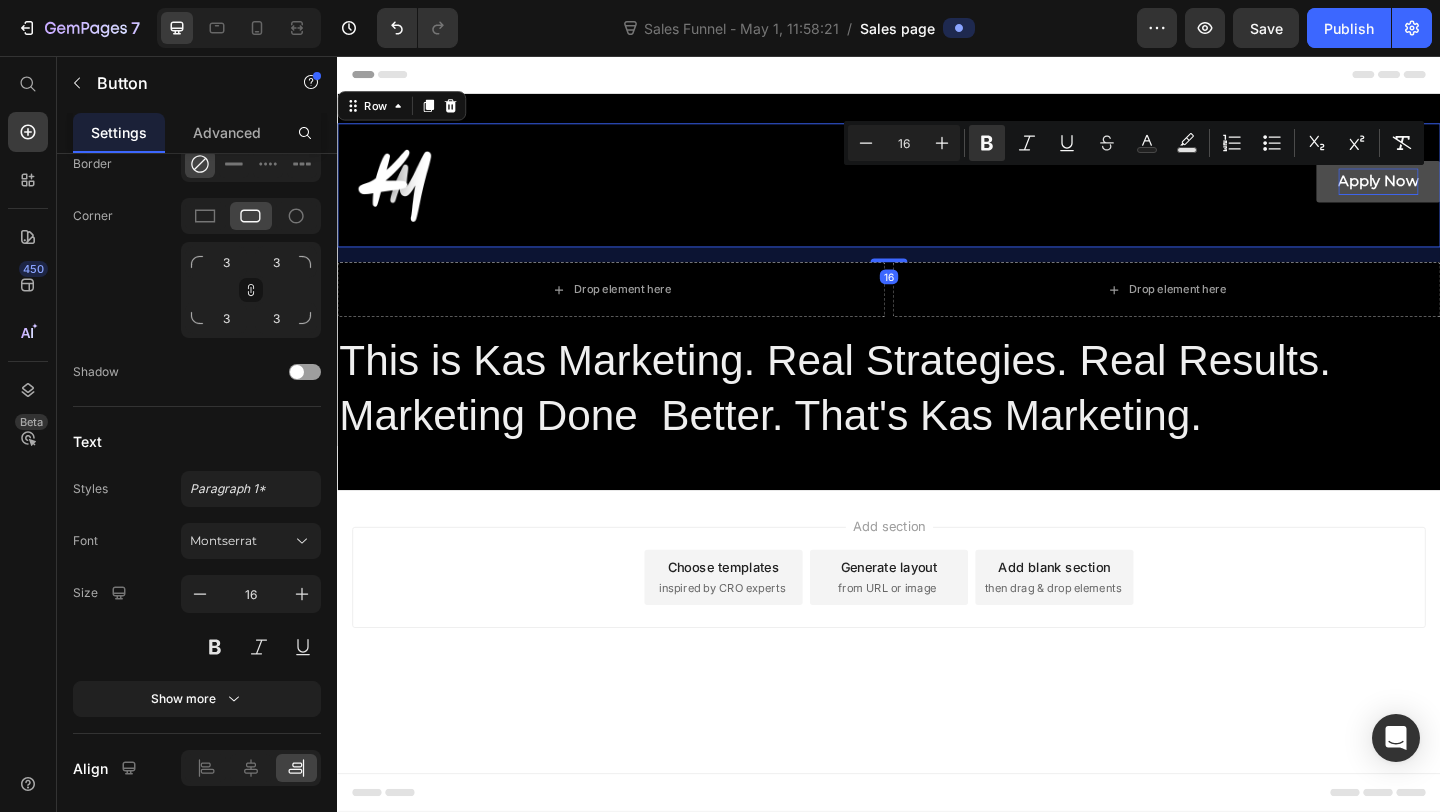 scroll, scrollTop: 0, scrollLeft: 0, axis: both 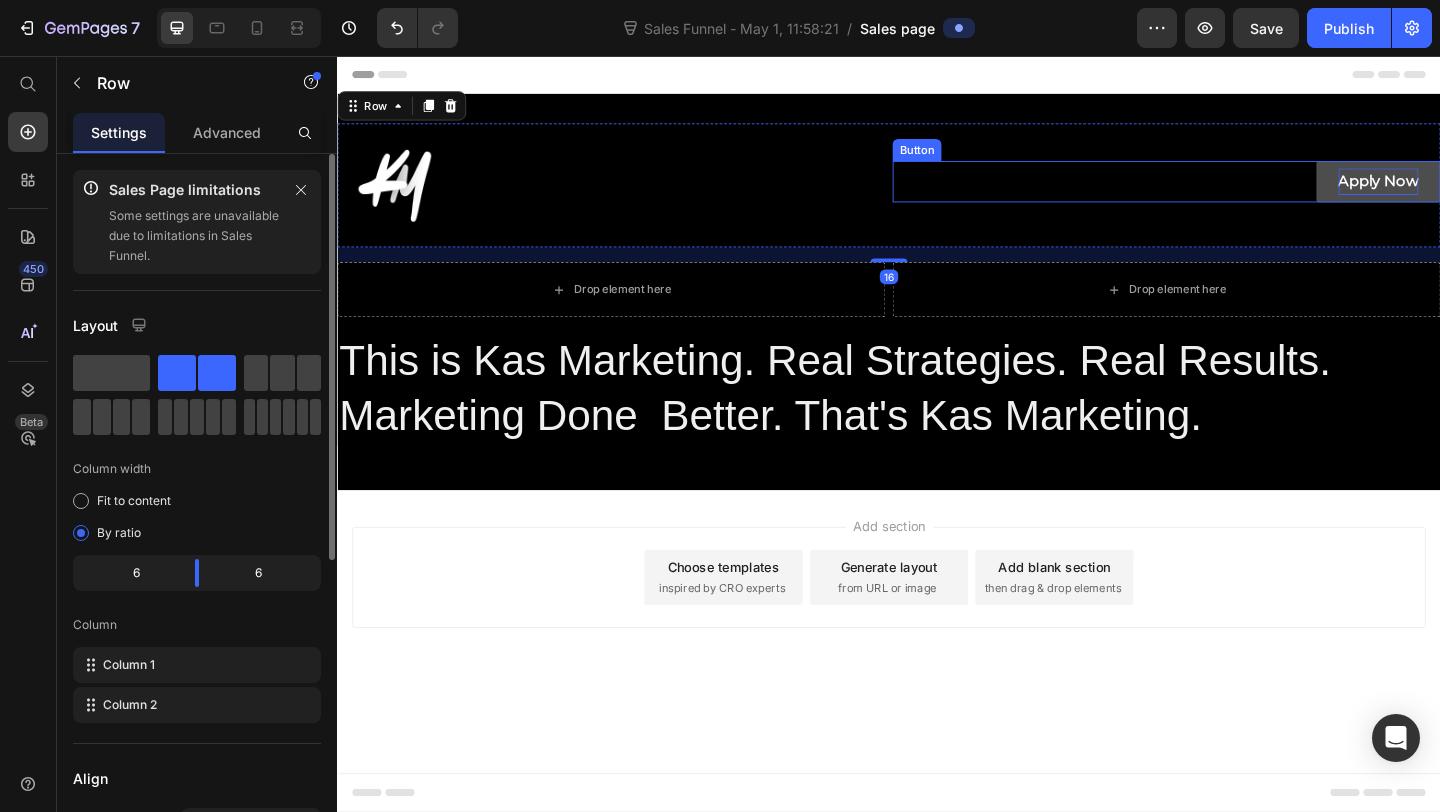 click on "Apply Now" at bounding box center (1469, 191) 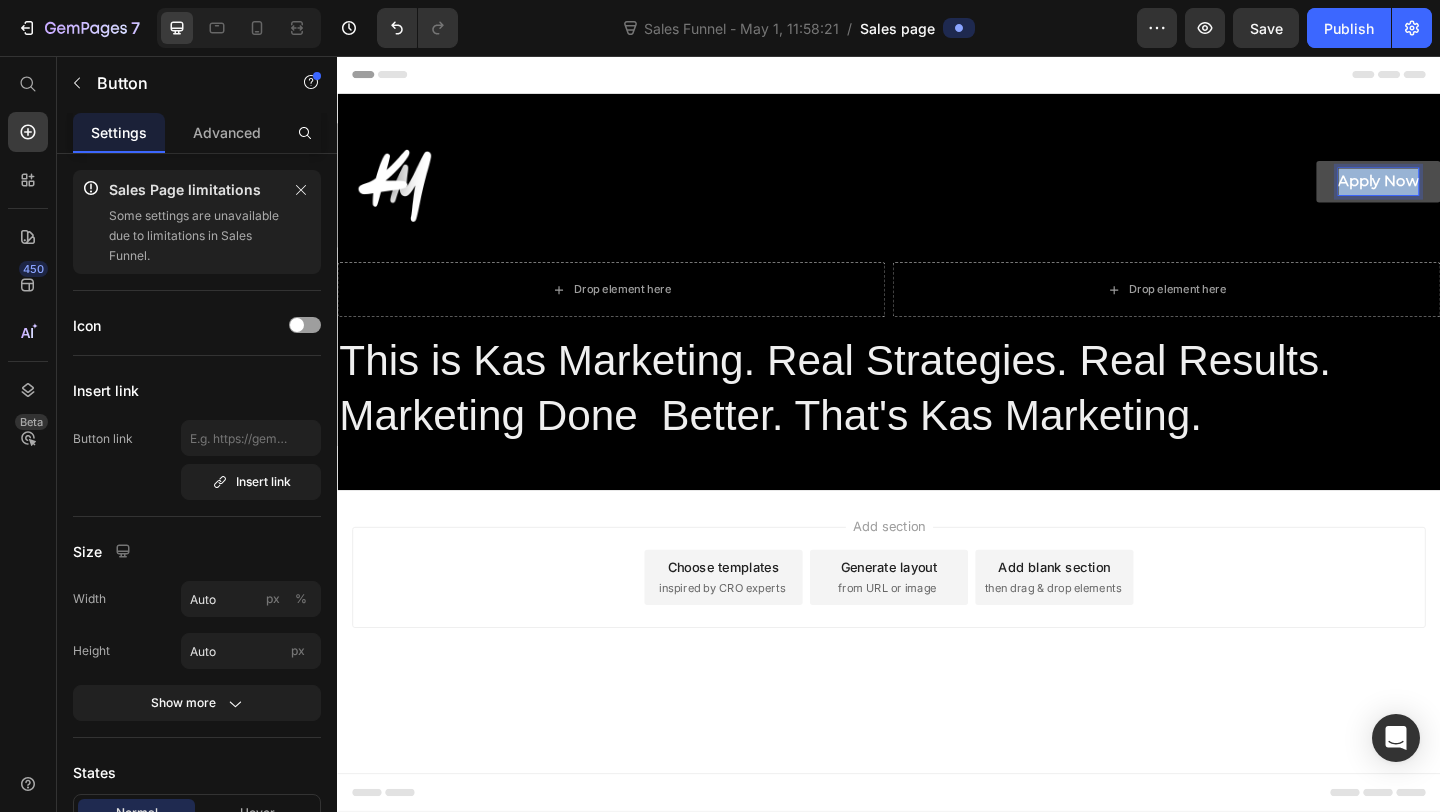 click on "Apply Now" at bounding box center (1469, 191) 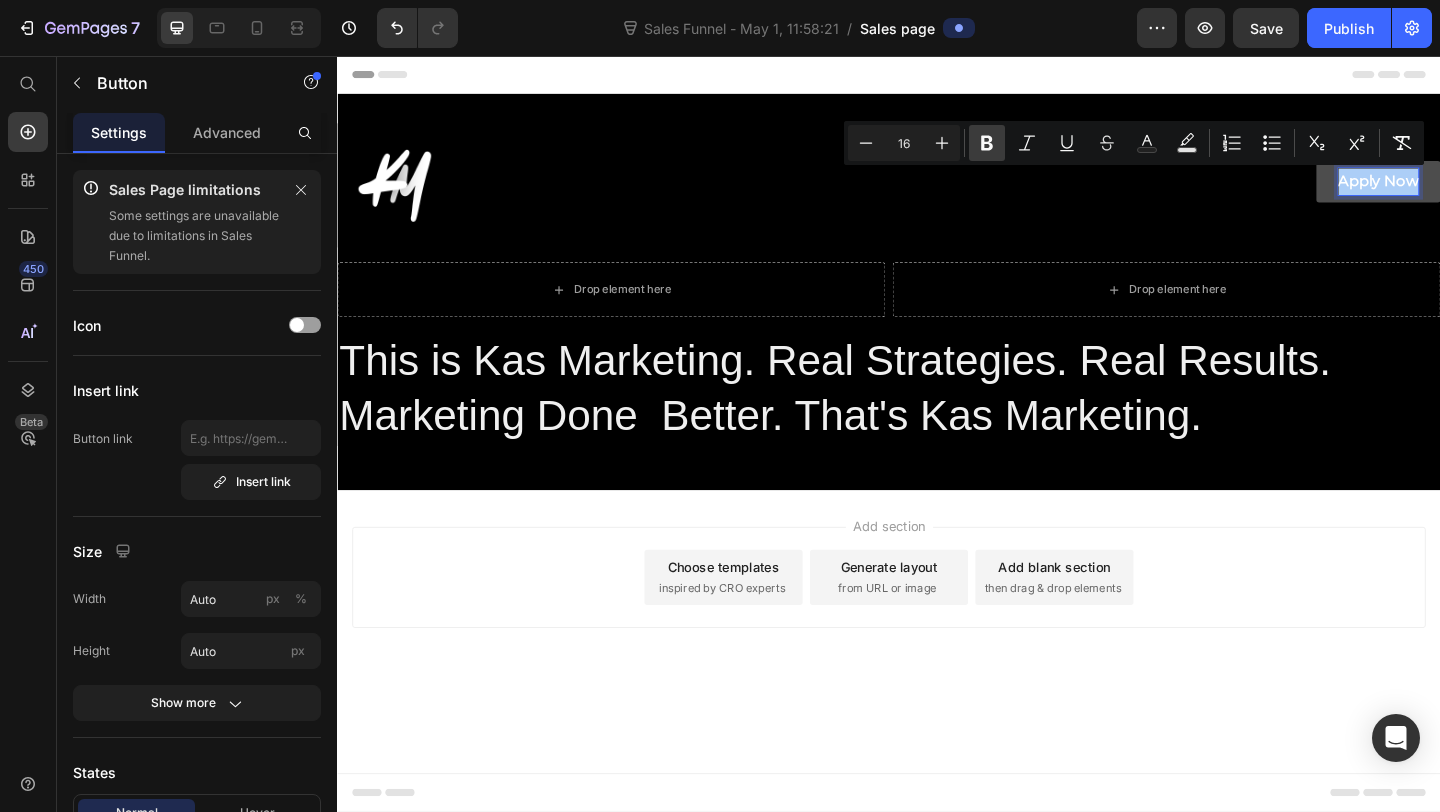 click 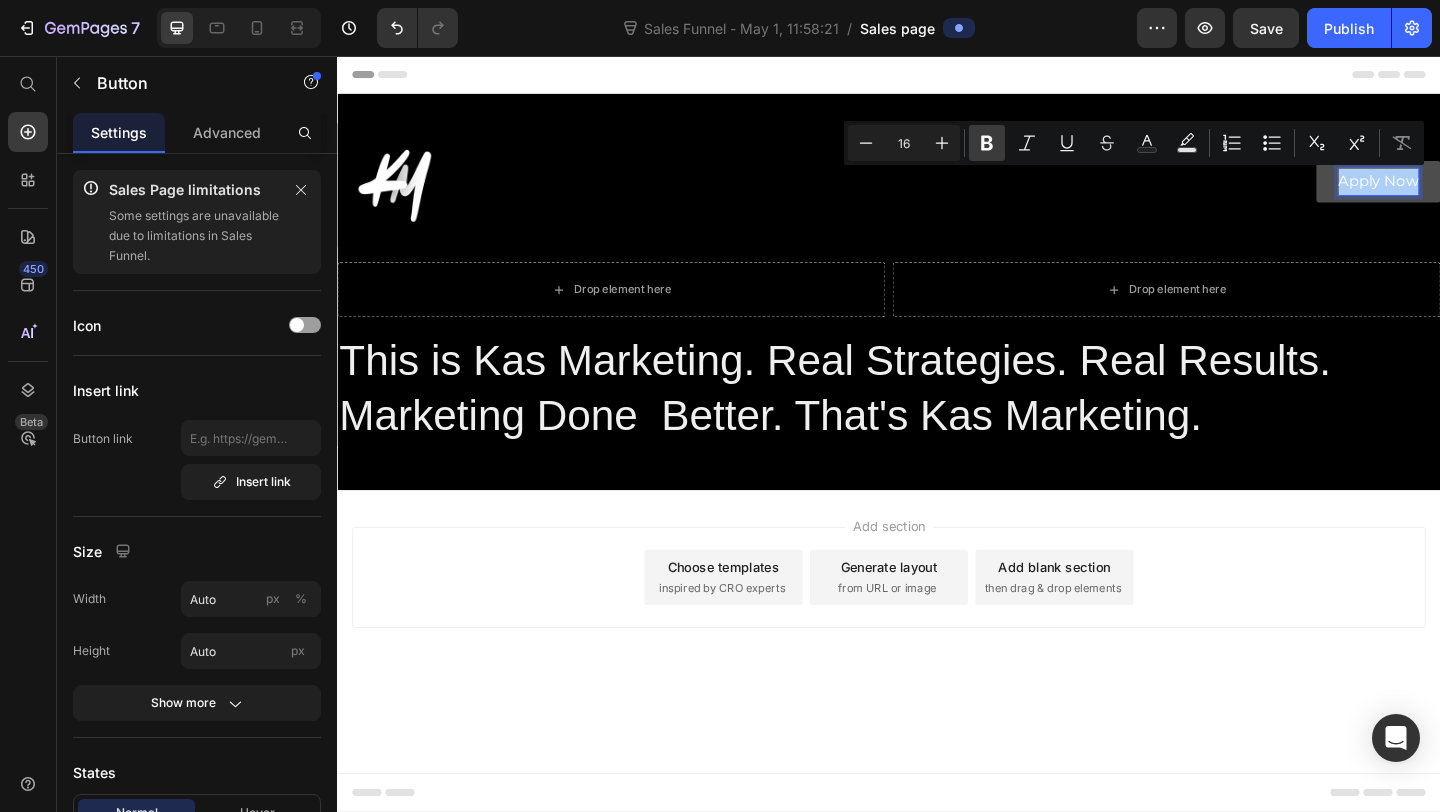 click 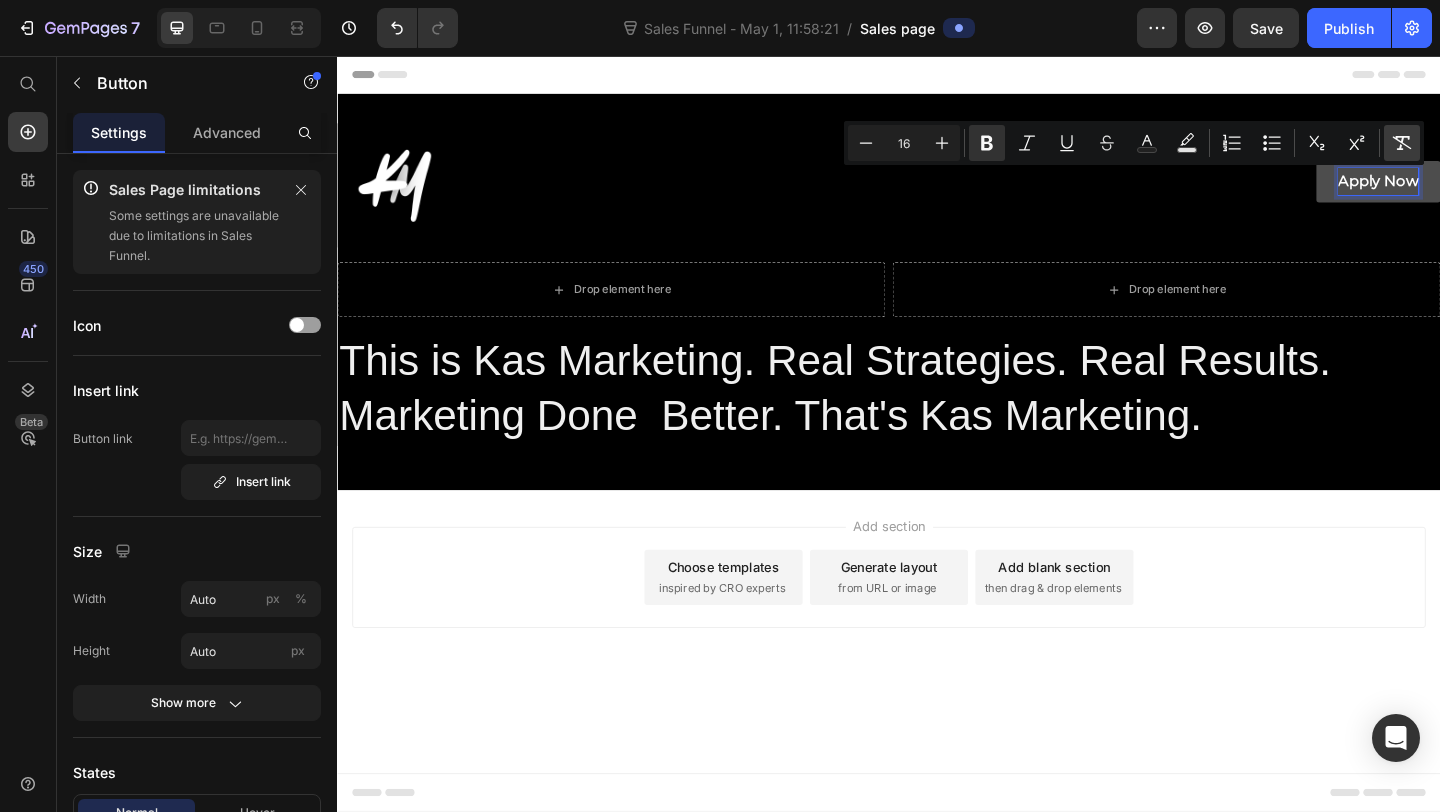 click 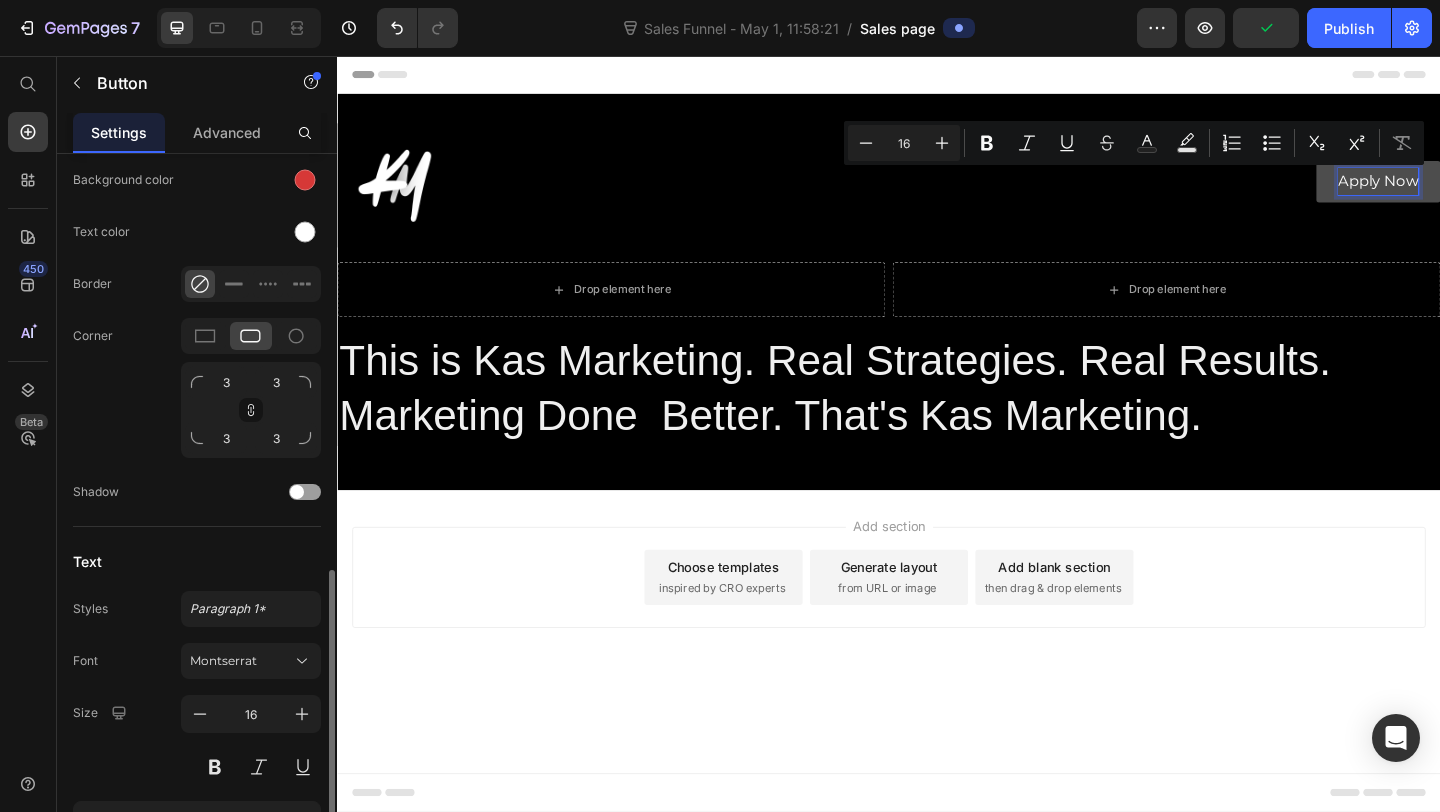 scroll, scrollTop: 817, scrollLeft: 0, axis: vertical 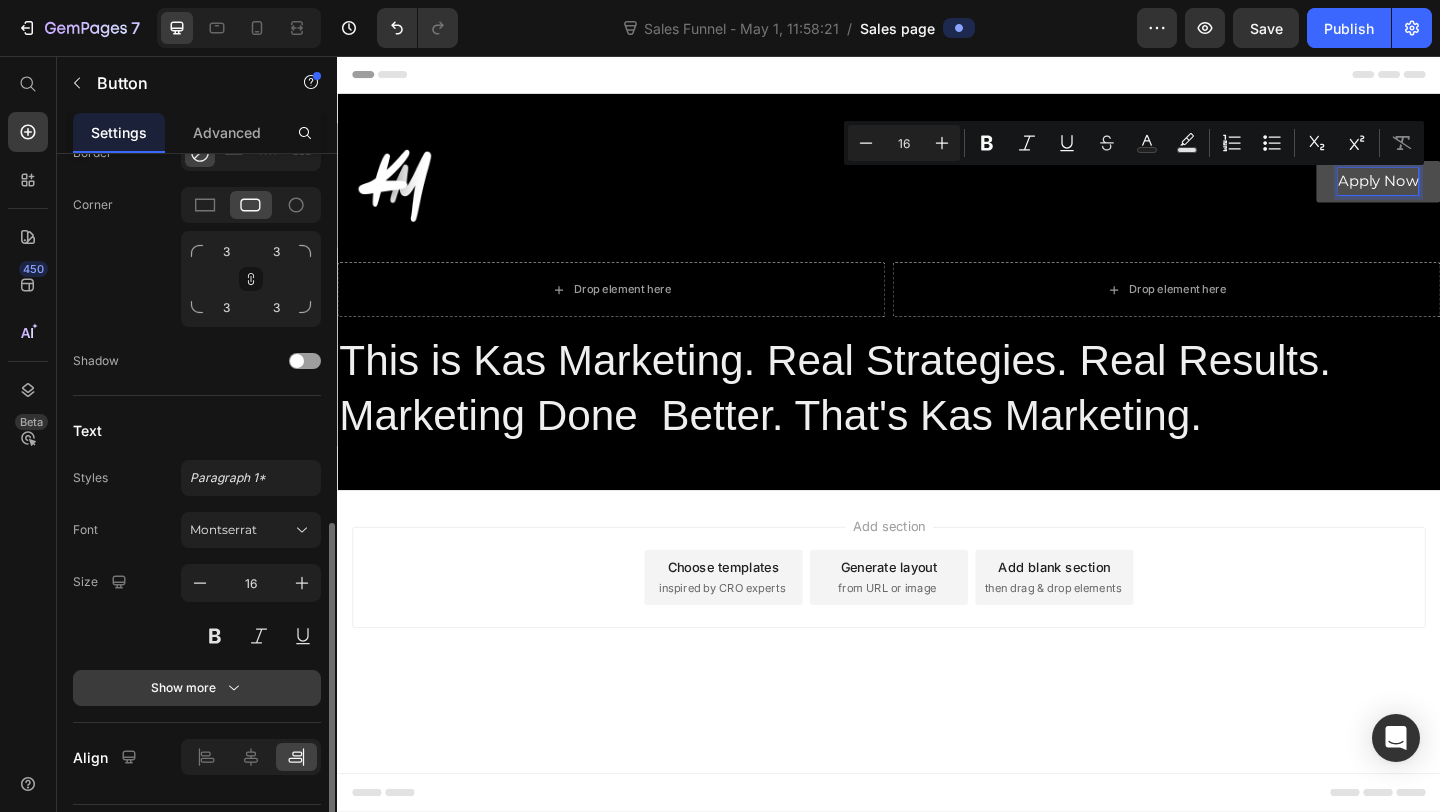 click on "Show more" at bounding box center [197, 688] 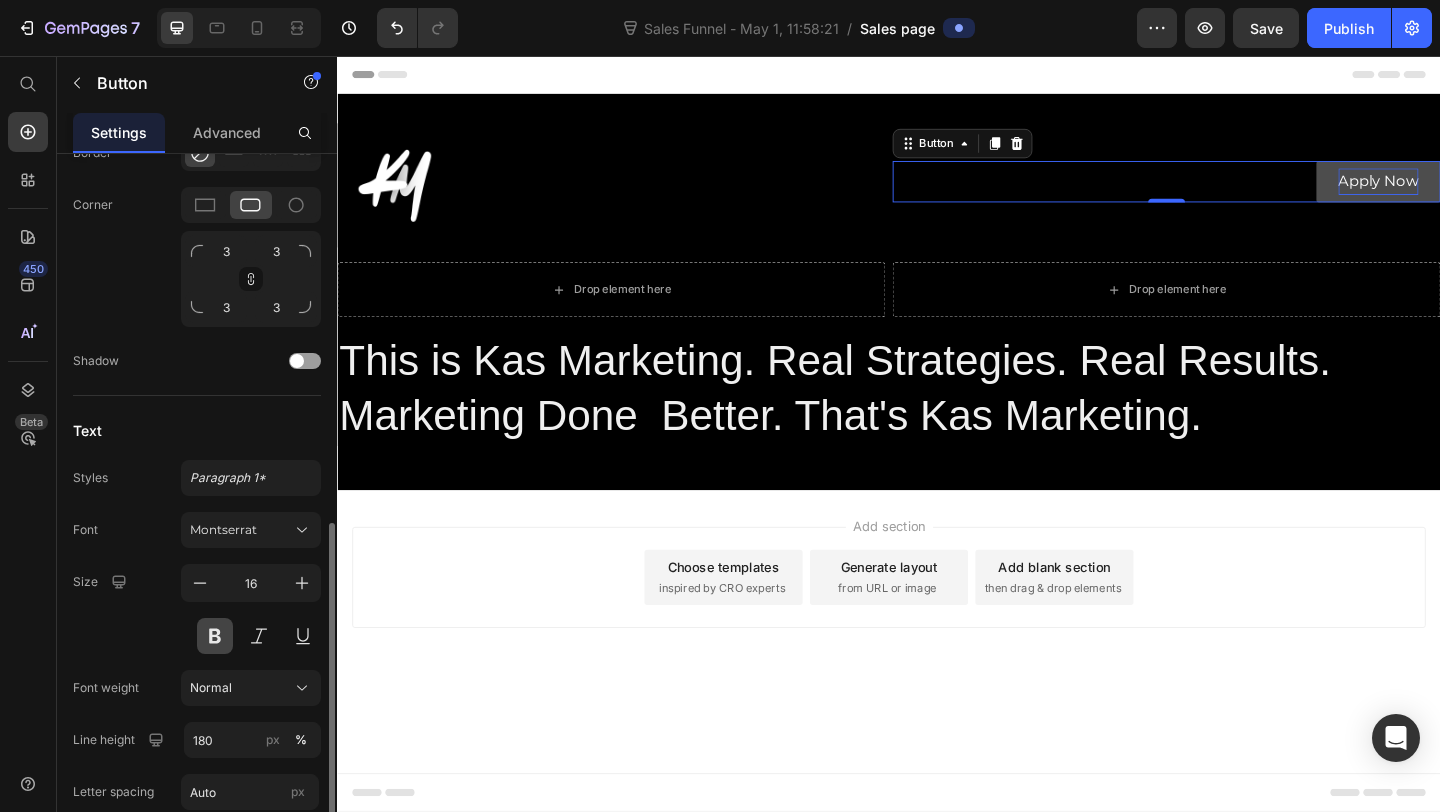 click at bounding box center [215, 636] 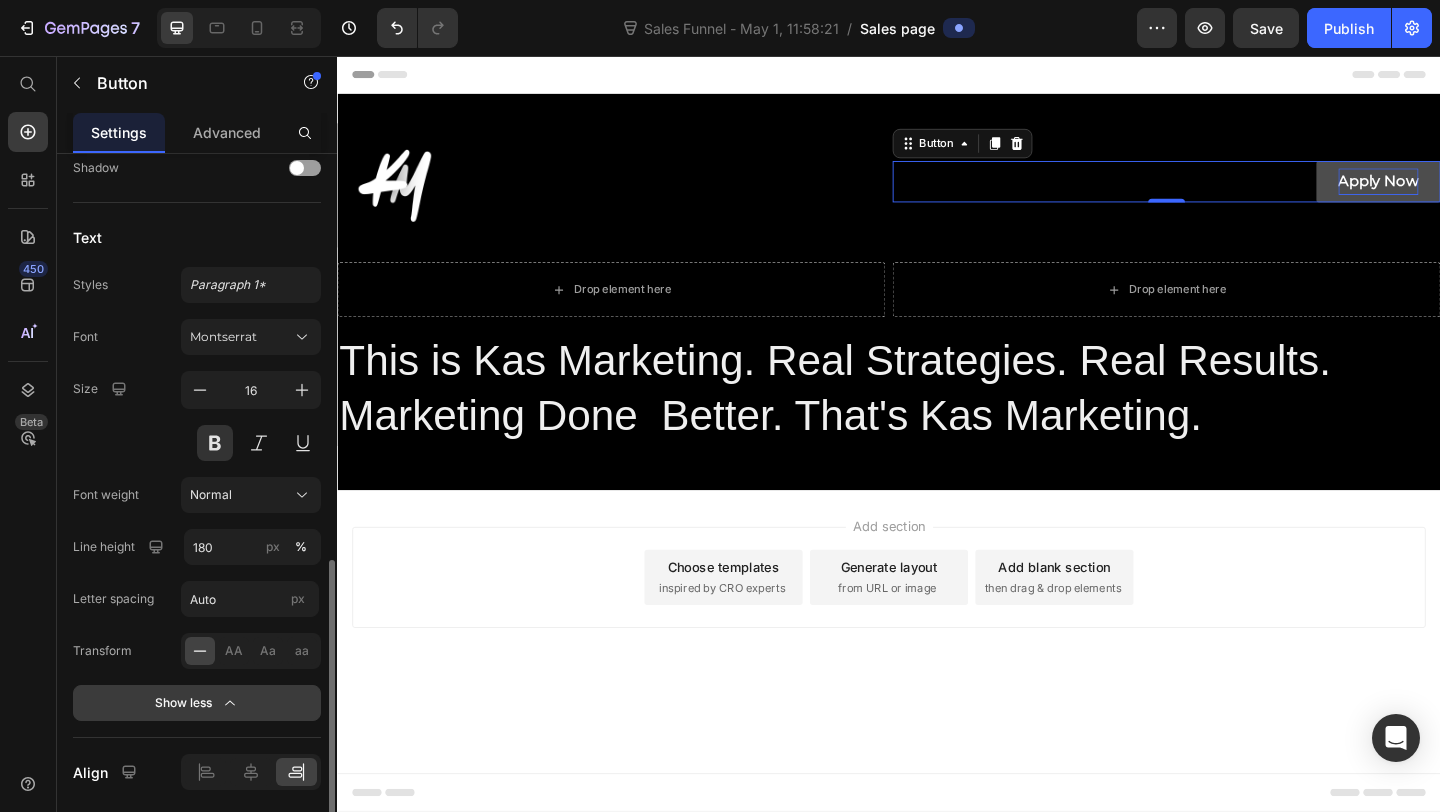 scroll, scrollTop: 1012, scrollLeft: 0, axis: vertical 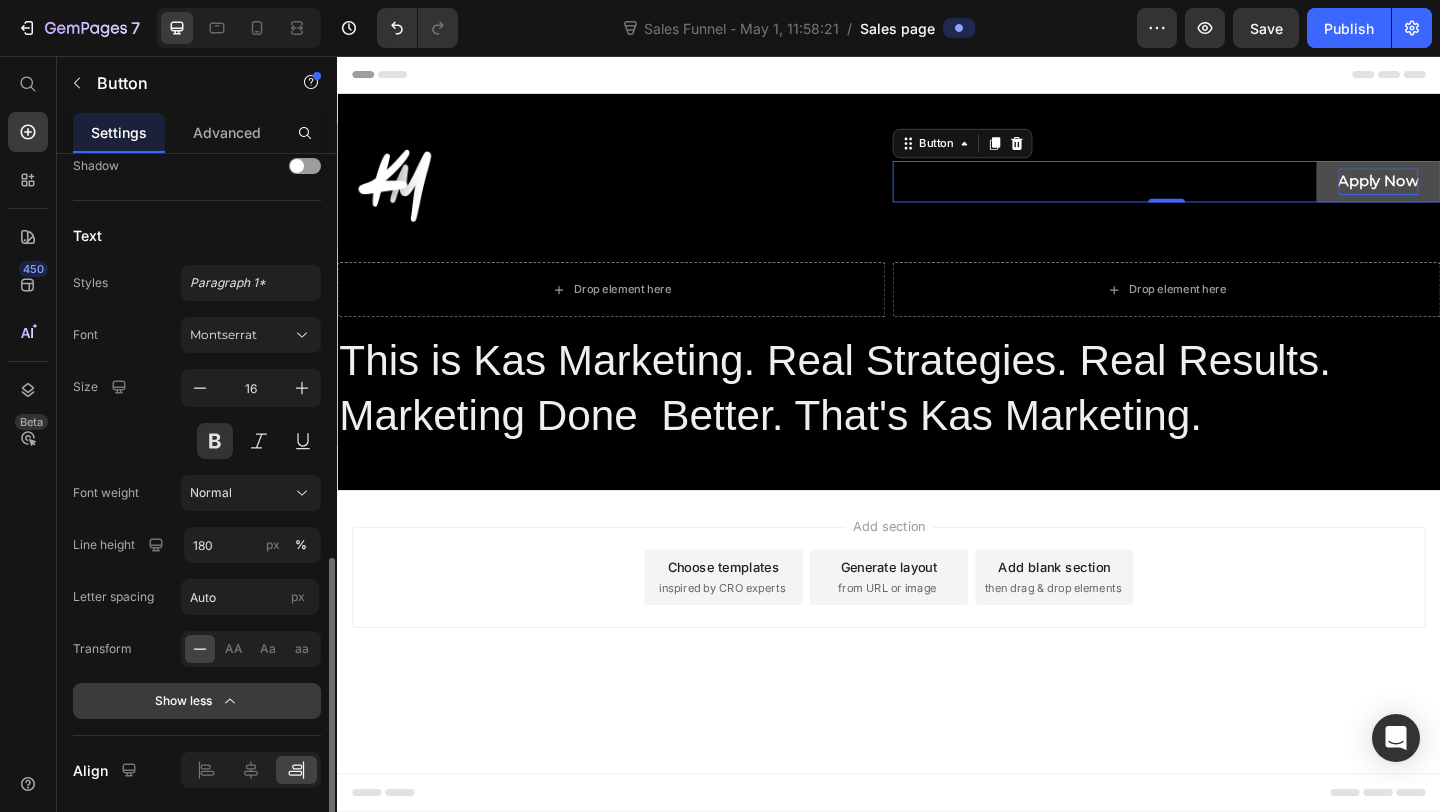 click on "Show less" 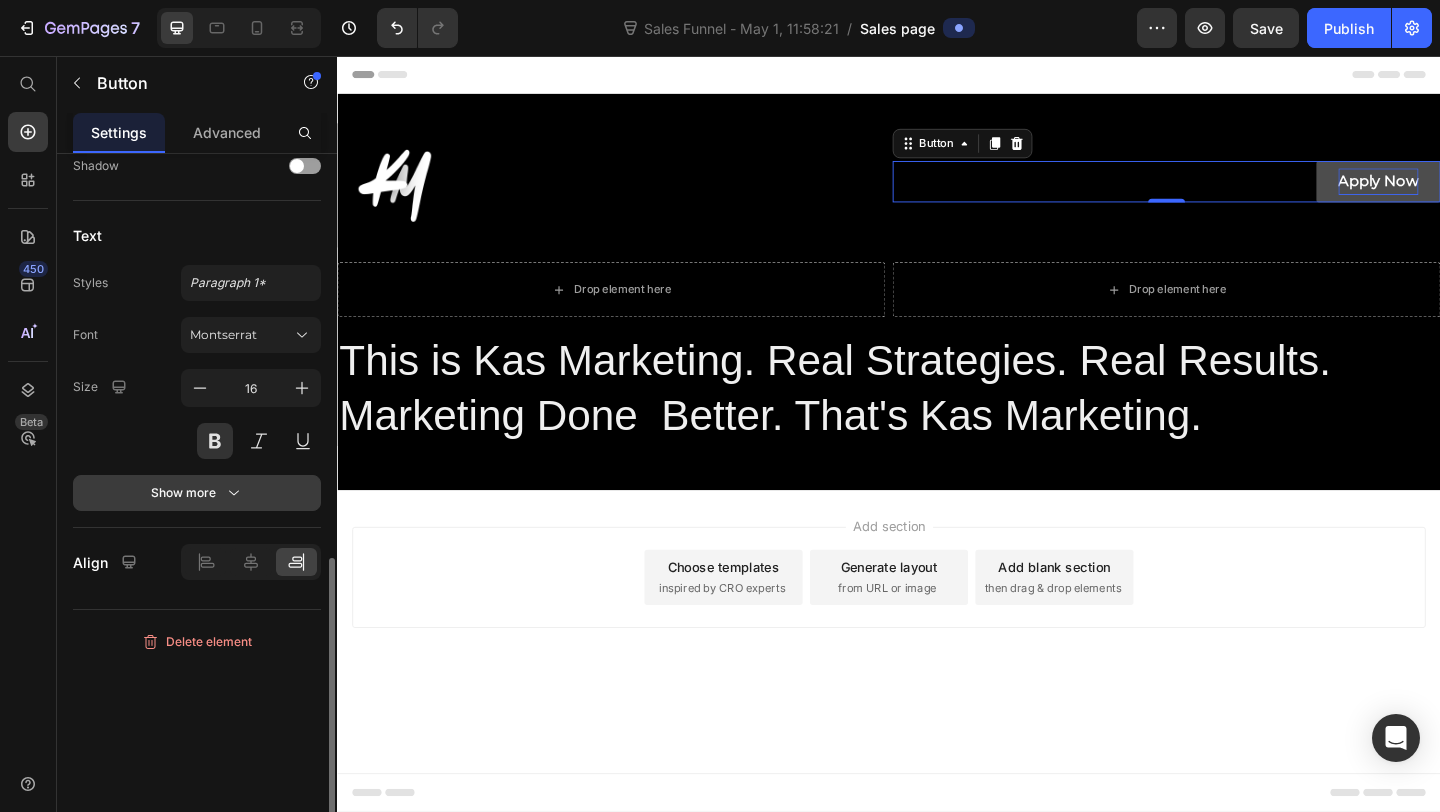 click on "Show more" at bounding box center [197, 493] 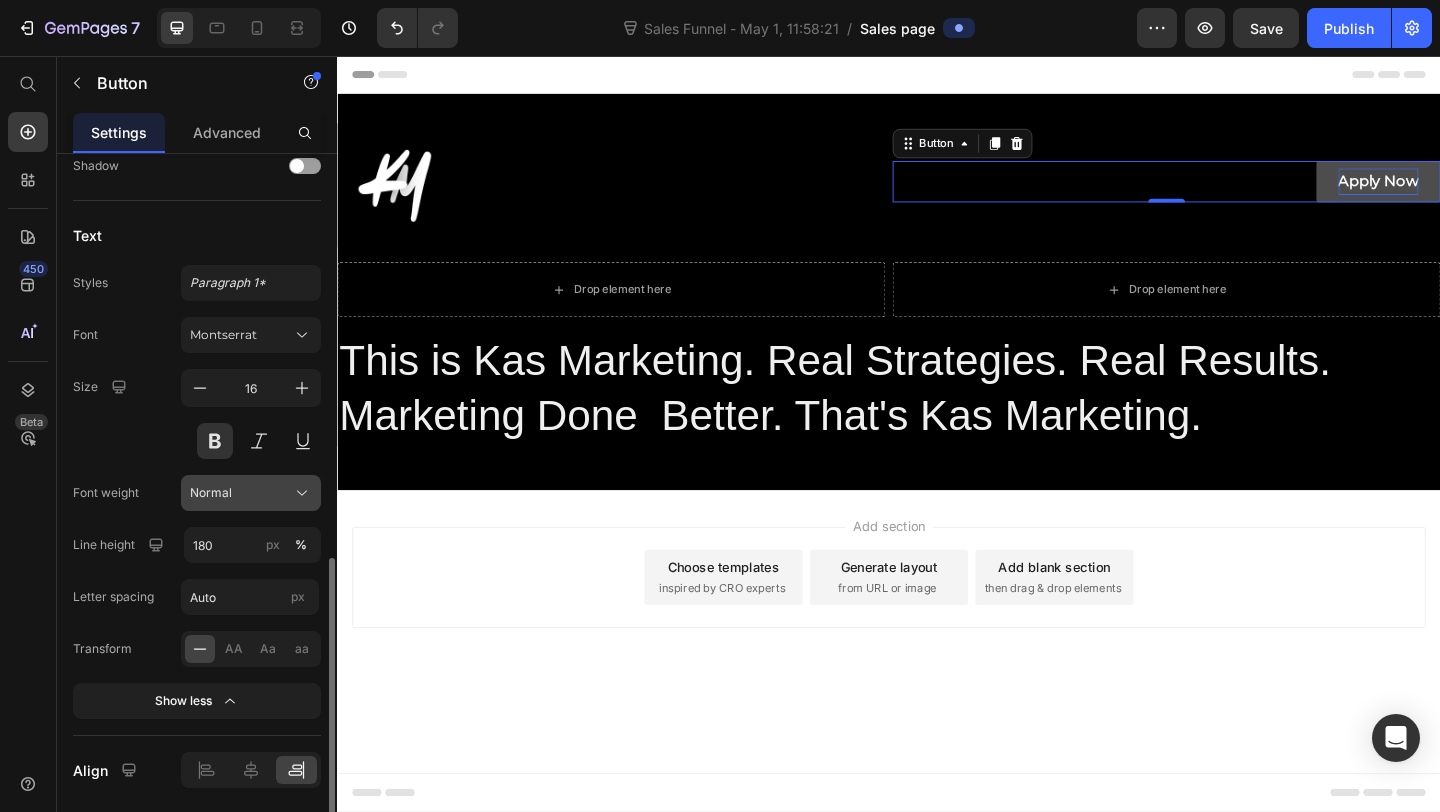 click on "Normal" 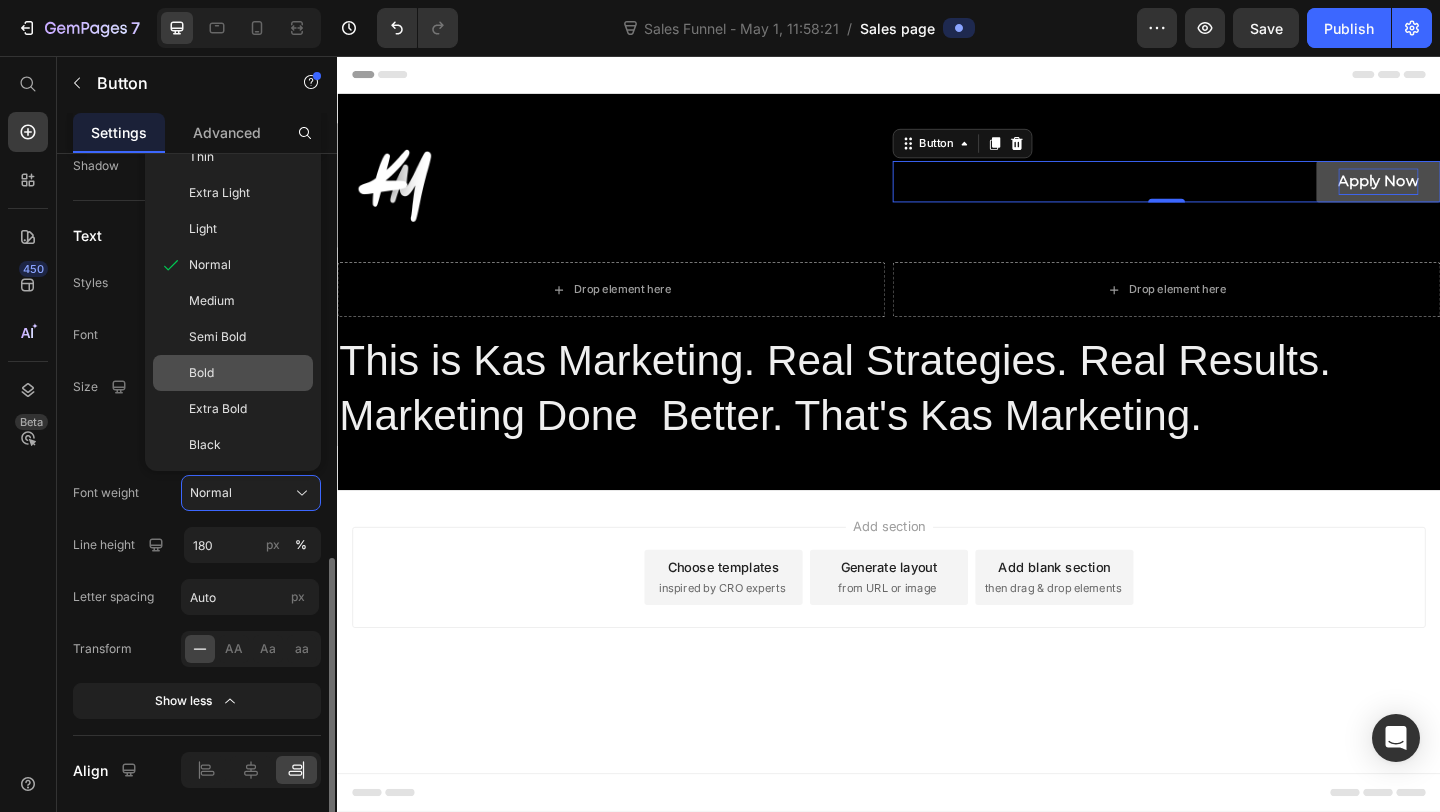click on "Bold" at bounding box center (247, 373) 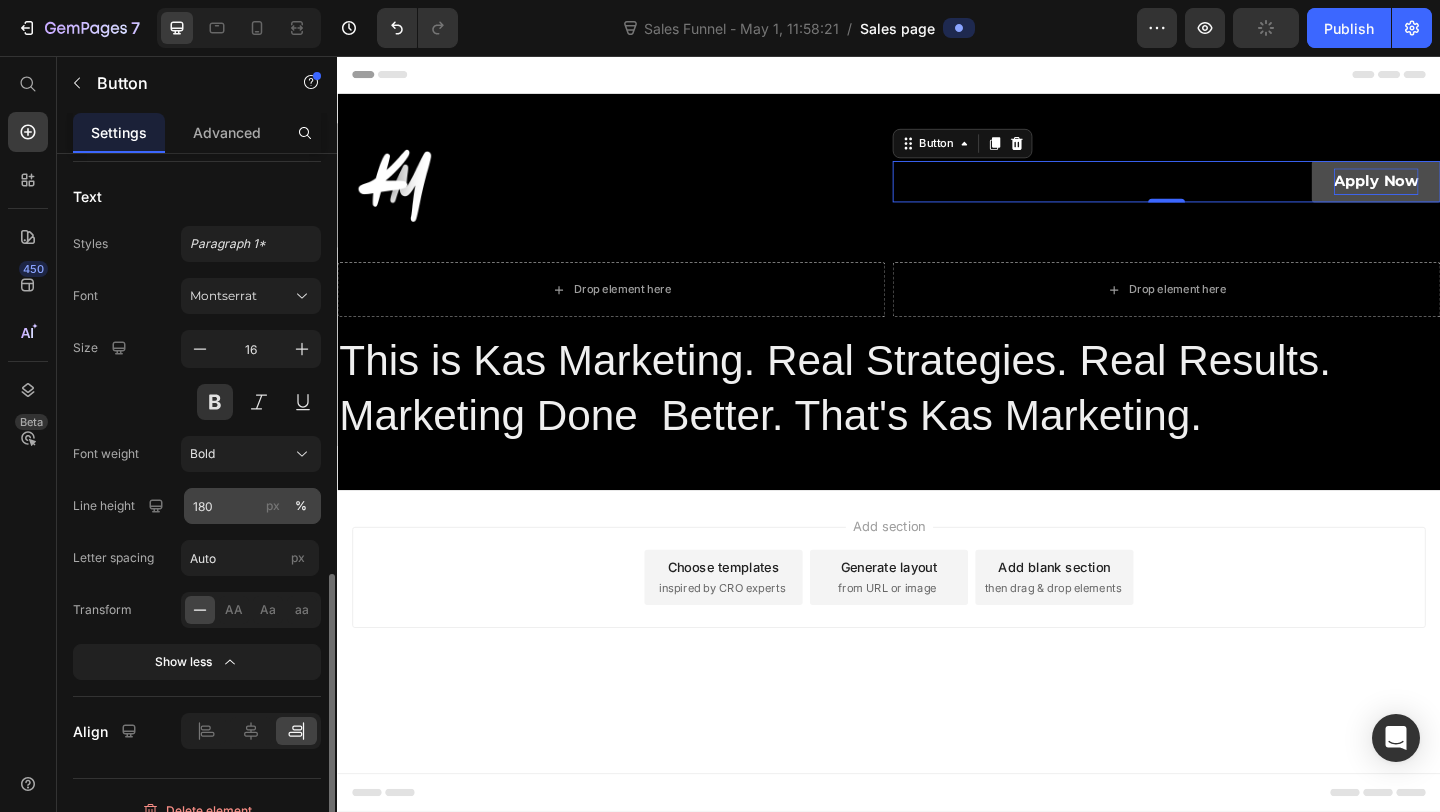 scroll, scrollTop: 1075, scrollLeft: 0, axis: vertical 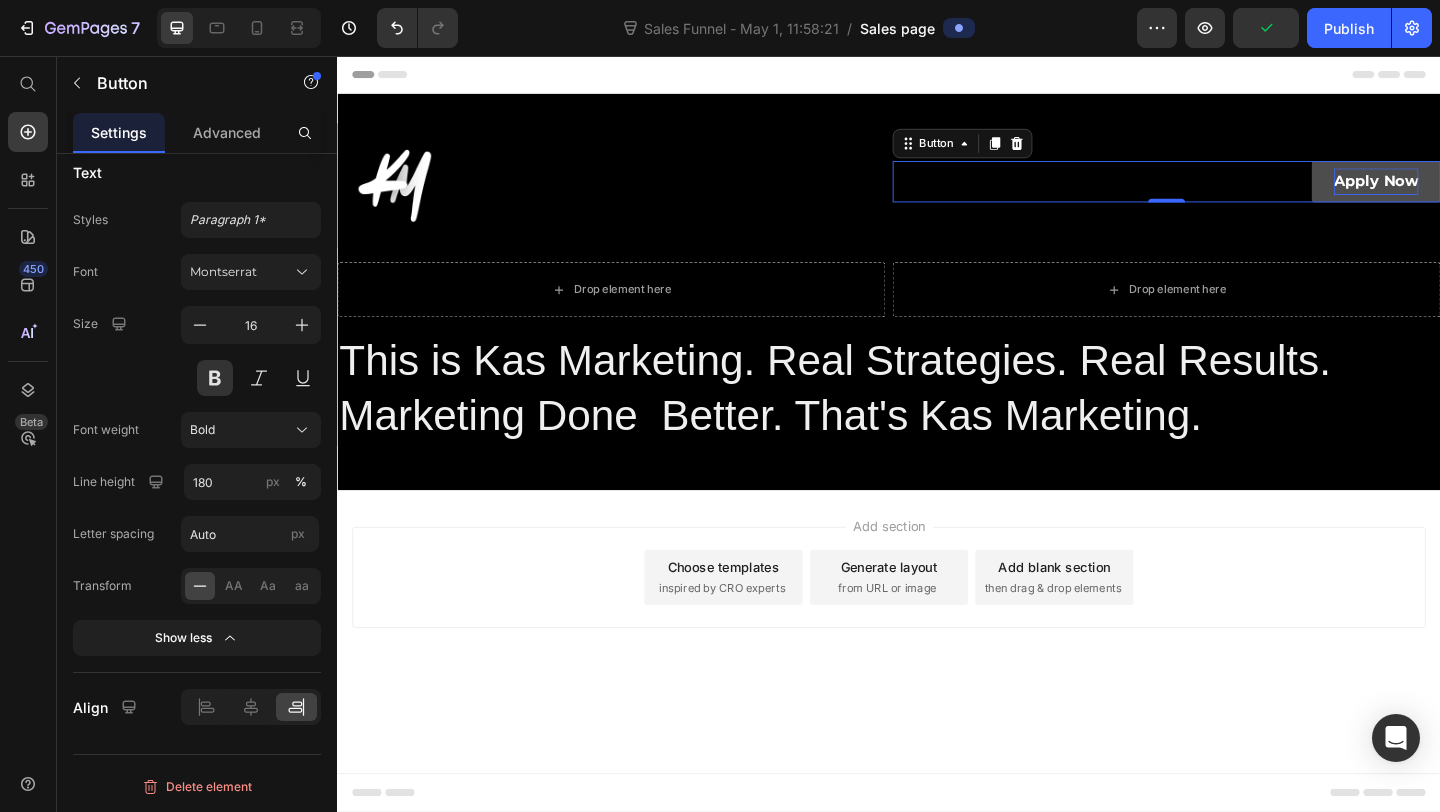 click on "Add section Choose templates inspired by CRO experts Generate layout from URL or image Add blank section then drag & drop elements" at bounding box center [937, 623] 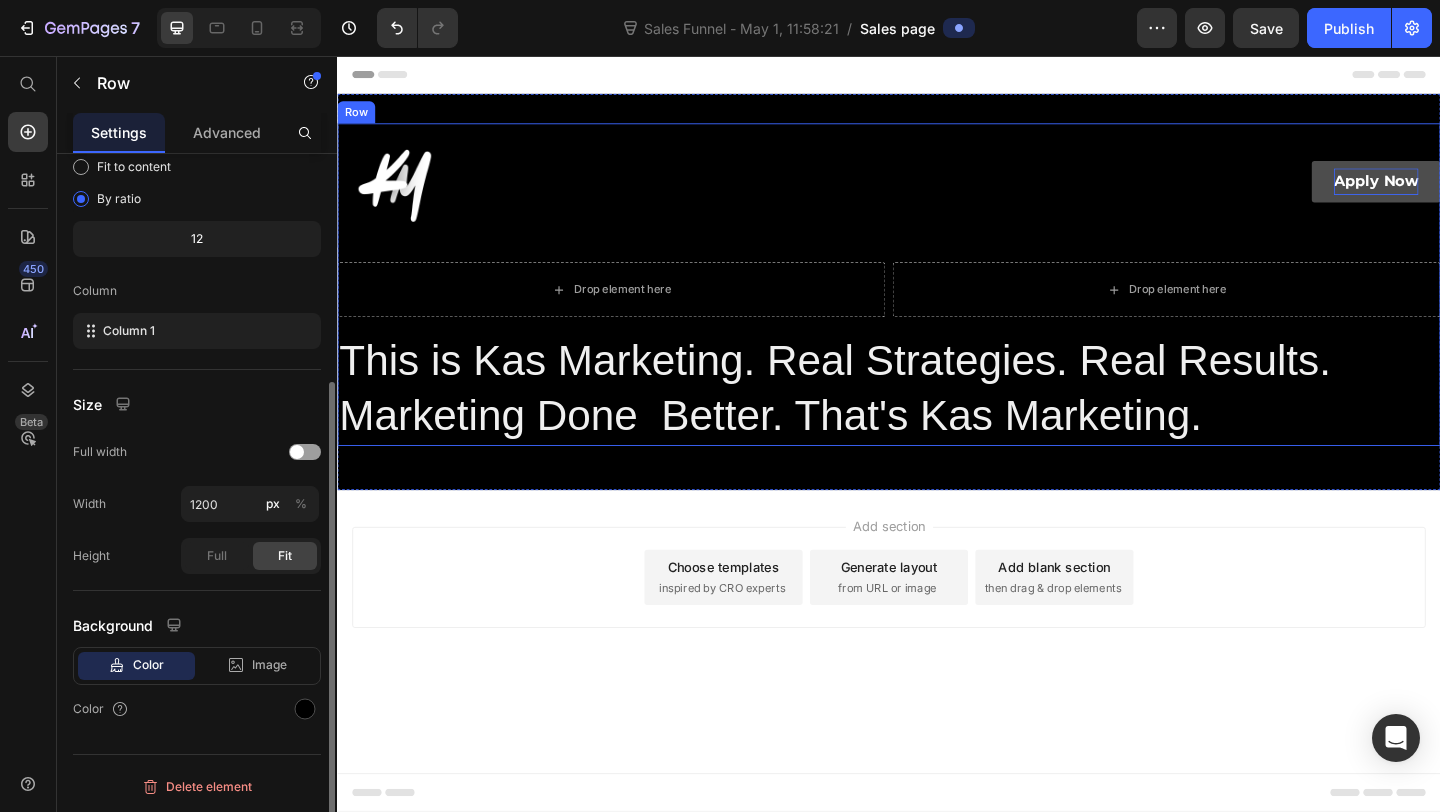 click on "Image Apply Now Button Row
Drop element here
Drop element here Row Real Strategies. Real Results. Marketing Done  Better. That's Kas Marketing. Heading" at bounding box center [937, 304] 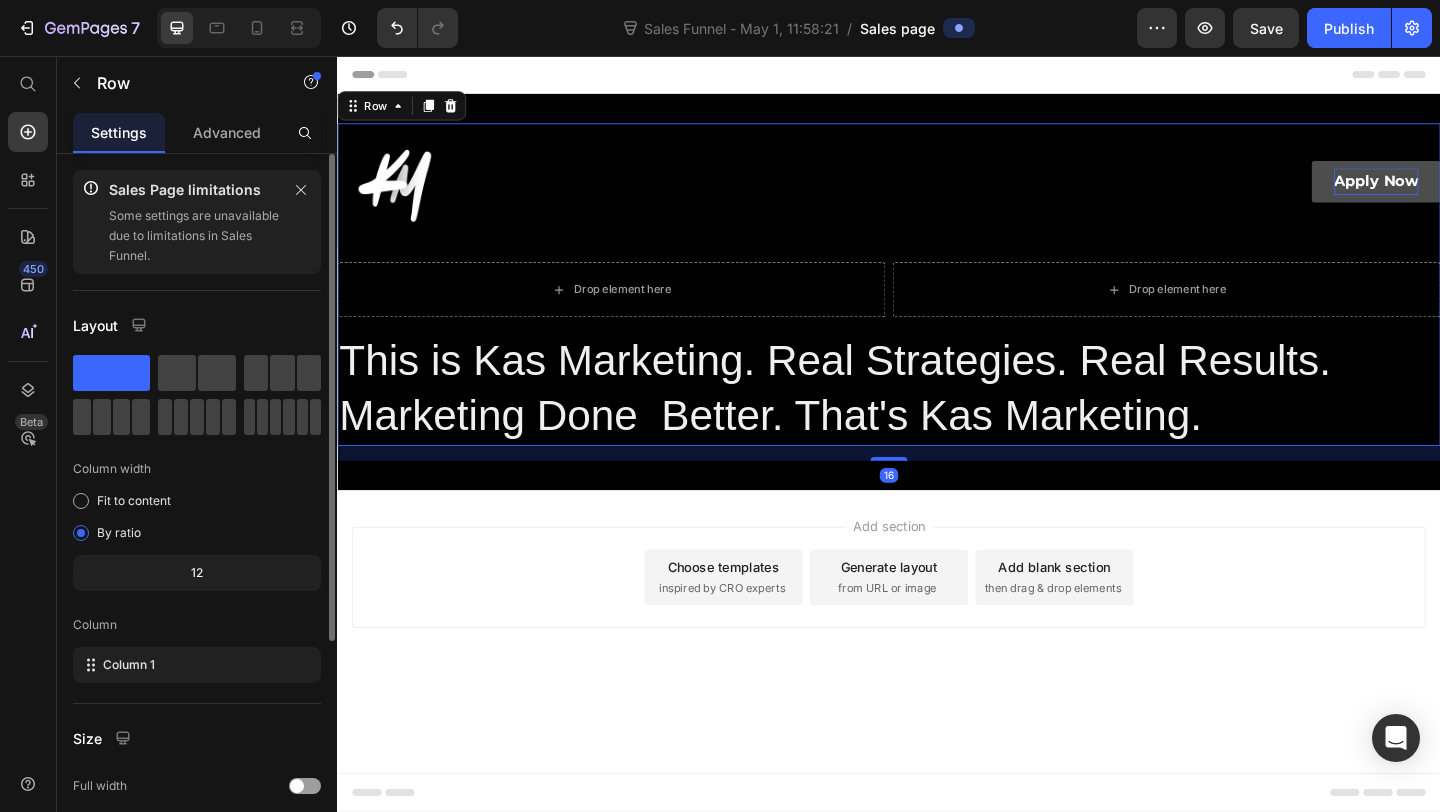 click on "Drop element here" at bounding box center [635, 310] 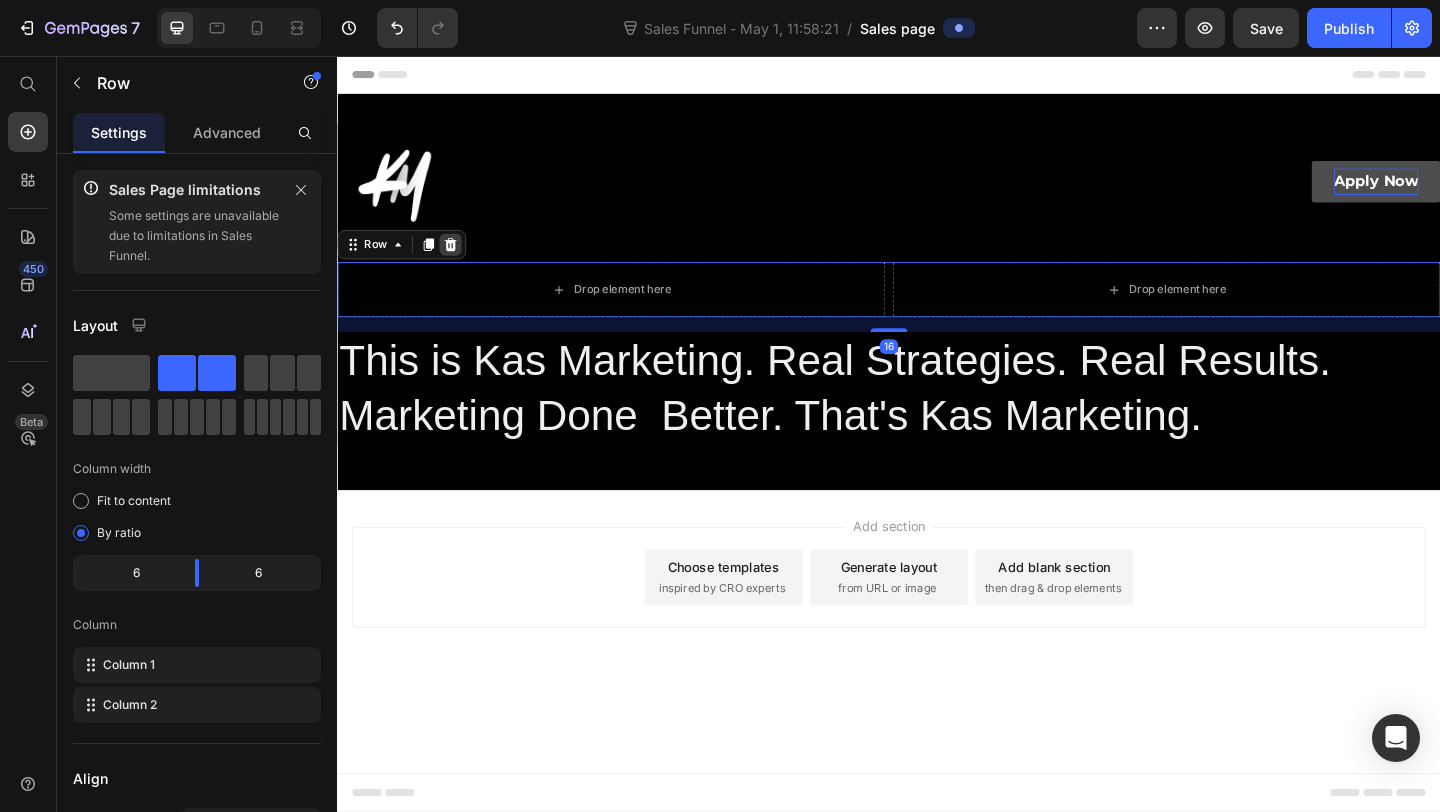 click at bounding box center [460, 261] 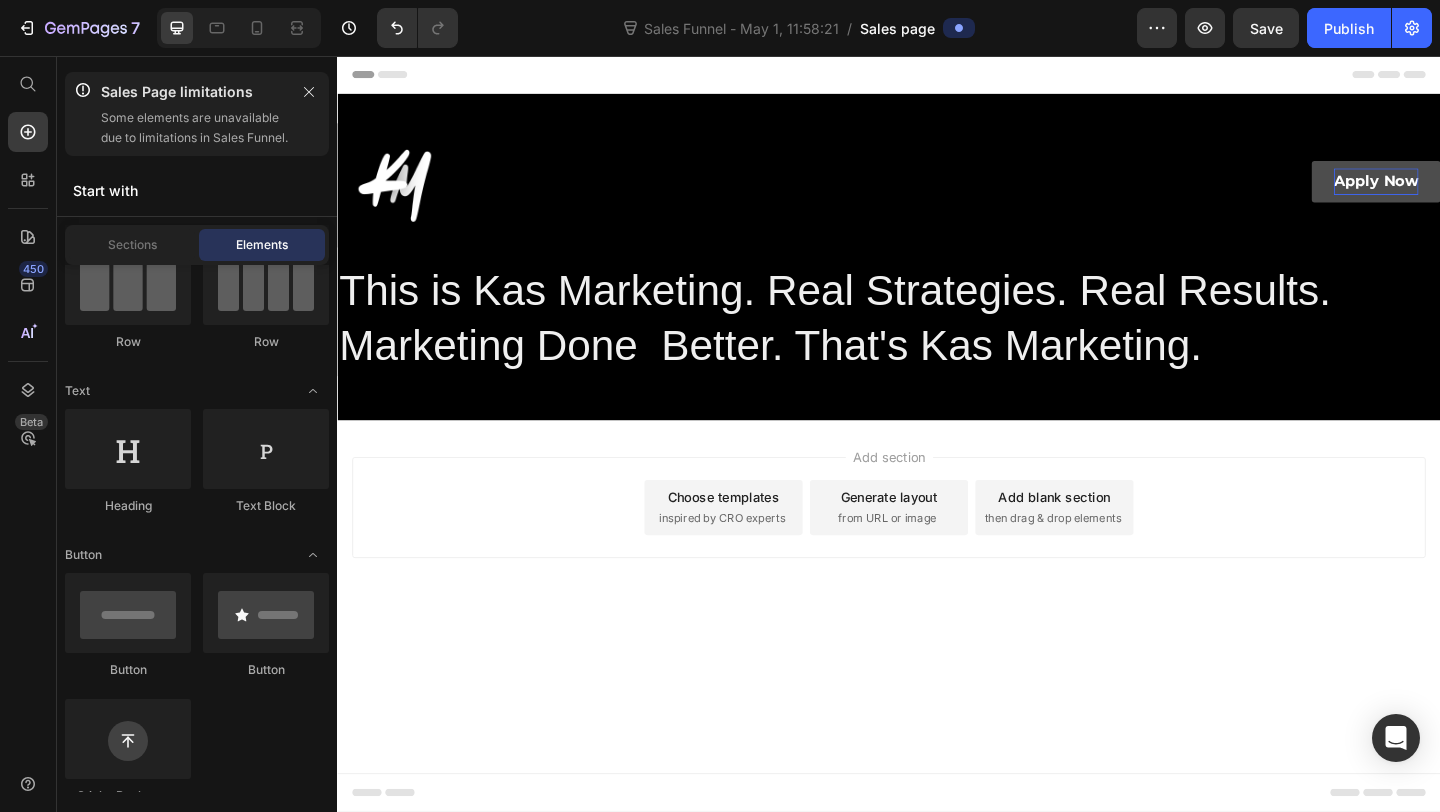 click at bounding box center [239, 28] 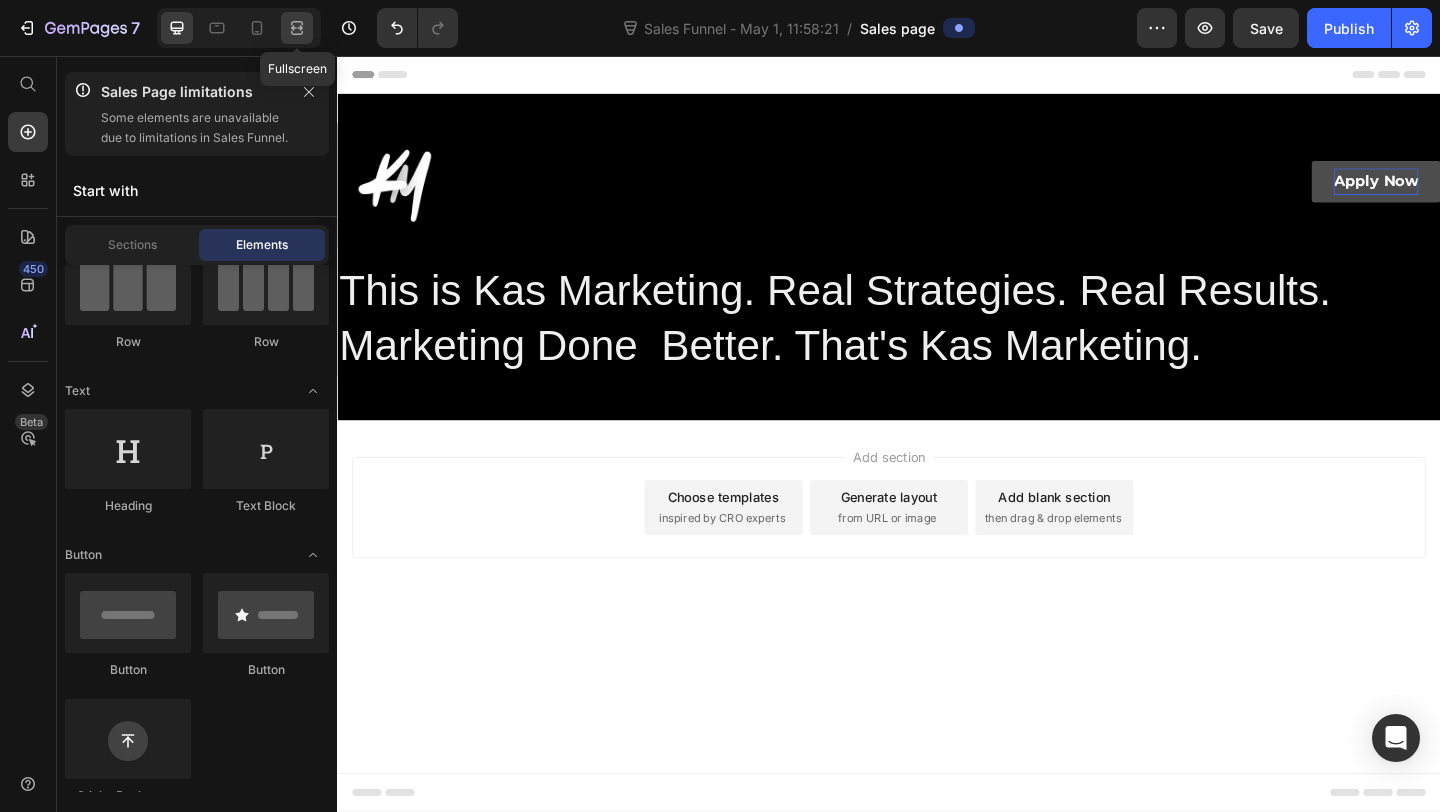 click 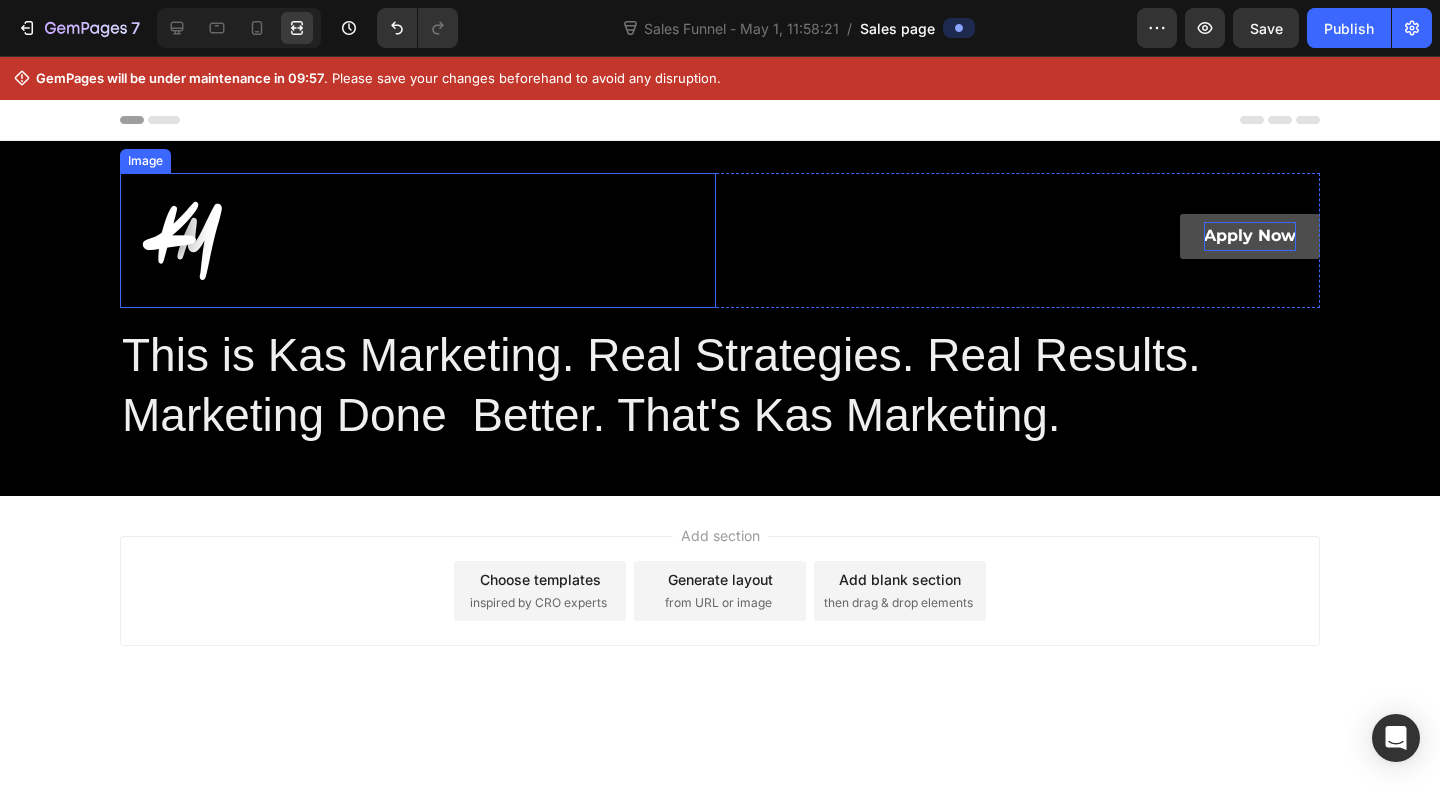 click on "This is Kas Marketing. Real Strategies. Real Results. Marketing Done  Better. That's Kas Marketing." at bounding box center [720, 386] 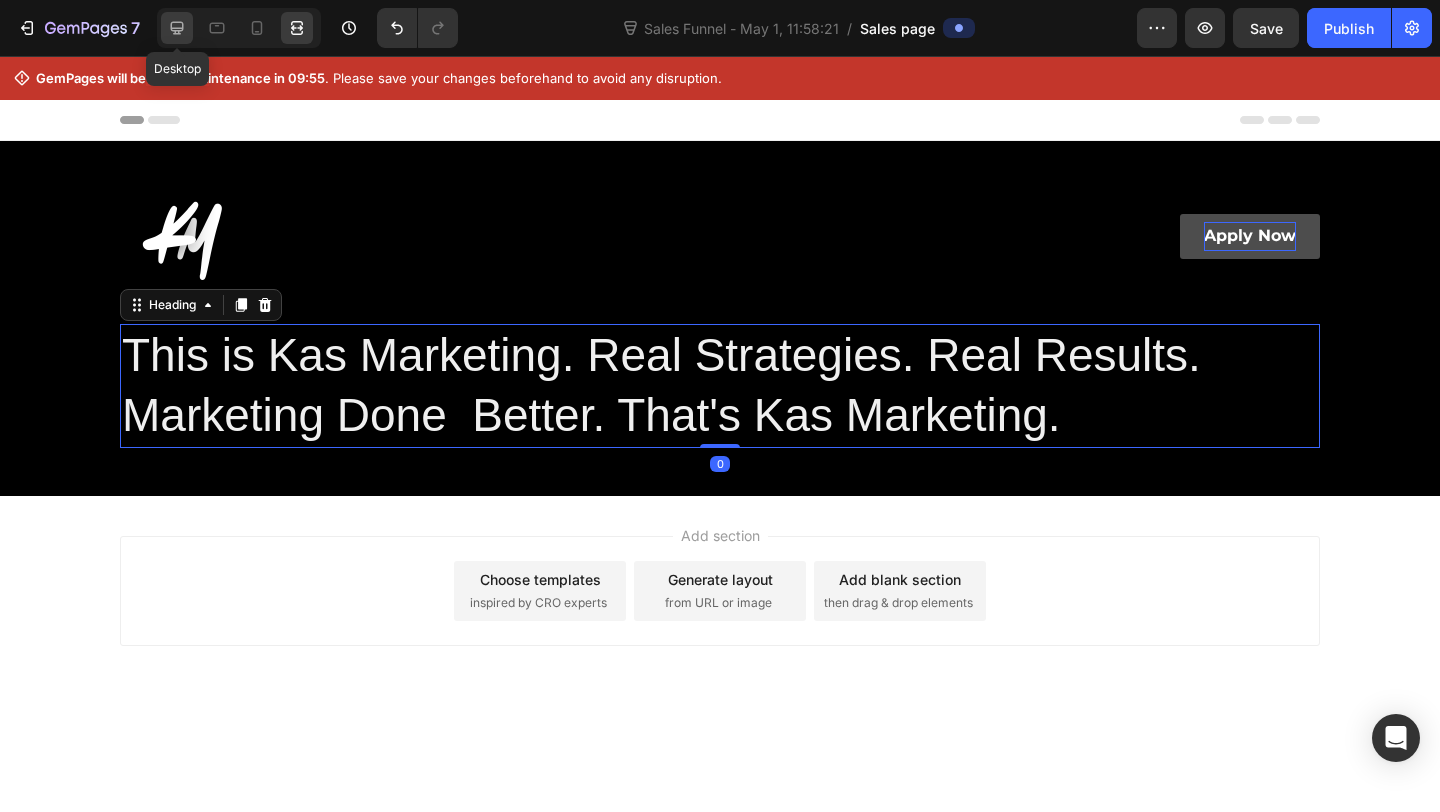click 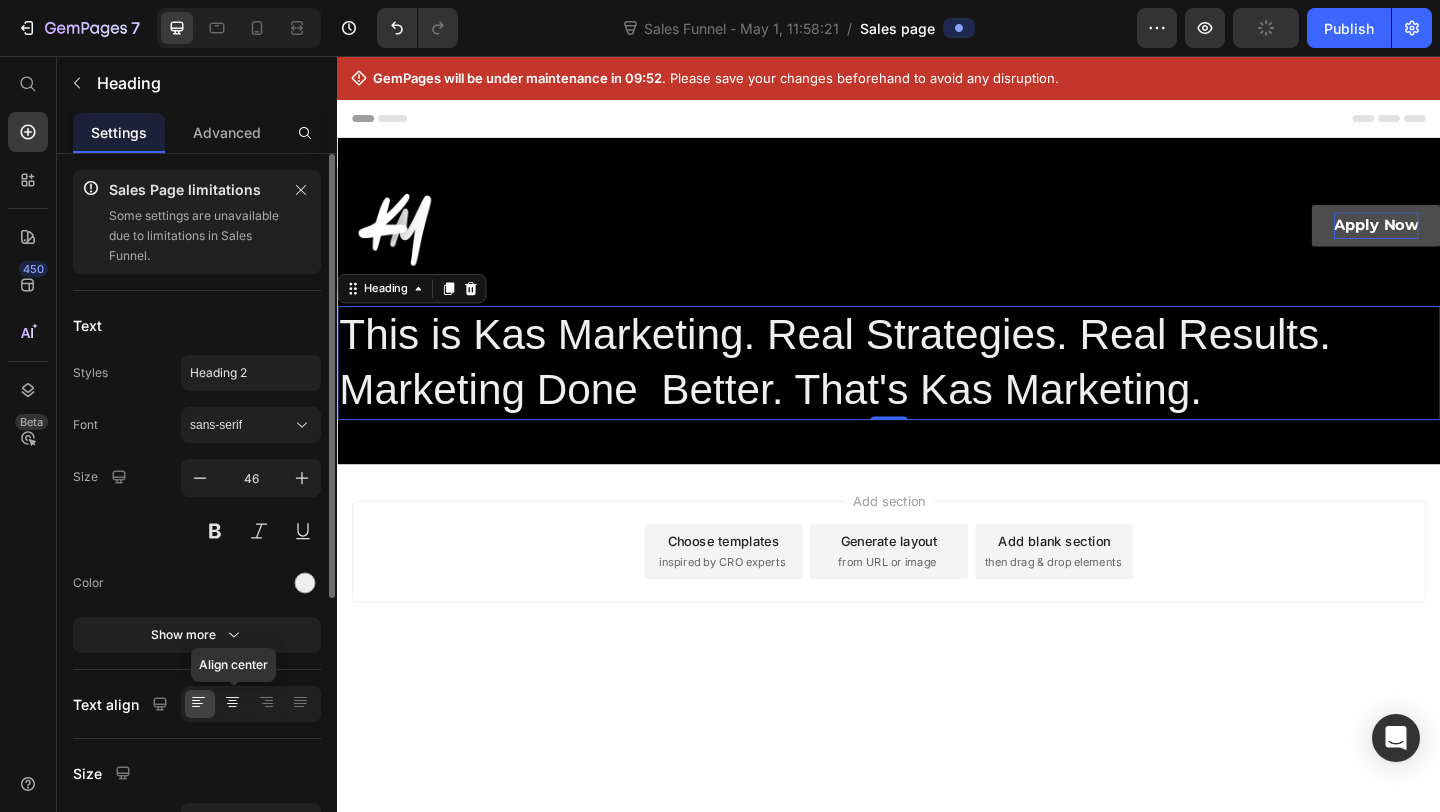 click 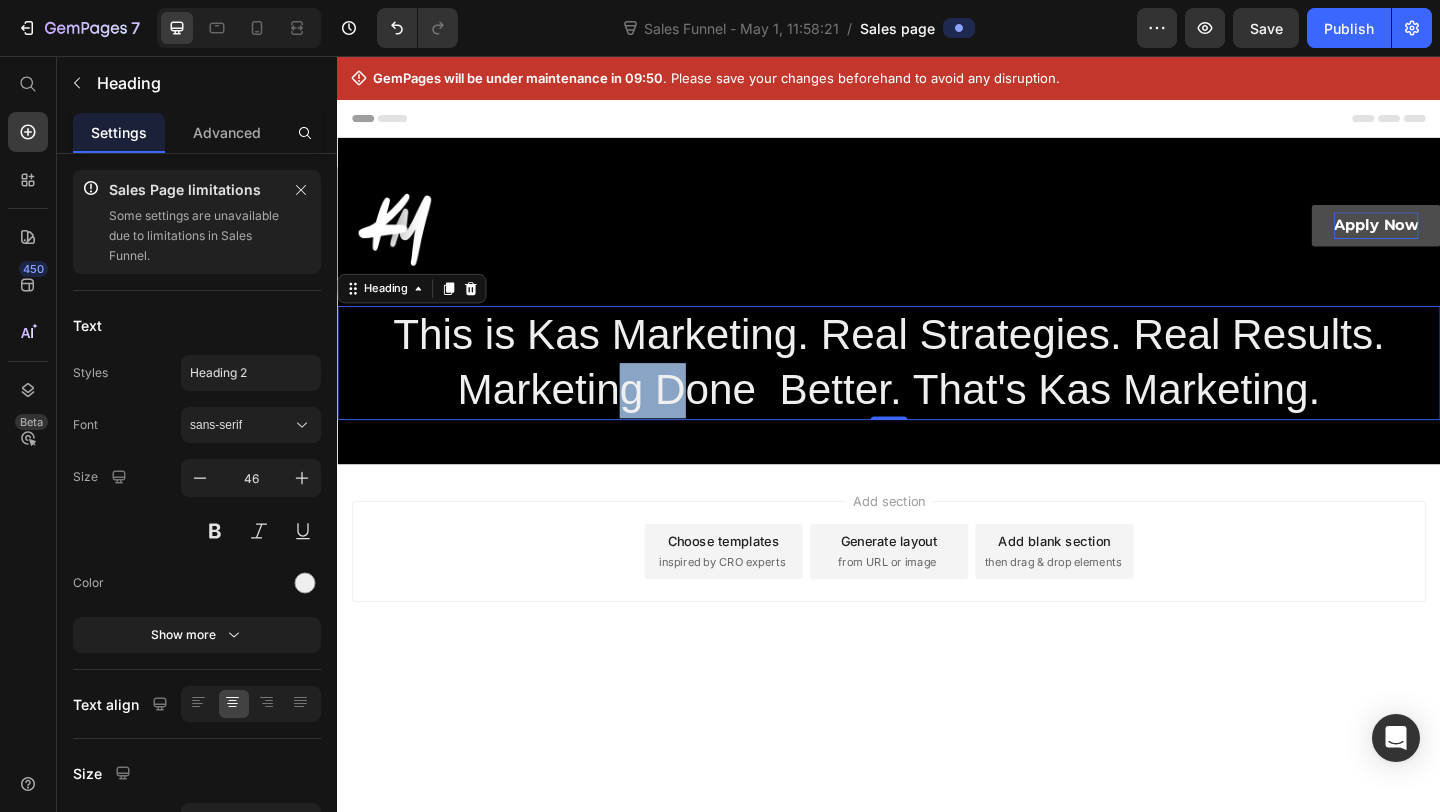 click on "This is Kas Marketing. Real Strategies. Real Results. Marketing Done  Better. That's Kas Marketing." at bounding box center (937, 386) 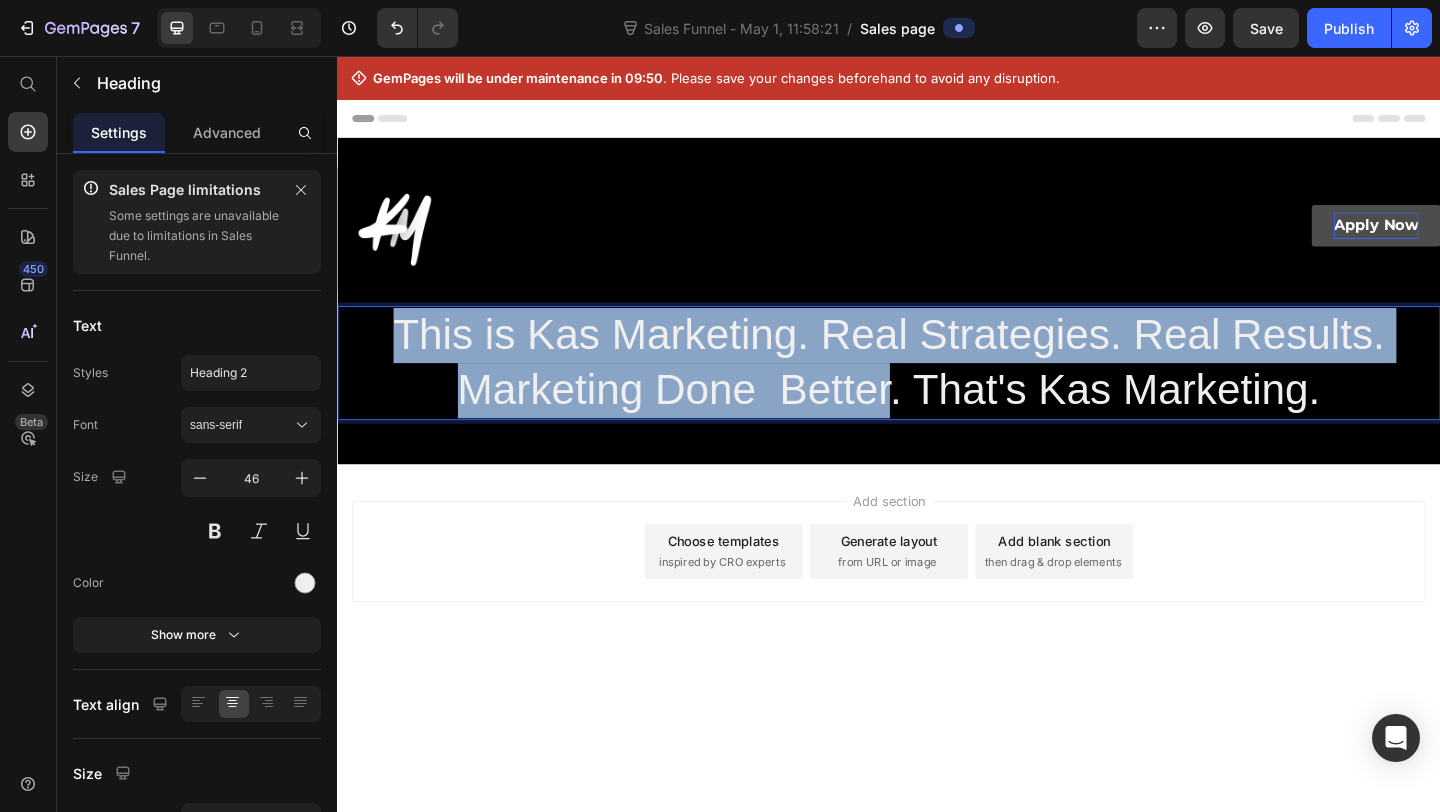 click on "This is Kas Marketing. Real Strategies. Real Results. Marketing Done  Better. That's Kas Marketing." at bounding box center (937, 386) 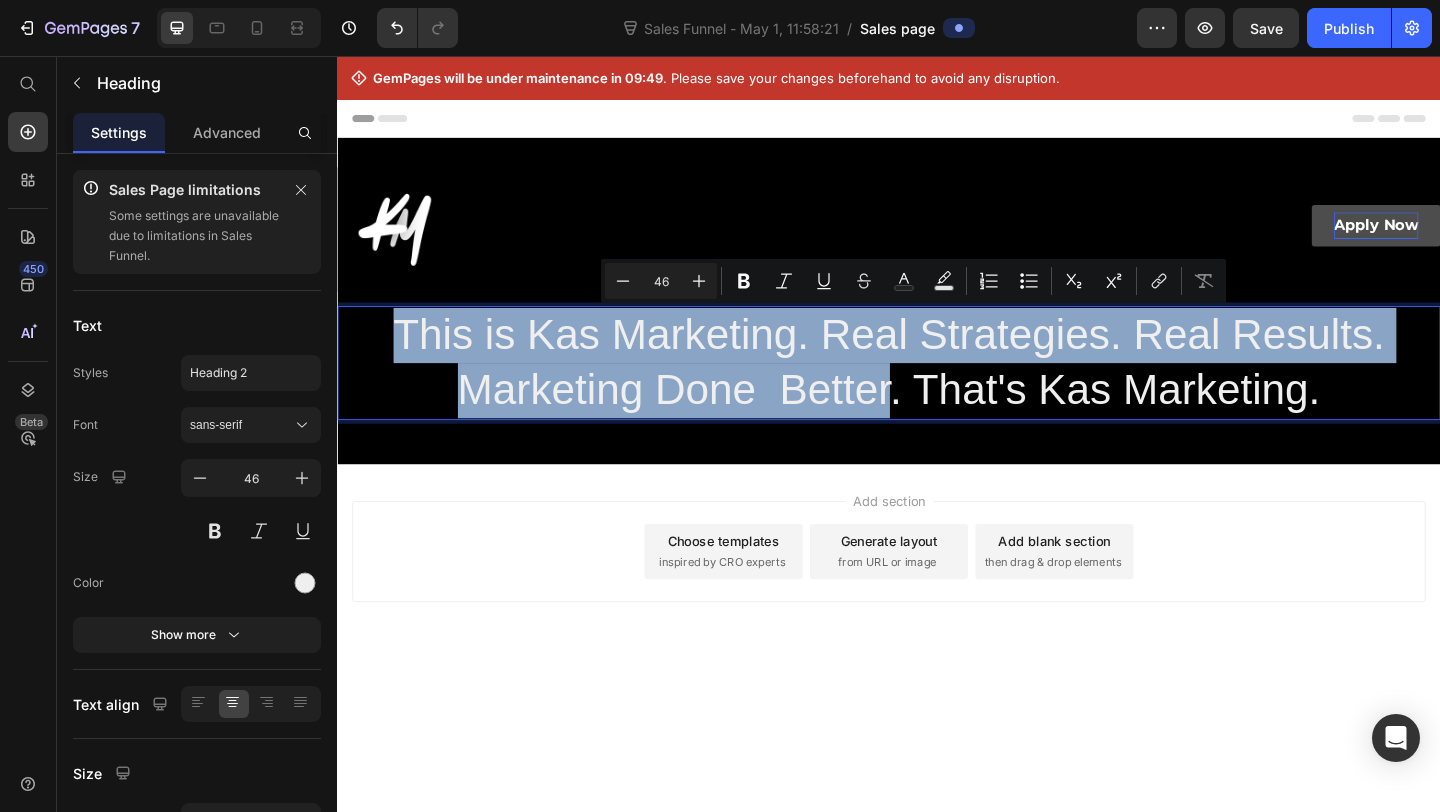 click on "This is Kas Marketing. Real Strategies. Real Results. Marketing Done  Better. That's Kas Marketing." at bounding box center [937, 386] 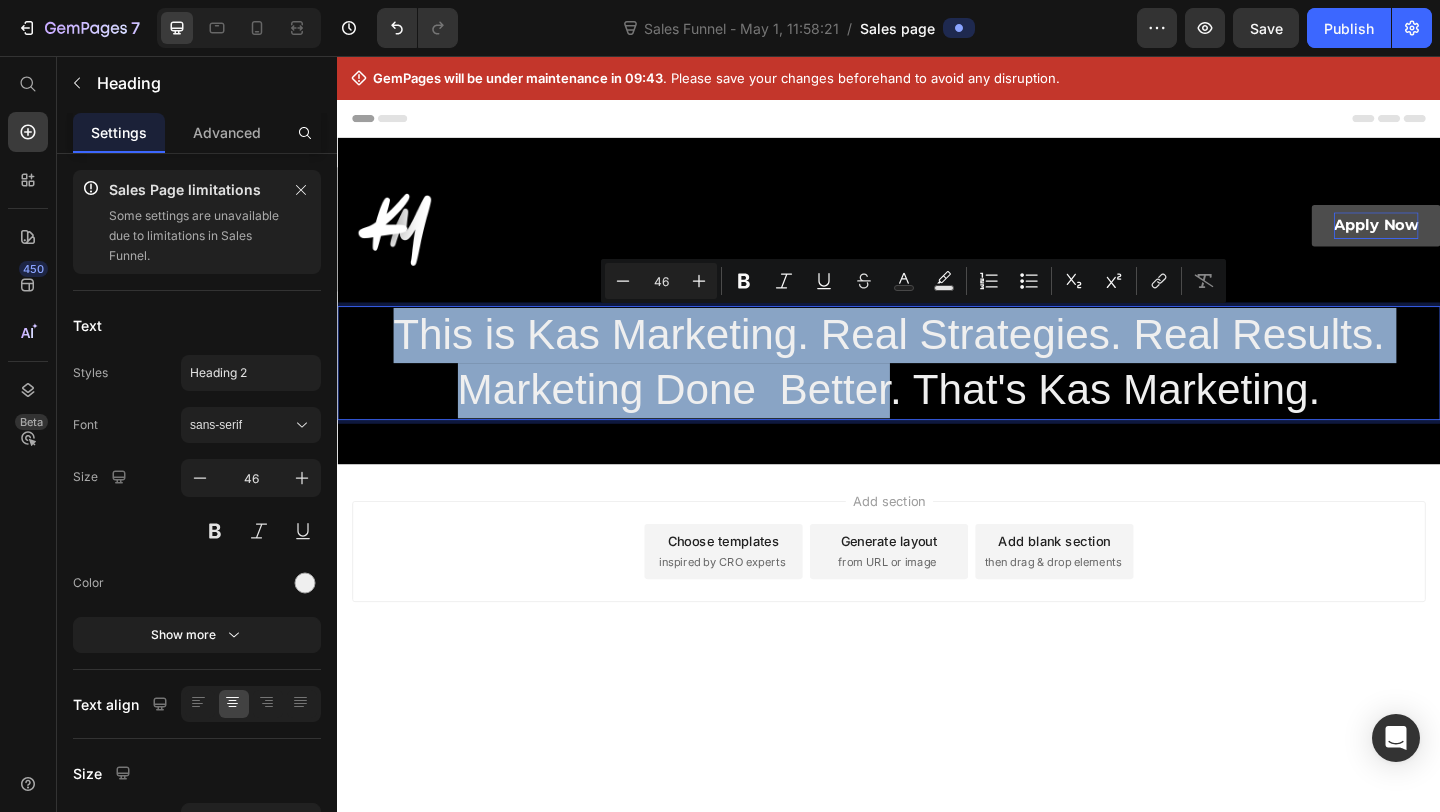 click on "This is Kas Marketing. Real Strategies. Real Results. Marketing Done  Better. That's Kas Marketing." at bounding box center (937, 386) 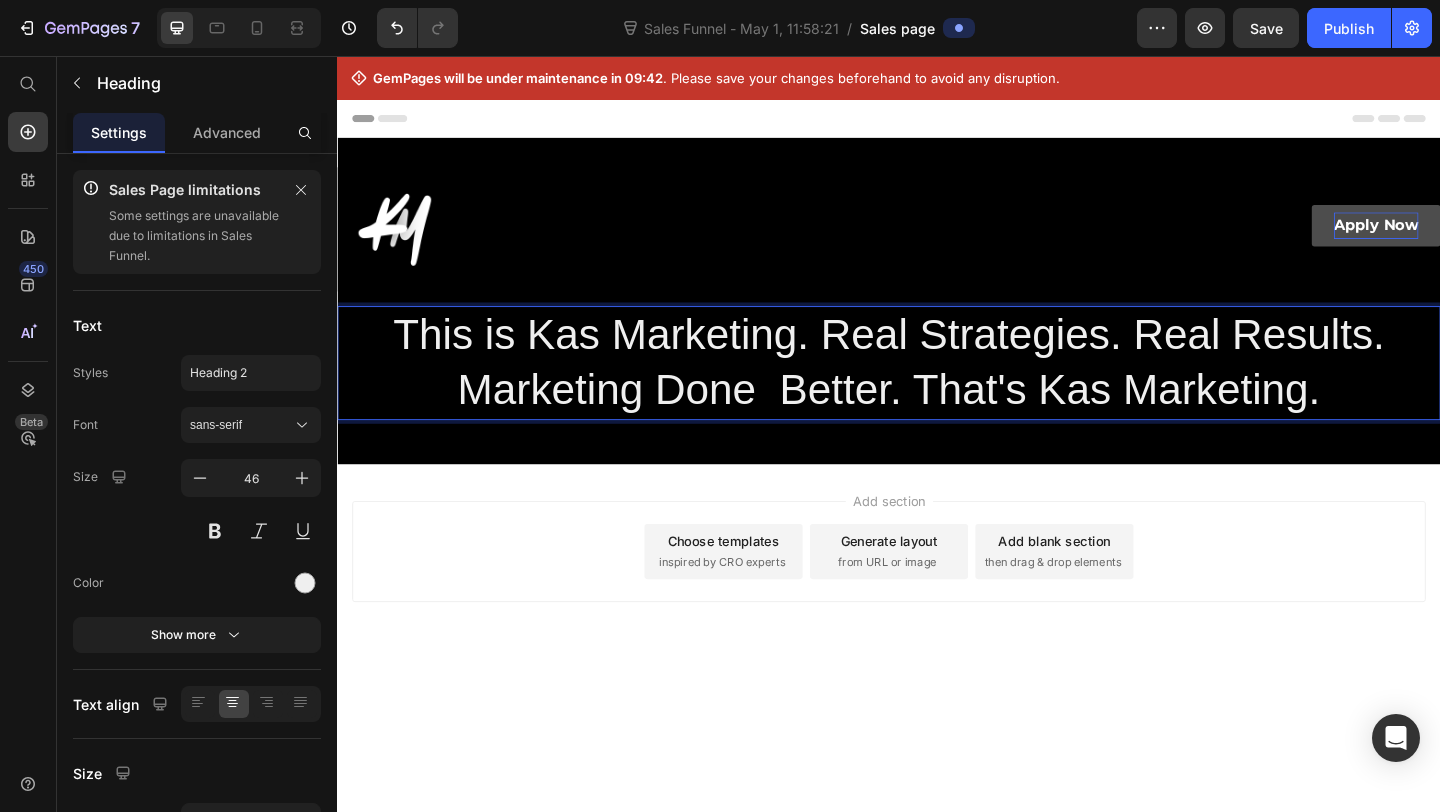 click on "This is Kas Marketing. Real Strategies. Real Results. Marketing Done  Better. That's Kas Marketing." at bounding box center [937, 386] 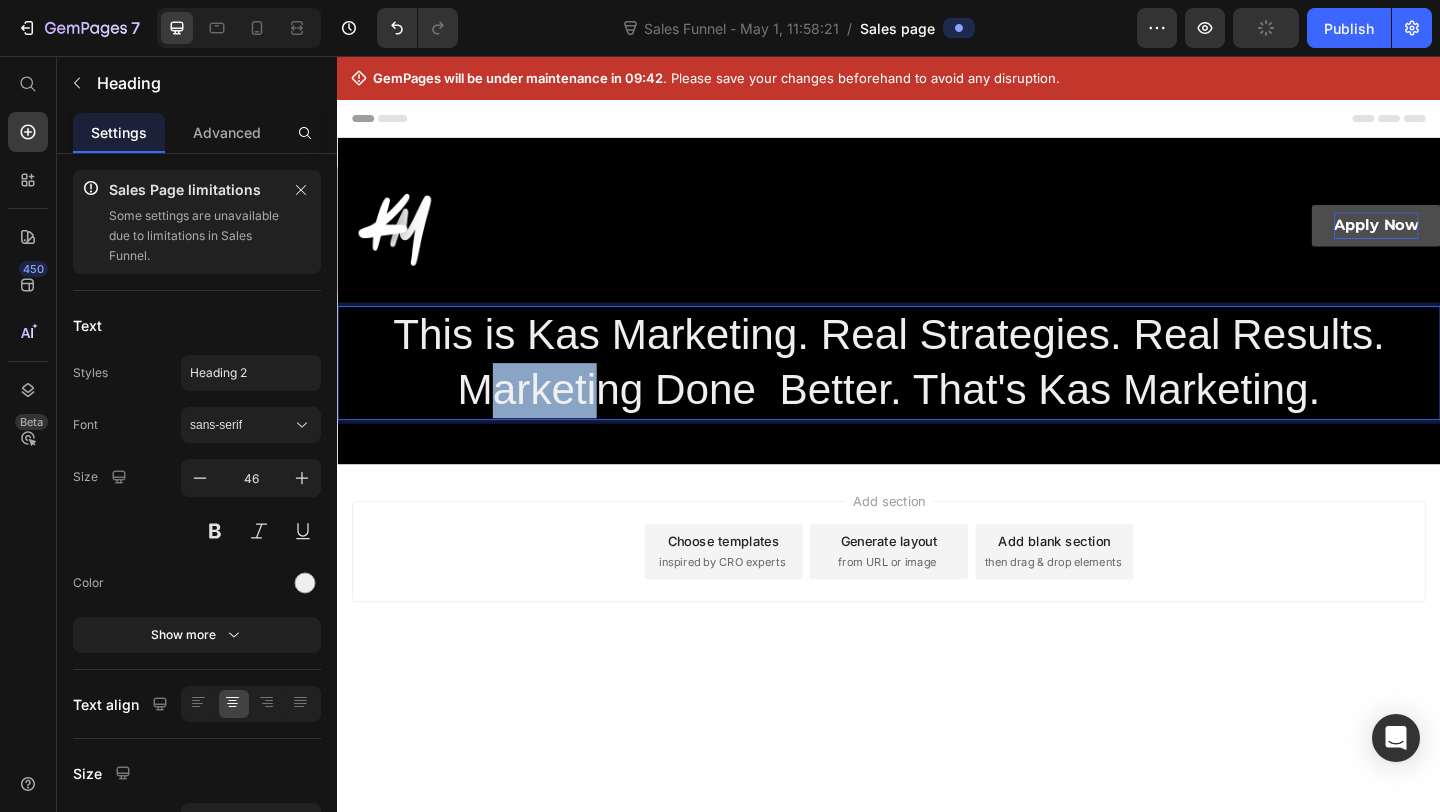 click on "This is Kas Marketing. Real Strategies. Real Results. Marketing Done  Better. That's Kas Marketing." at bounding box center (937, 386) 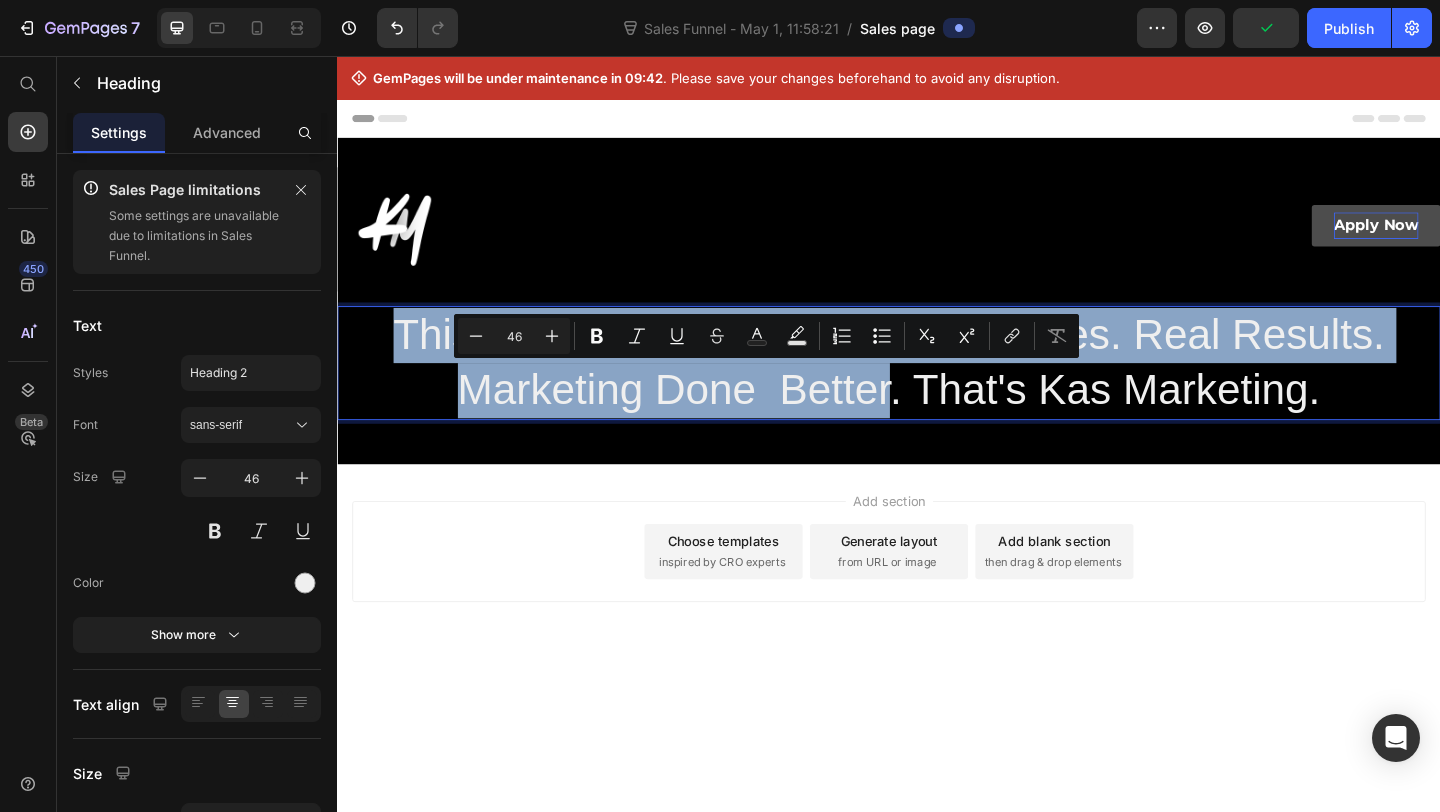 click on "This is Kas Marketing. Real Strategies. Real Results. Marketing Done  Better. That's Kas Marketing." at bounding box center [937, 386] 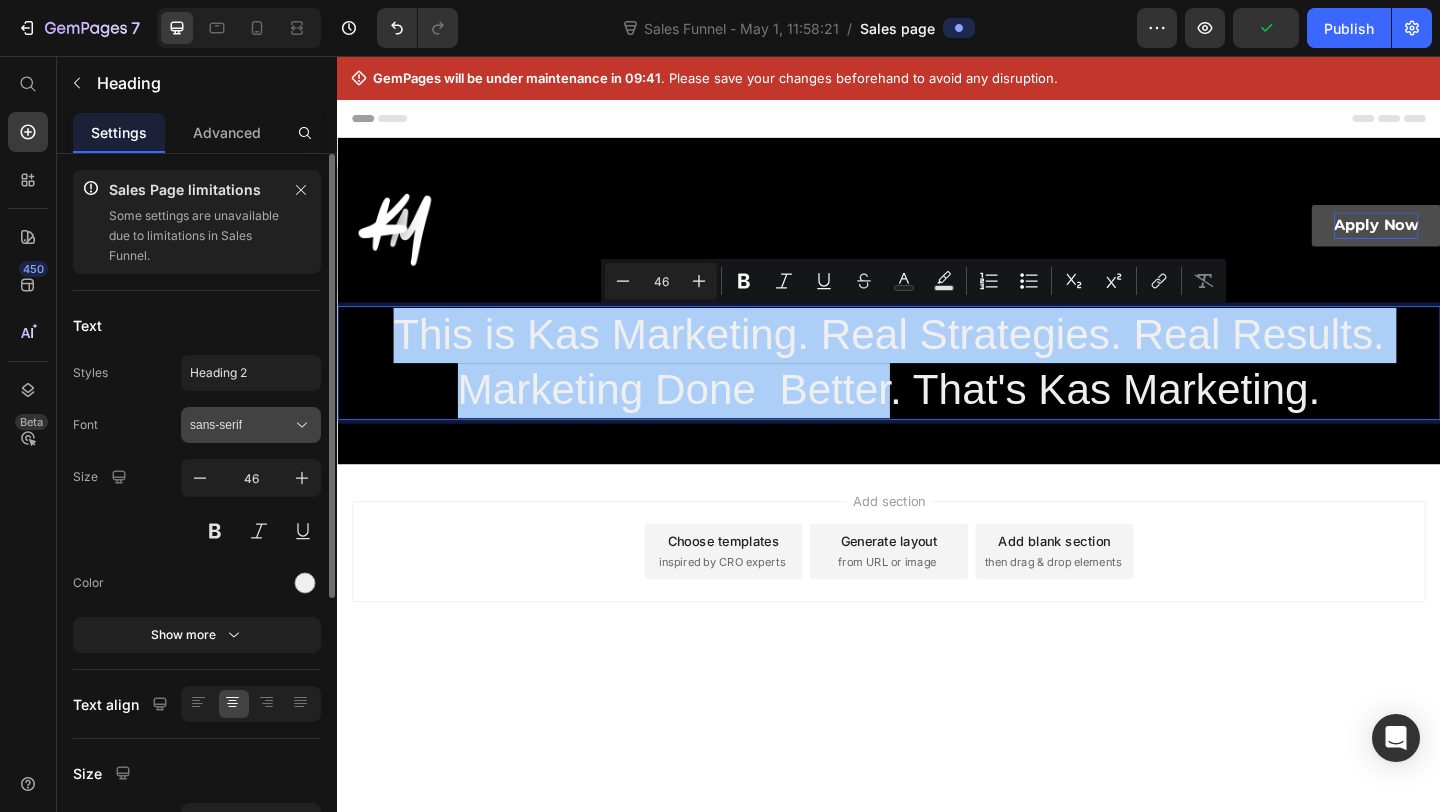 click on "sans-serif" at bounding box center [241, 425] 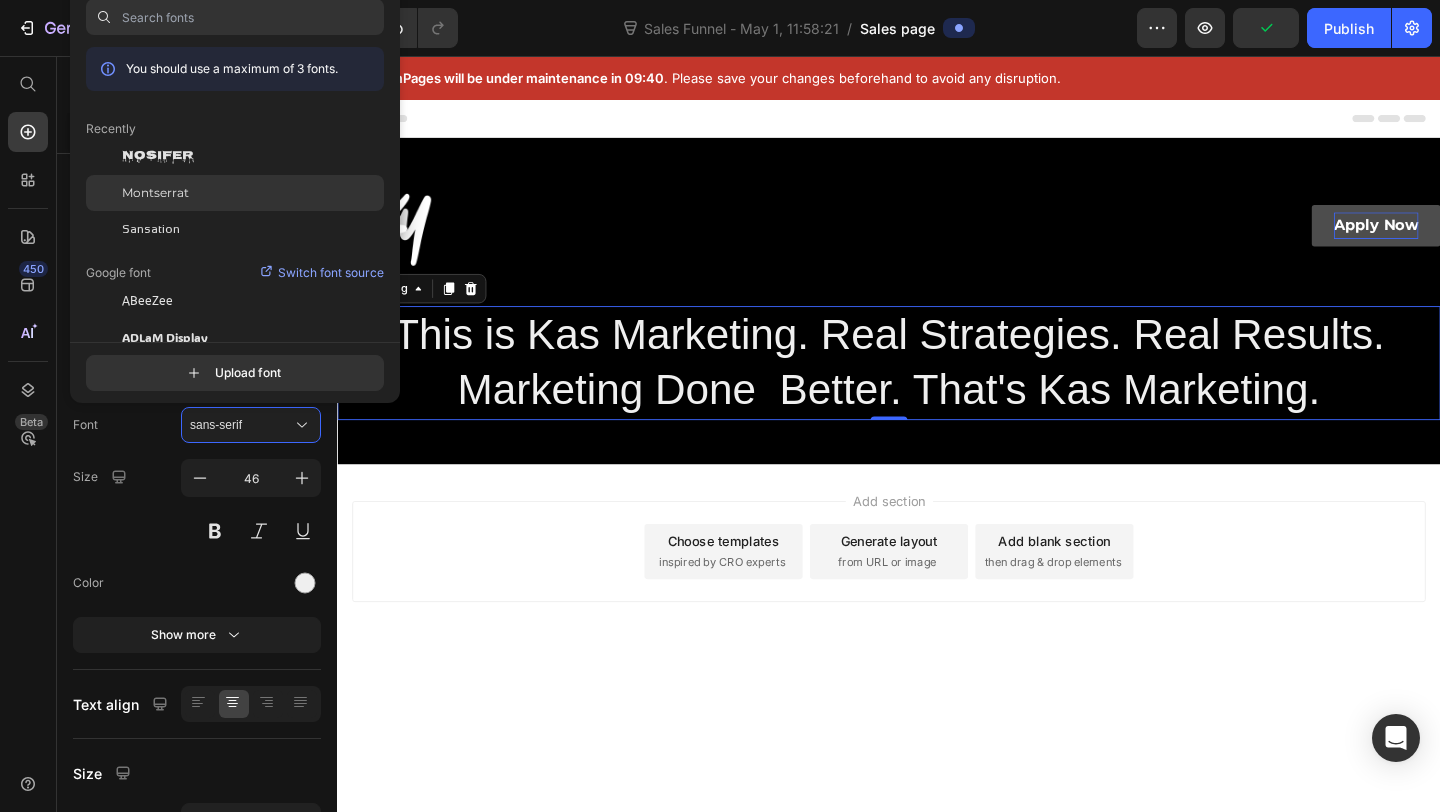click on "Montserrat" 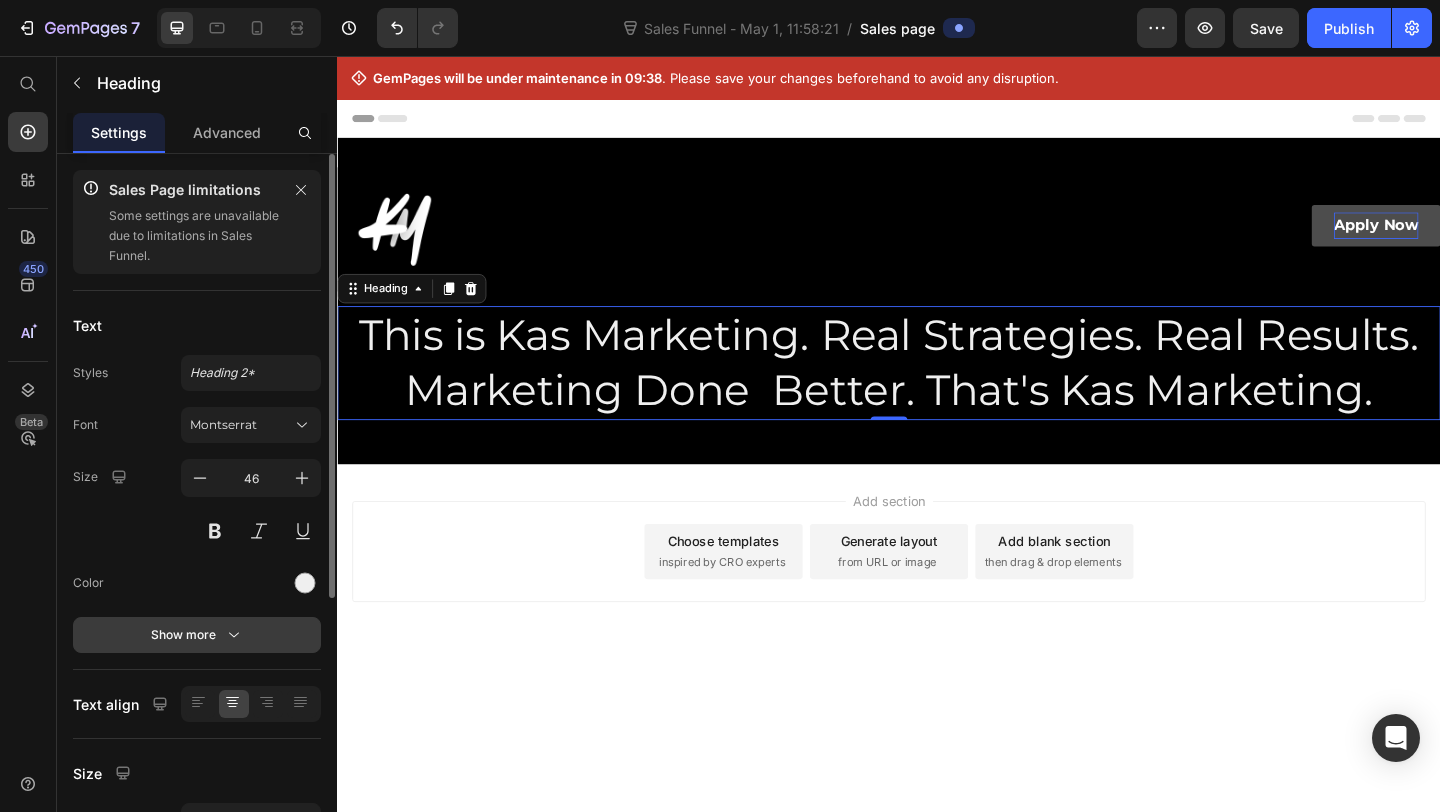 click on "Show more" at bounding box center (197, 635) 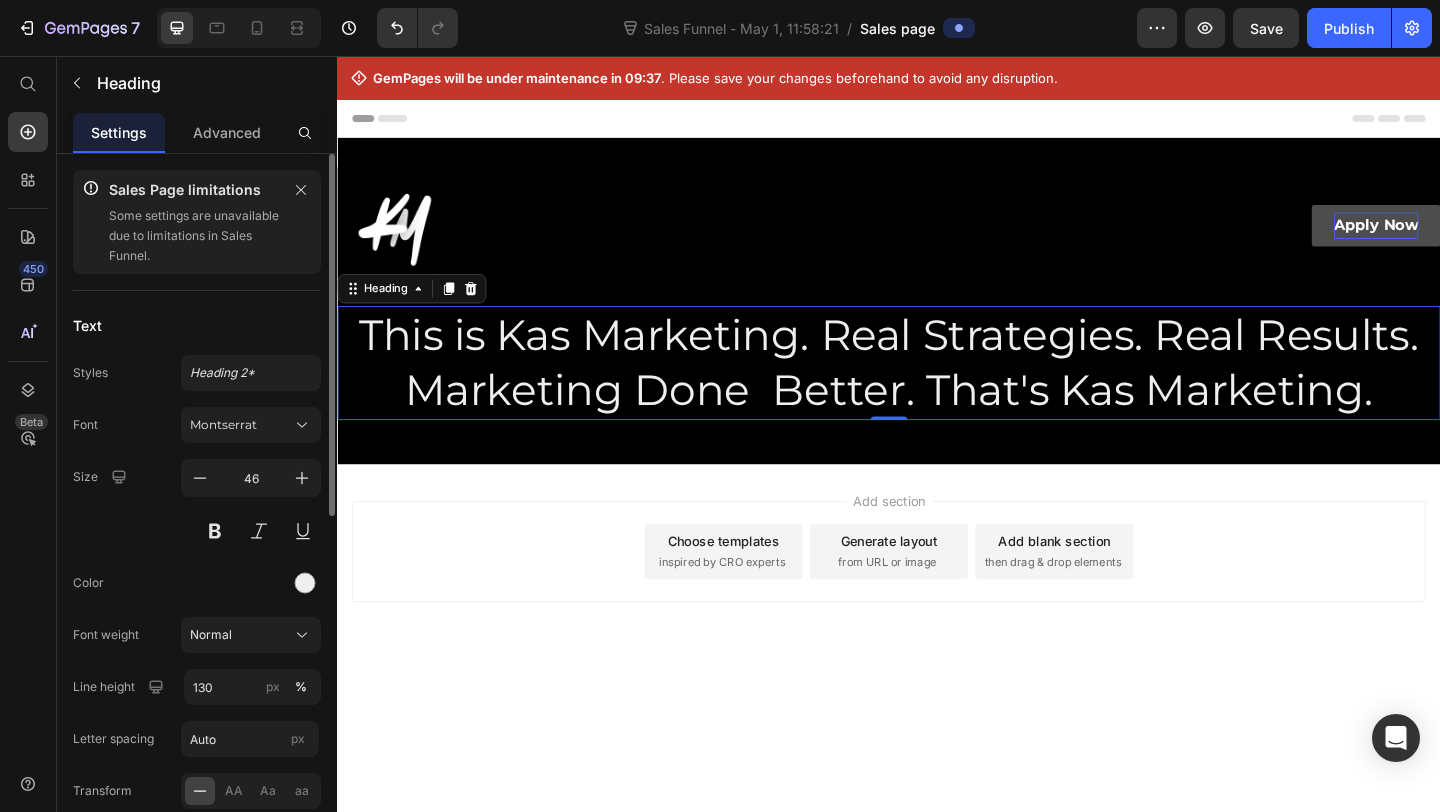 click on "Font Montserrat Size 46 Color Font weight Normal Line height 130 px % Letter spacing Auto px Transform
AA Aa aa Shadow Show less" at bounding box center [197, 660] 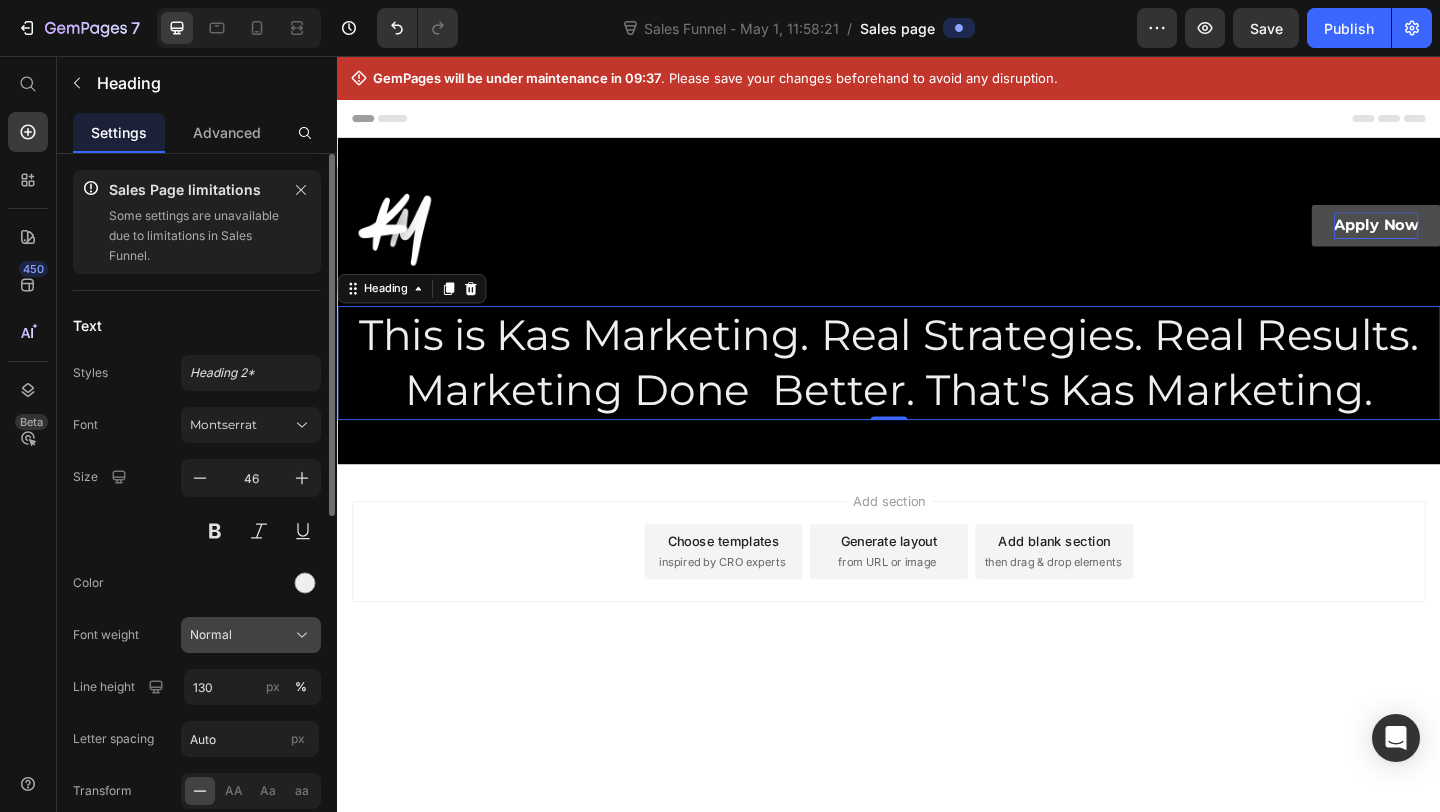 click on "Normal" 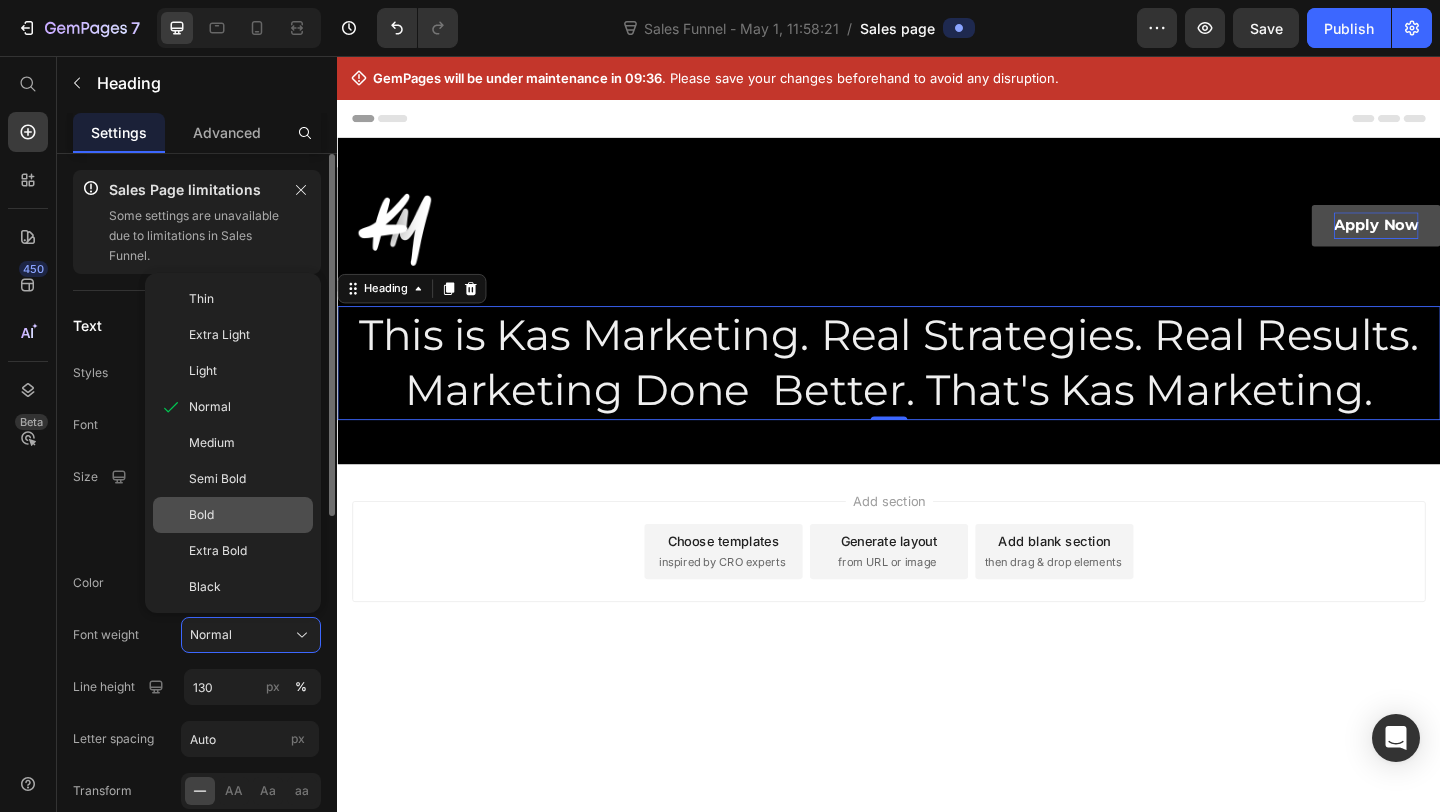click on "Bold" at bounding box center [247, 515] 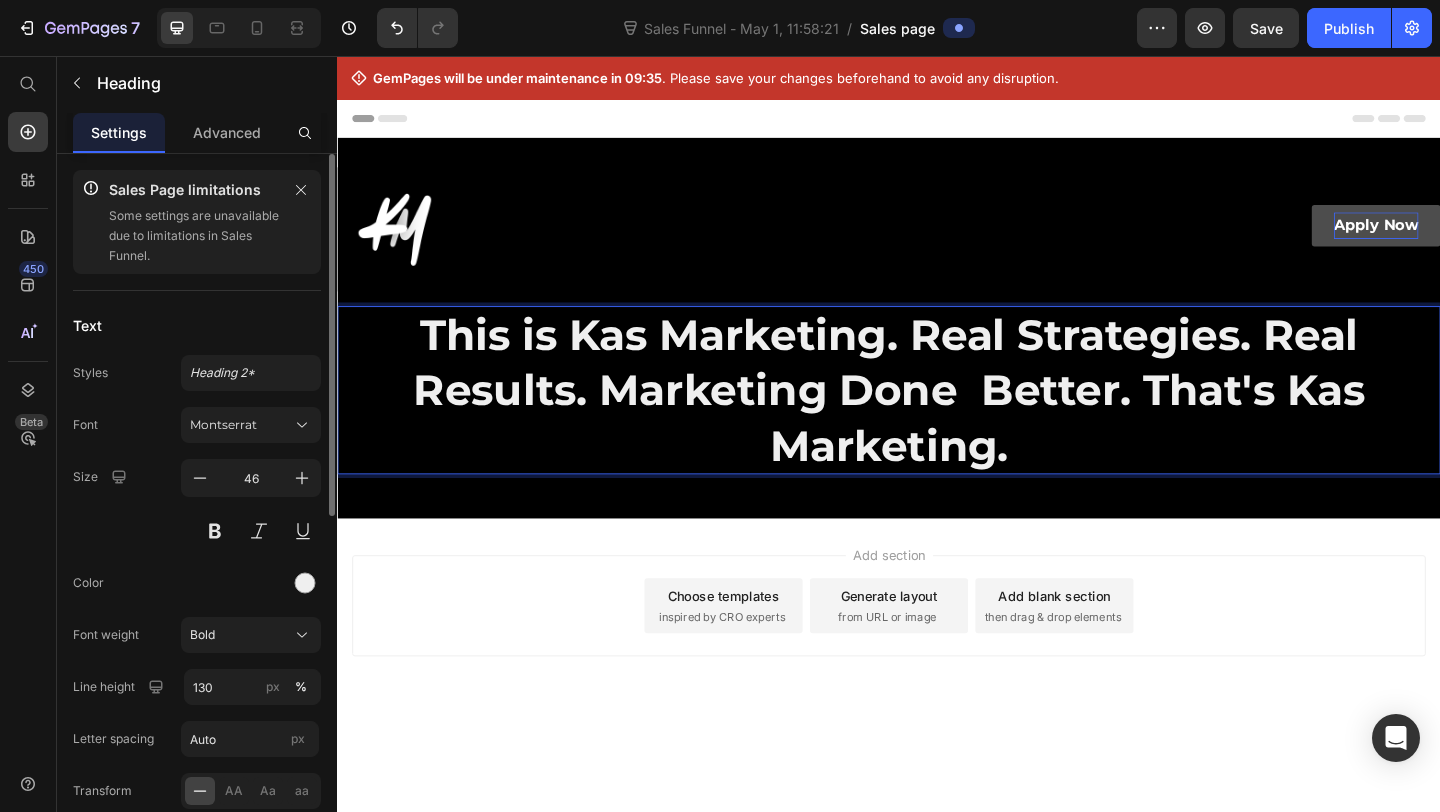 click on "This is Kas Marketing. Real Strategies. Real Results. Marketing Done  Better. That's Kas Marketing." at bounding box center [937, 415] 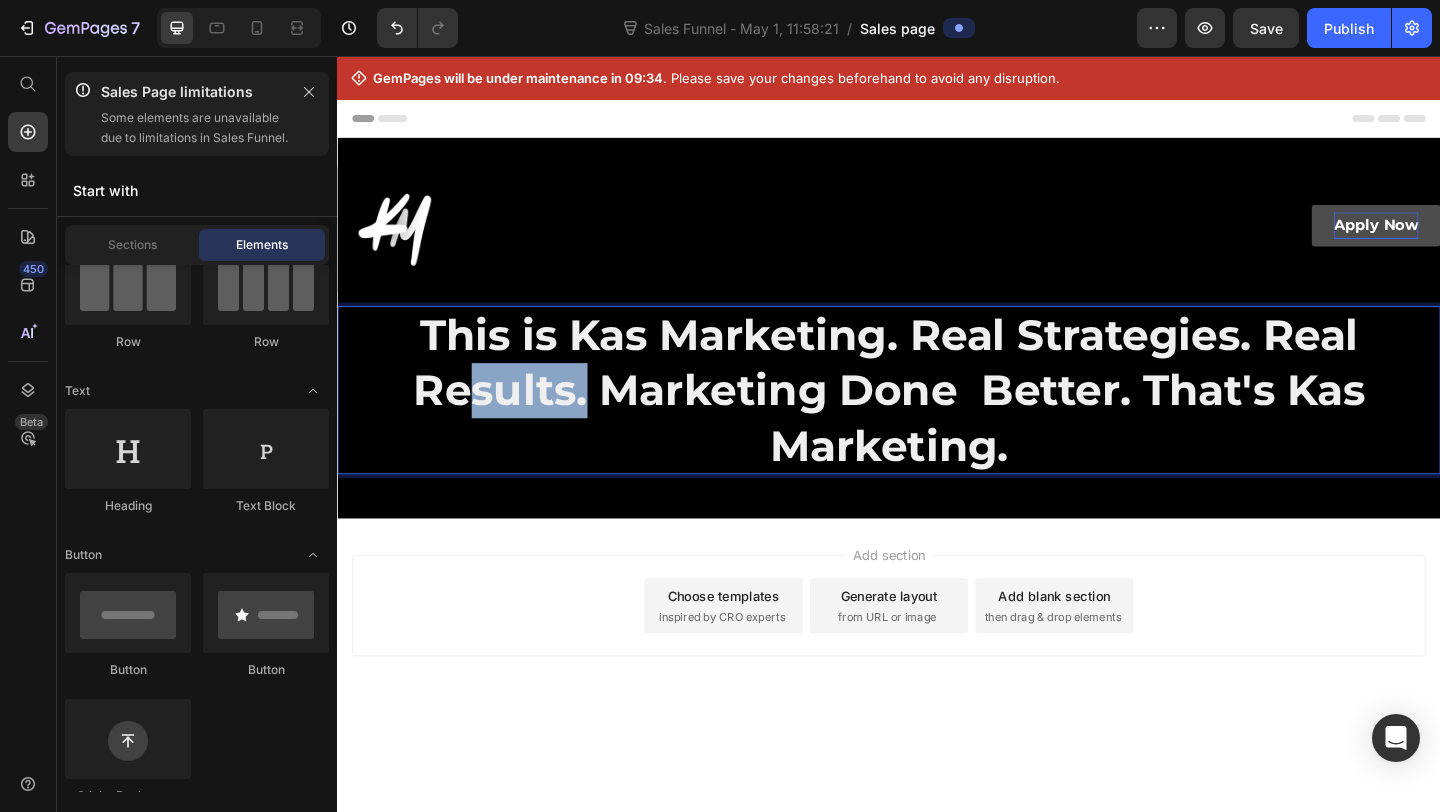 click on "Add section Choose templates inspired by CRO experts Generate layout from URL or image Add blank section then drag & drop elements" at bounding box center [937, 678] 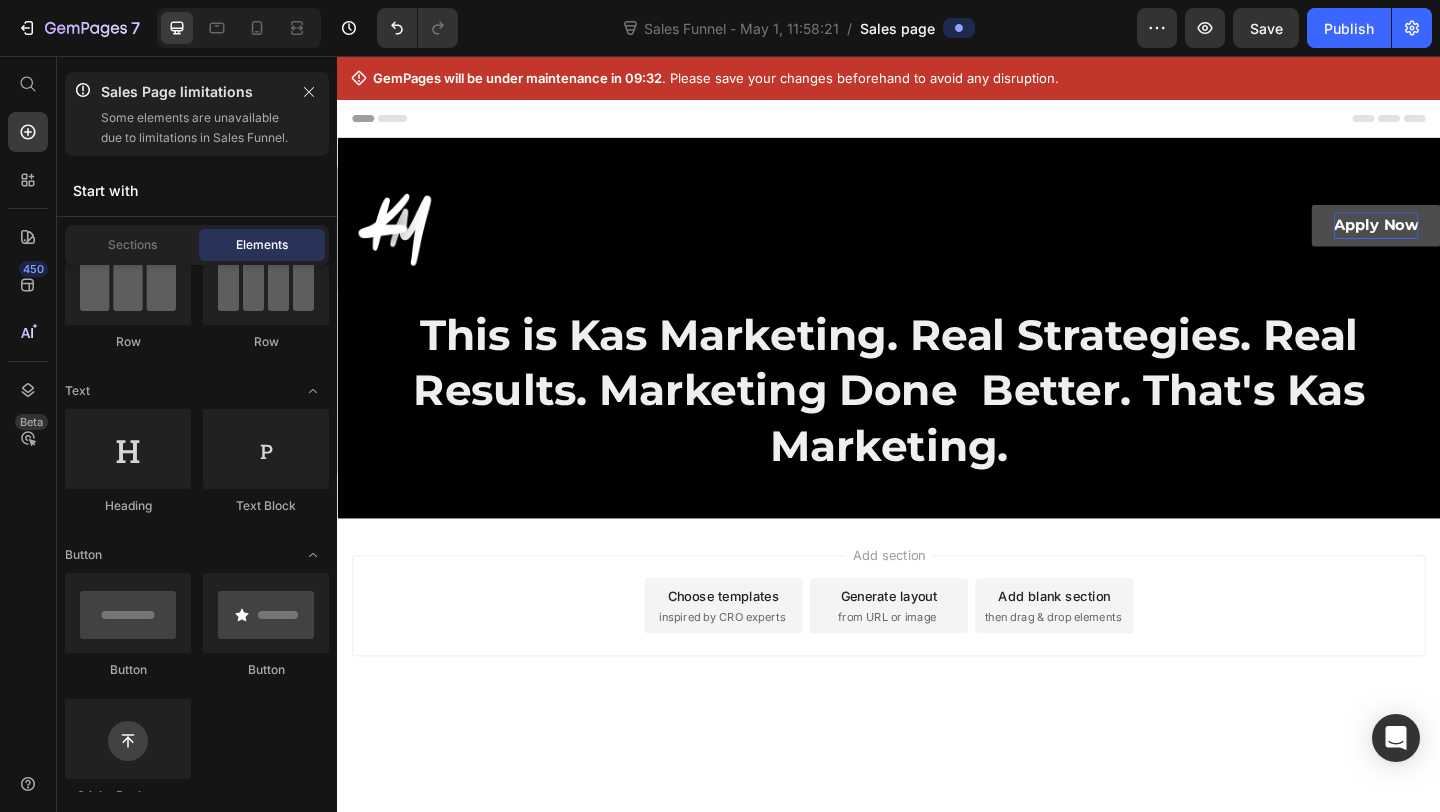 click on "Add section Choose templates inspired by CRO experts Generate layout from URL or image Add blank section then drag & drop elements" at bounding box center (937, 650) 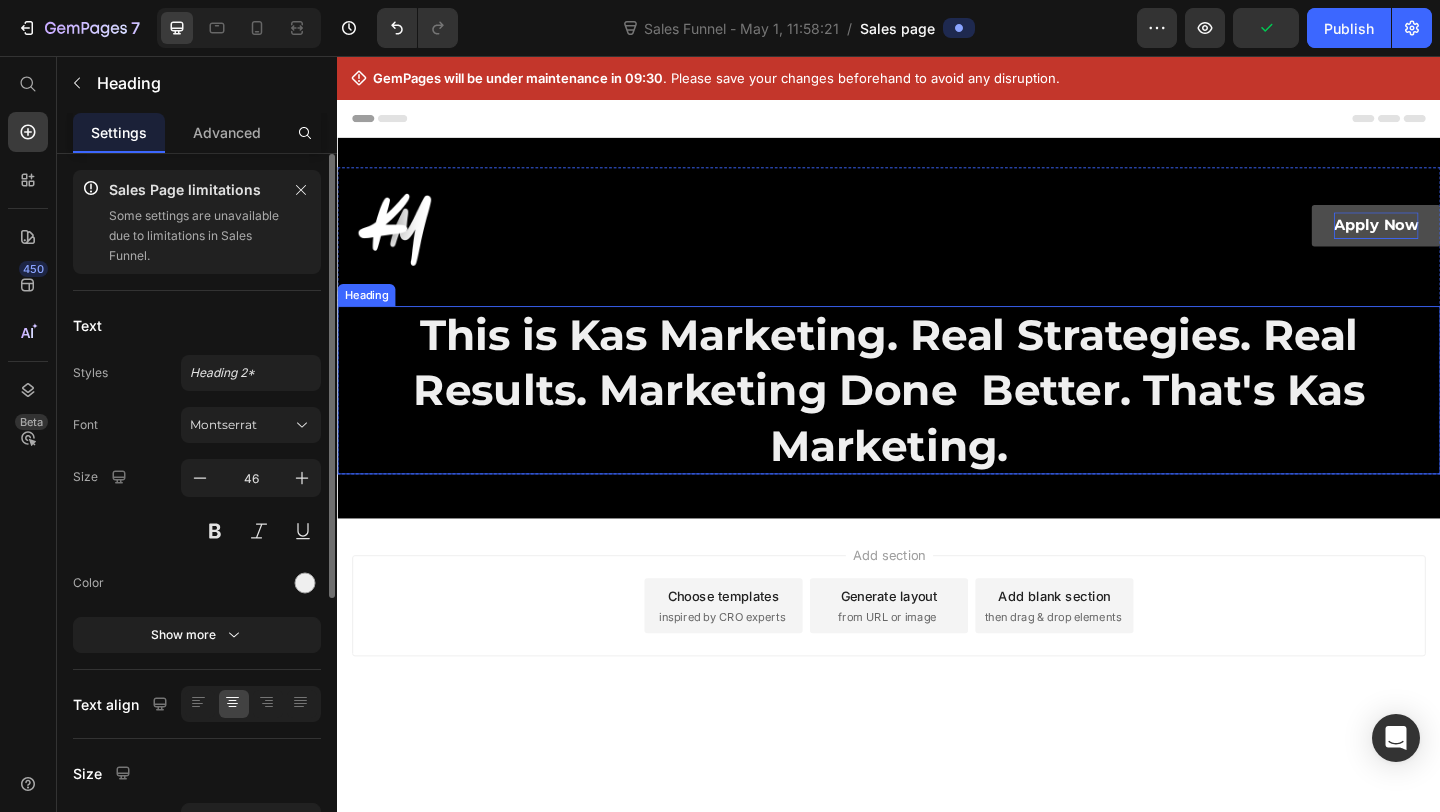 click on "This is Kas Marketing. Real Strategies. Real Results. Marketing Done  Better. That's Kas Marketing." at bounding box center (937, 415) 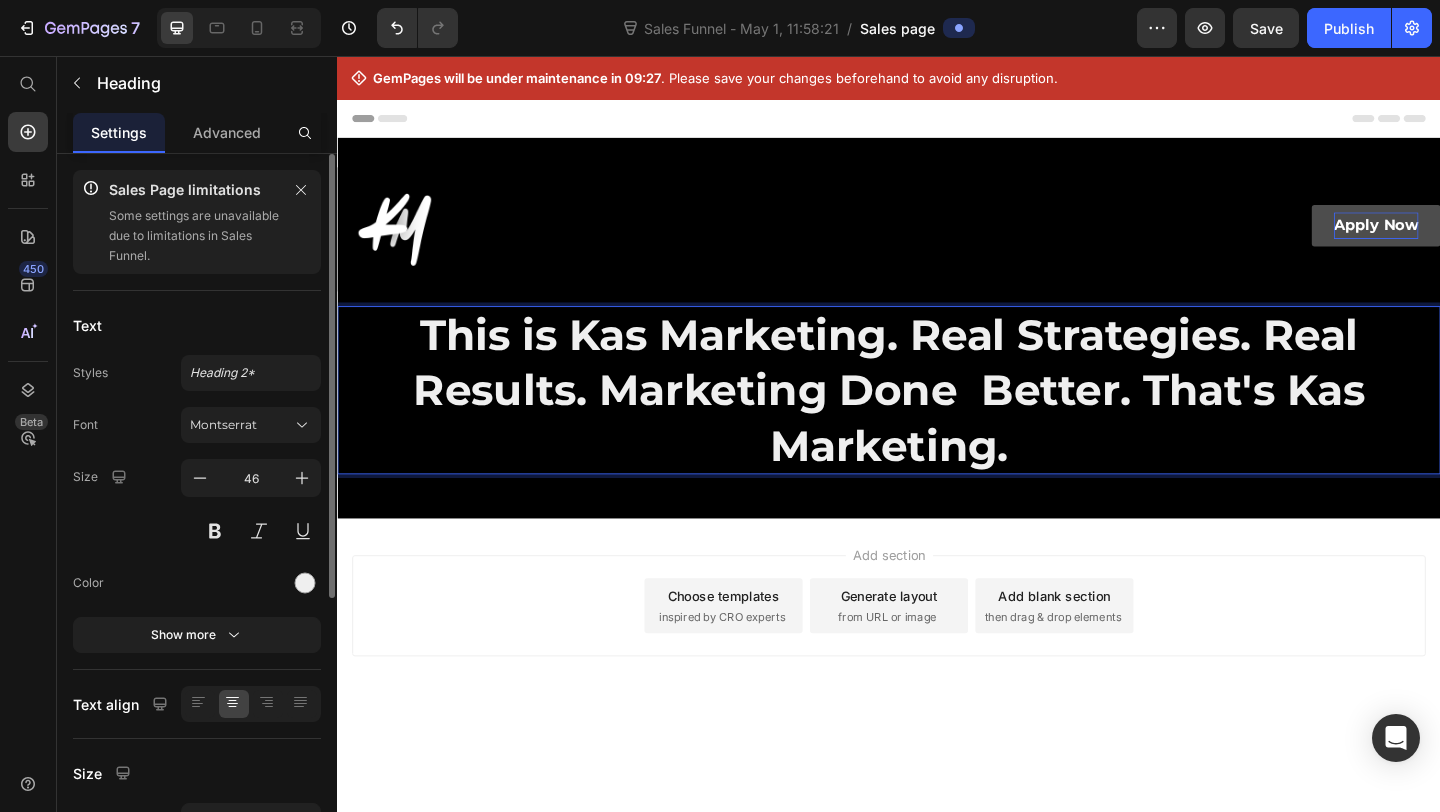 click on "Add section Choose templates inspired by CRO experts Generate layout from URL or image Add blank section then drag & drop elements" at bounding box center [937, 678] 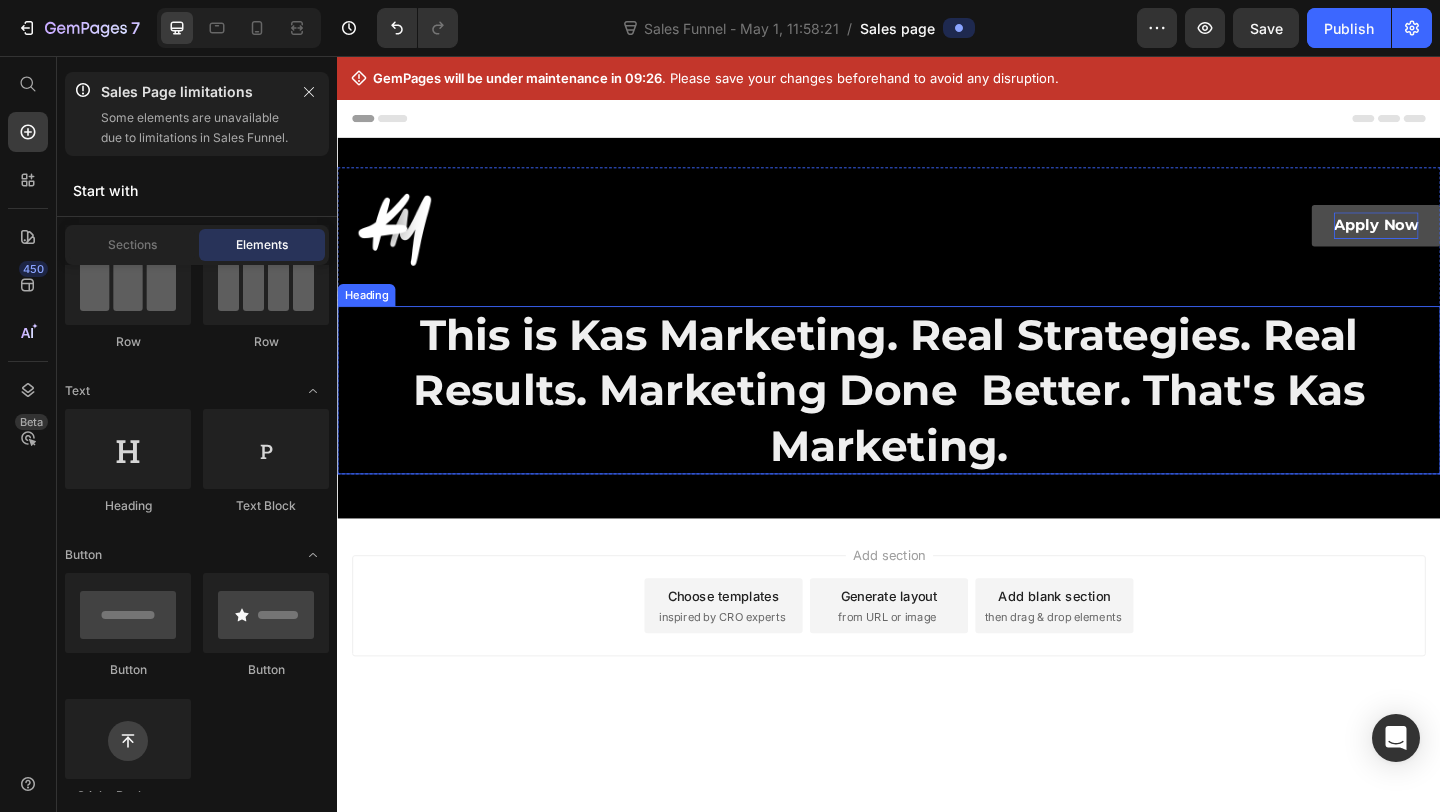 click on "This is Kas Marketing. Real Strategies. Real Results. Marketing Done  Better. That's Kas Marketing." at bounding box center (937, 415) 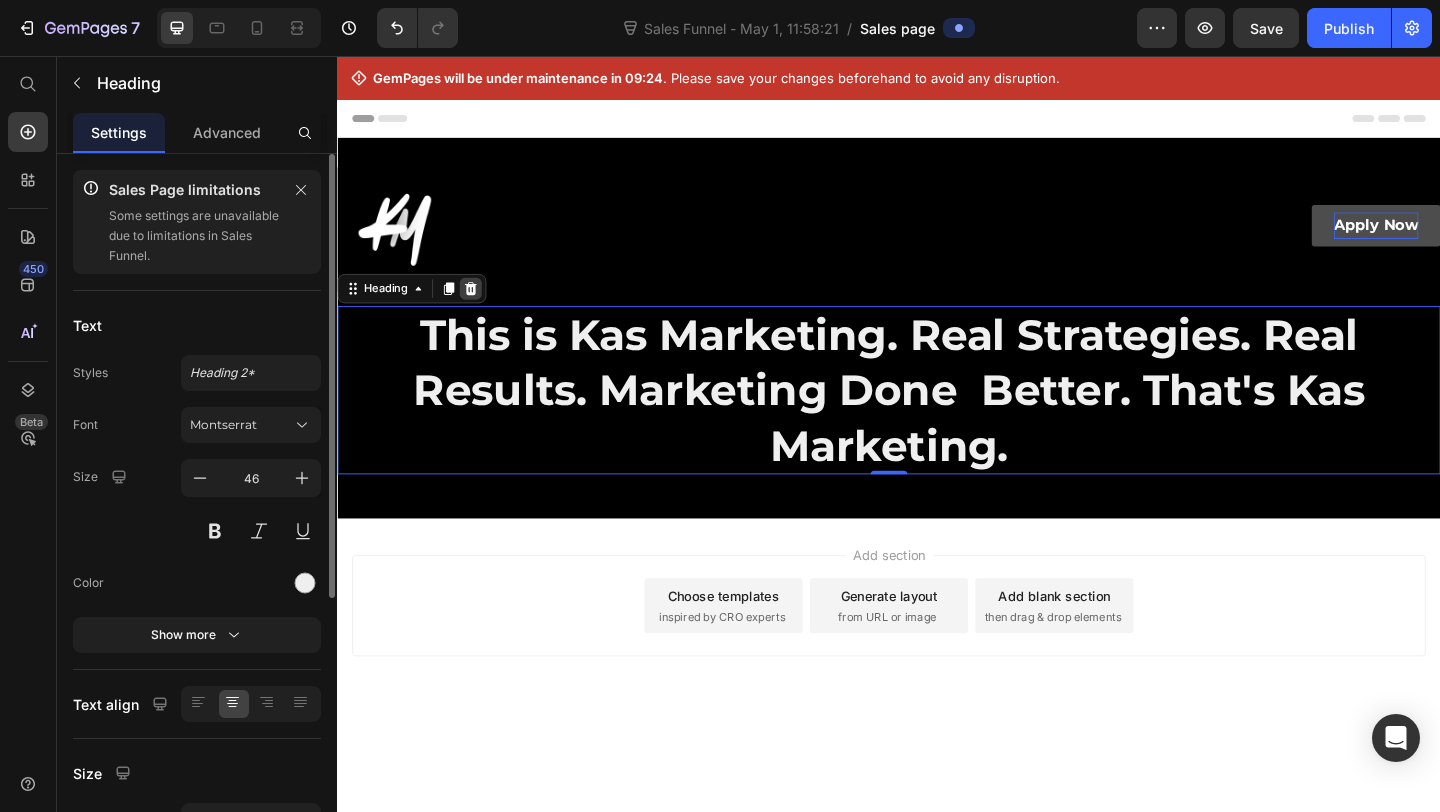 click 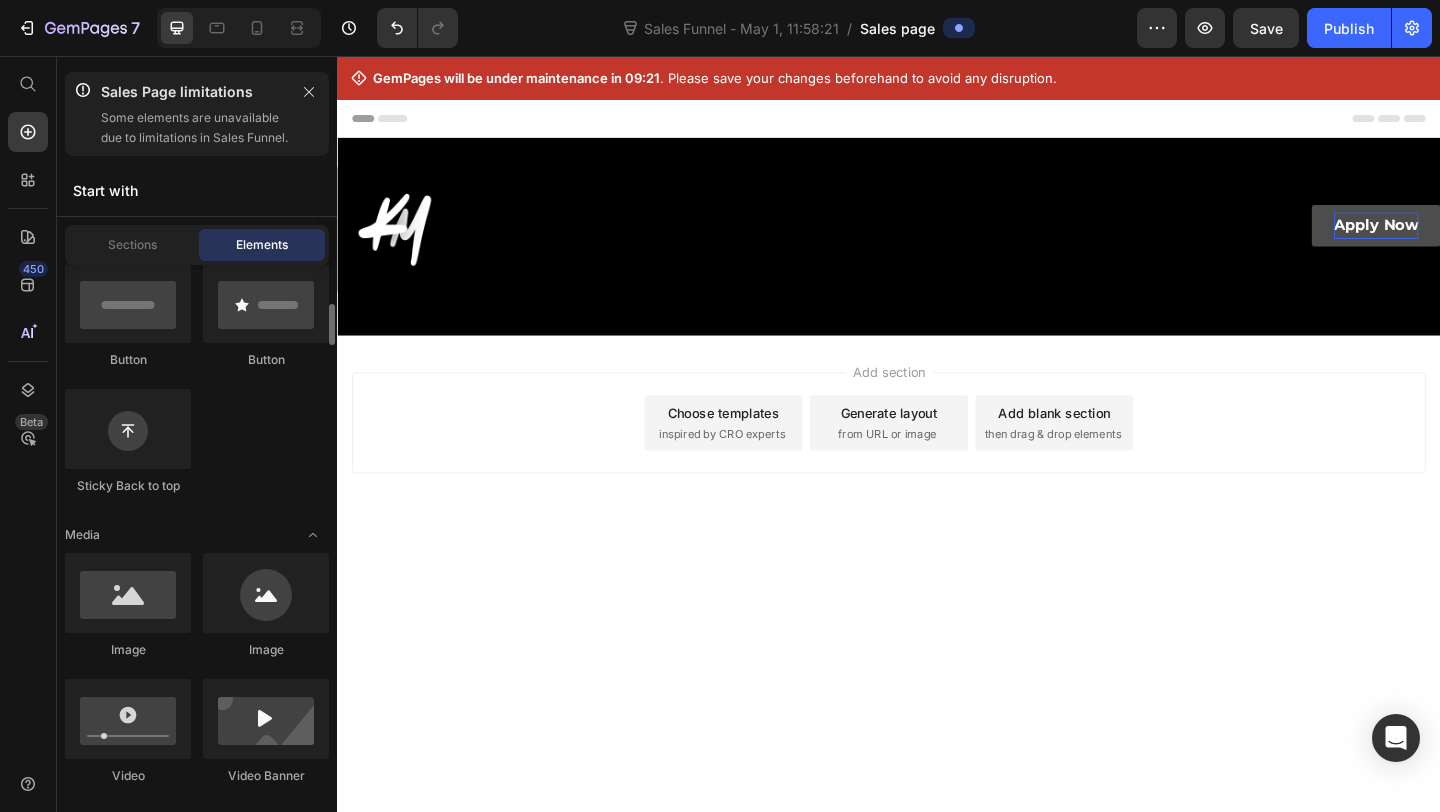 scroll, scrollTop: 509, scrollLeft: 0, axis: vertical 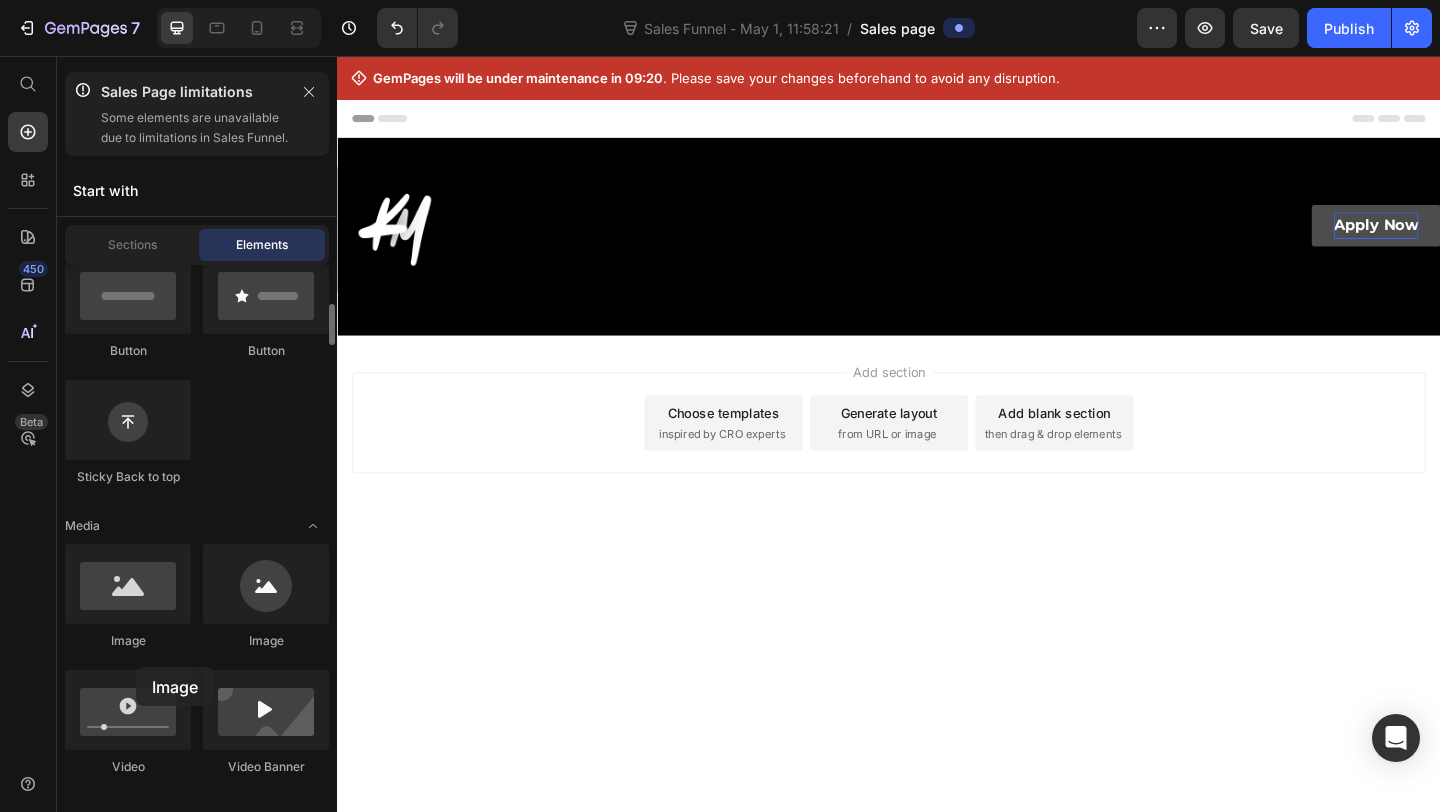 click on "Image" 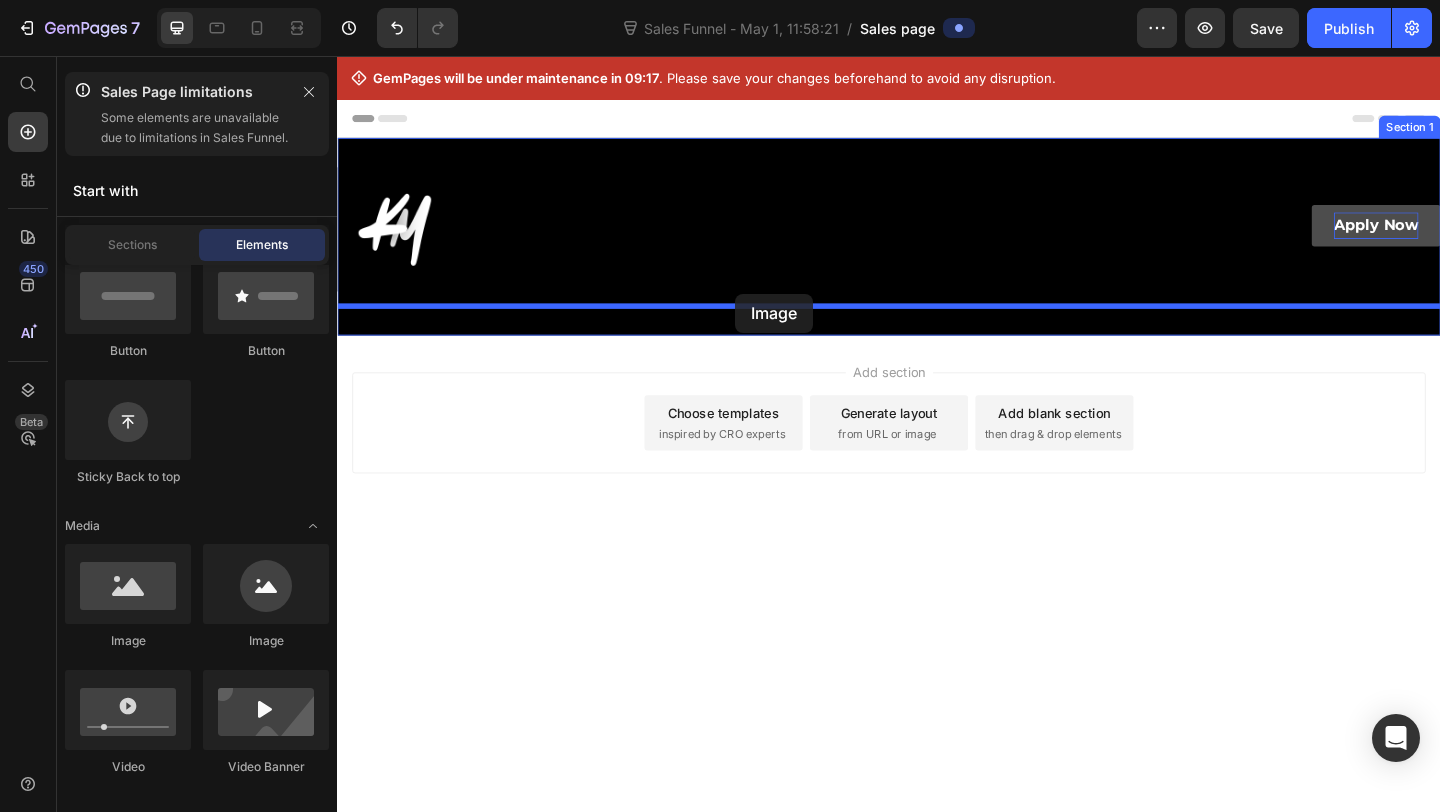 drag, startPoint x: 472, startPoint y: 745, endPoint x: 770, endPoint y: 311, distance: 526.4599 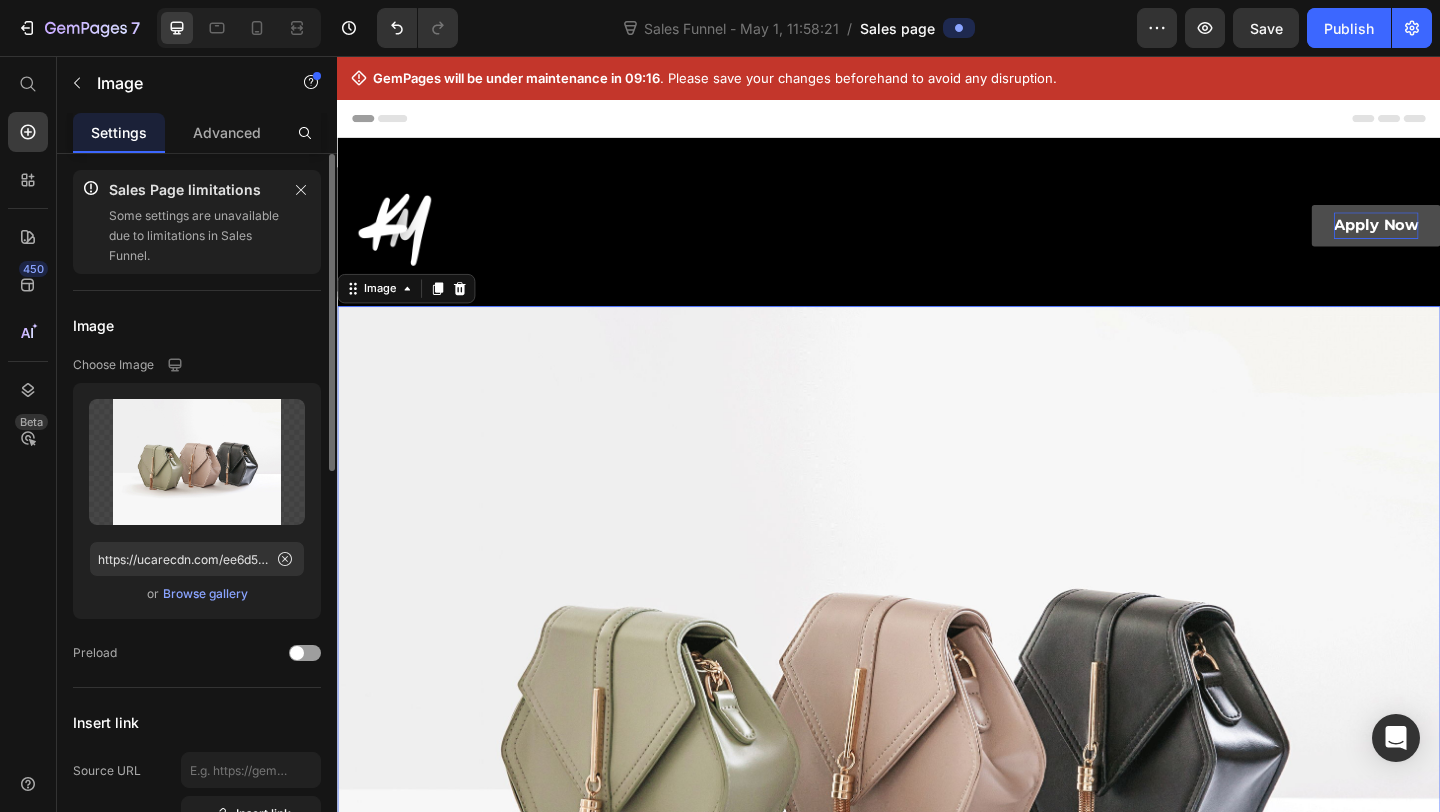 click on "Browse gallery" at bounding box center [205, 594] 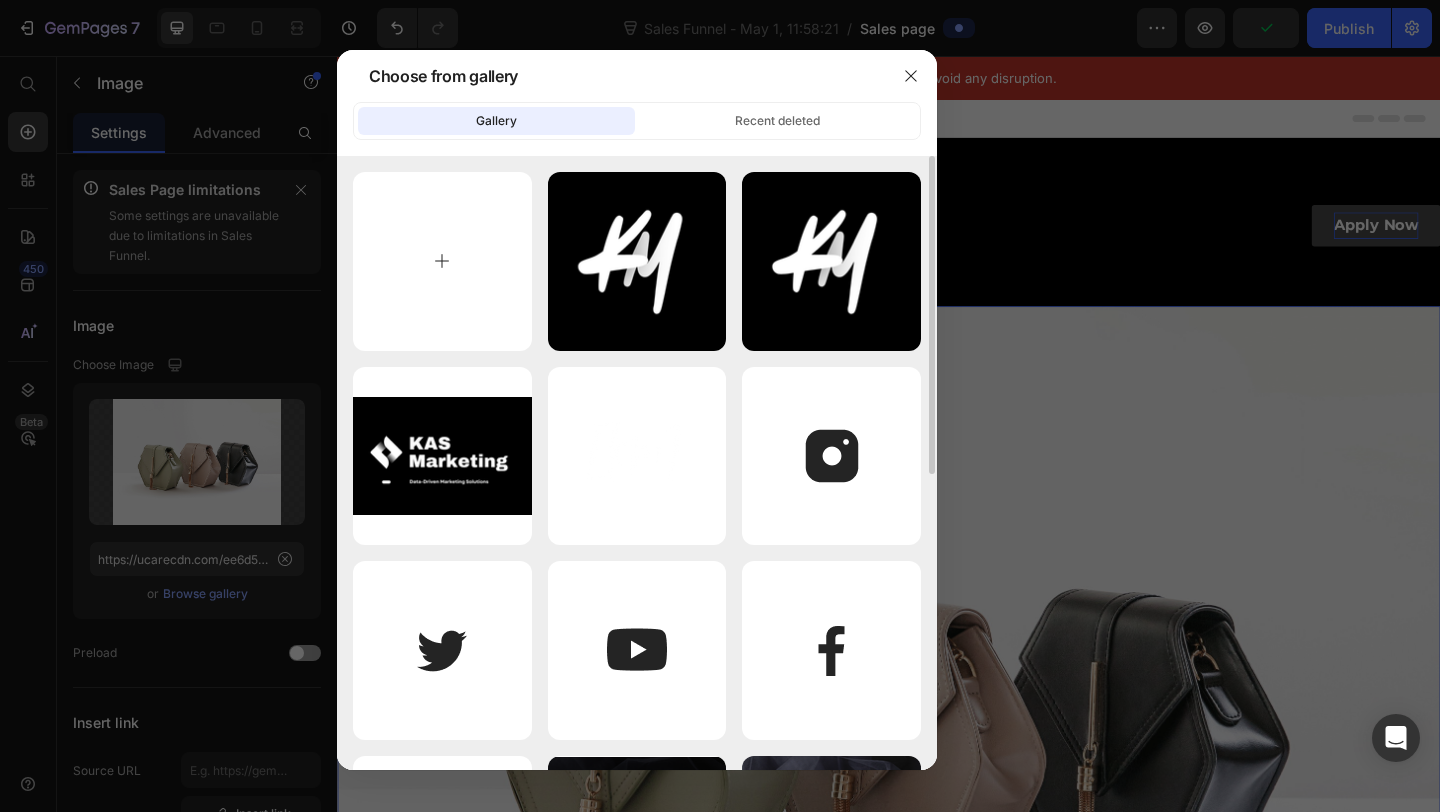 click at bounding box center [442, 261] 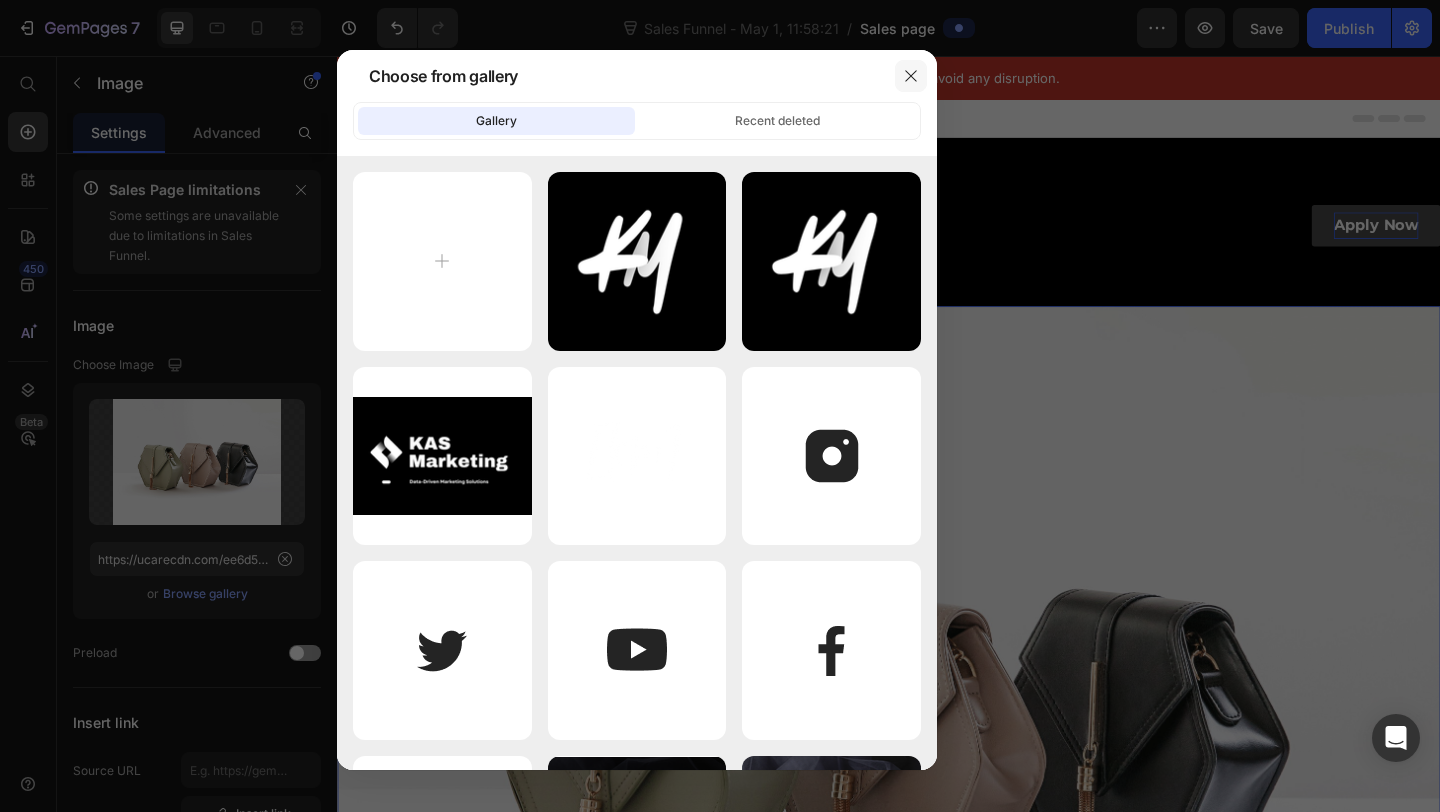 click at bounding box center [911, 76] 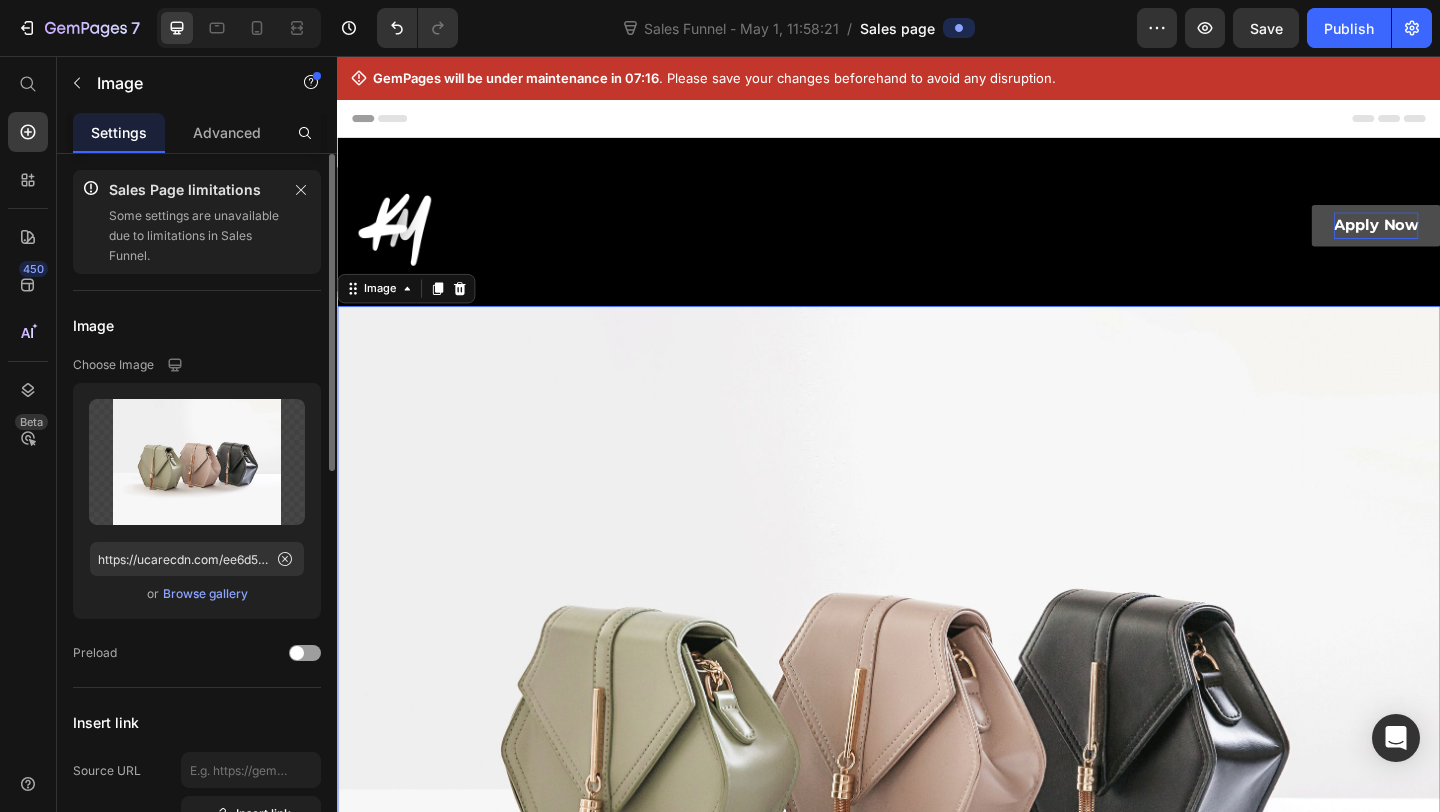 click on "Browse gallery" at bounding box center (205, 594) 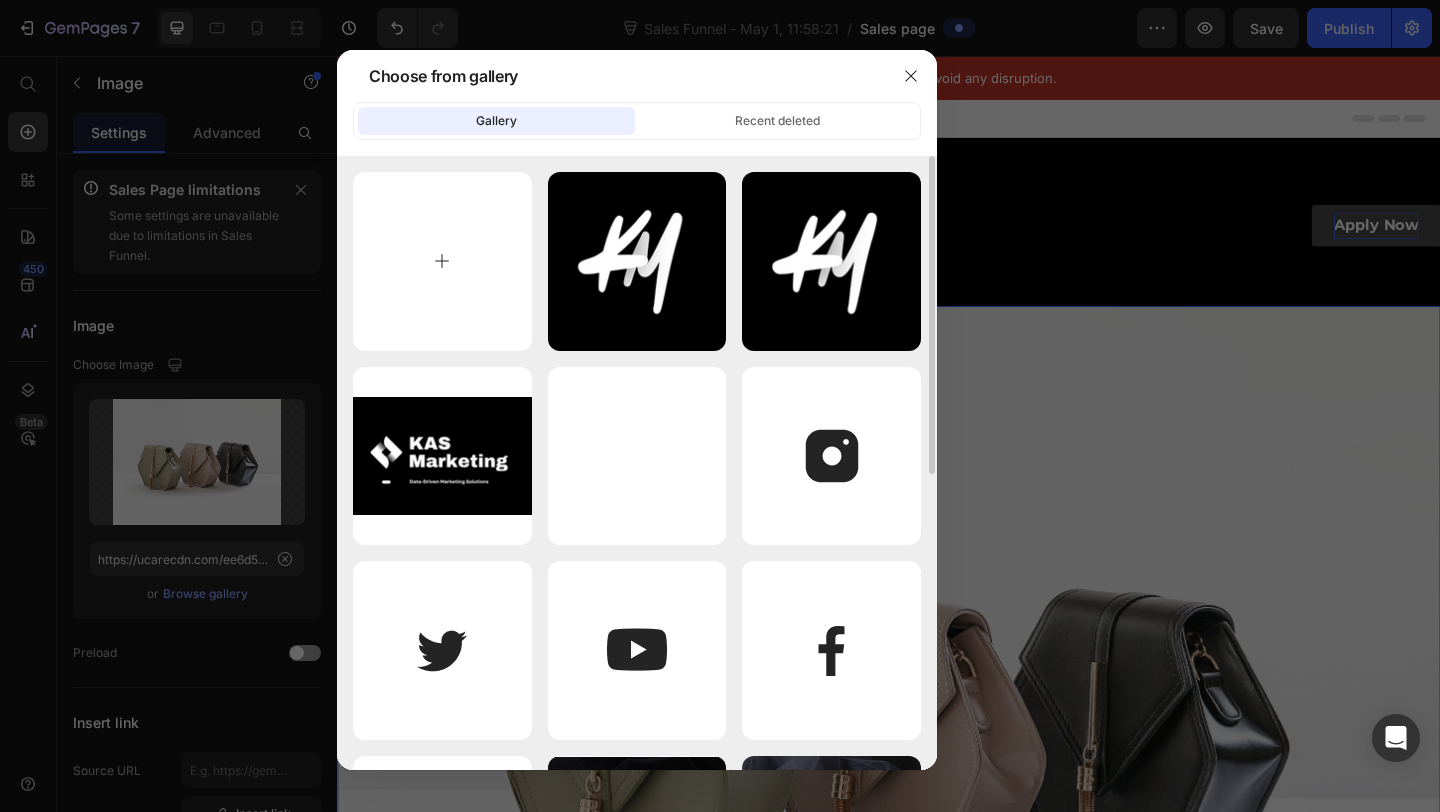 click at bounding box center (442, 261) 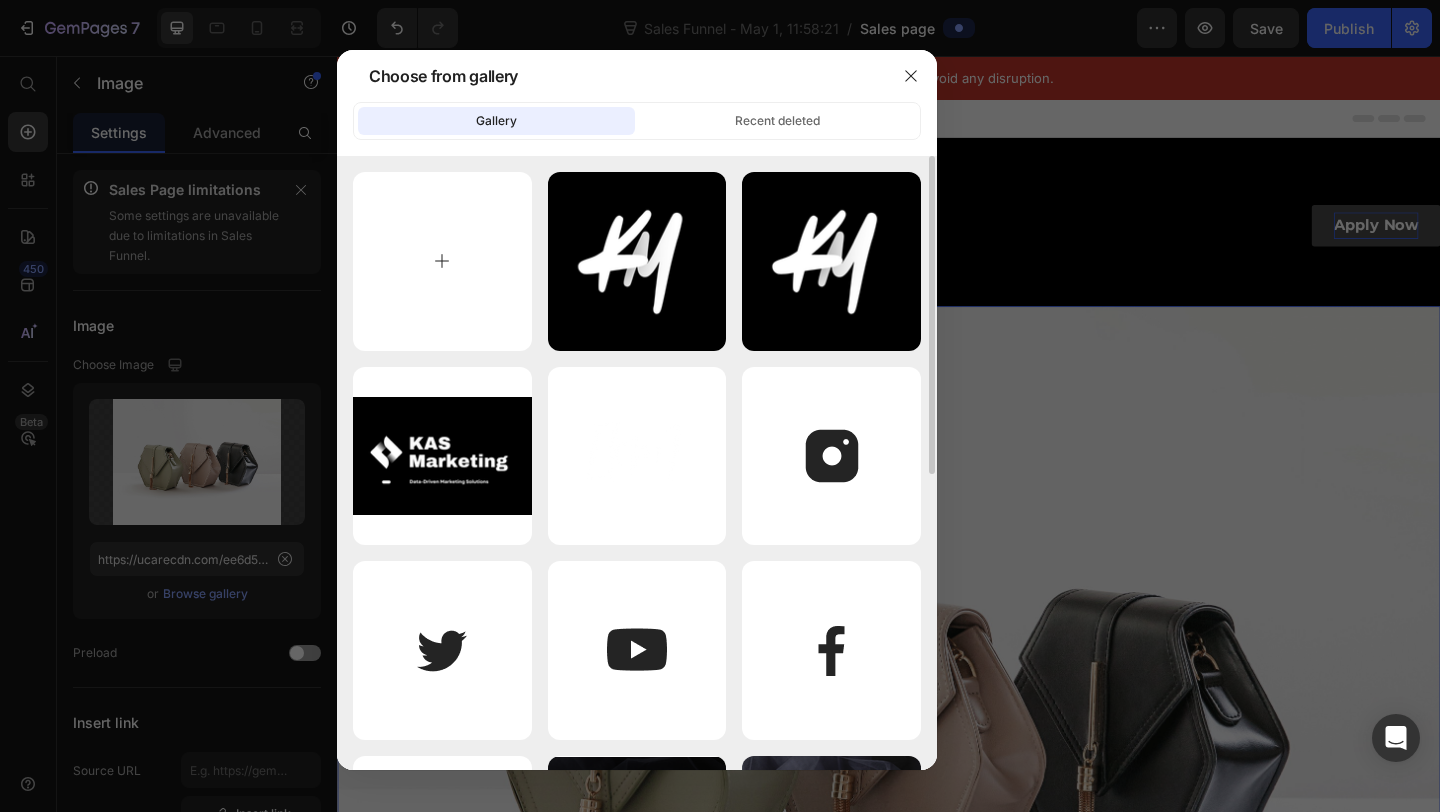 type on "C:\fakepath\Screenshot 2025-07-12 at 10.50.40 PM.png" 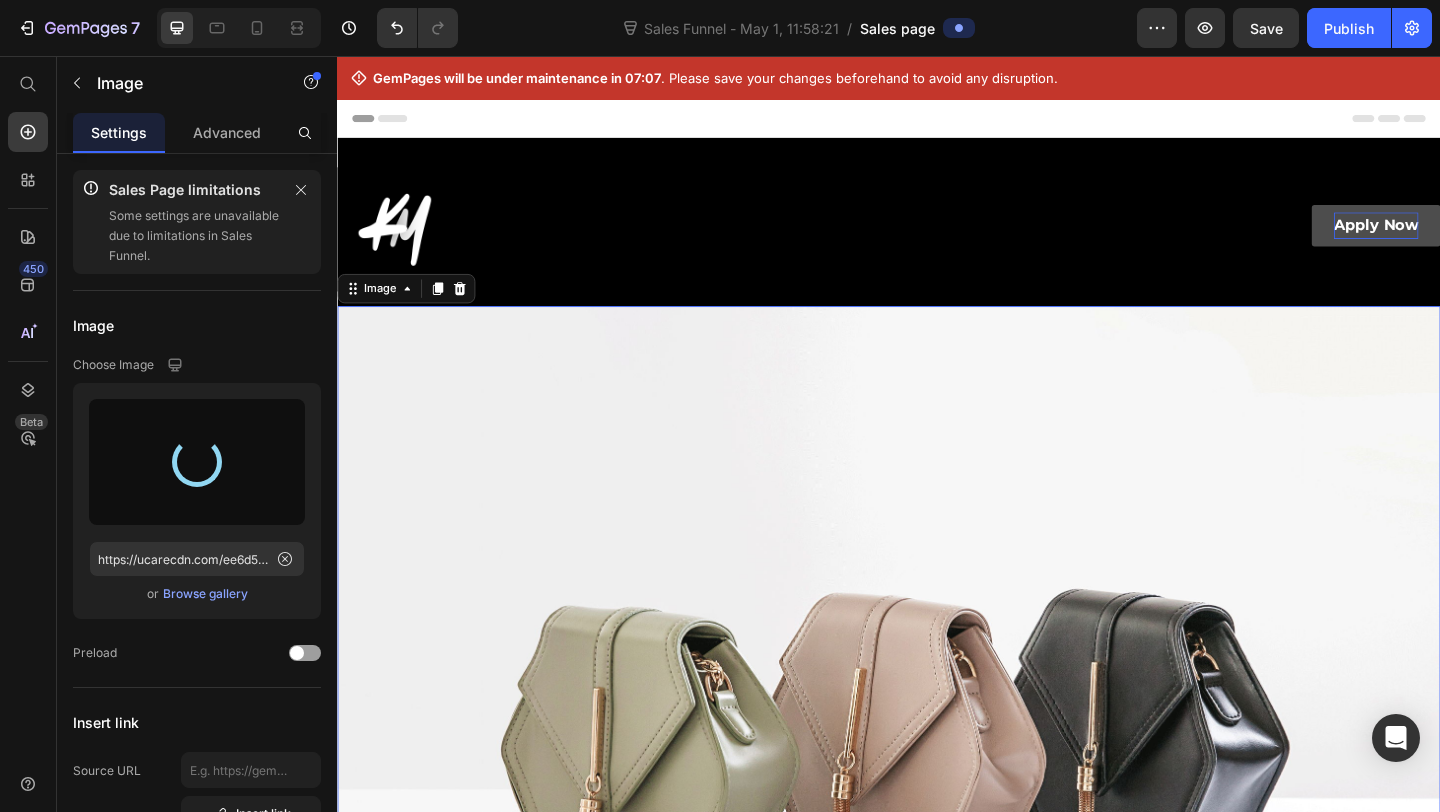type on "https://cdn.shopify.com/s/files/1/0885/5978/0206/files/gempages_545595686503056243-4201edcb-3a90-4da0-acb0-784955361914.png" 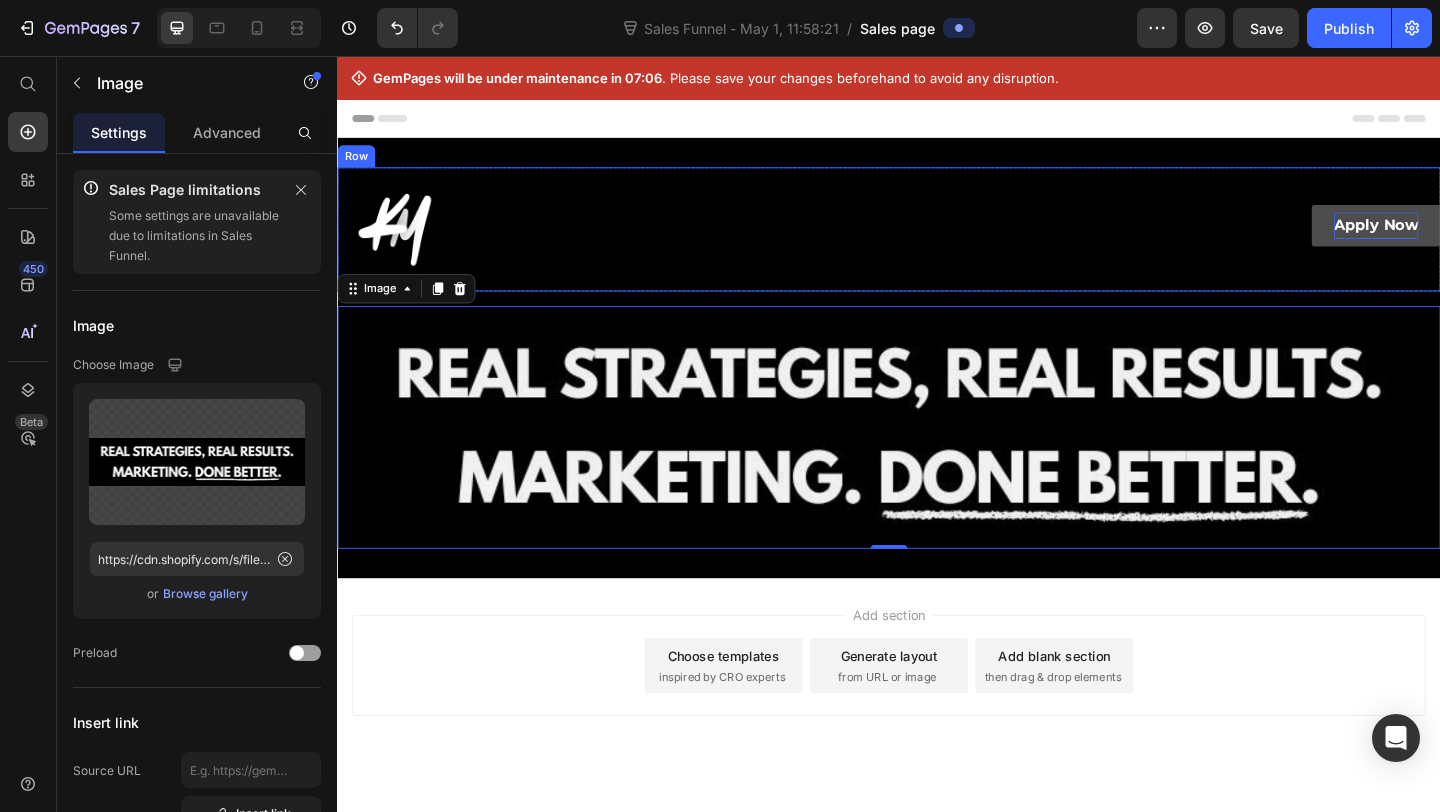 click on "Apply Now Button" at bounding box center [1239, 240] 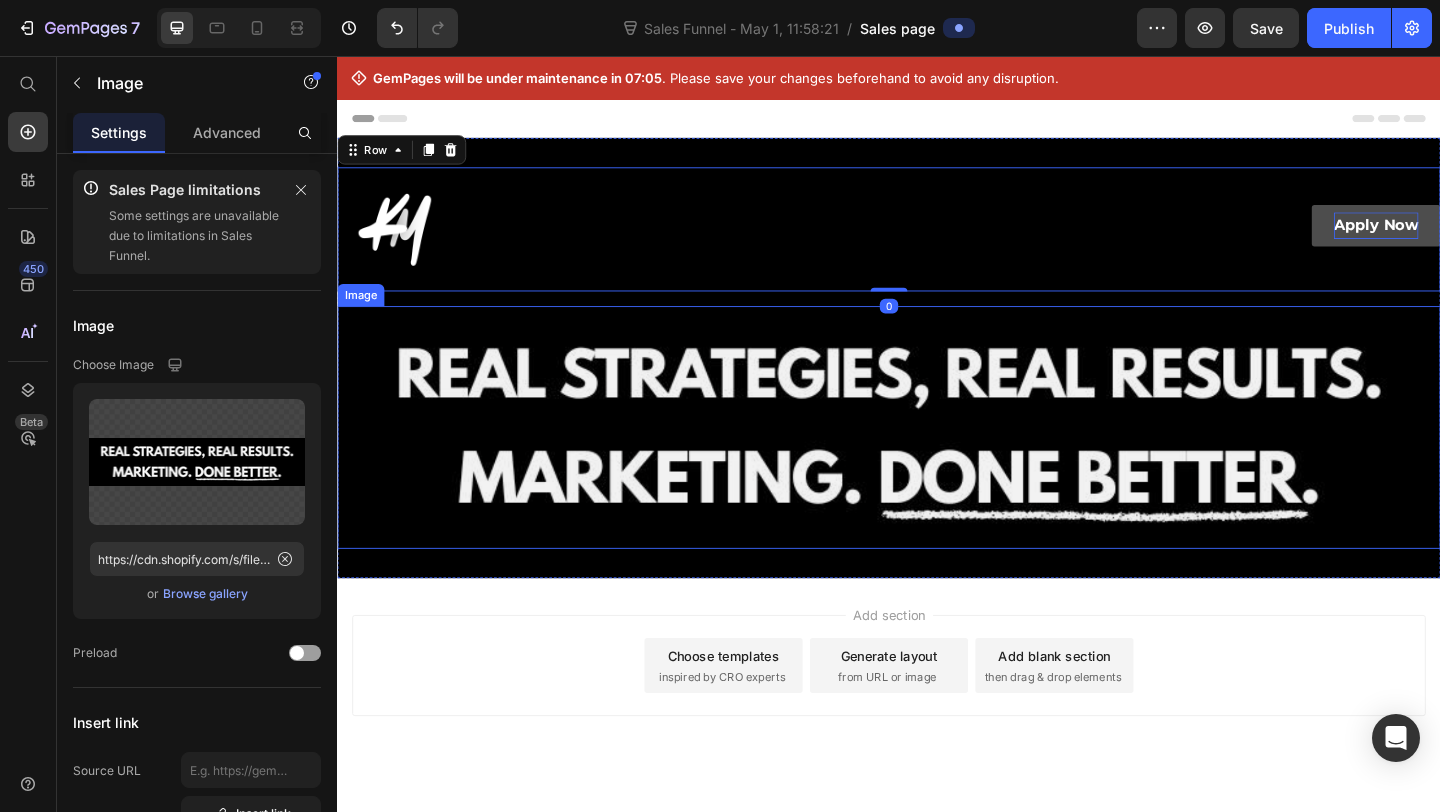 click at bounding box center (937, 456) 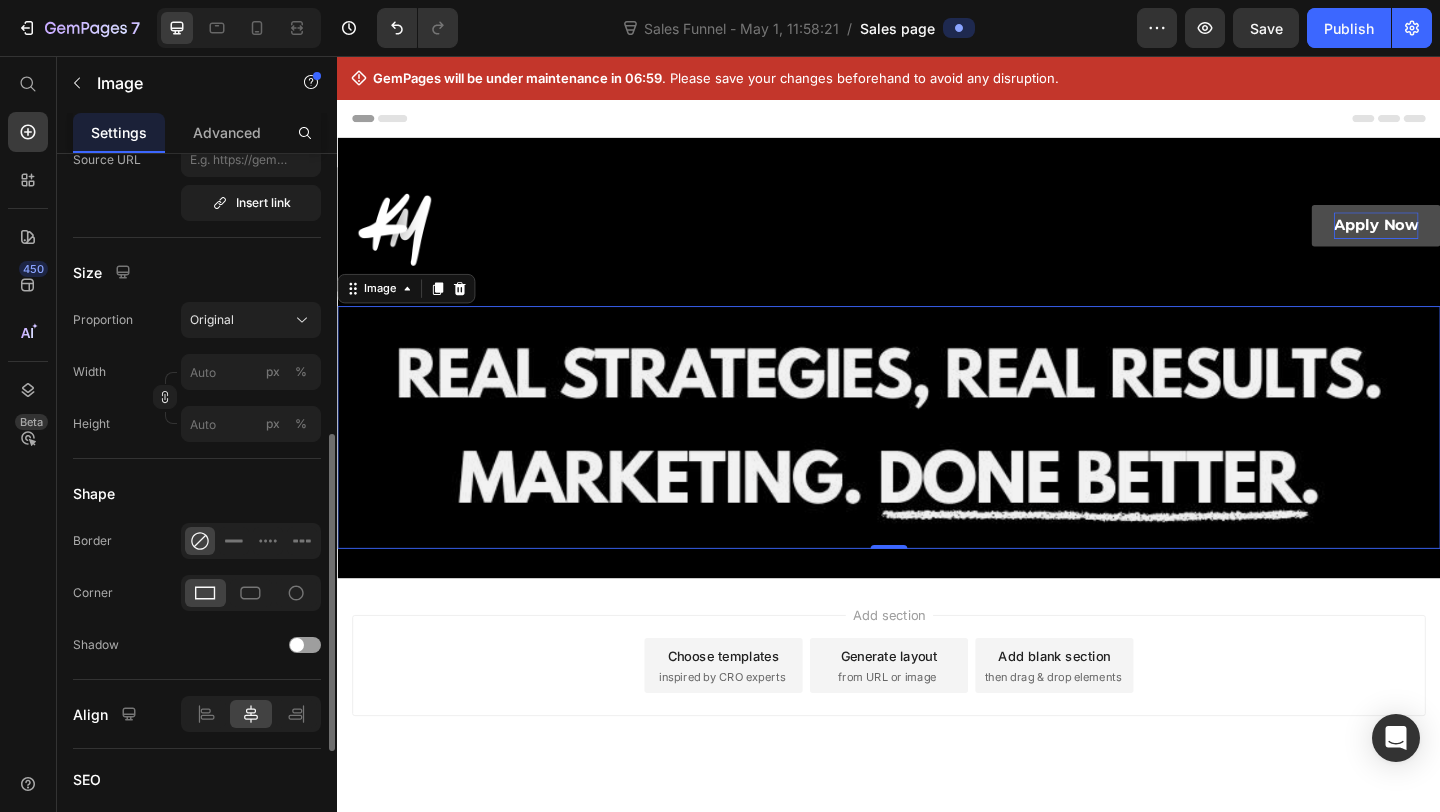 scroll, scrollTop: 537, scrollLeft: 0, axis: vertical 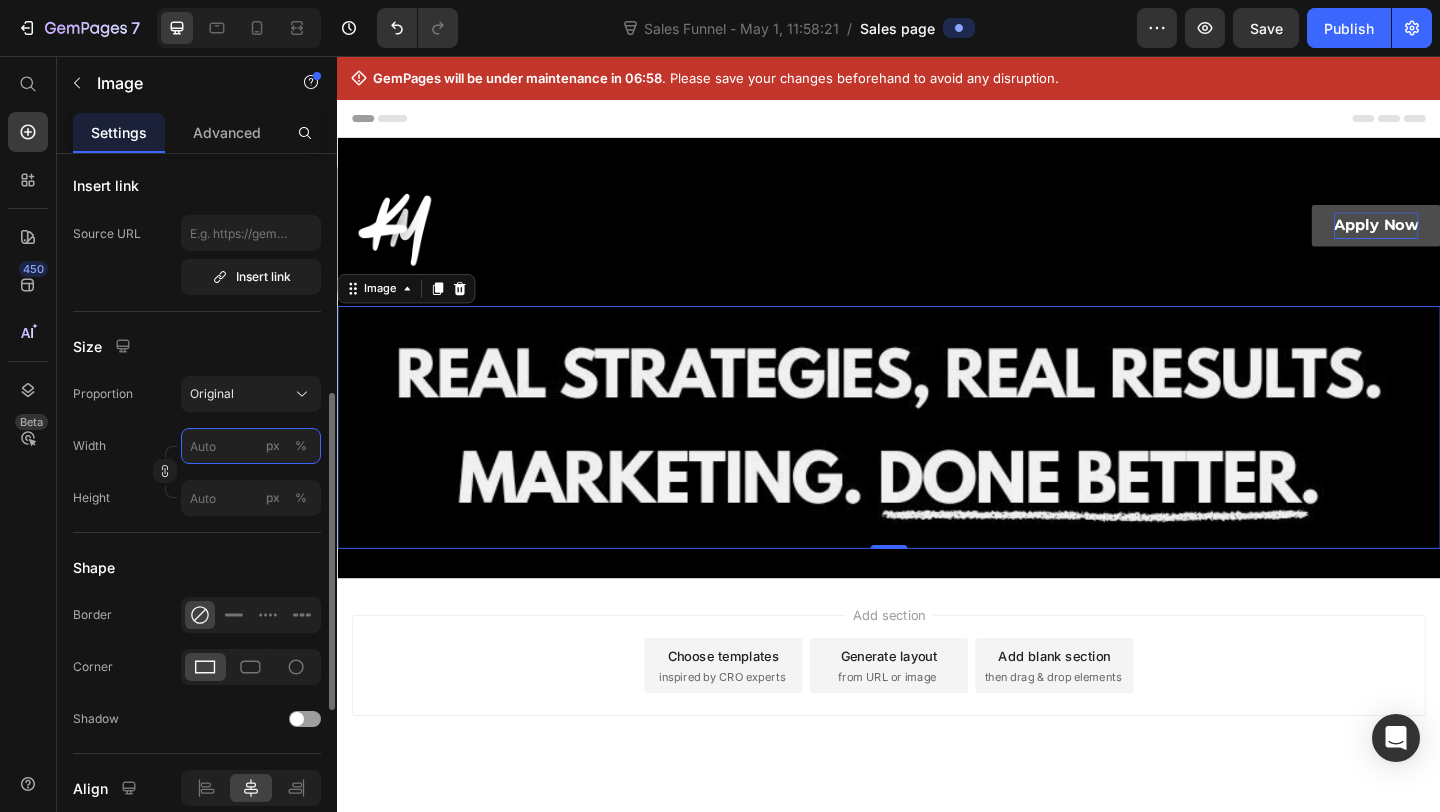 click on "px %" at bounding box center [251, 446] 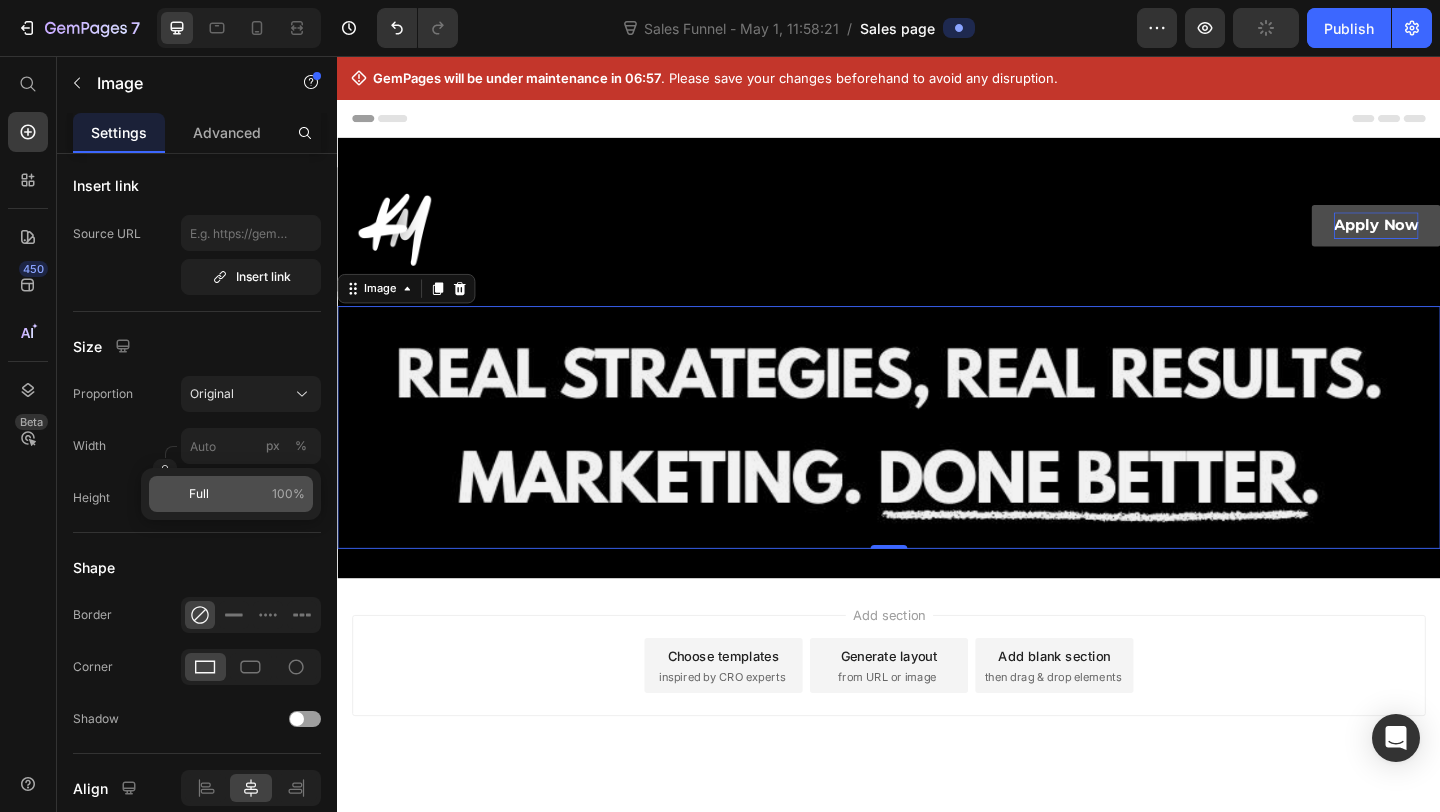 click on "Full 100%" at bounding box center (247, 494) 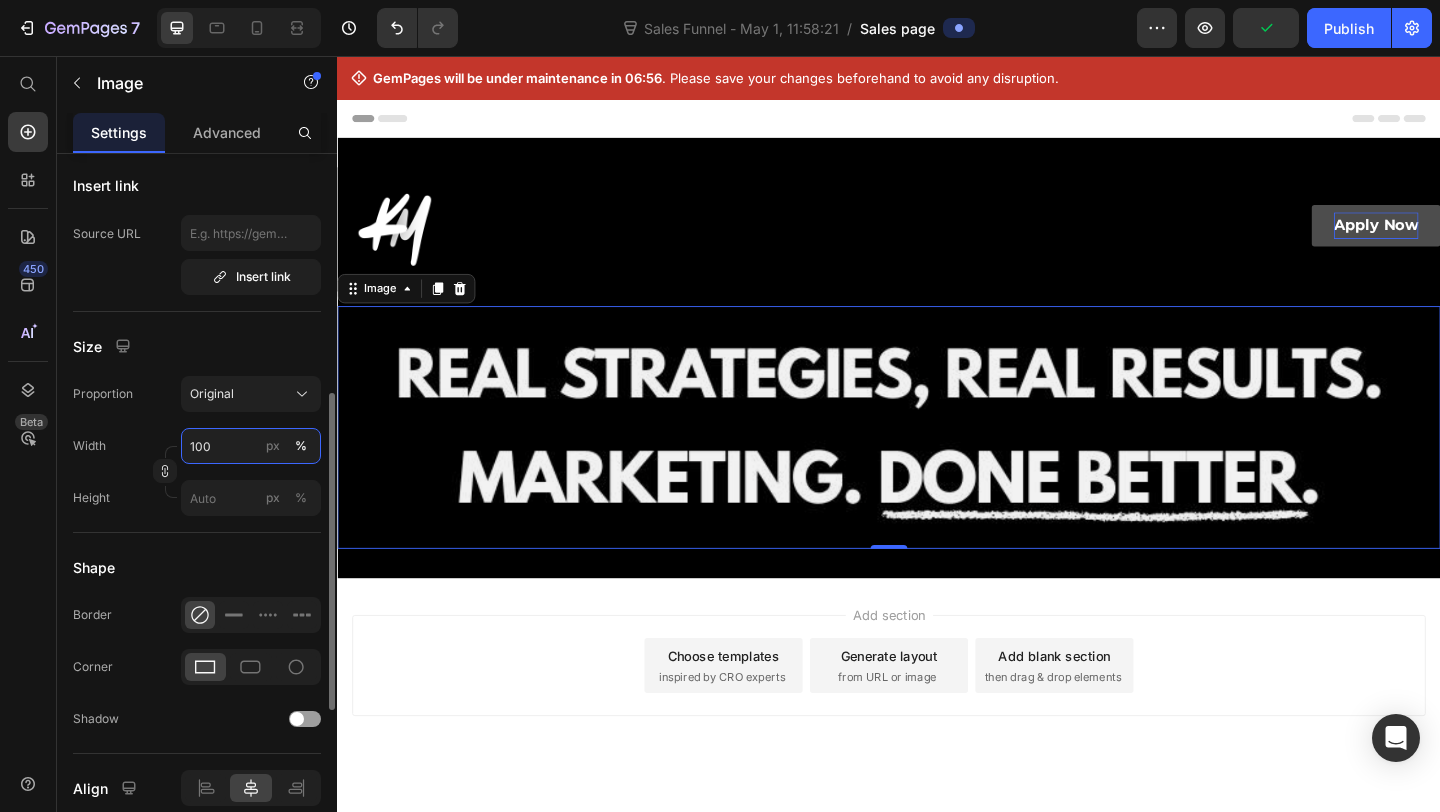 click on "100" at bounding box center [251, 446] 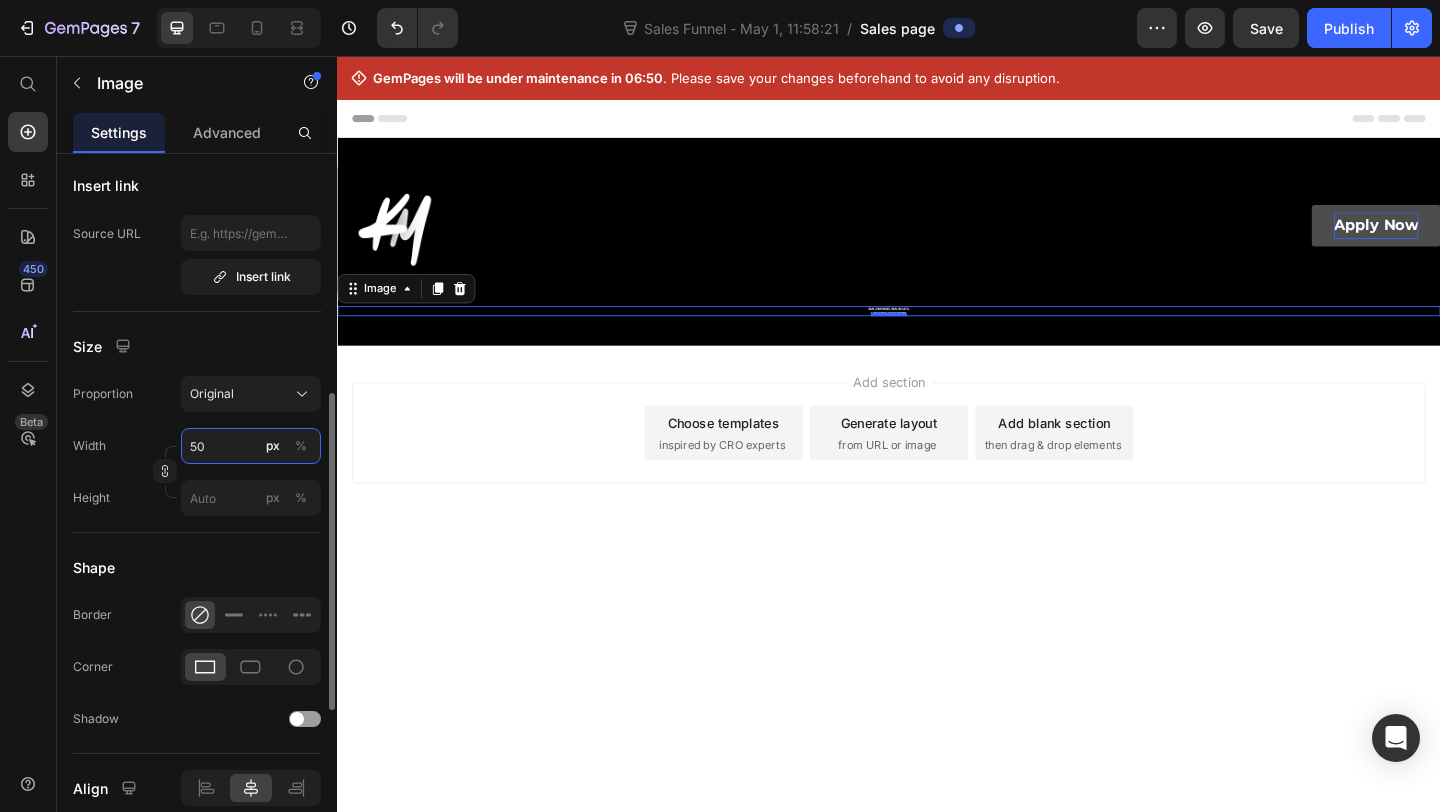 type on "5" 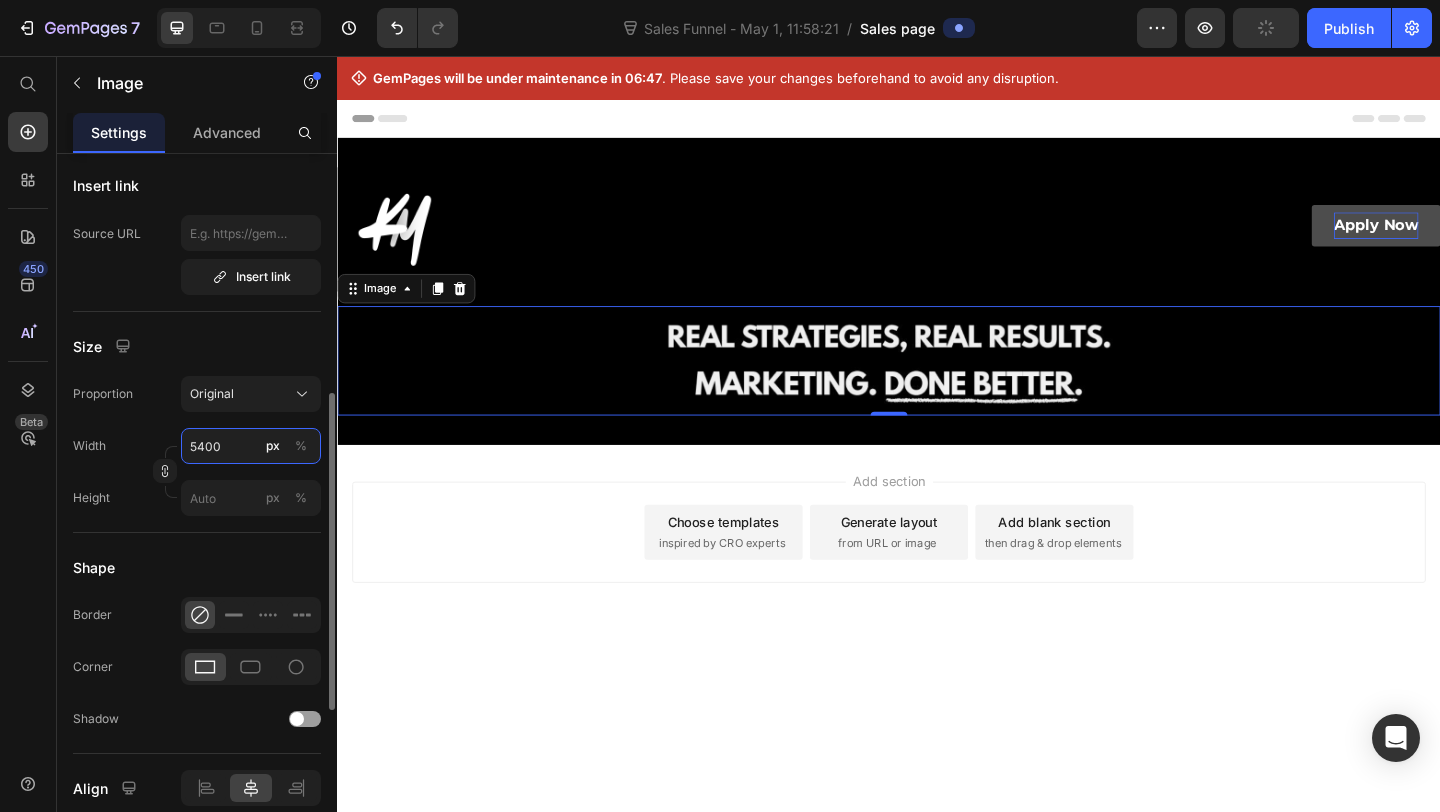 type on "540" 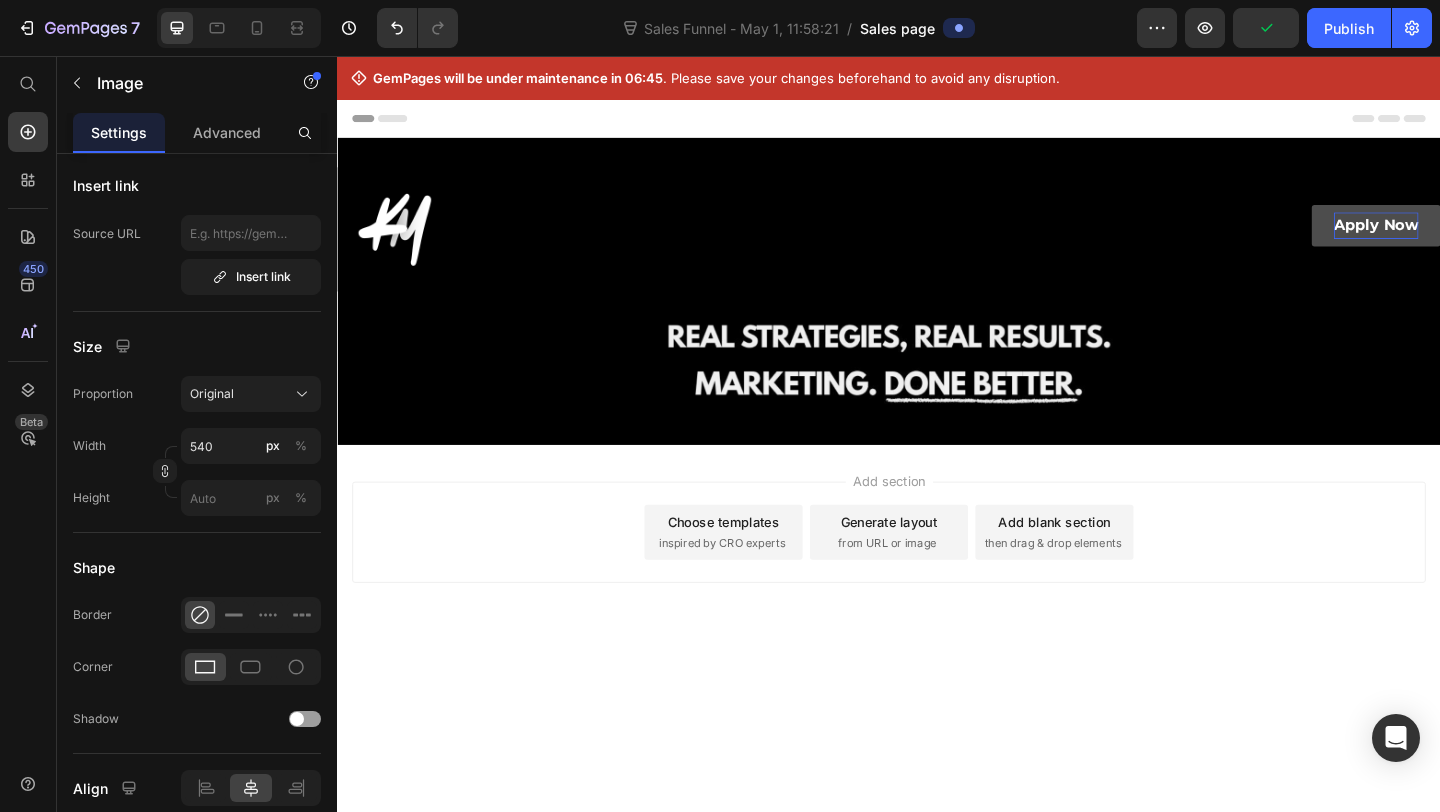 click on "Add section Choose templates inspired by CRO experts Generate layout from URL or image Add blank section then drag & drop elements" at bounding box center (937, 598) 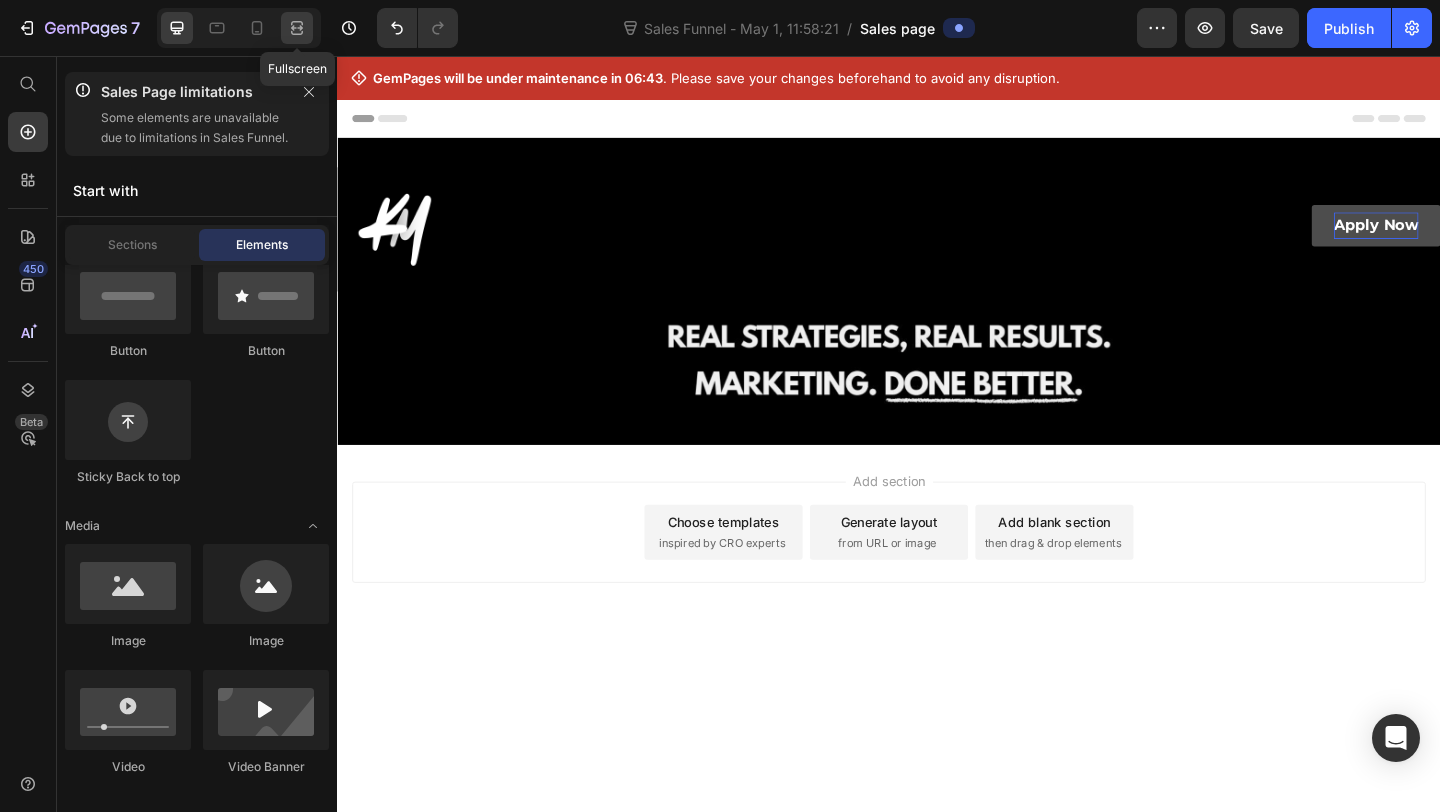 click 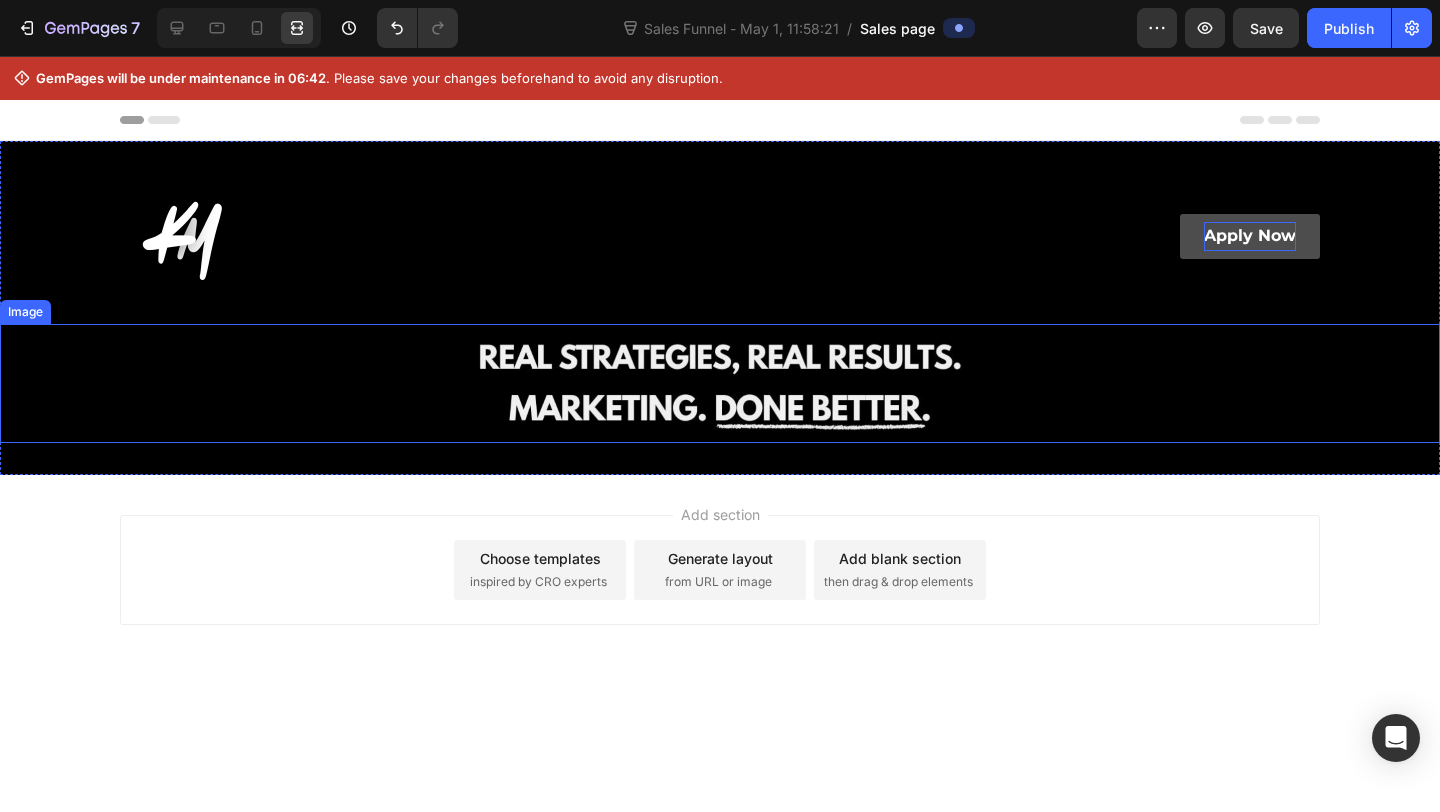 click at bounding box center [720, 383] 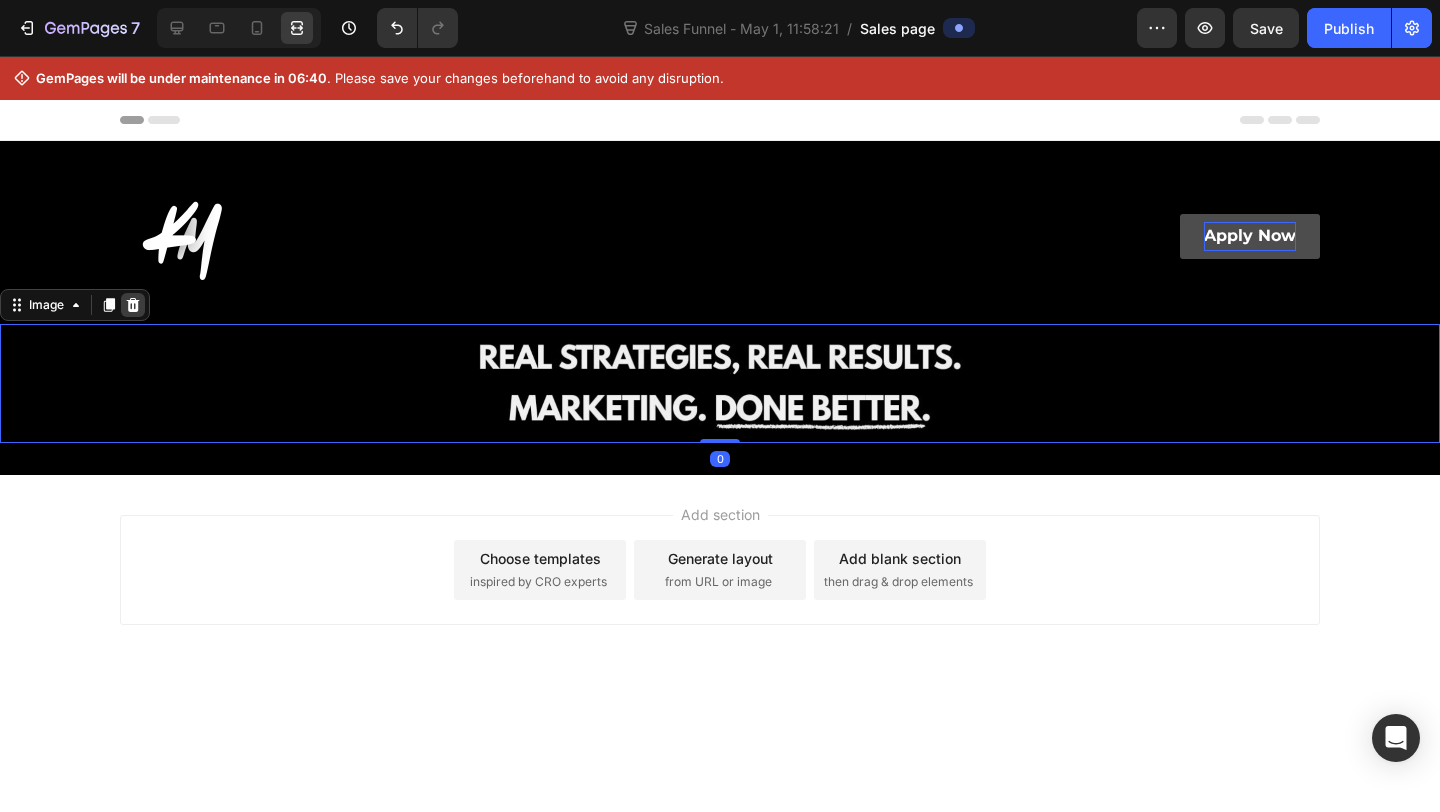 click at bounding box center (133, 305) 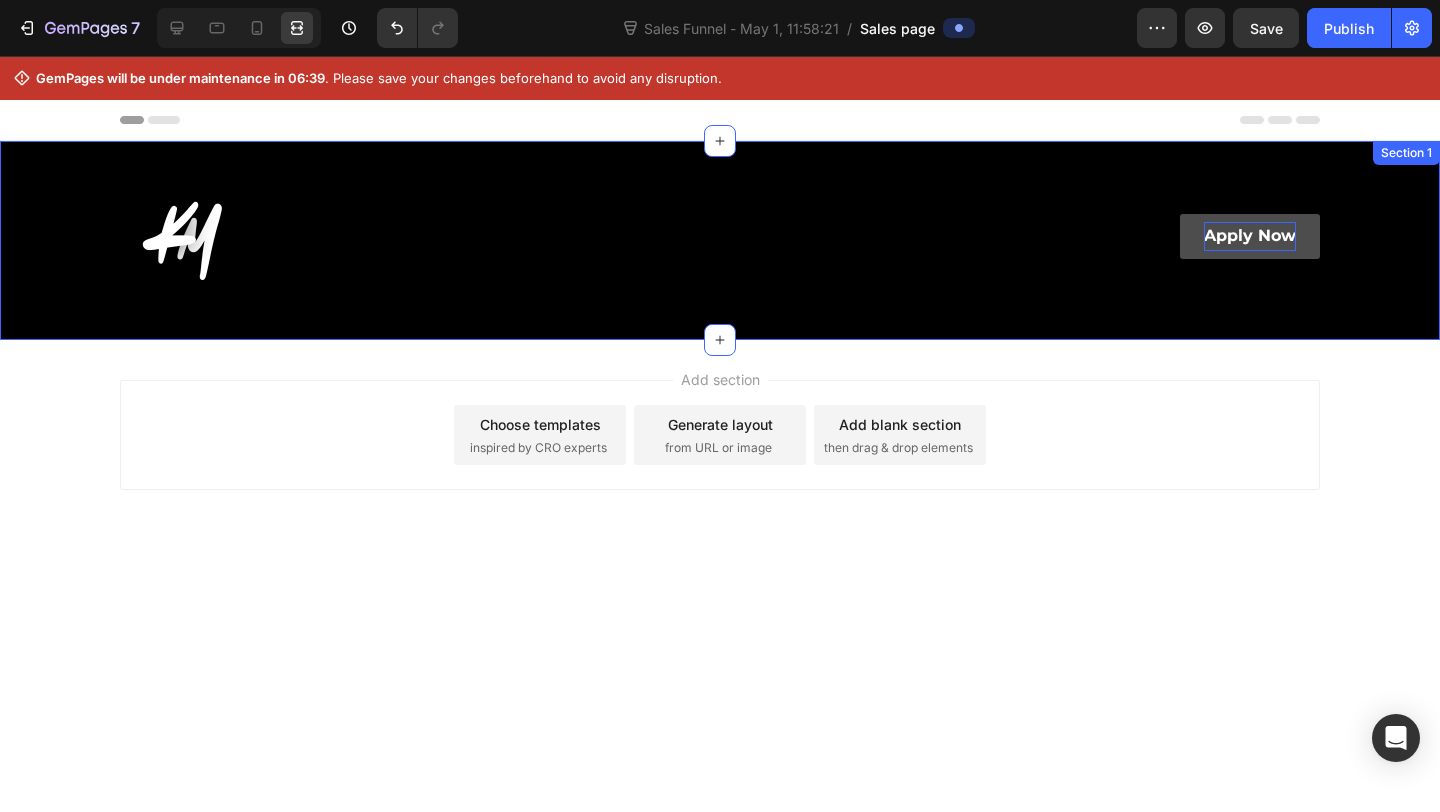 click on "Image Apply Now Button Row Row Section 1" at bounding box center [720, 240] 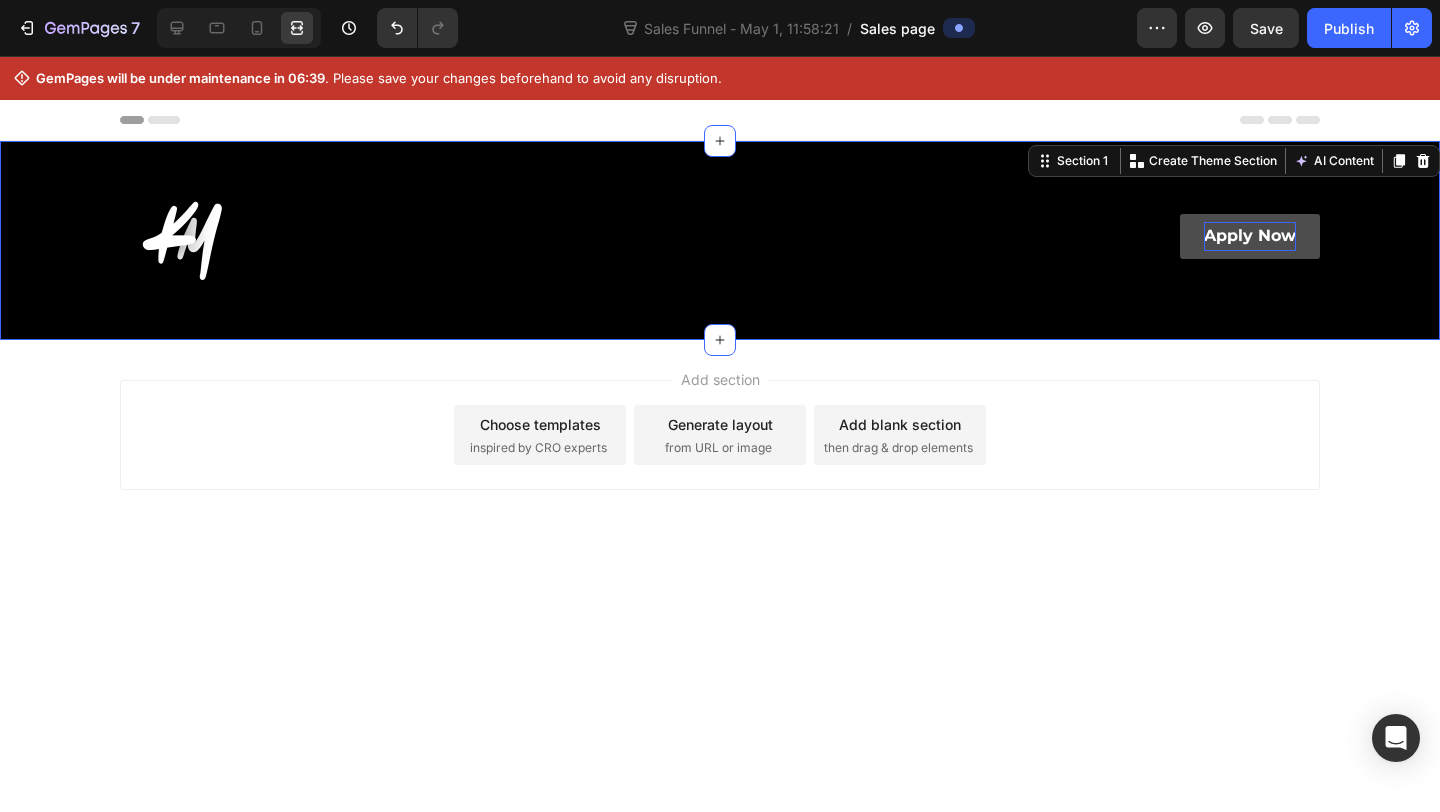 scroll, scrollTop: 0, scrollLeft: 0, axis: both 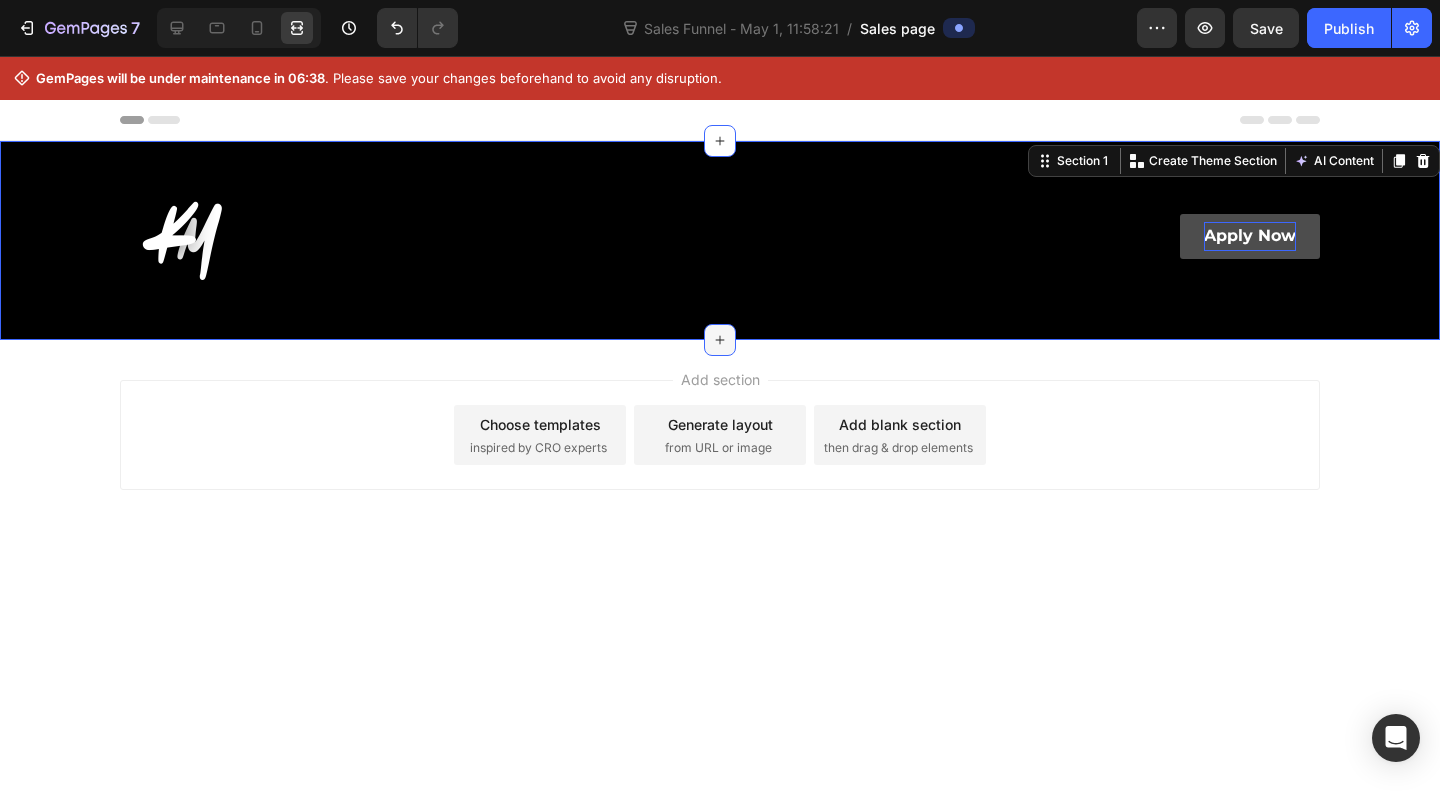 click 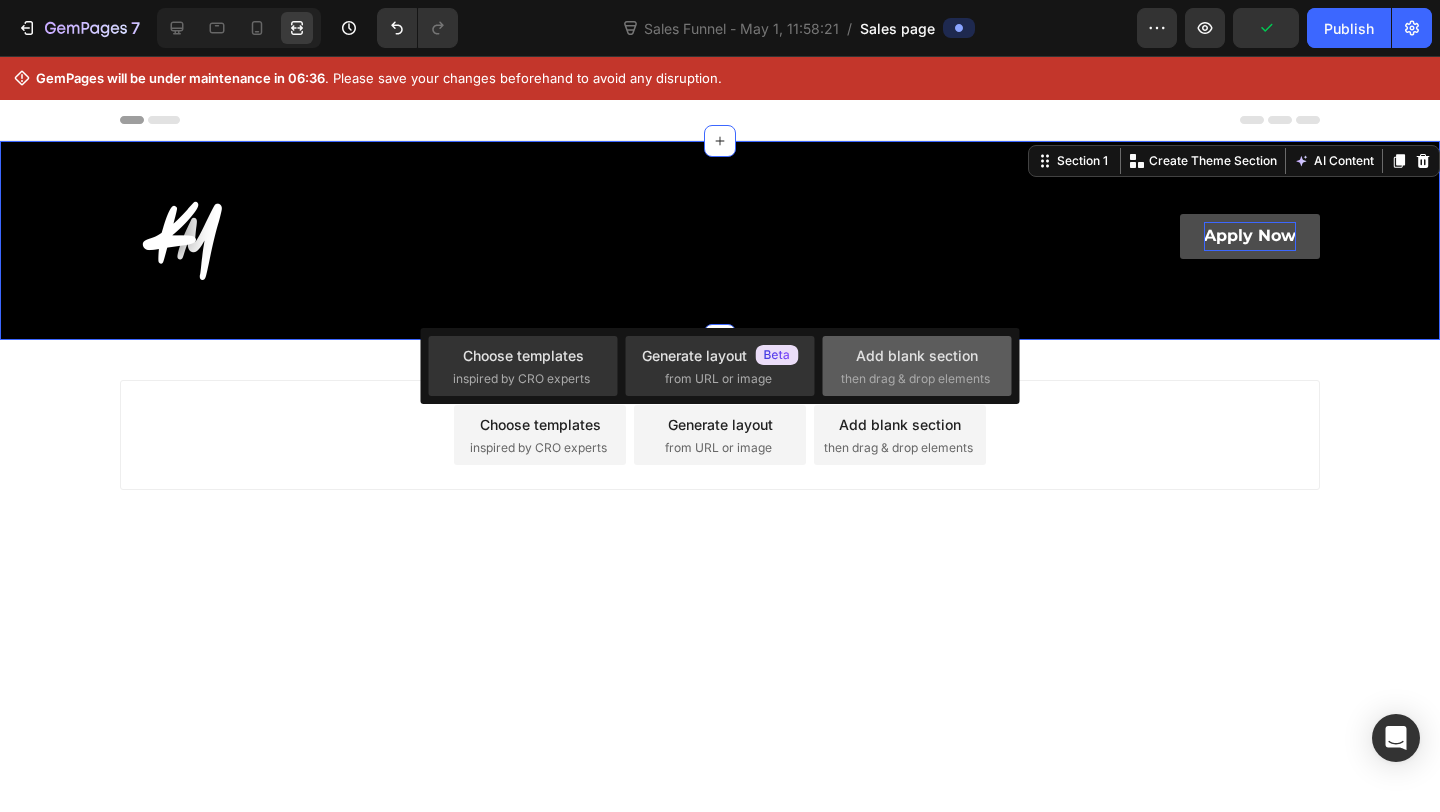 click on "then drag & drop elements" at bounding box center [915, 379] 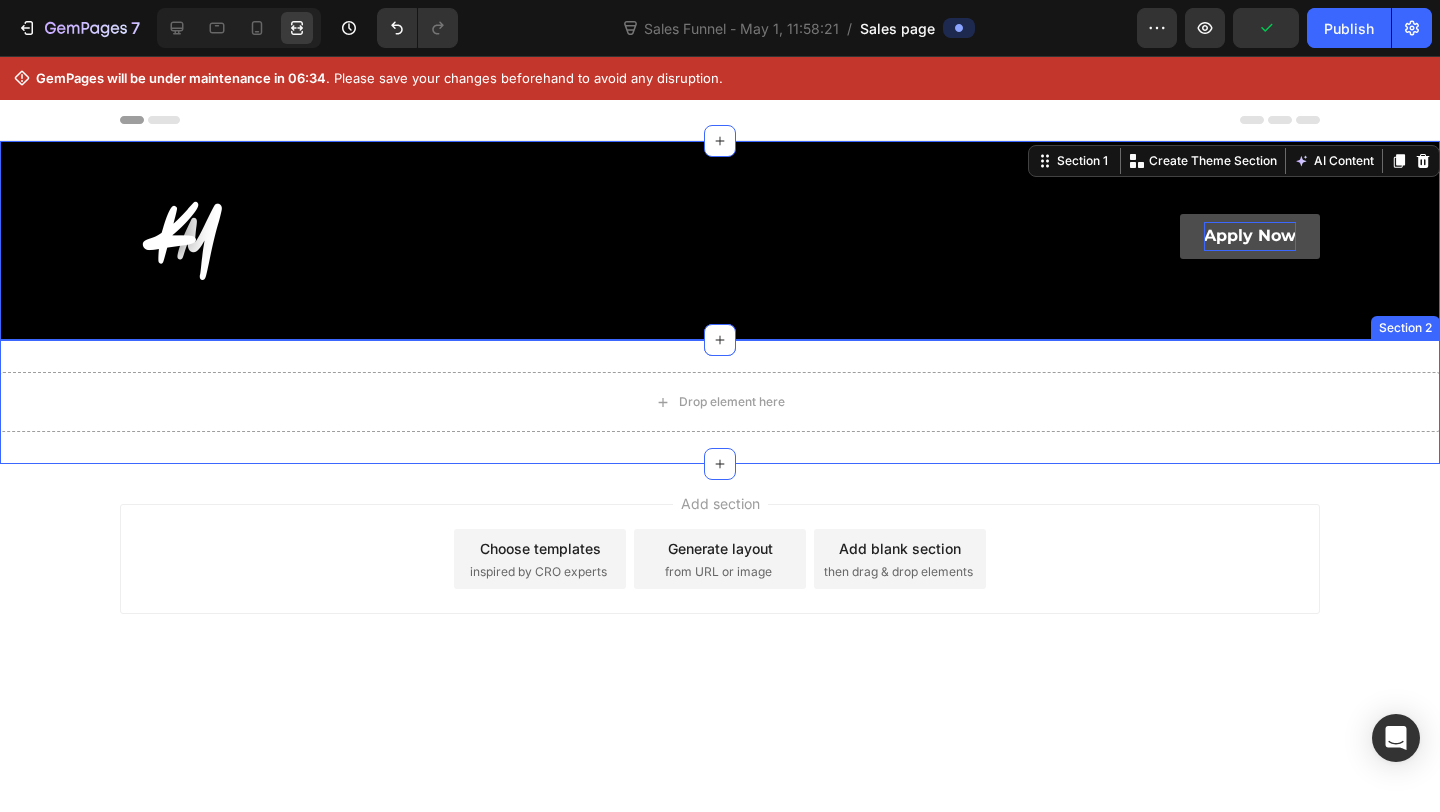 click on "Drop element here Section 2" at bounding box center (720, 402) 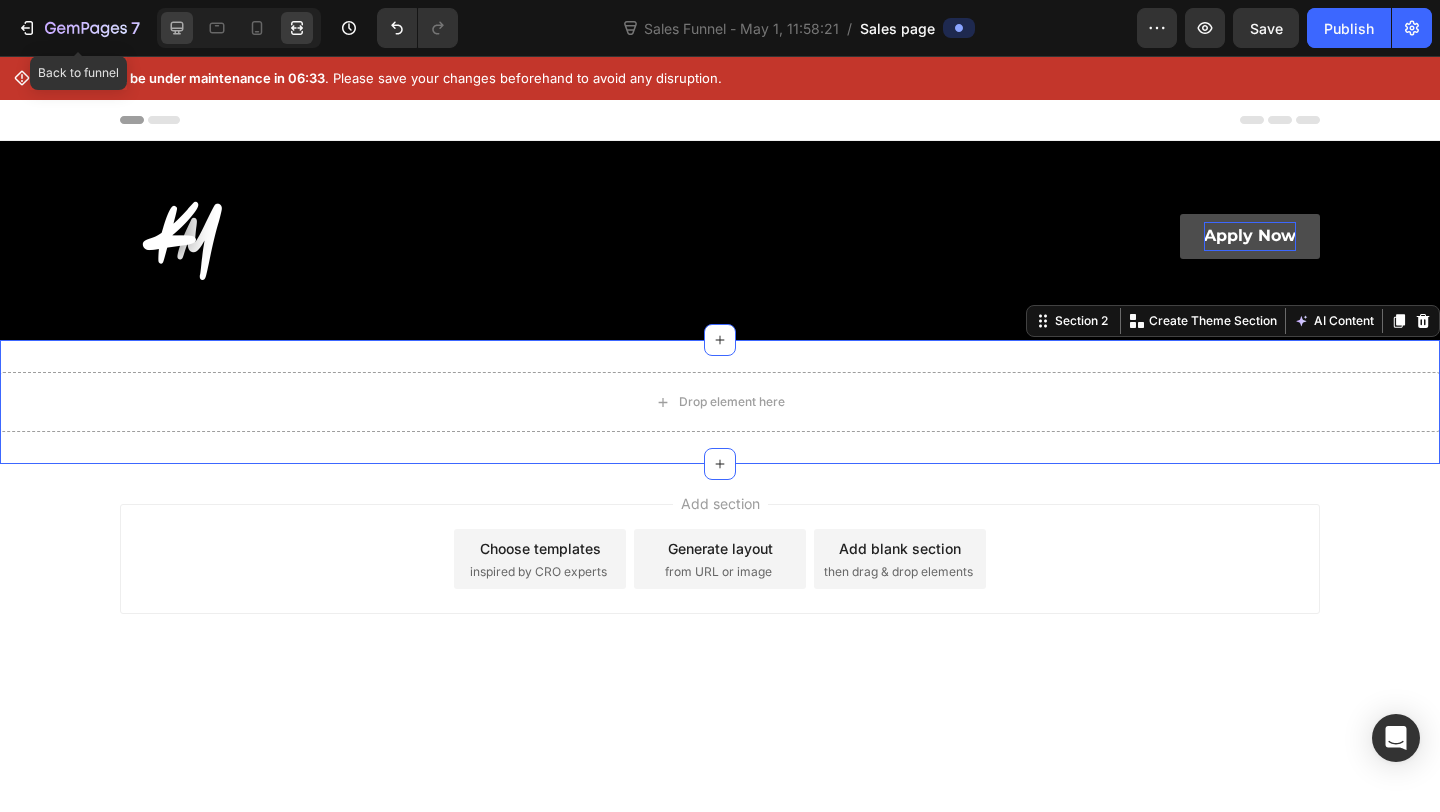 click 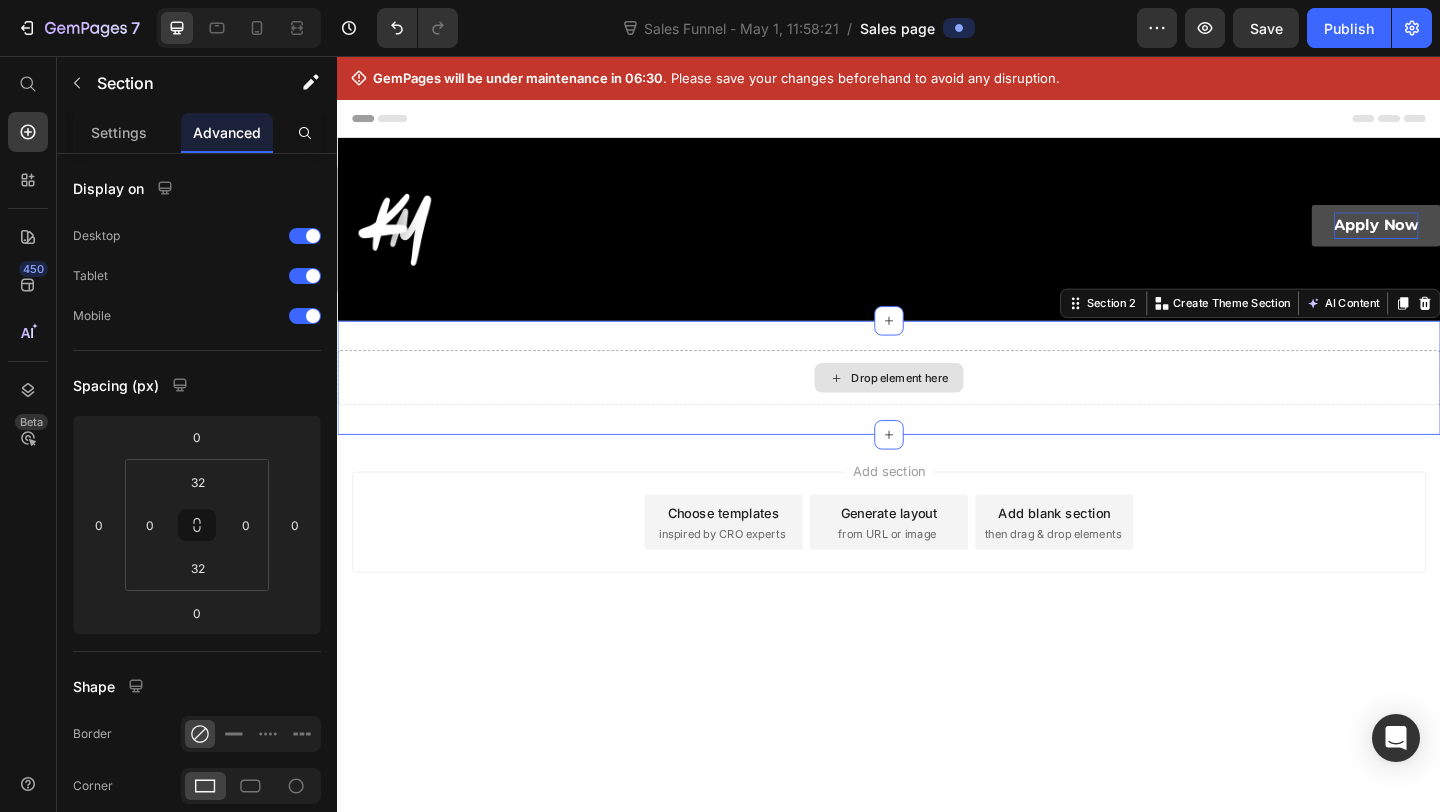 click on "Drop element here" at bounding box center (937, 402) 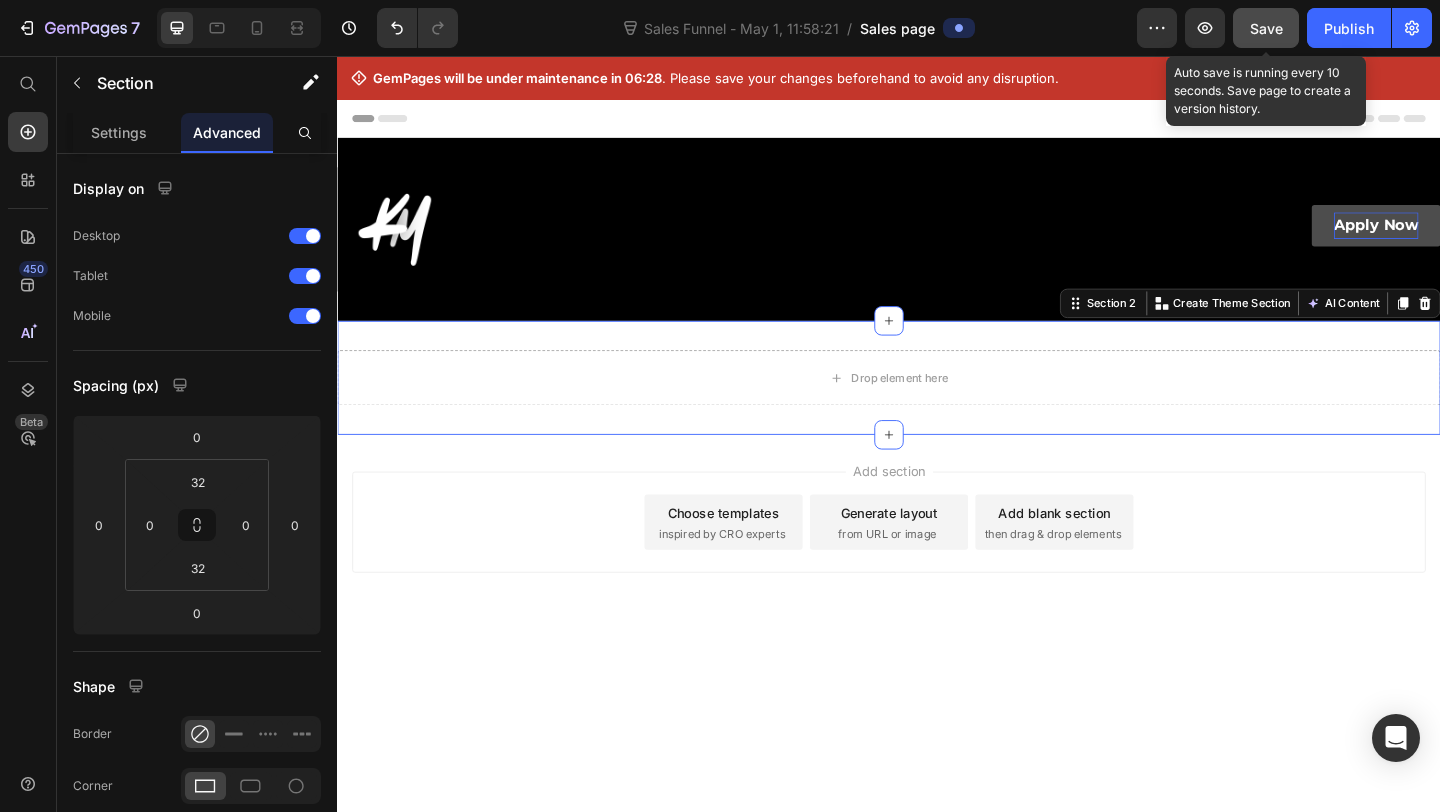 click on "Save" 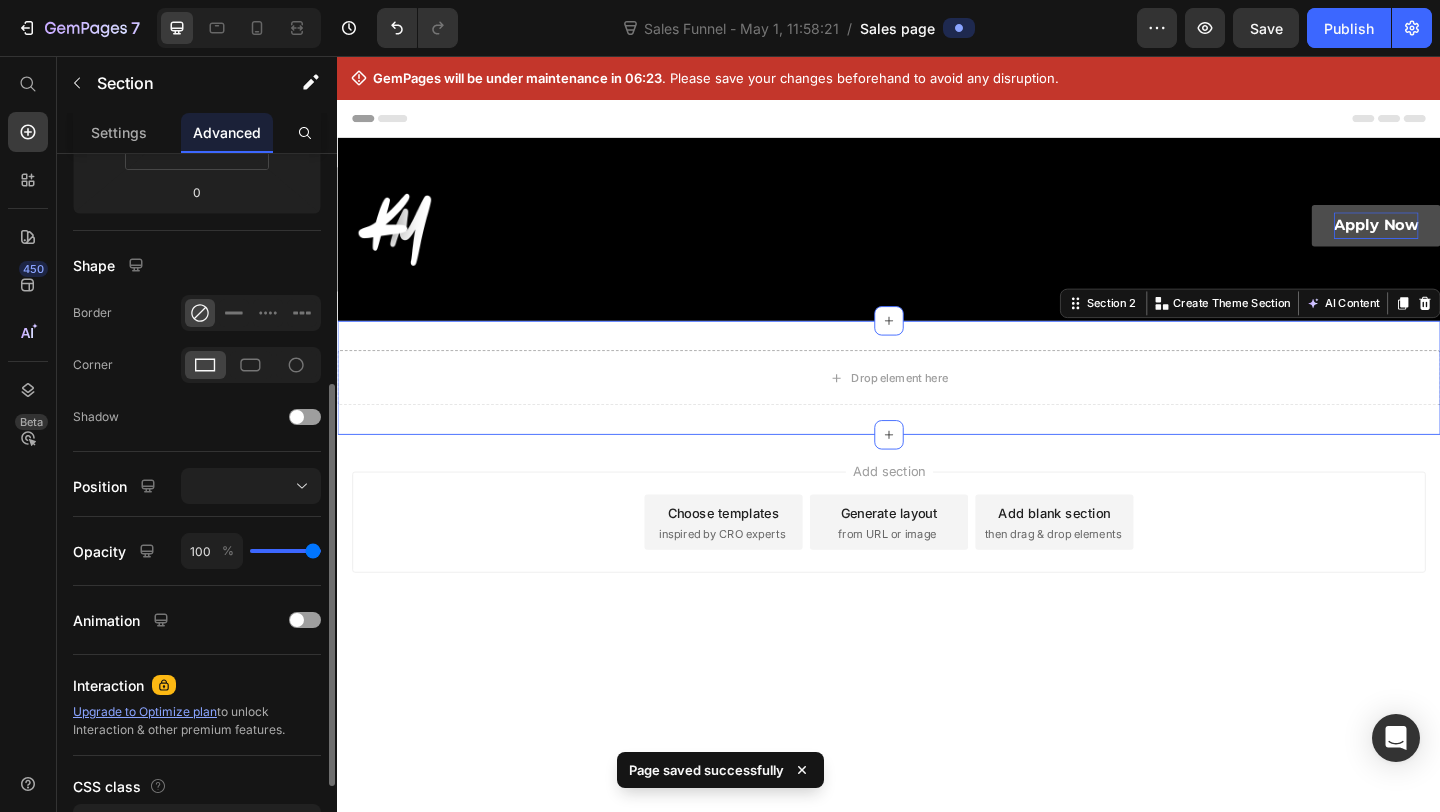 scroll, scrollTop: 439, scrollLeft: 0, axis: vertical 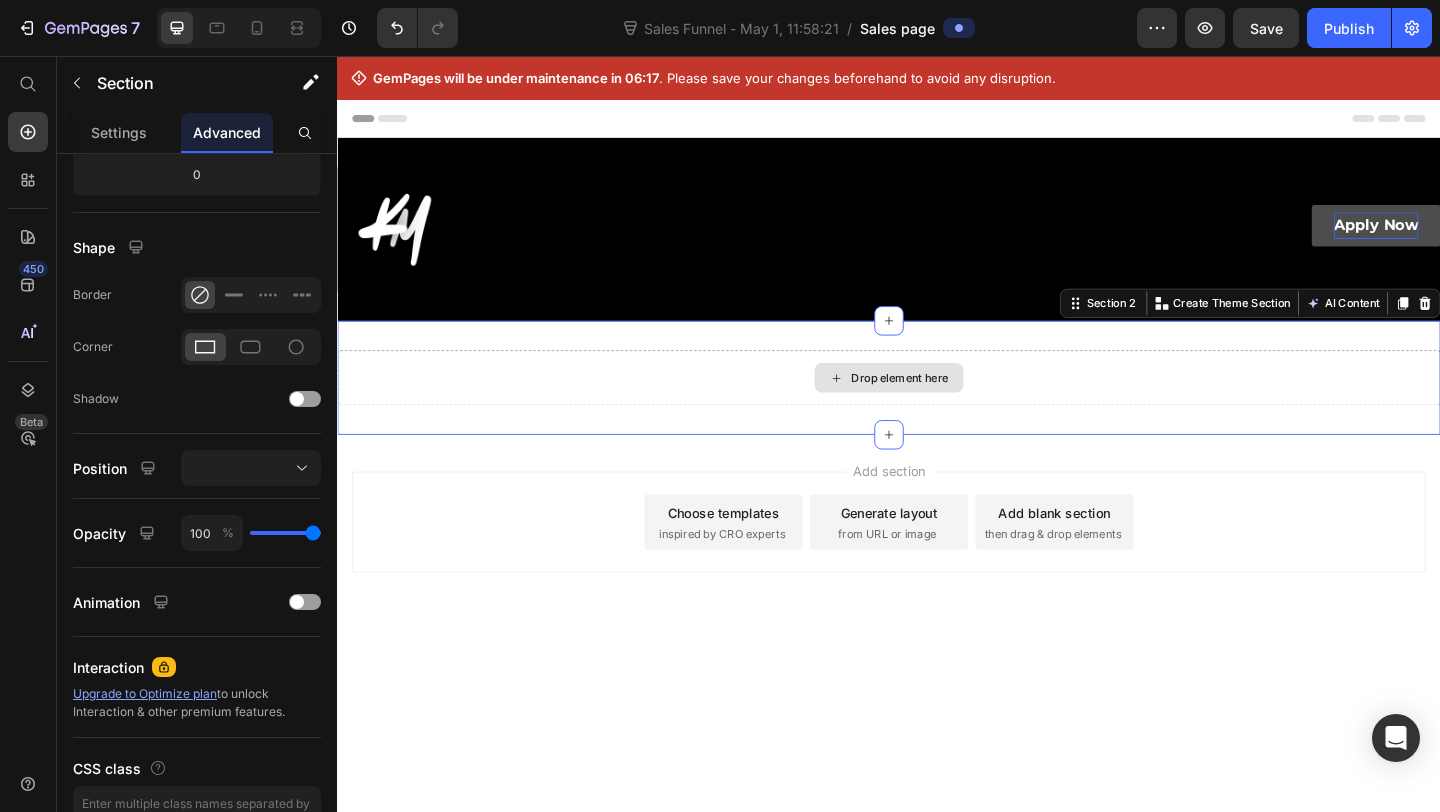click on "Drop element here" at bounding box center (949, 402) 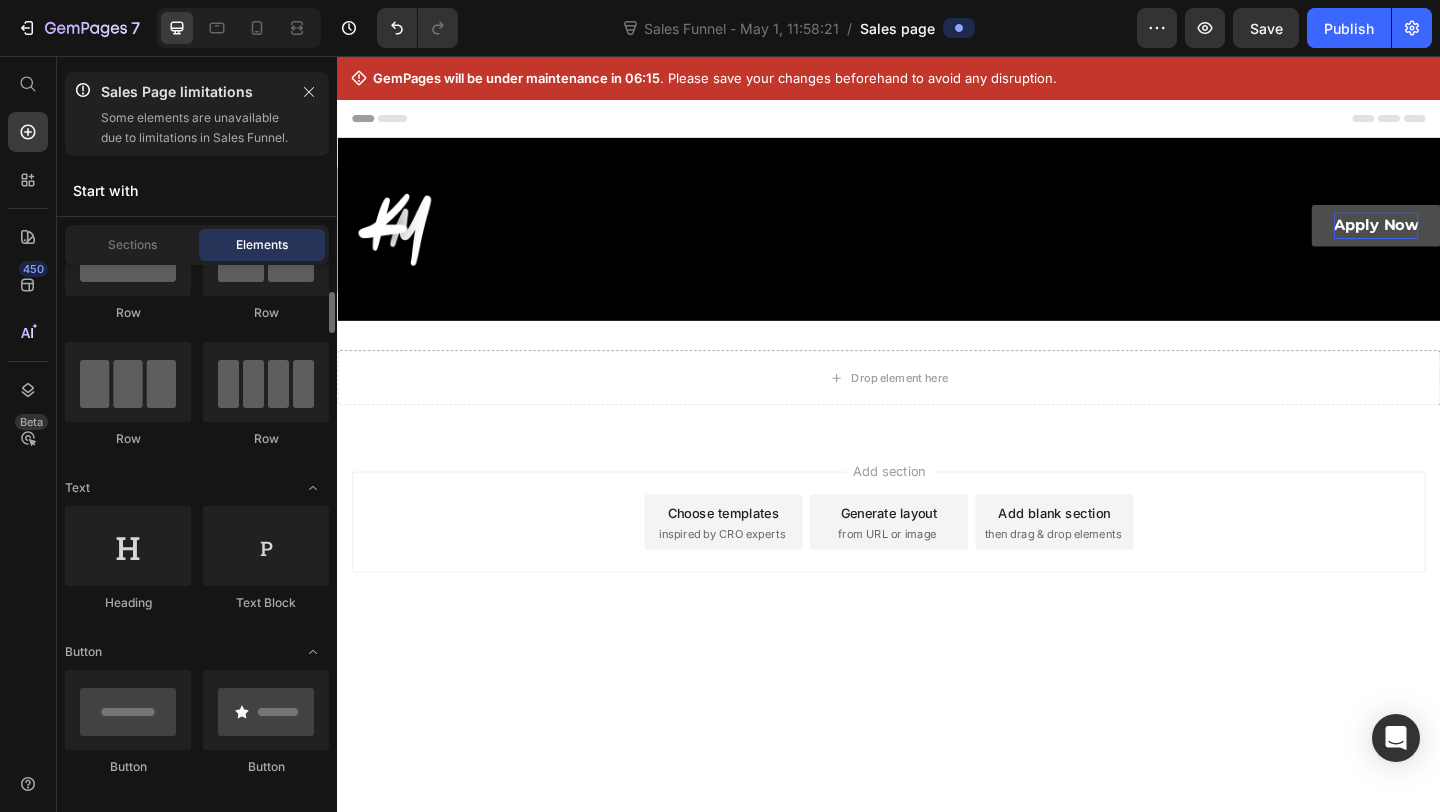 scroll, scrollTop: 0, scrollLeft: 0, axis: both 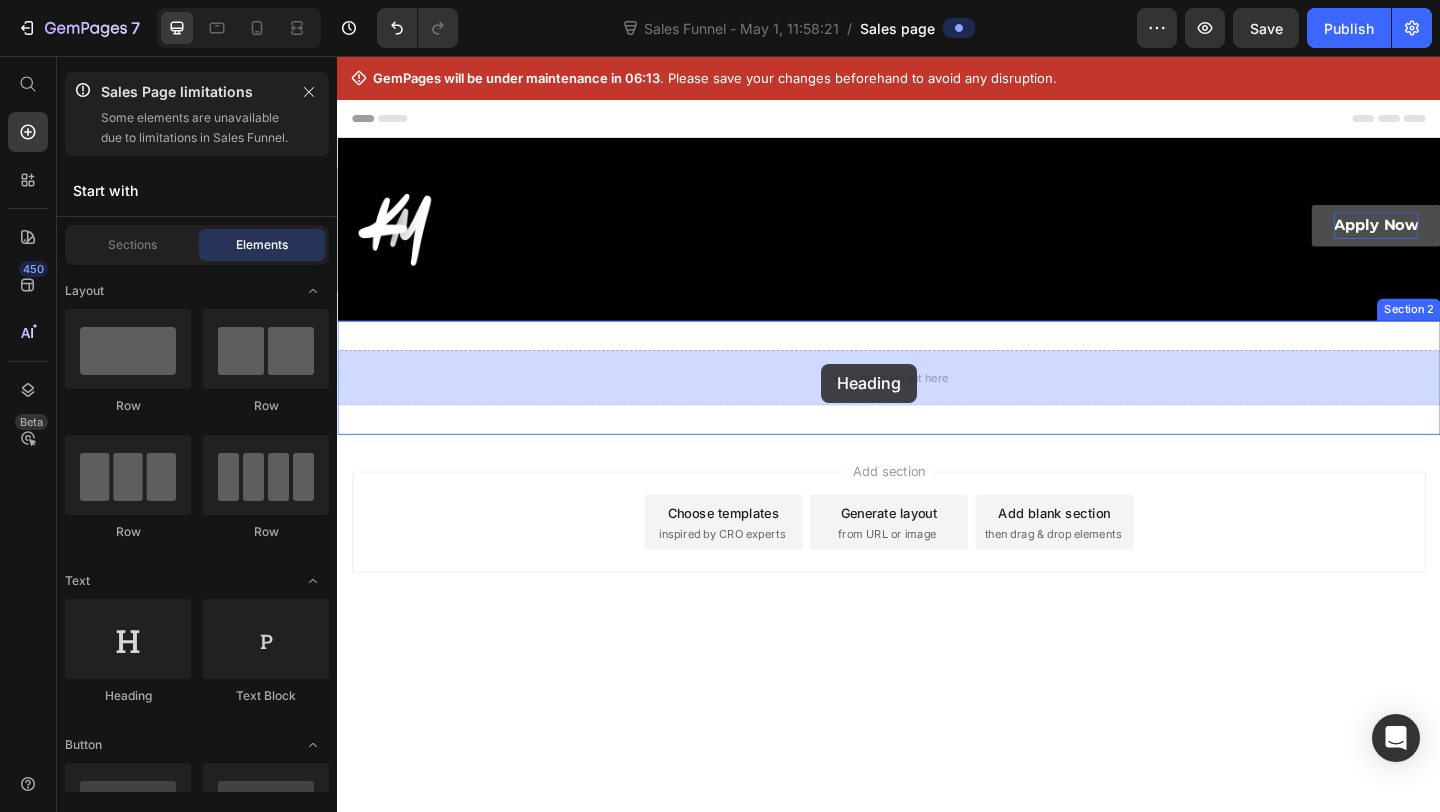 drag, startPoint x: 501, startPoint y: 758, endPoint x: 862, endPoint y: 386, distance: 518.3676 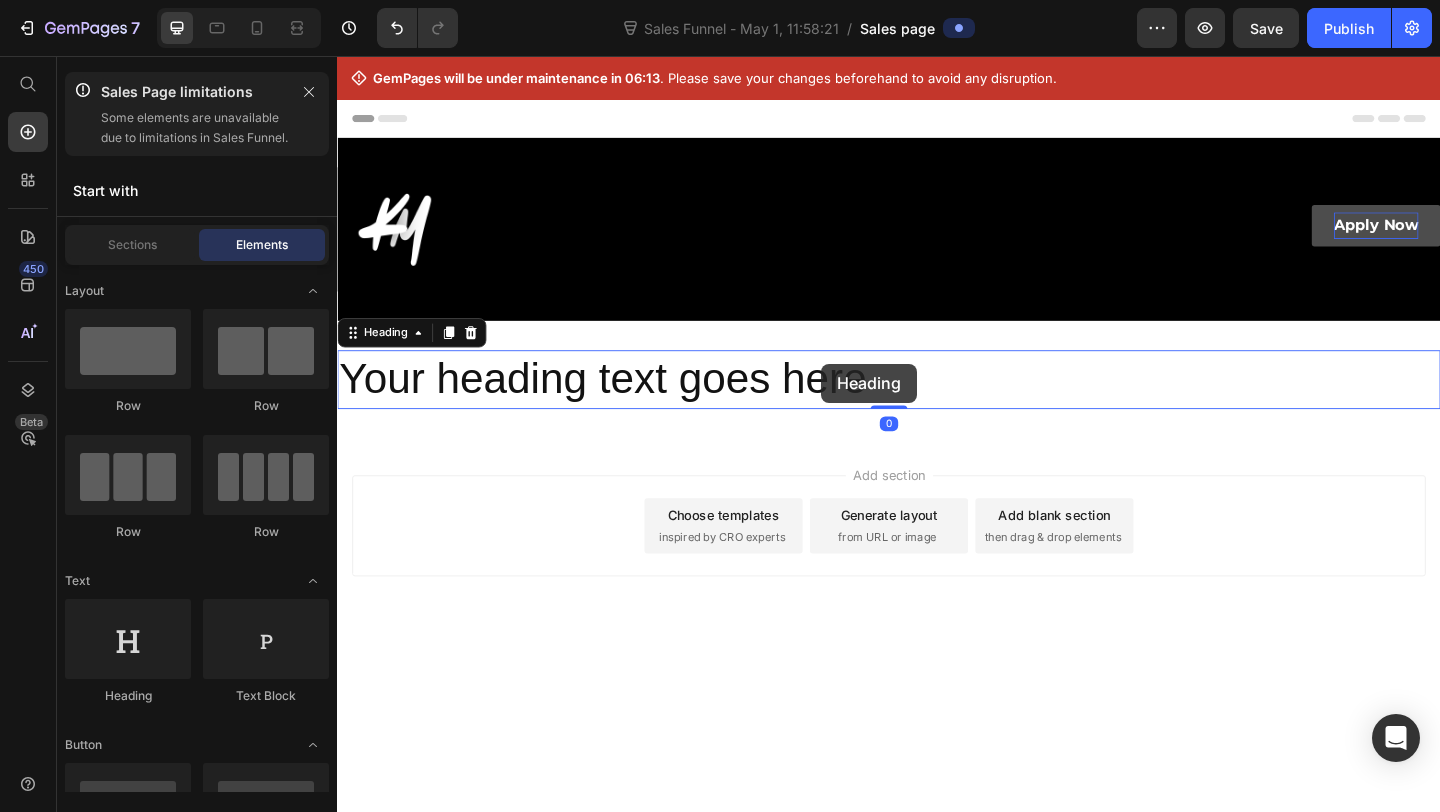 scroll, scrollTop: 0, scrollLeft: 0, axis: both 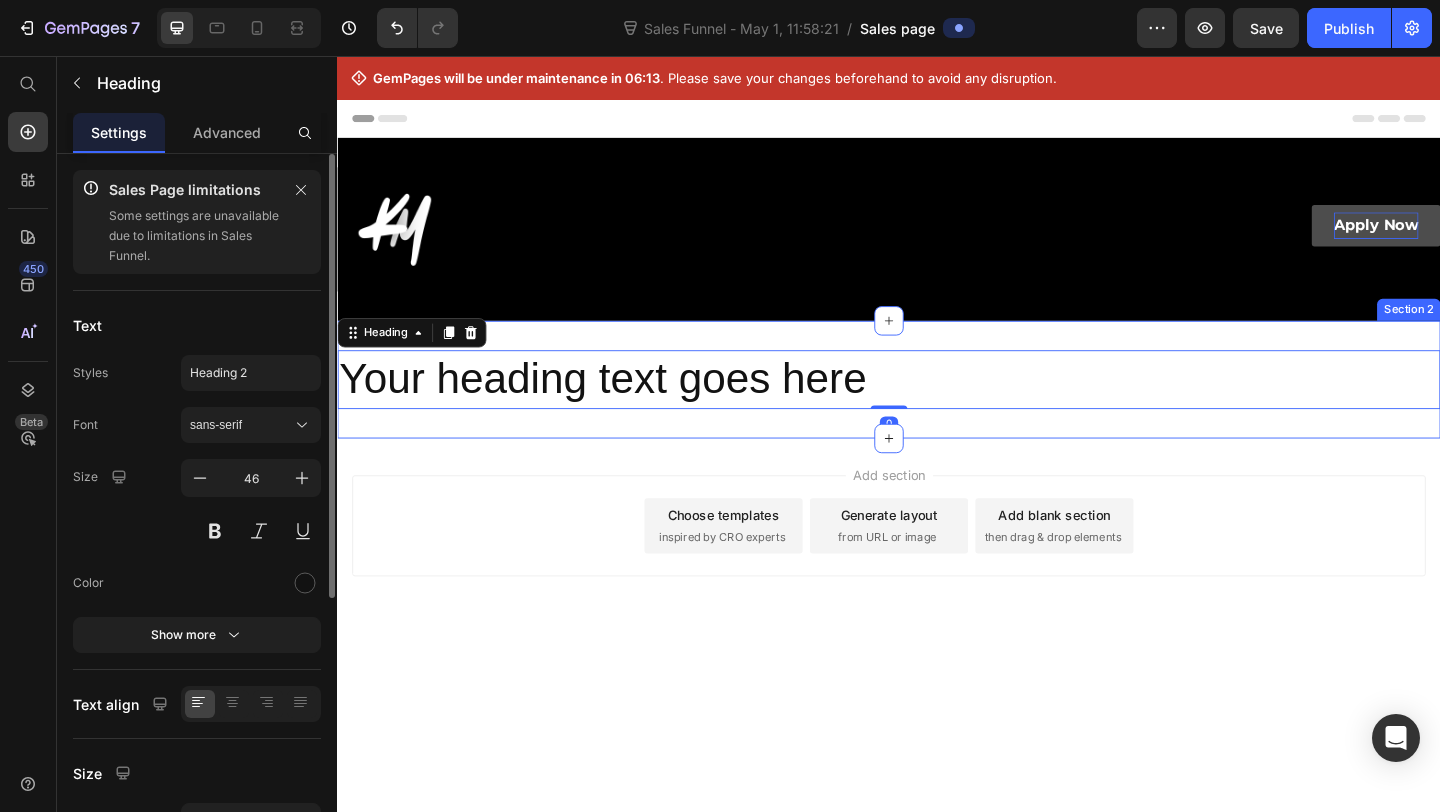 click on "Your heading text goes here Heading   0 Section 2" at bounding box center (937, 404) 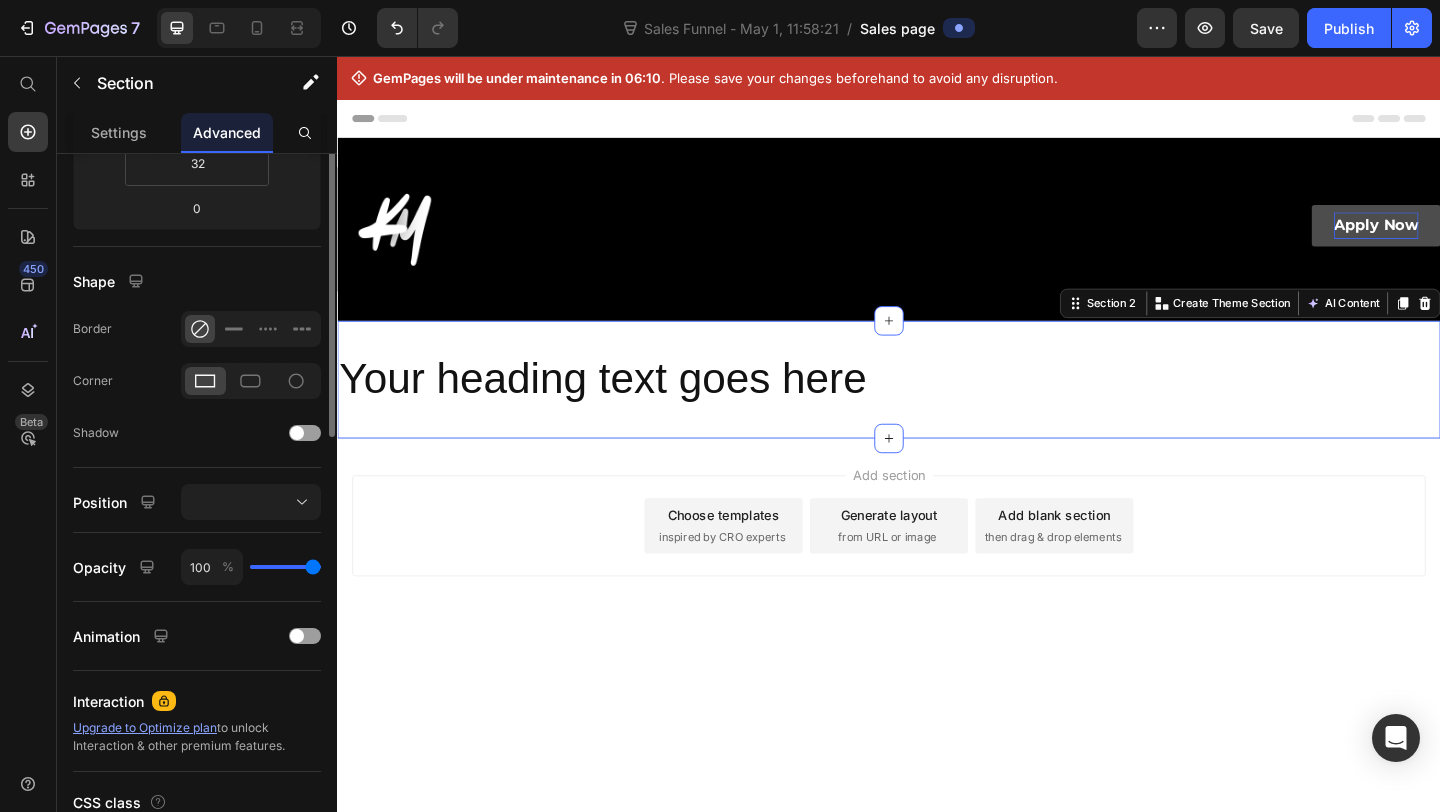 scroll, scrollTop: 21, scrollLeft: 0, axis: vertical 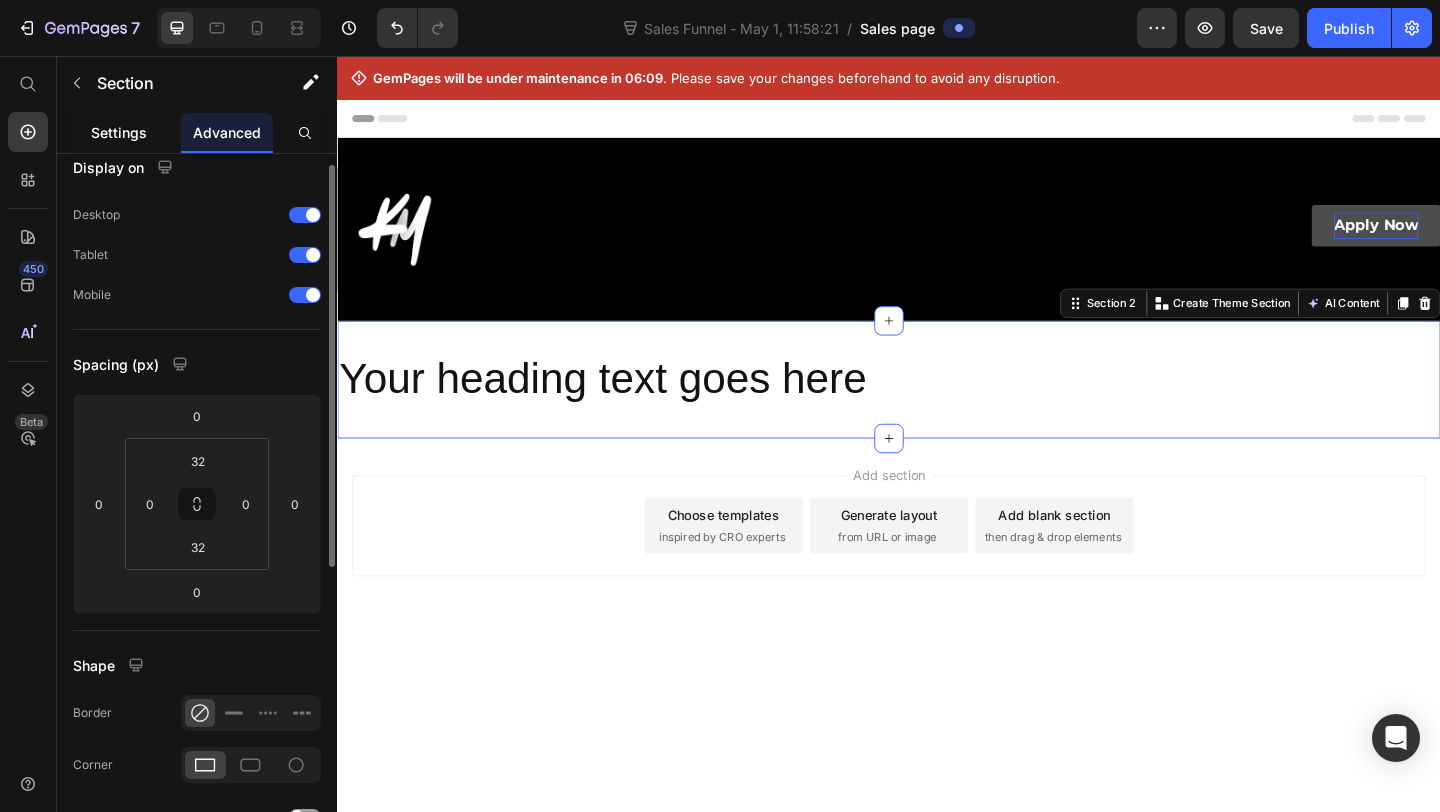 click on "Settings" at bounding box center [119, 132] 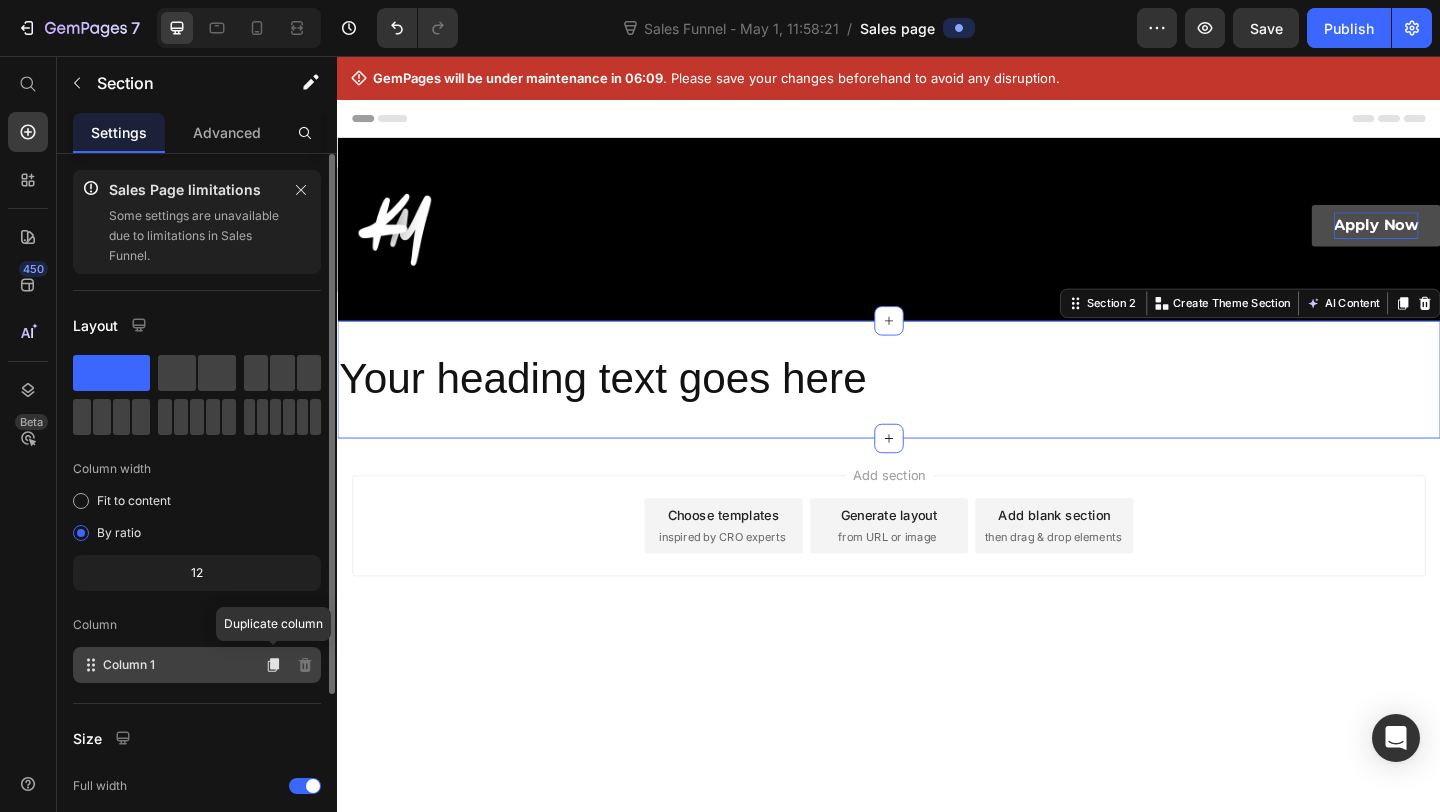 scroll, scrollTop: 230, scrollLeft: 0, axis: vertical 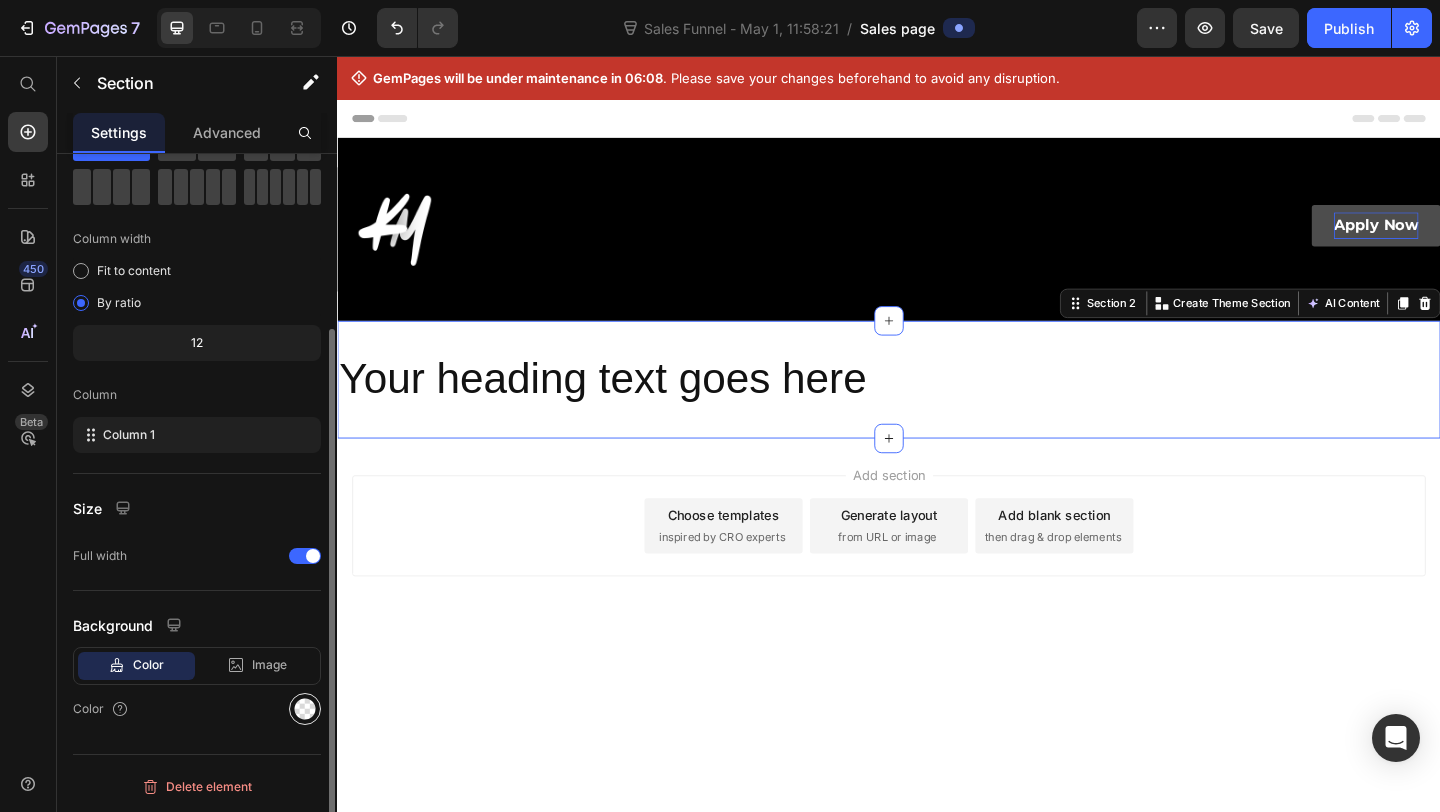 click at bounding box center (305, 709) 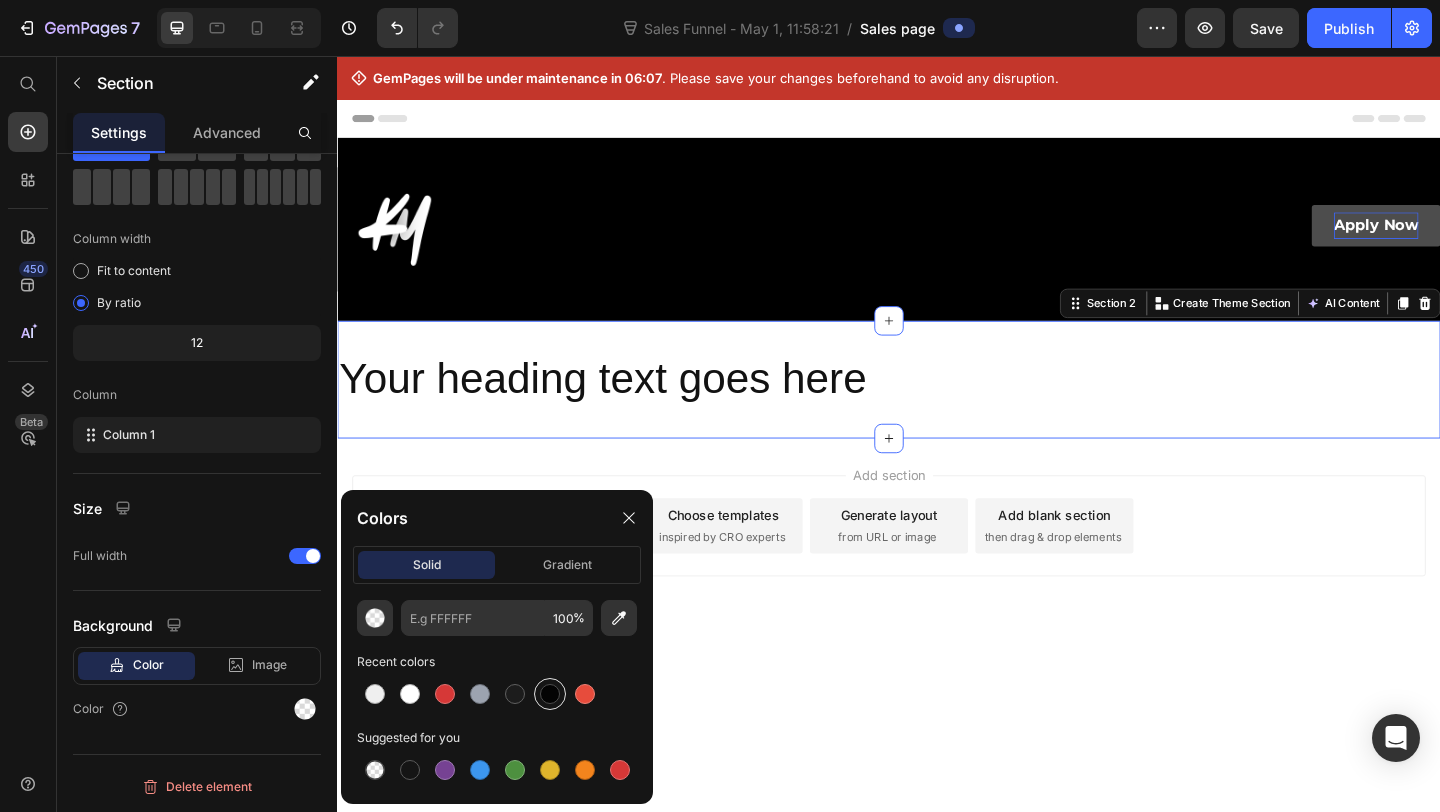 click at bounding box center [550, 694] 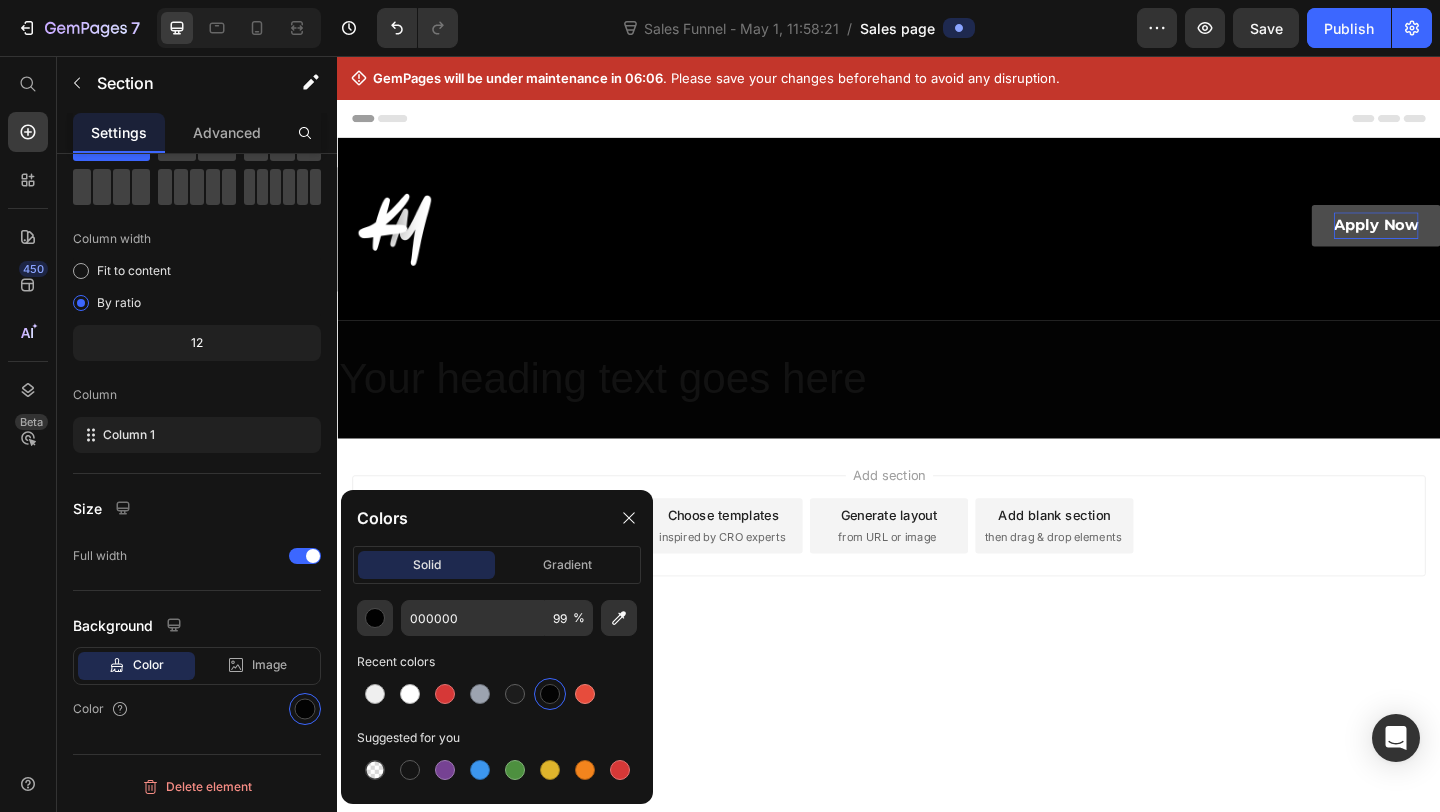 click on "Header Image Apply Now Button Row Row Section 1 Your heading text goes here Heading Section 2 Root Start building with Sections/Elements or Use existing page designs Explore templates Start with Generating from URL or image Add section Choose templates inspired by CRO experts Generate layout from URL or image Add blank section then drag & drop elements Footer" at bounding box center [937, 511] 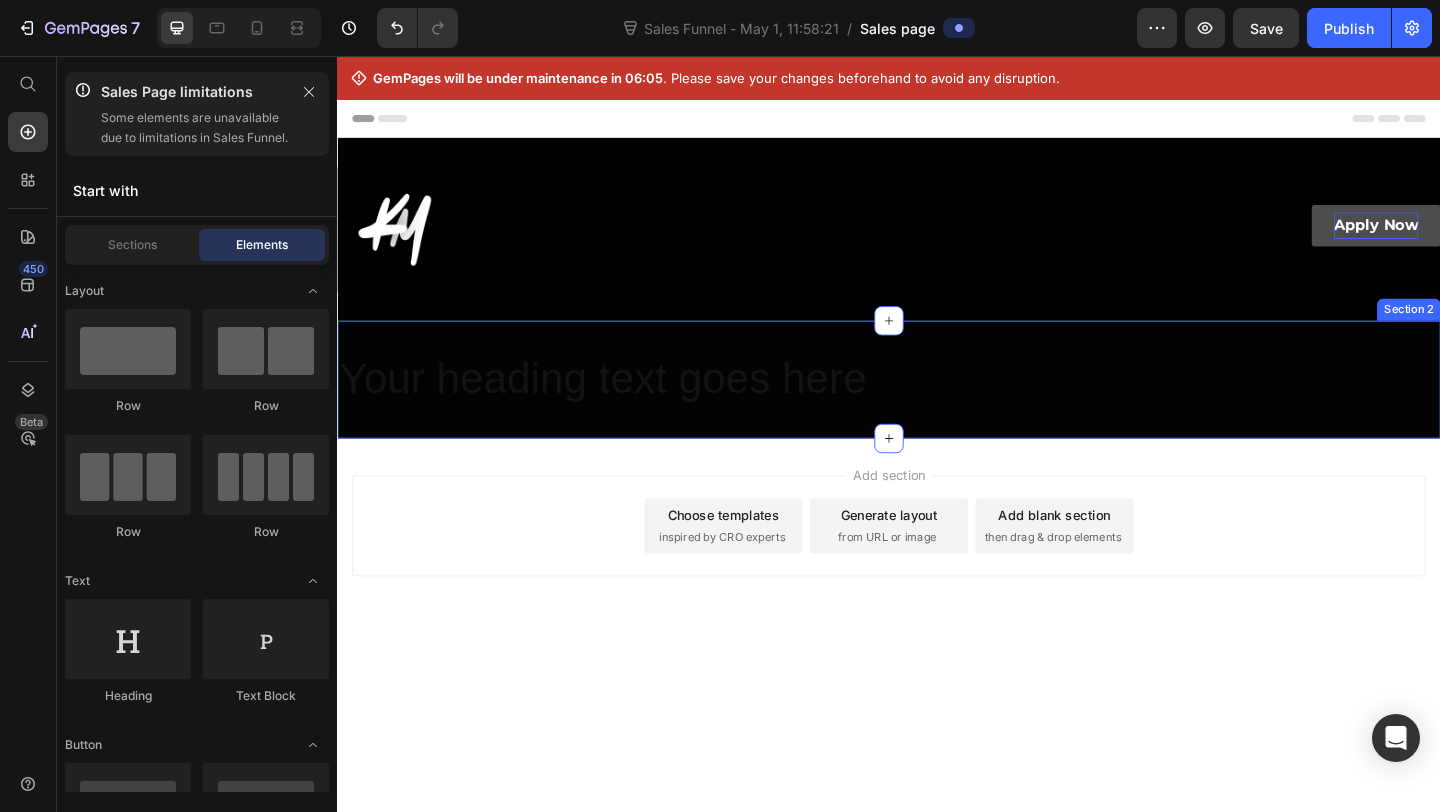 click on "Your heading text goes here" at bounding box center [937, 404] 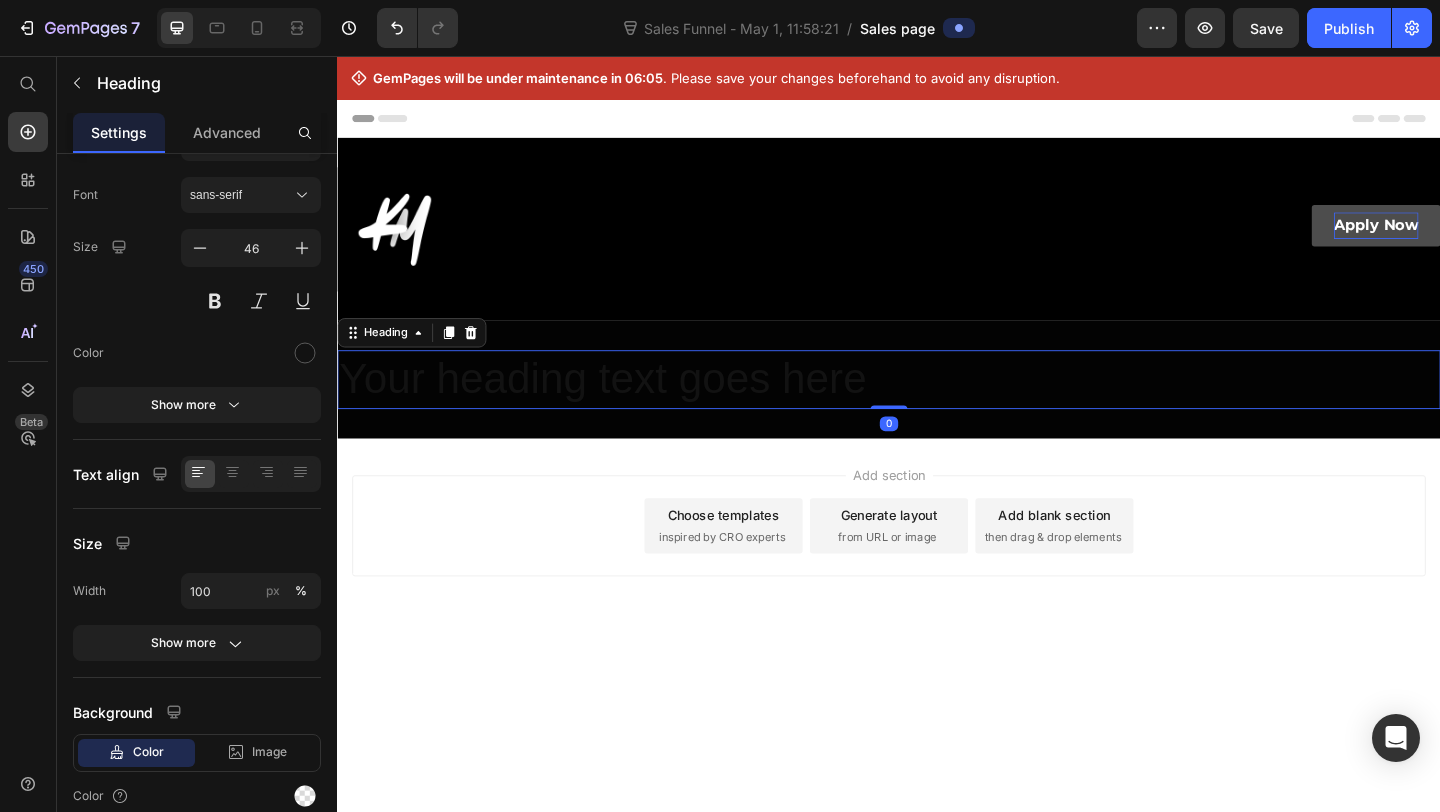 scroll, scrollTop: 0, scrollLeft: 0, axis: both 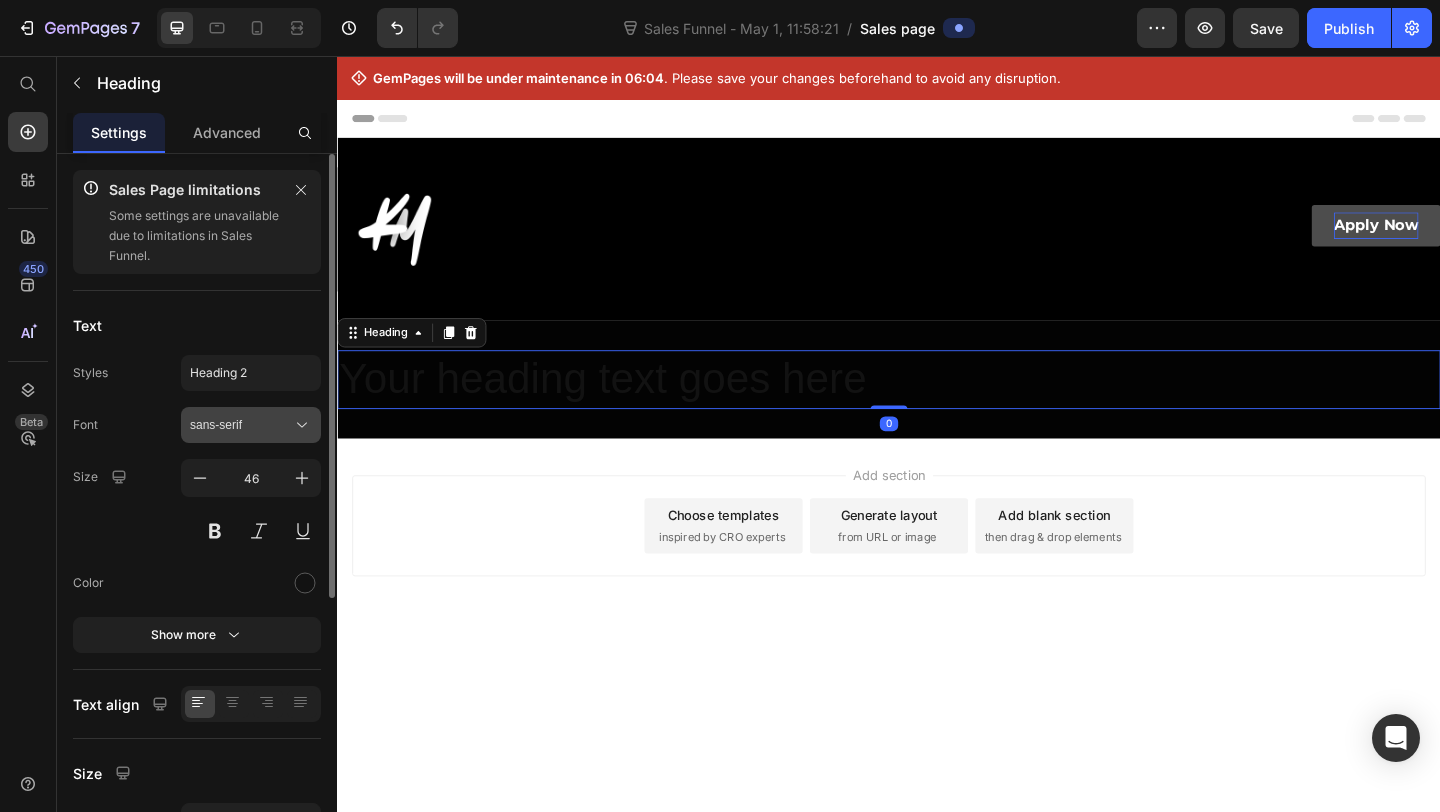 click on "sans-serif" at bounding box center [241, 425] 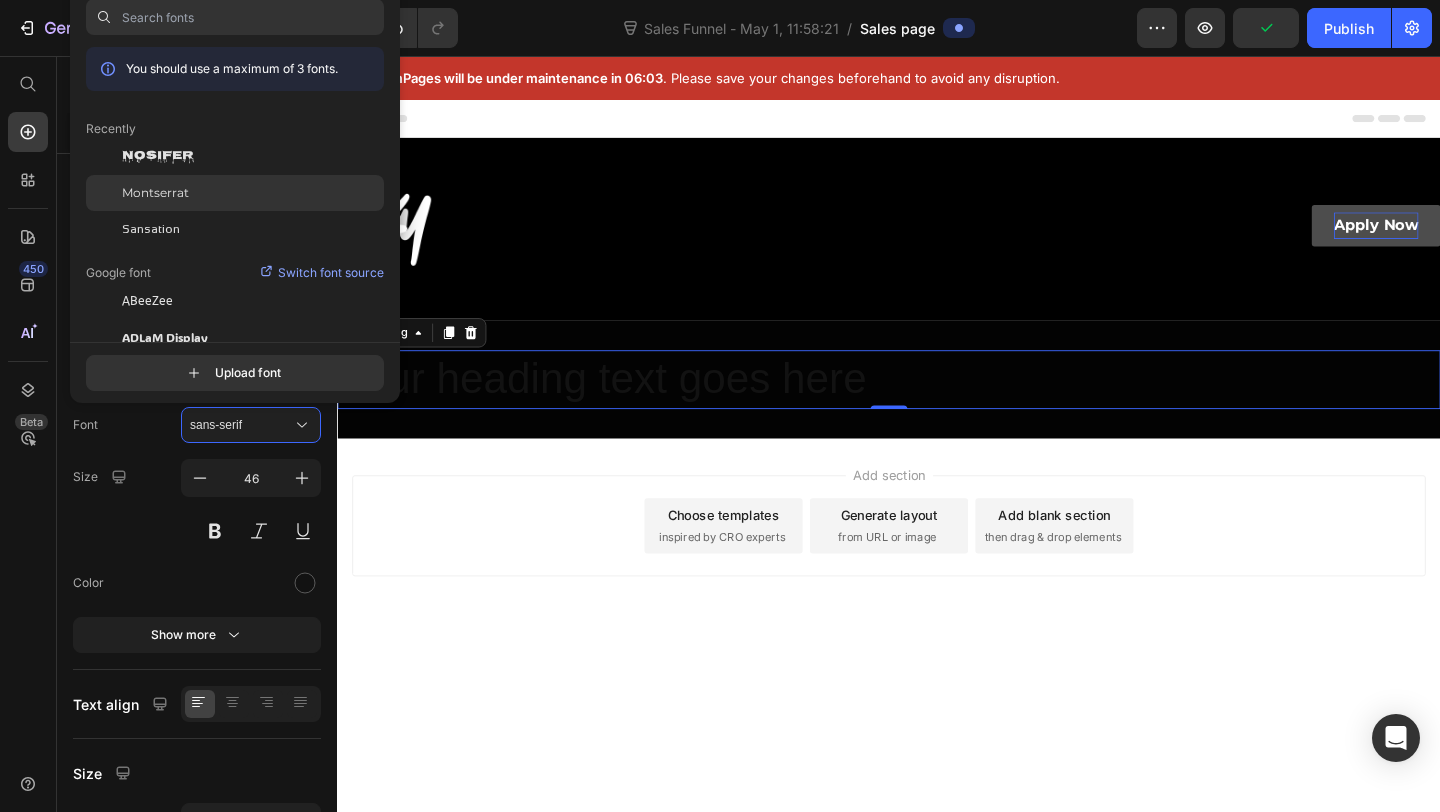 click on "Montserrat" 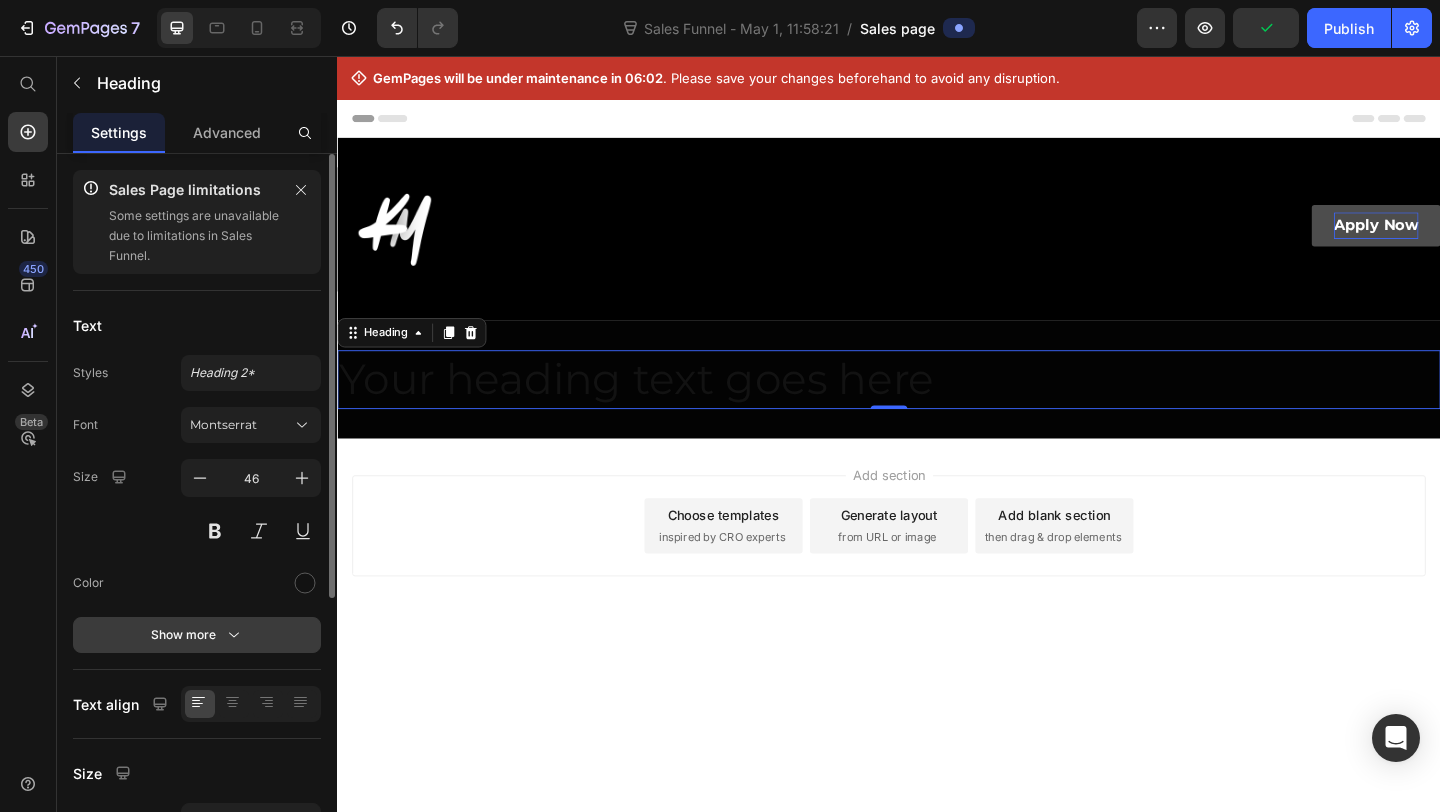 click on "Show more" at bounding box center (197, 635) 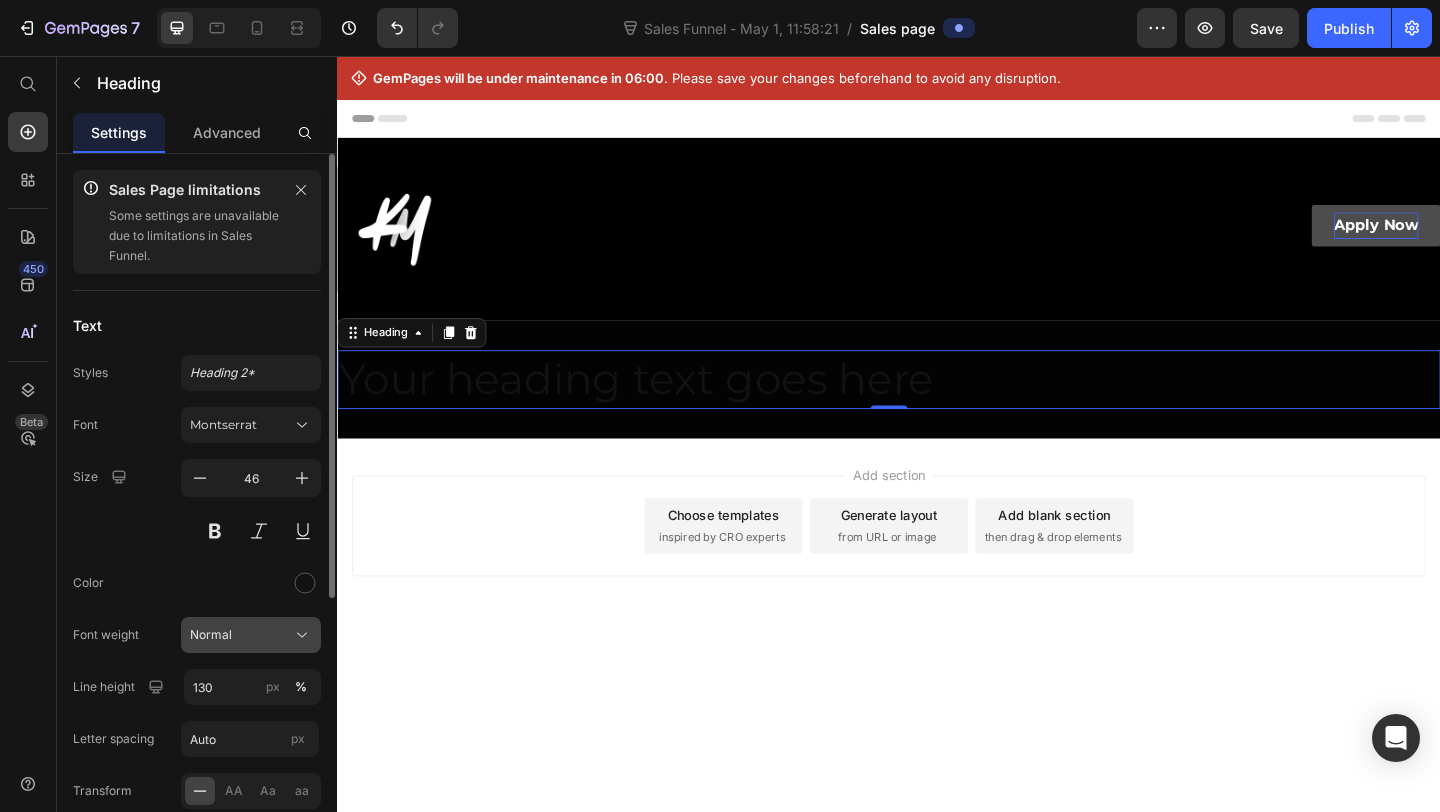 click on "Normal" at bounding box center (251, 635) 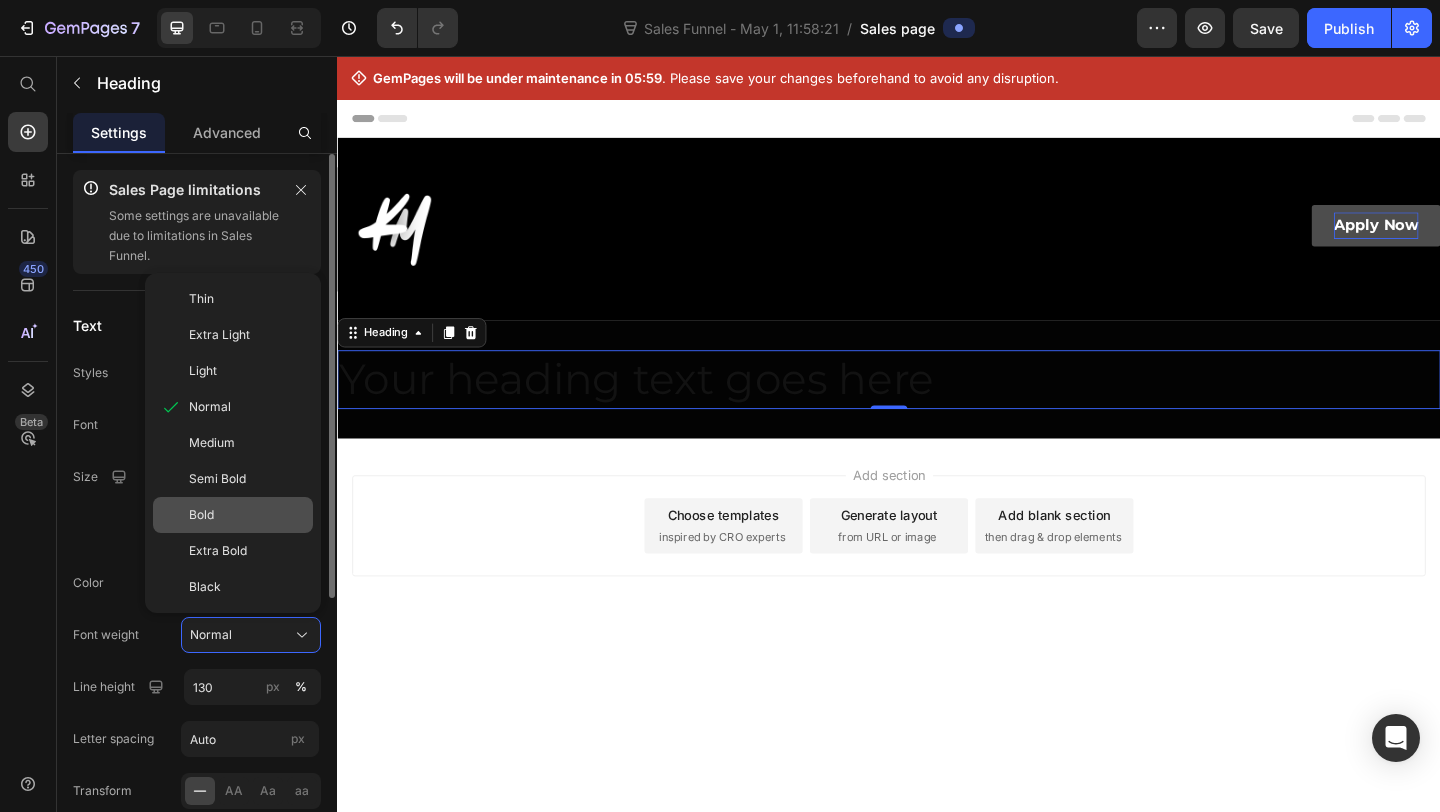 click on "Bold" at bounding box center [247, 515] 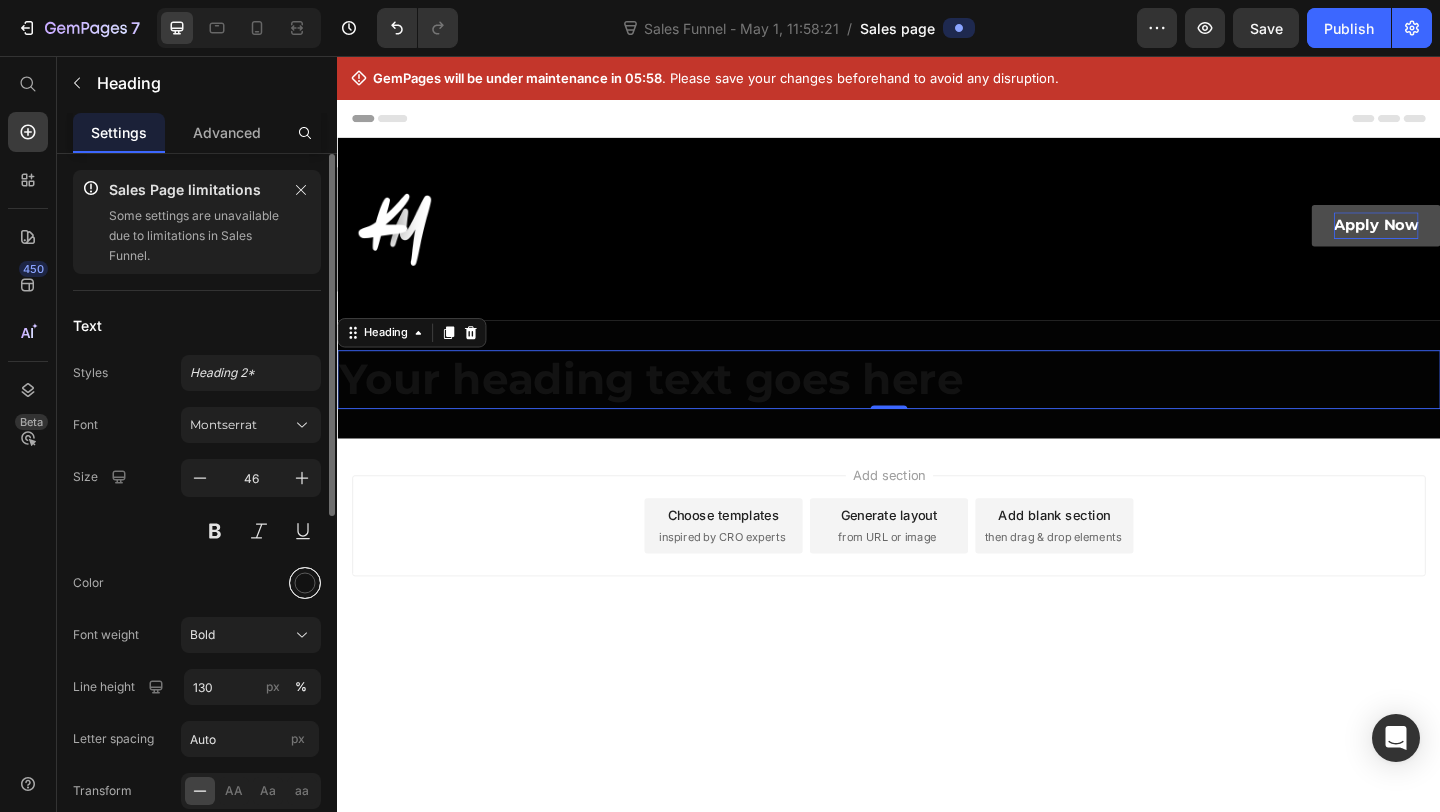 click at bounding box center [305, 583] 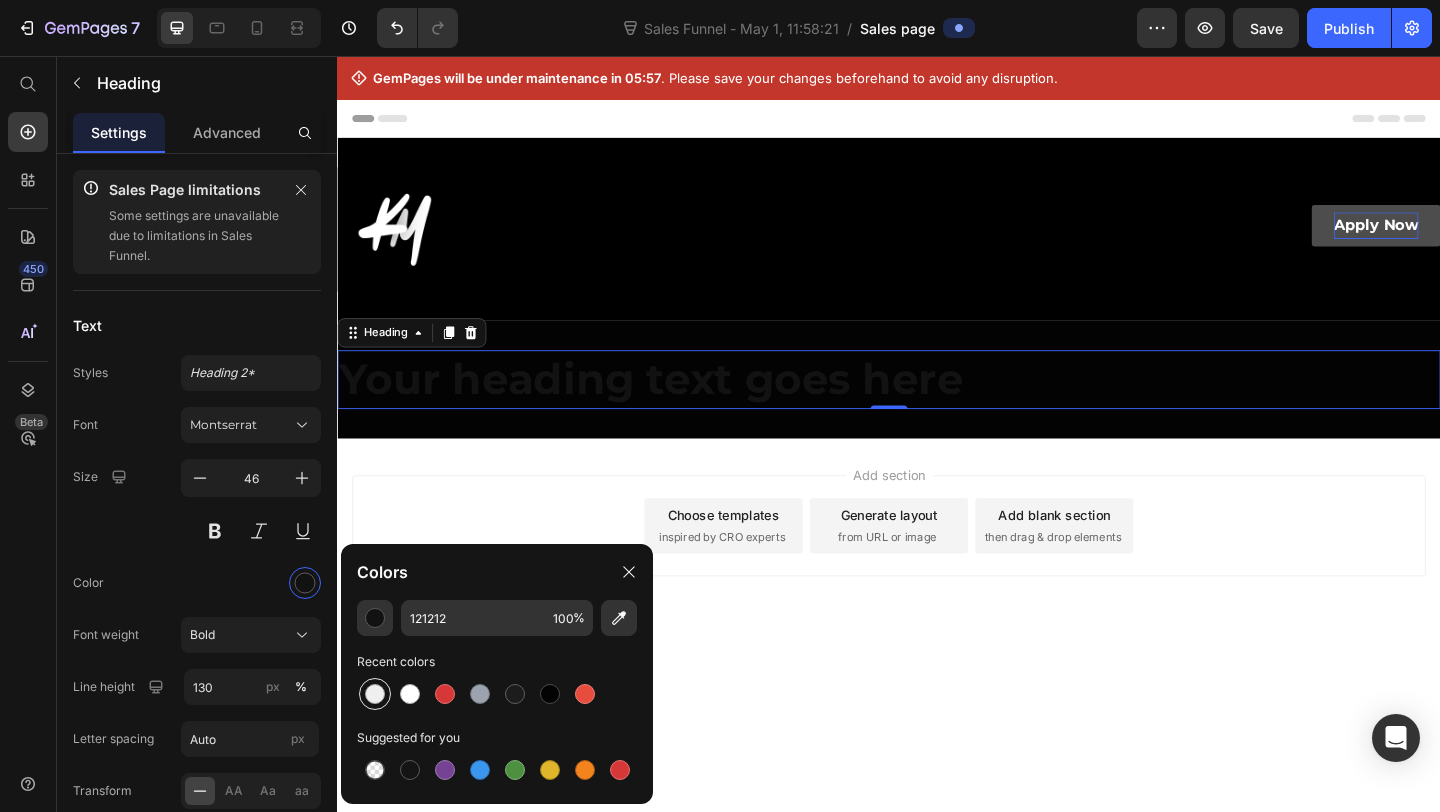 click at bounding box center [375, 694] 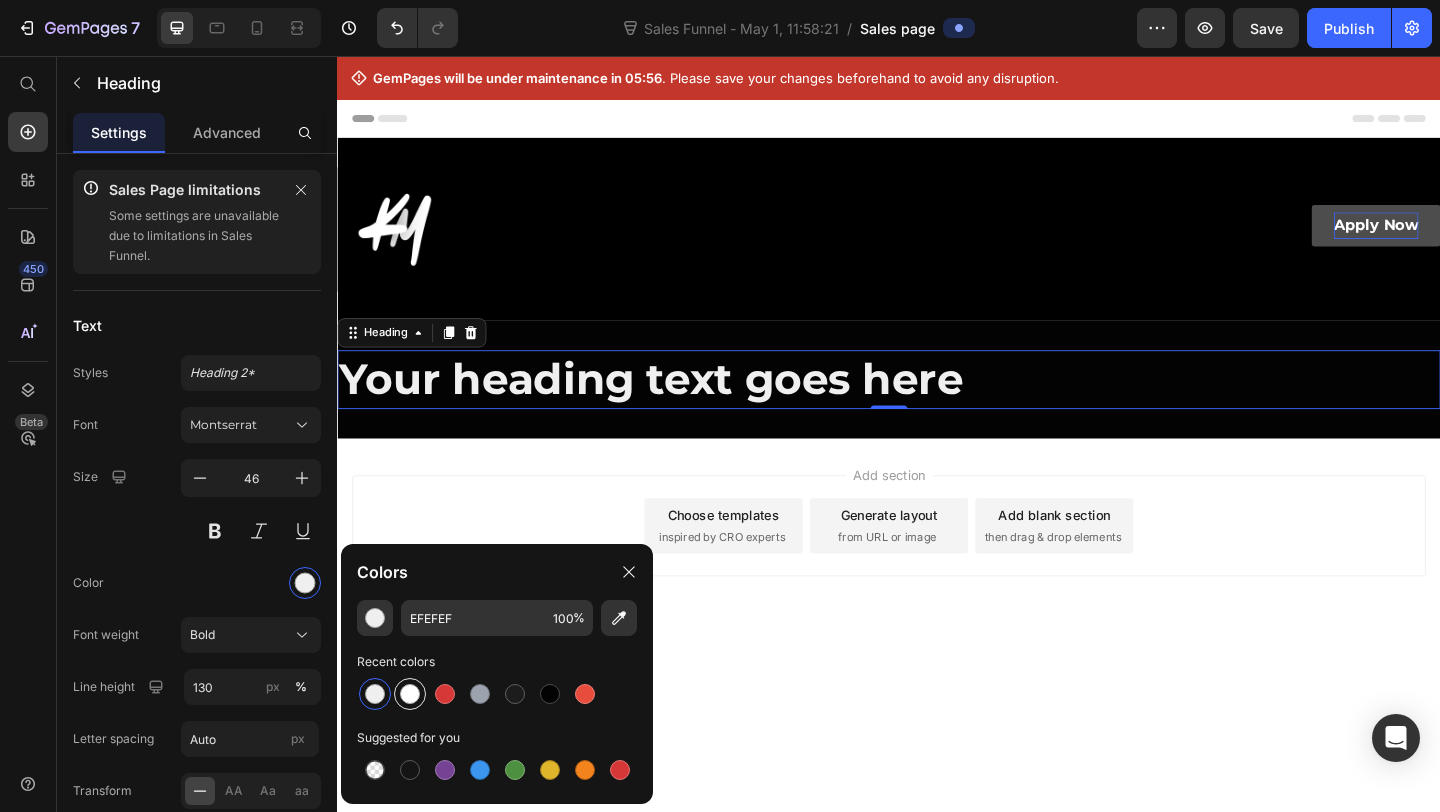 click at bounding box center (410, 694) 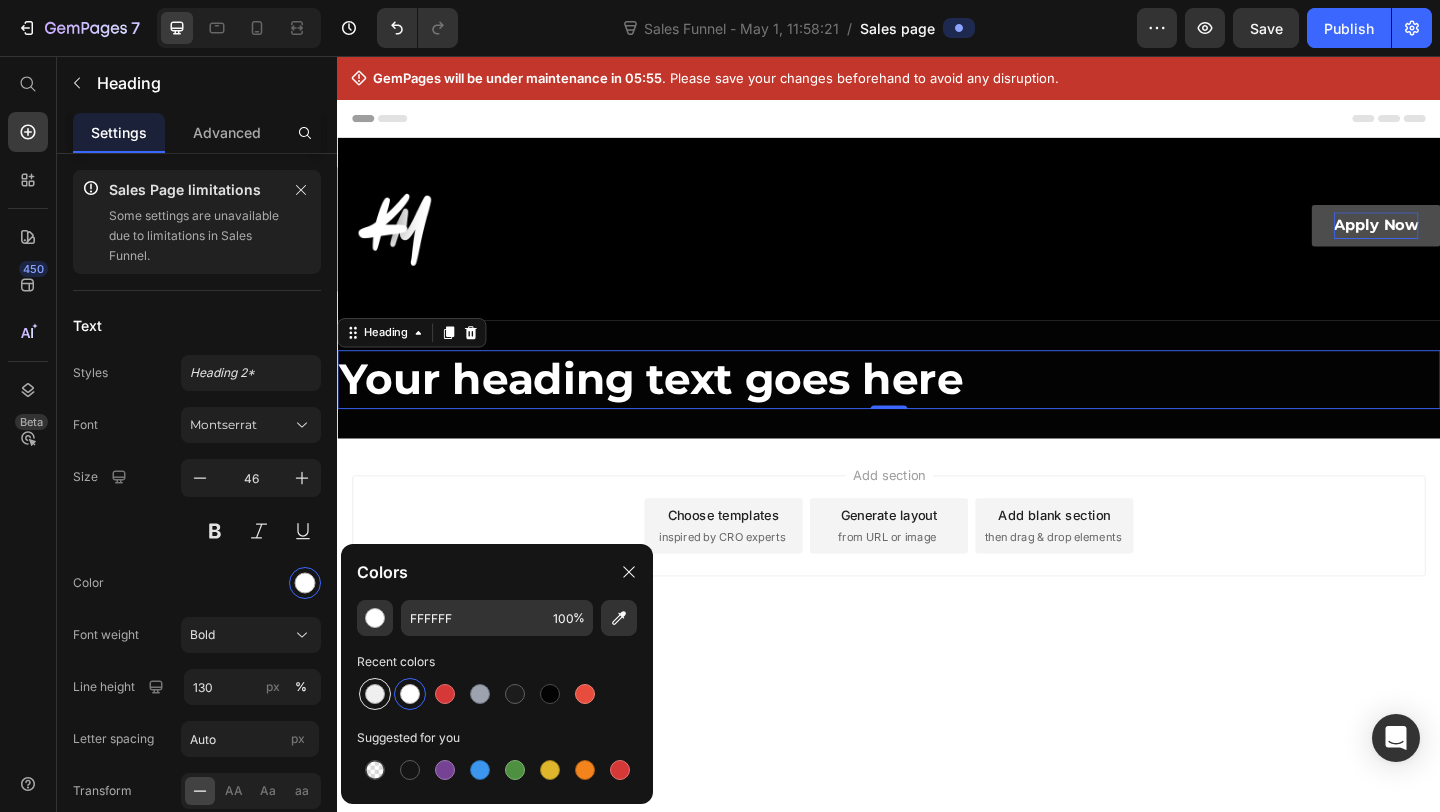 click at bounding box center [375, 694] 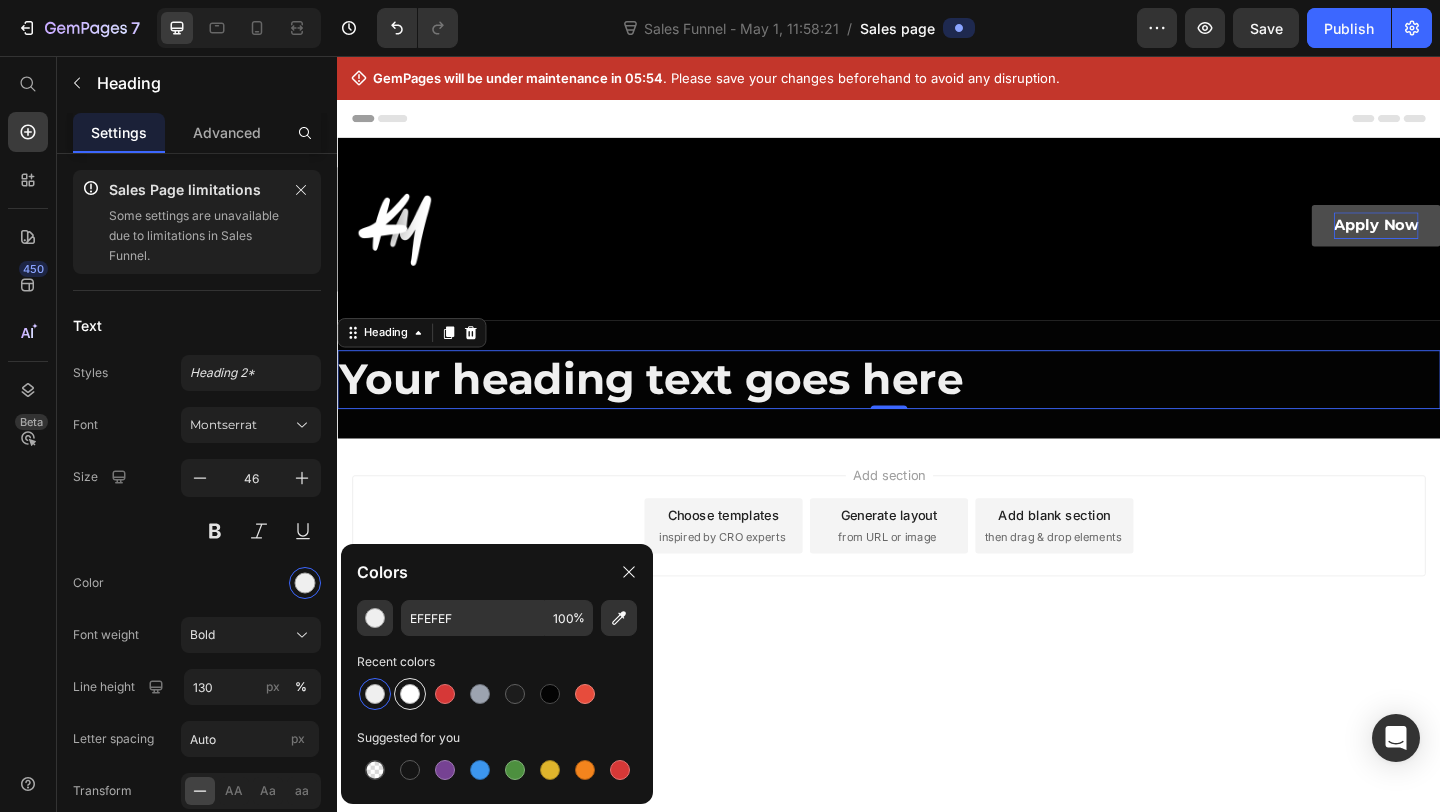 click at bounding box center [410, 694] 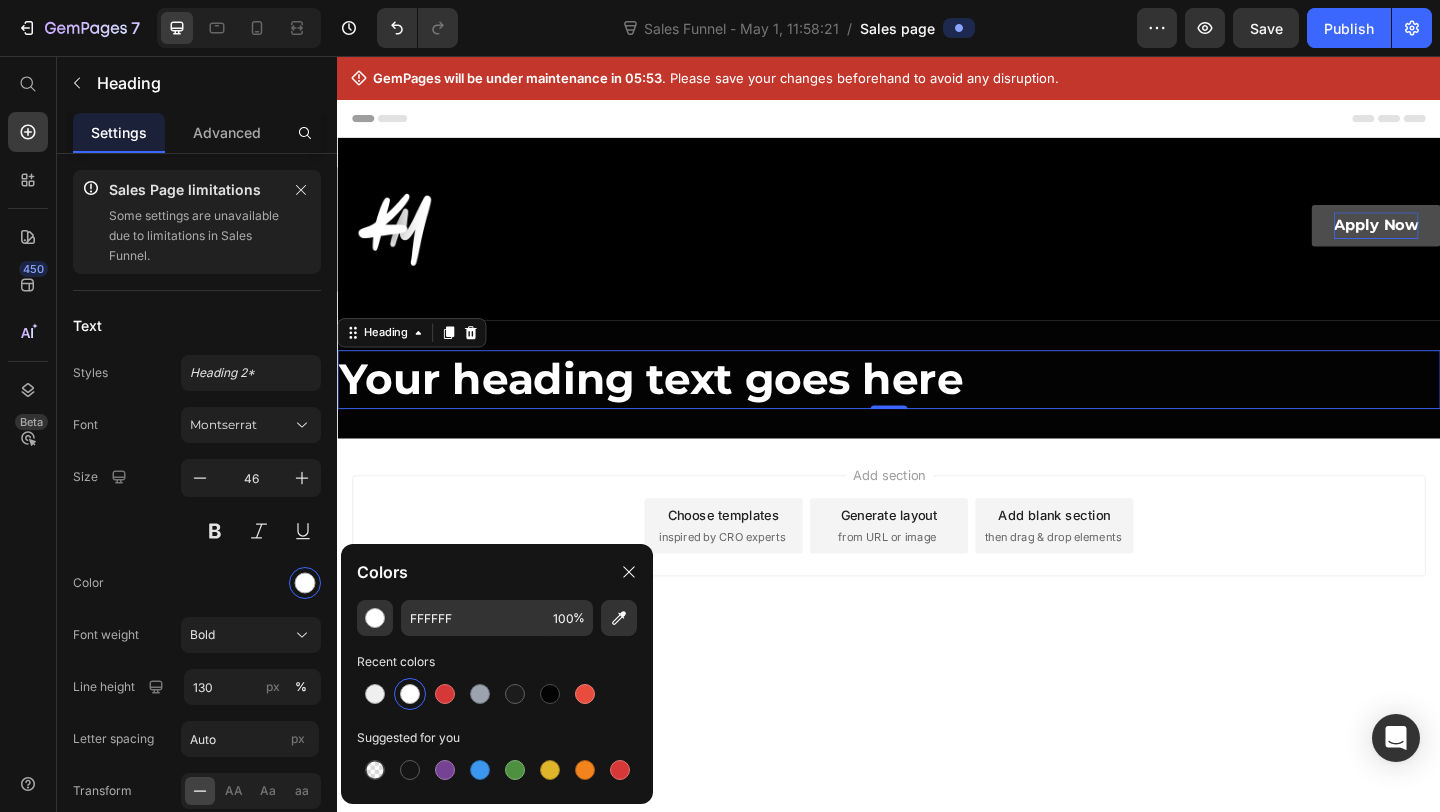 click on "Your heading text goes here" at bounding box center [937, 404] 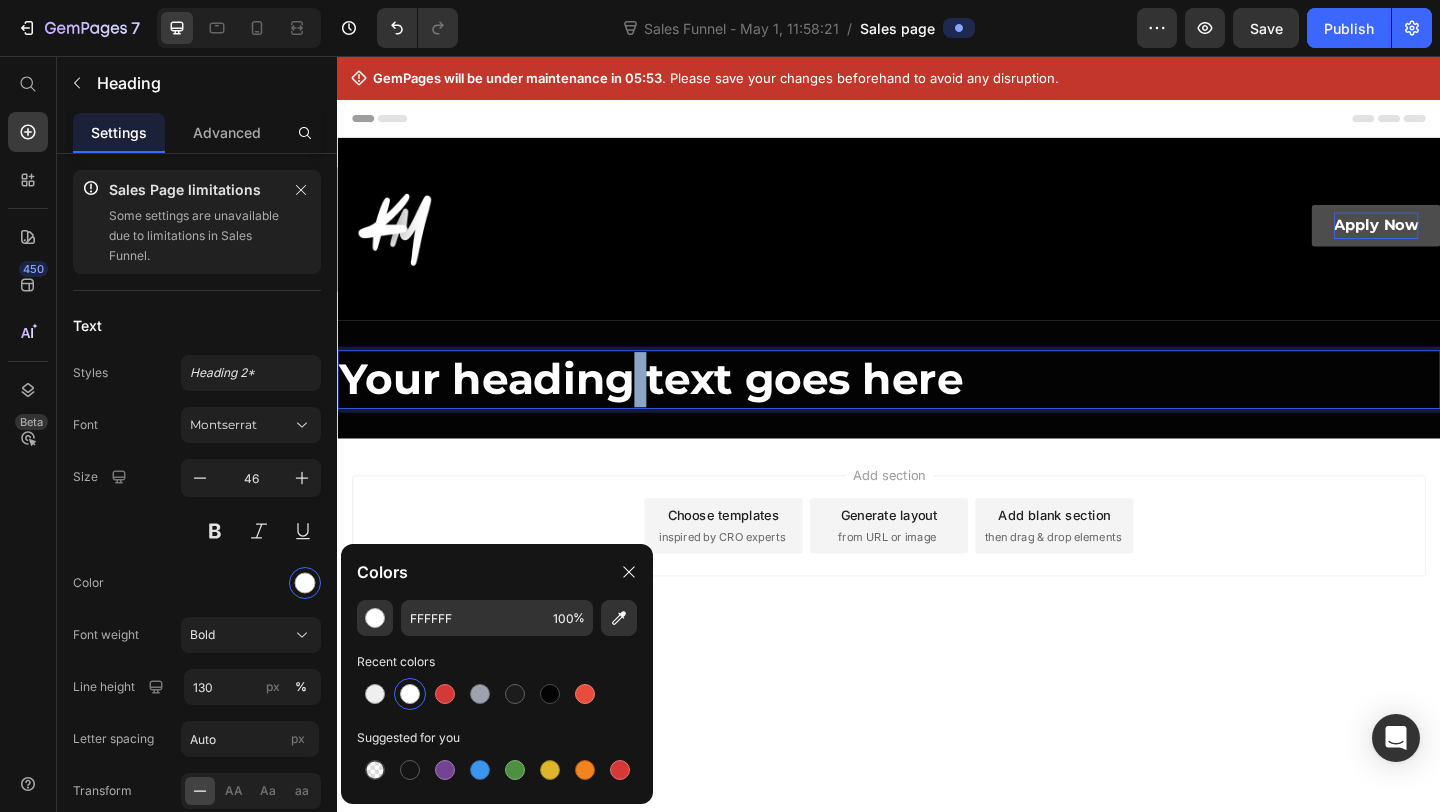 click on "Your heading text goes here" at bounding box center (937, 404) 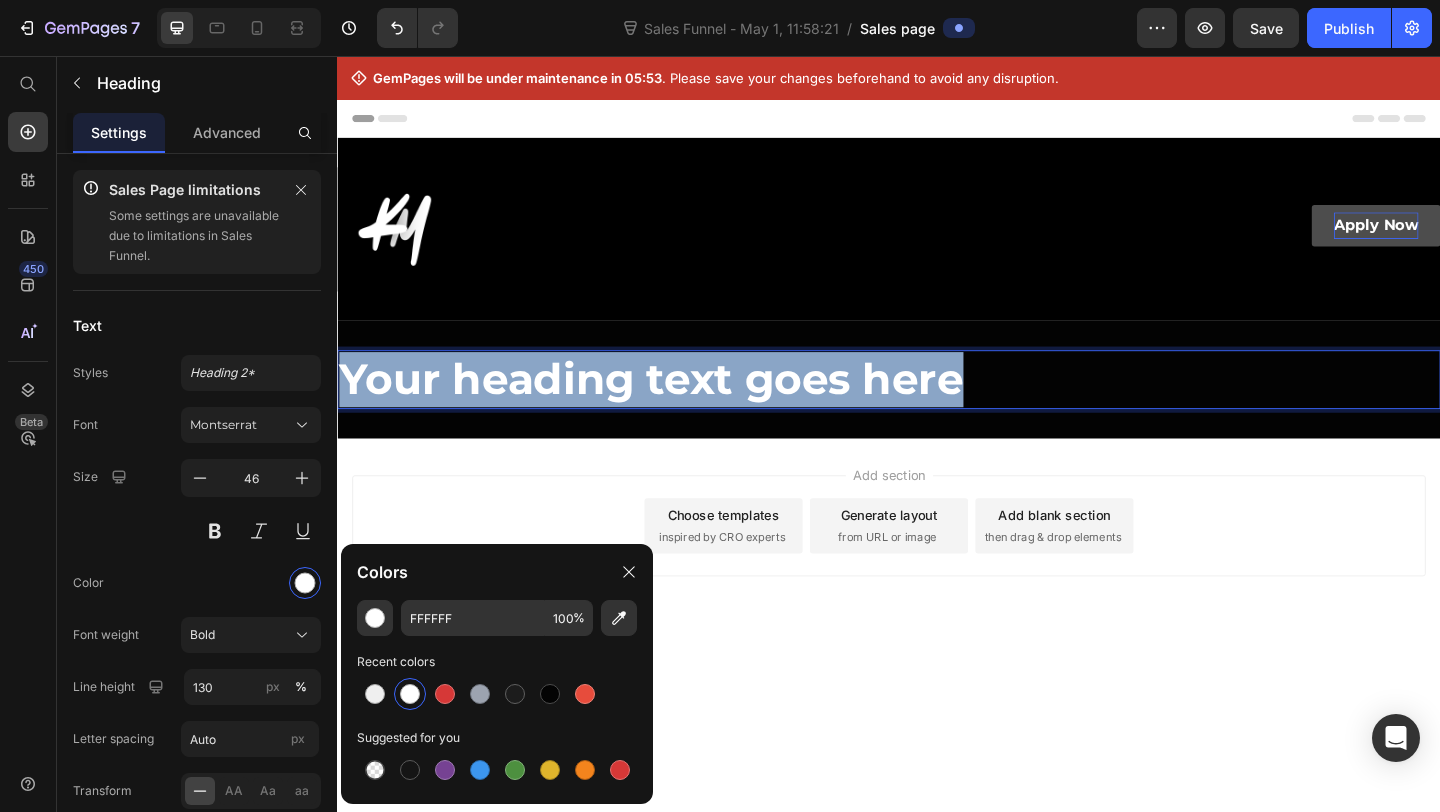 click on "Your heading text goes here" at bounding box center (937, 404) 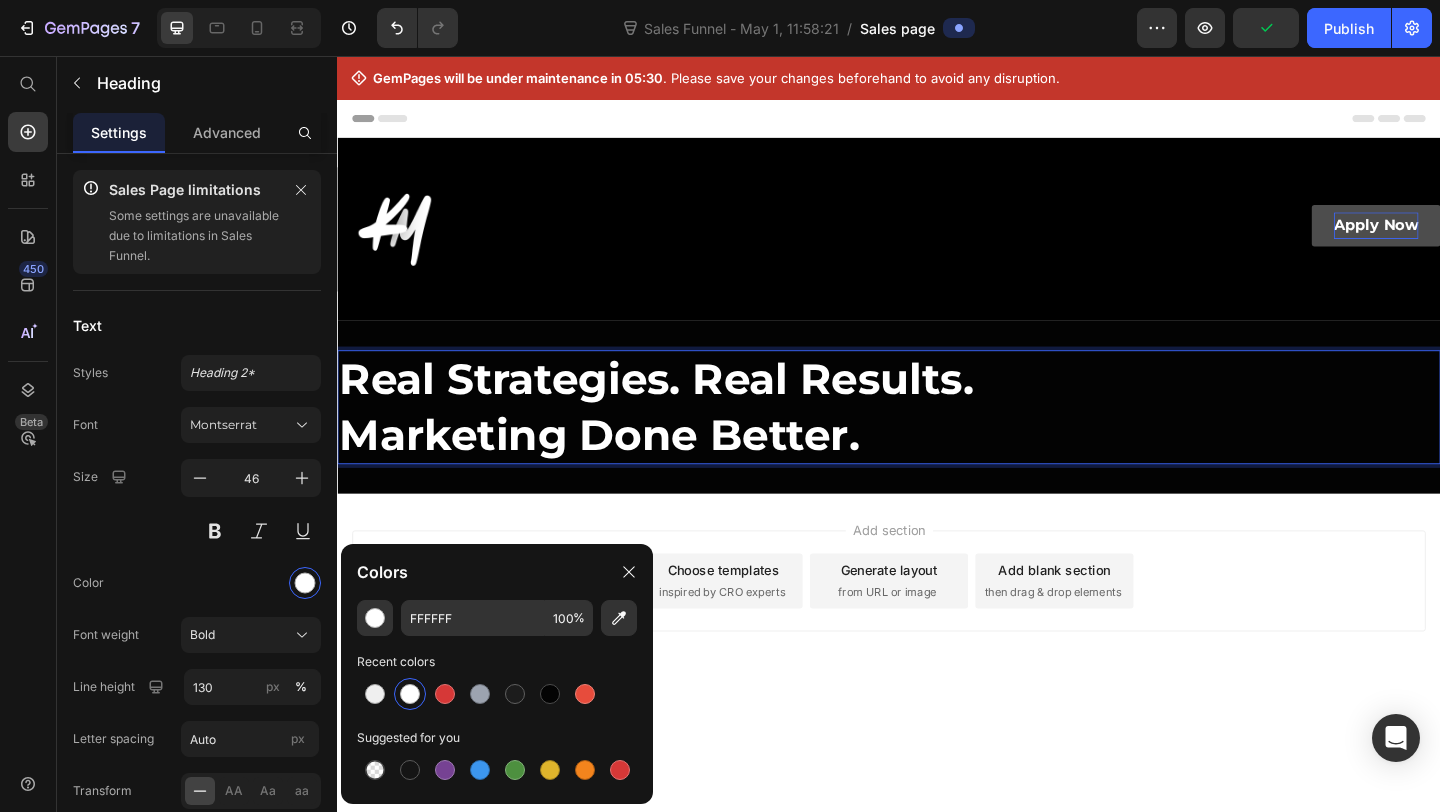 click on "Real Strategies. Real Results. Marketing Done Better." at bounding box center (937, 434) 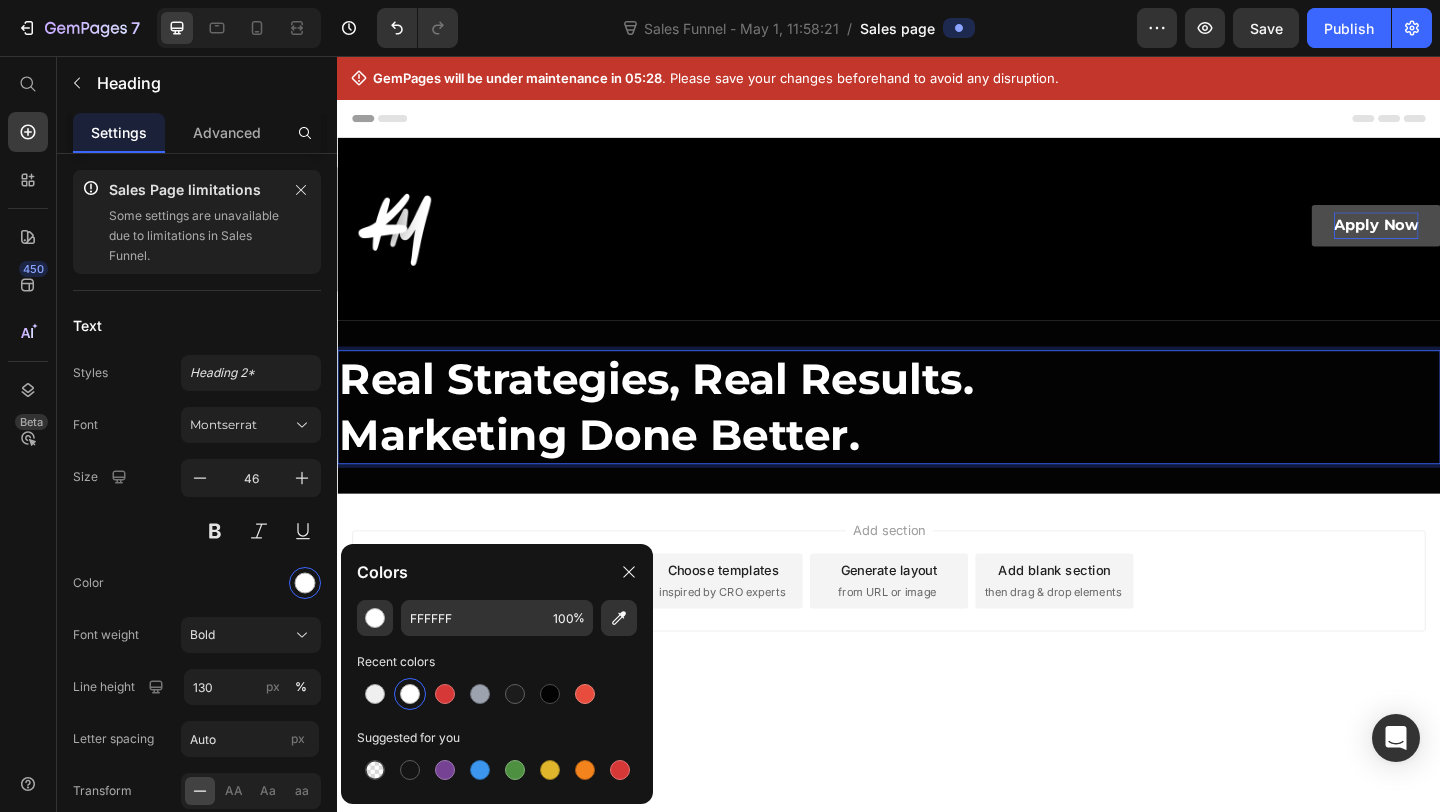 click on "Apply Now Button" at bounding box center (1239, 240) 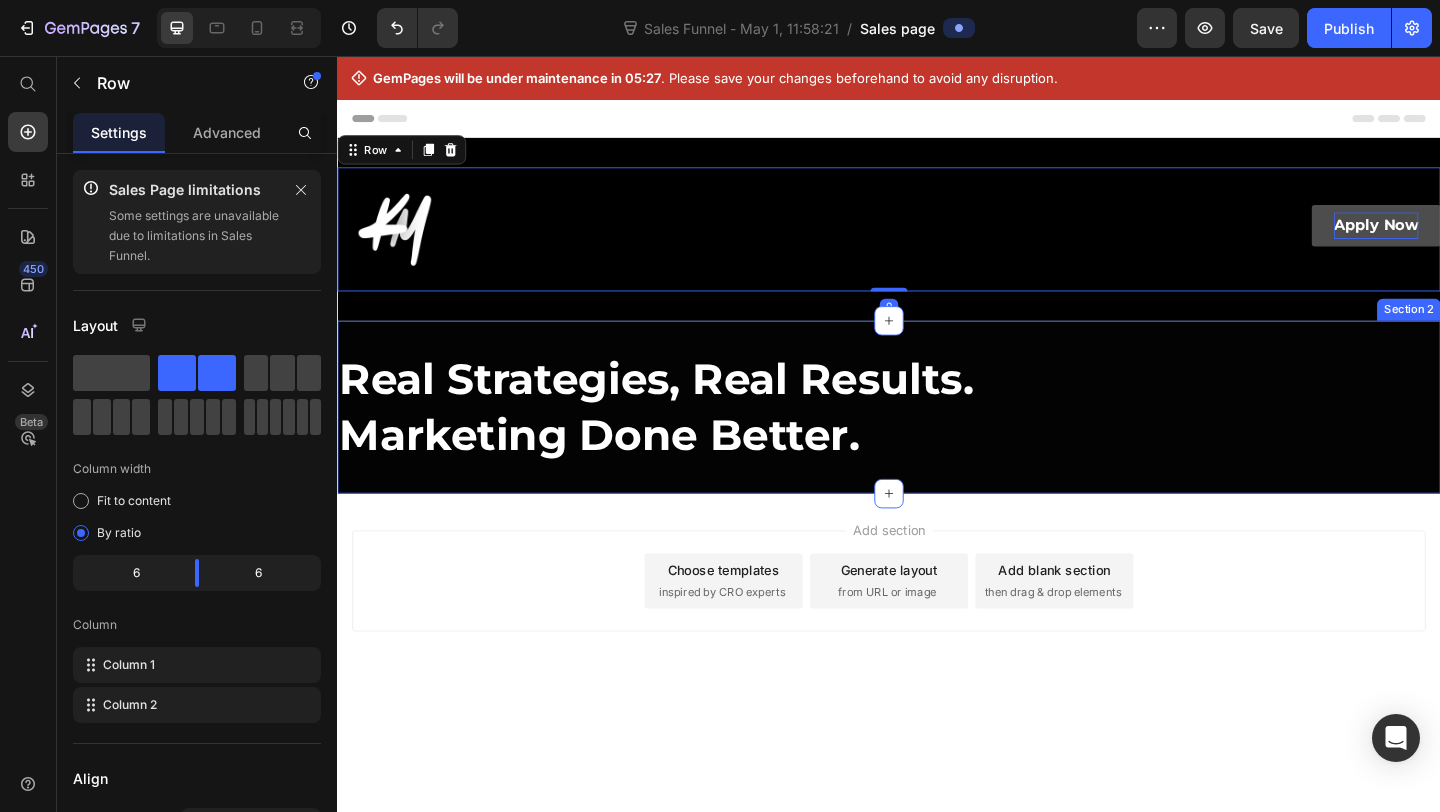 click on "Real Strategies, Real Results. Marketing Done Better." at bounding box center (937, 434) 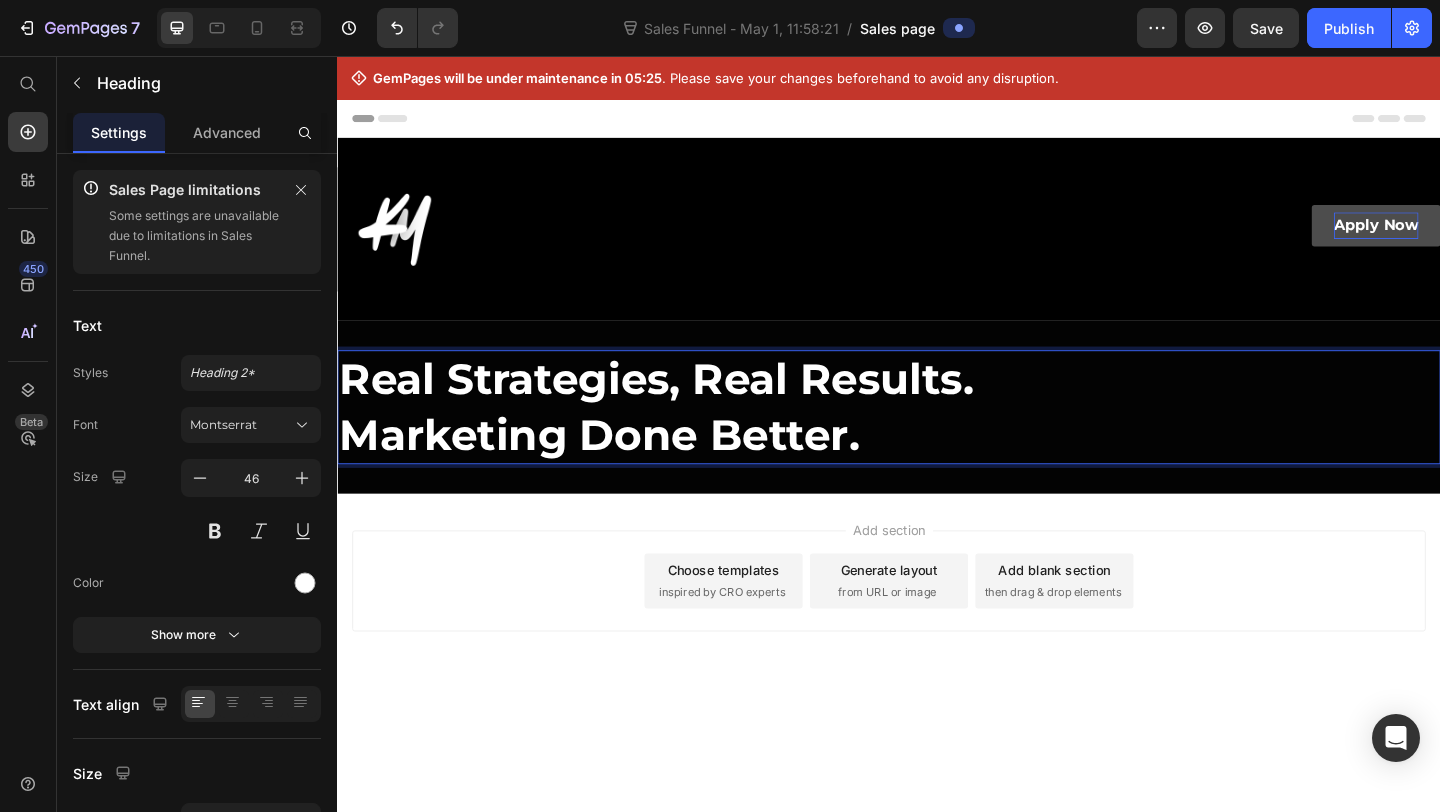 click on "Real Strategies, Real Results. Marketing Done Better." at bounding box center (937, 434) 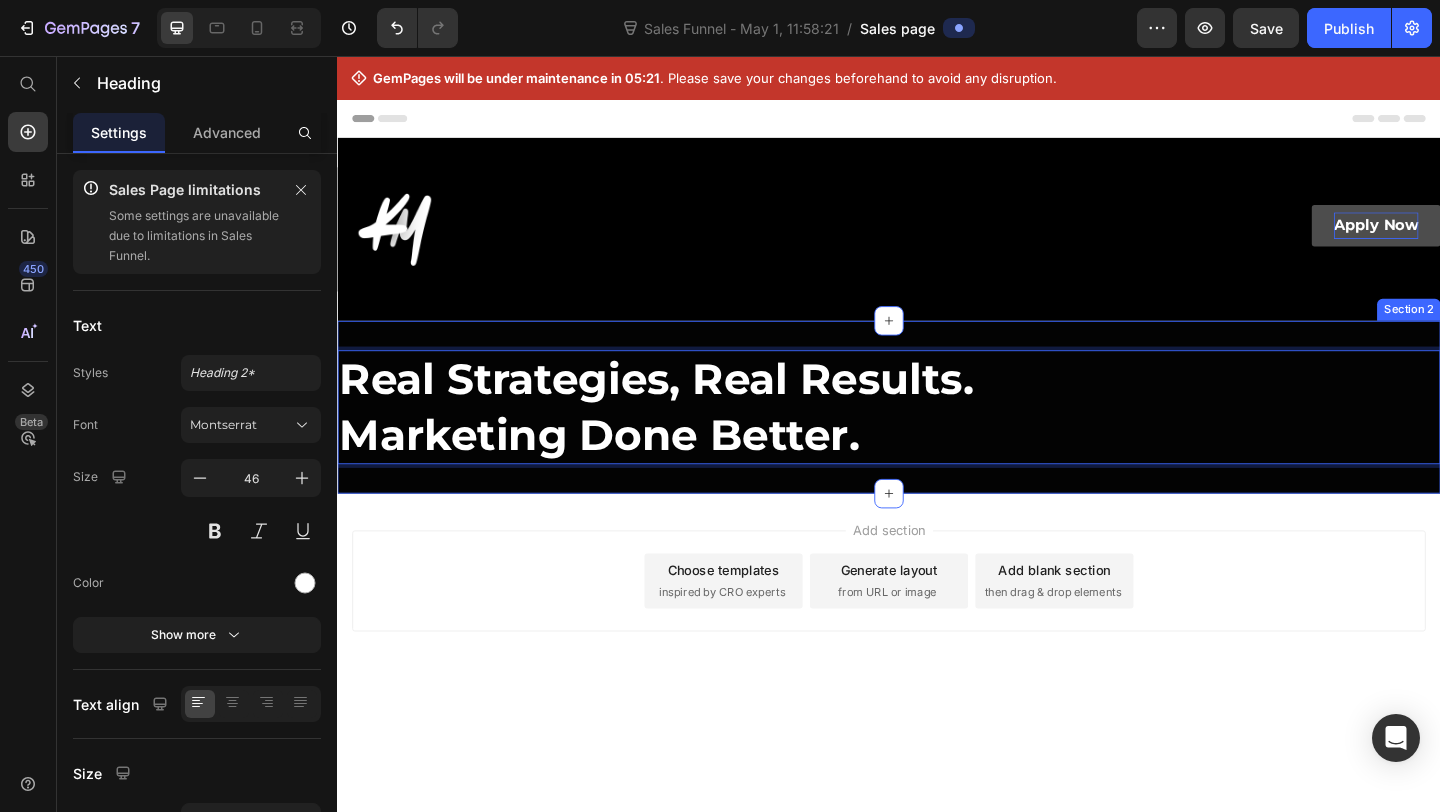 click on "Real Strategies, Real Results. Marketing Done Better. Heading   0 Section 2" at bounding box center [937, 434] 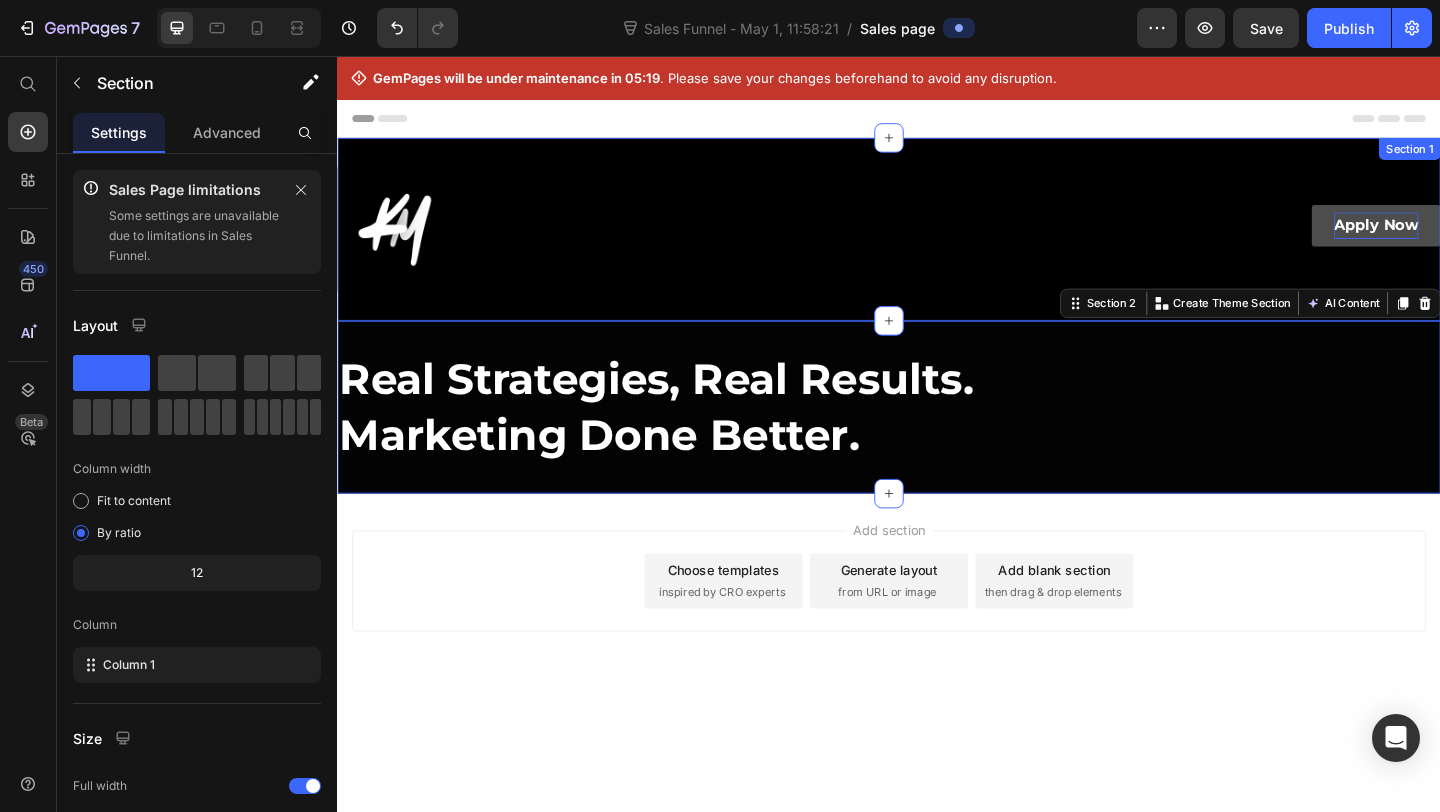 click at bounding box center (635, 240) 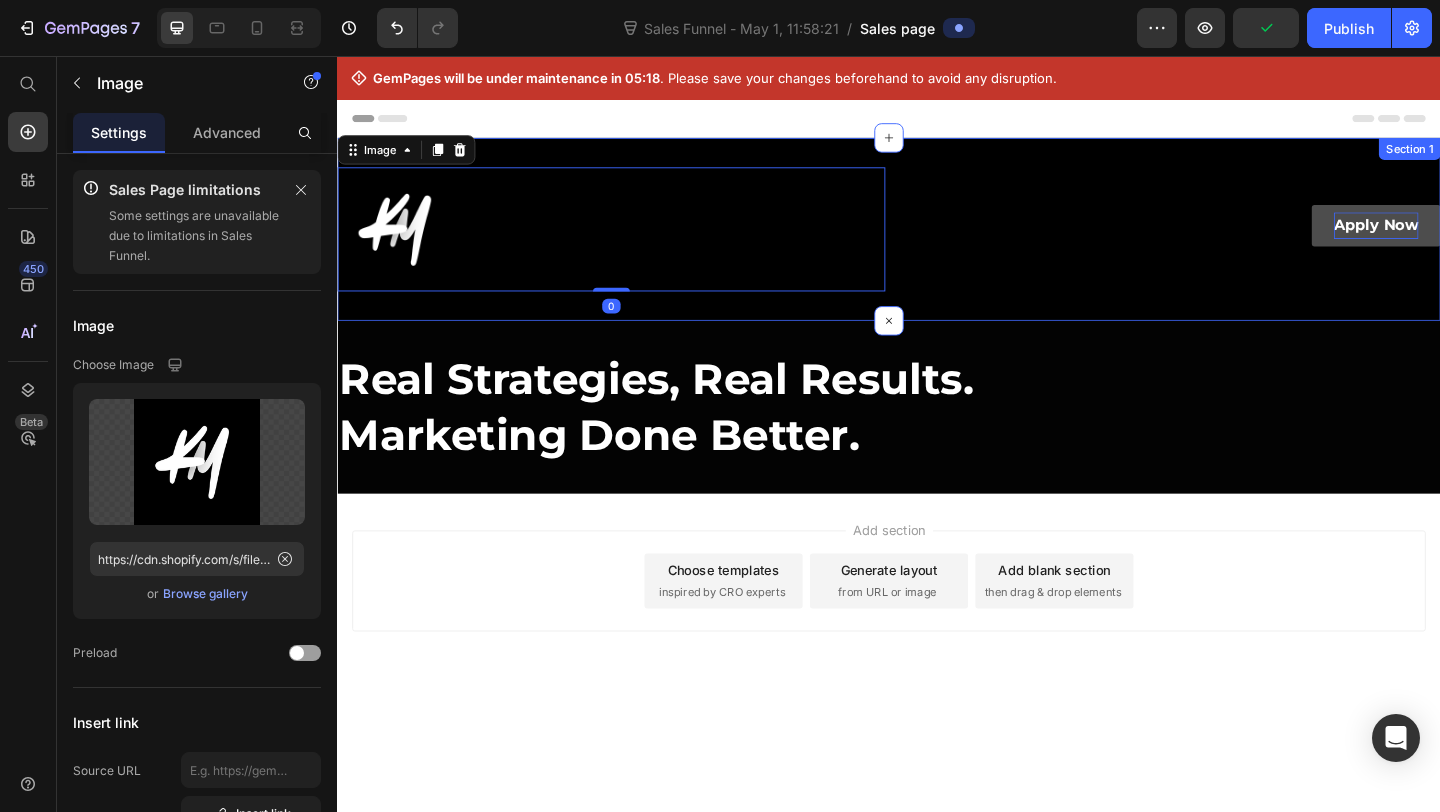 click on "Image   0 Apply Now Button Row Row Section 1" at bounding box center (937, 240) 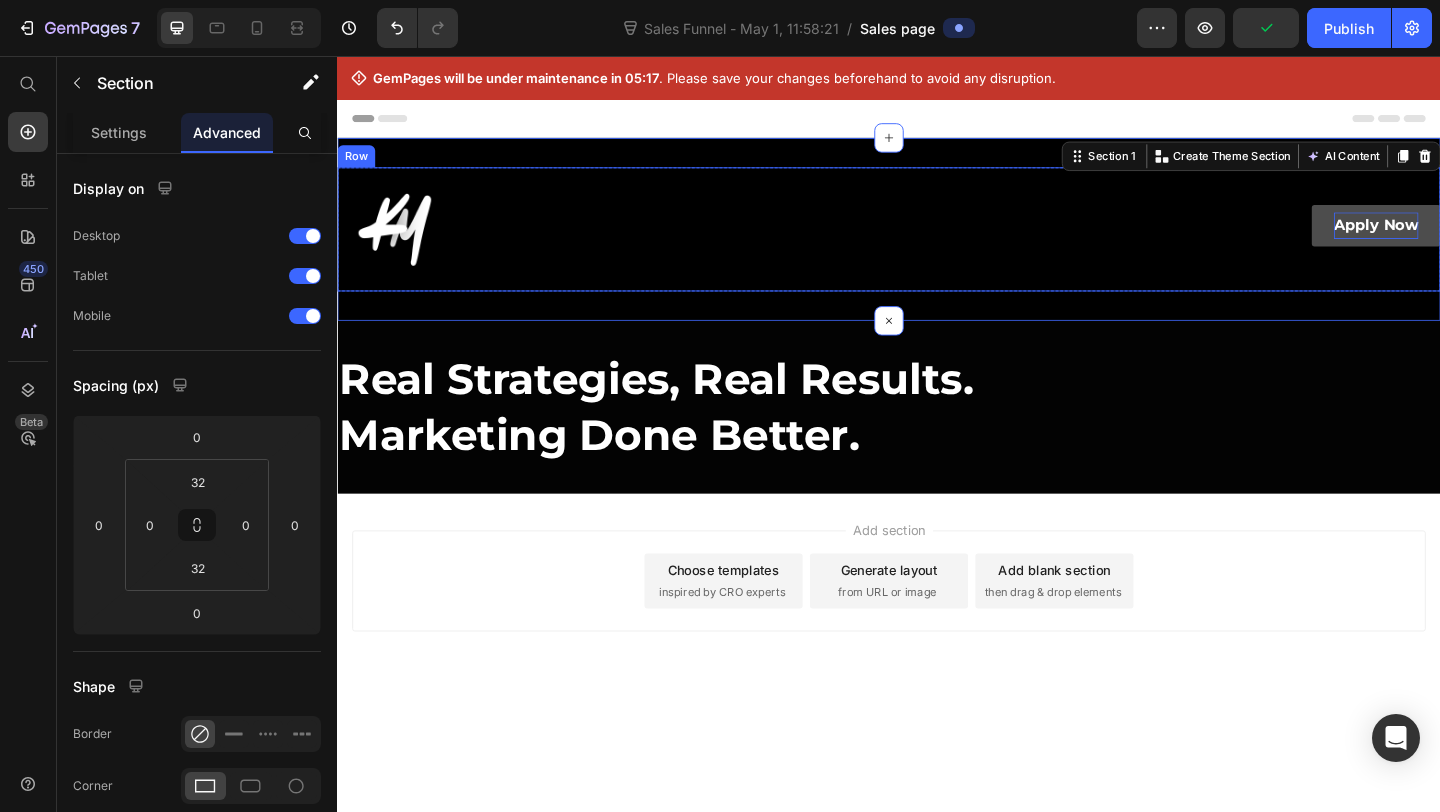 click on "Apply Now Button" at bounding box center [1239, 240] 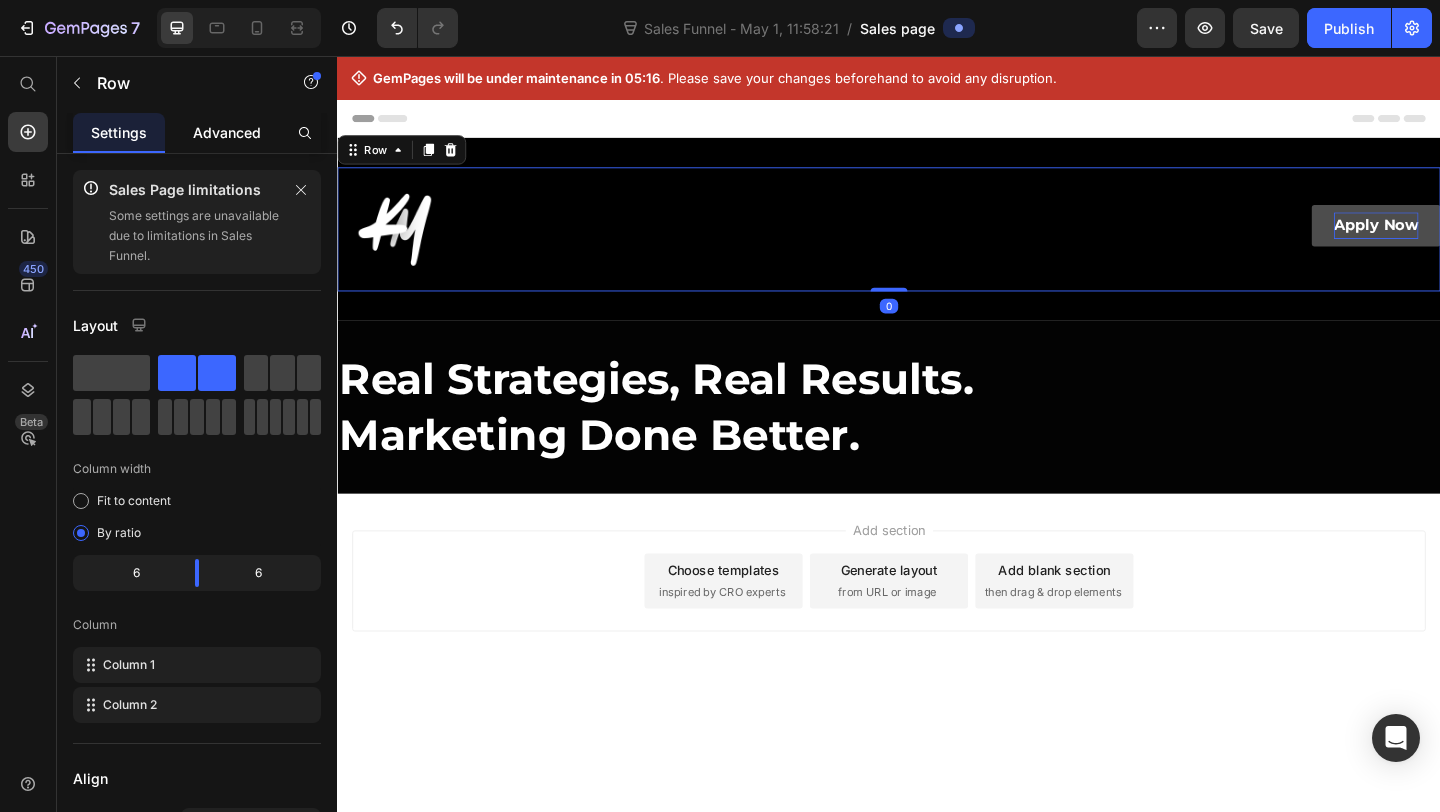 click on "Advanced" at bounding box center (227, 132) 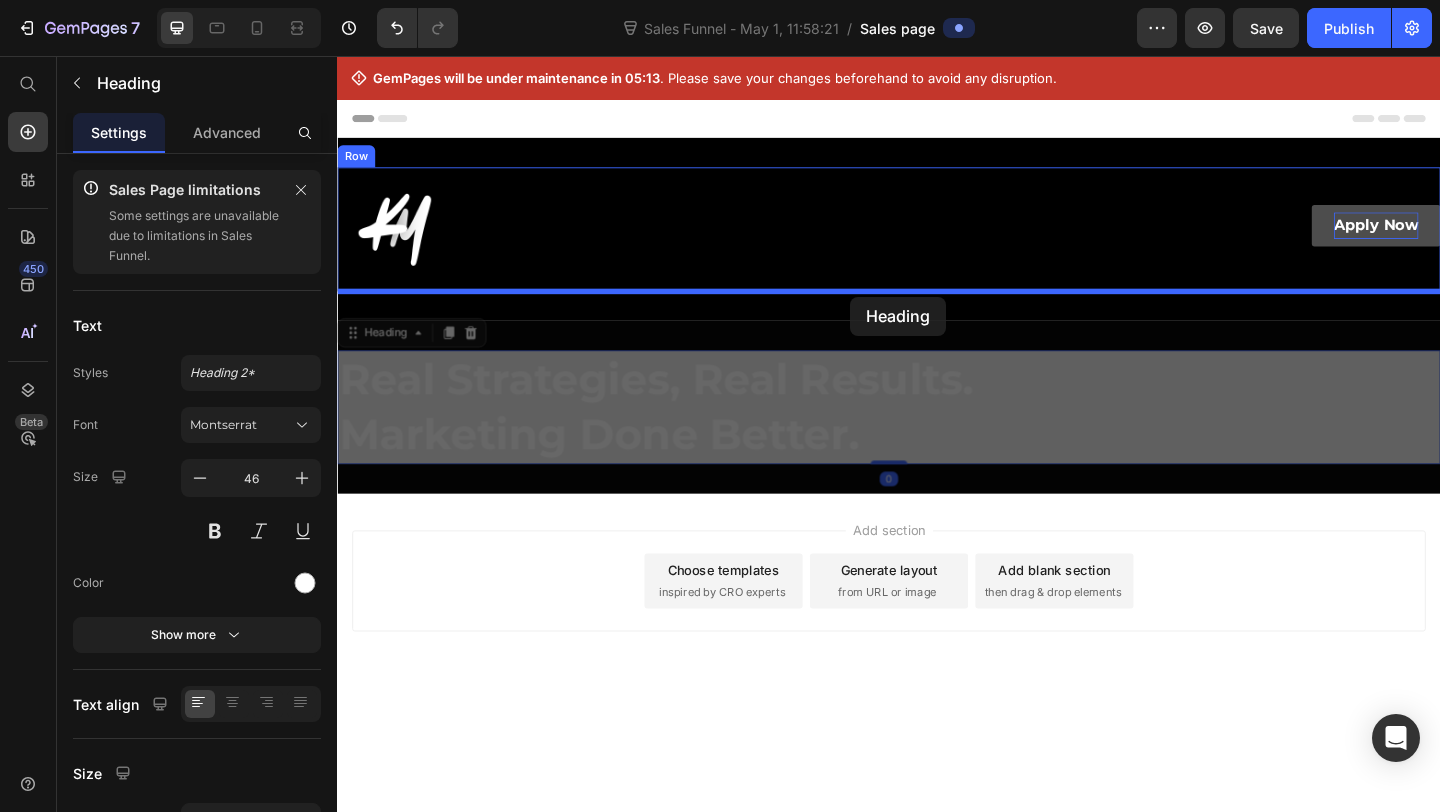 drag, startPoint x: 459, startPoint y: 465, endPoint x: 895, endPoint y: 314, distance: 461.40762 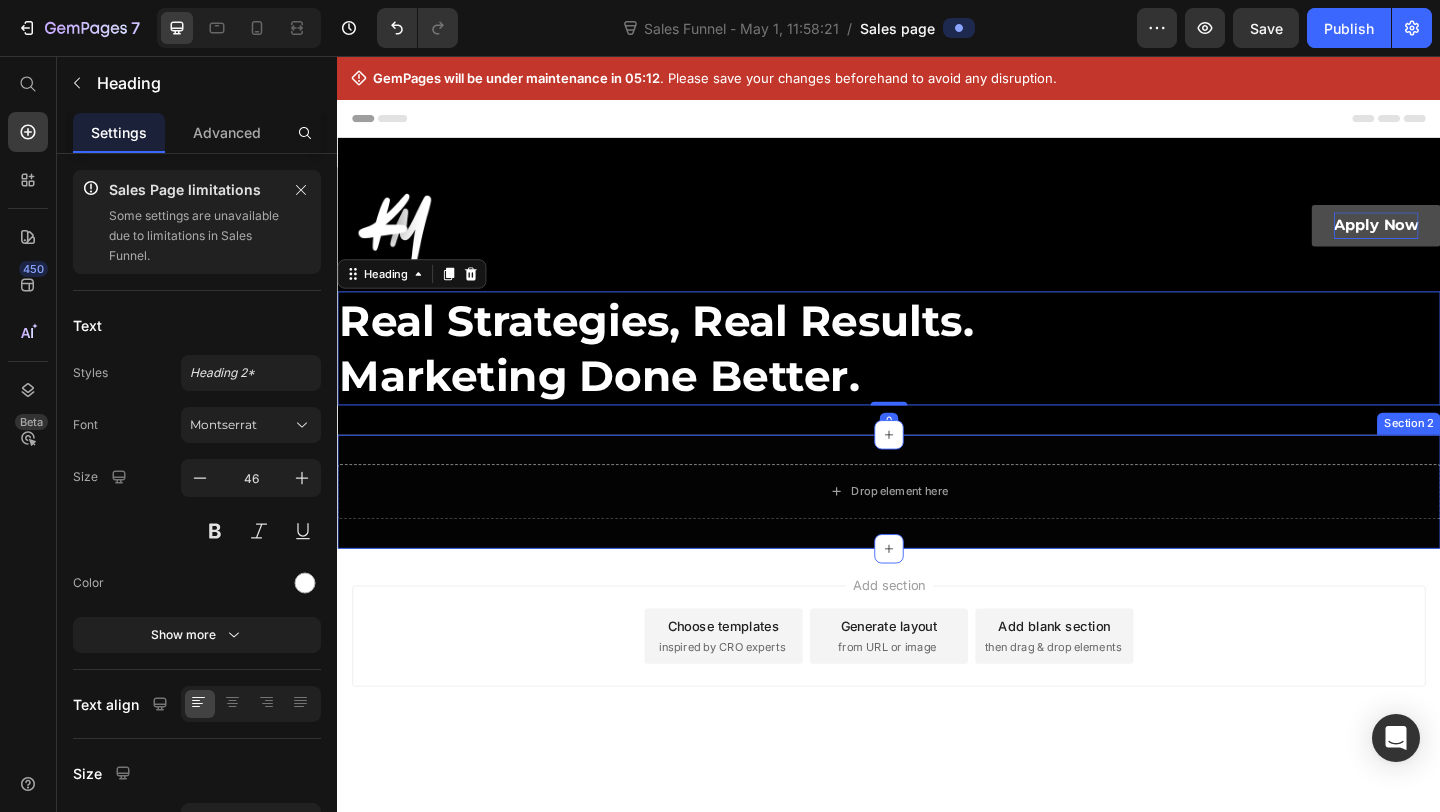 click on "Image Apply Now Button Row Real Strategies, Real Results. Marketing Done Better. Heading   0 Row Section 1" at bounding box center [937, 302] 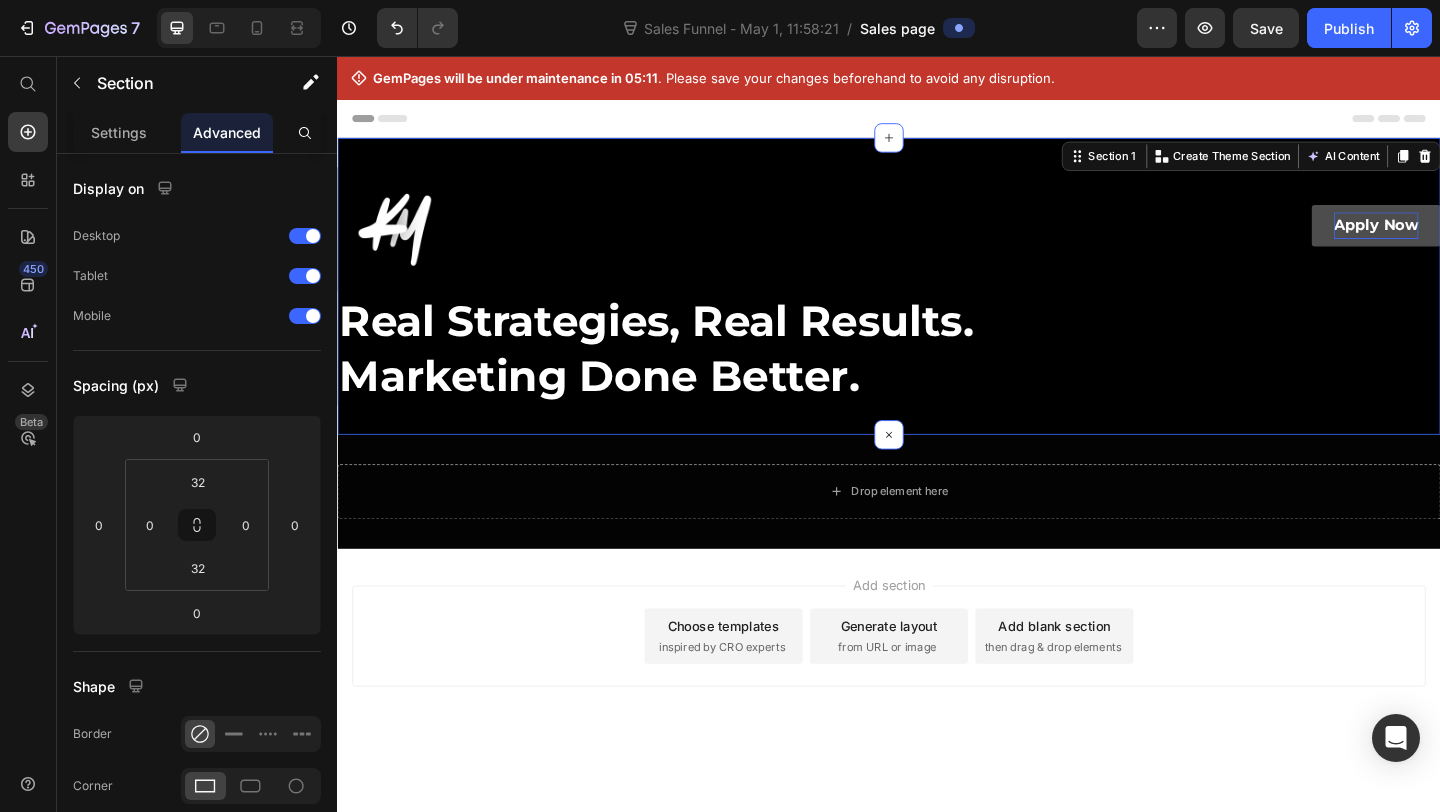 click on "Drop element here Section 2" at bounding box center (937, 526) 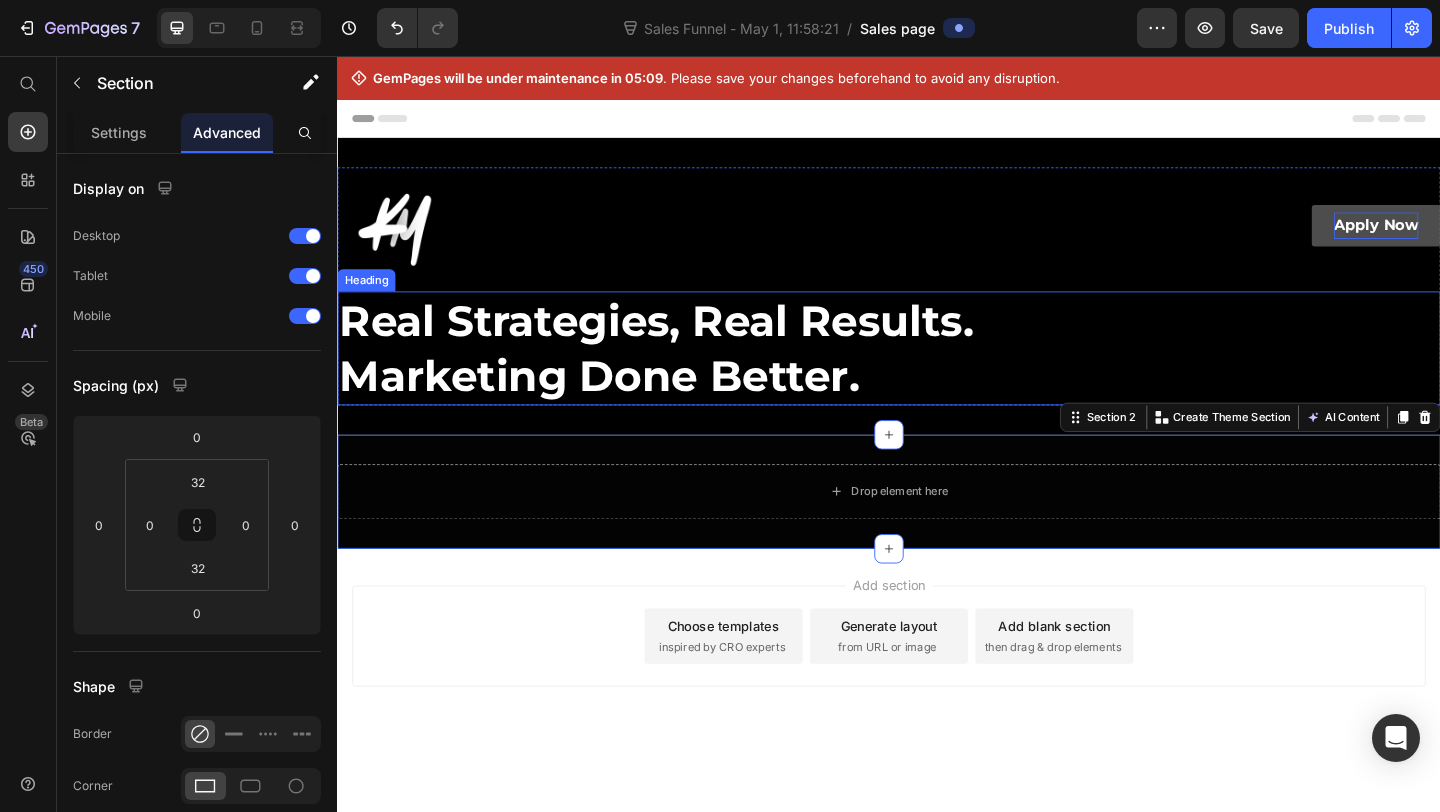 click on "Real Strategies, Real Results. Marketing Done Better." at bounding box center (937, 370) 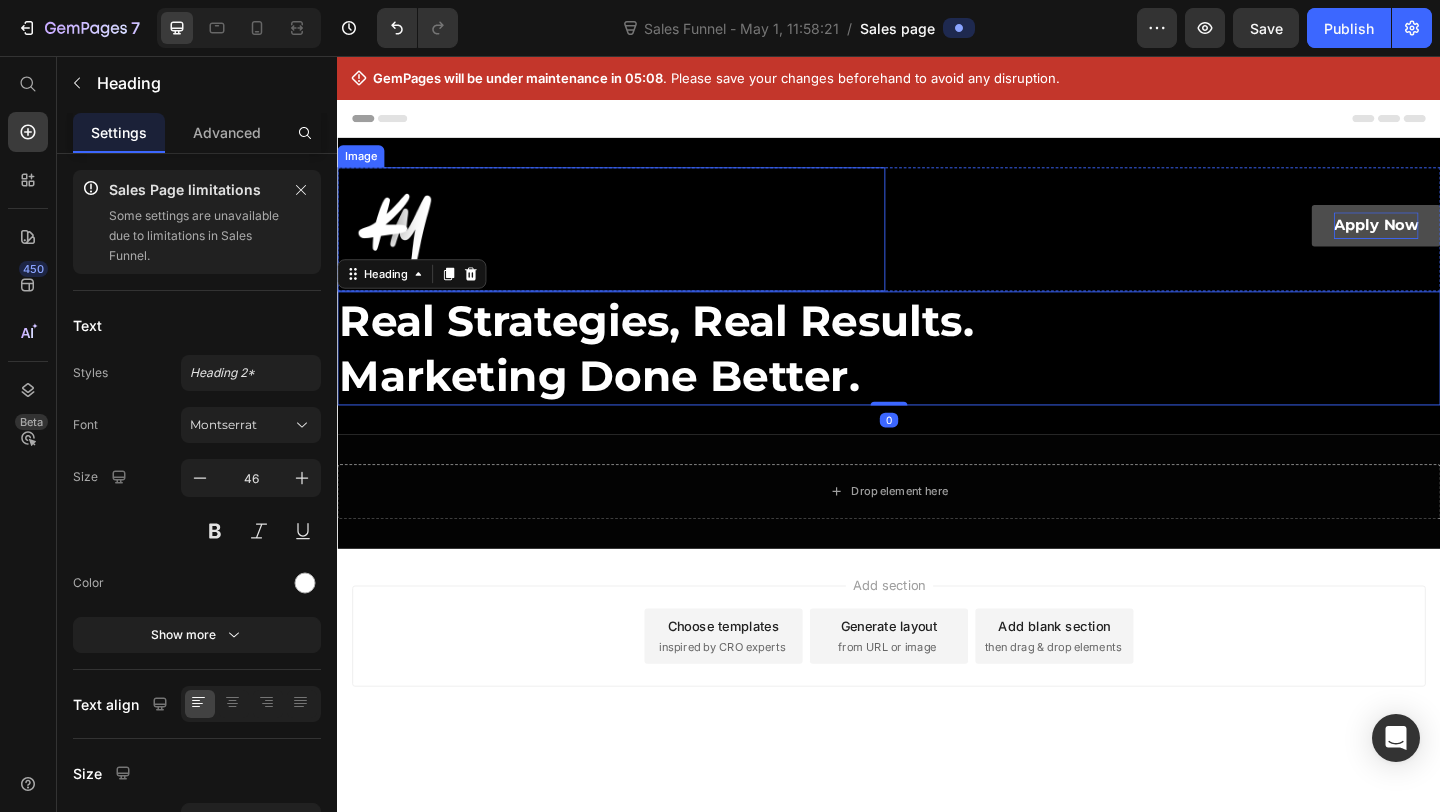 click at bounding box center [635, 240] 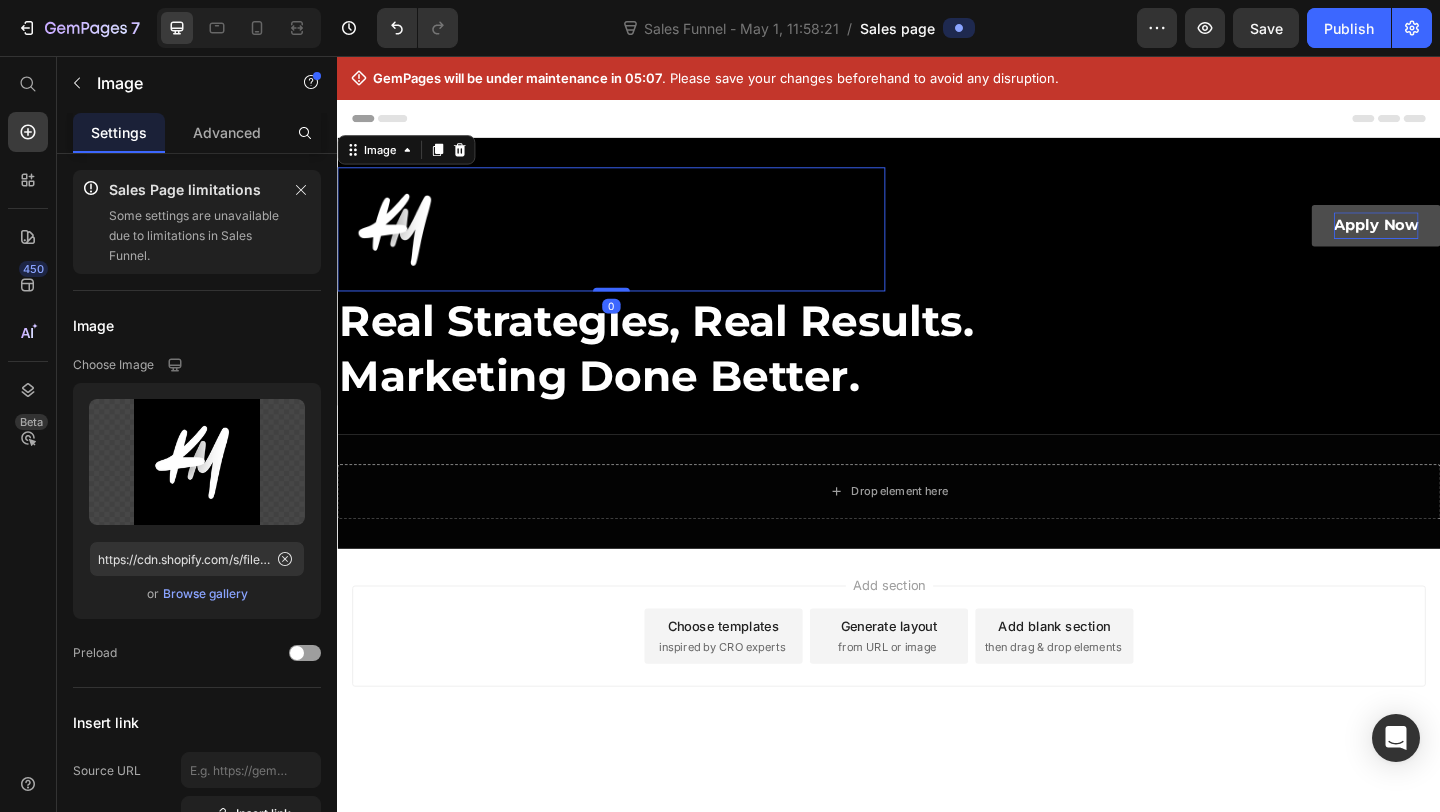 click on "Apply Now Button" at bounding box center [1239, 240] 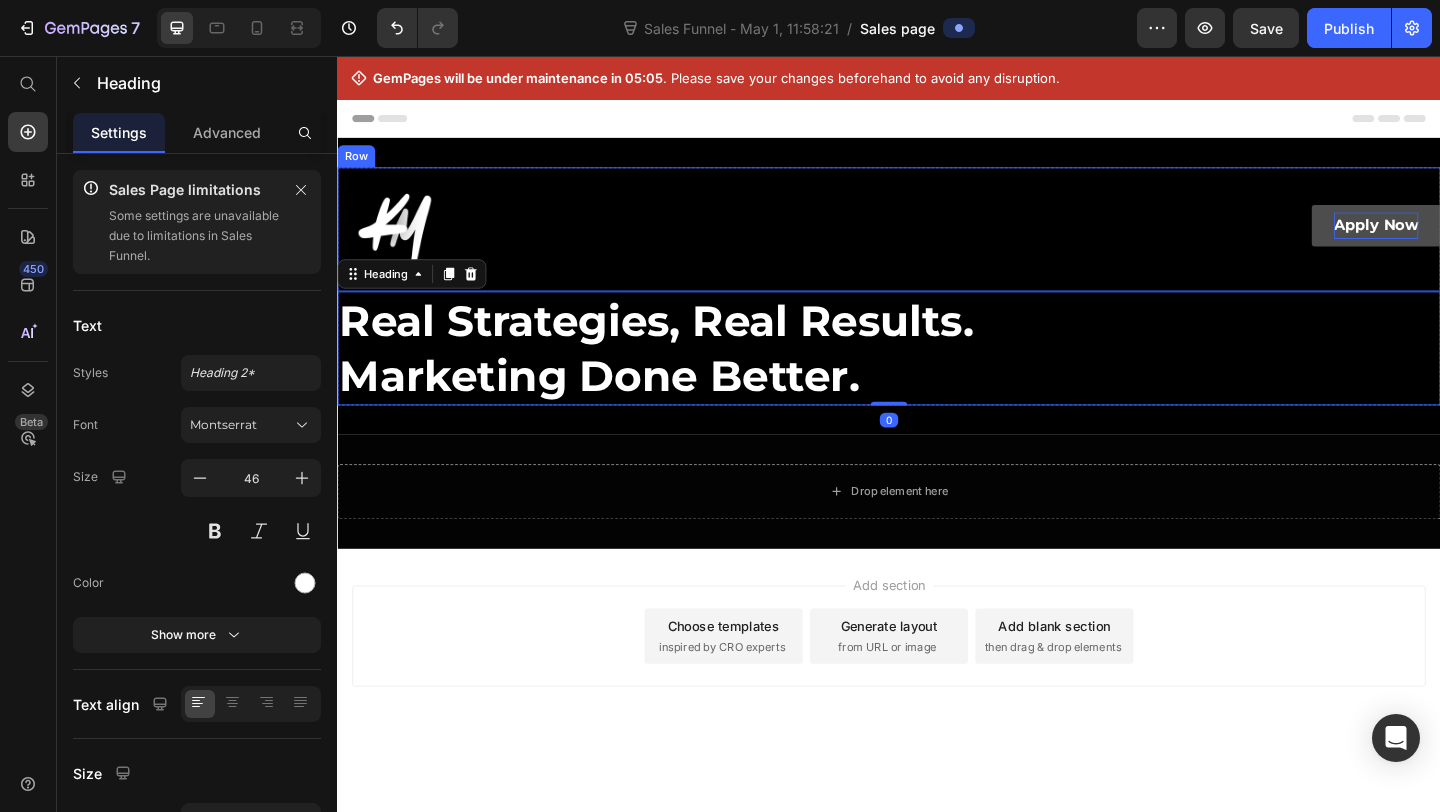 click on "Image Apply Now Button Row" at bounding box center [937, 240] 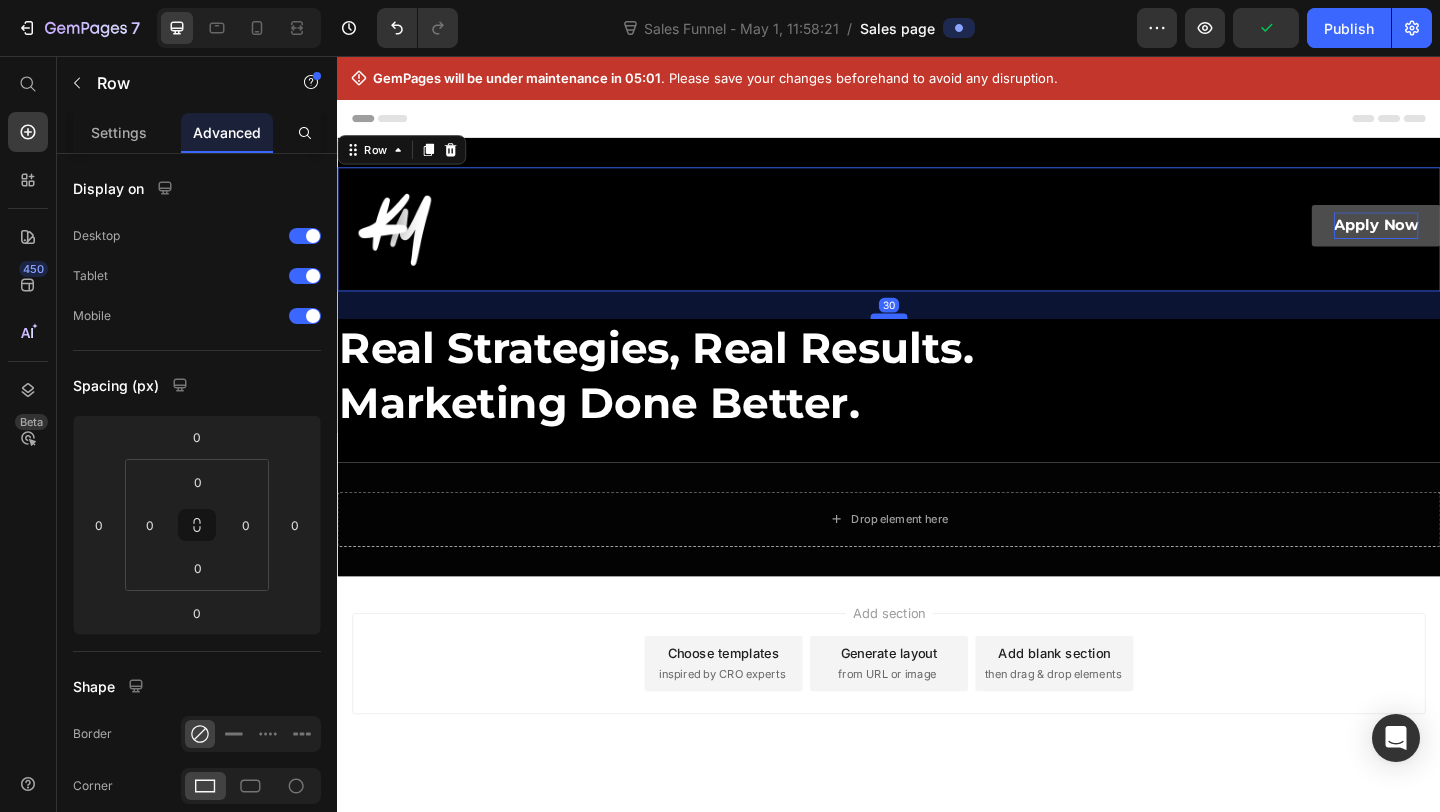 drag, startPoint x: 937, startPoint y: 304, endPoint x: 939, endPoint y: 334, distance: 30.066593 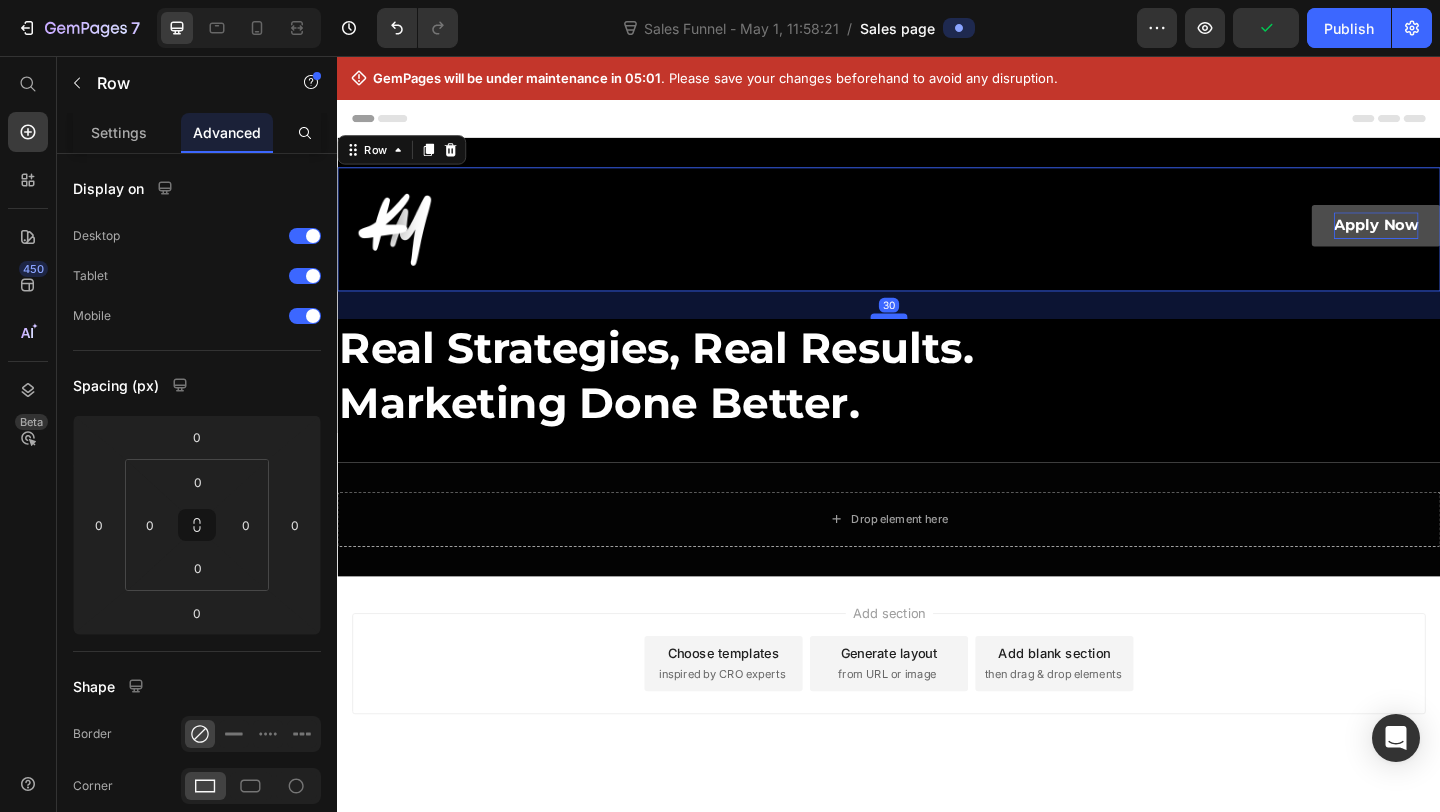 click at bounding box center (937, 335) 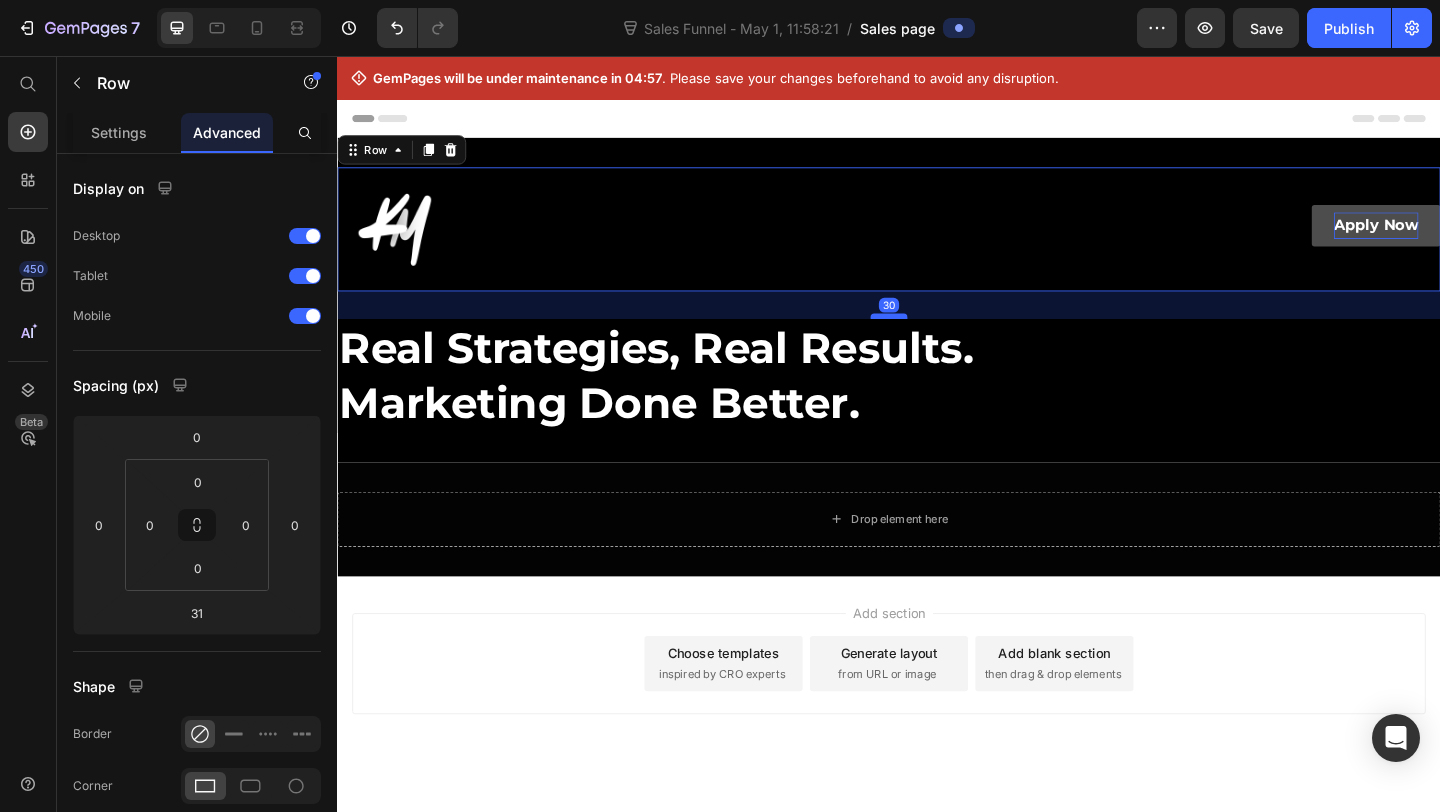 click at bounding box center [937, 335] 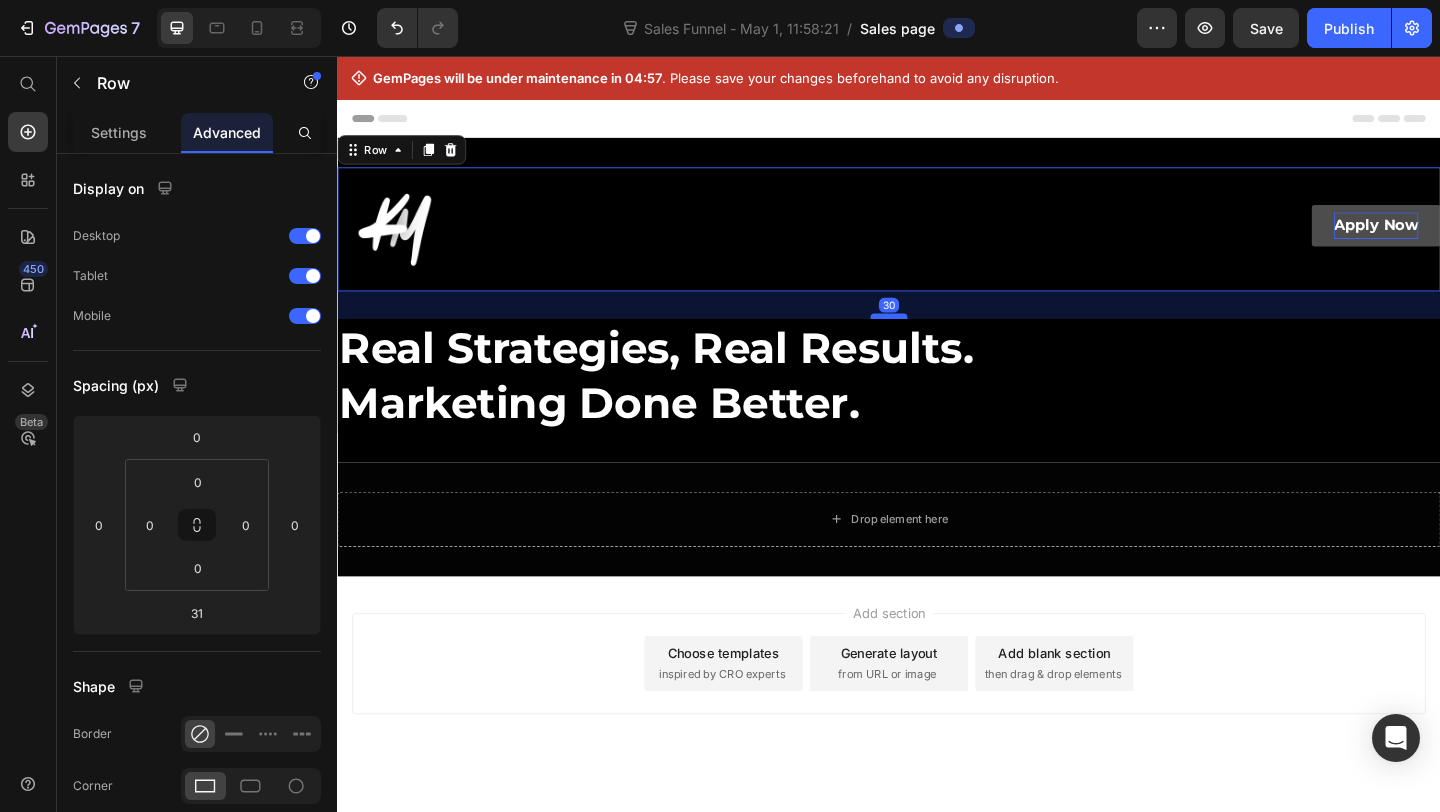 type on "30" 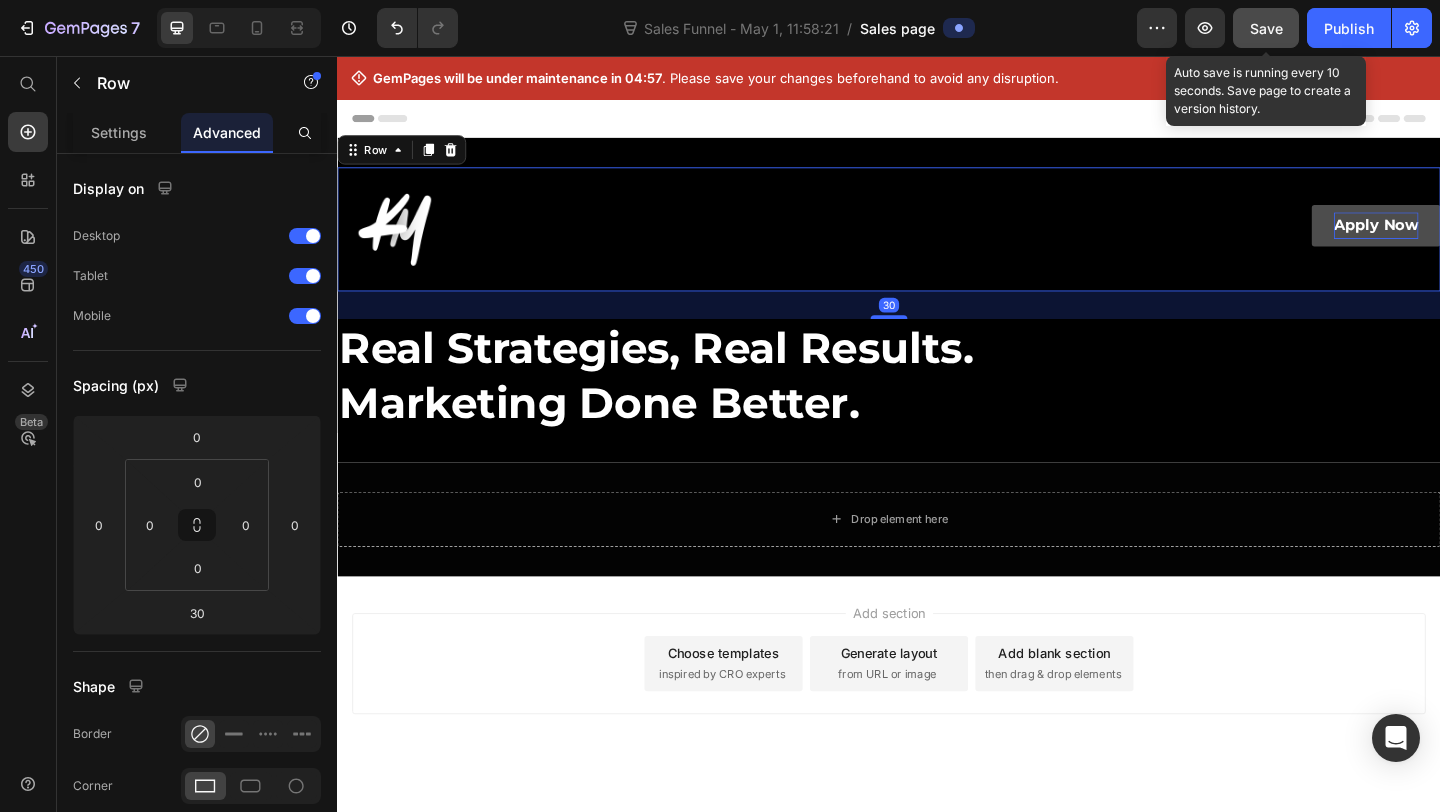 click on "Save" at bounding box center [1266, 28] 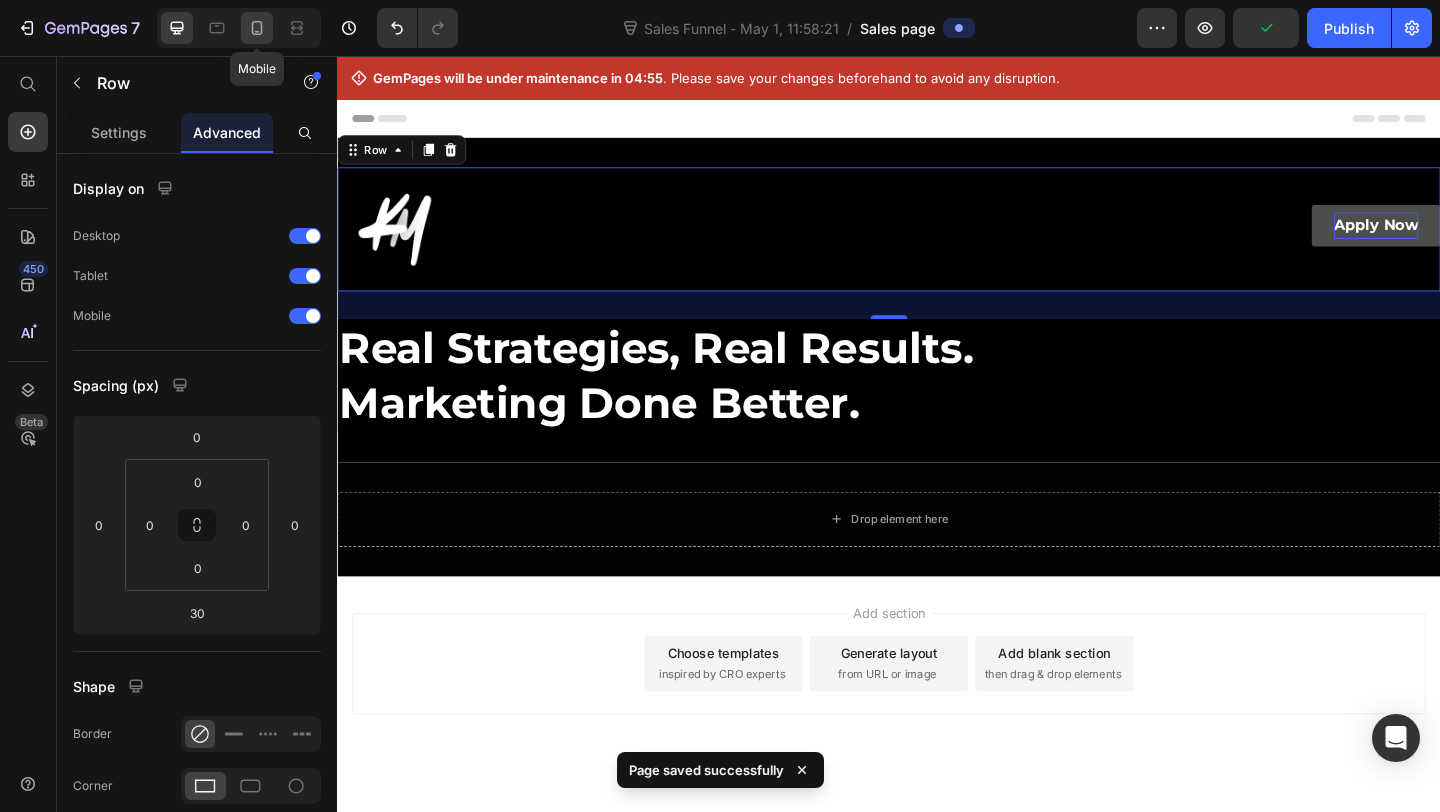 click 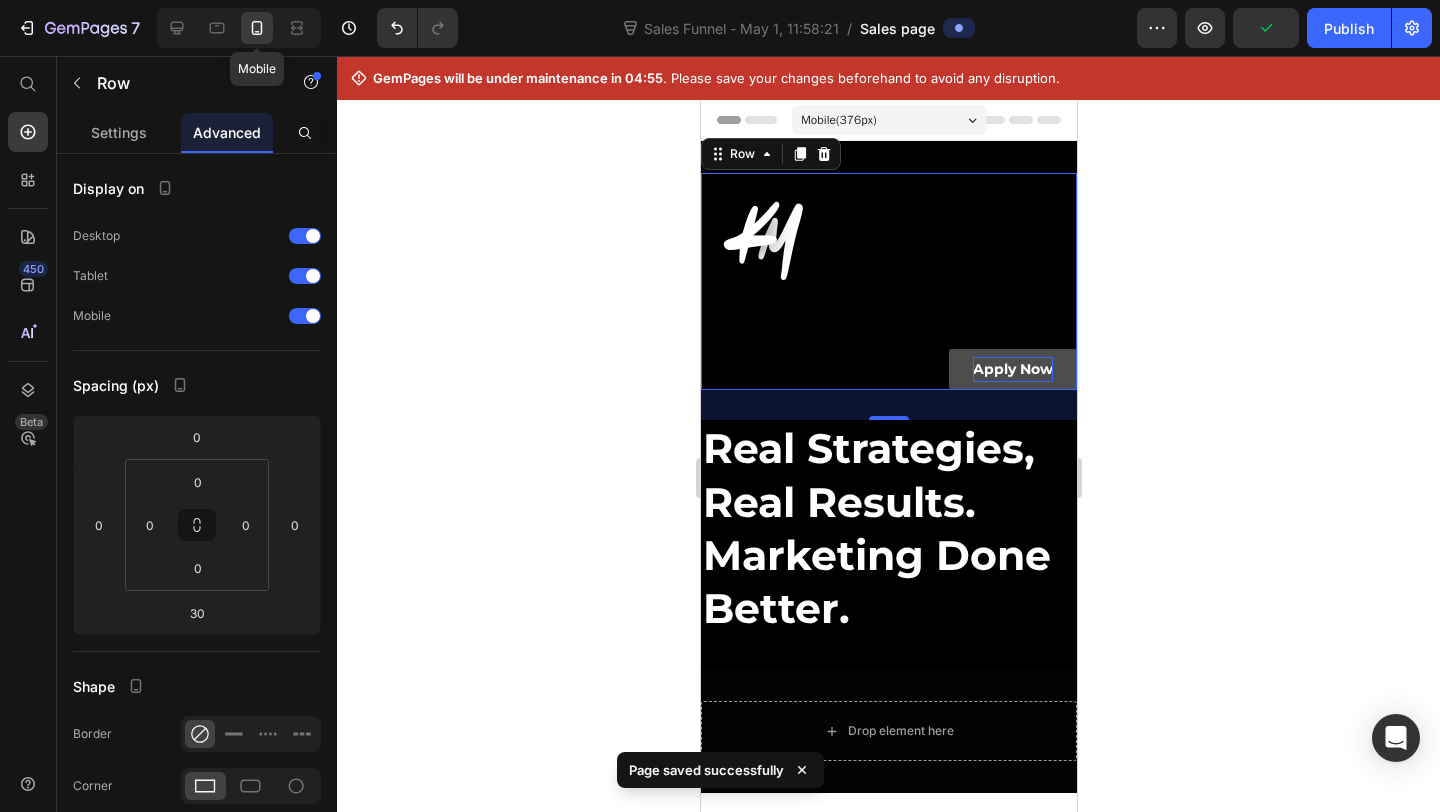 scroll, scrollTop: 3, scrollLeft: 0, axis: vertical 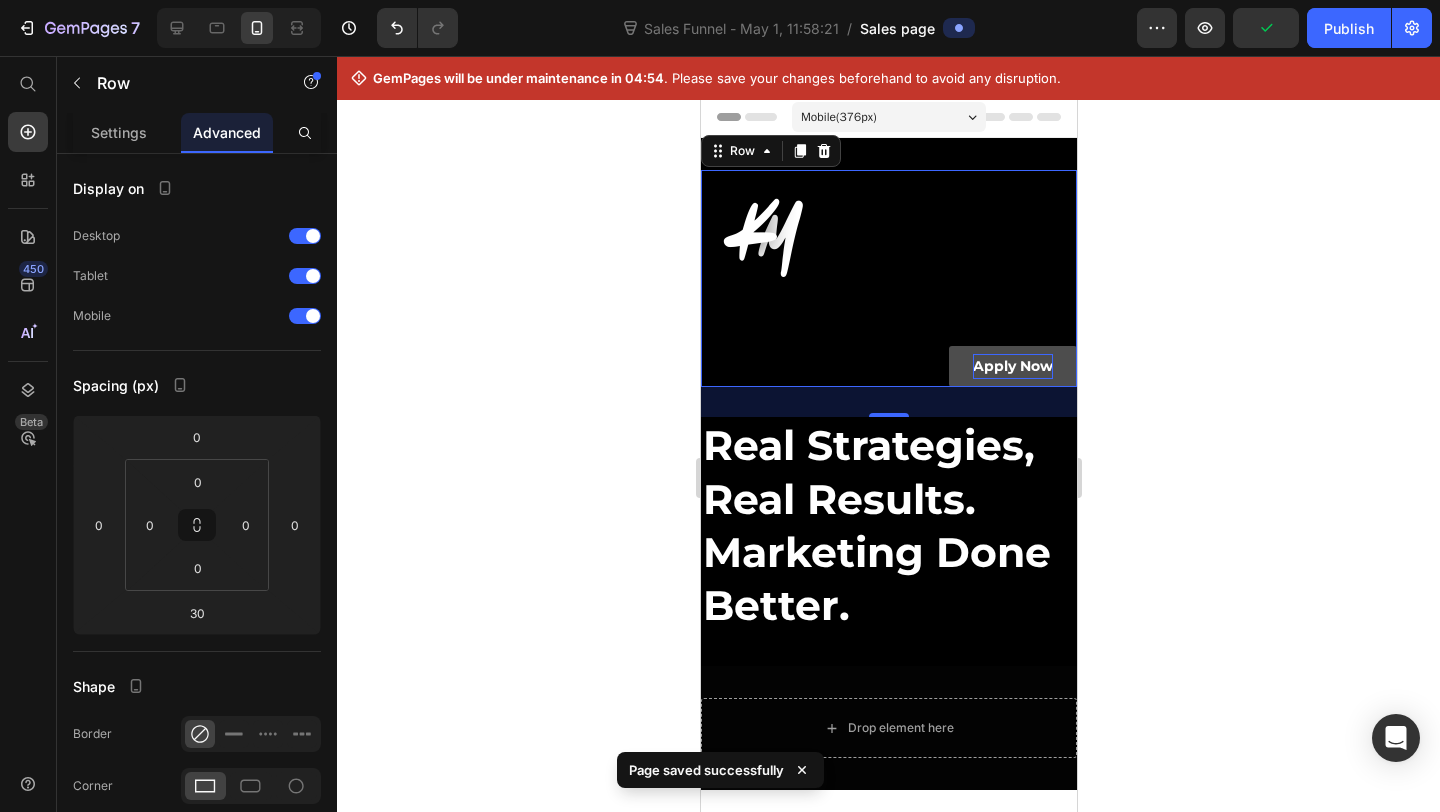 click 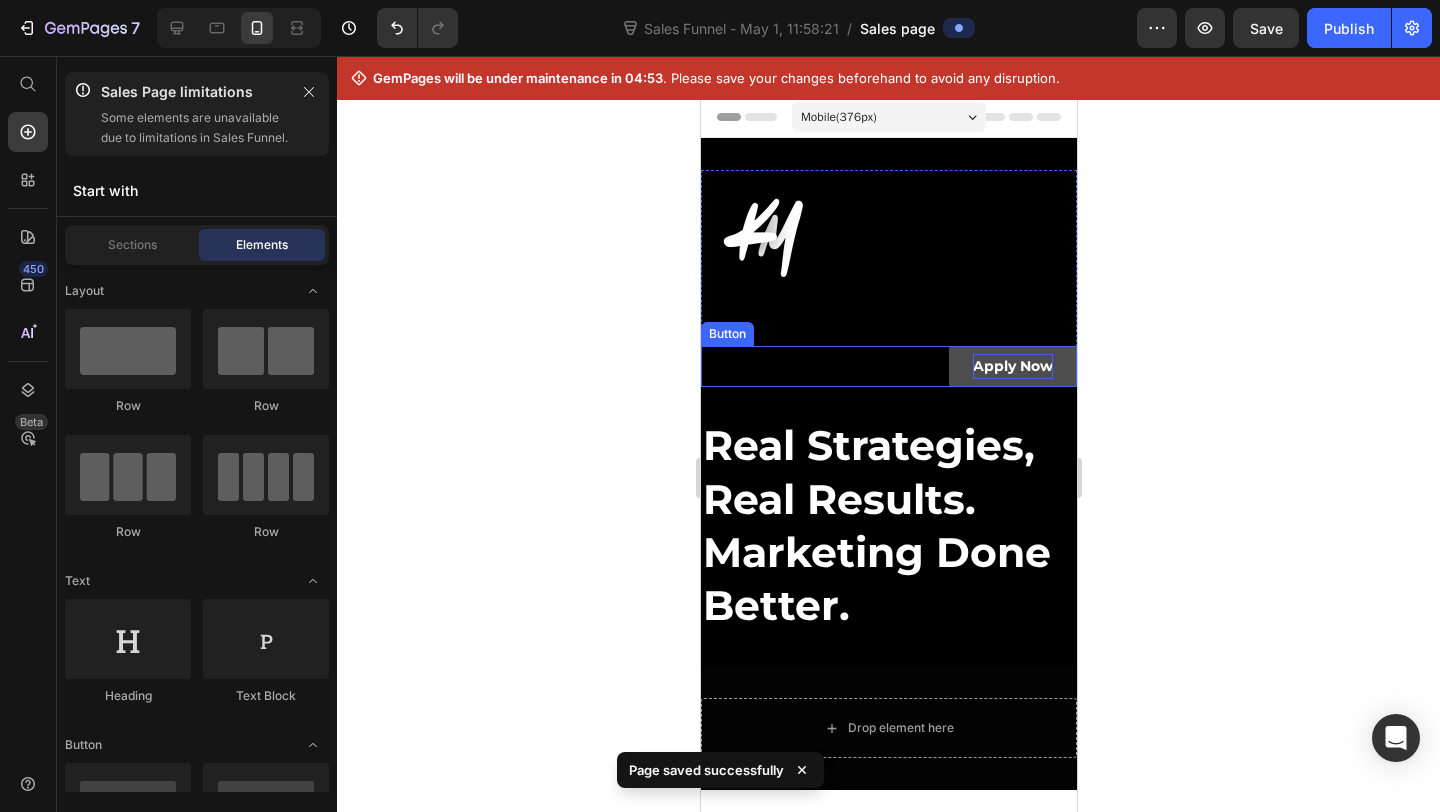 click on "Apply Now Button" at bounding box center [888, 366] 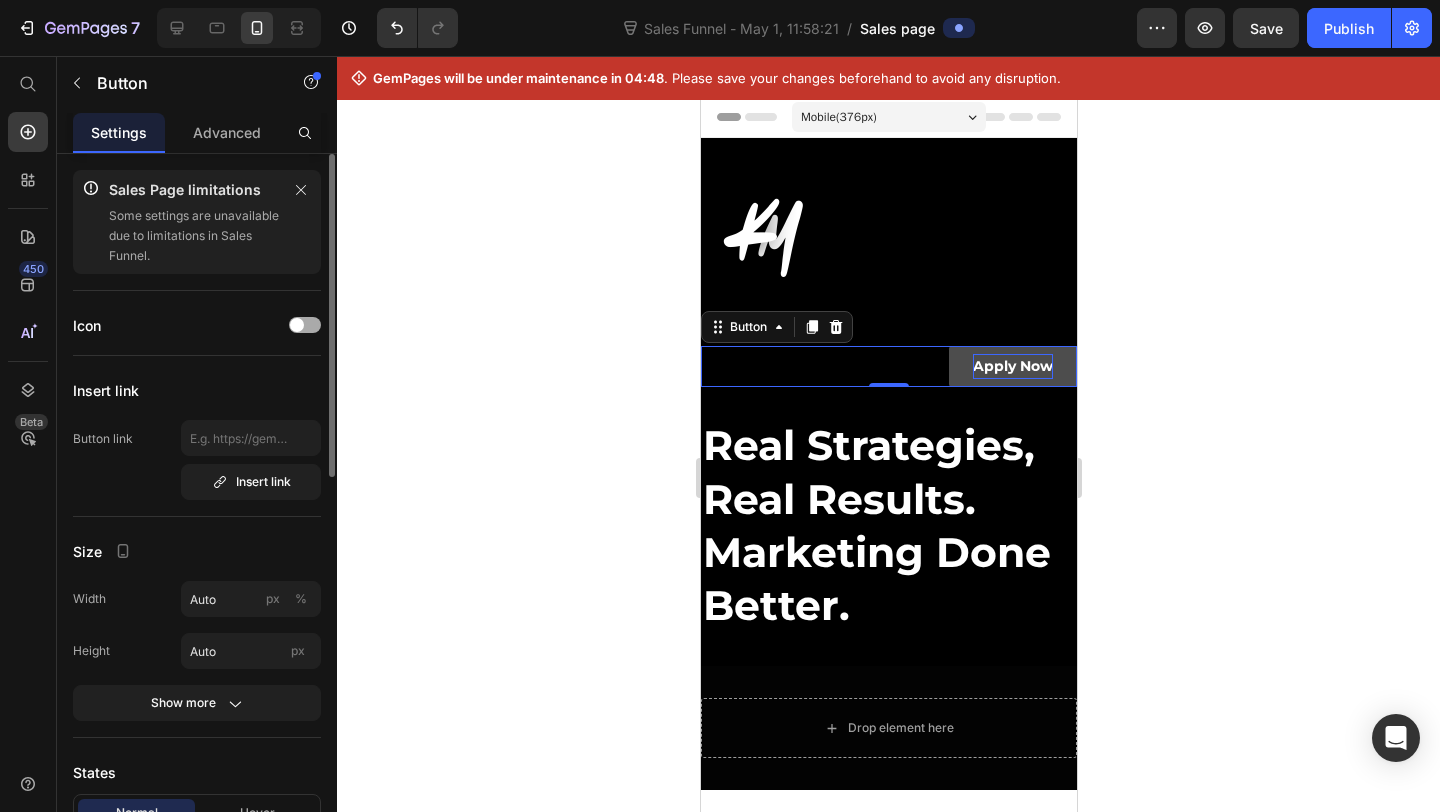 click at bounding box center [305, 325] 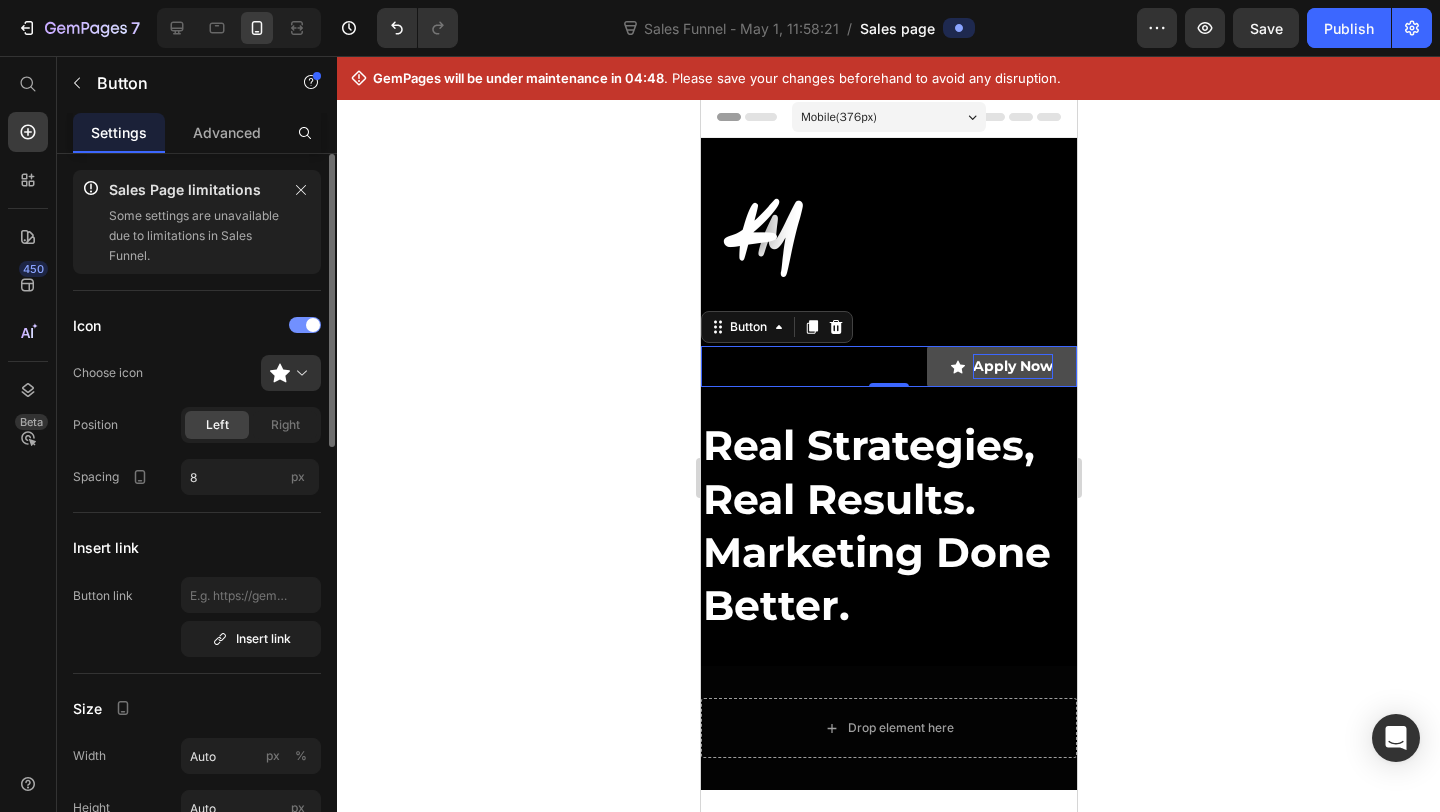 click at bounding box center (305, 325) 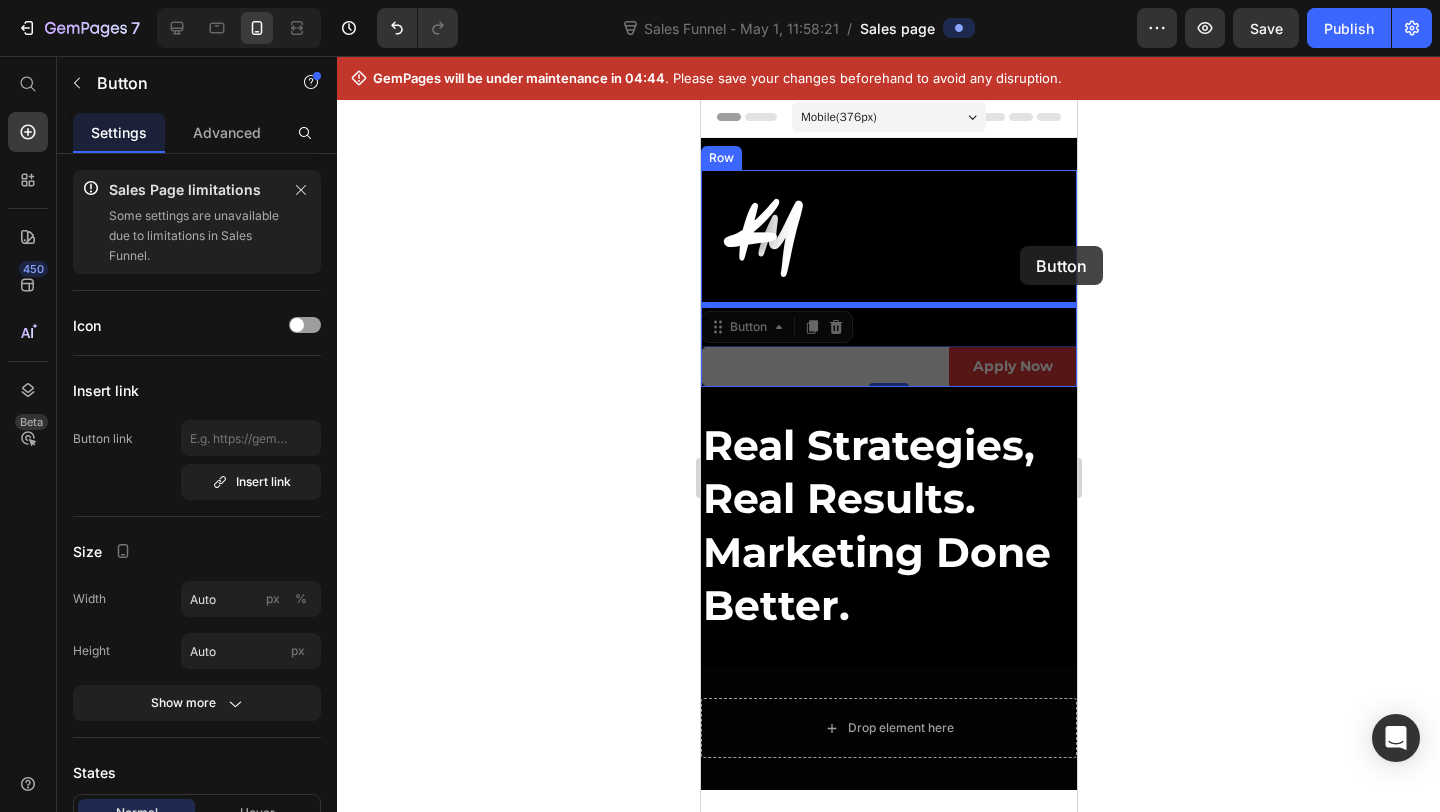 drag, startPoint x: 871, startPoint y: 364, endPoint x: 1018, endPoint y: 245, distance: 189.12958 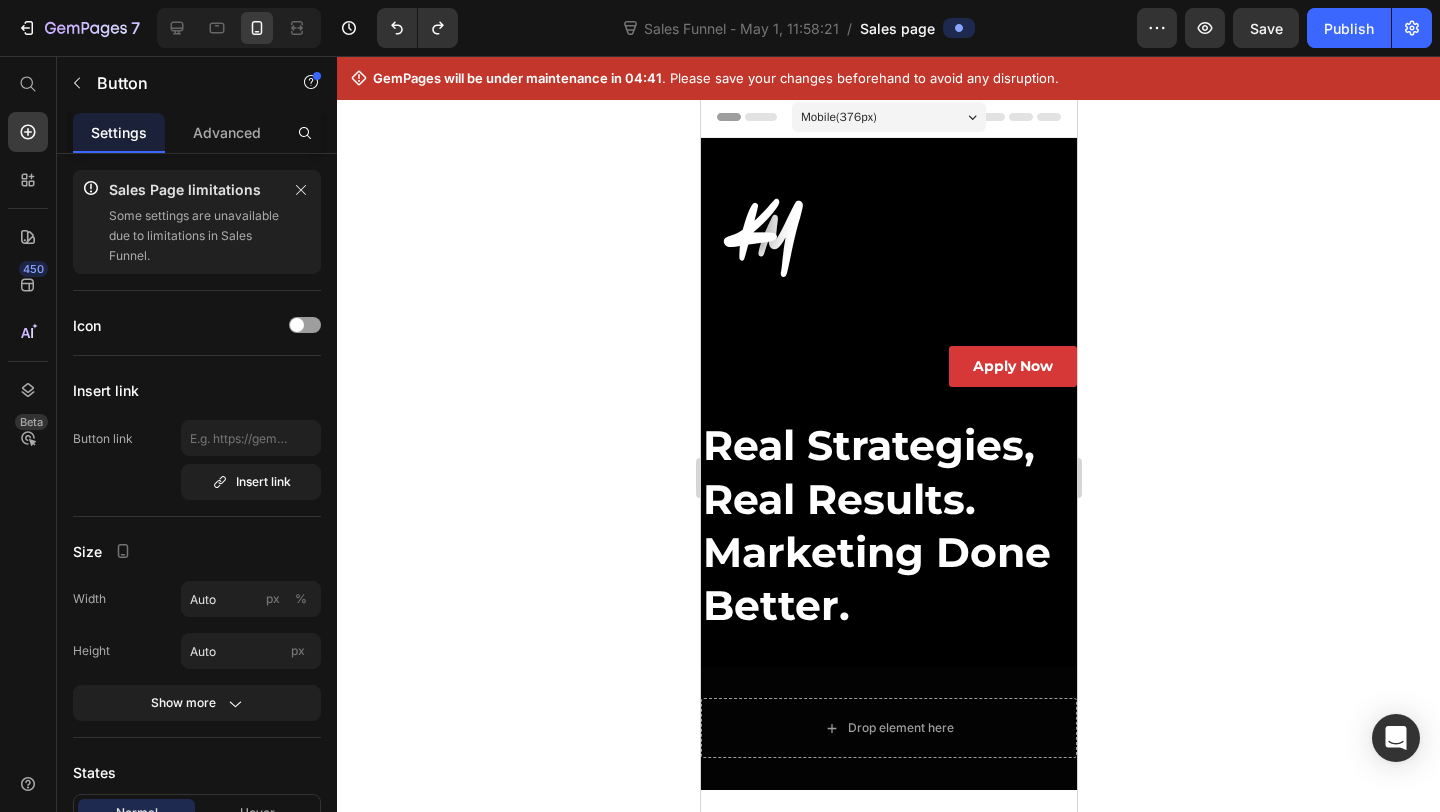 click 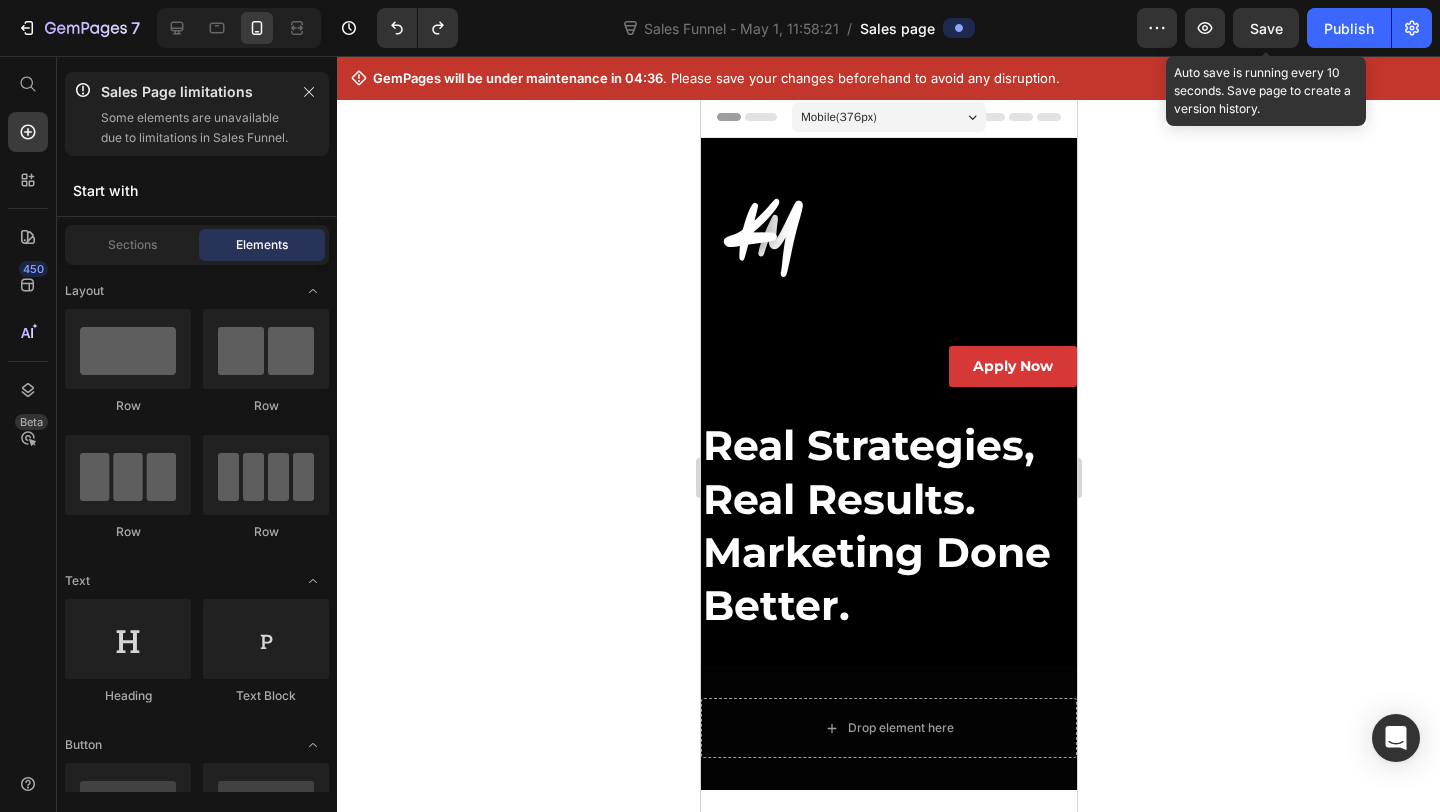 click on "Preview  Save  Auto save is running every 10 seconds. Save page to create a version history.  Publish" at bounding box center [1284, 28] 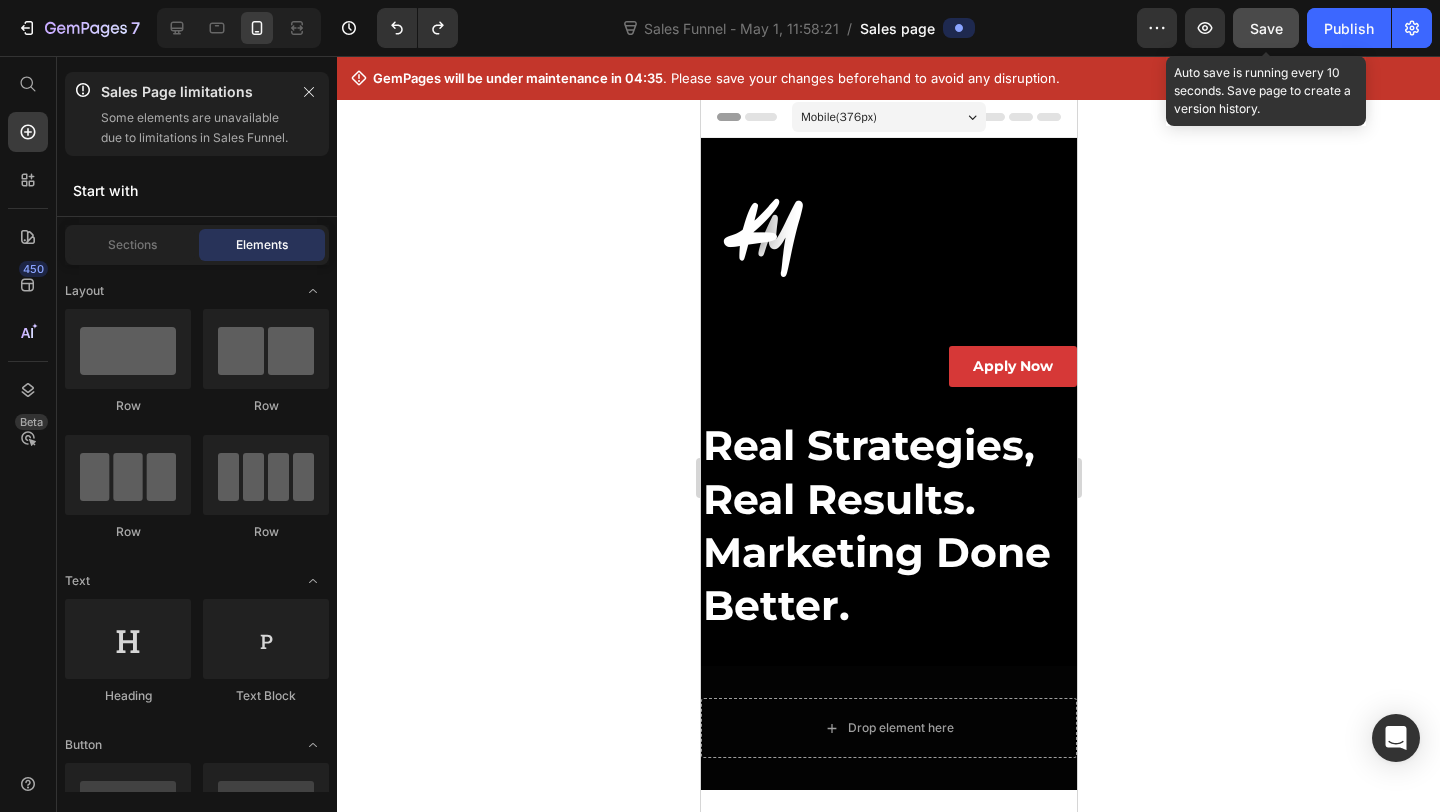 click on "Save" 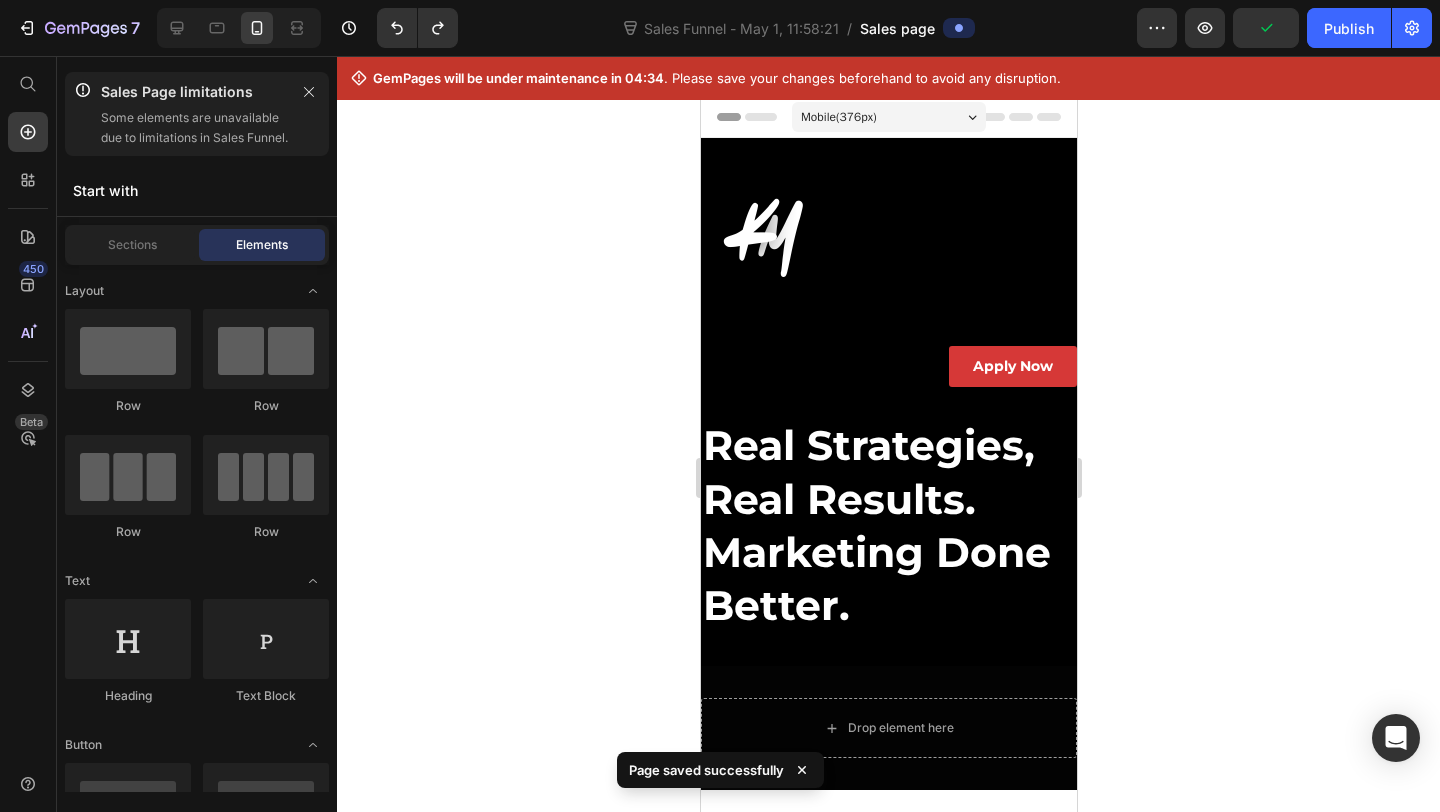 click at bounding box center (239, 28) 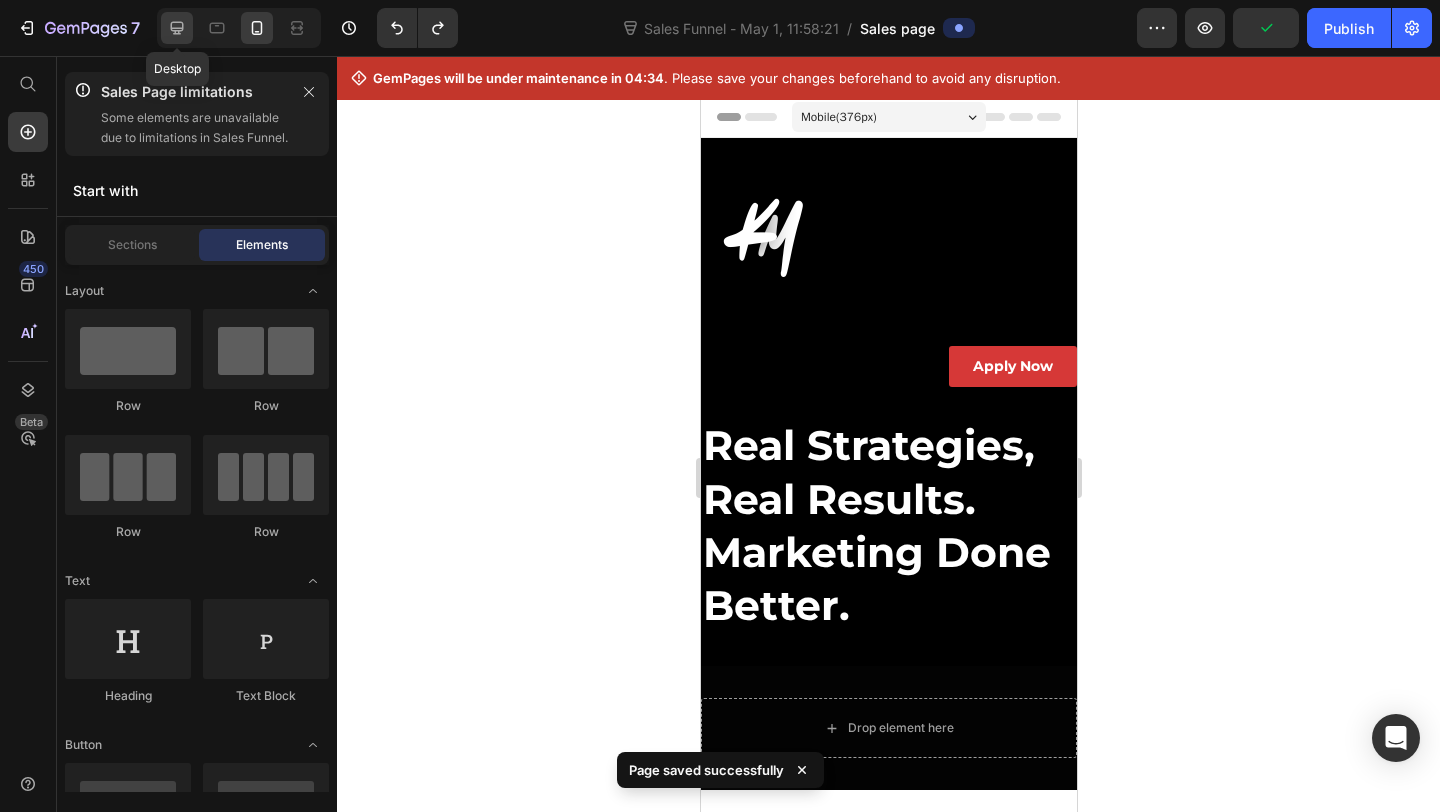 click 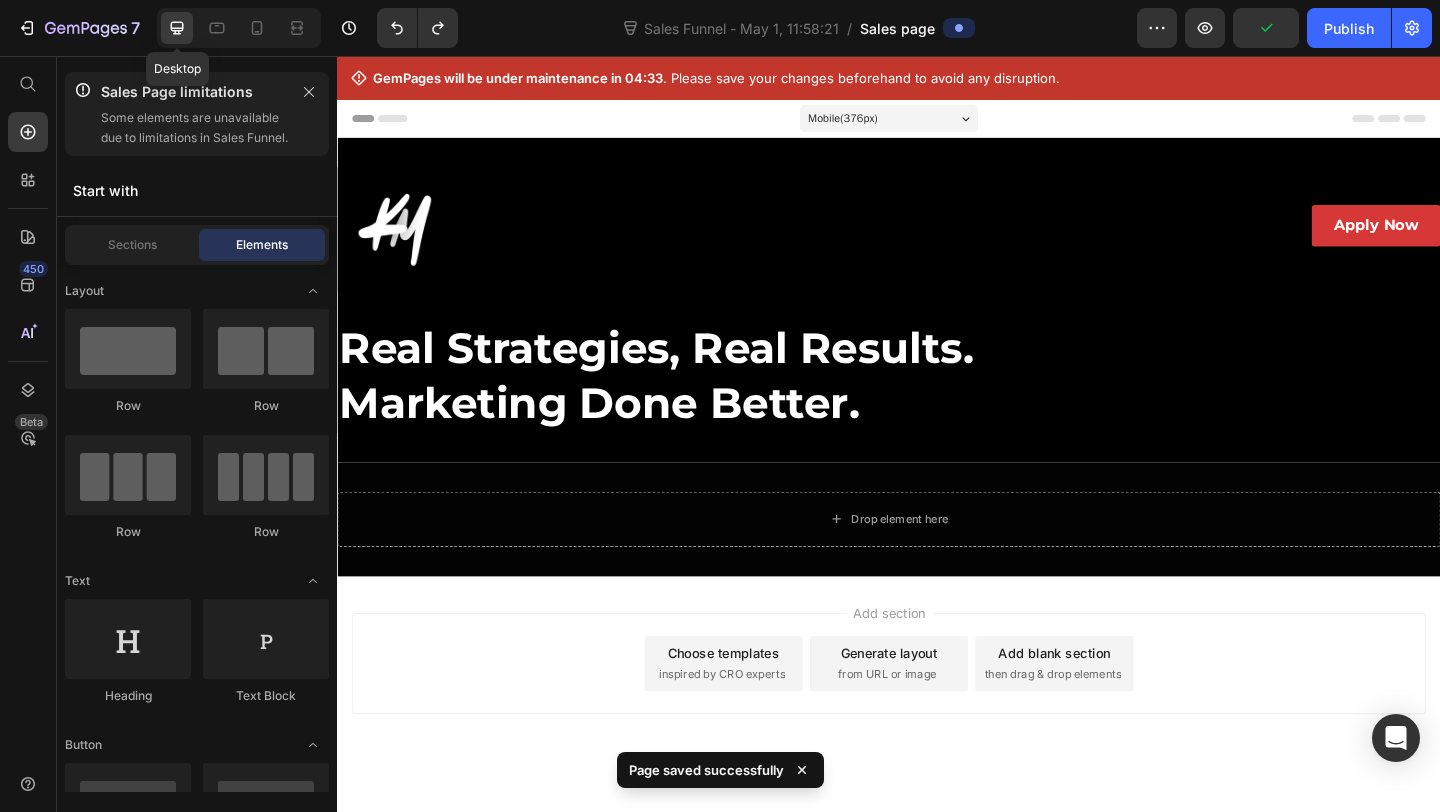 scroll, scrollTop: 0, scrollLeft: 0, axis: both 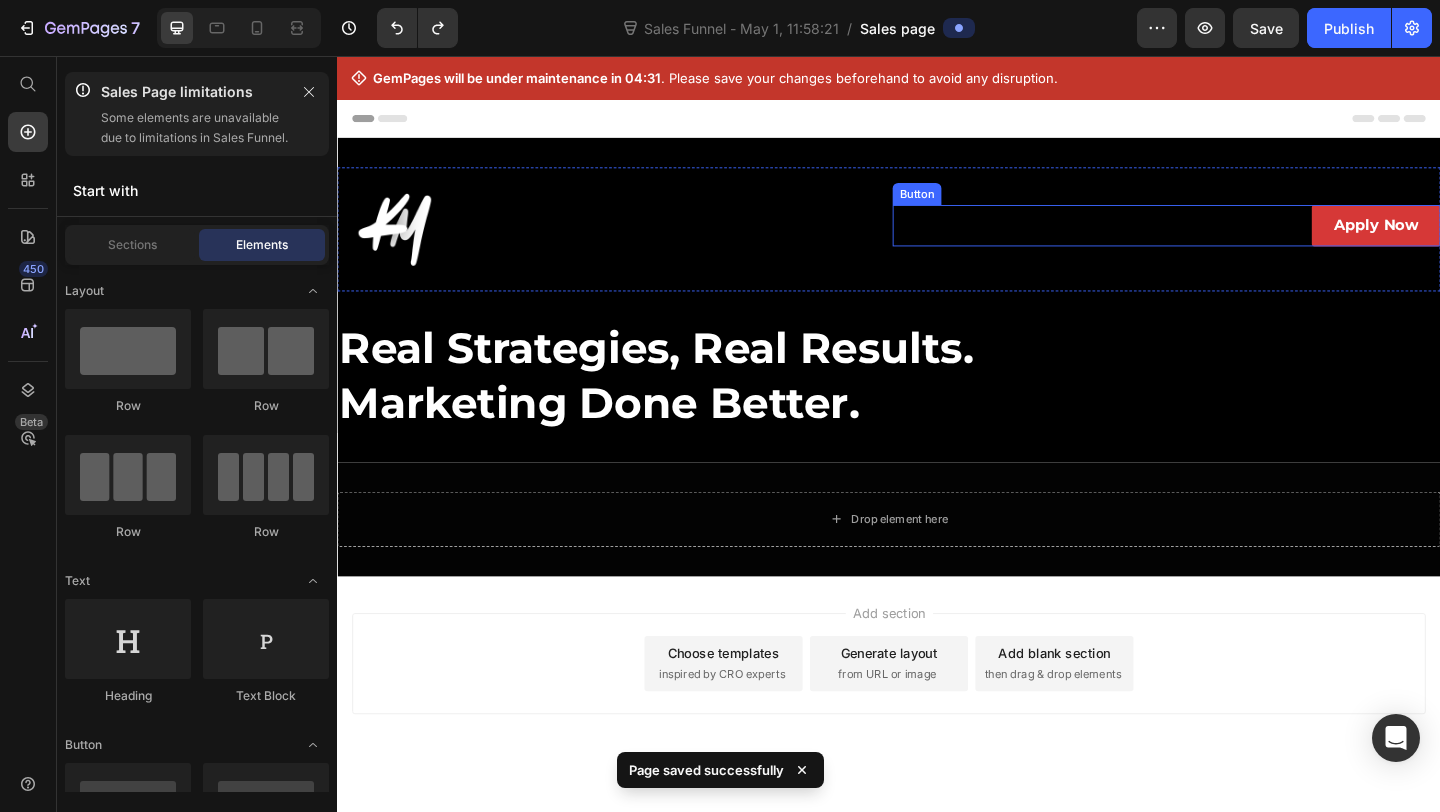 click on "Apply Now Button" at bounding box center [1239, 236] 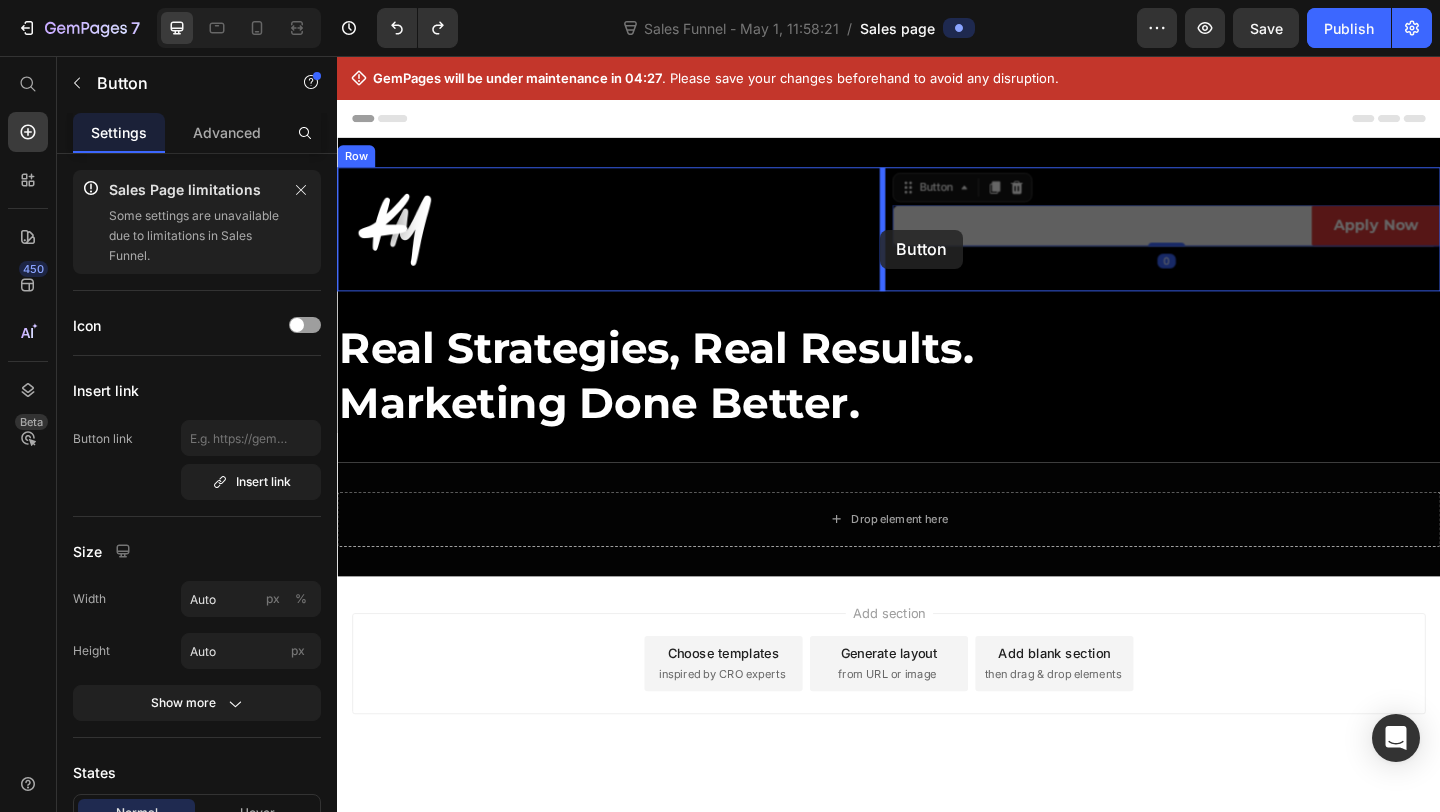 drag, startPoint x: 1059, startPoint y: 249, endPoint x: 928, endPoint y: 241, distance: 131.24405 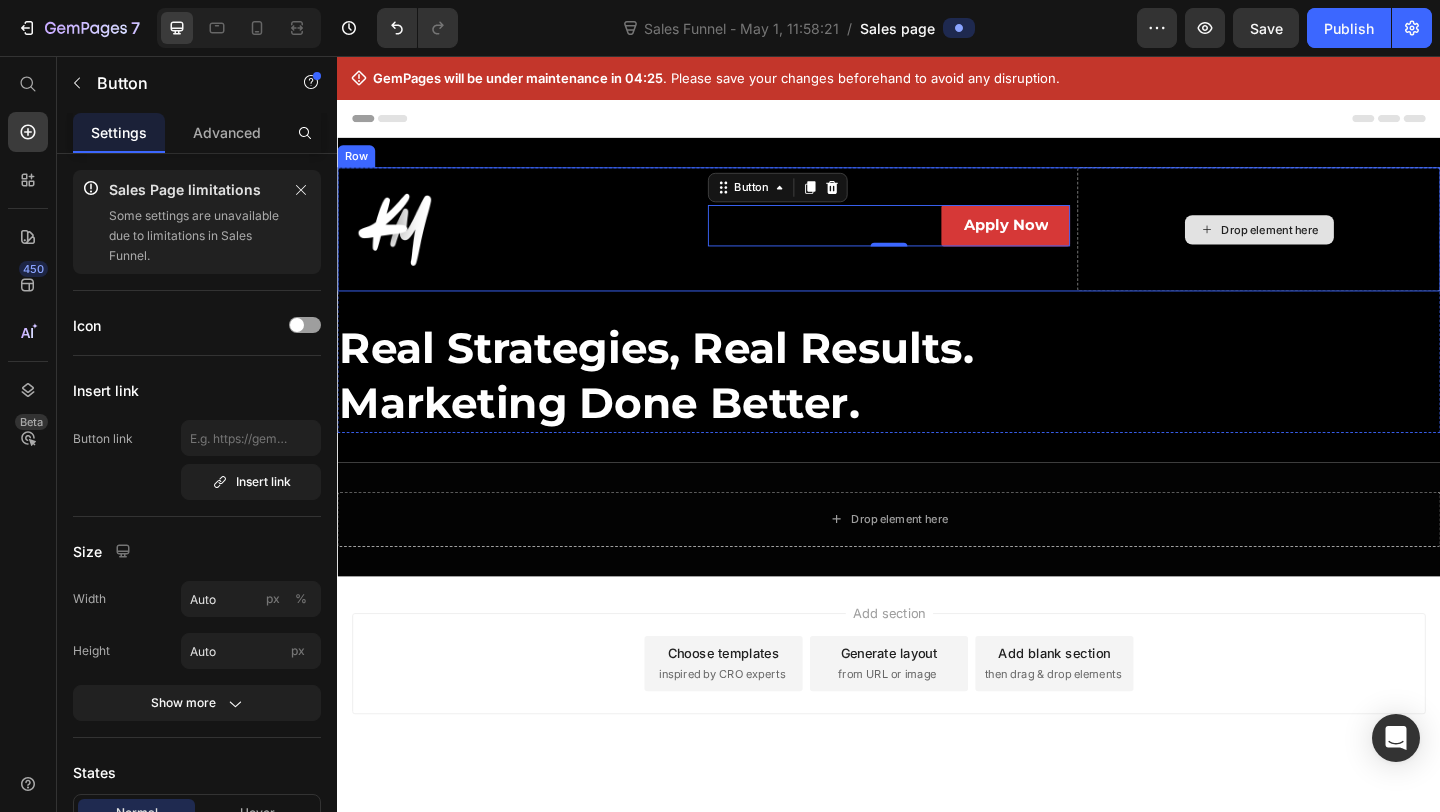 click on "Drop element here" at bounding box center [1339, 240] 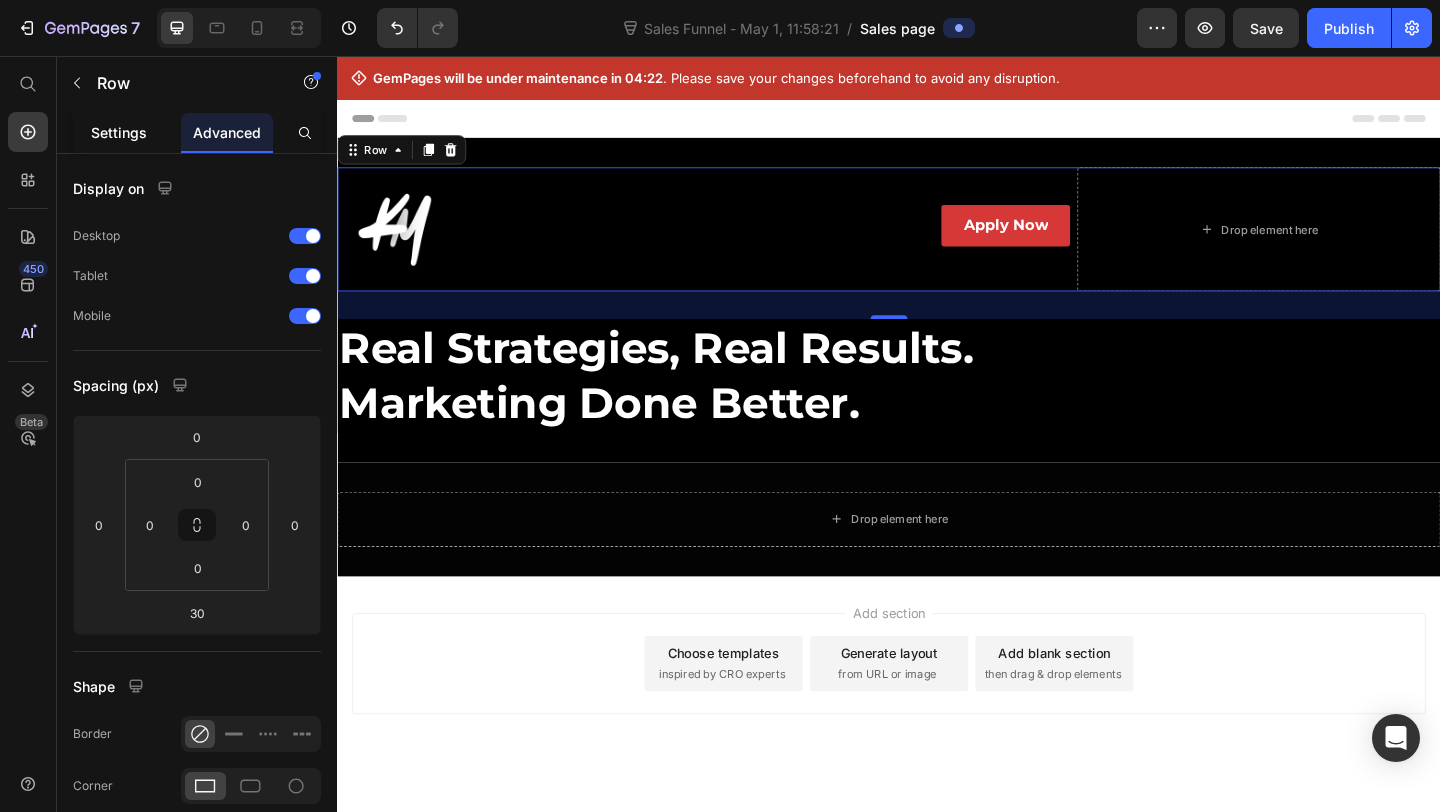 click on "Settings" at bounding box center [119, 132] 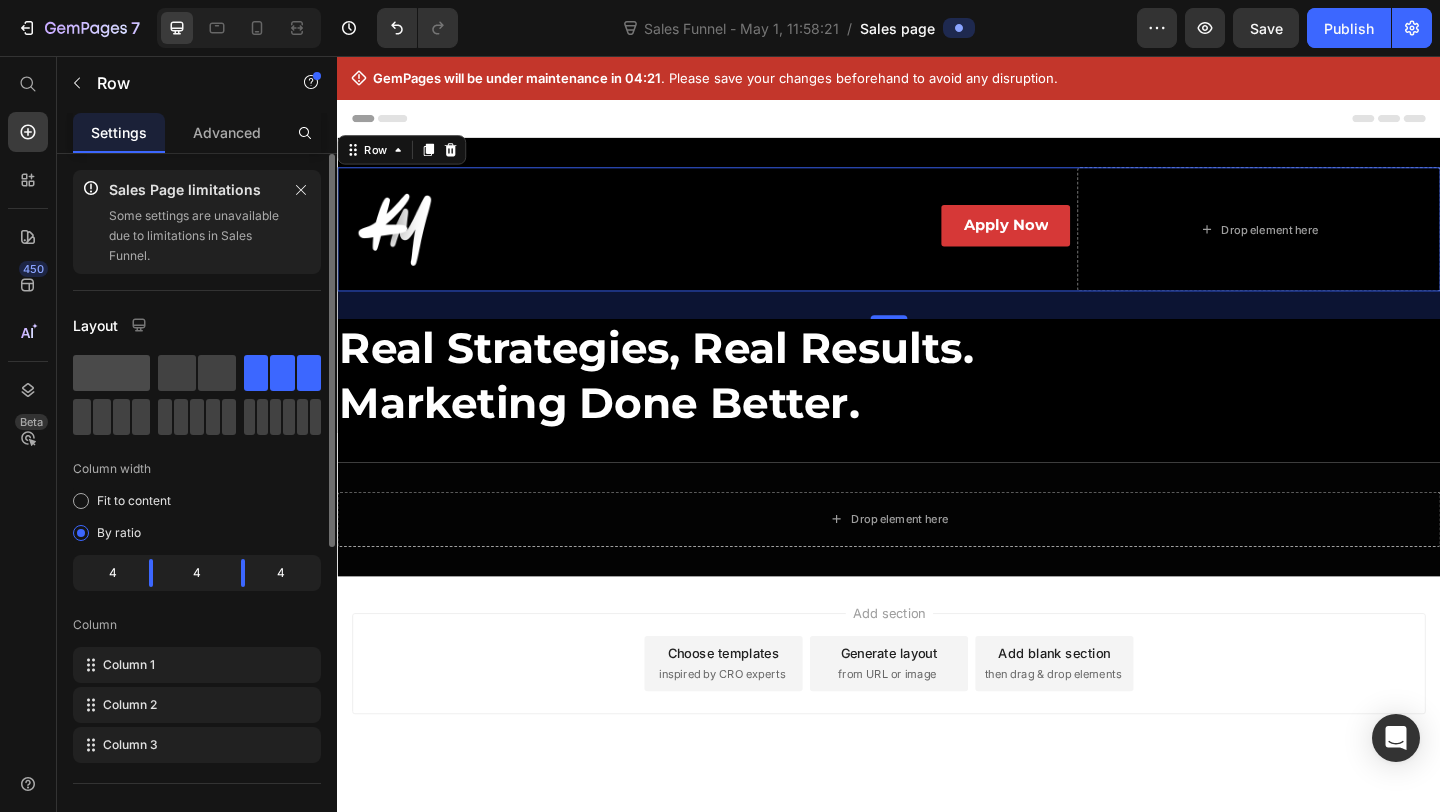 click 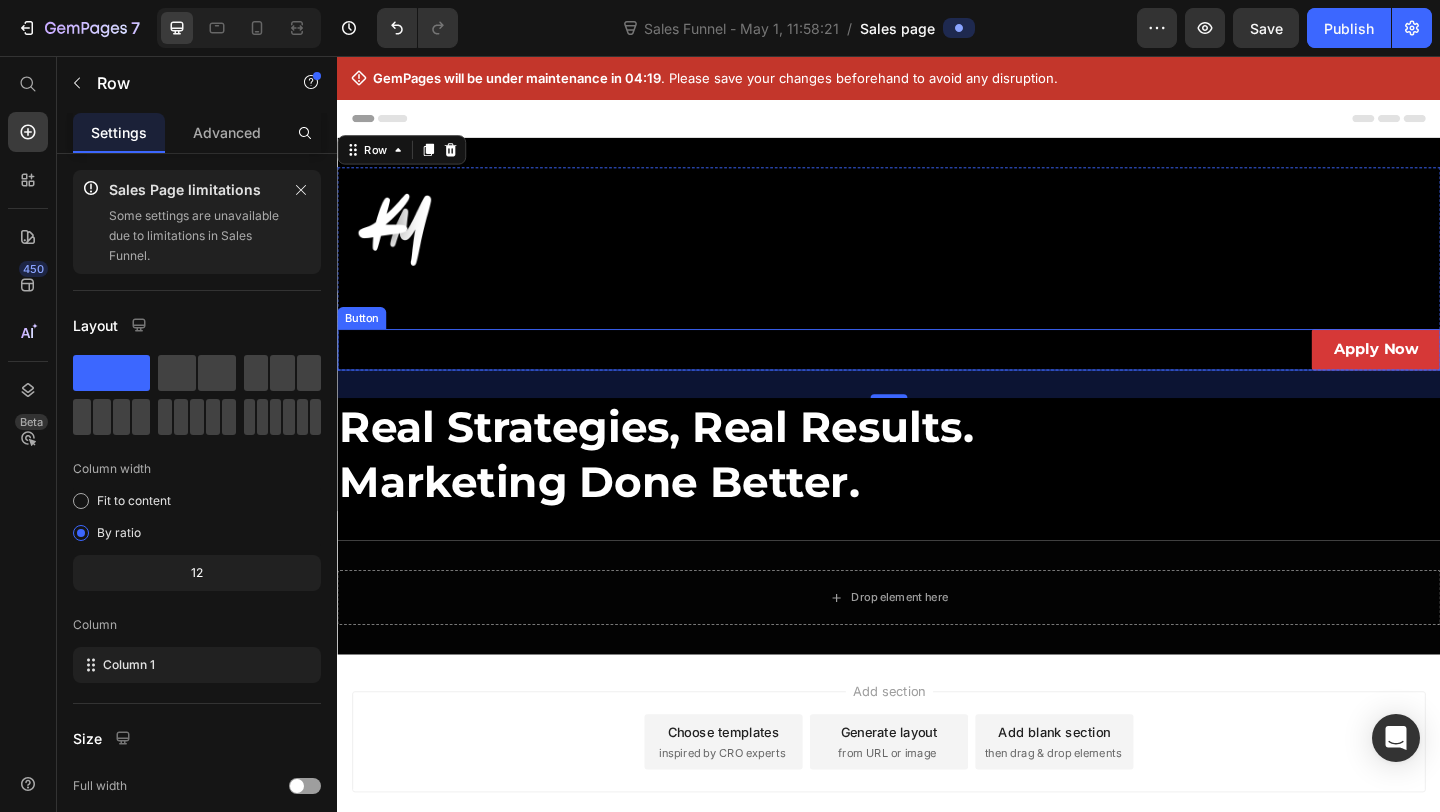 click on "Apply Now Button" at bounding box center (937, 371) 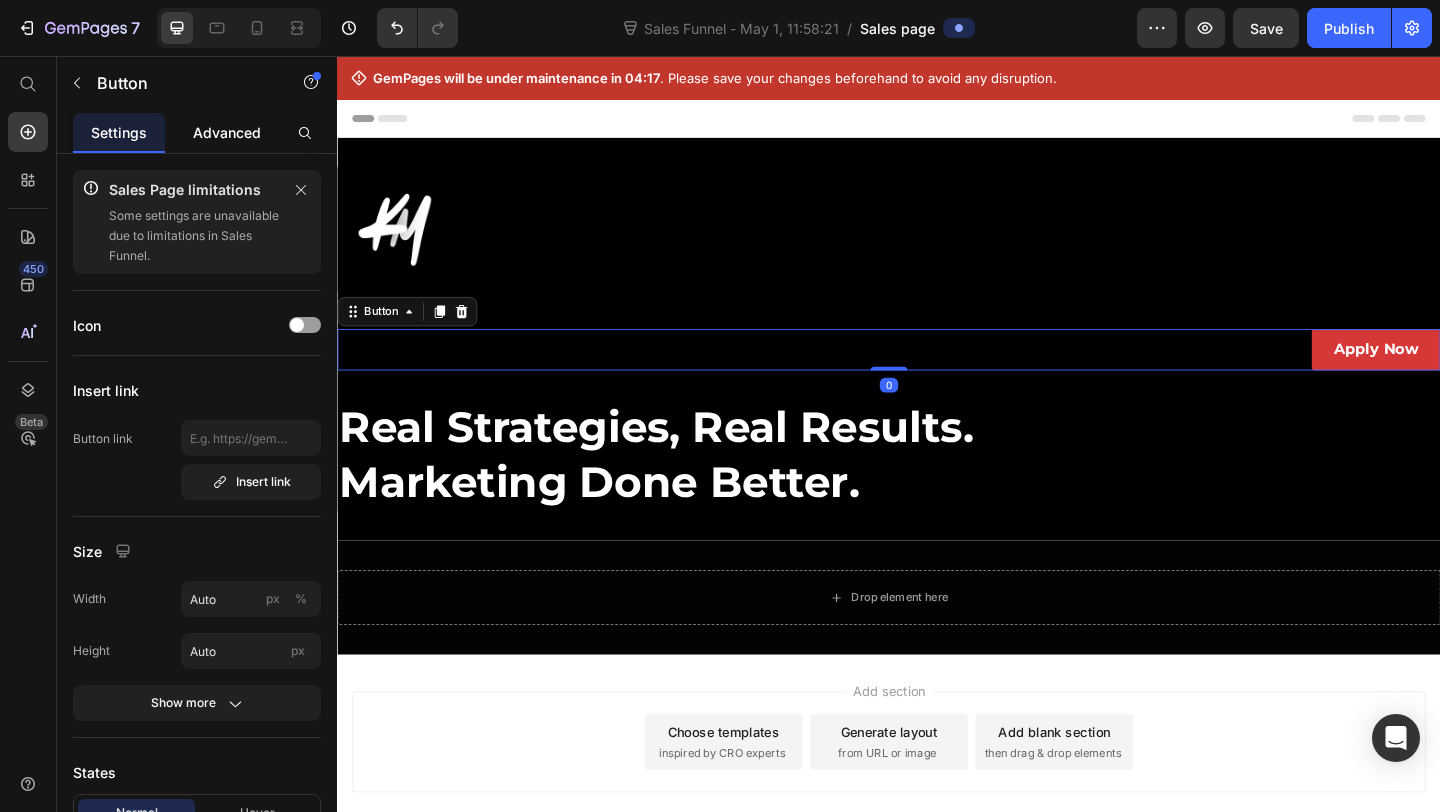 click on "Advanced" 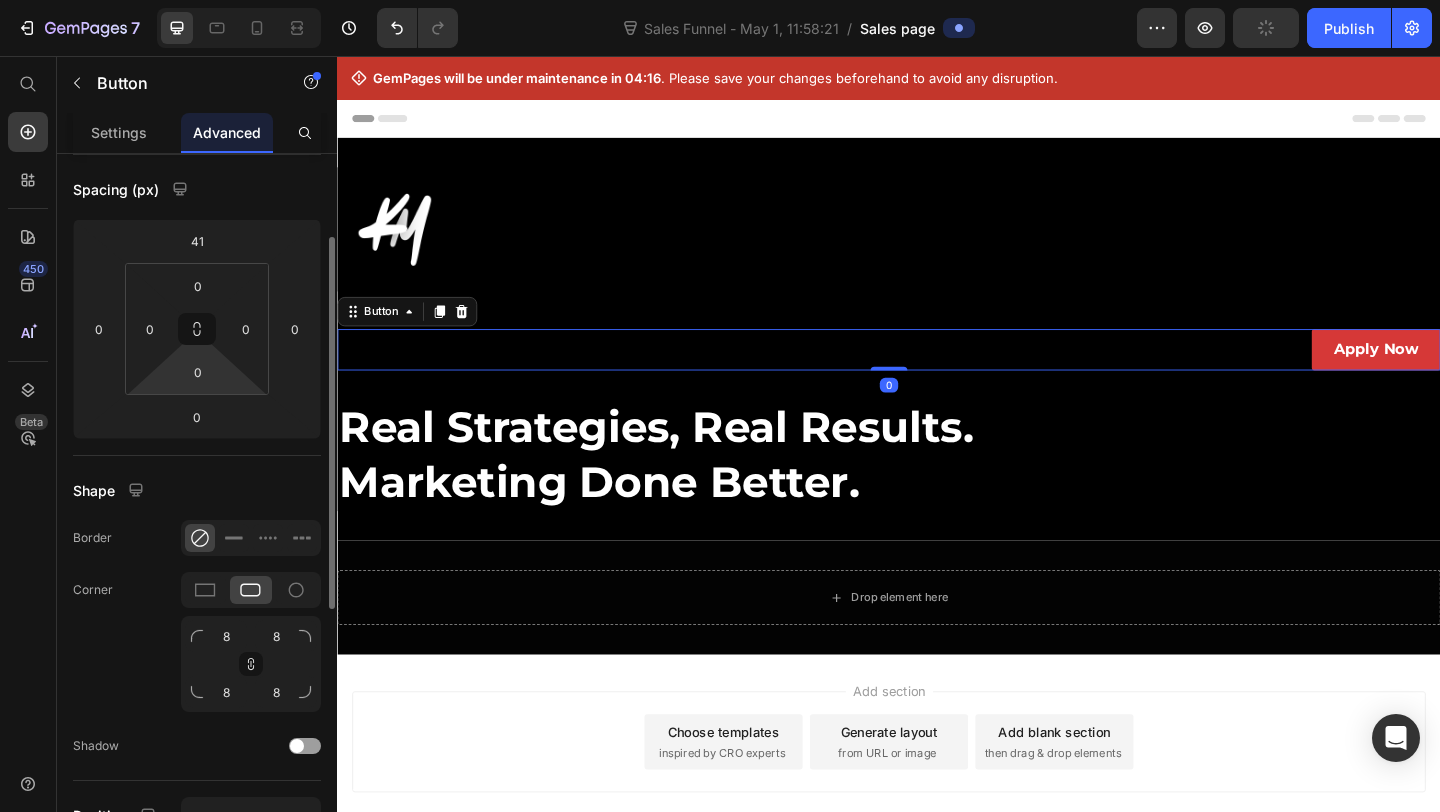 scroll, scrollTop: 156, scrollLeft: 0, axis: vertical 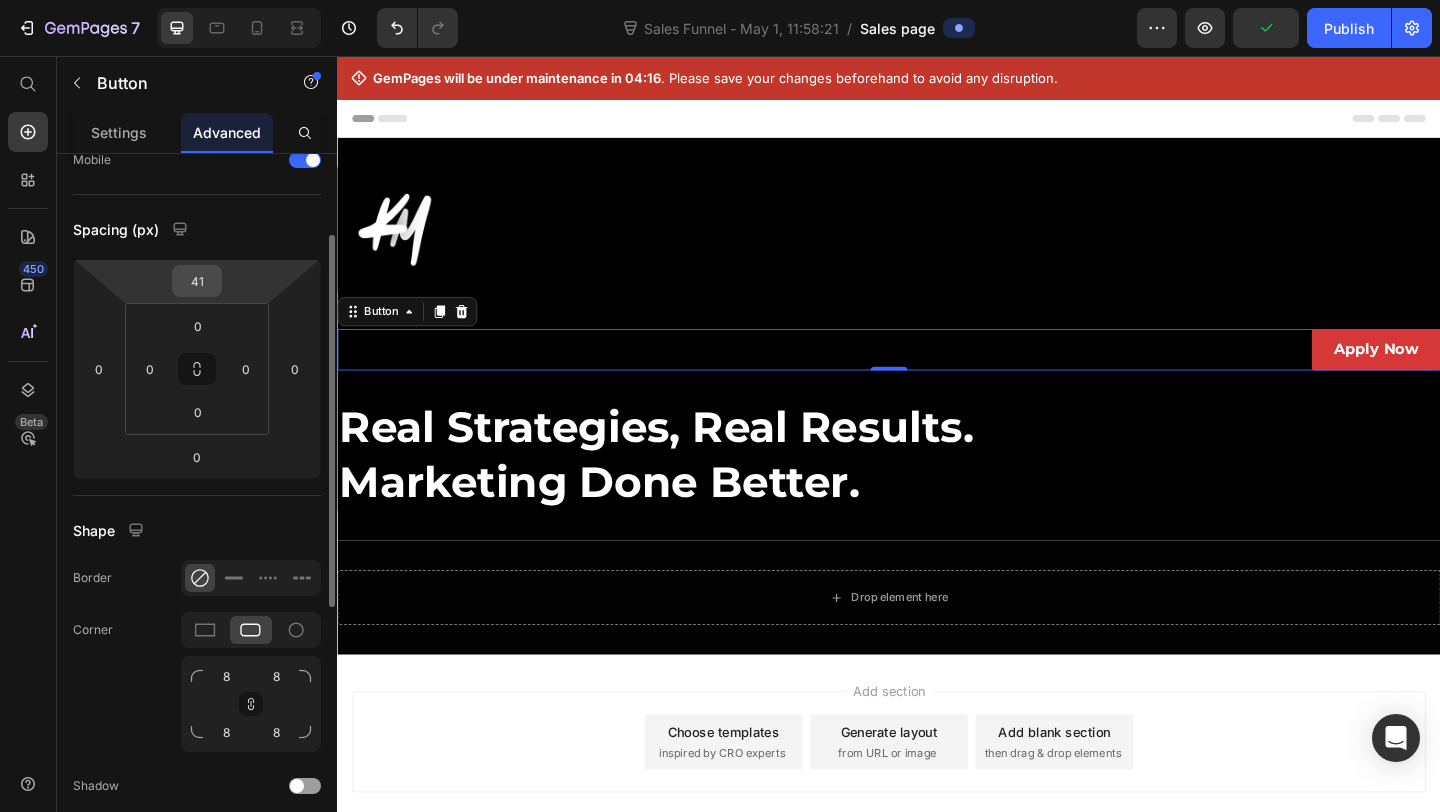 click on "41" at bounding box center [197, 281] 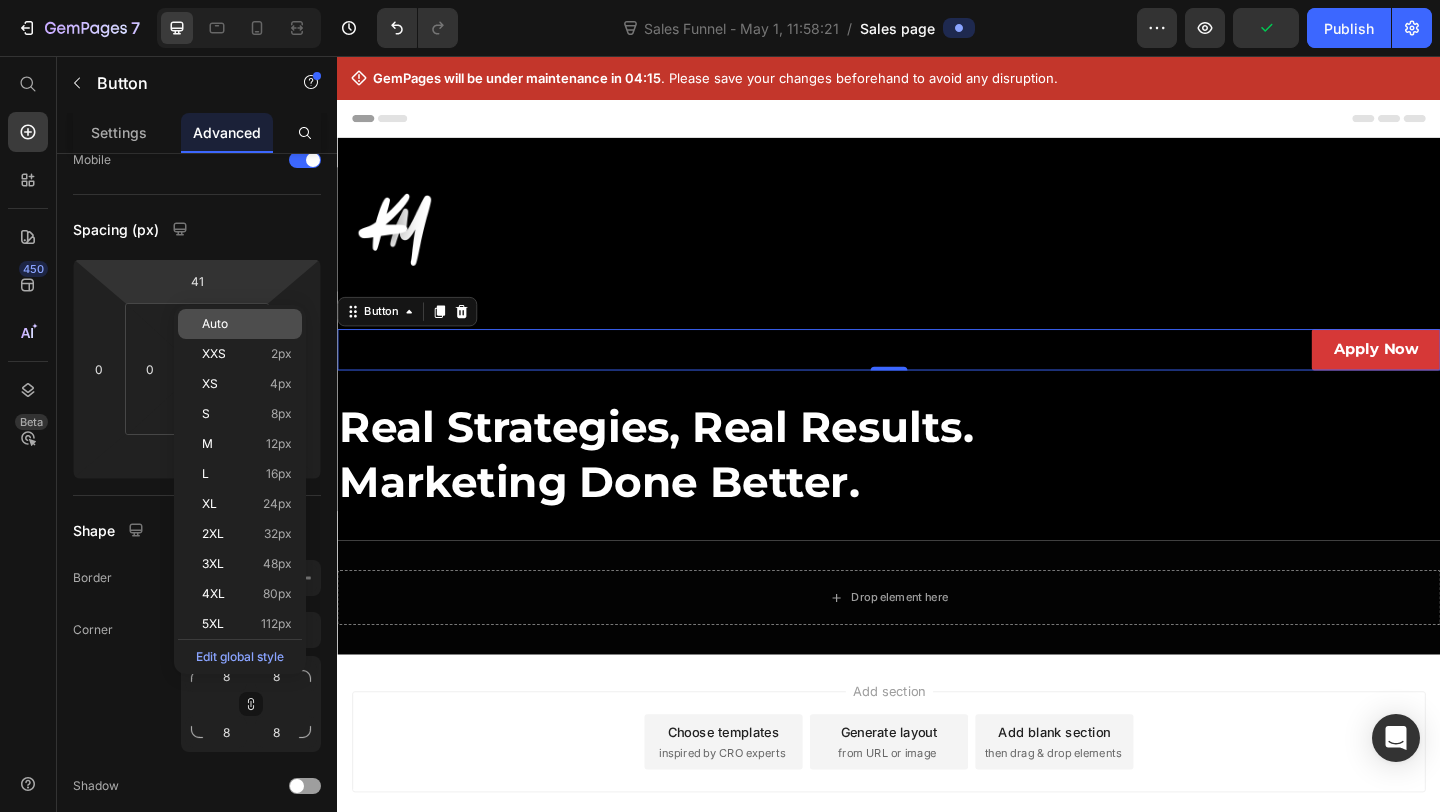 click on "Auto" at bounding box center [215, 324] 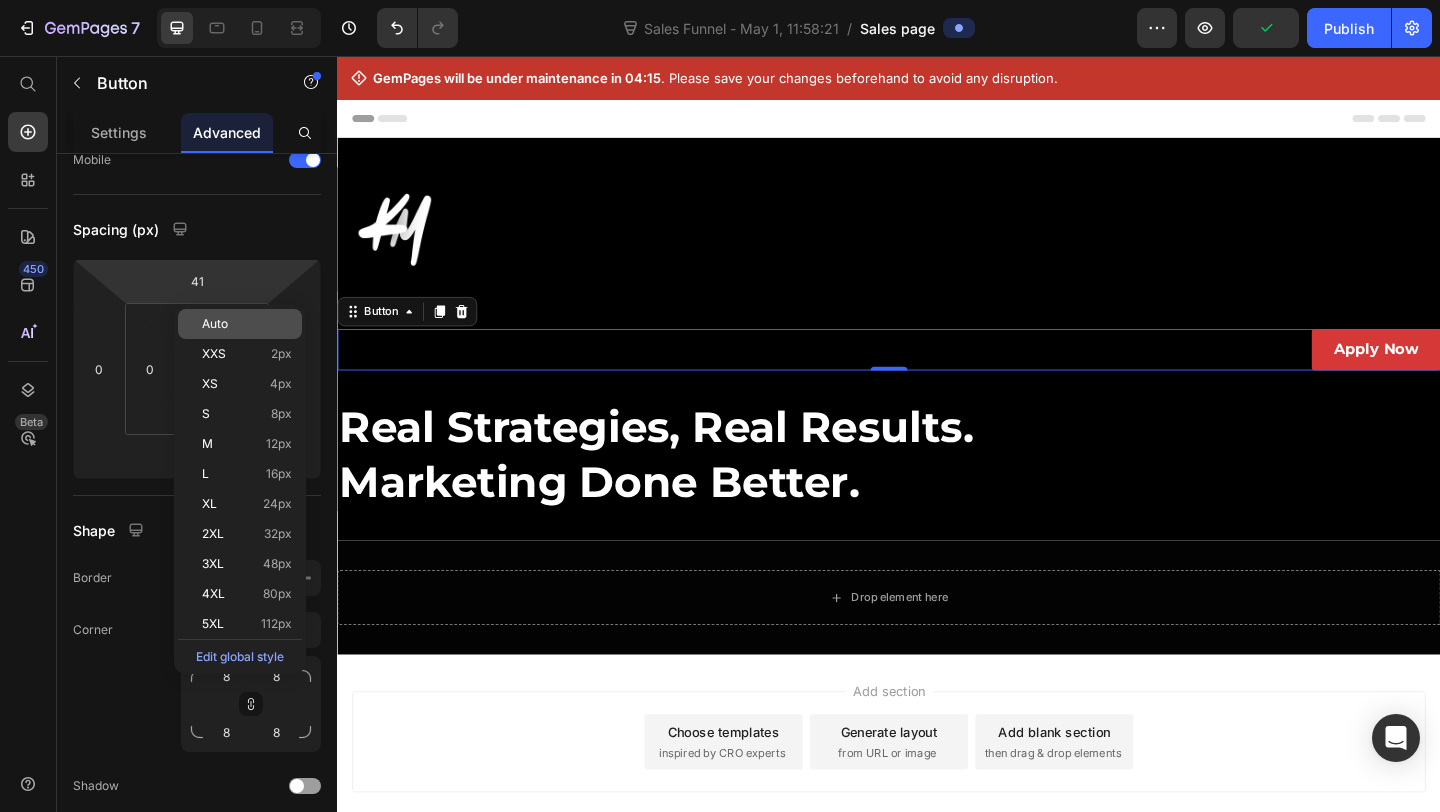 type 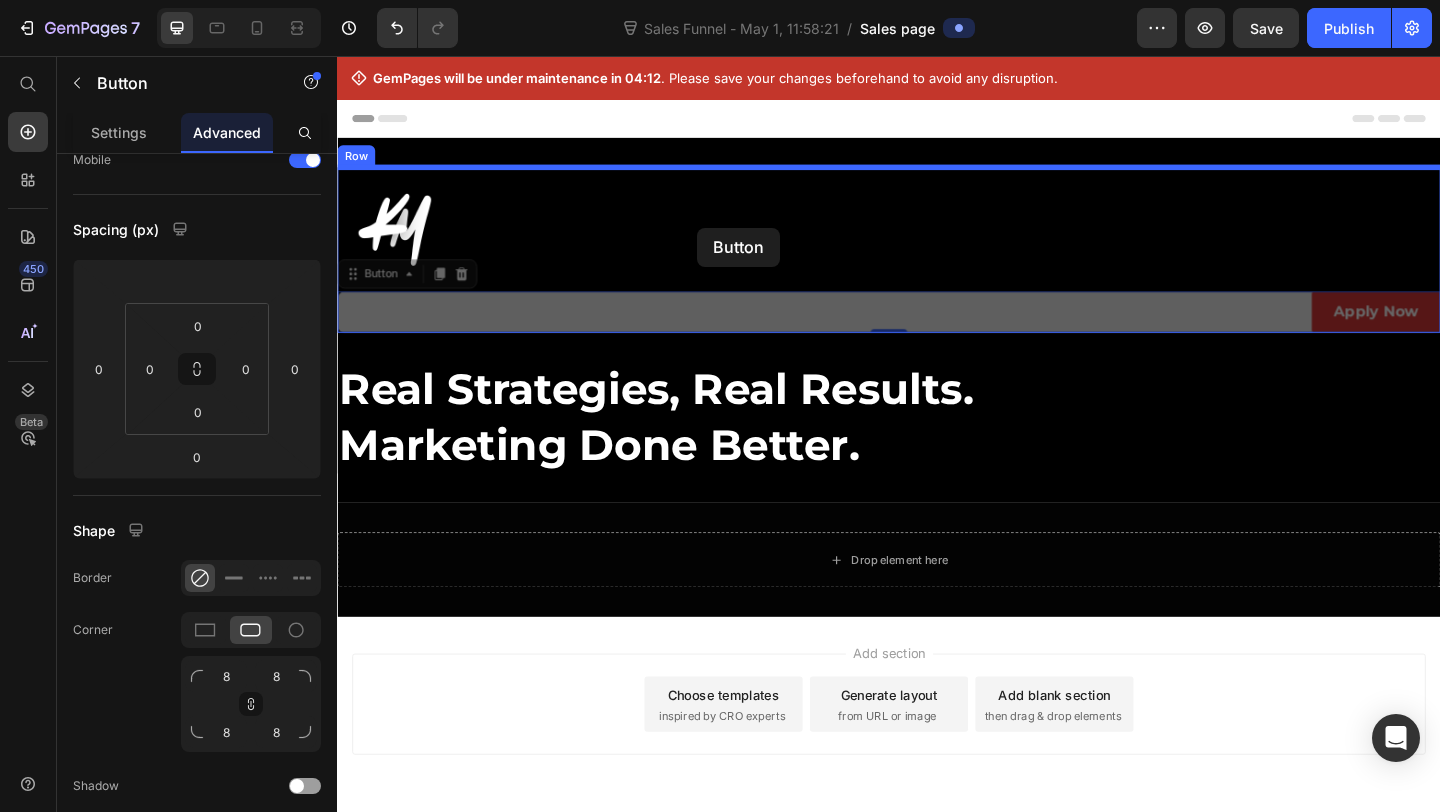 drag, startPoint x: 701, startPoint y: 325, endPoint x: 729, endPoint y: 239, distance: 90.44335 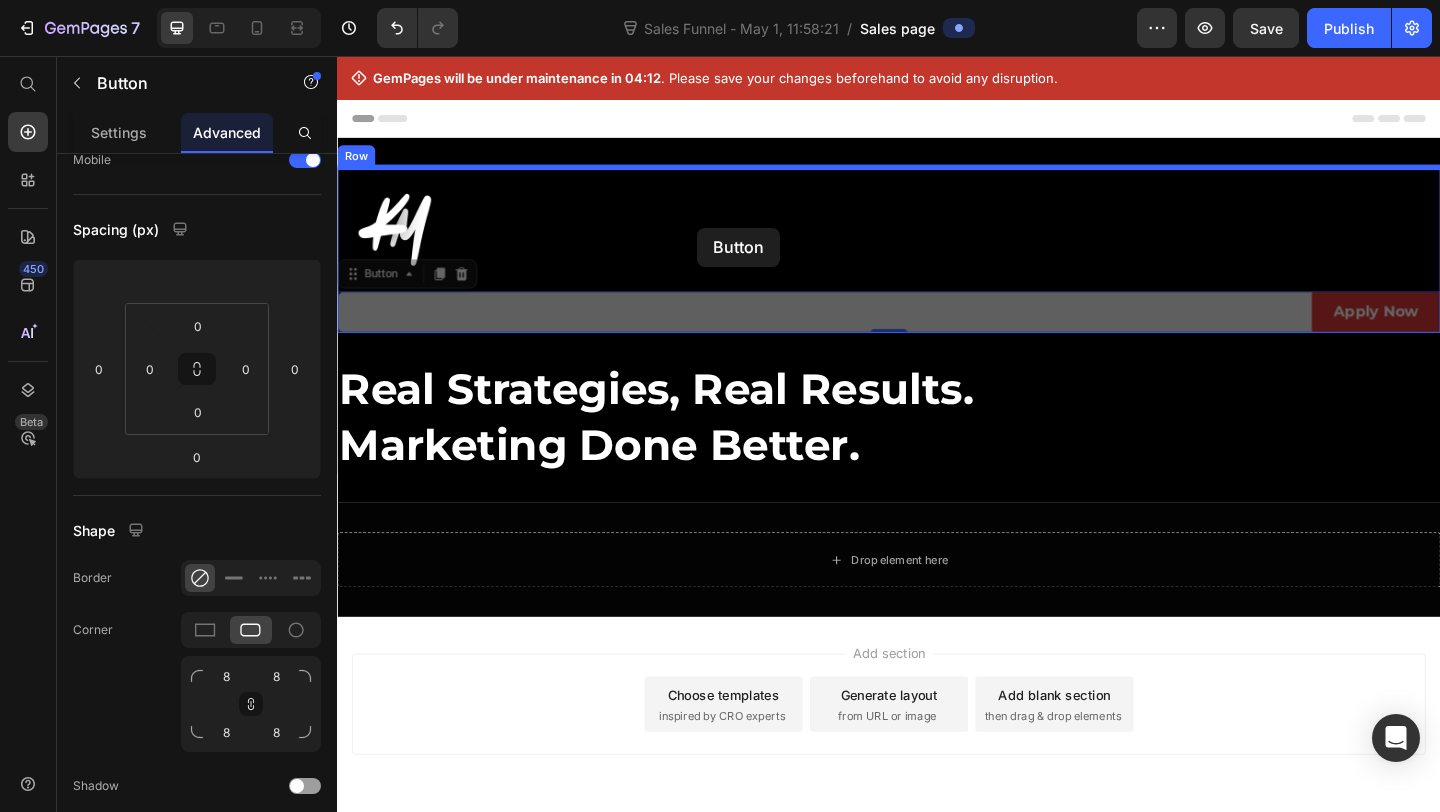 click on "Header Image Apply Now Button   0 Apply Now Button   0 Row Real Strategies, Real Results. Marketing Done Better. Heading Row Section 1
Drop element here Section 2 Root Start building with Sections/Elements or Use existing page designs Explore templates Start with Generating from URL or image Add section Choose templates inspired by CRO experts Generate layout from URL or image Add blank section then drag & drop elements Footer" at bounding box center (937, 504) 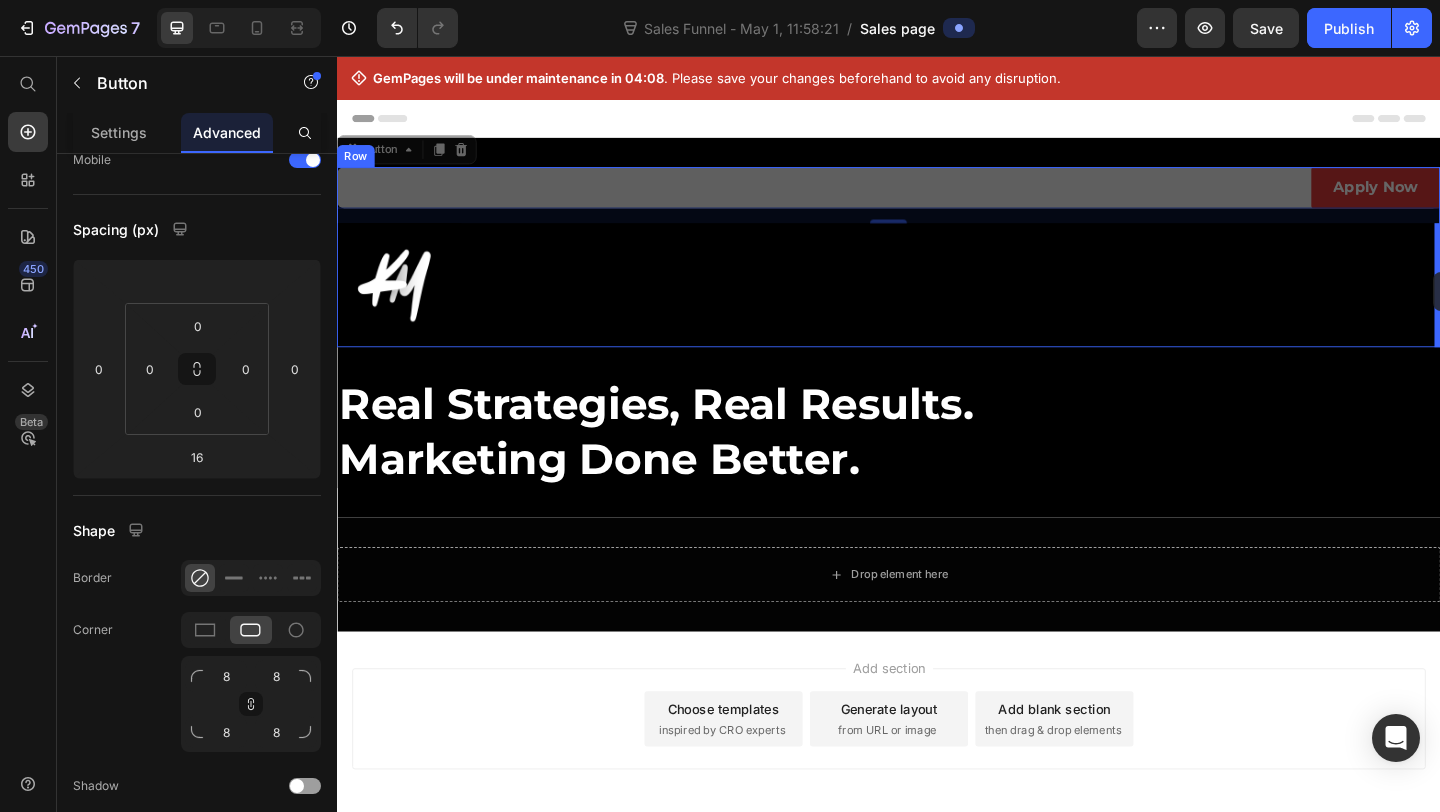 drag, startPoint x: 1232, startPoint y: 201, endPoint x: 1529, endPoint y: 287, distance: 309.2006 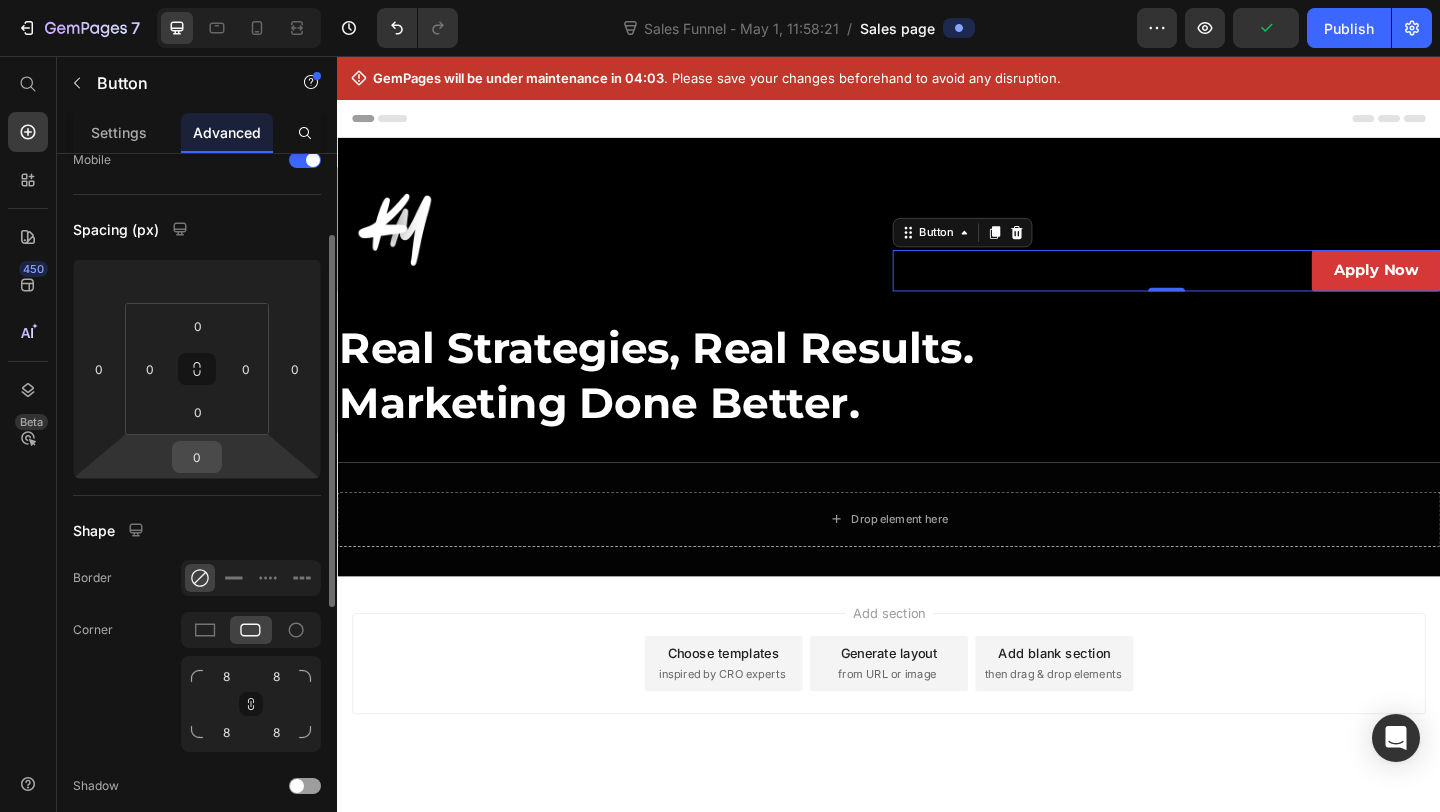 click on "0" at bounding box center [197, 457] 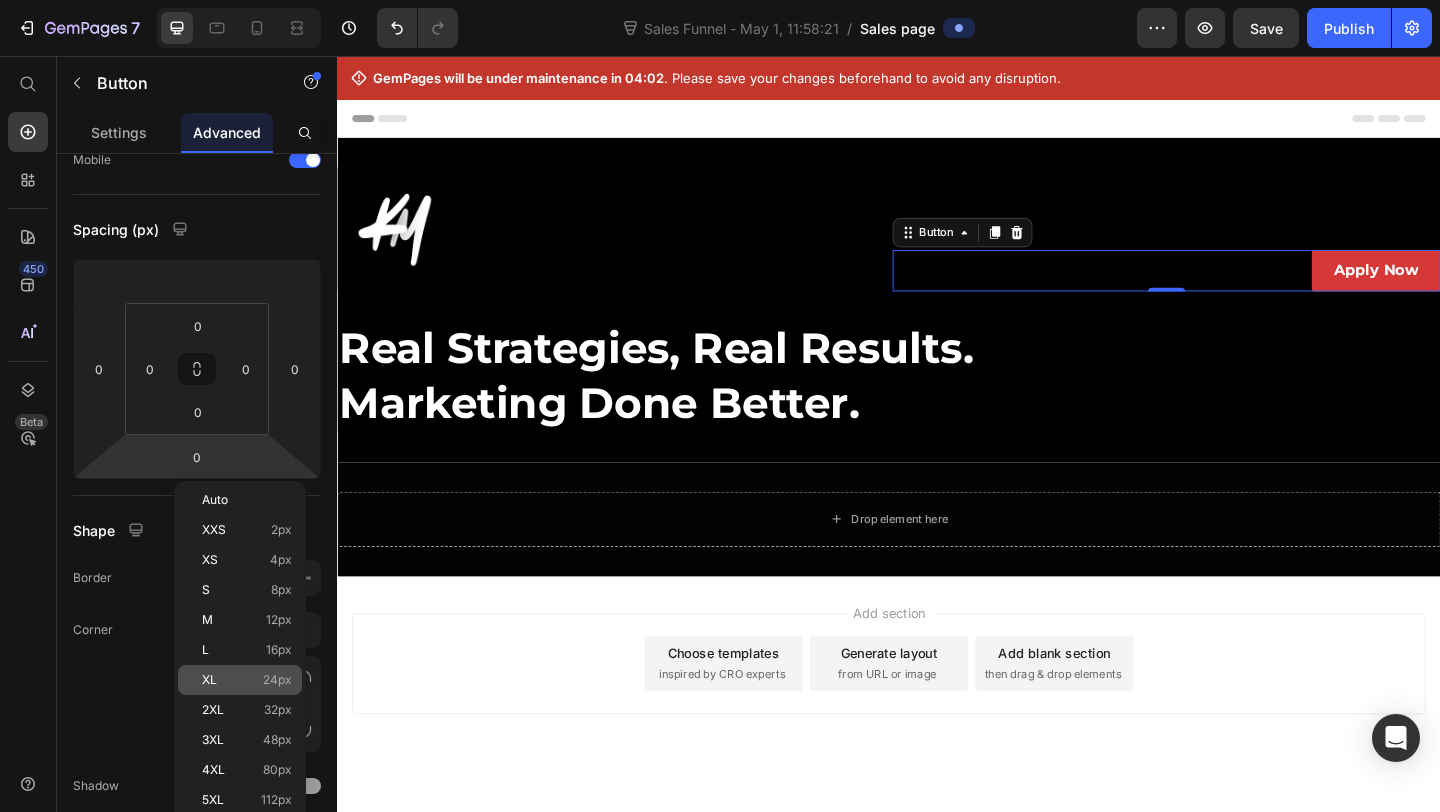 click on "XL 24px" 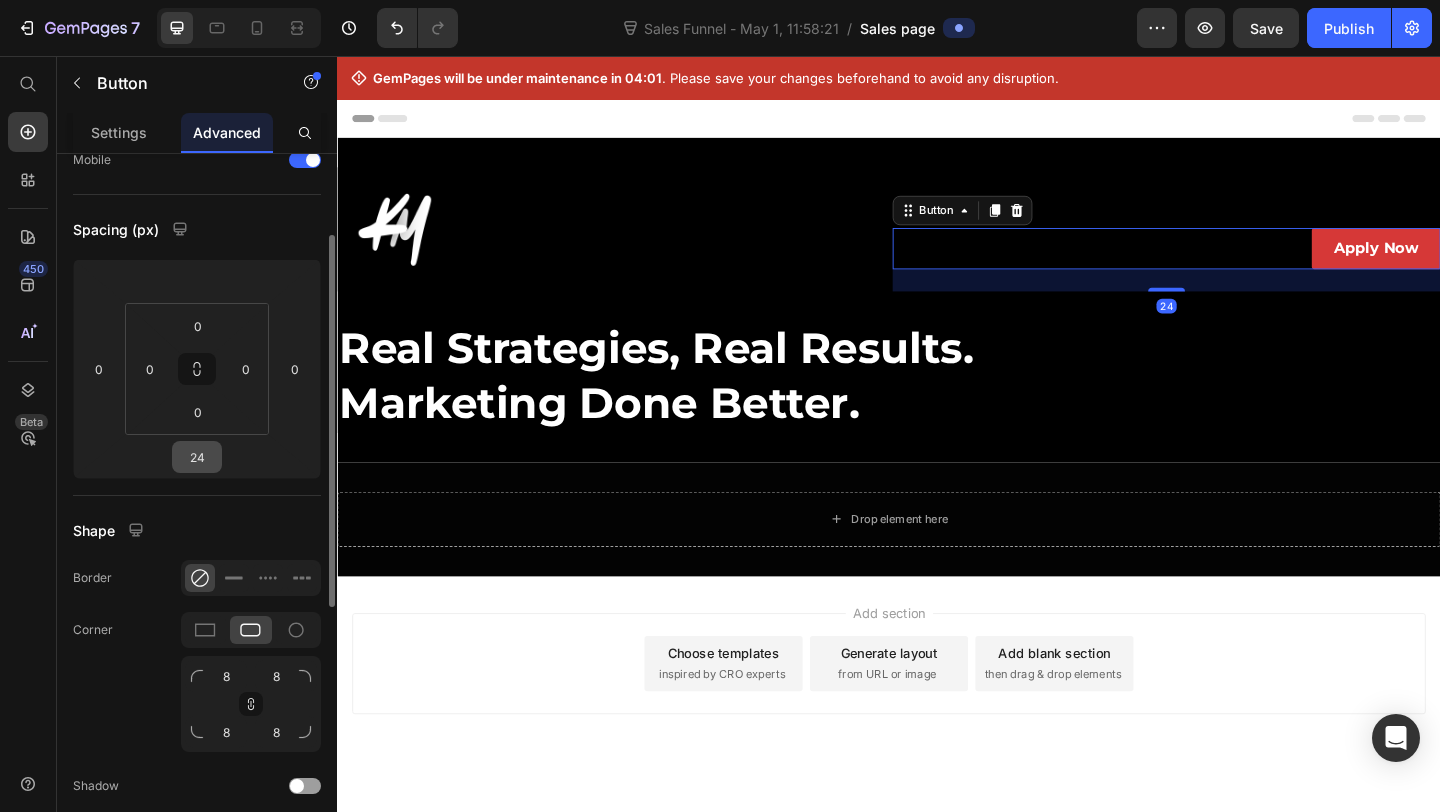 click on "24" at bounding box center (197, 457) 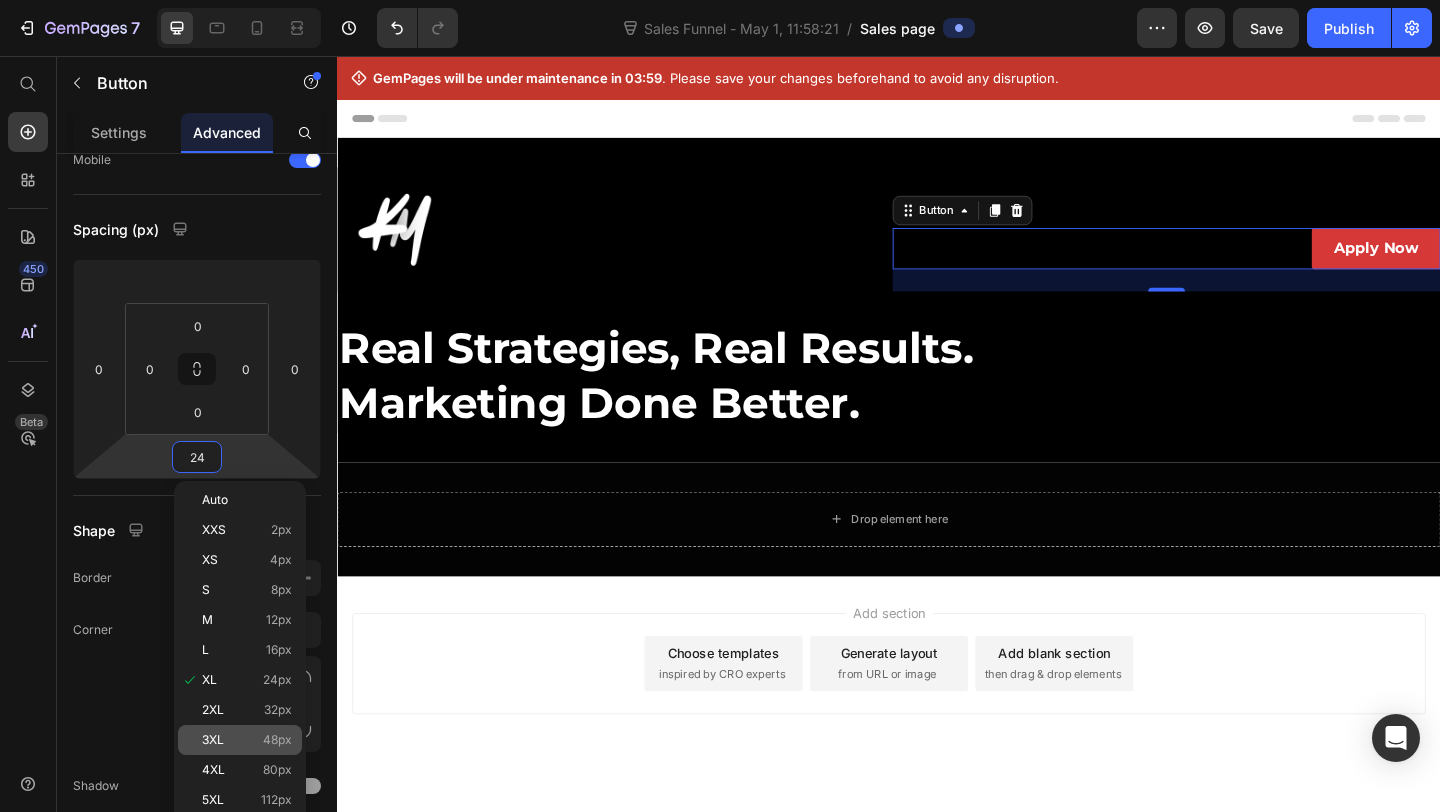 click on "3XL 48px" 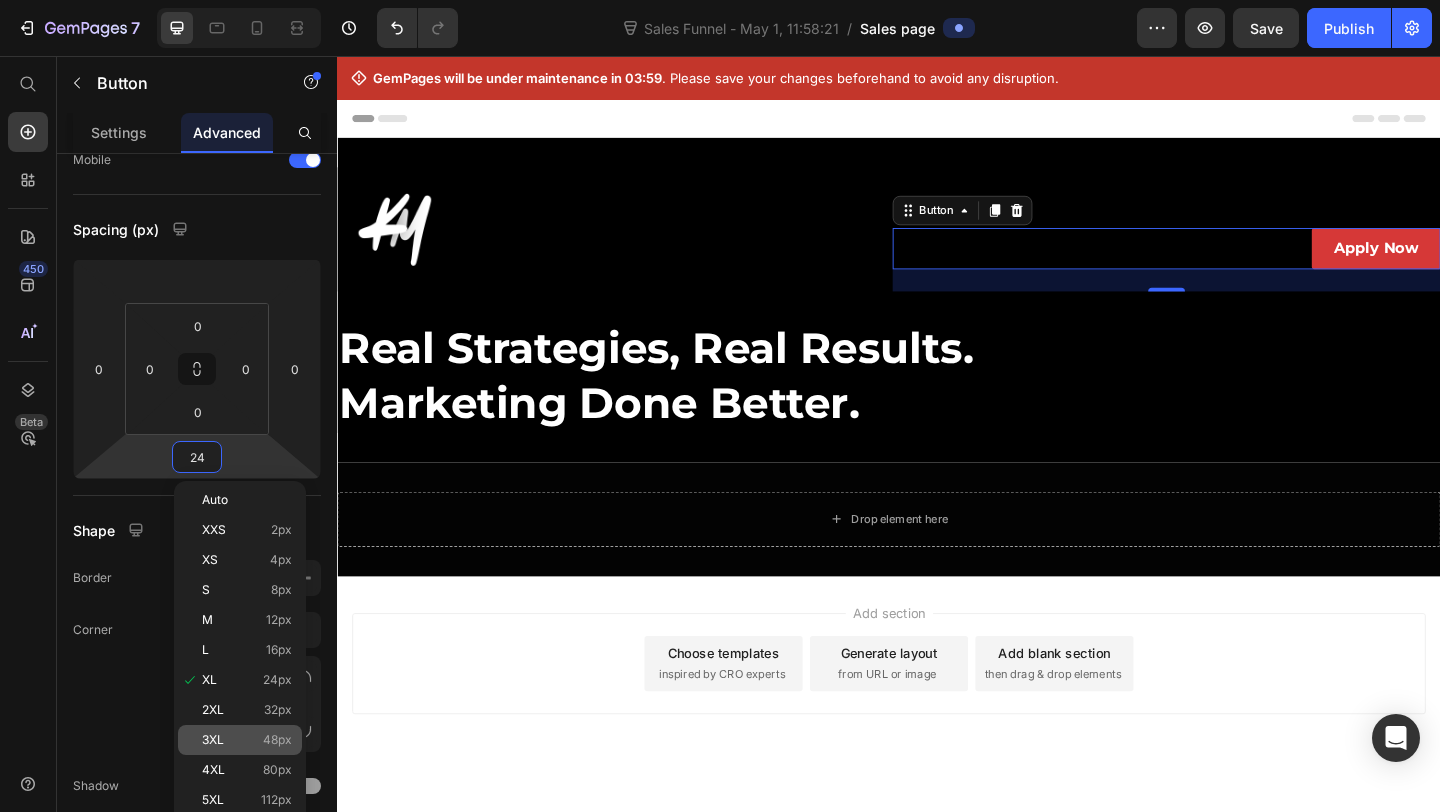 type on "48" 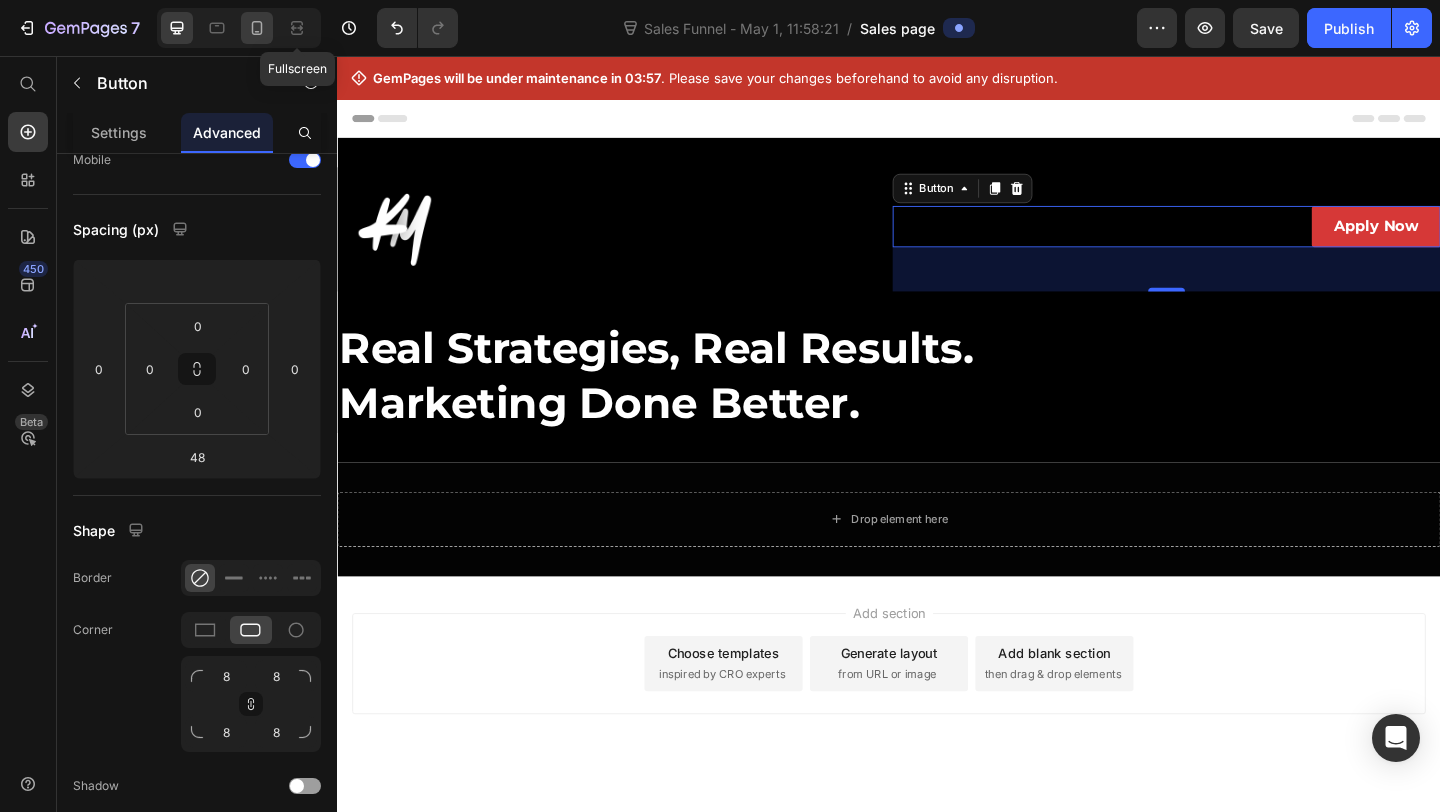 click 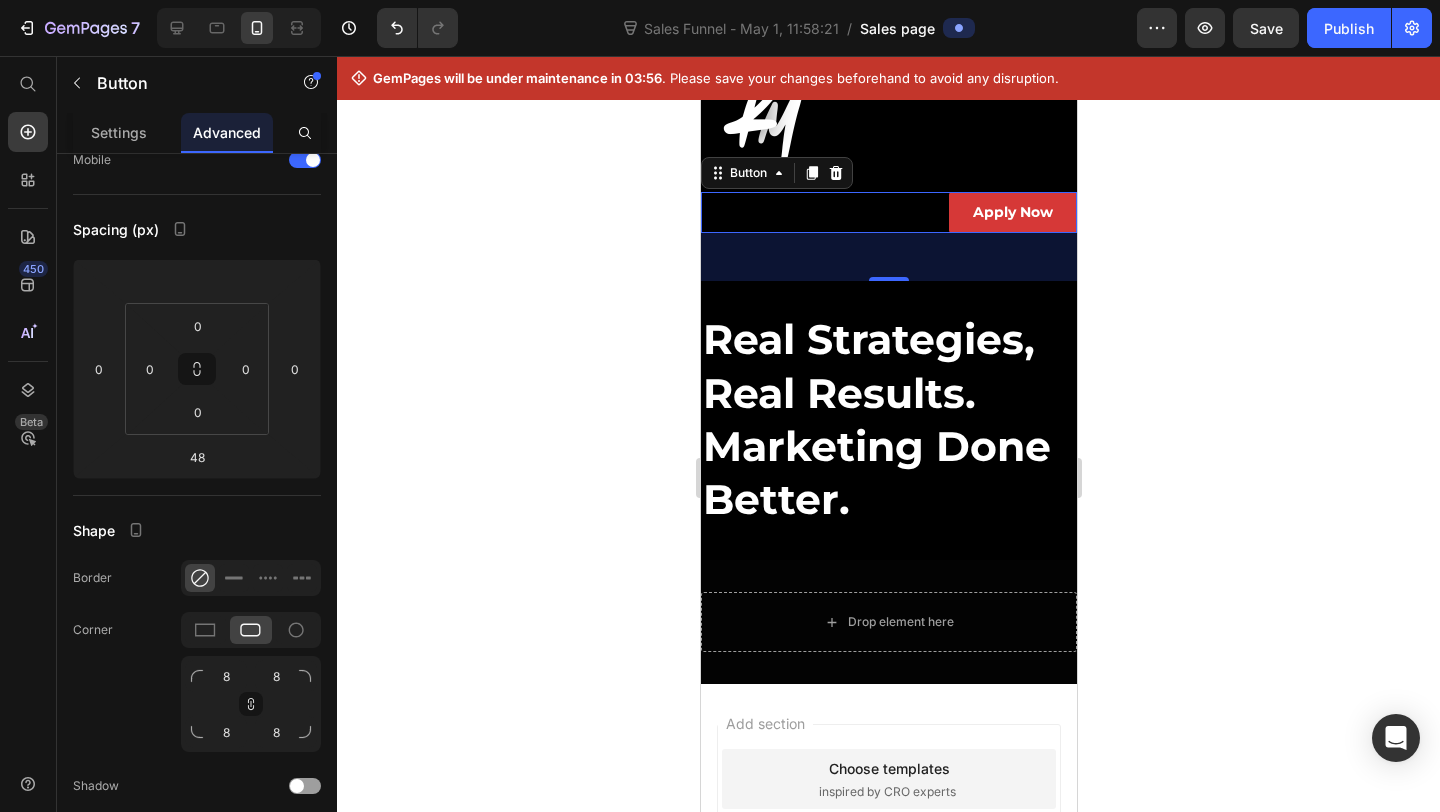scroll, scrollTop: 138, scrollLeft: 0, axis: vertical 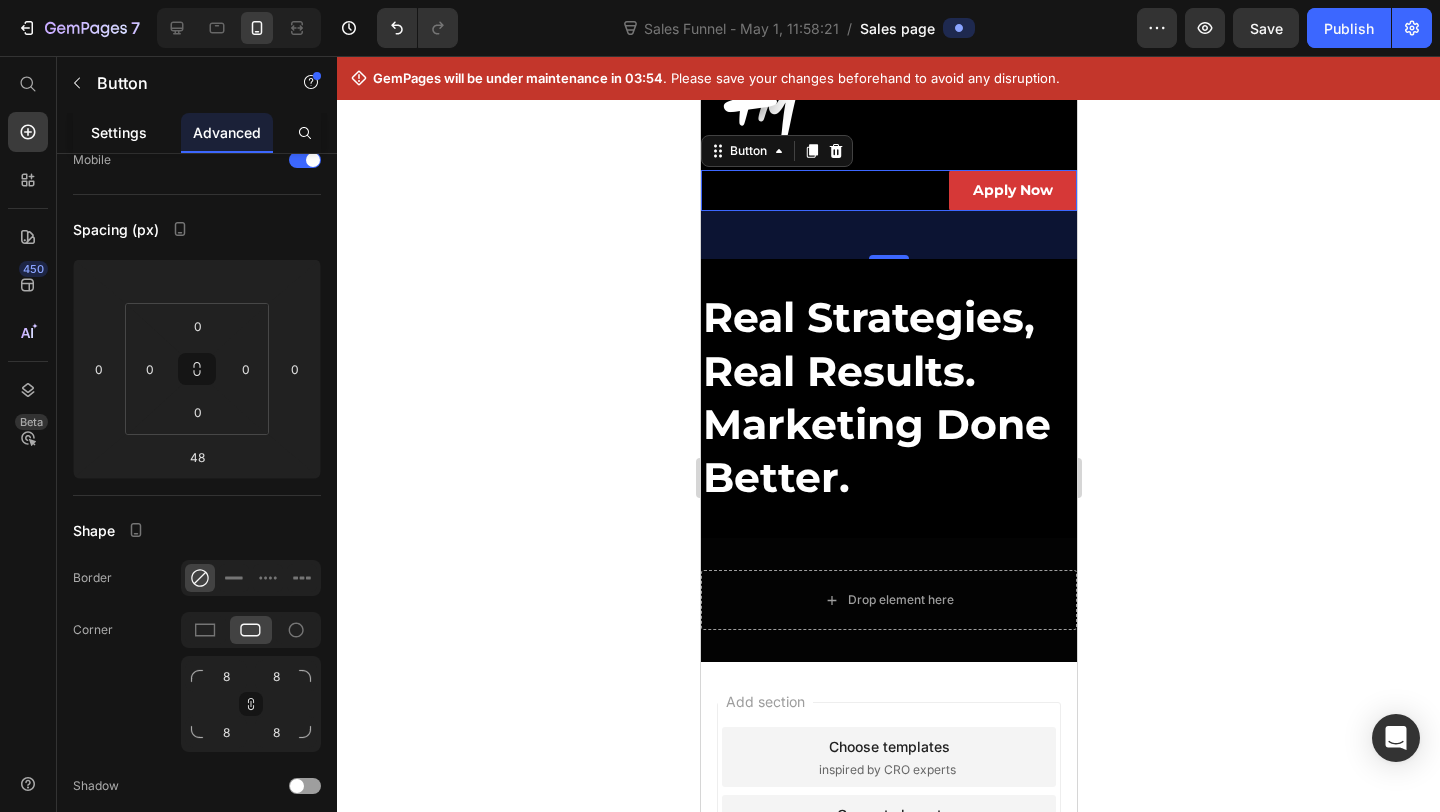 click on "Settings" at bounding box center [119, 132] 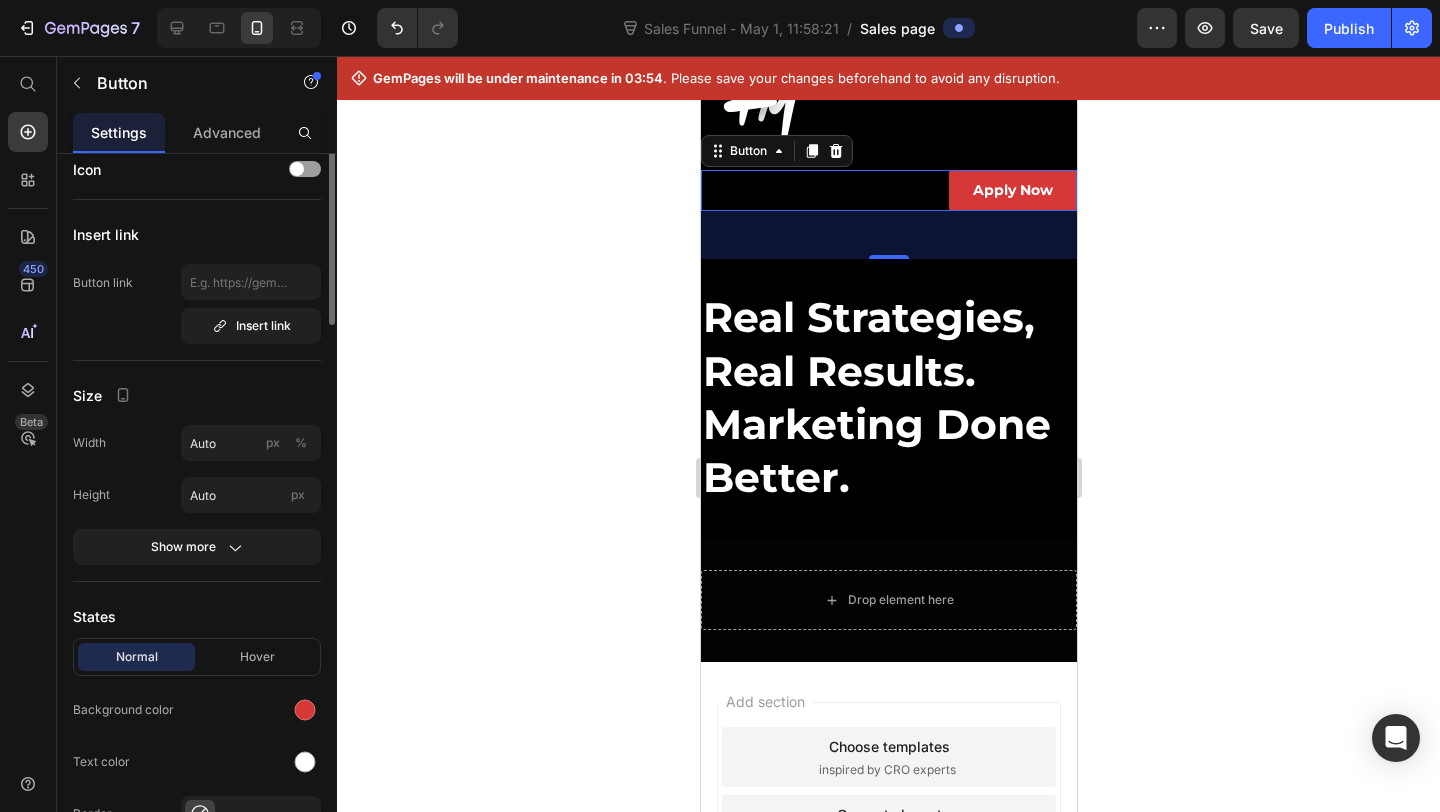 scroll, scrollTop: 0, scrollLeft: 0, axis: both 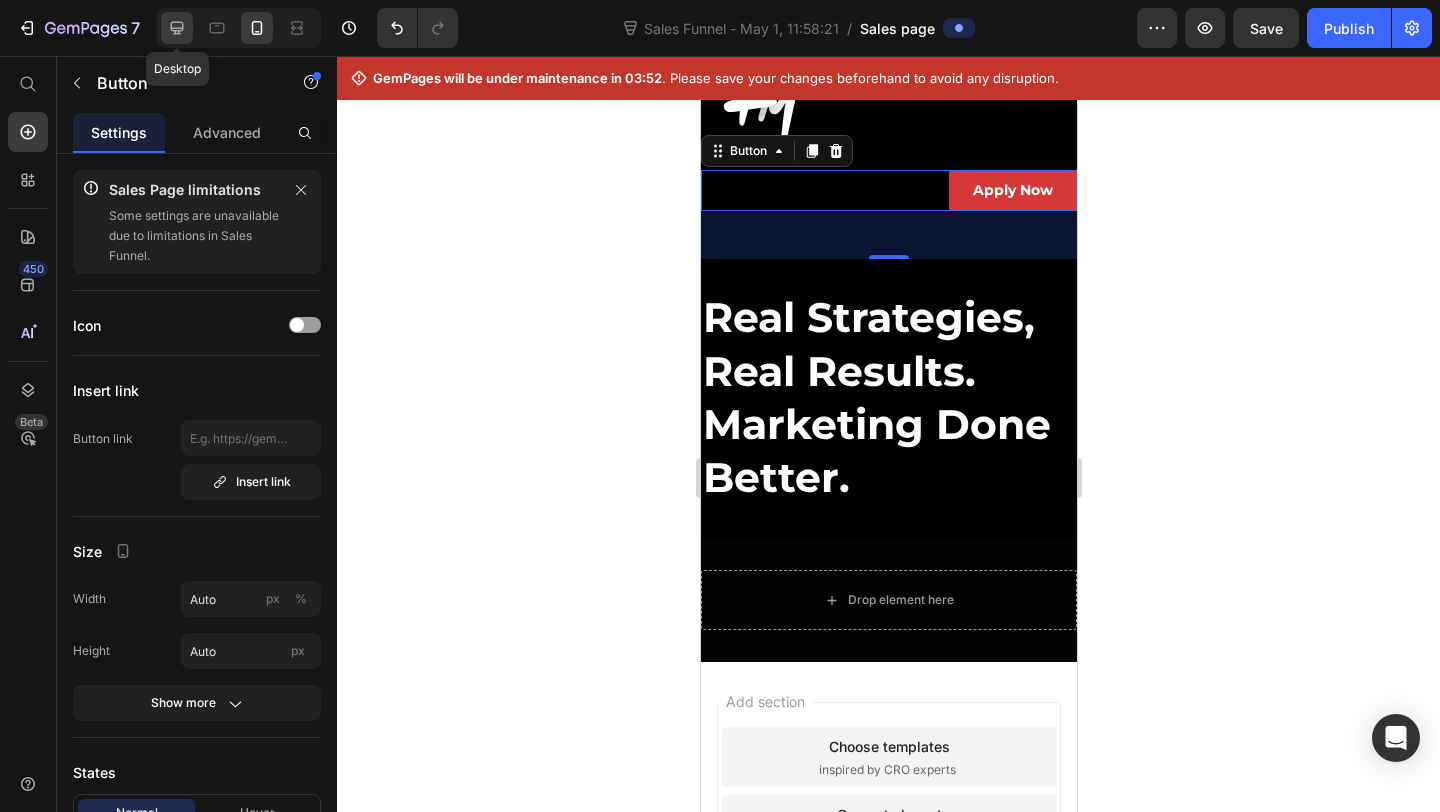 click 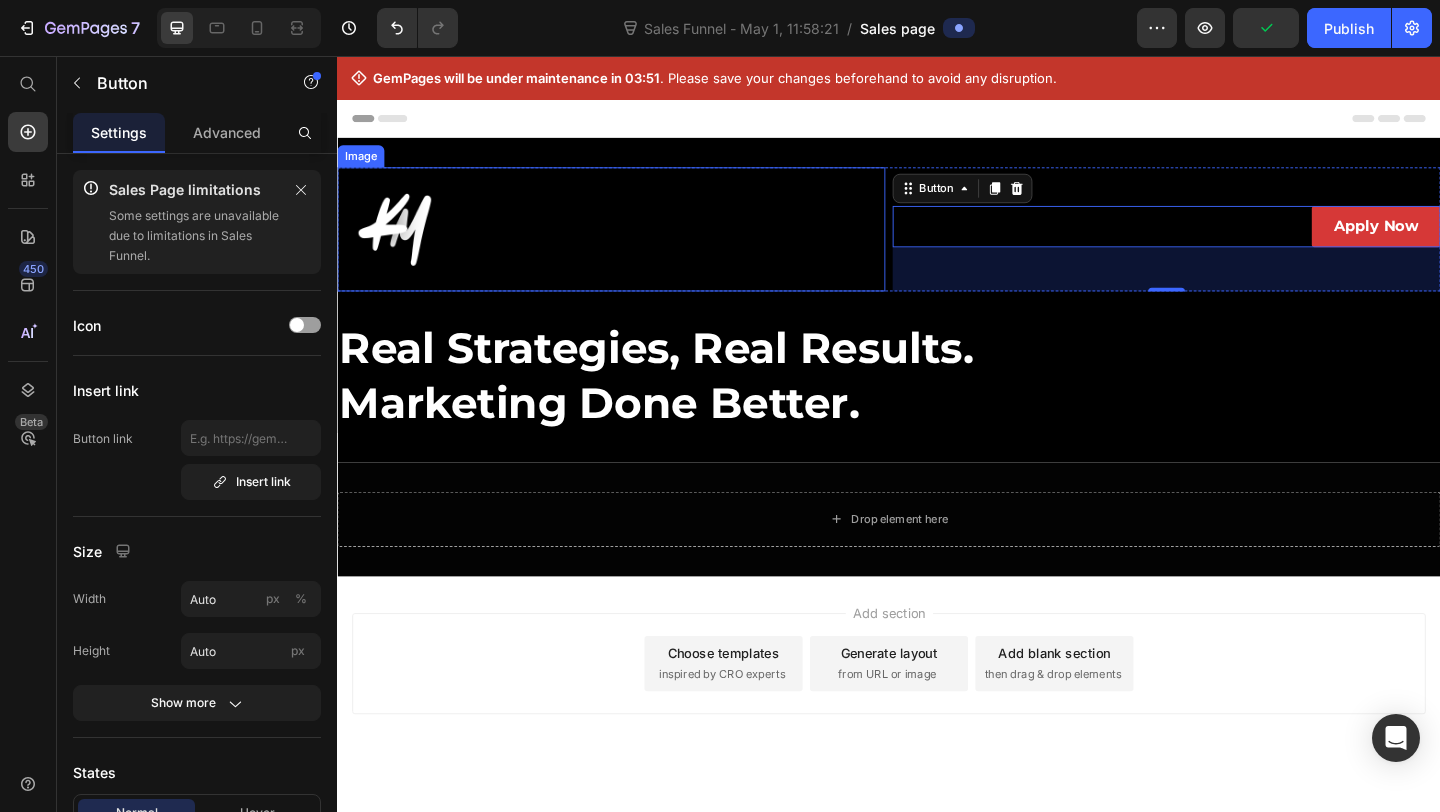 click at bounding box center [635, 240] 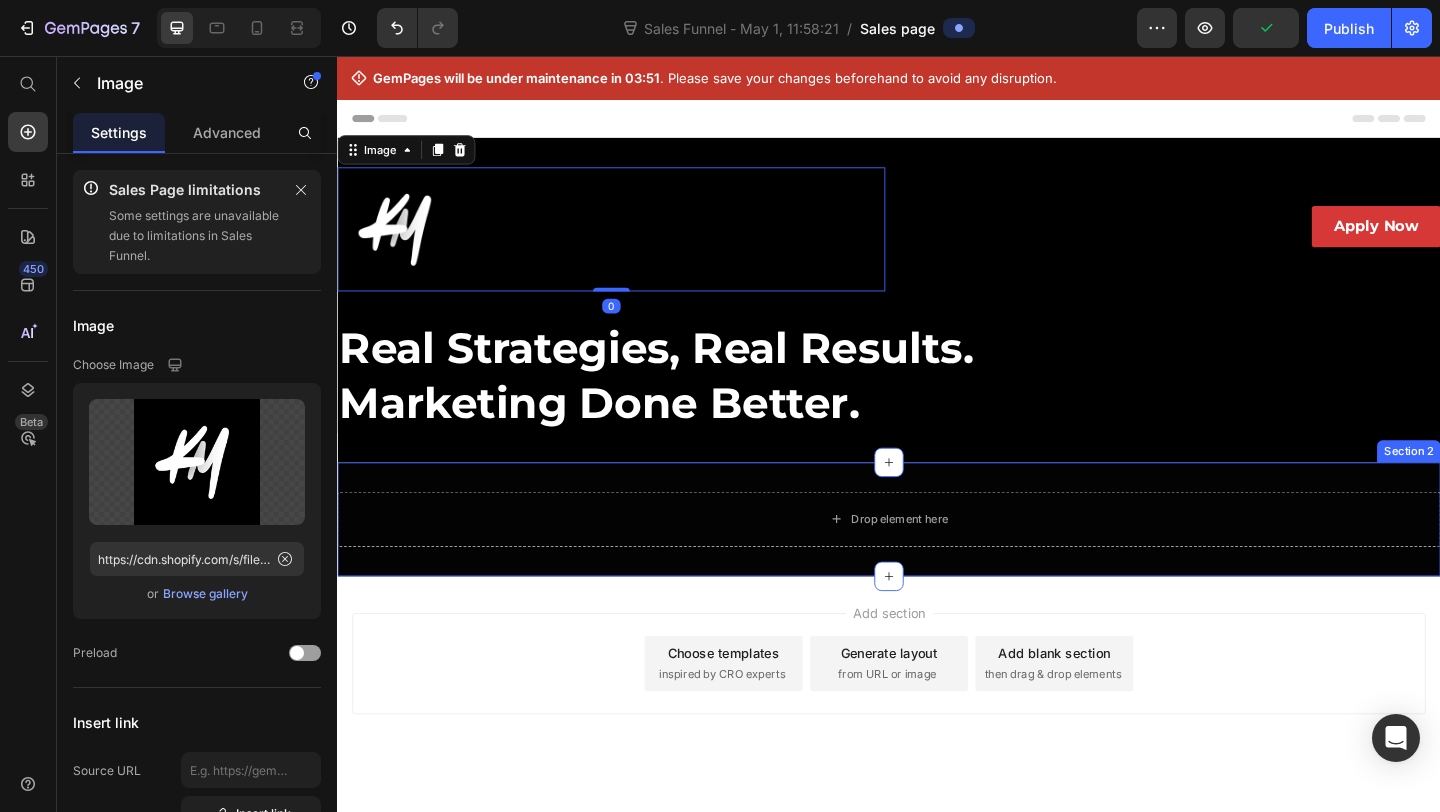 click on "Drop element here Section 2" at bounding box center [937, 556] 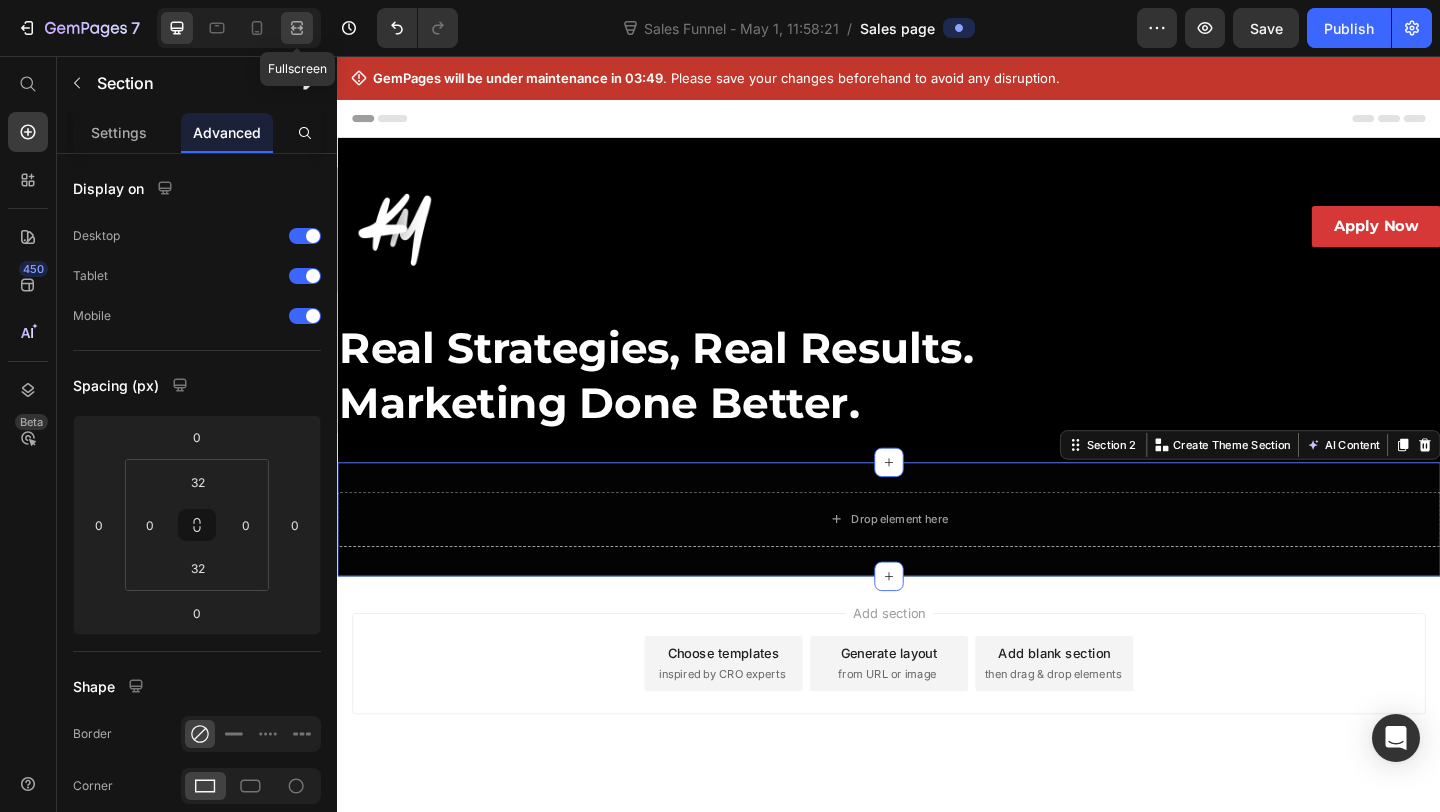 click 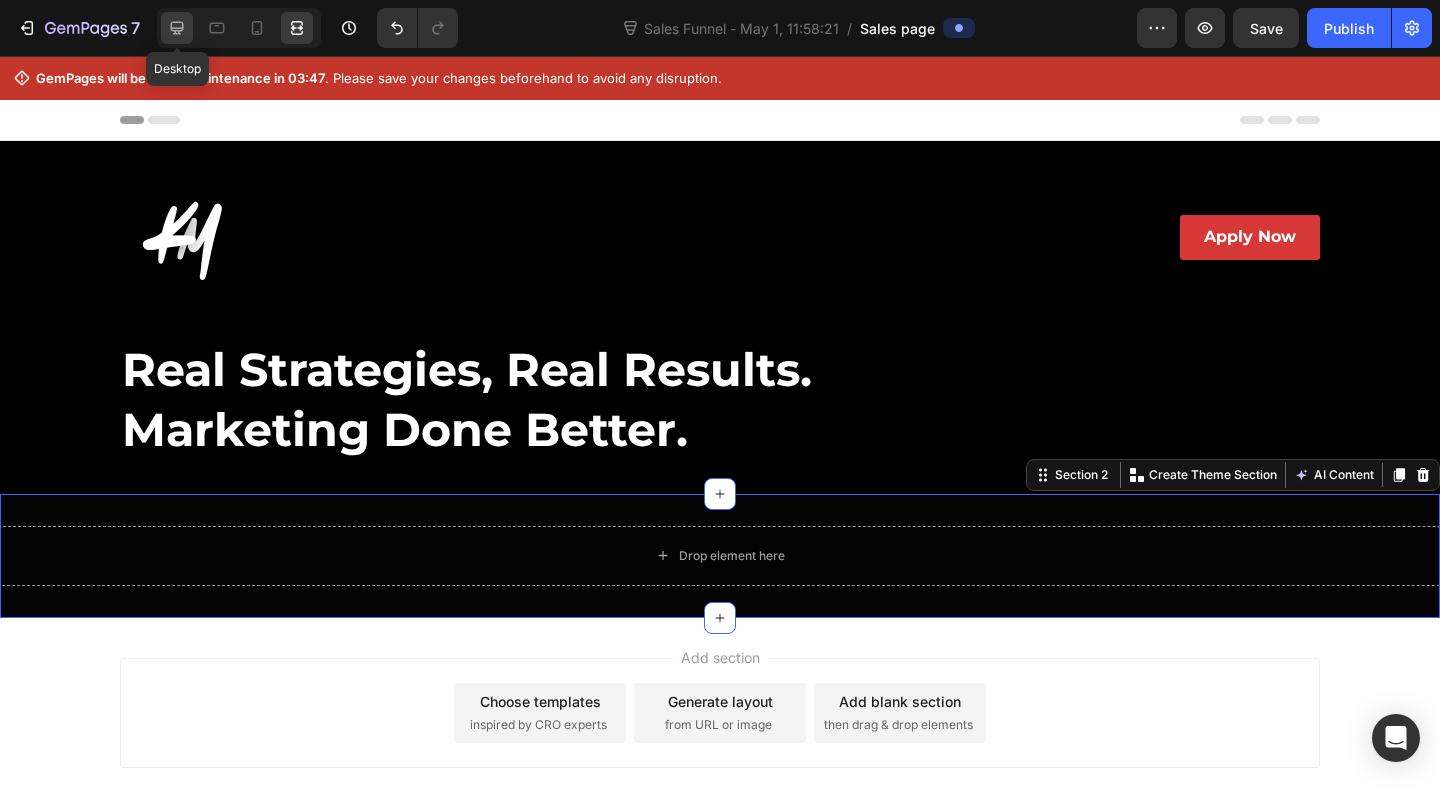 click 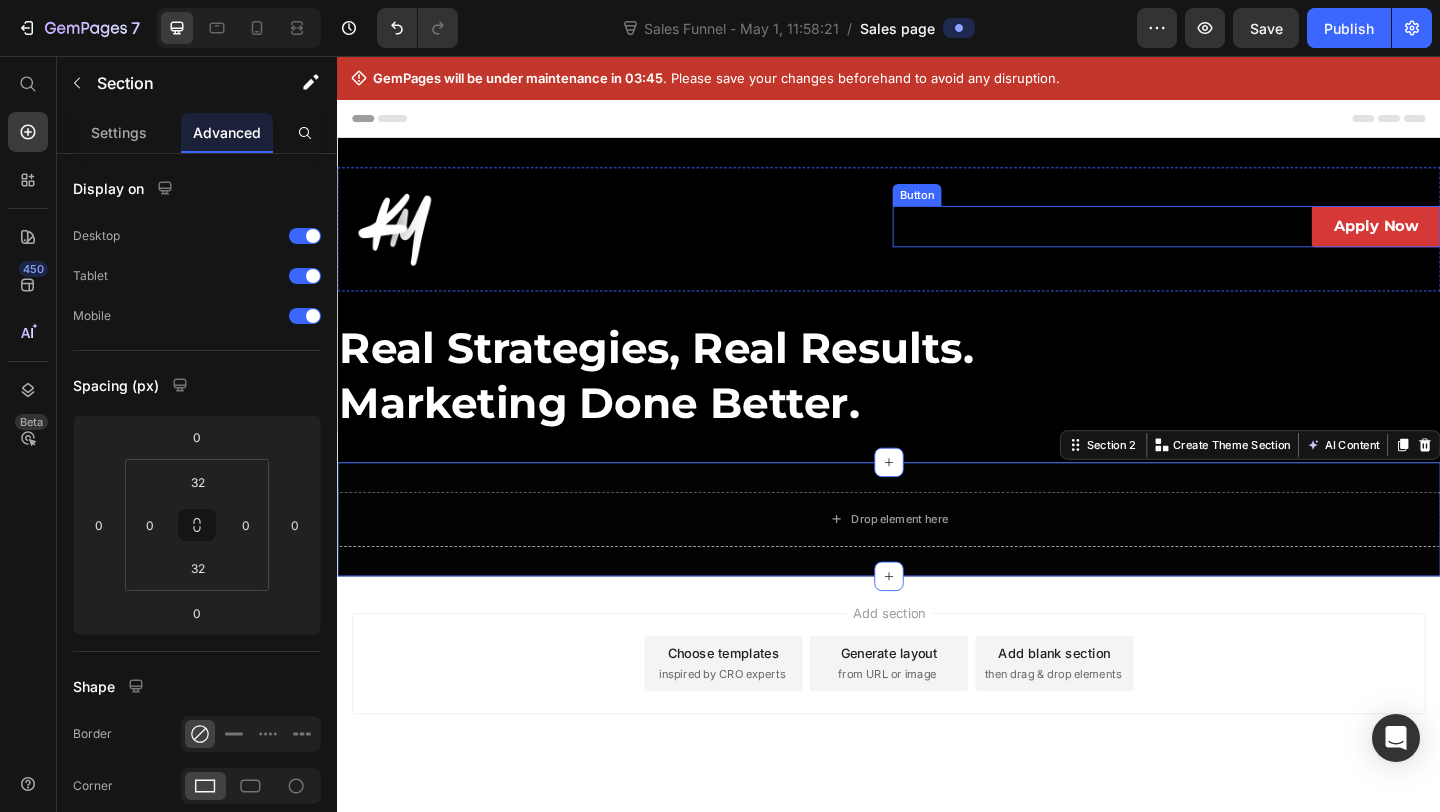 click on "Apply Now Button" at bounding box center (1239, 237) 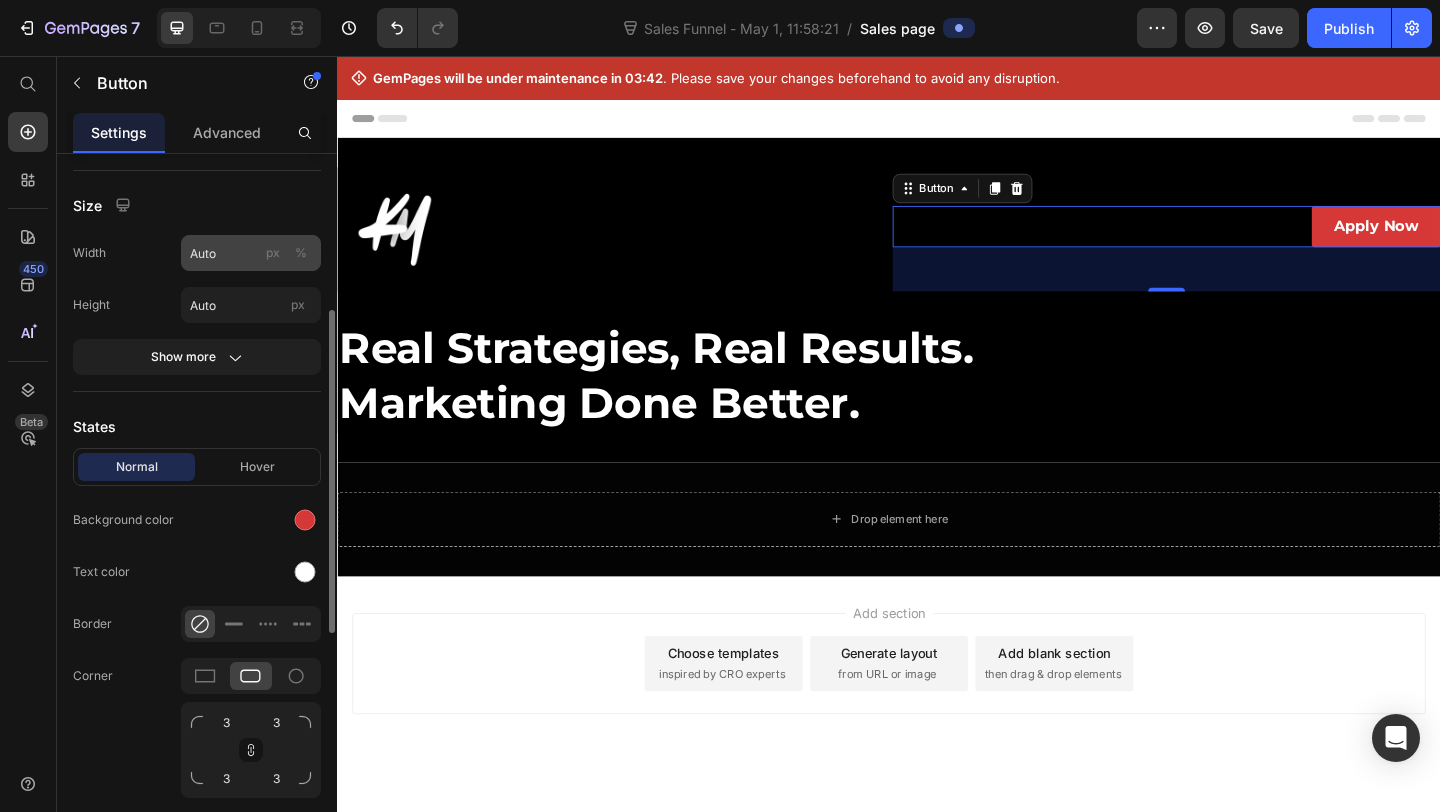 scroll, scrollTop: 347, scrollLeft: 0, axis: vertical 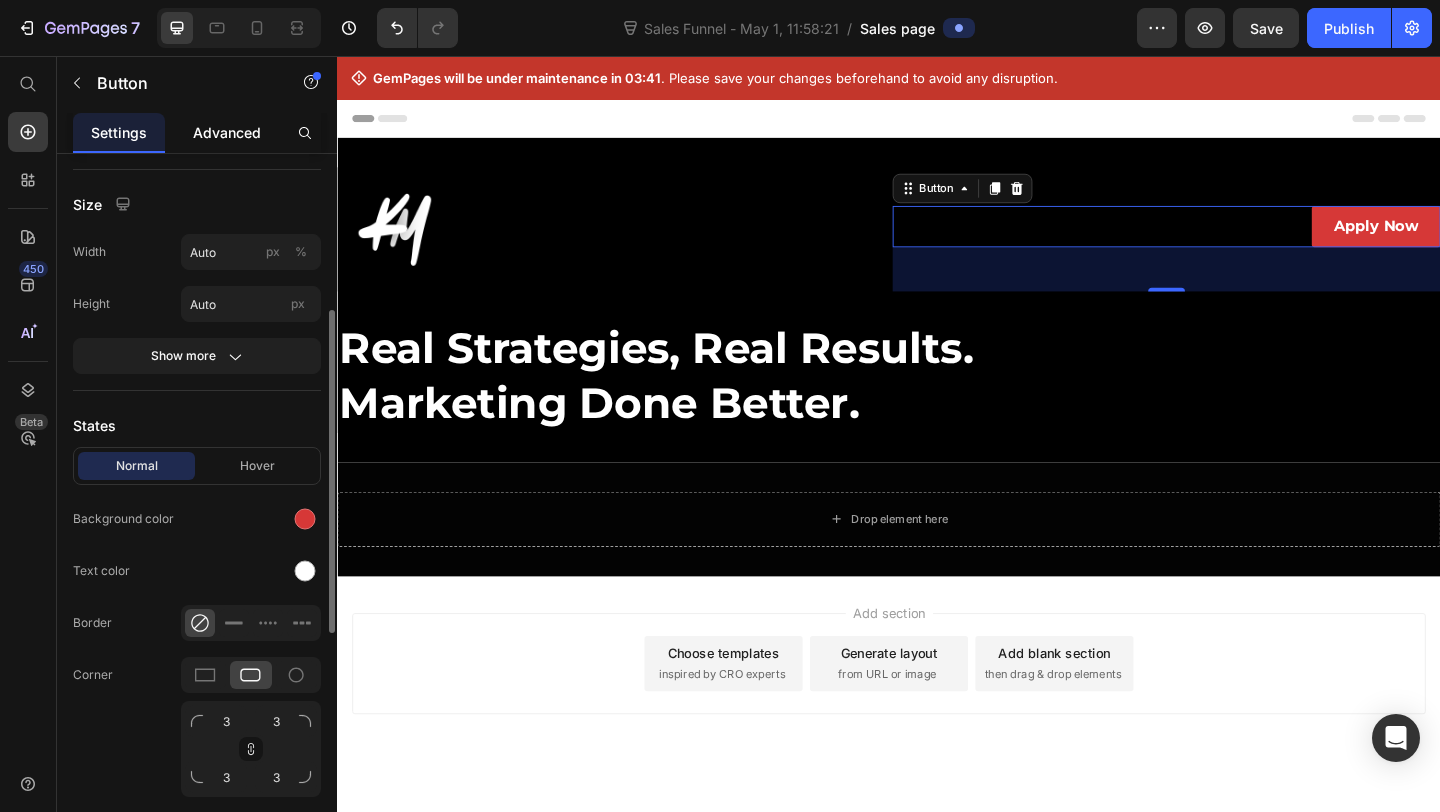 click on "Advanced" at bounding box center [227, 132] 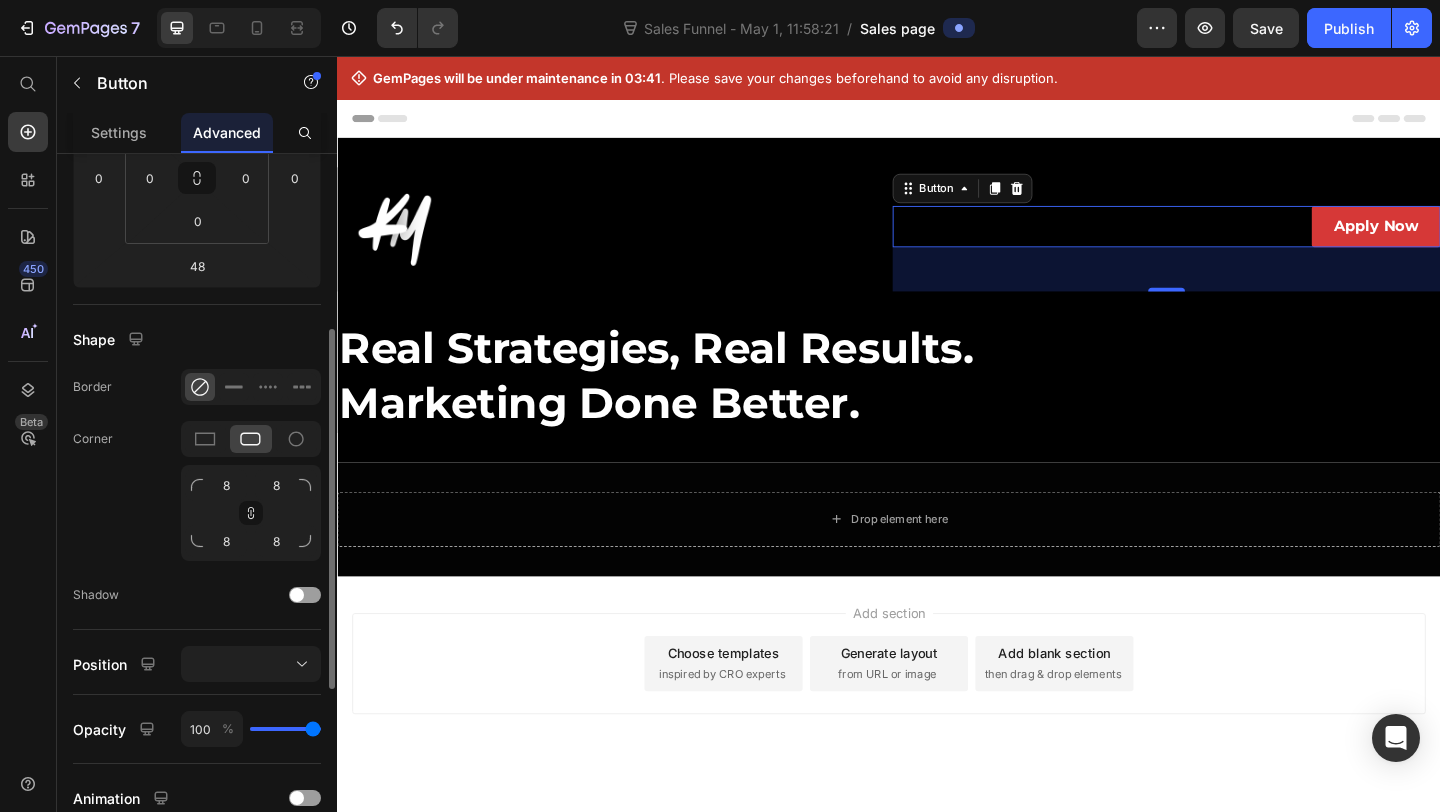 scroll, scrollTop: 0, scrollLeft: 0, axis: both 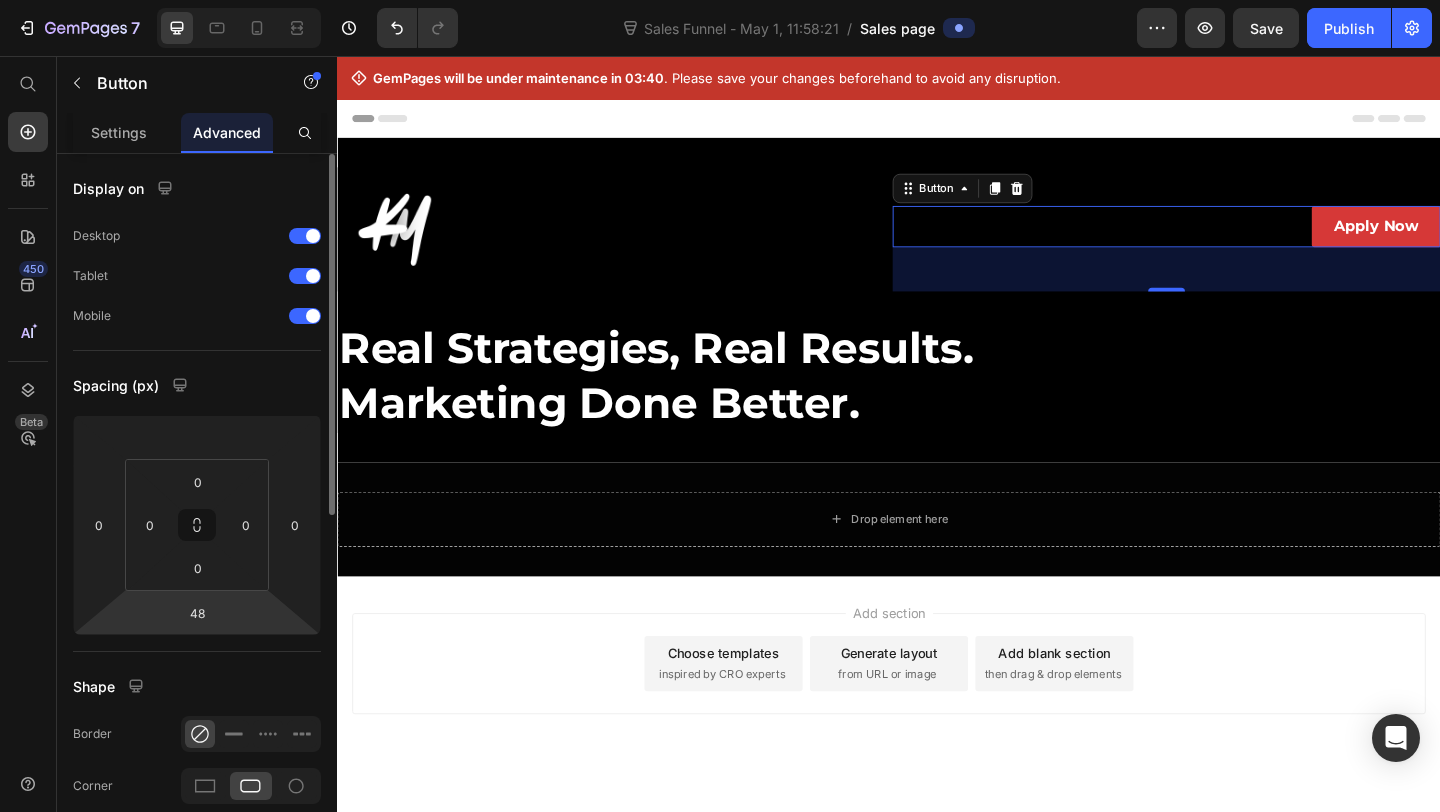 type on "3" 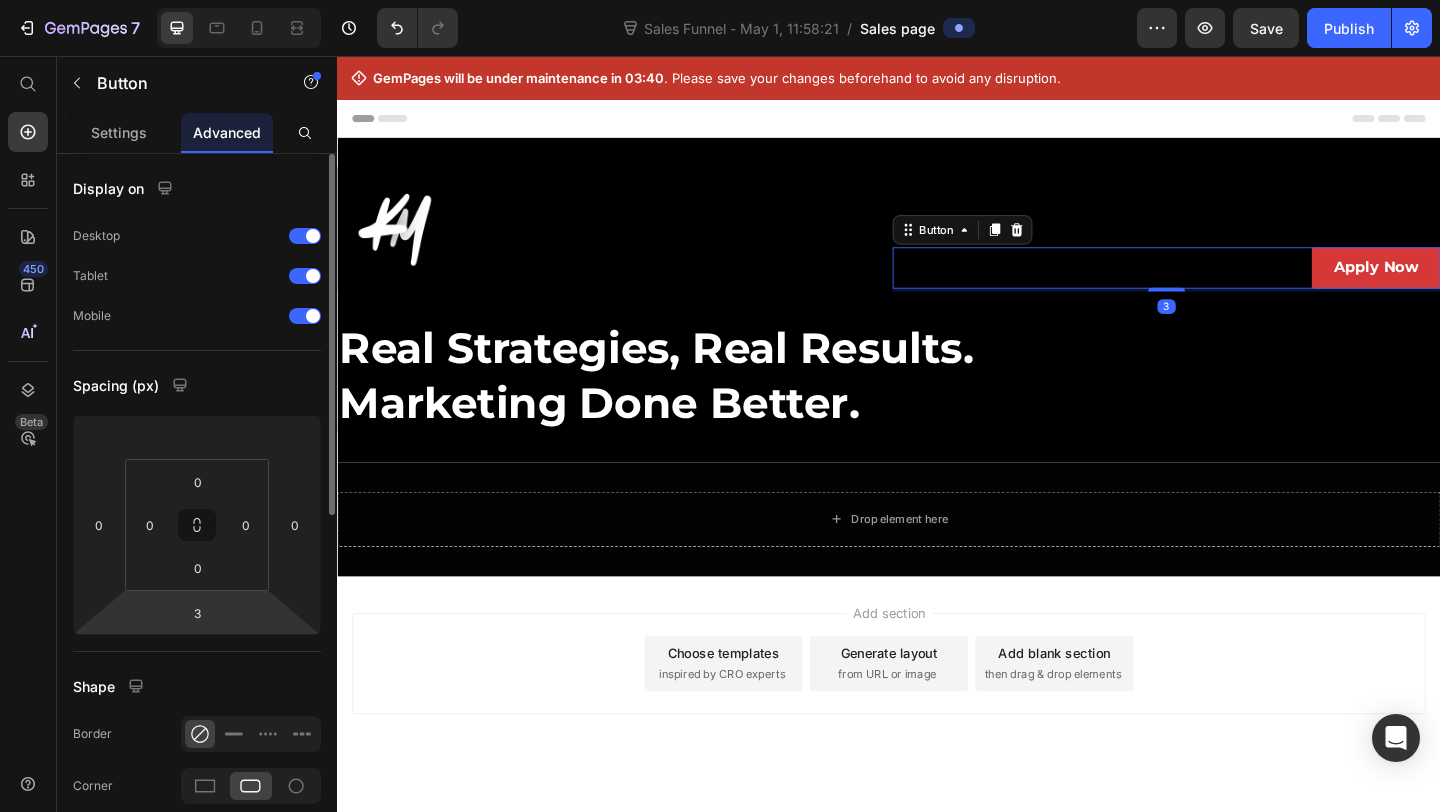click on "[NUMBER] kb" at bounding box center (720, 0) 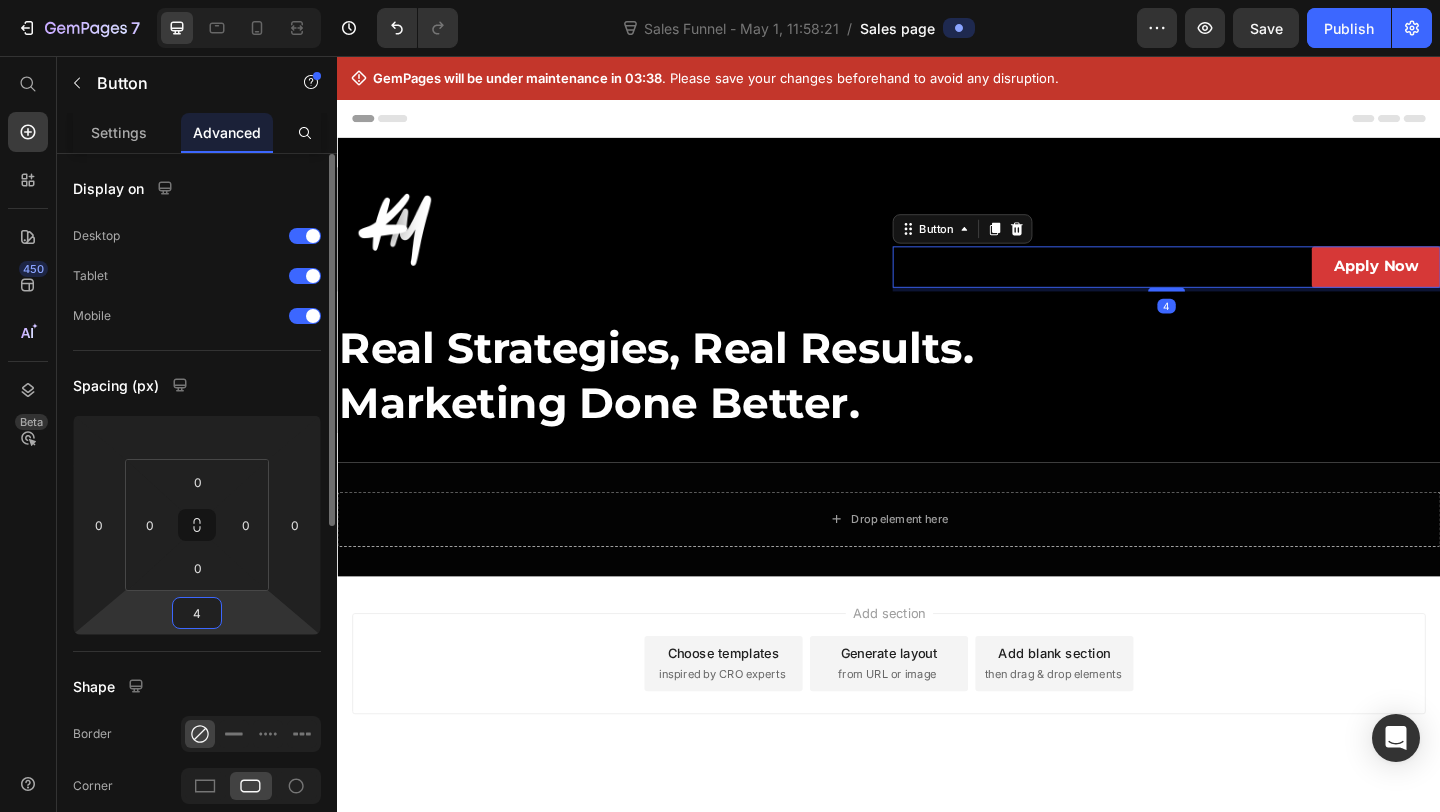 type on "41" 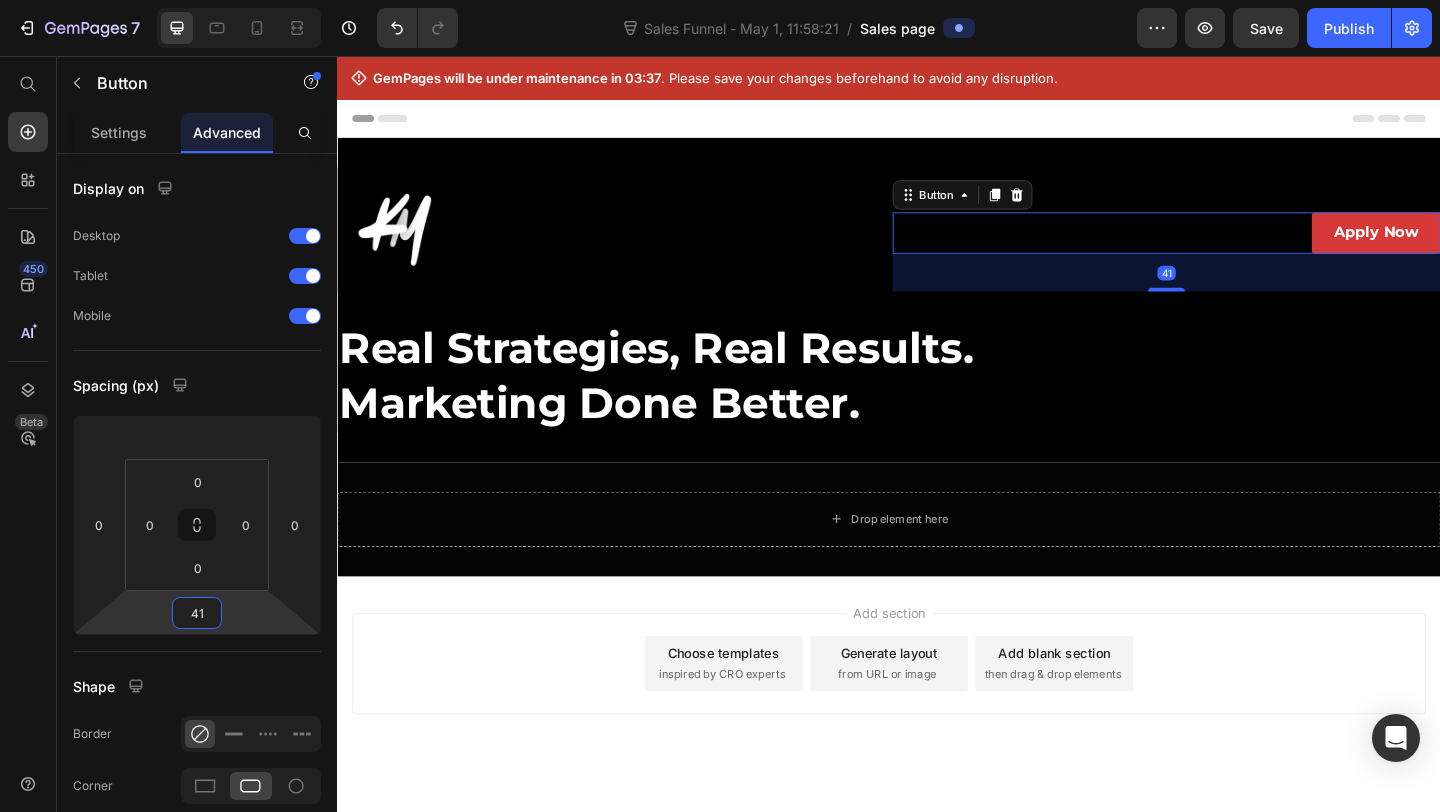 click on "Add section Choose templates inspired by CRO experts Generate layout from URL or image Add blank section then drag & drop elements" at bounding box center [937, 713] 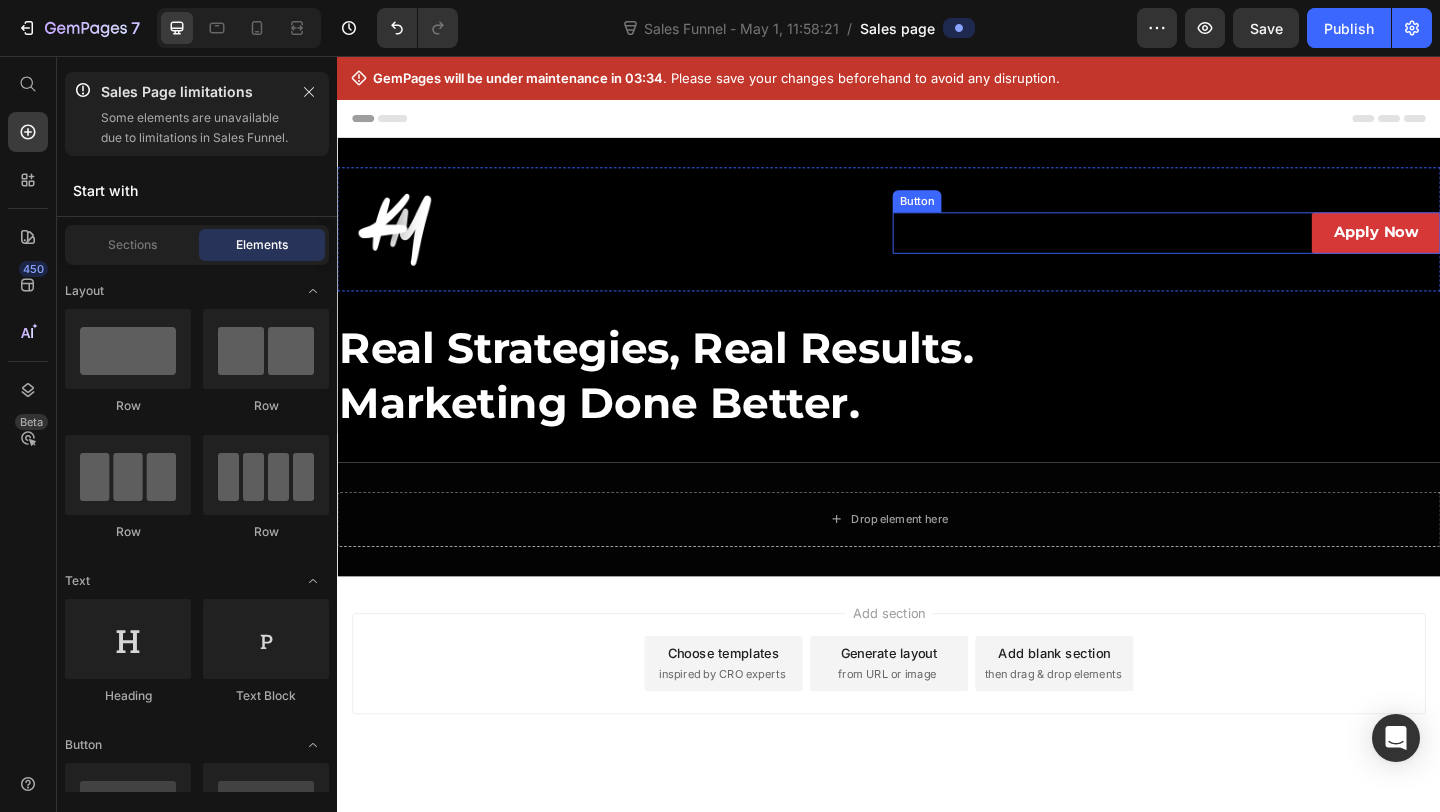 click on "Apply Now Button" at bounding box center [1239, 244] 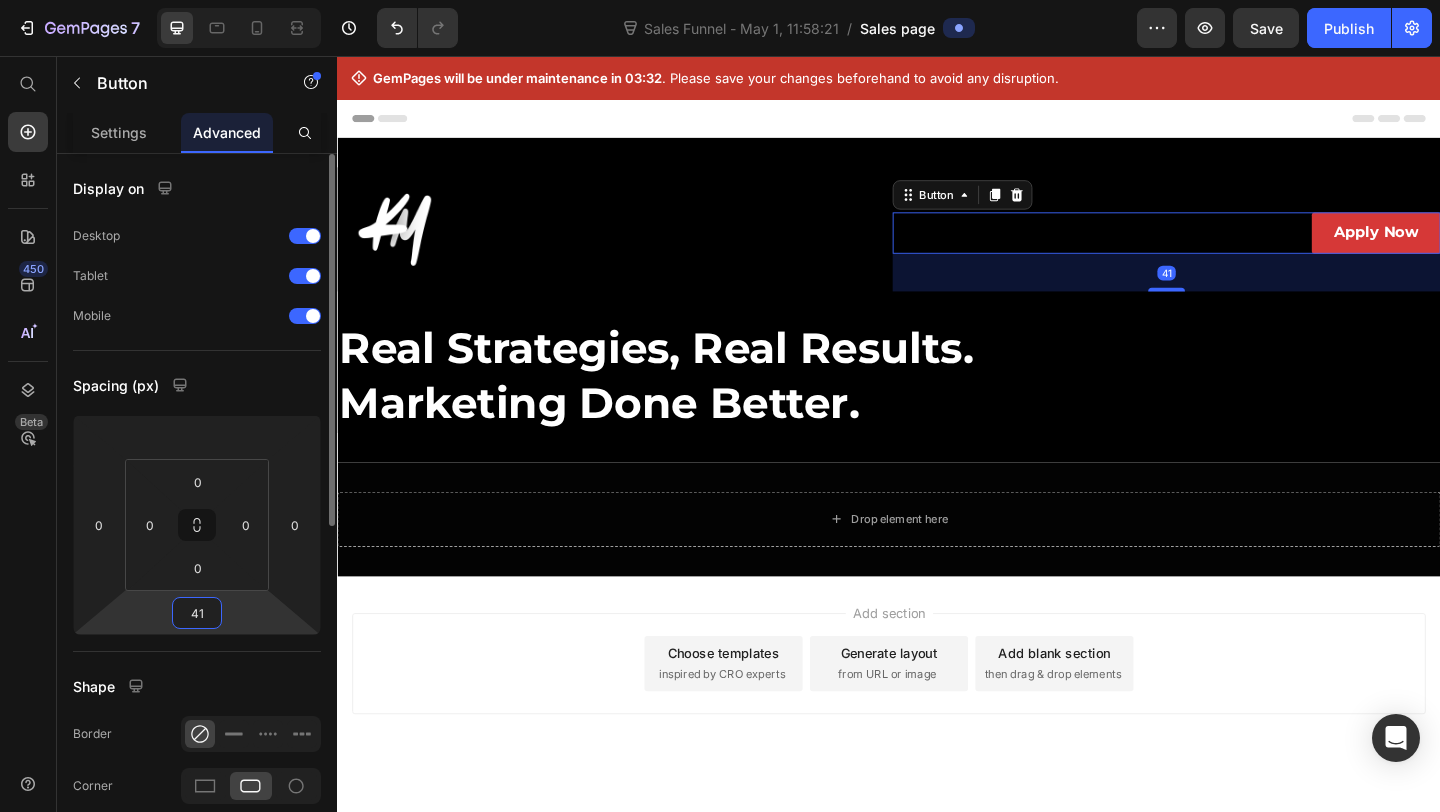 click on "41" at bounding box center [197, 613] 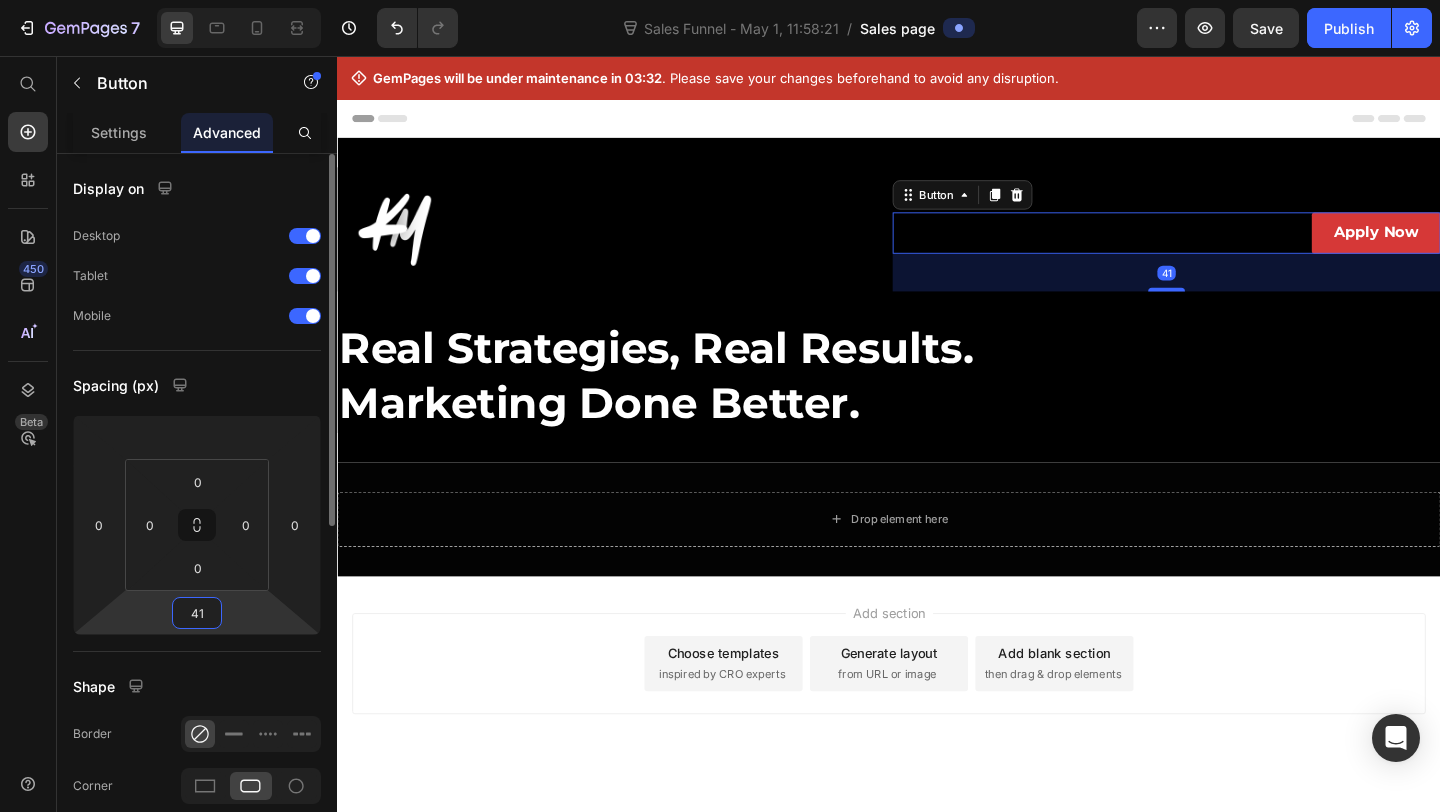 type 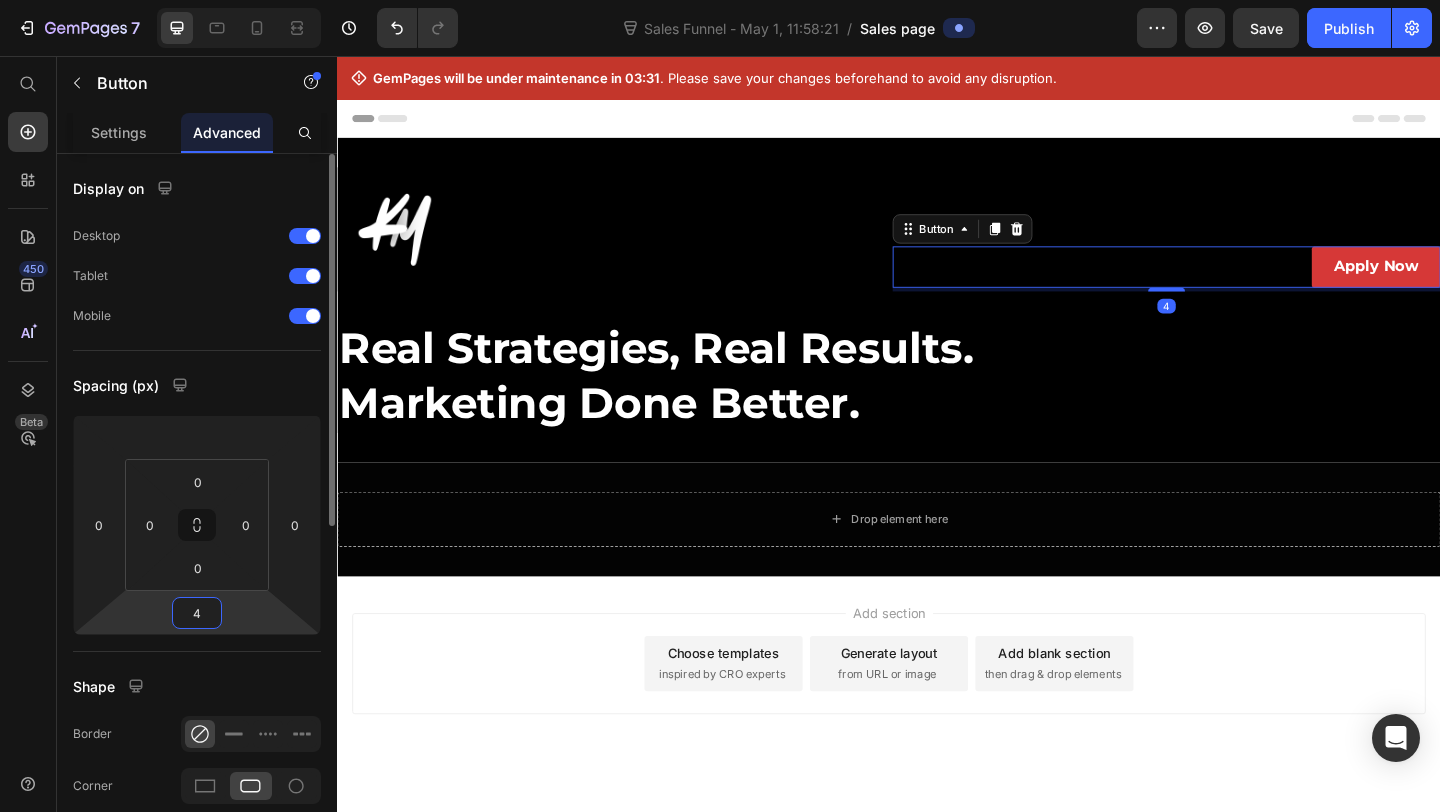 type on "43" 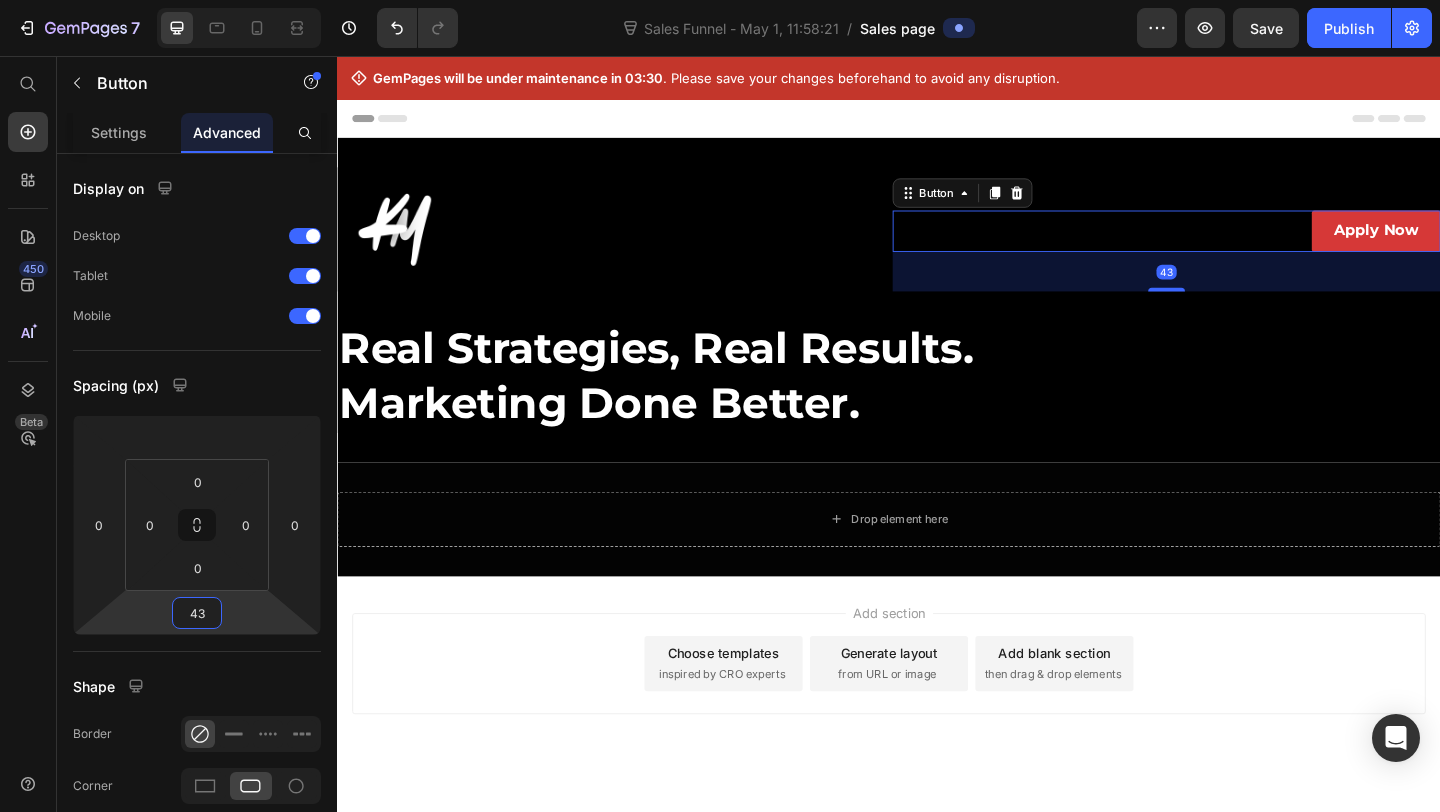 click on "Add section Choose templates inspired by CRO experts Generate layout from URL or image Add blank section then drag & drop elements" at bounding box center [937, 713] 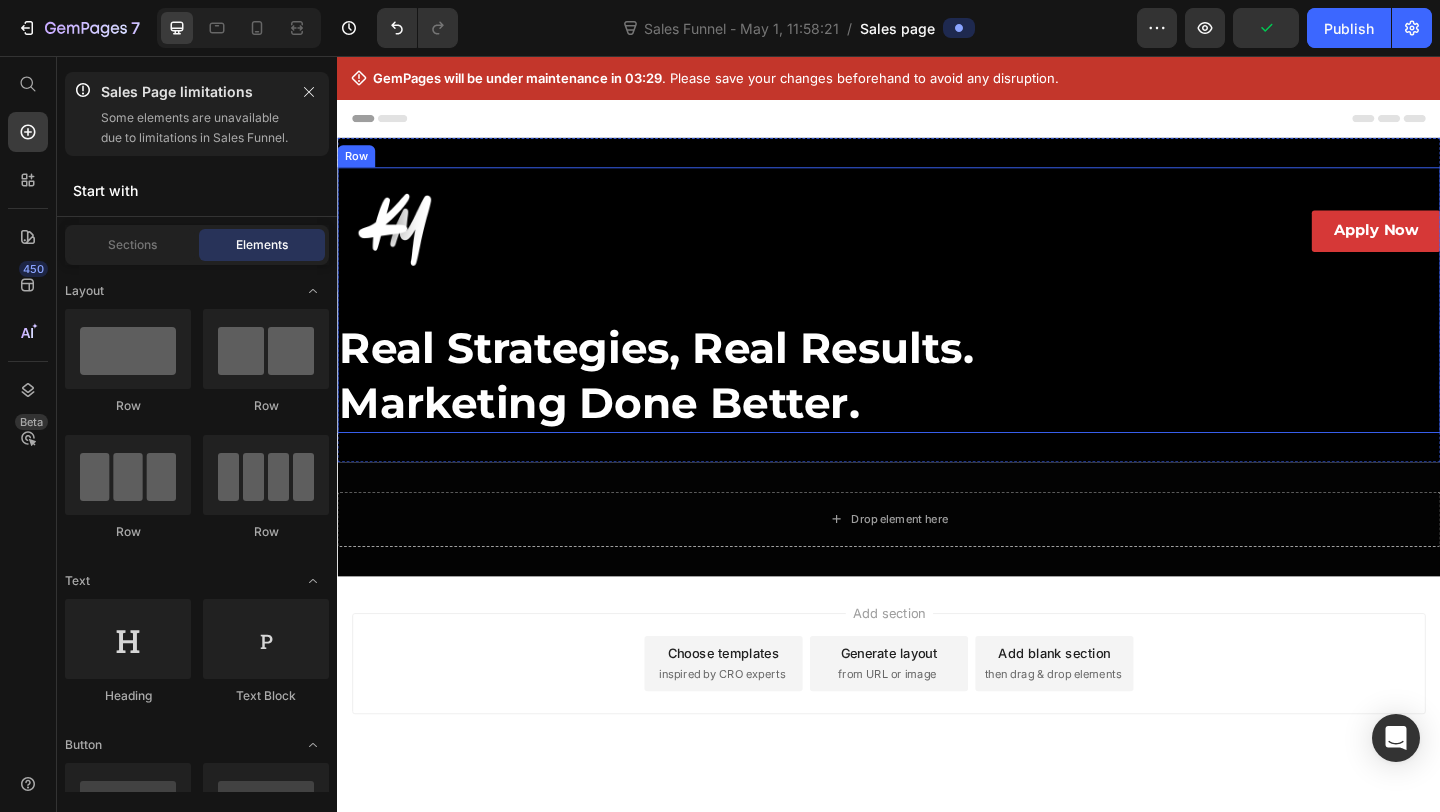 click on "Real Strategies, Real Results. Marketing Done Better." at bounding box center [937, 400] 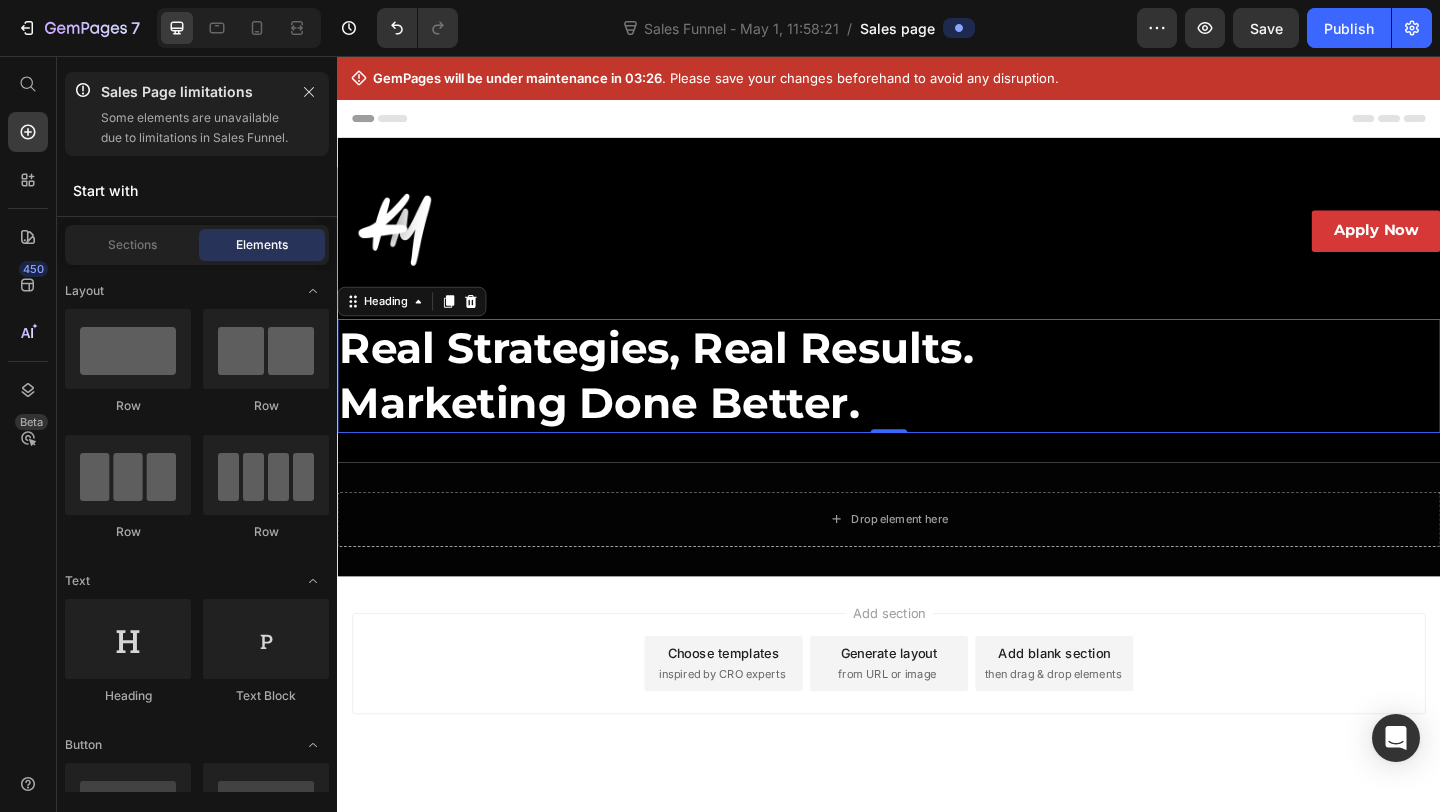 click on "Add section Choose templates inspired by CRO experts Generate layout from URL or image Add blank section then drag & drop elements" at bounding box center [937, 713] 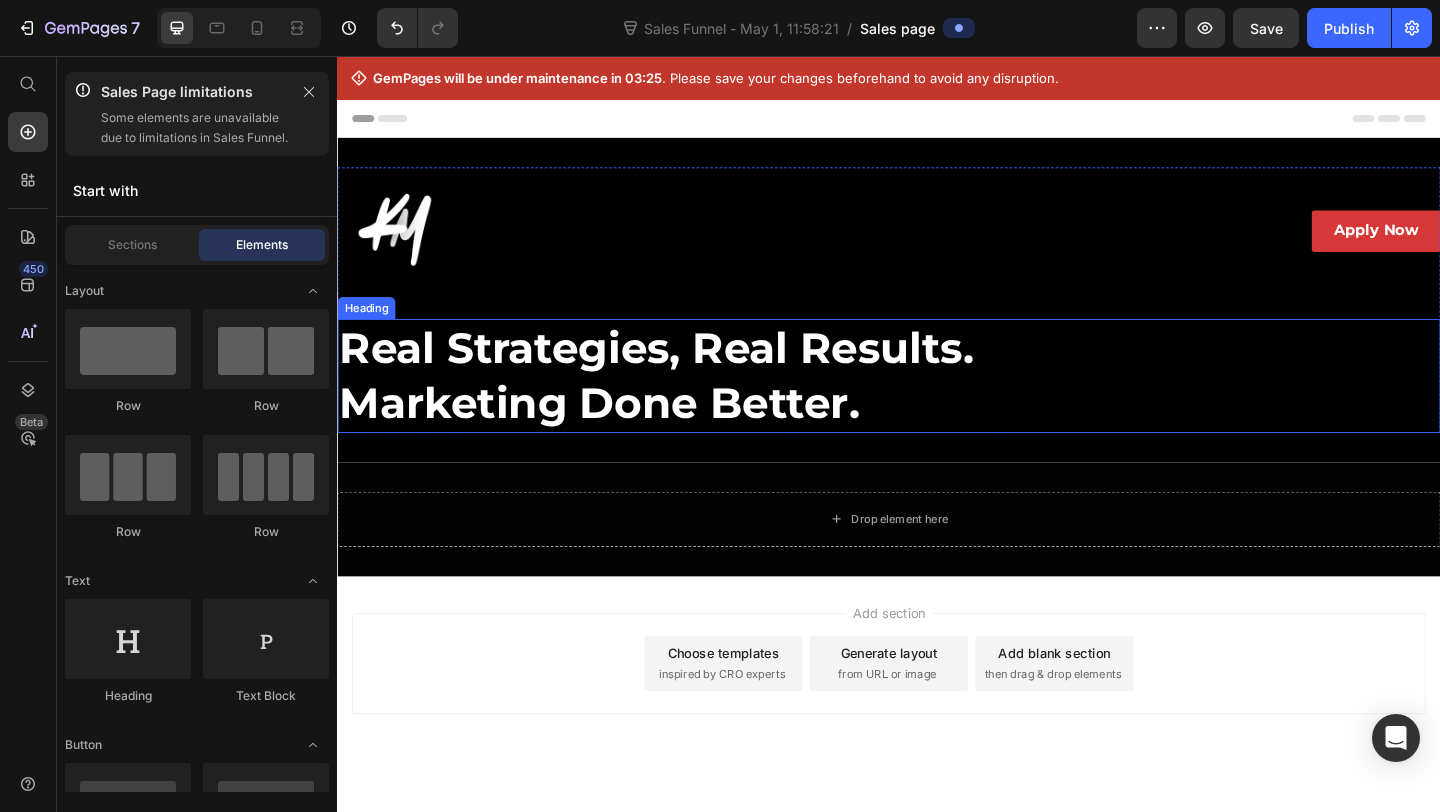 click on "Real Strategies, Real Results. Marketing Done Better." at bounding box center (937, 400) 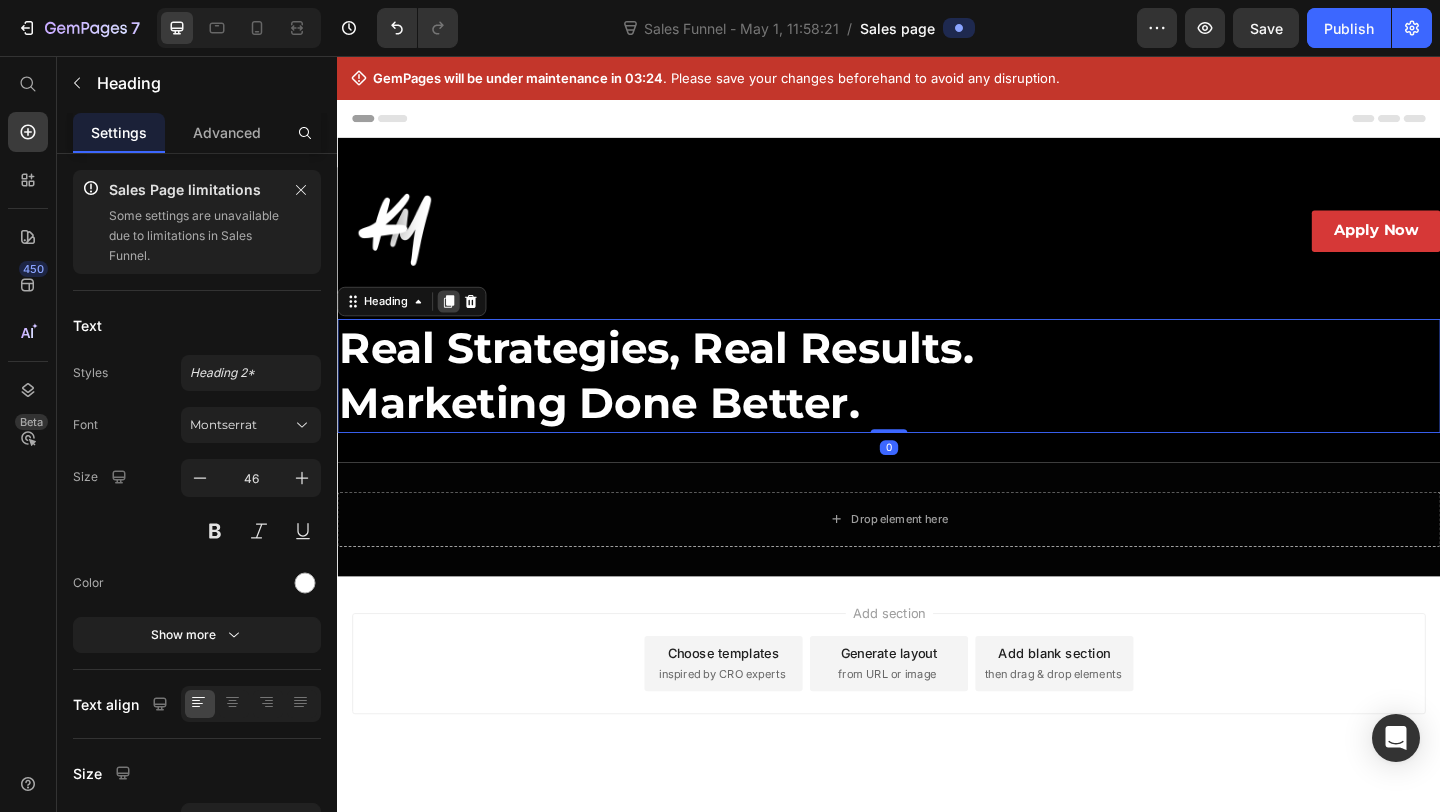 click 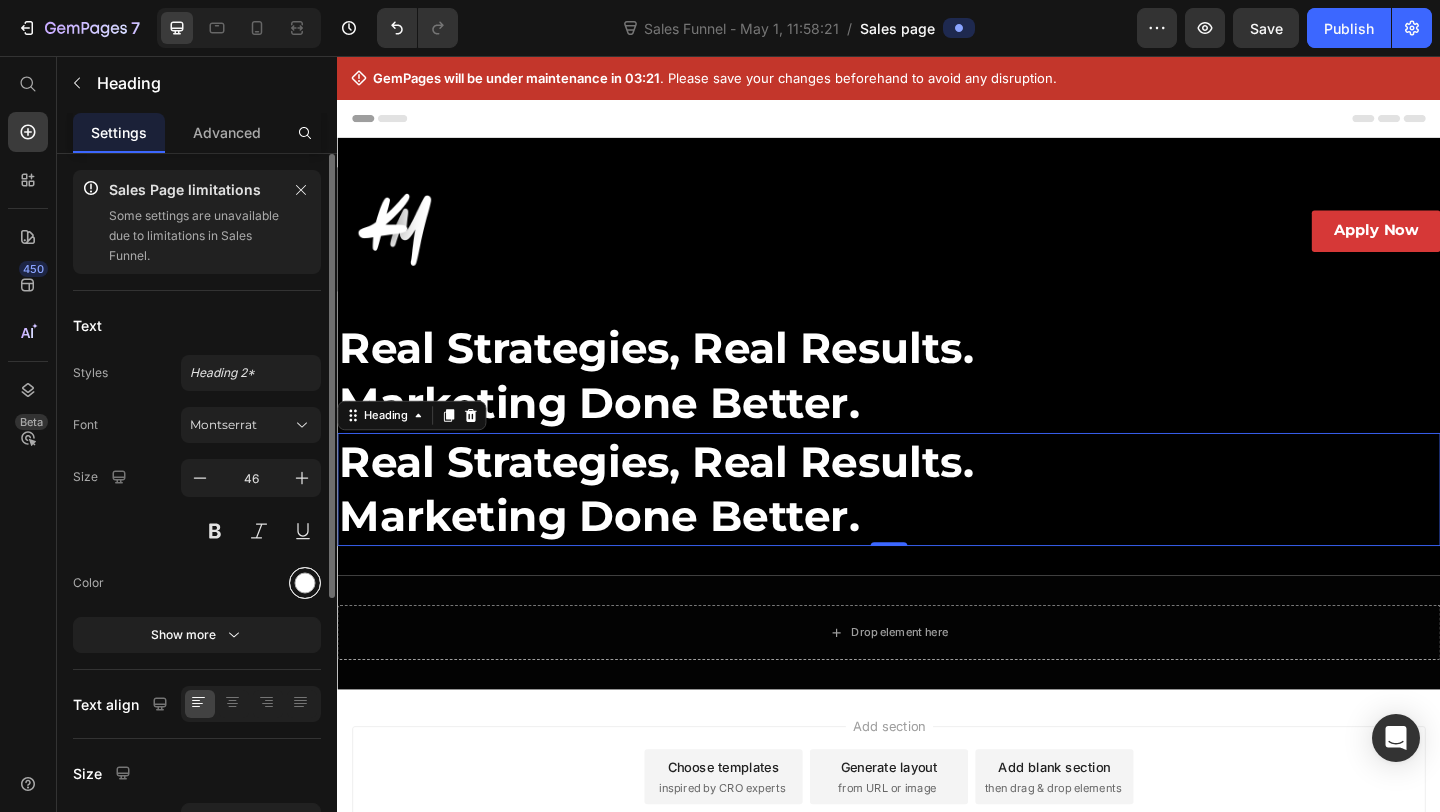 click at bounding box center (305, 583) 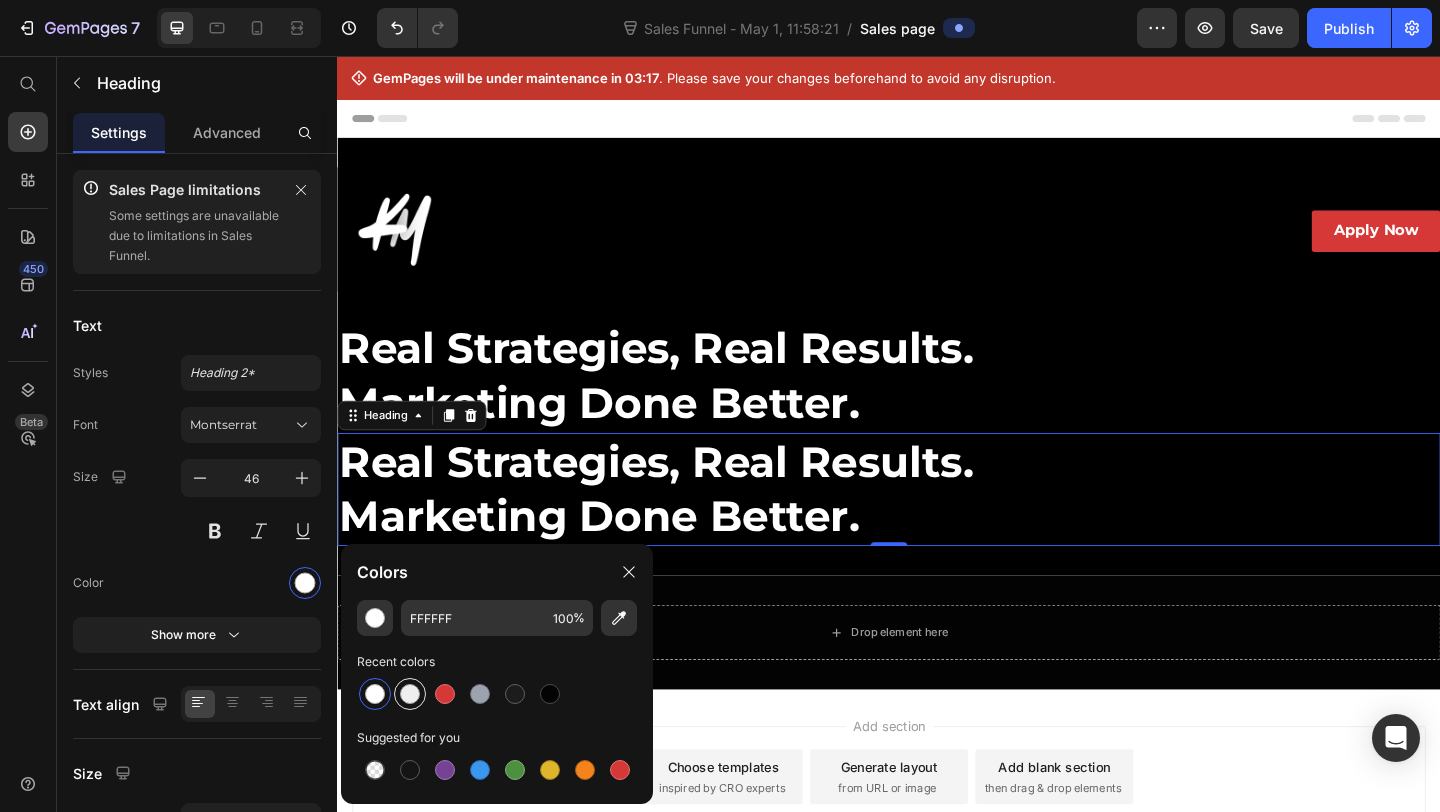 click at bounding box center [410, 694] 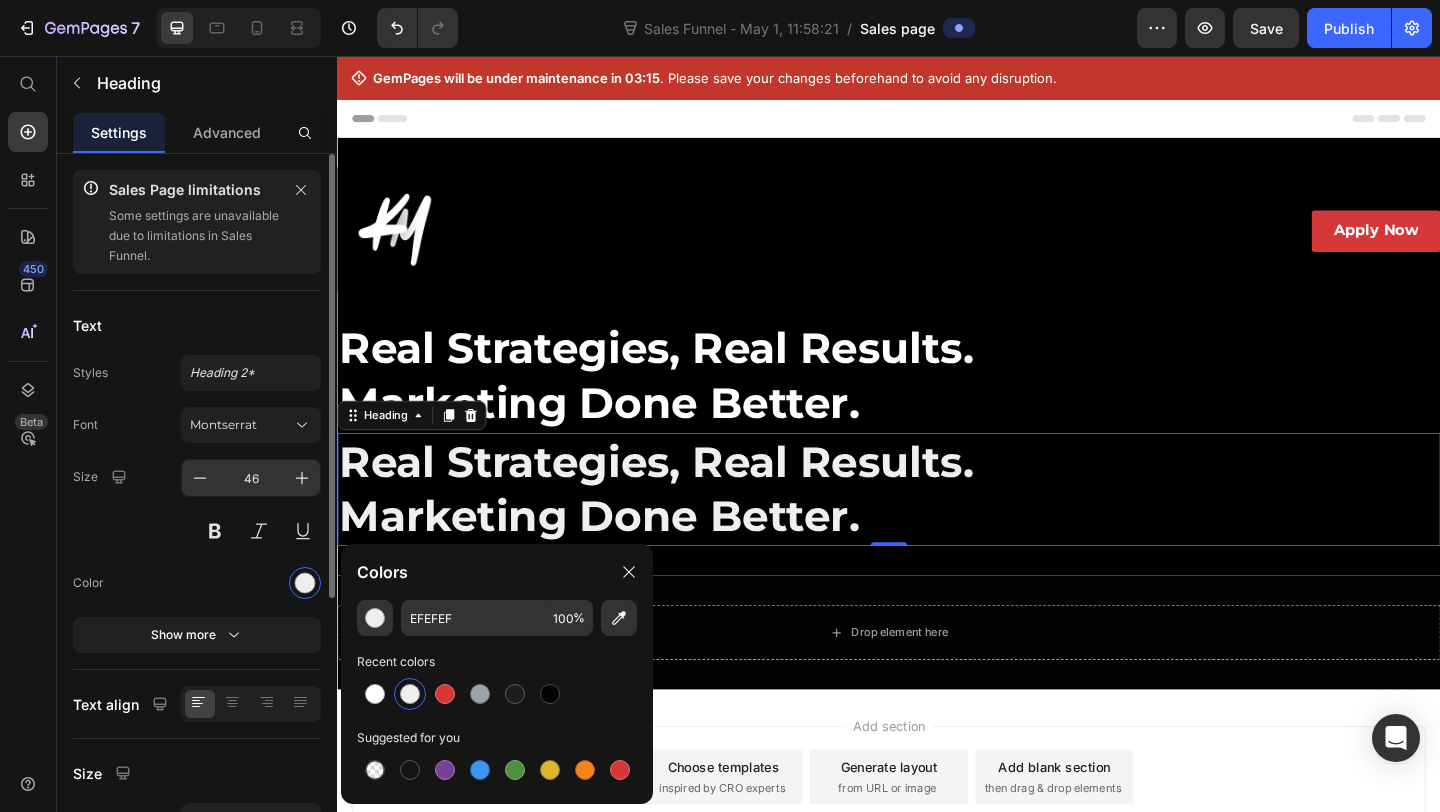 click on "46" at bounding box center (251, 478) 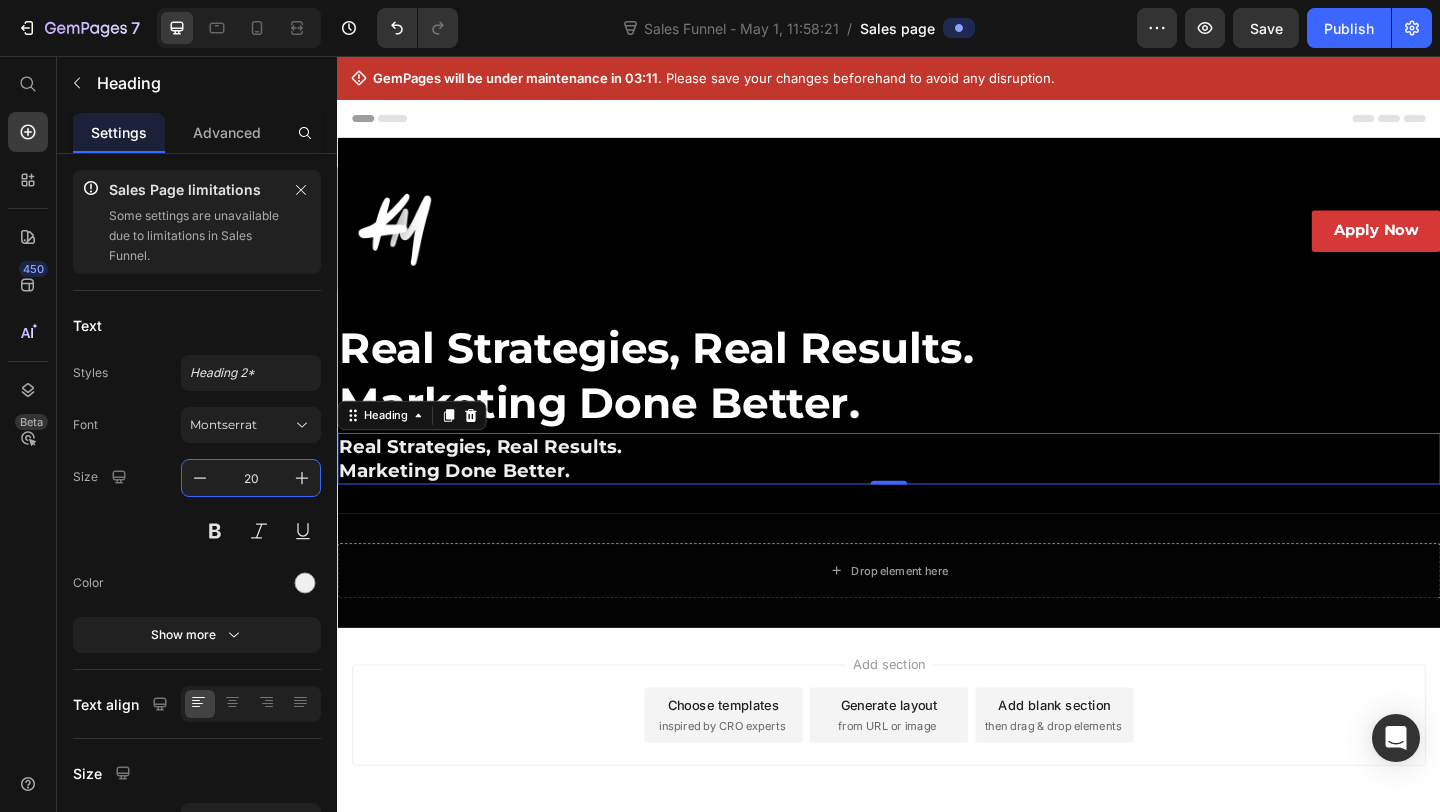 type on "20" 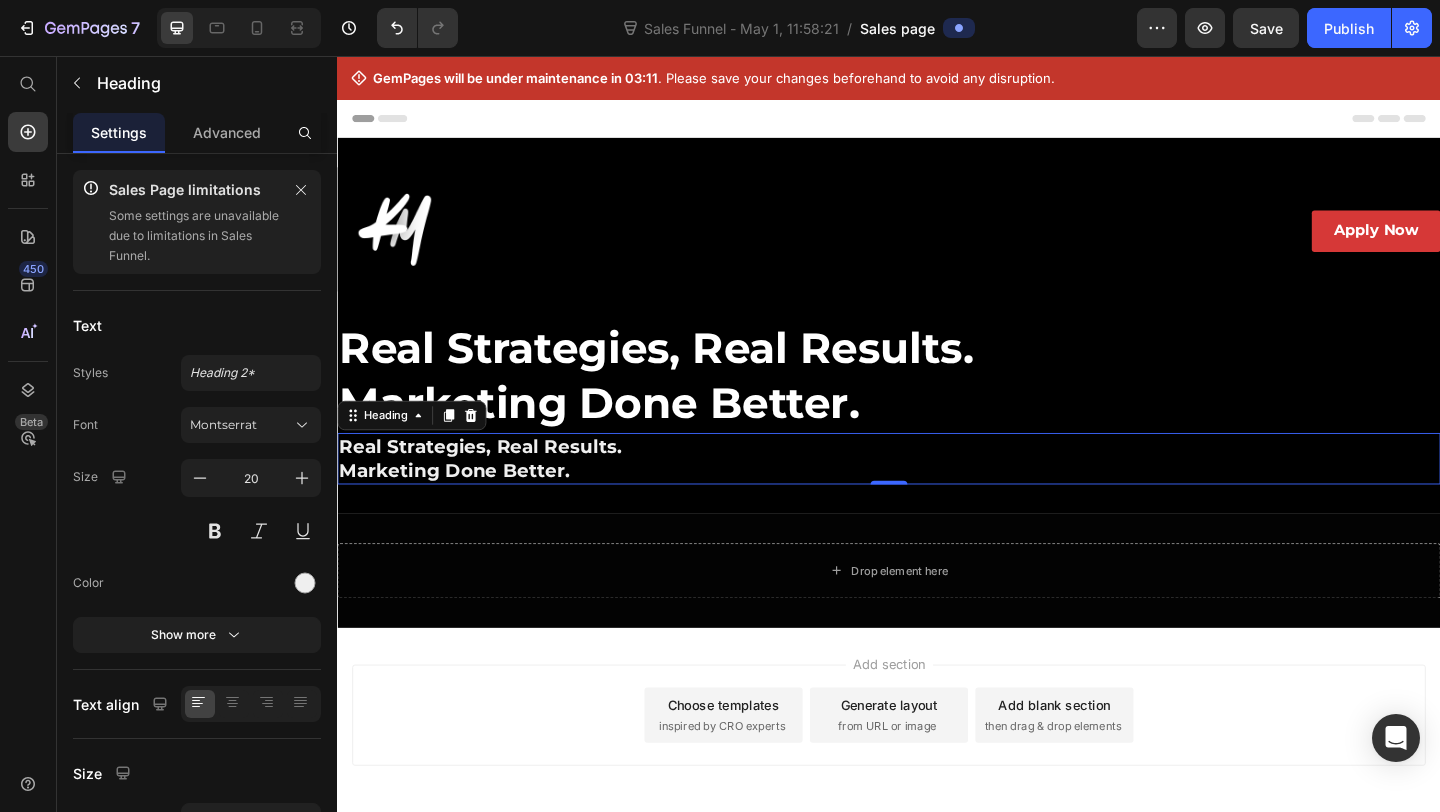 click on "Real Strategies, Real Results. Marketing Done Better." at bounding box center [937, 490] 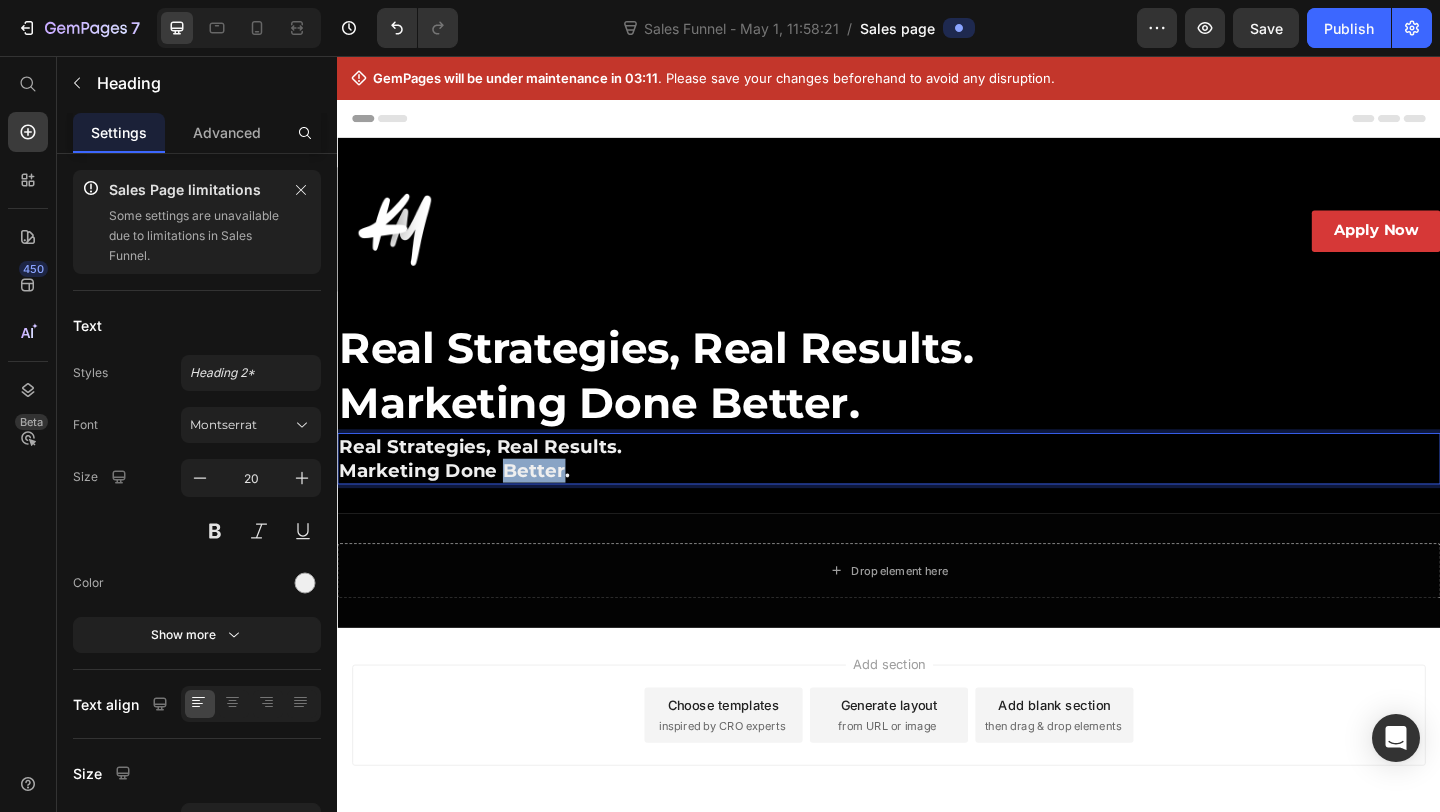 click on "Real Strategies, Real Results. Marketing Done Better." at bounding box center (937, 490) 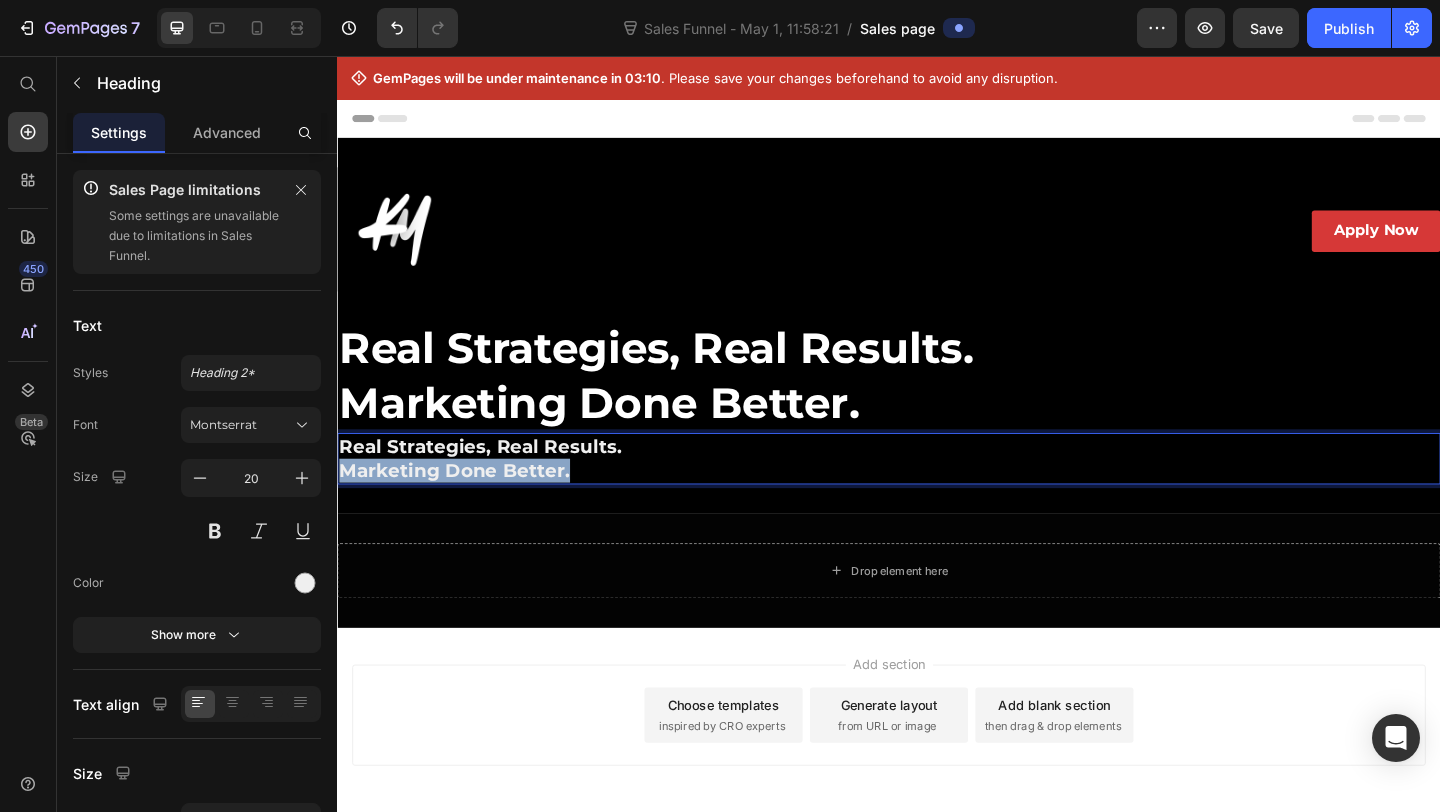 click on "Real Strategies, Real Results. Marketing Done Better." at bounding box center (937, 490) 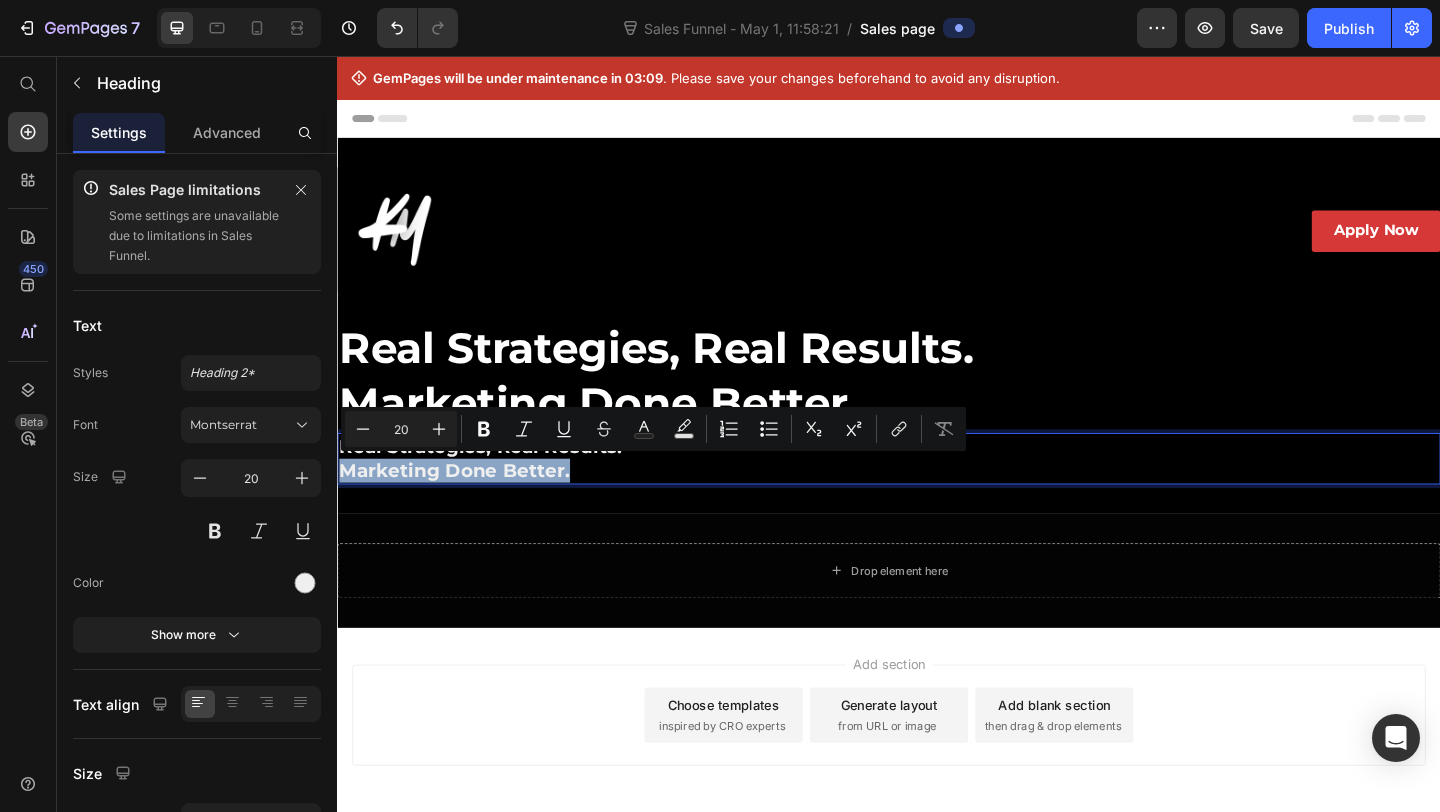 click on "Real Strategies, Real Results. Marketing Done Better." at bounding box center [937, 490] 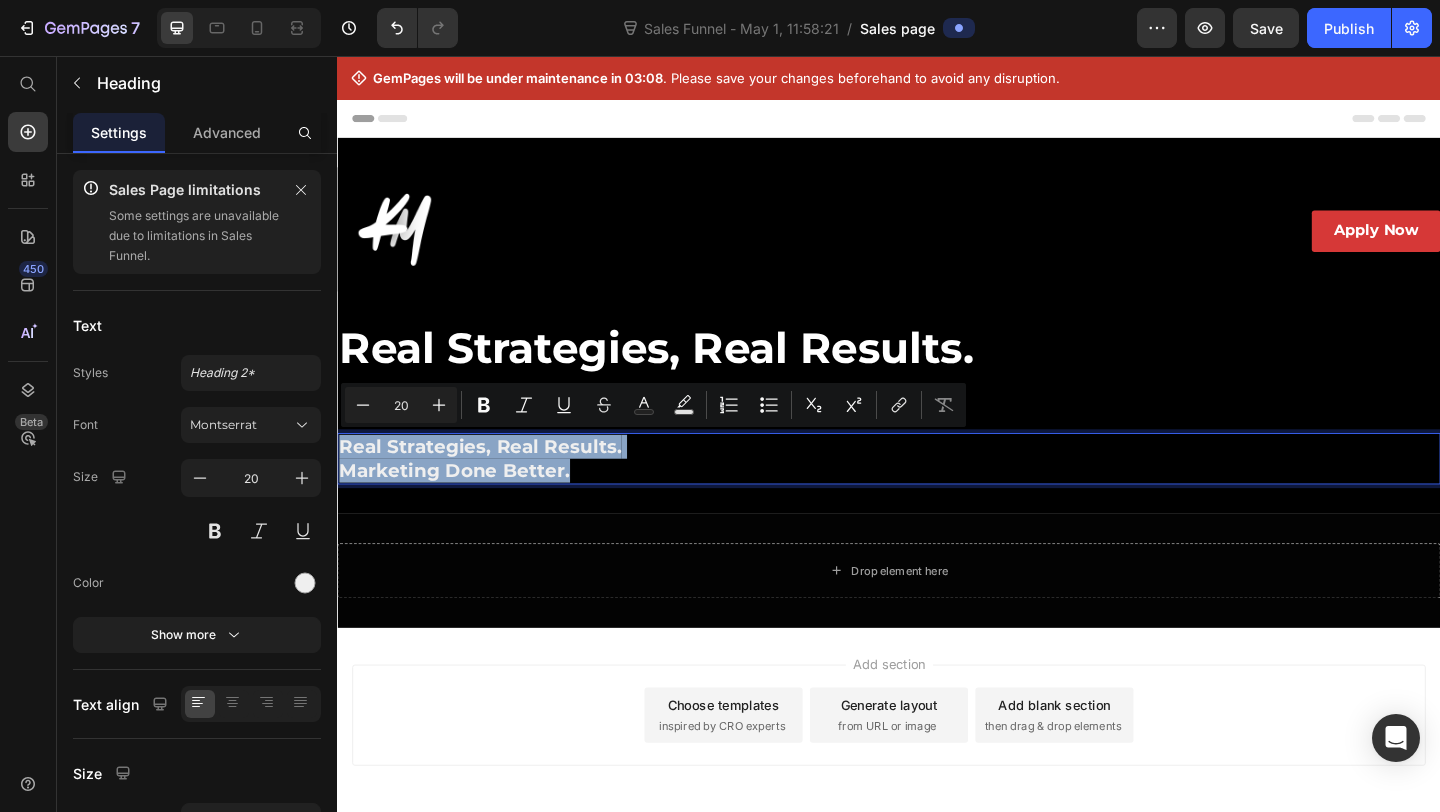 drag, startPoint x: 605, startPoint y: 503, endPoint x: 317, endPoint y: 474, distance: 289.4564 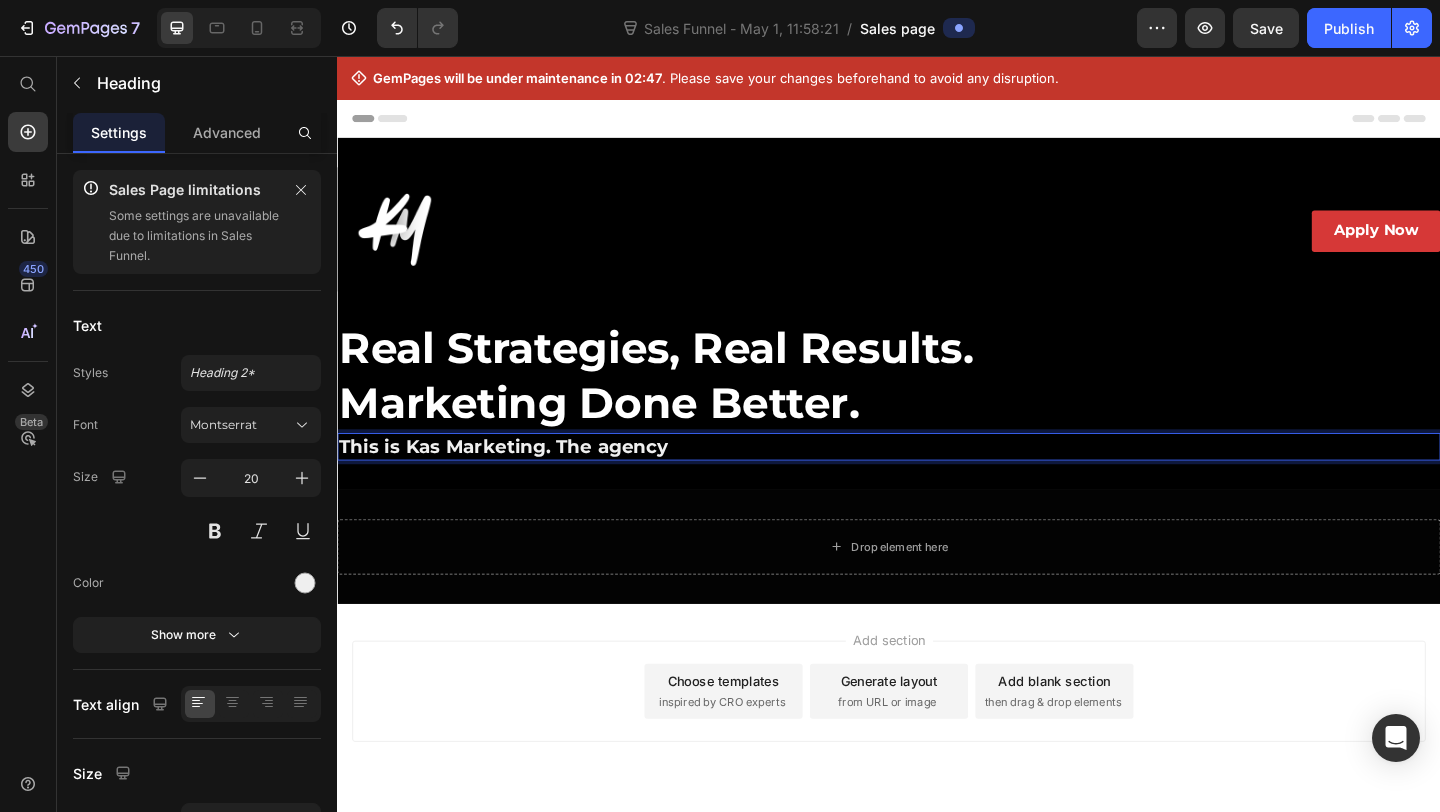 click on "This is Kas Marketing. The agency" at bounding box center [937, 477] 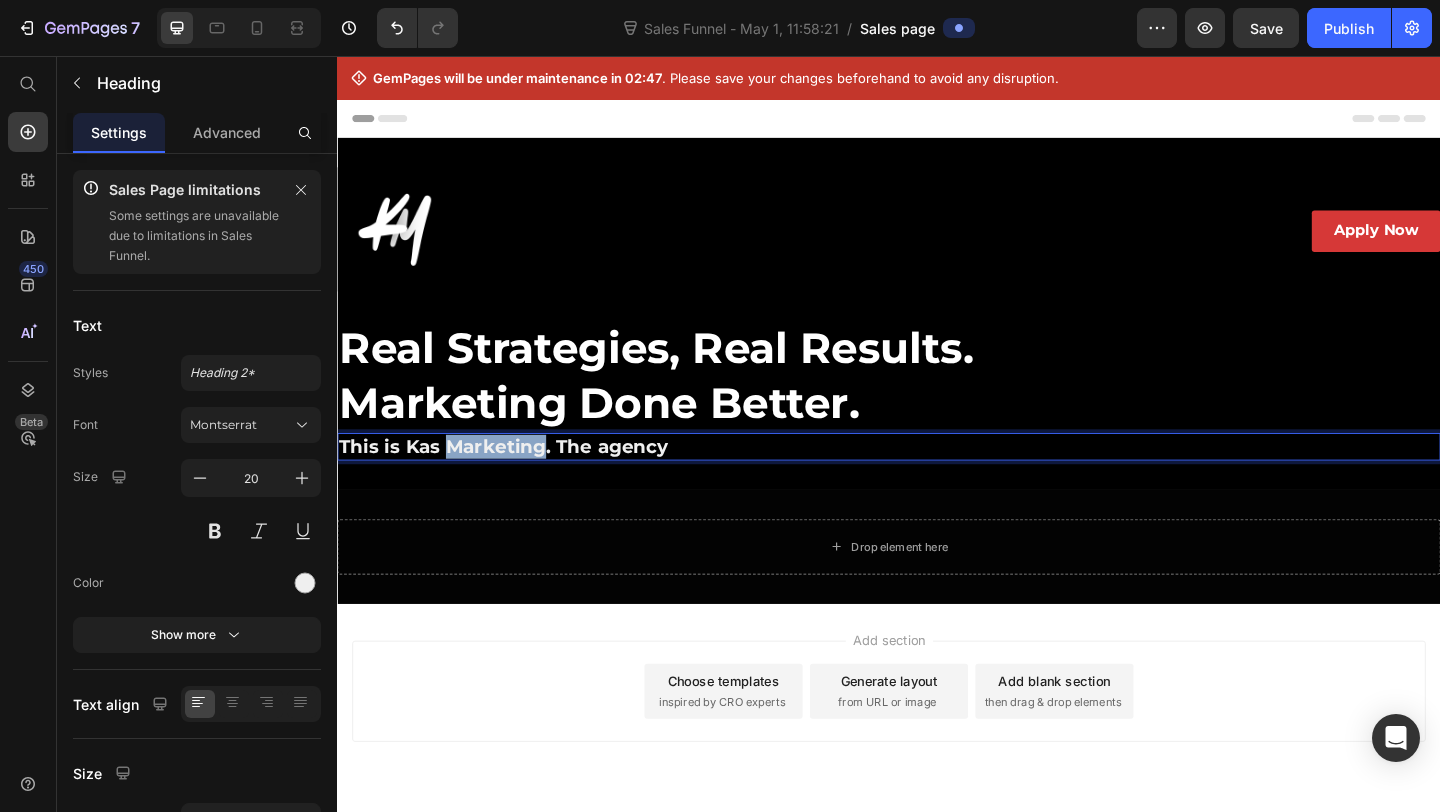 click on "This is Kas Marketing. The agency" at bounding box center [937, 477] 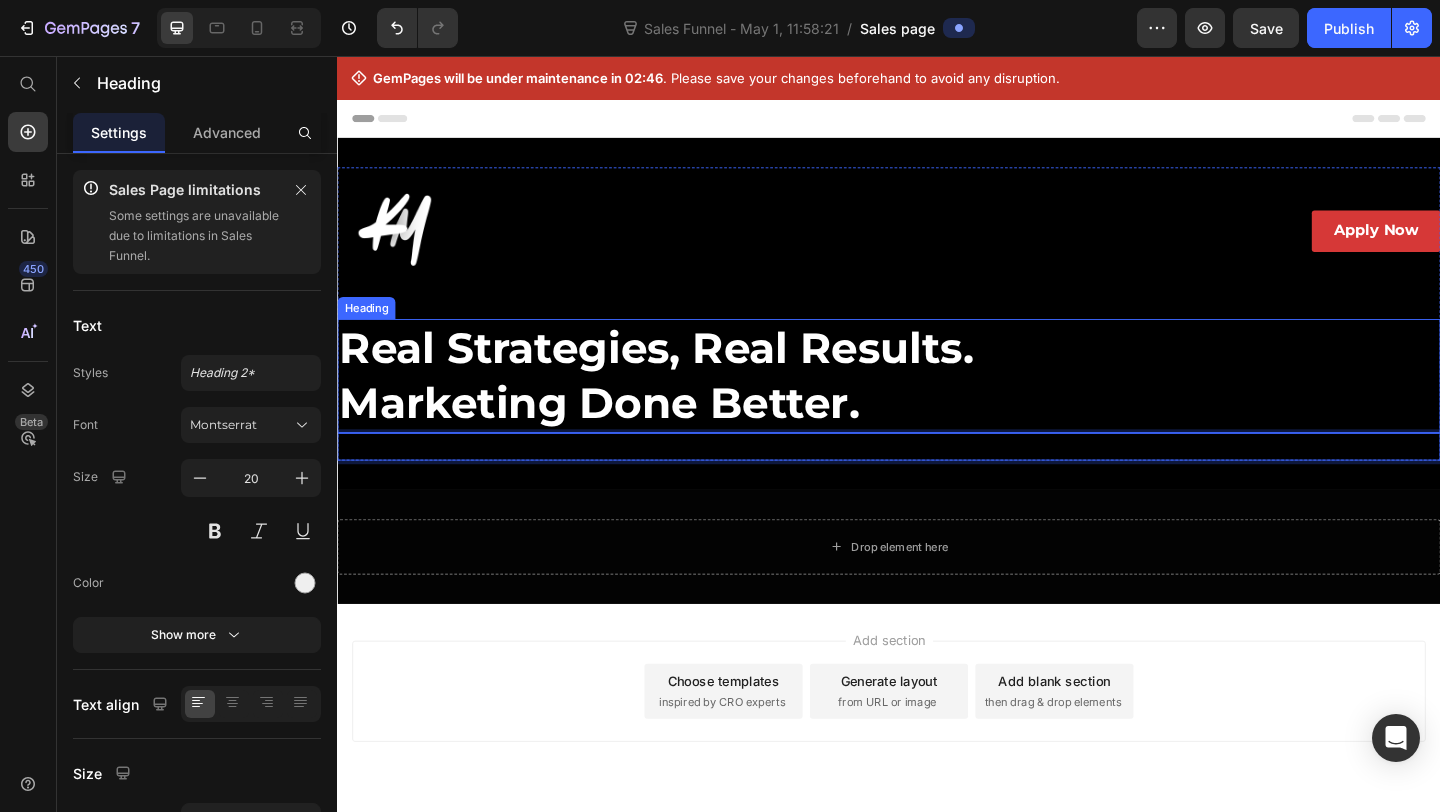click on "Real Strategies, Real Results. Marketing Done Better." at bounding box center (937, 400) 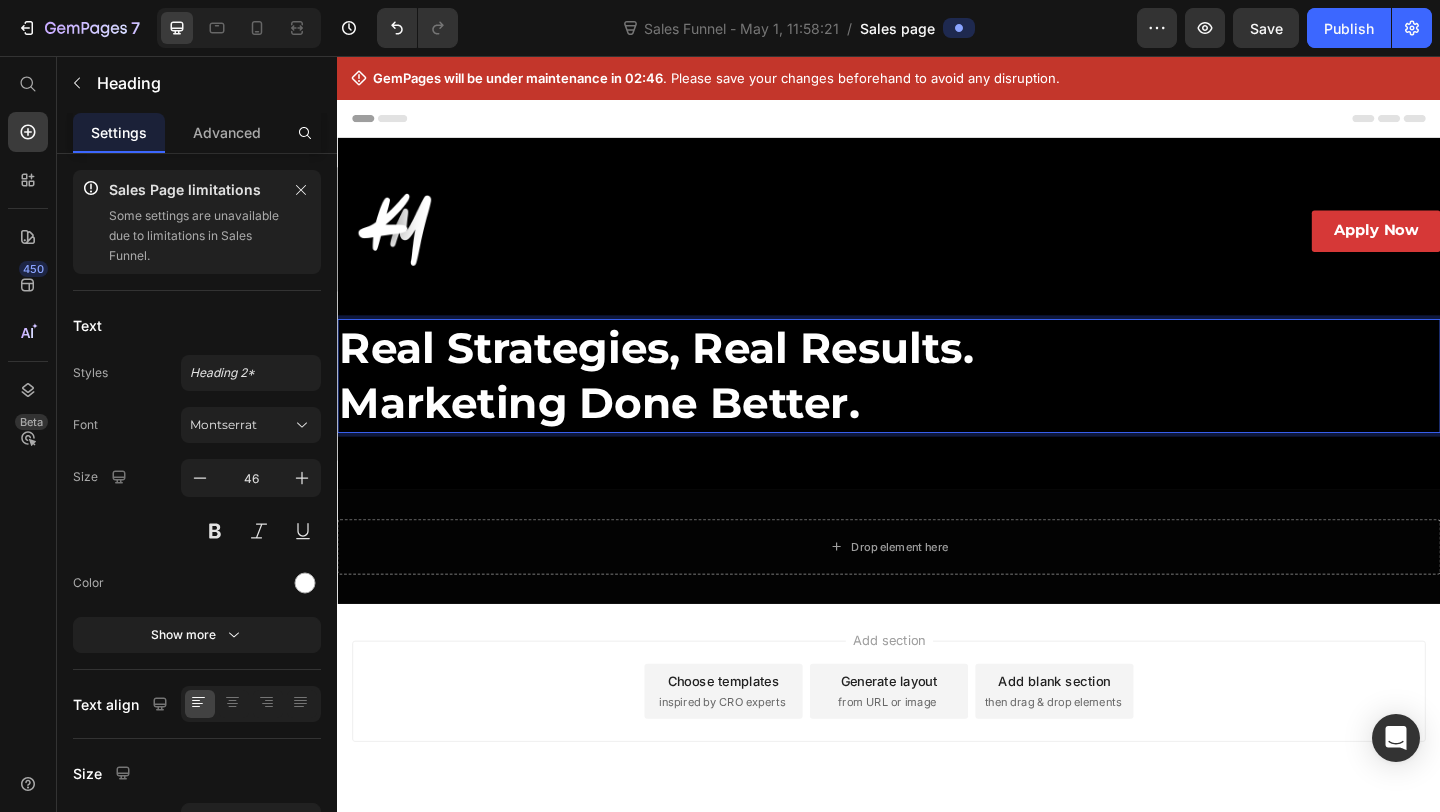 click on "Real Strategies, Real Results. Marketing Done Better." at bounding box center (937, 400) 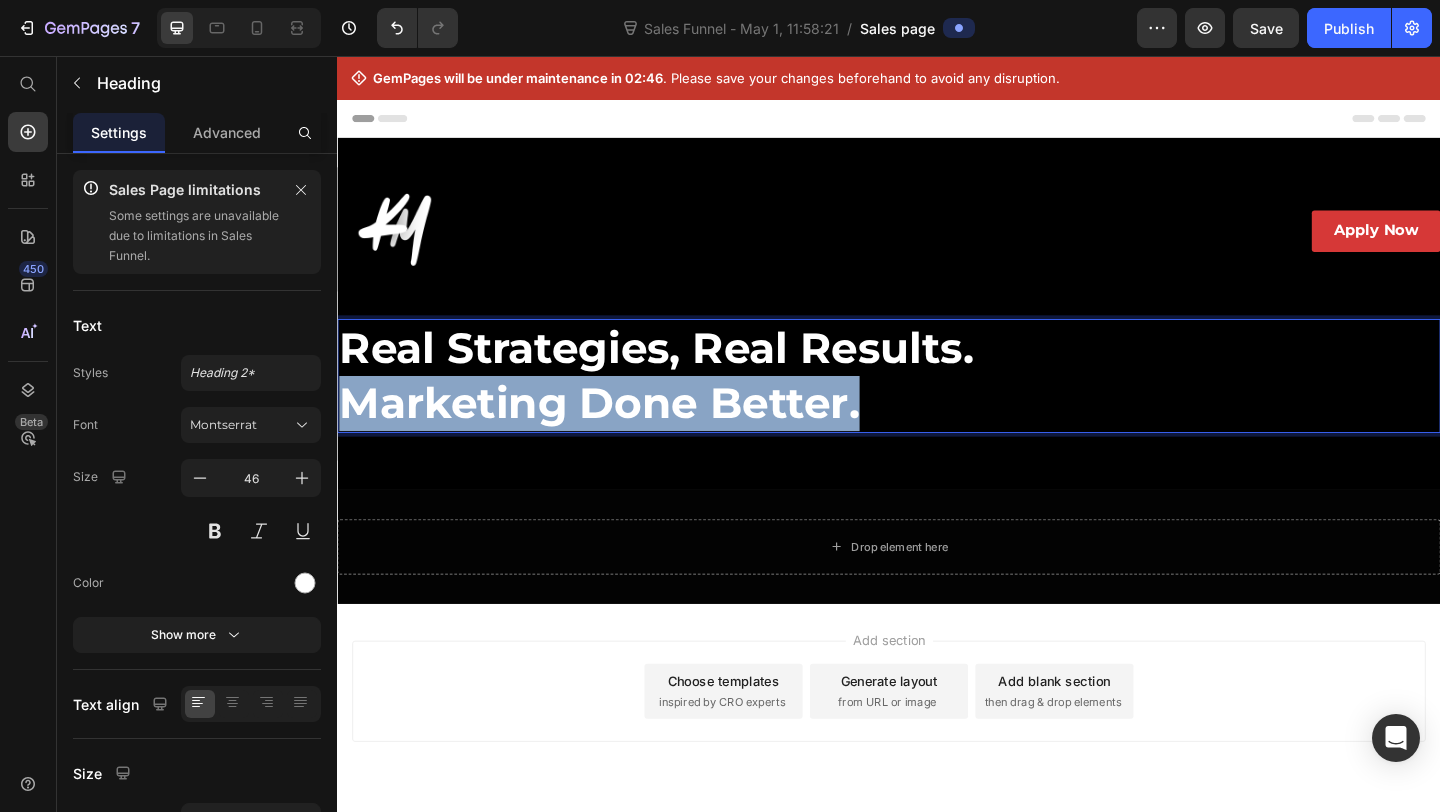 click on "Real Strategies, Real Results. Marketing Done Better." at bounding box center [937, 400] 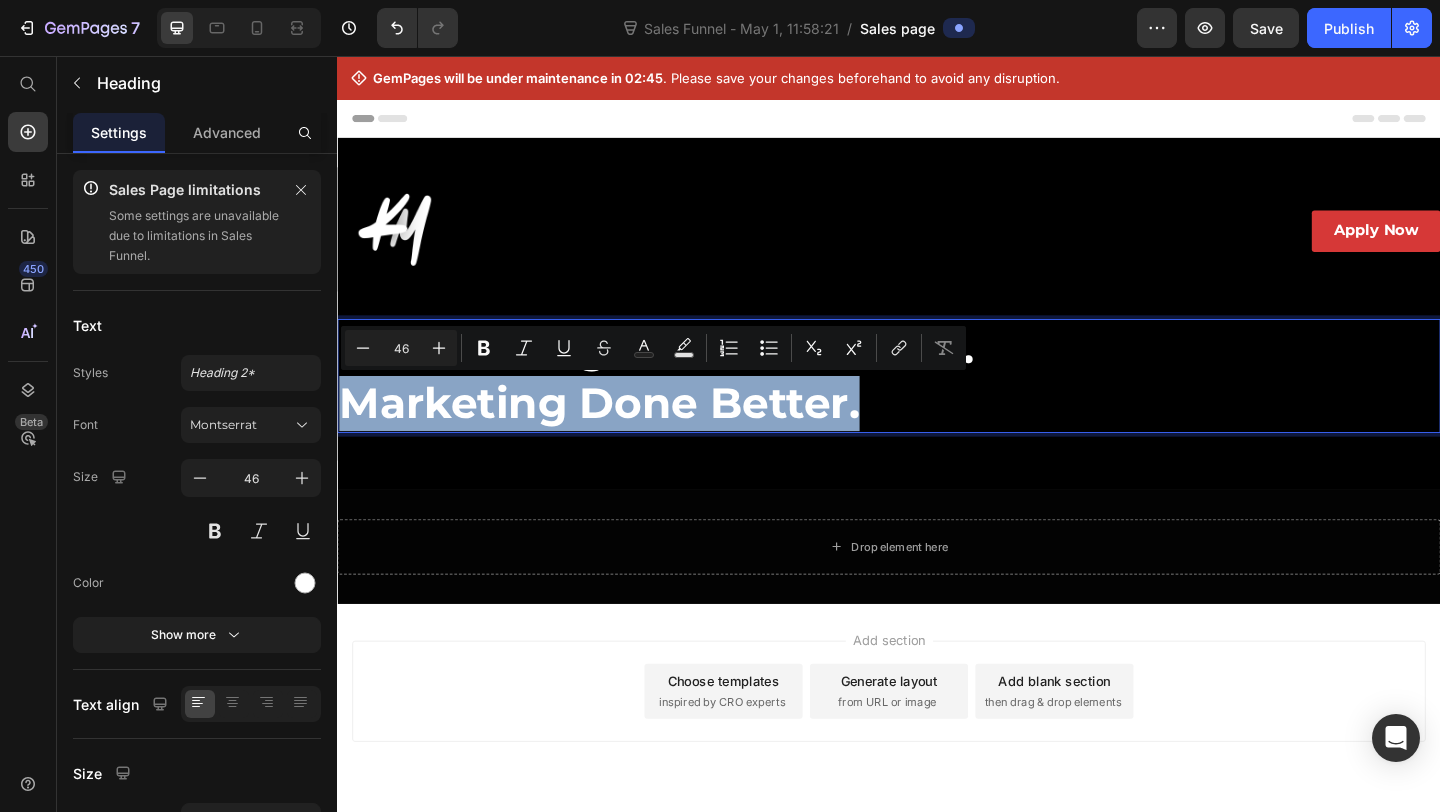 click on "Real Strategies, Real Results. Marketing Done Better." at bounding box center (937, 400) 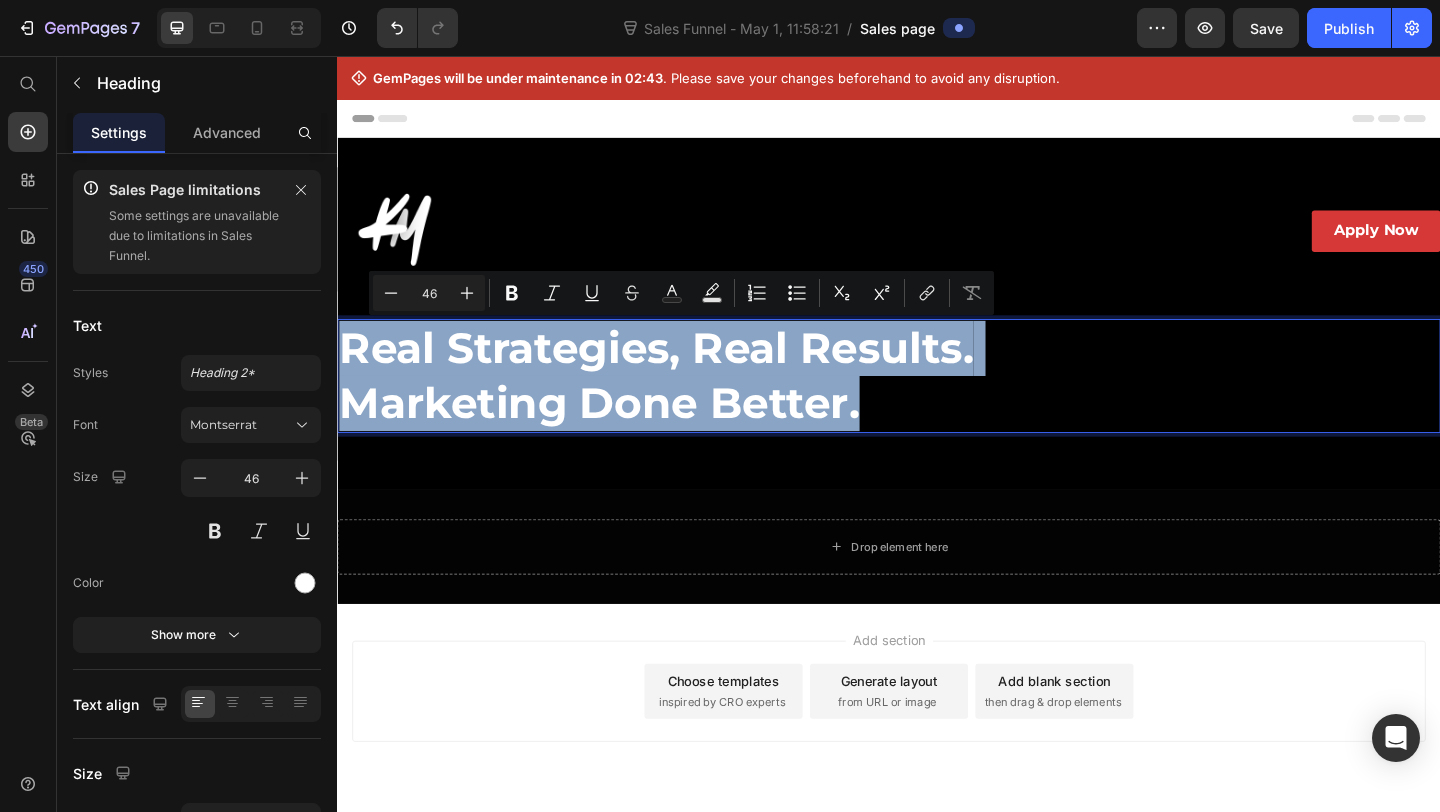 drag, startPoint x: 921, startPoint y: 435, endPoint x: 330, endPoint y: 354, distance: 596.52496 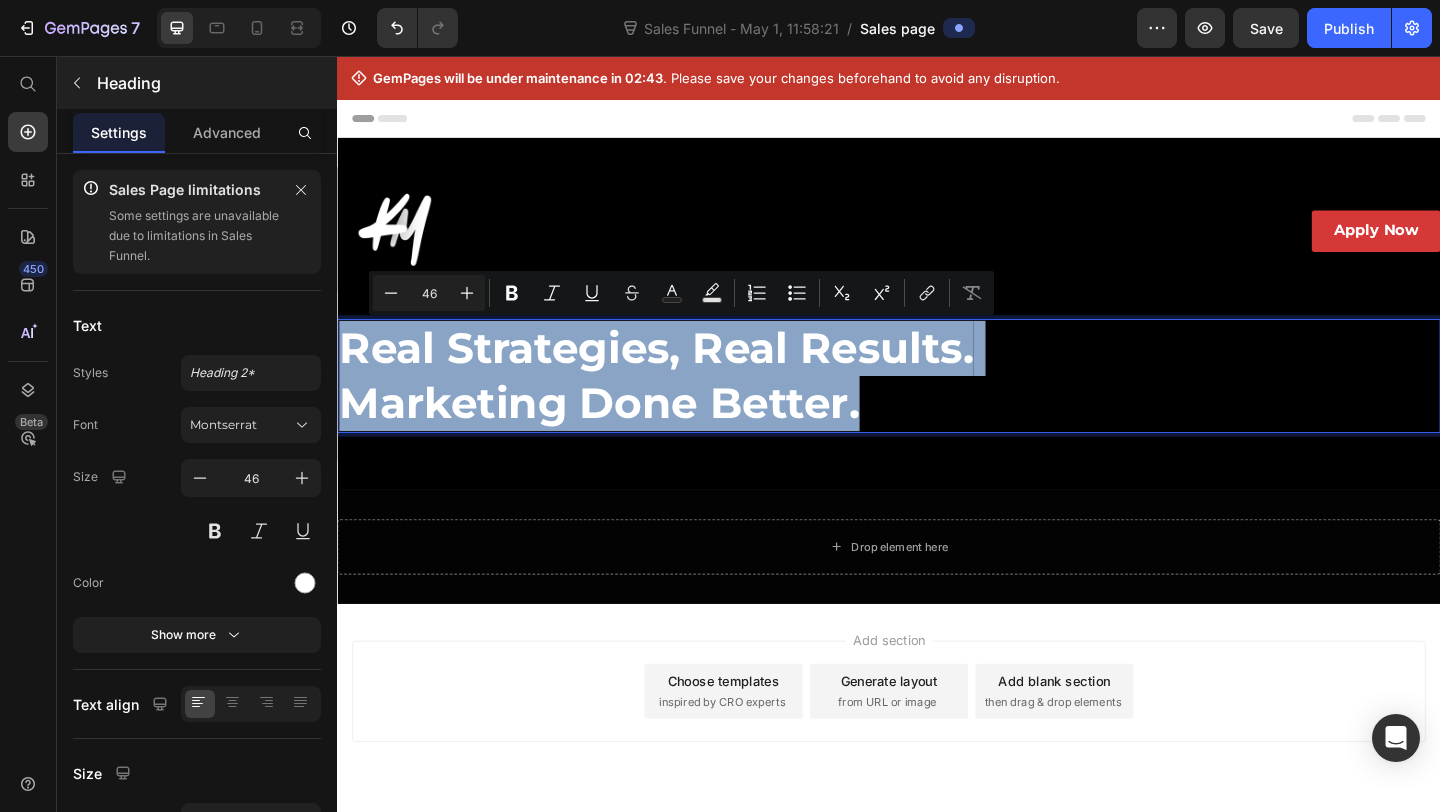 copy on "Real Strategies, Real Results. Marketing Done Better." 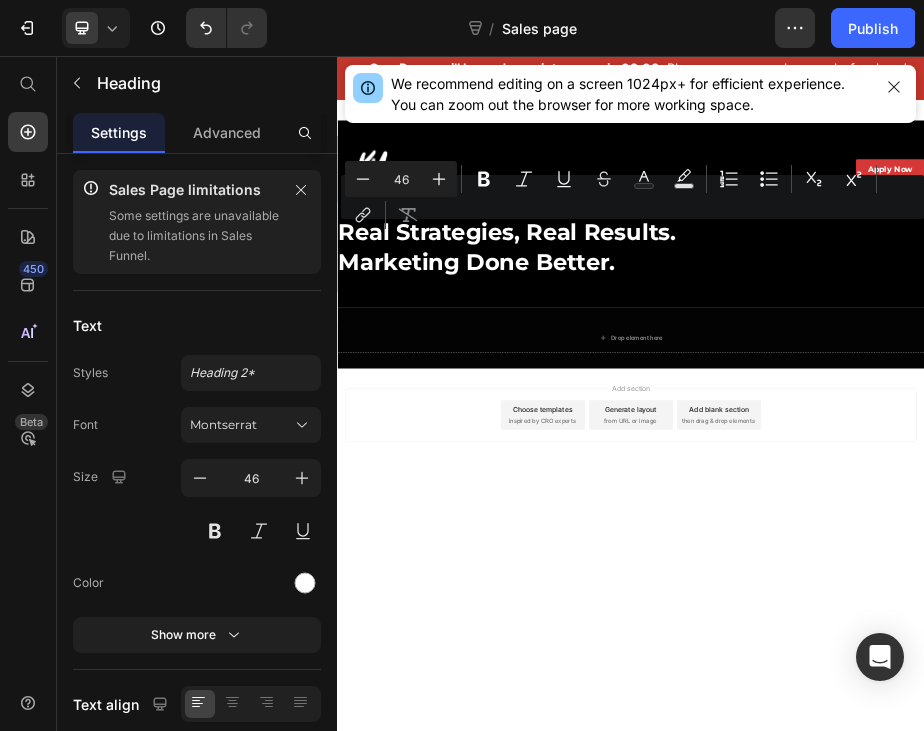 click on "Add section Choose templates inspired by CRO experts Generate layout from URL or image Add blank section then drag & drop elements" at bounding box center (937, 771) 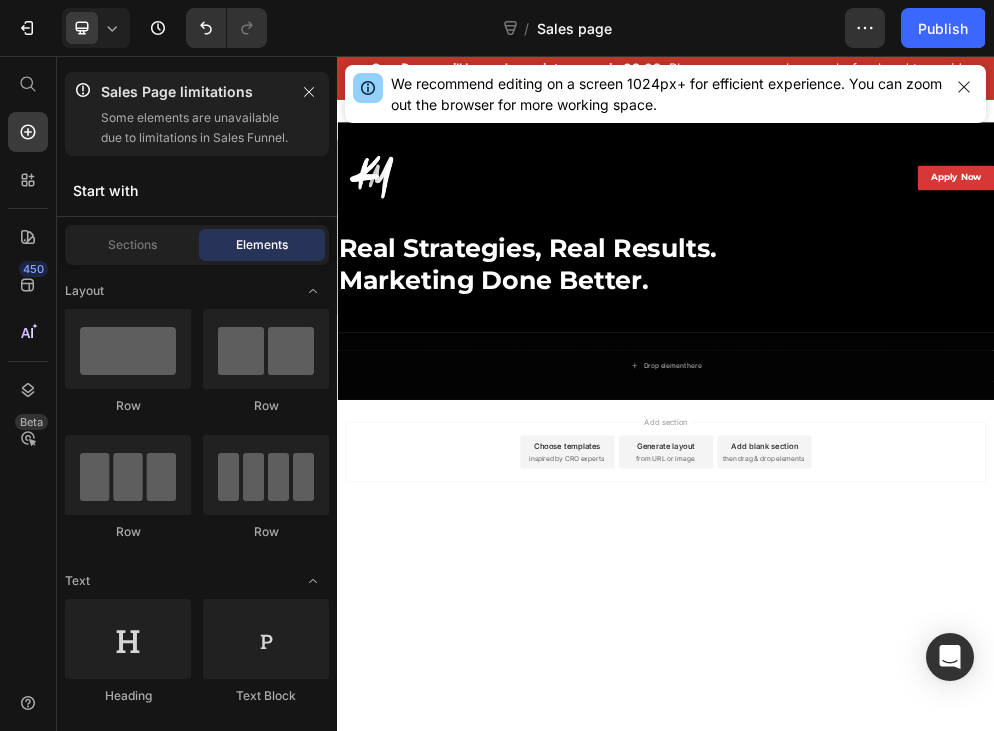 click 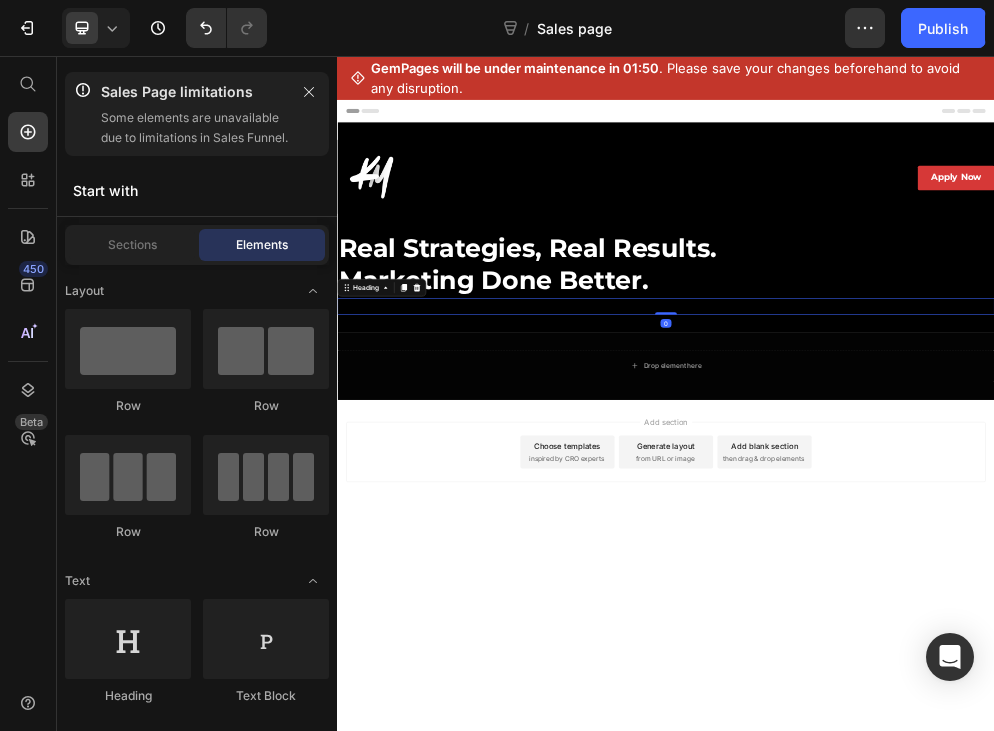 click at bounding box center (937, 477) 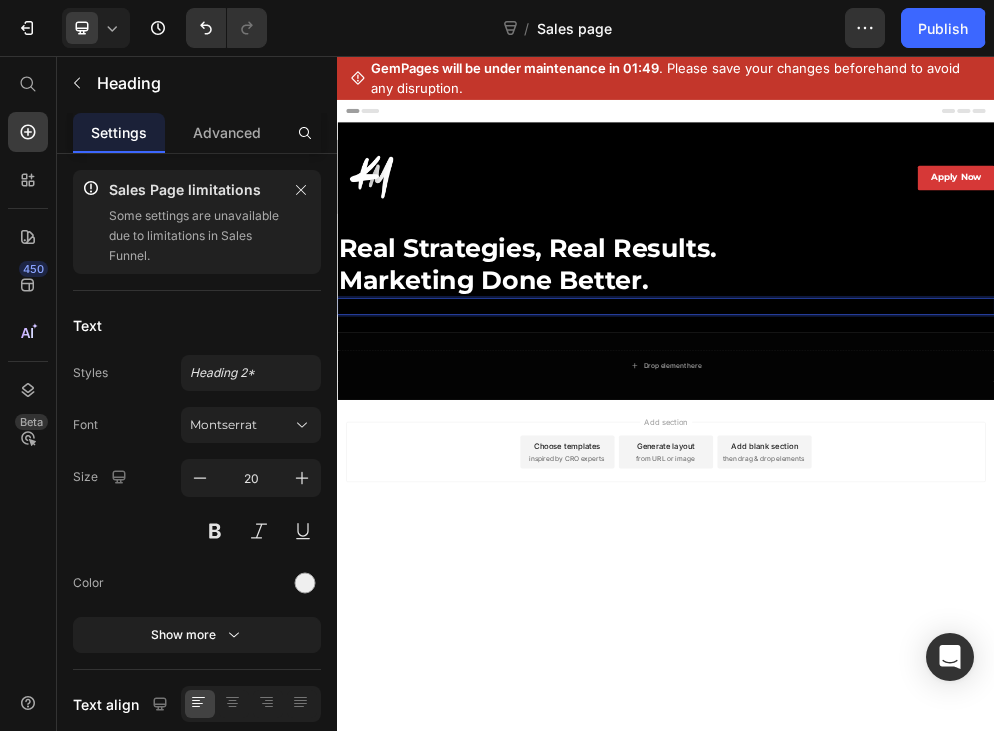 click at bounding box center [937, 477] 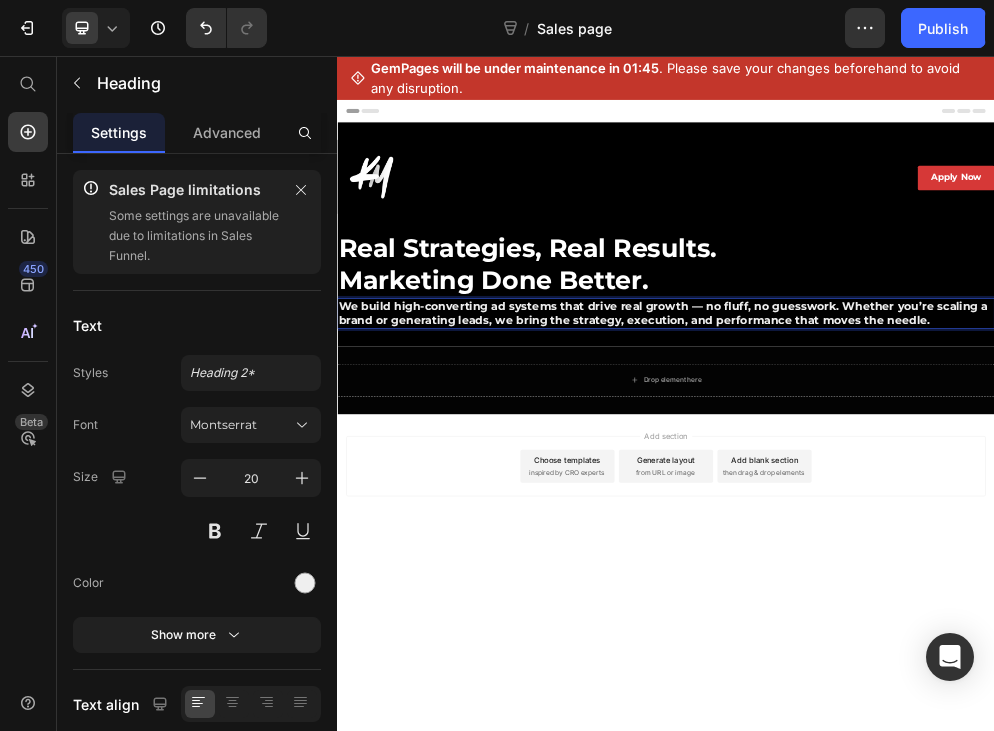 click on "We build high-converting ad systems that drive real growth — no fluff, no guesswork. Whether you’re scaling a brand or generating leads, we bring the strategy, execution, and performance that moves the needle." at bounding box center (937, 490) 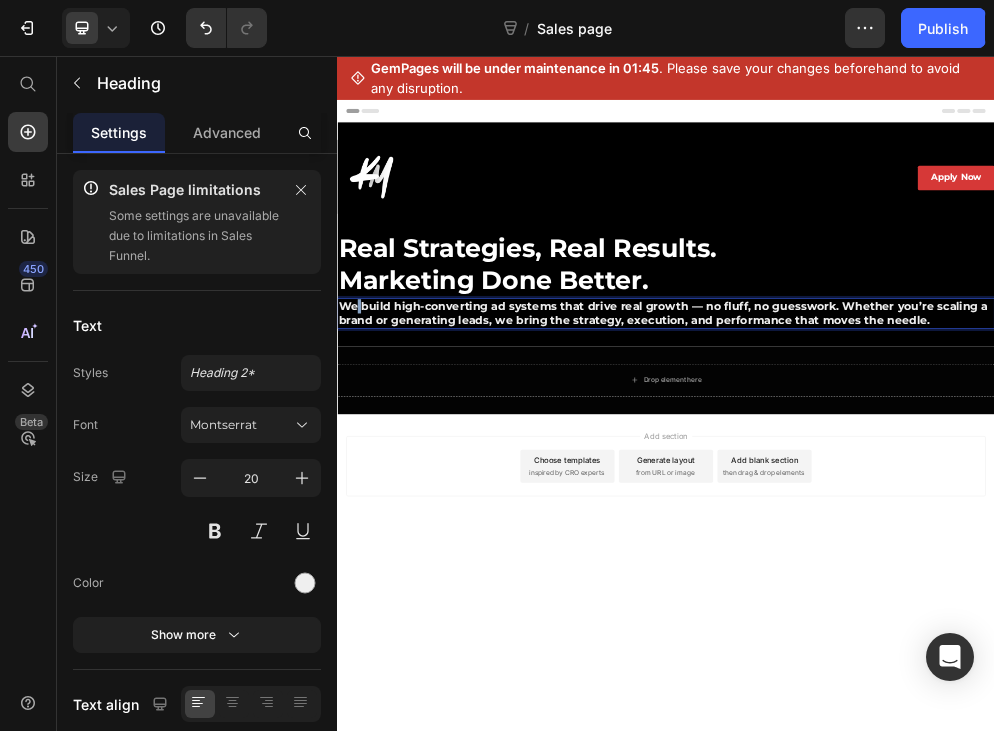 click on "We build high-converting ad systems that drive real growth — no fluff, no guesswork. Whether you’re scaling a brand or generating leads, we bring the strategy, execution, and performance that moves the needle." at bounding box center [937, 490] 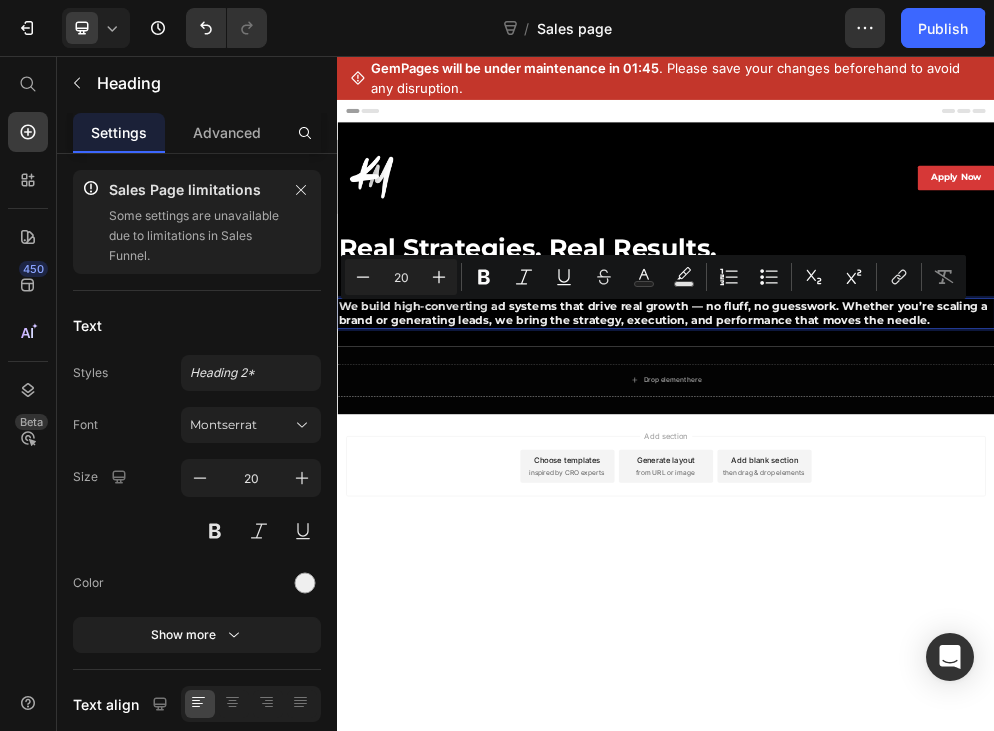 click on "We build high-converting ad systems that drive real growth — no fluff, no guesswork. Whether you’re scaling a brand or generating leads, we bring the strategy, execution, and performance that moves the needle." at bounding box center (937, 490) 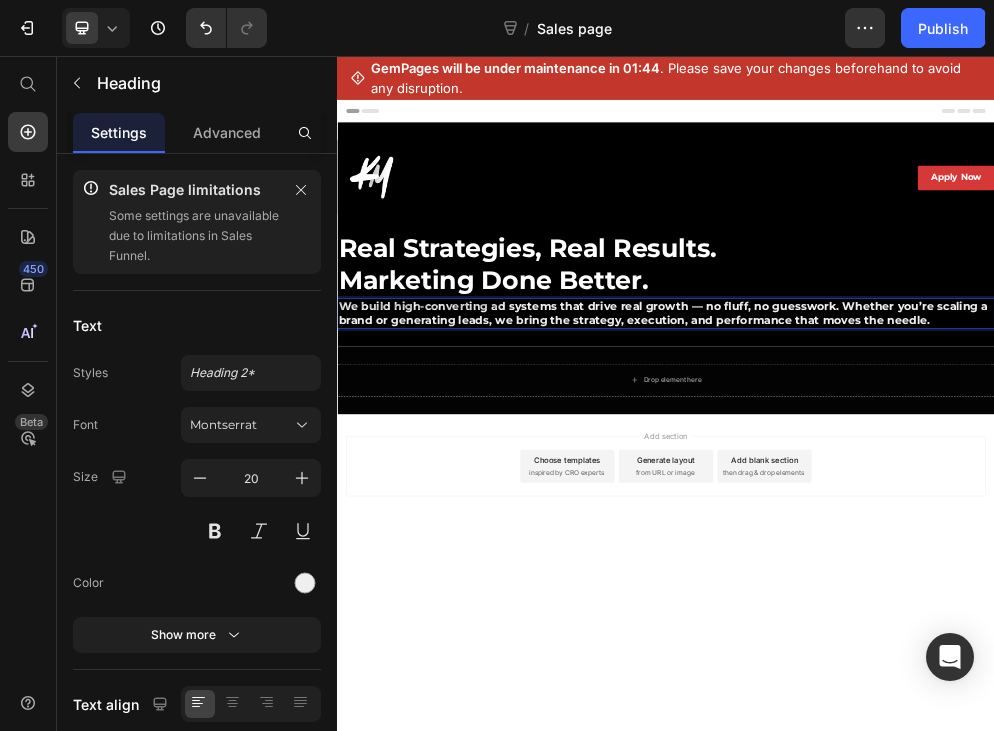 click on "We build high-converting ad systems that drive real growth — no fluff, no guesswork. Whether you’re scaling a brand or generating leads, we bring the strategy, execution, and performance that moves the needle." at bounding box center (937, 490) 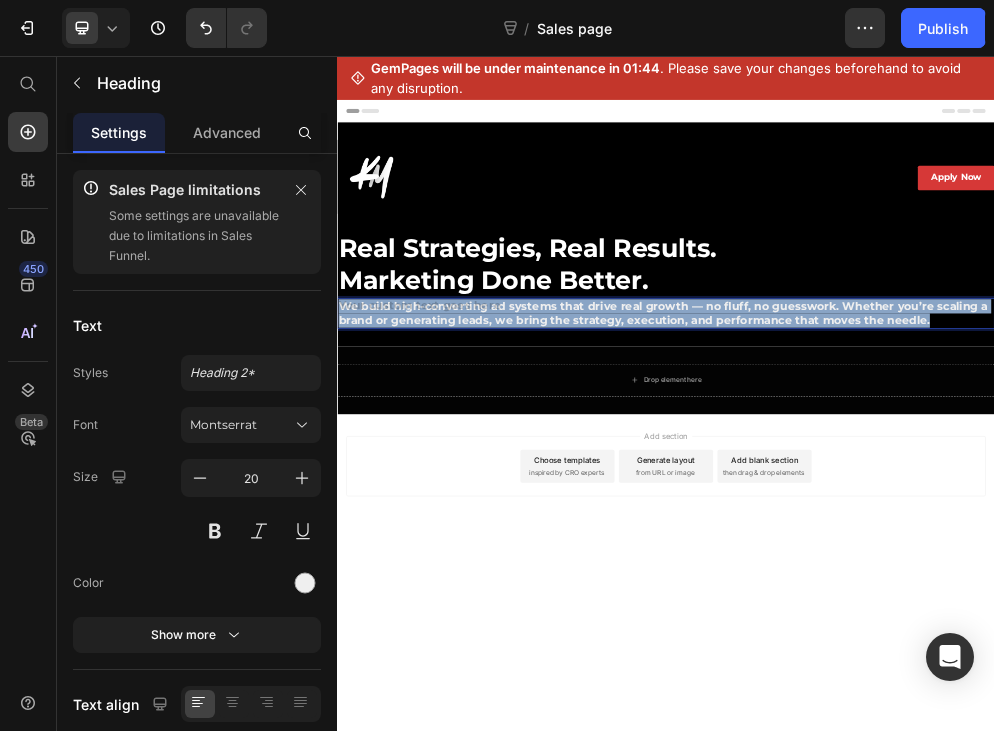 click on "We build high-converting ad systems that drive real growth — no fluff, no guesswork. Whether you’re scaling a brand or generating leads, we bring the strategy, execution, and performance that moves the needle." at bounding box center [937, 490] 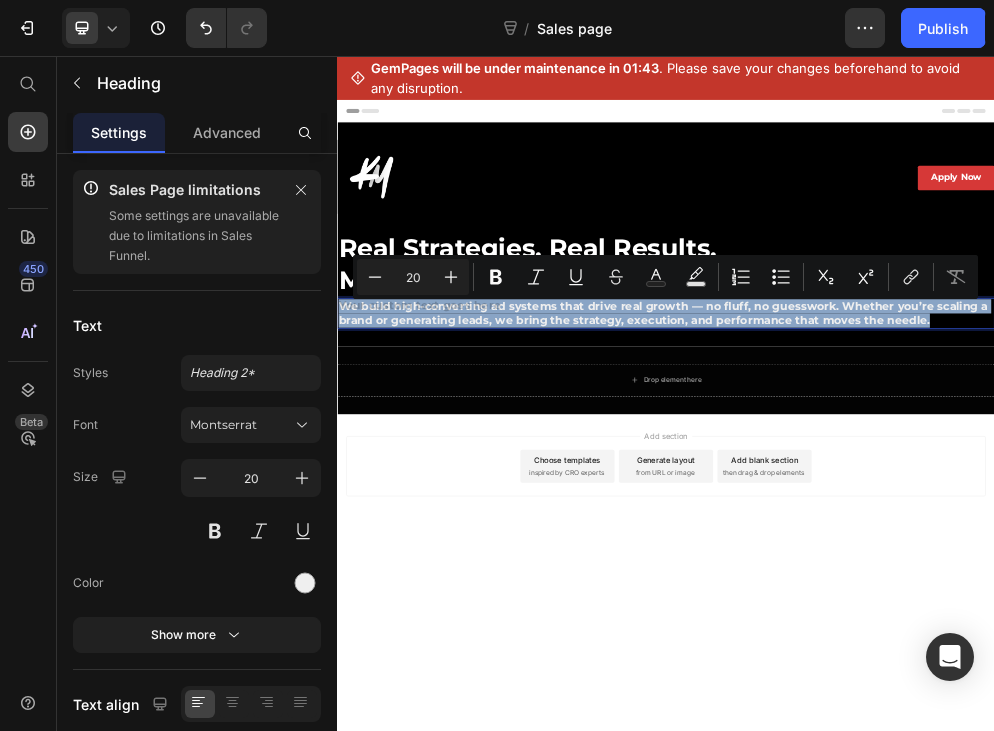 click on "We build high-converting ad systems that drive real growth — no fluff, no guesswork. Whether you’re scaling a brand or generating leads, we bring the strategy, execution, and performance that moves the needle." at bounding box center [937, 490] 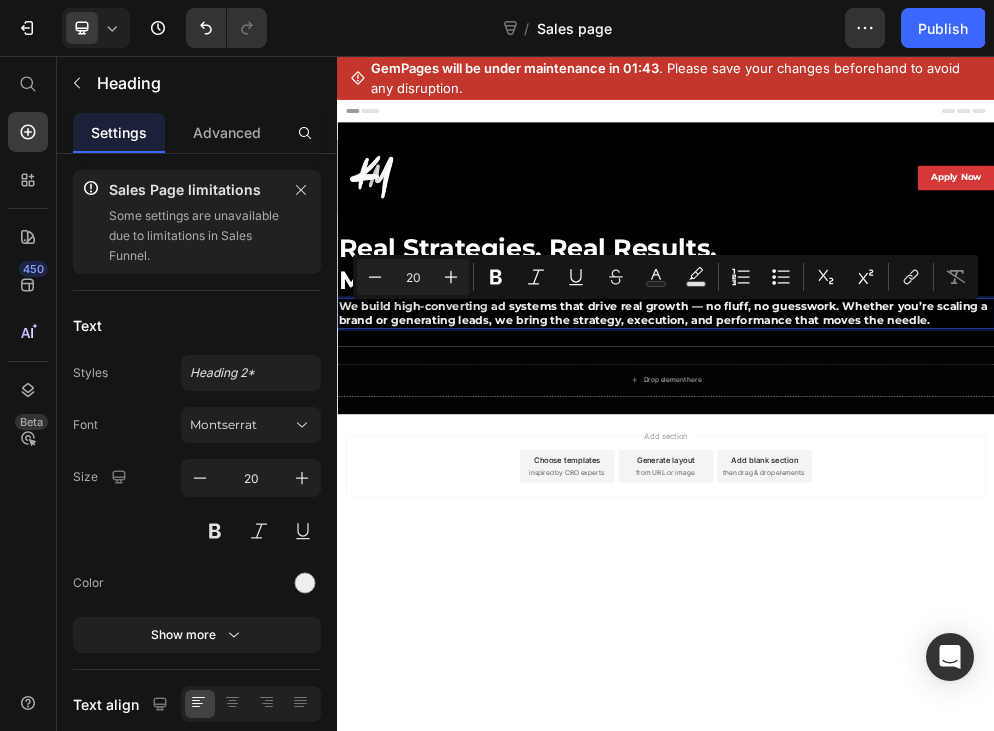 click on "We build high-converting ad systems that drive real growth — no fluff, no guesswork. Whether you’re scaling a brand or generating leads, we bring the strategy, execution, and performance that moves the needle." at bounding box center [937, 490] 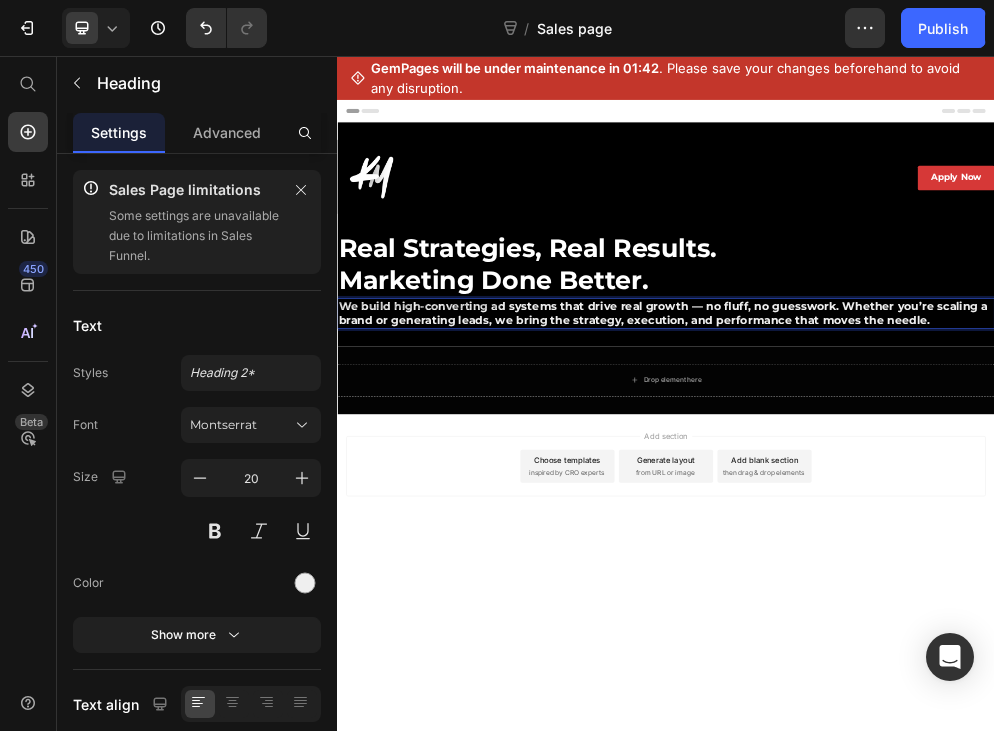click on "We build high-converting ad systems that drive real growth — no fluff, no guesswork. Whether you’re scaling a brand or generating leads, we bring the strategy, execution, and performance that moves the needle." at bounding box center (937, 490) 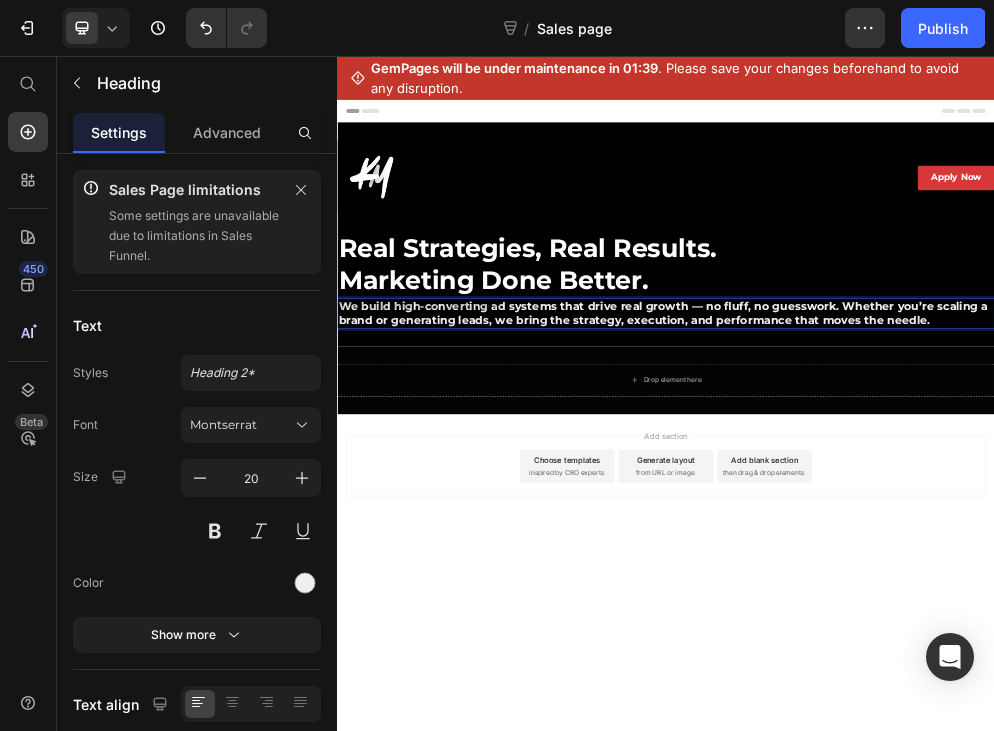 click on "We build high-converting ad systems that drive real growth — no fluff, no guesswork. Whether you’re scaling a brand or generating leads, we bring the strategy, execution, and performance that moves the needle." at bounding box center (937, 490) 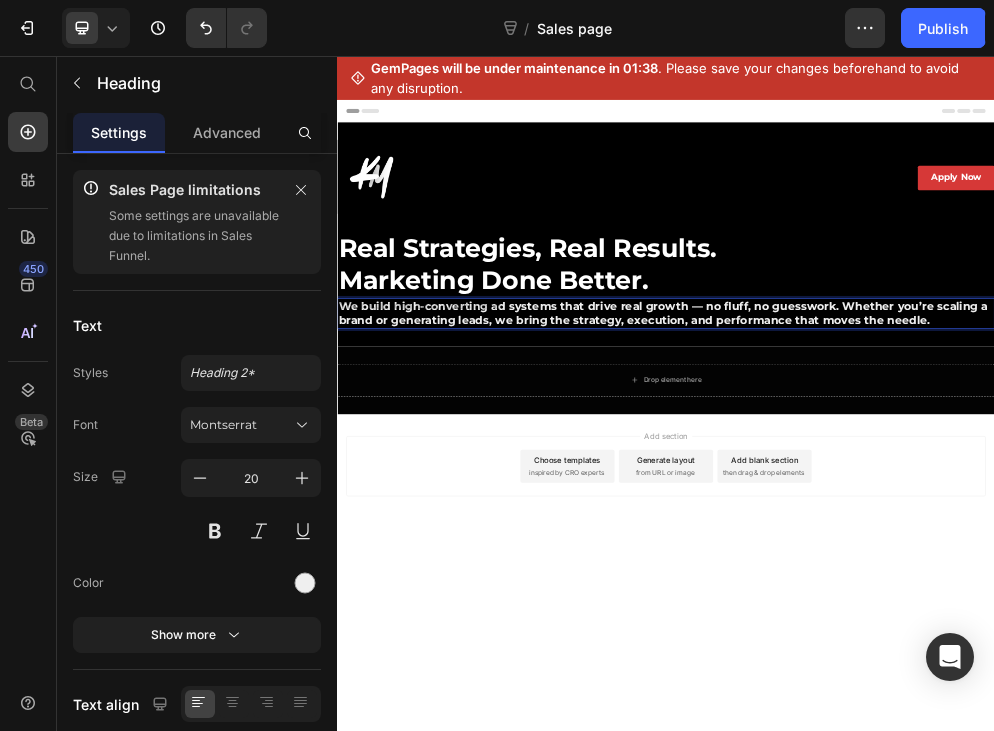 click on "We build high-converting ad systems that drive real growth — no fluff, no guesswork. Whether you’re scaling a brand or generating leads, we bring the strategy, execution, and performance that moves the needle." at bounding box center (937, 490) 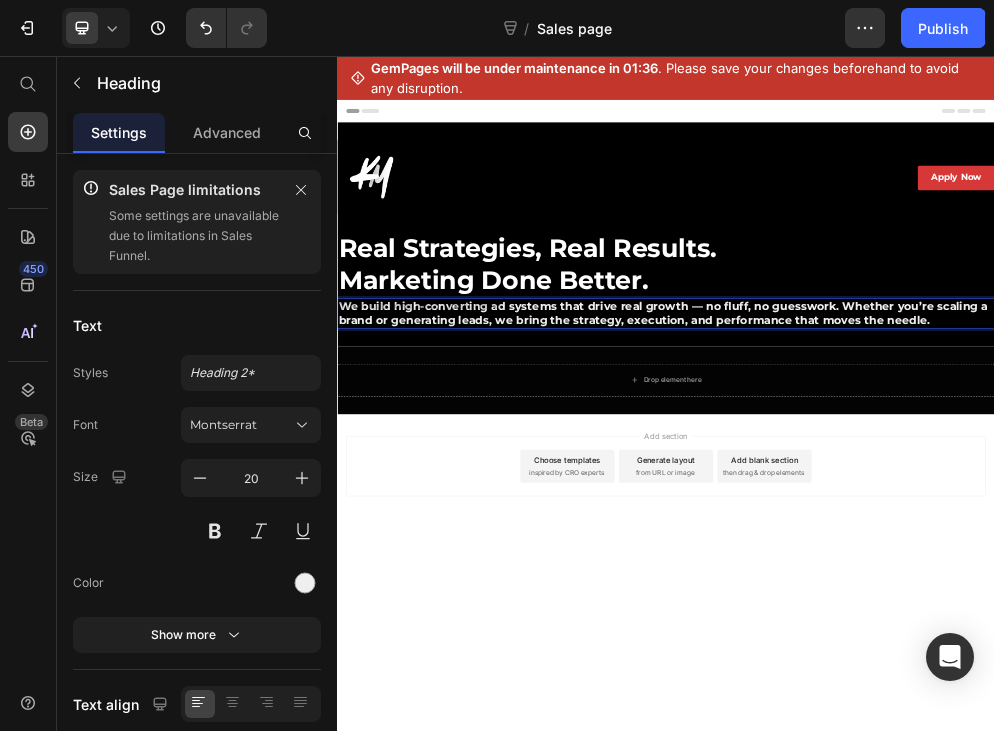 click on "We build high-converting ad systems that drive real growth — no fluff, no guesswork. Whether you’re scaling a brand or generating leads, we bring the strategy, execution, and performance that moves the needle." at bounding box center (937, 490) 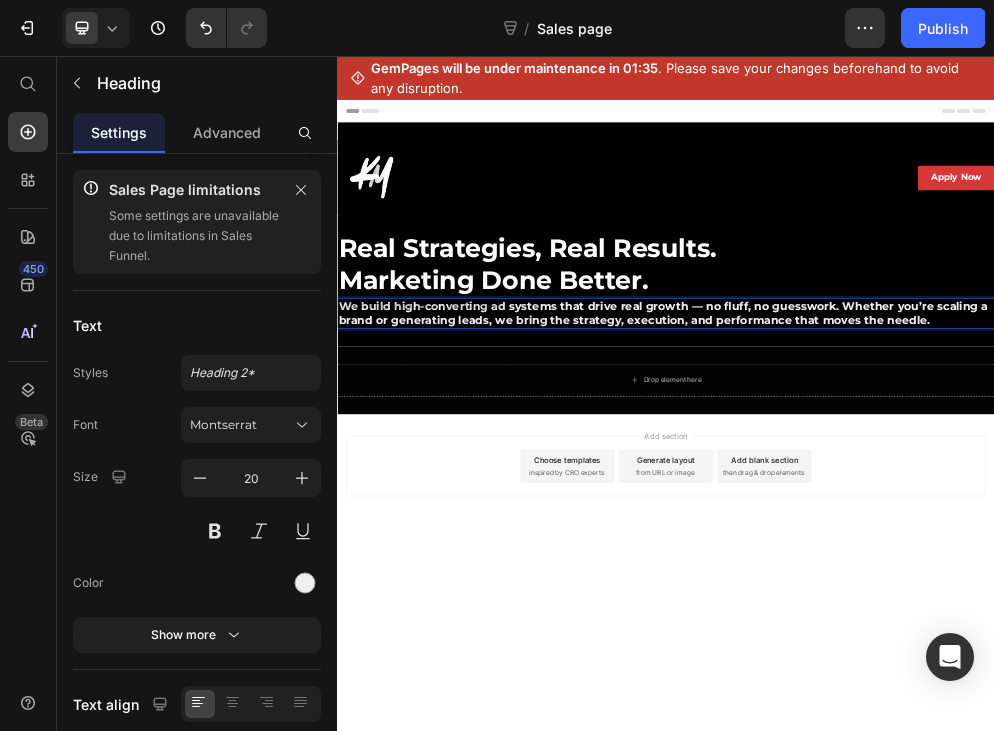 click on "We build high-converting ad systems that drive real growth — no fluff, no guesswork. Whether you’re scaling a brand or generating leads, we bring the strategy, execution, and performance that moves the needle." at bounding box center [937, 490] 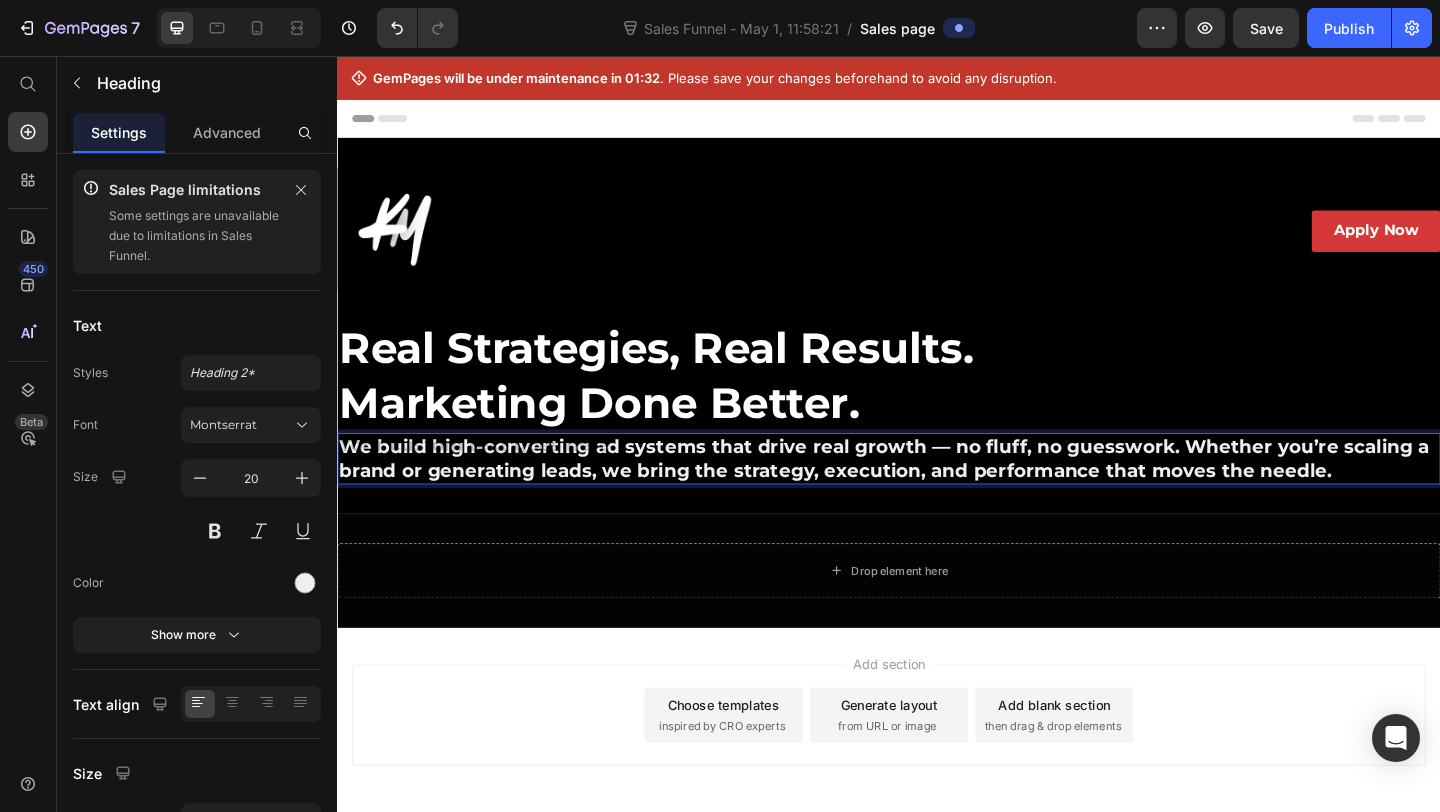 click on "We build high-converting ad systems that drive real growth — no fluff, no guesswork. Whether you’re scaling a brand or generating leads, we bring the strategy, execution, and performance that moves the needle." at bounding box center [937, 490] 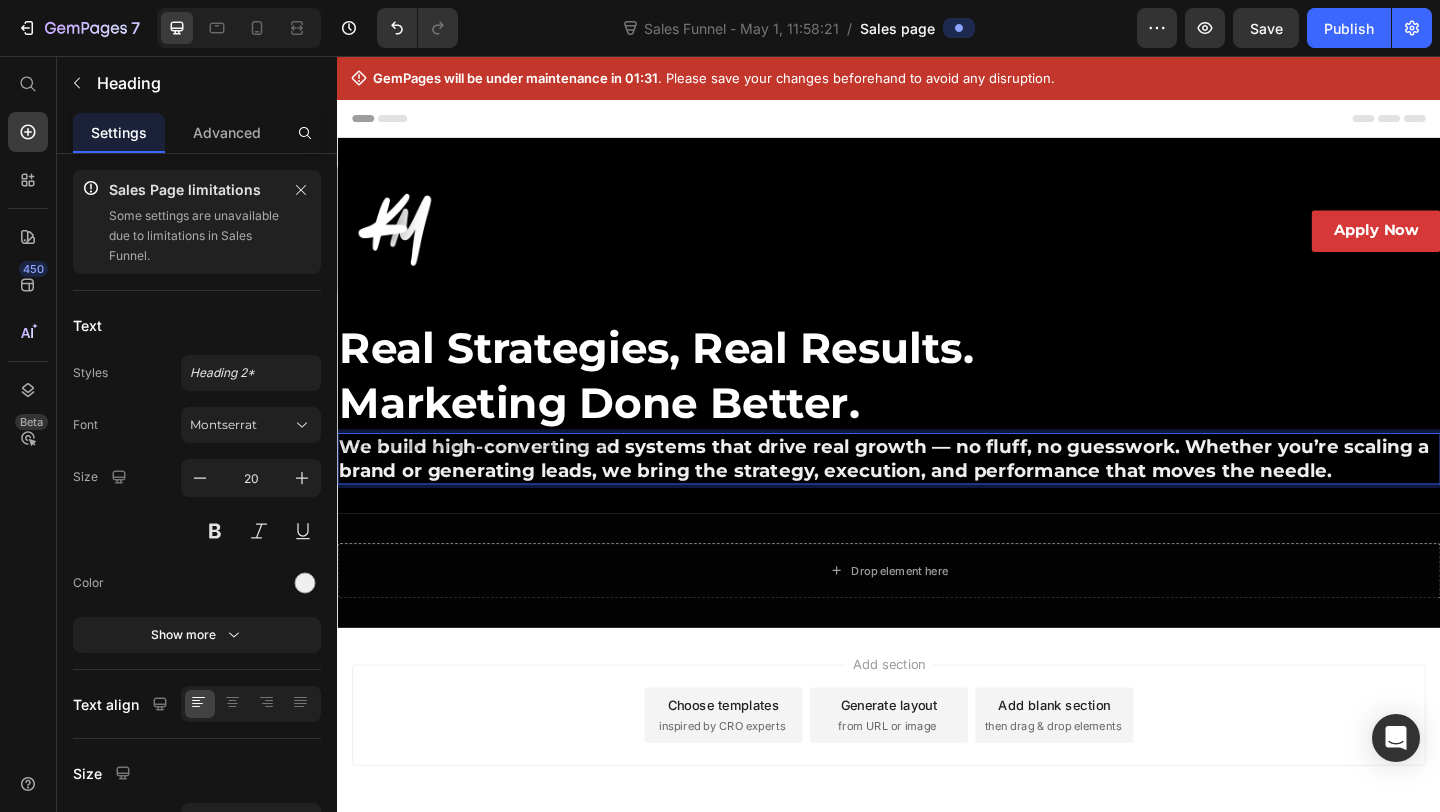 click on "We build high-converting ad systems that drive real growth — no fluff, no guesswork. Whether you’re scaling a brand or generating leads, we bring the strategy, execution, and performance that moves the needle." at bounding box center (937, 490) 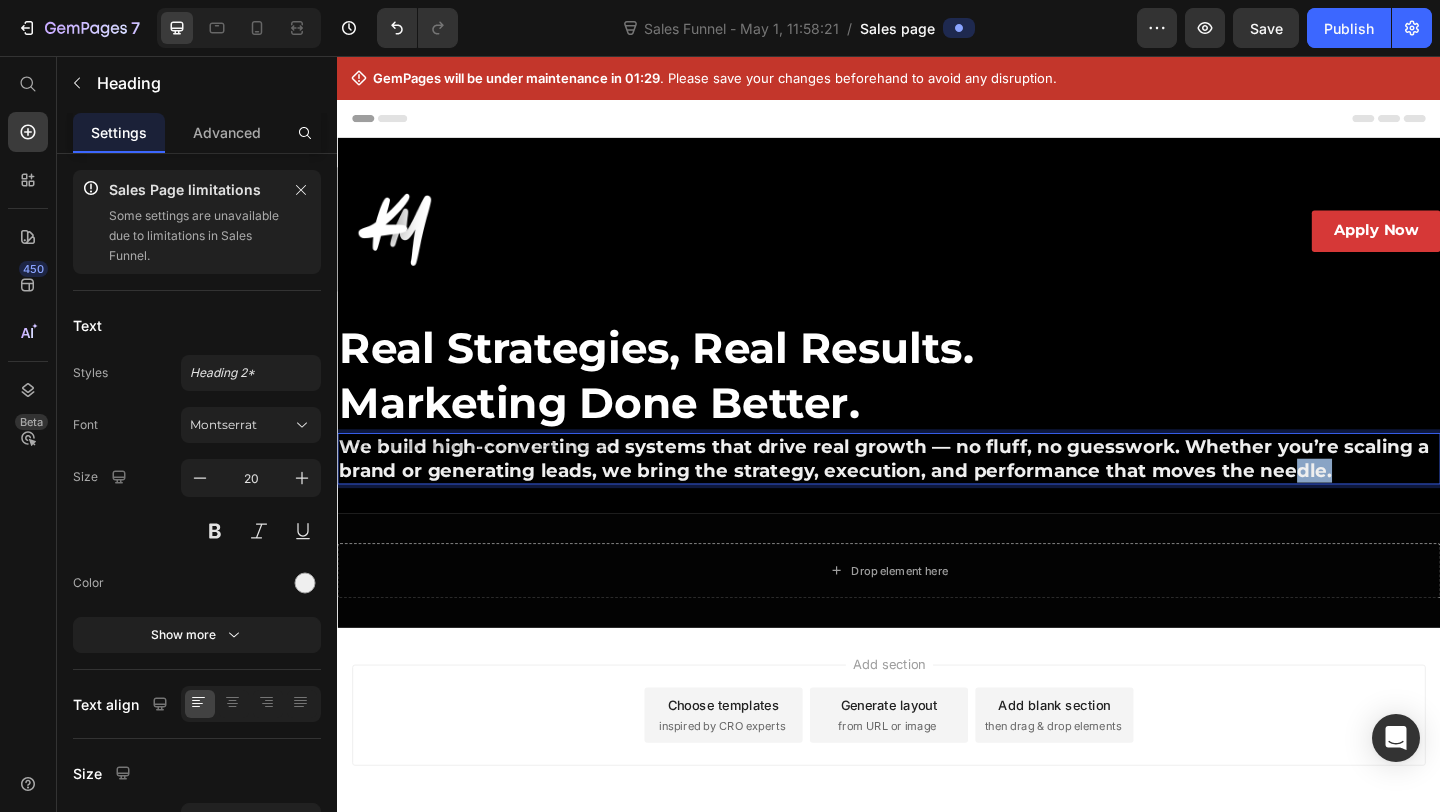 drag, startPoint x: 1399, startPoint y: 506, endPoint x: 1356, endPoint y: 505, distance: 43.011627 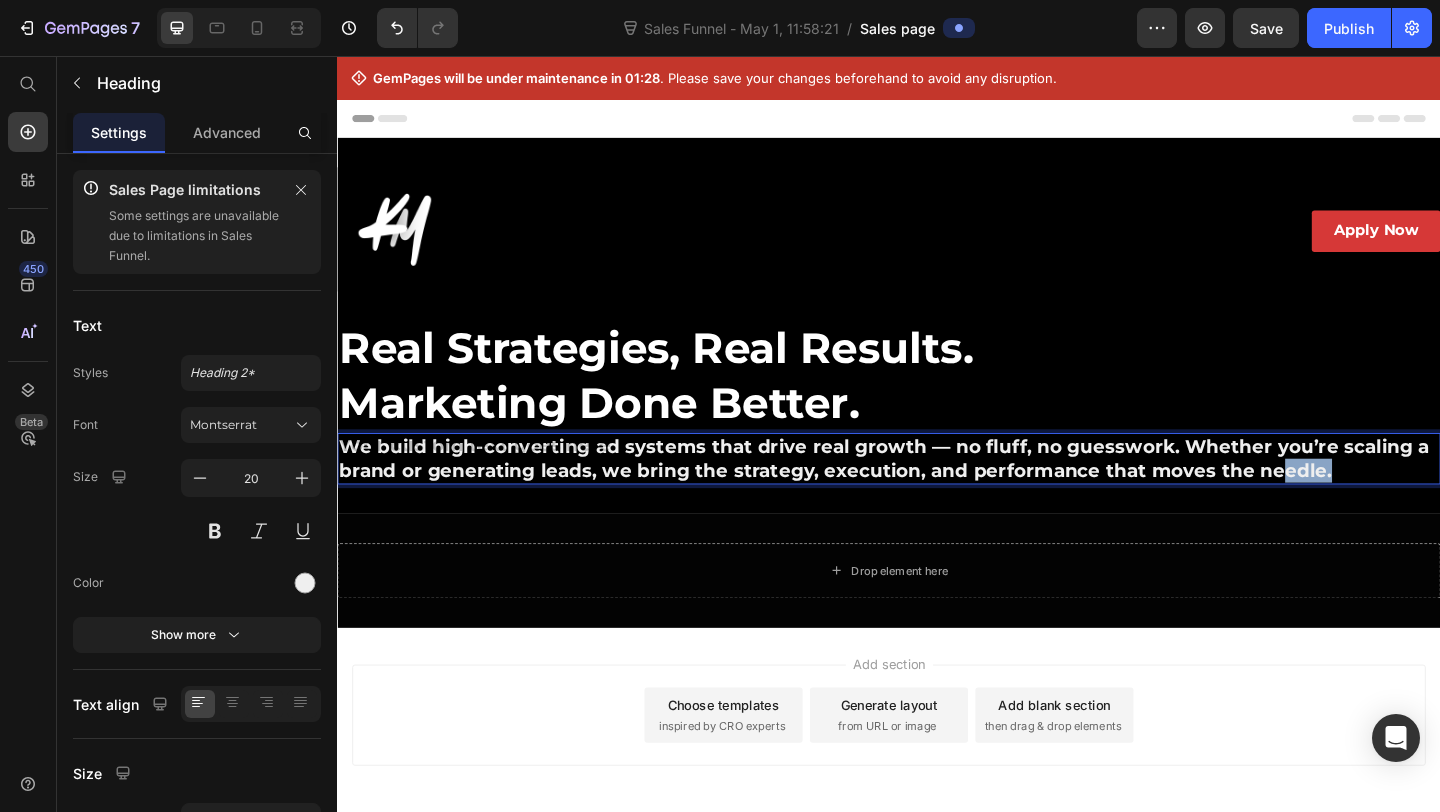 click on "We build high-converting ad systems that drive real growth — no fluff, no guesswork. Whether you’re scaling a brand or generating leads, we bring the strategy, execution, and performance that moves the needle." at bounding box center (937, 490) 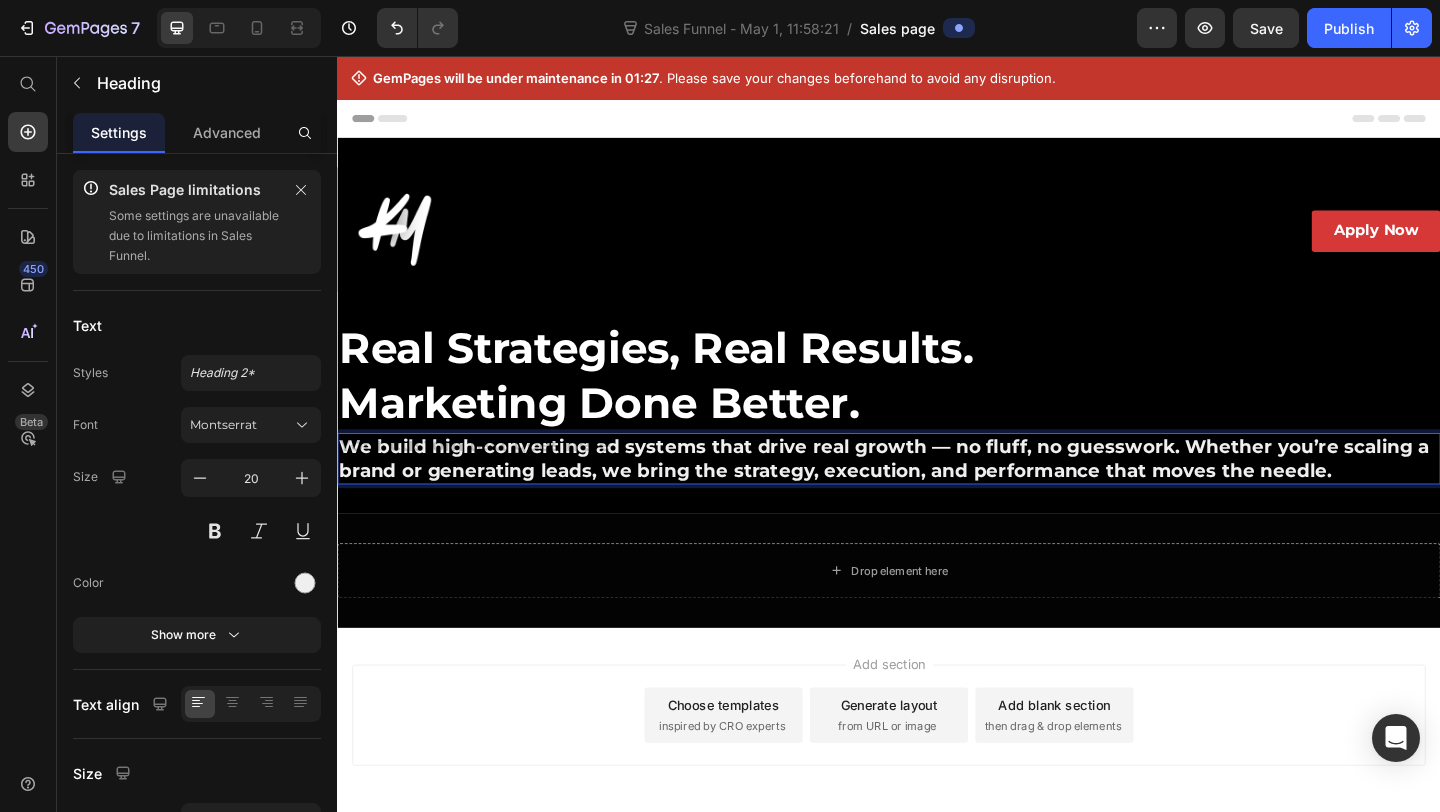 click on "We build high-converting ad systems that drive real growth — no fluff, no guesswork. Whether you’re scaling a brand or generating leads, we bring the strategy, execution, and performance that moves the needle." at bounding box center (937, 490) 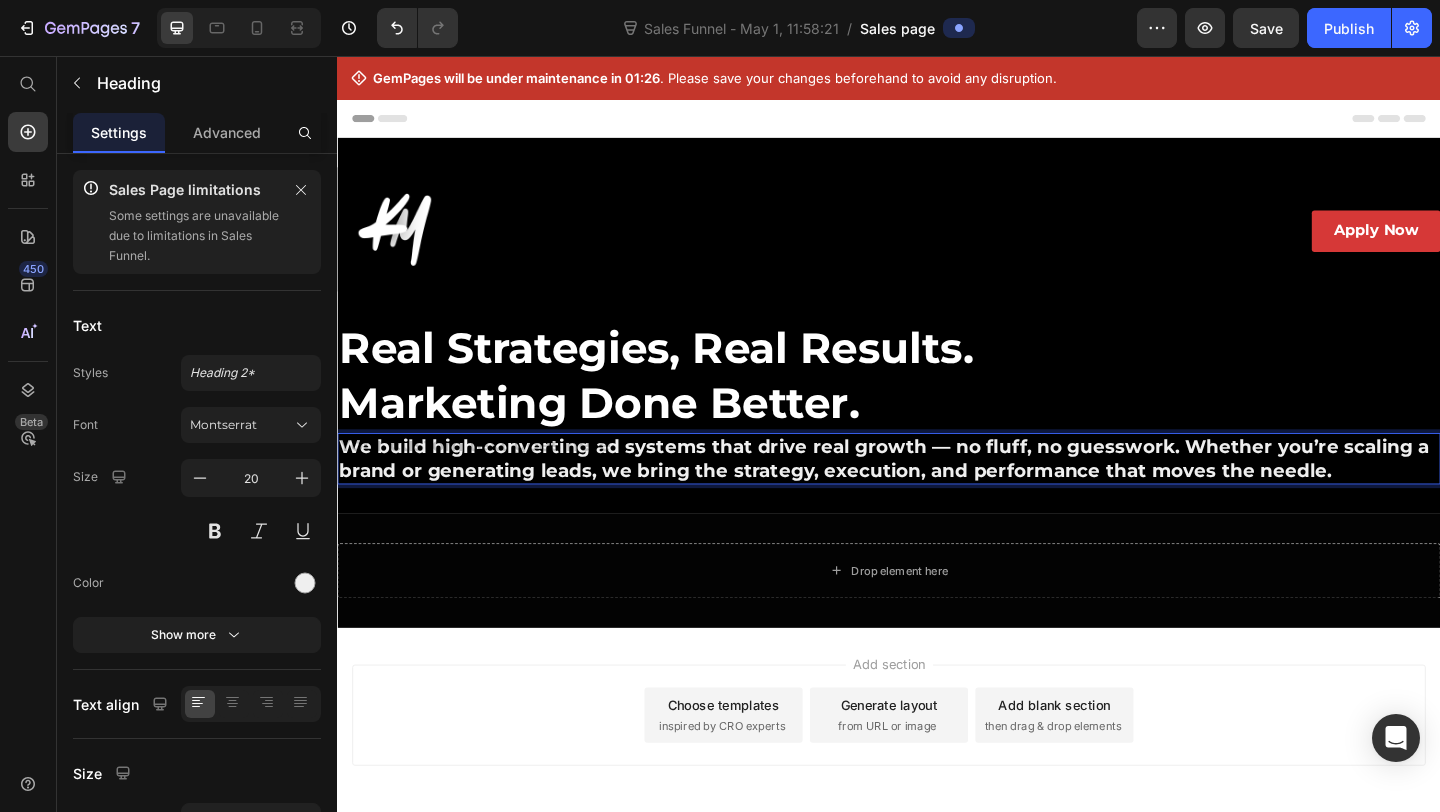 click on "We build high-converting ad systems that drive real growth — no fluff, no guesswork. Whether you’re scaling a brand or generating leads, we bring the strategy, execution, and performance that moves the needle." at bounding box center [937, 490] 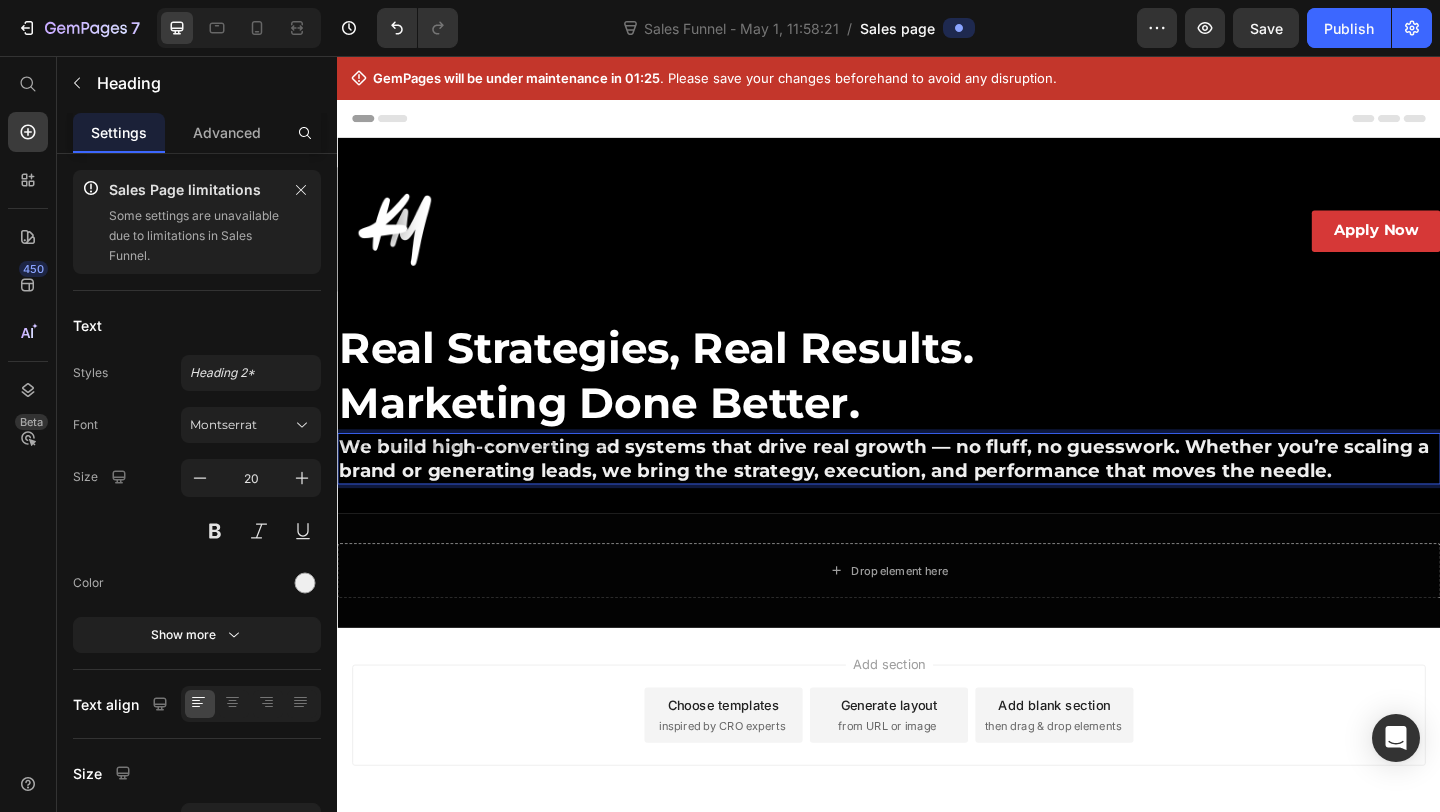 click on "We build high-converting ad systems that drive real growth — no fluff, no guesswork. Whether you’re scaling a brand or generating leads, we bring the strategy, execution, and performance that moves the needle." at bounding box center (937, 490) 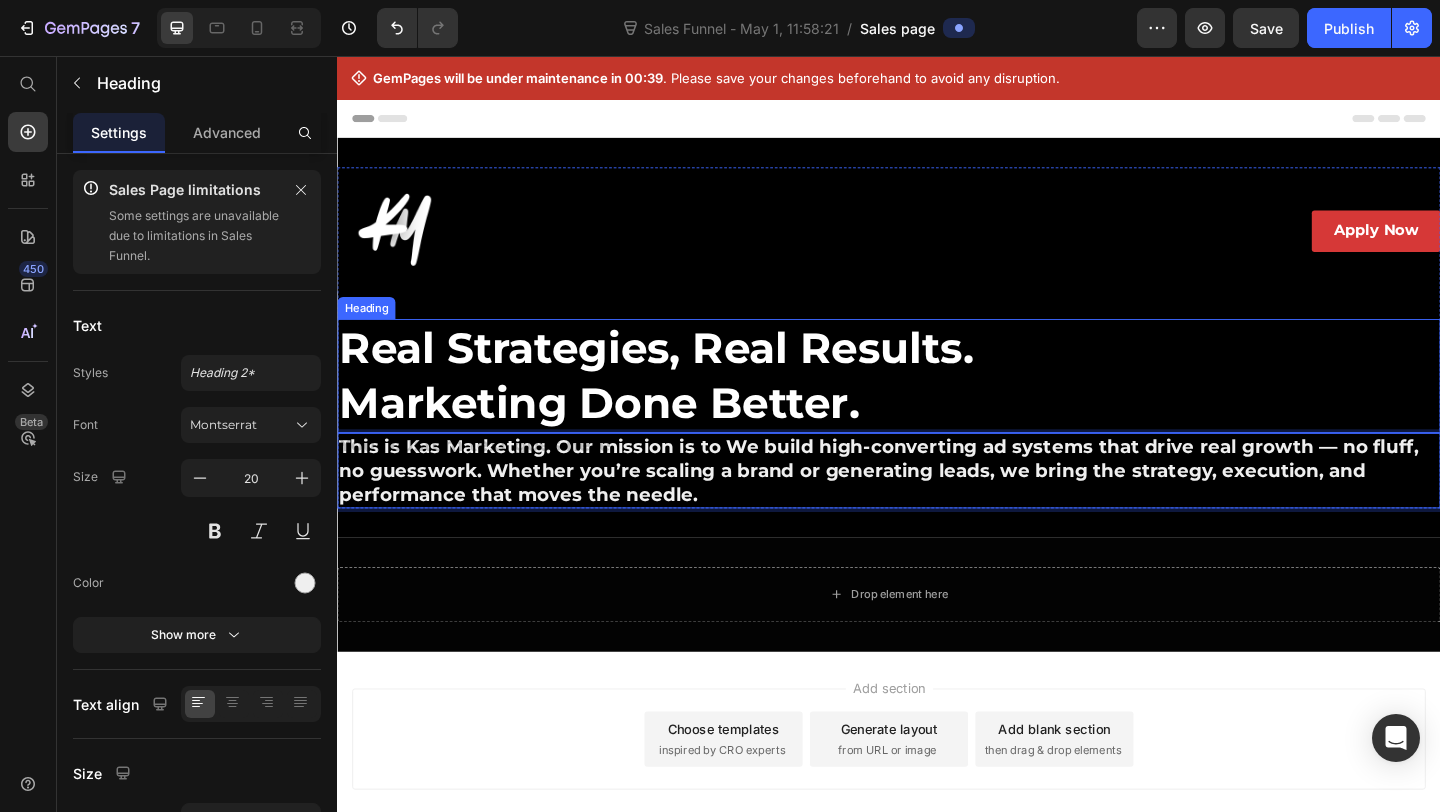 click on "This is Kas Marketing. Our mission is to We build high-converting ad systems that drive real growth — no fluff, no guesswork. Whether you’re scaling a brand or generating leads, we bring the strategy, execution, and performance that moves the needle." at bounding box center [937, 503] 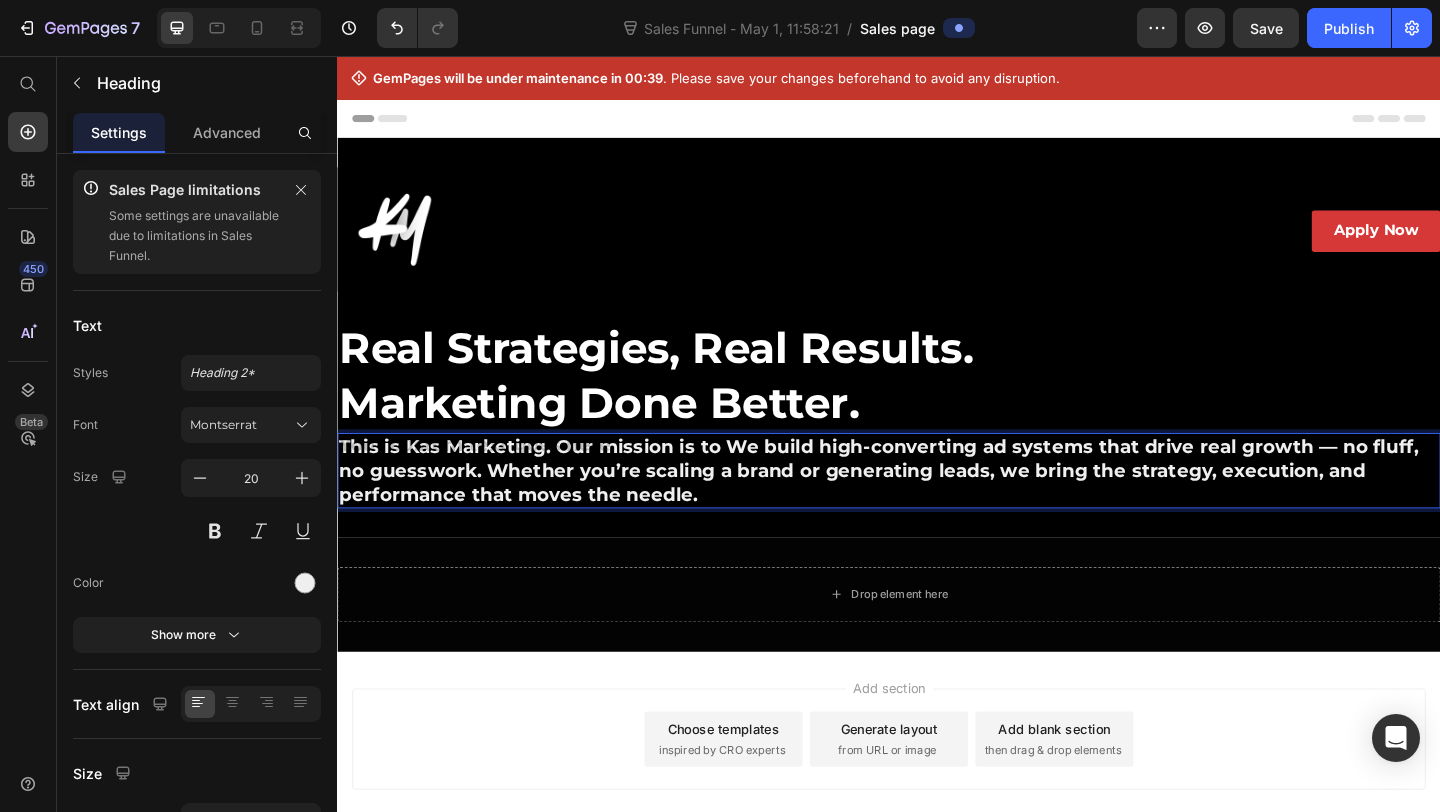 click on "This is Kas Marketing. Our mission is to We build high-converting ad systems that drive real growth — no fluff, no guesswork. Whether you’re scaling a brand or generating leads, we bring the strategy, execution, and performance that moves the needle." at bounding box center (937, 503) 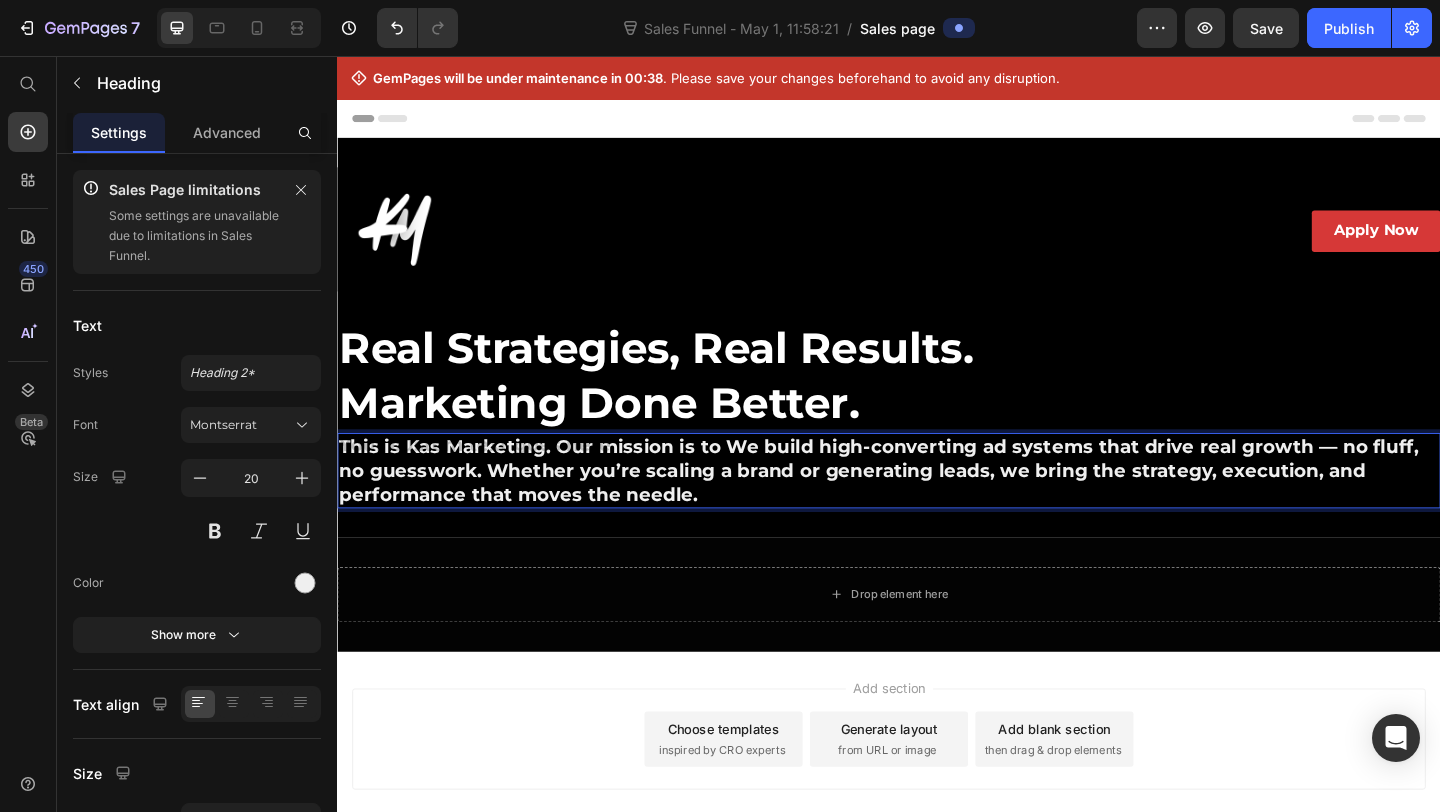 click on "This is Kas Marketing. Our mission is to We build high-converting ad systems that drive real growth — no fluff, no guesswork. Whether you’re scaling a brand or generating leads, we bring the strategy, execution, and performance that moves the needle." at bounding box center [937, 503] 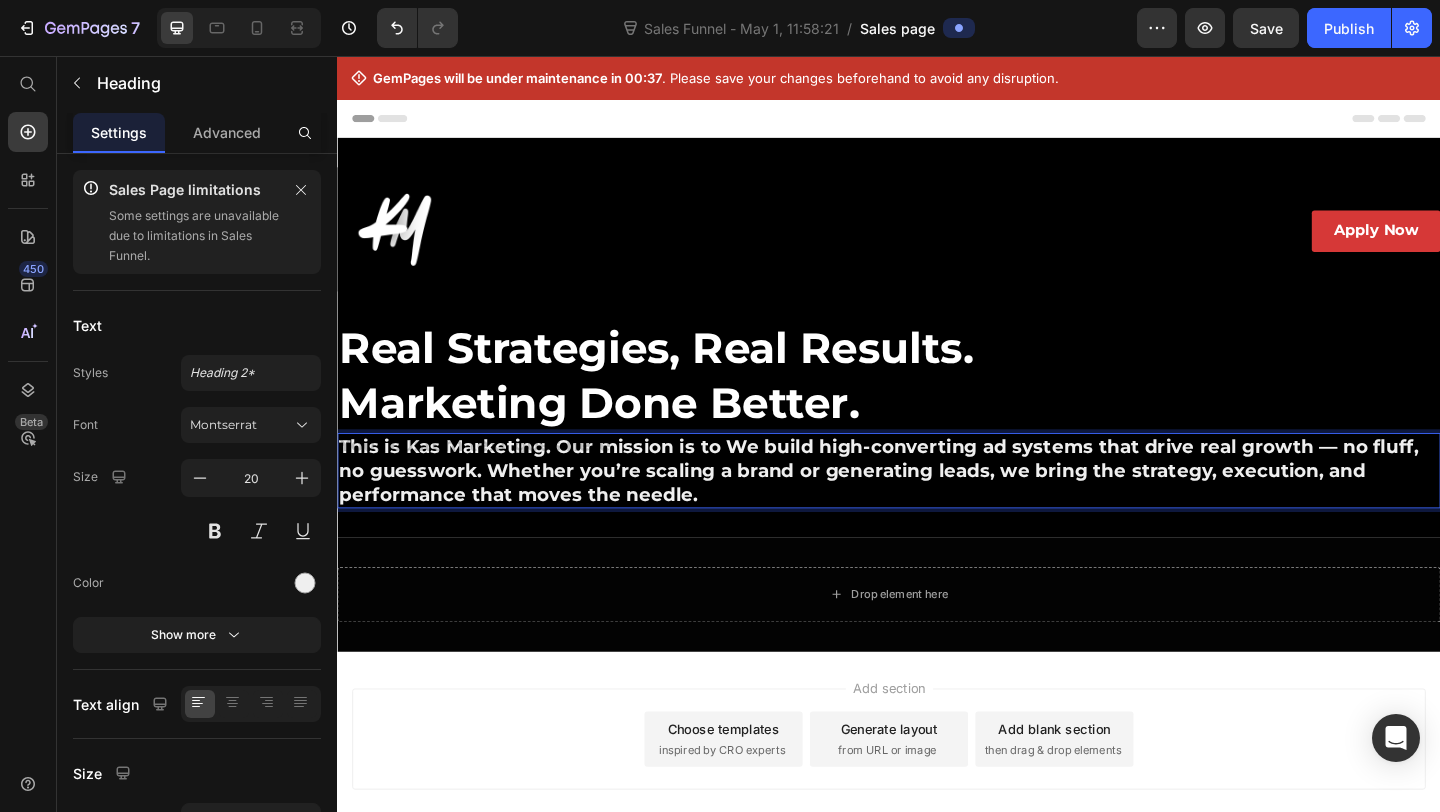 click on "This is Kas Marketing. Our mission is to We build high-converting ad systems that drive real growth — no fluff, no guesswork. Whether you’re scaling a brand or generating leads, we bring the strategy, execution, and performance that moves the needle." at bounding box center (937, 503) 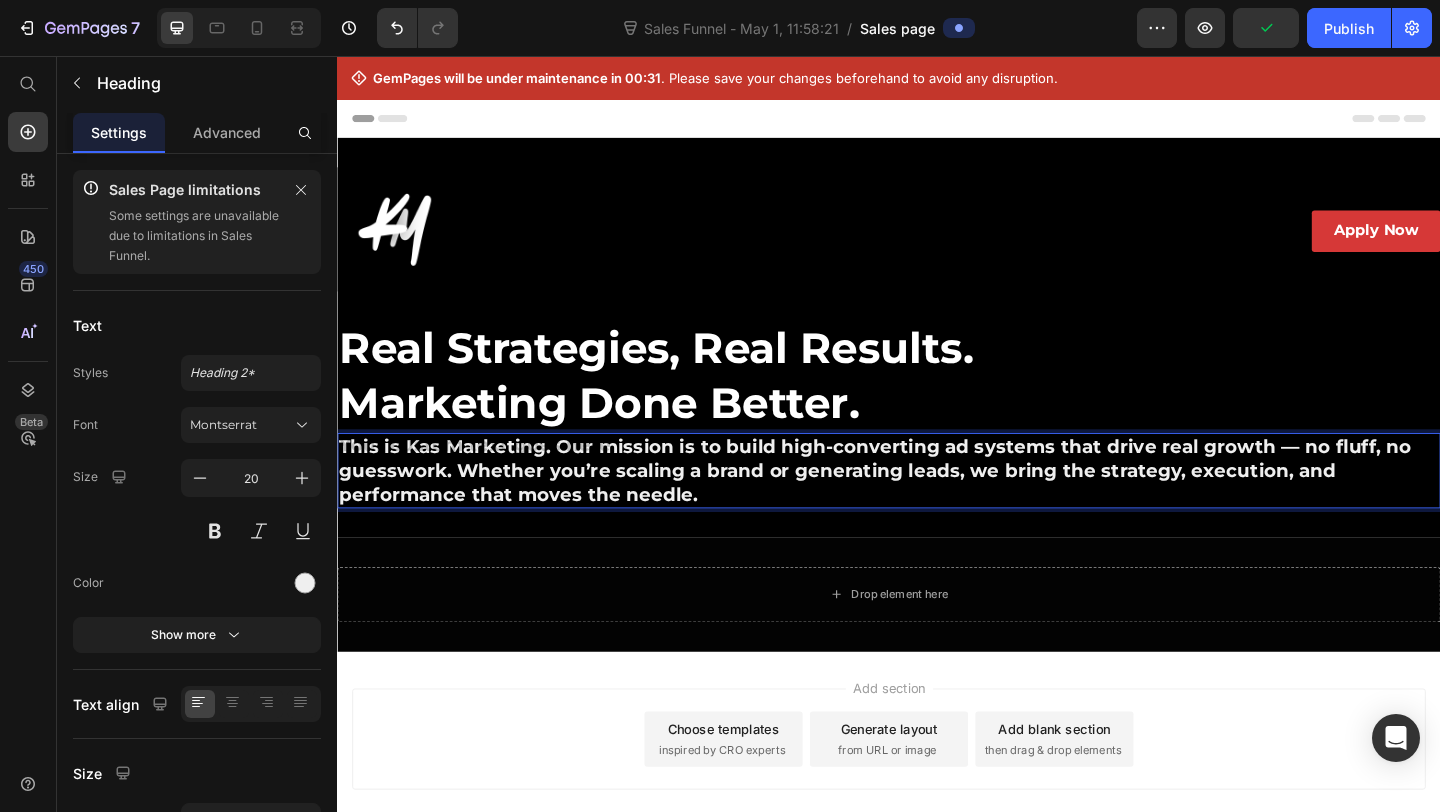 click on "This is Kas Marketing. Our mission is to build high-converting ad systems that drive real growth — no fluff, no guesswork. Whether you’re scaling a brand or generating leads, we bring the strategy, execution, and performance that moves the needle." at bounding box center (937, 503) 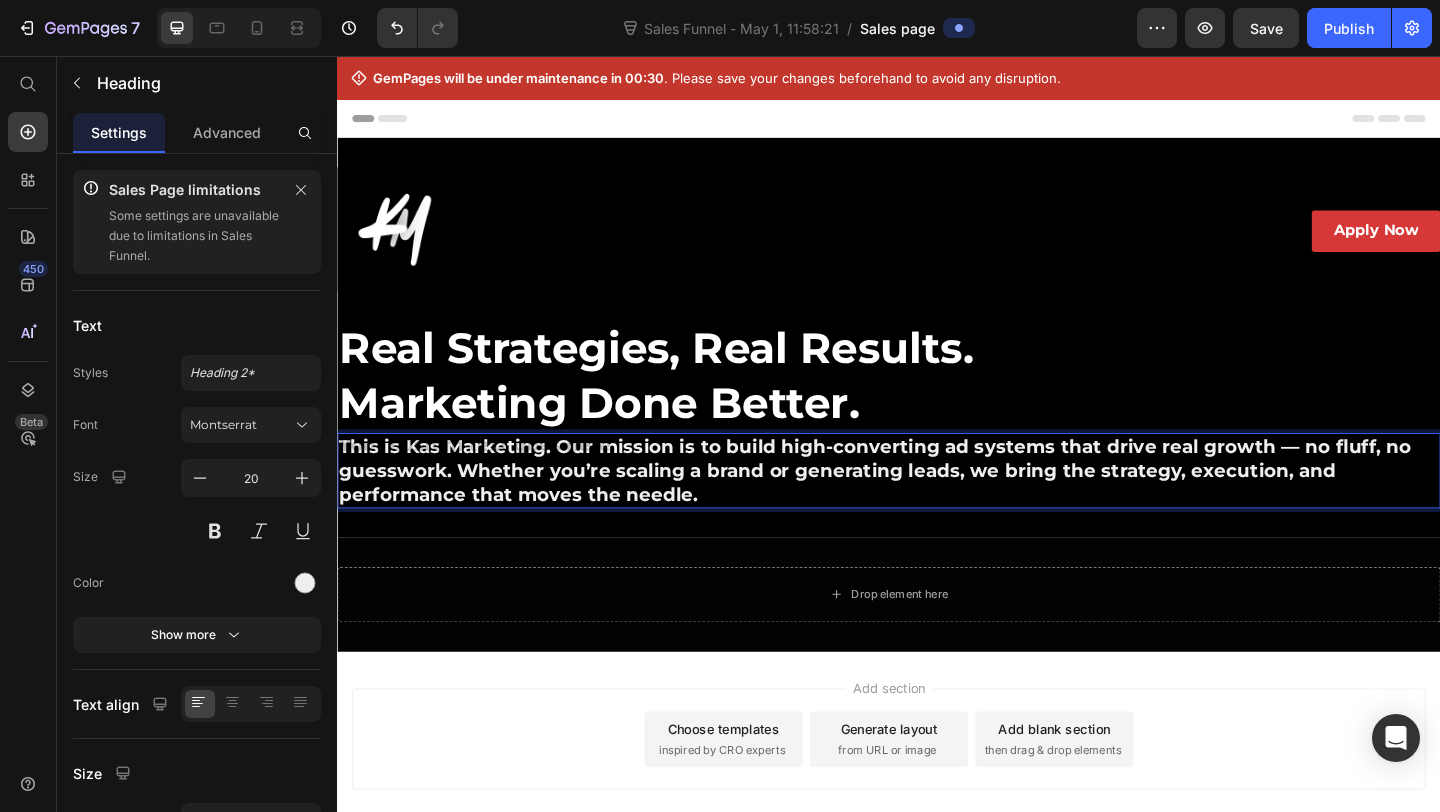 click on "This is Kas Marketing. Our mission is to build high-converting ad systems that drive real growth — no fluff, no guesswork. Whether you’re scaling a brand or generating leads, we bring the strategy, execution, and performance that moves the needle." at bounding box center [937, 503] 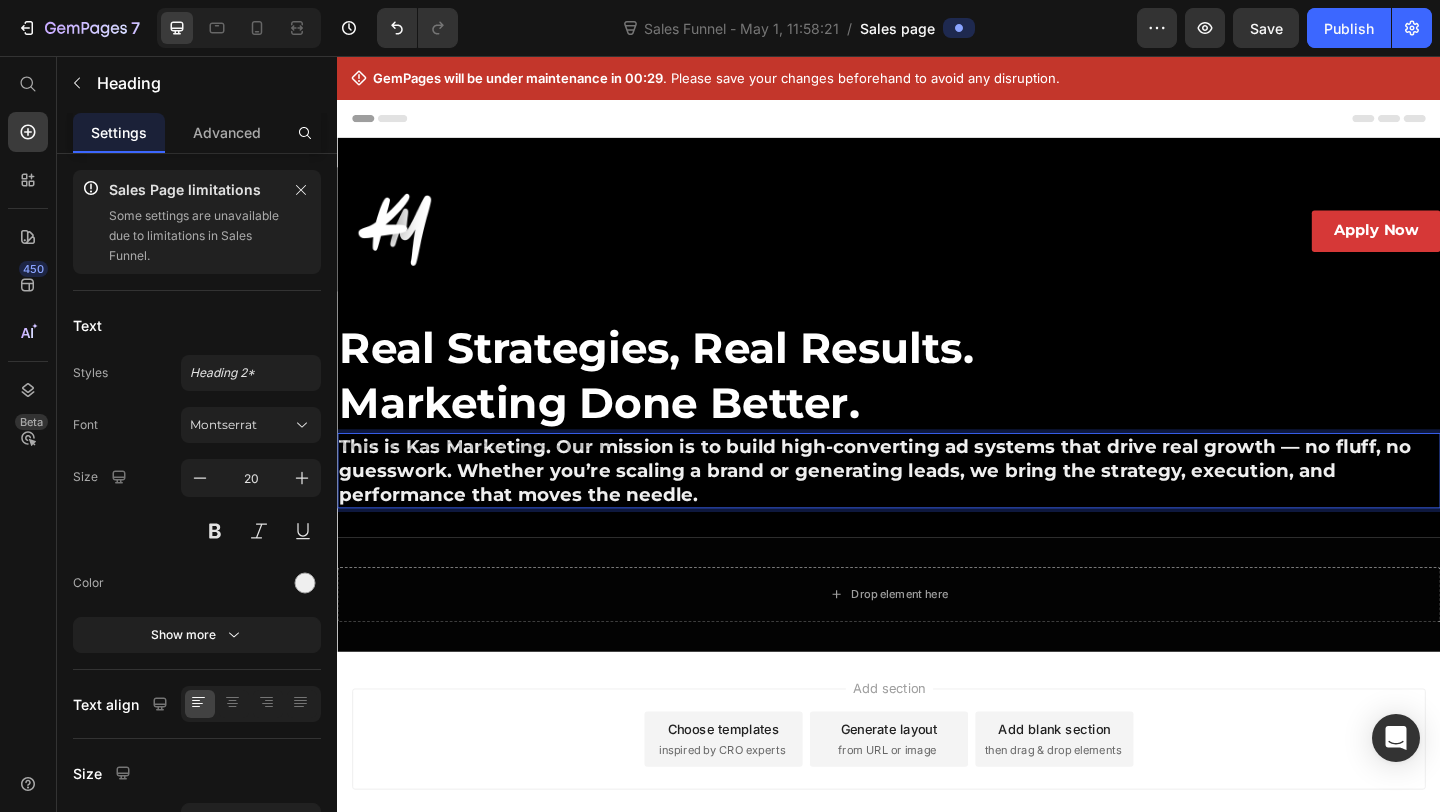 click on "This is Kas Marketing. Our mission is to build high-converting ad systems that drive real growth — no fluff, no guesswork. Whether you’re scaling a brand or generating leads, we bring the strategy, execution, and performance that moves the needle." at bounding box center (937, 503) 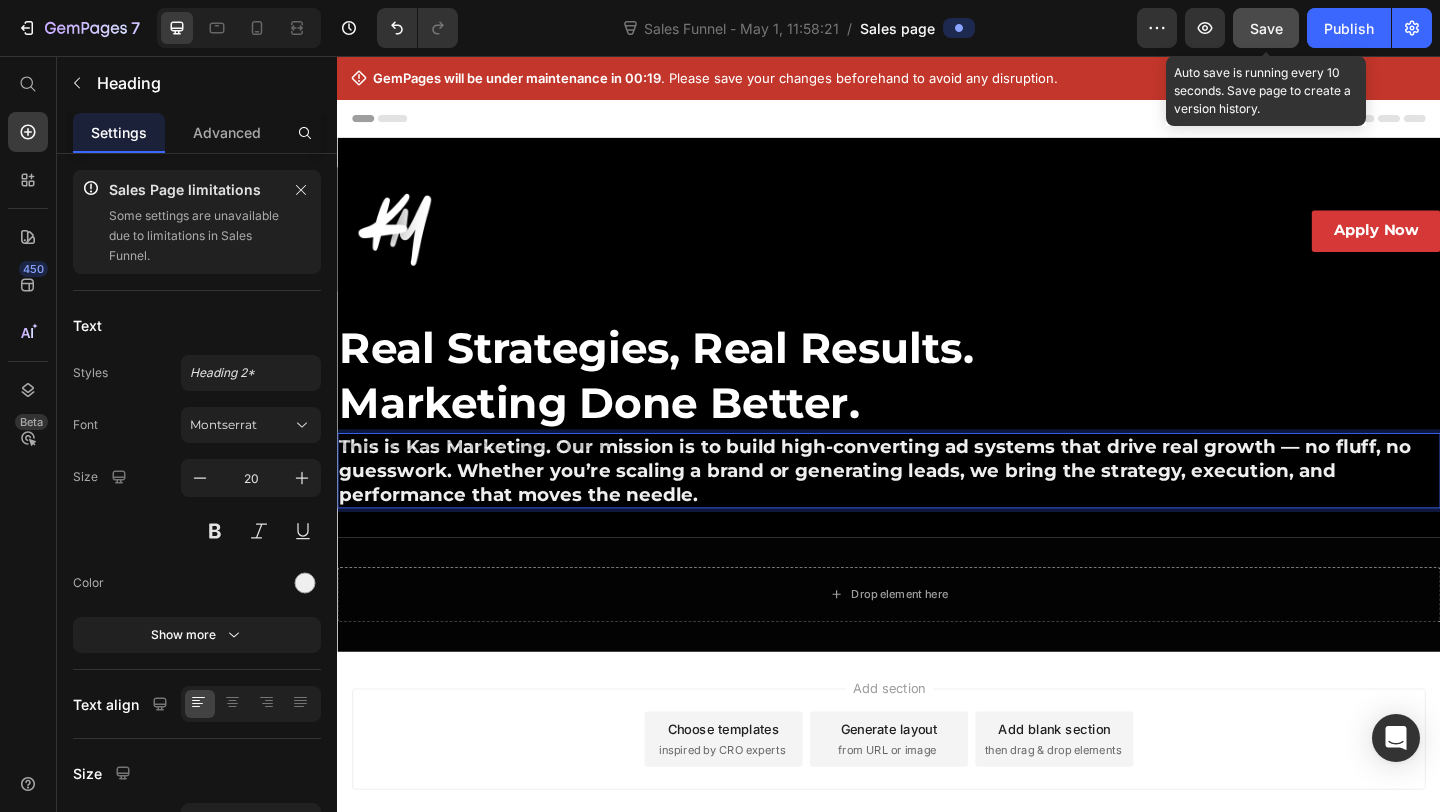 click on "Save" at bounding box center [1266, 28] 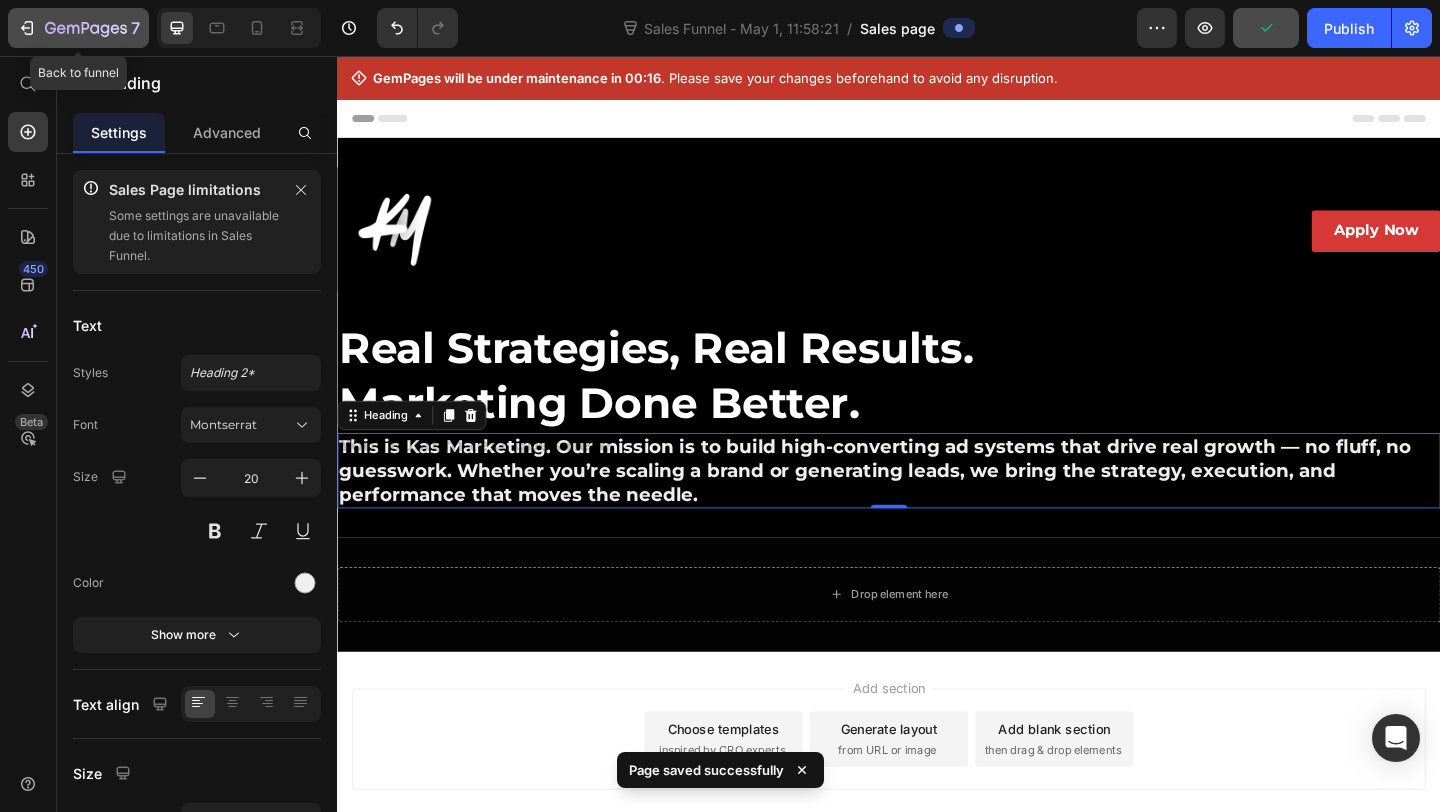 click 